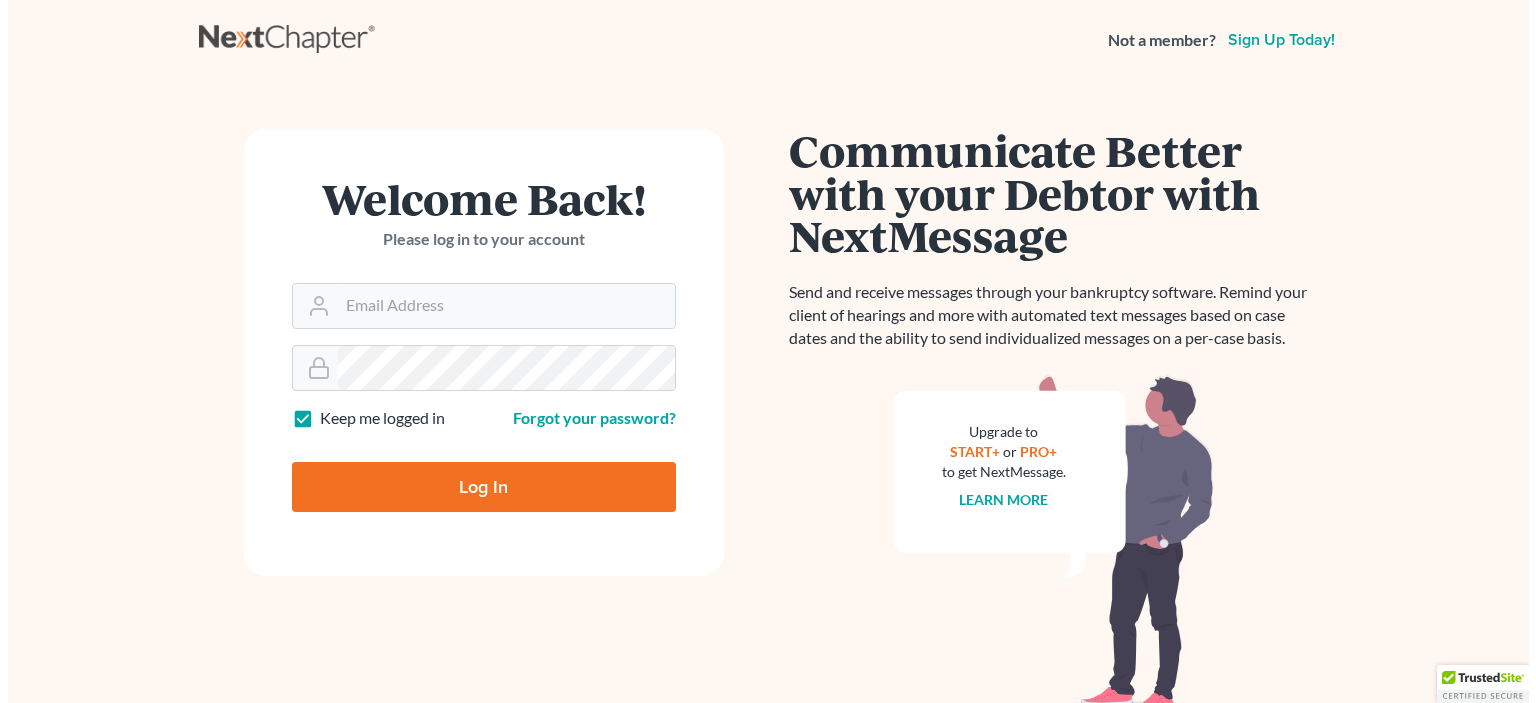 scroll, scrollTop: 0, scrollLeft: 0, axis: both 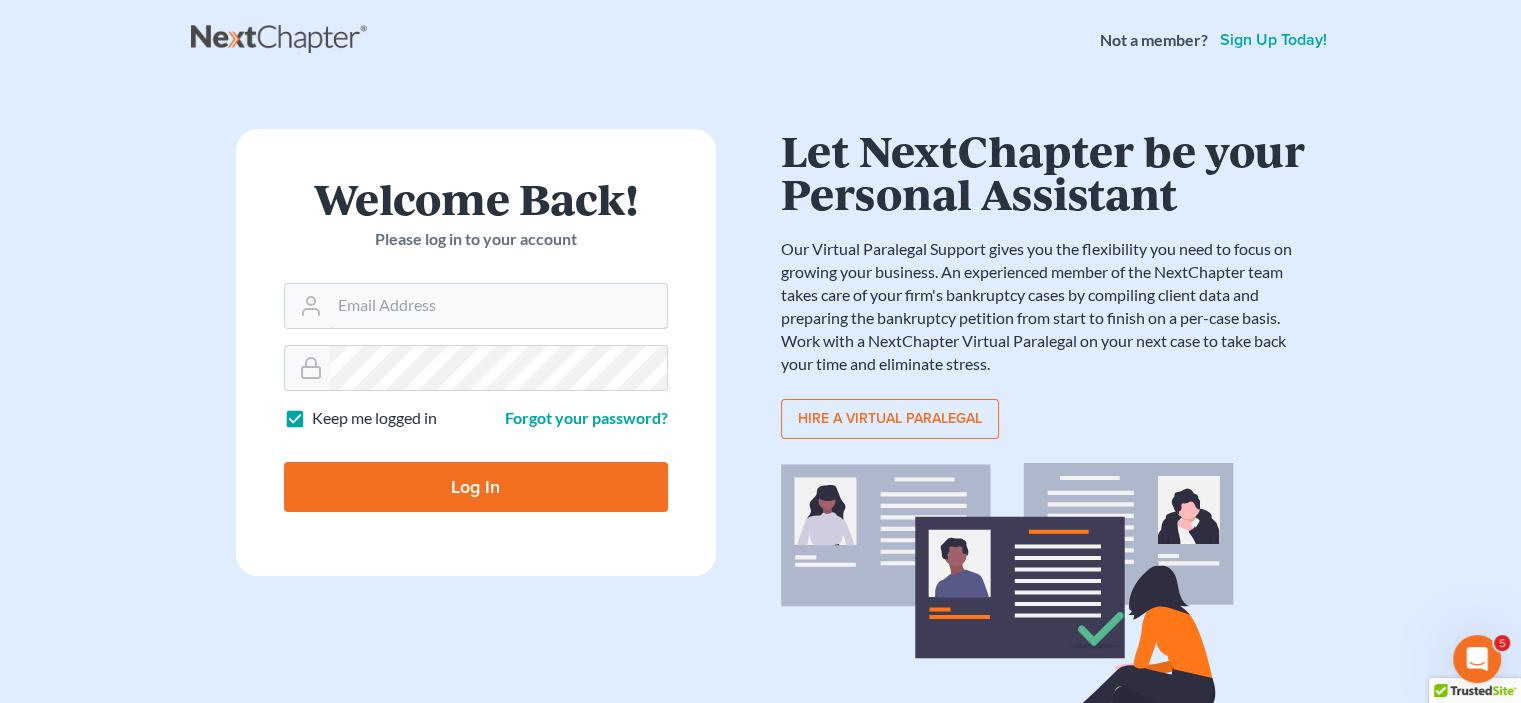 type on "jeeskim@yahoo.com" 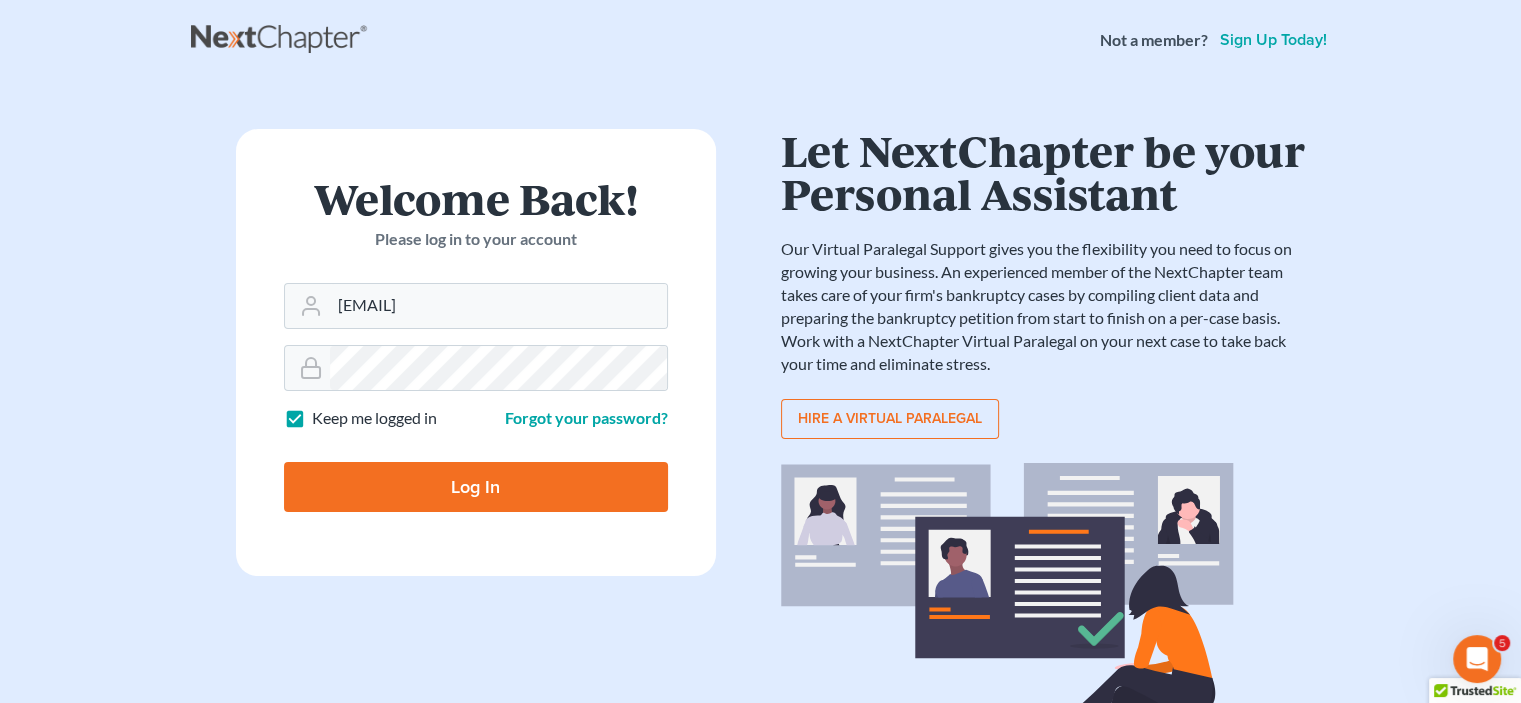 click on "Log In" at bounding box center [476, 487] 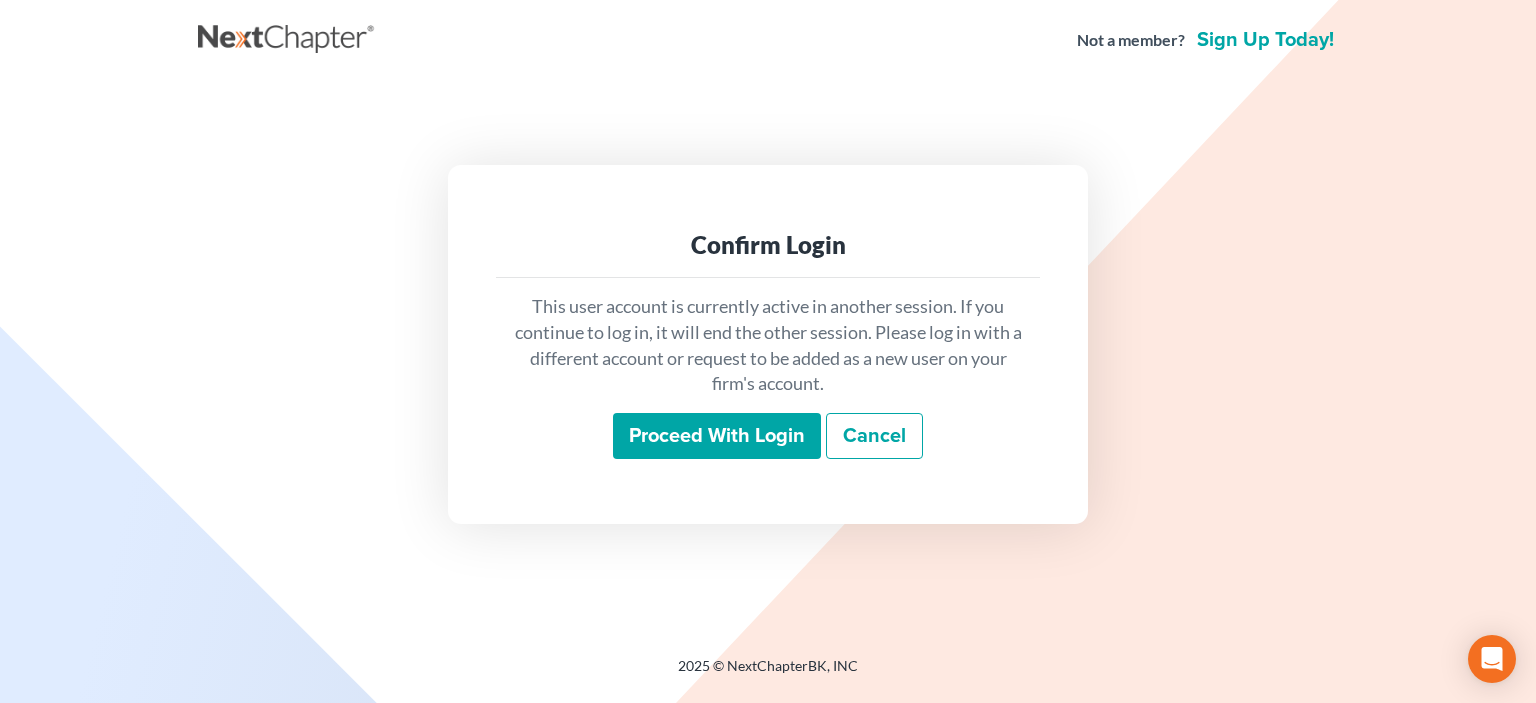 scroll, scrollTop: 0, scrollLeft: 0, axis: both 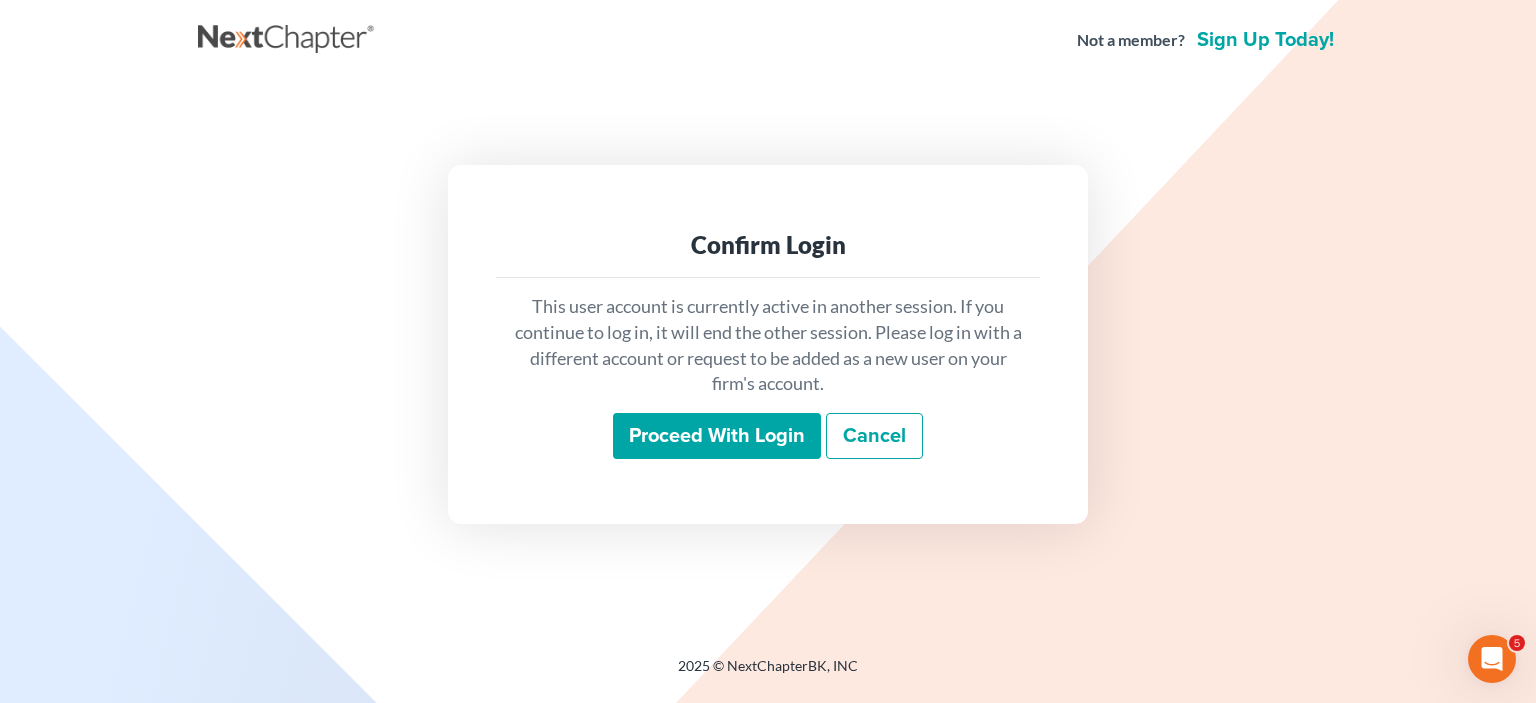 click on "Proceed with login" at bounding box center [717, 436] 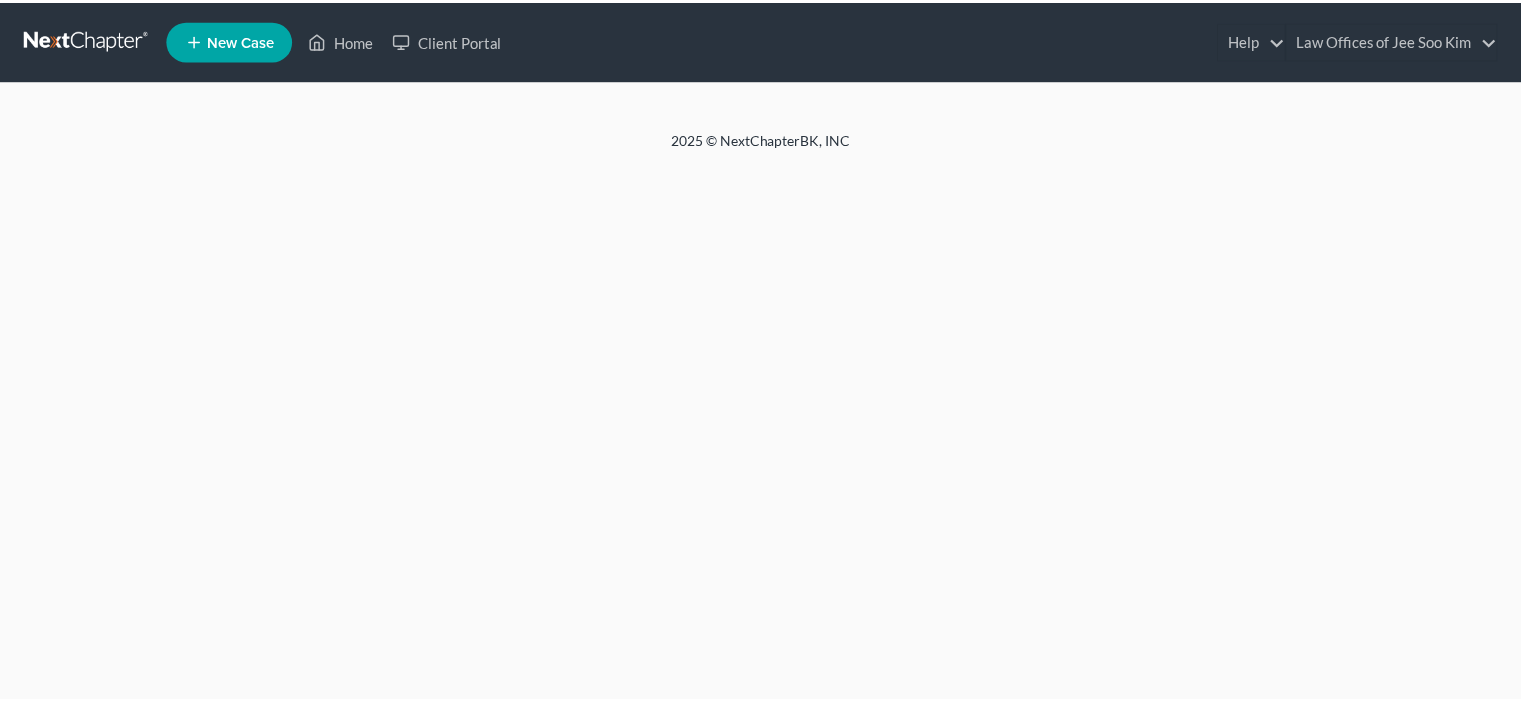 scroll, scrollTop: 0, scrollLeft: 0, axis: both 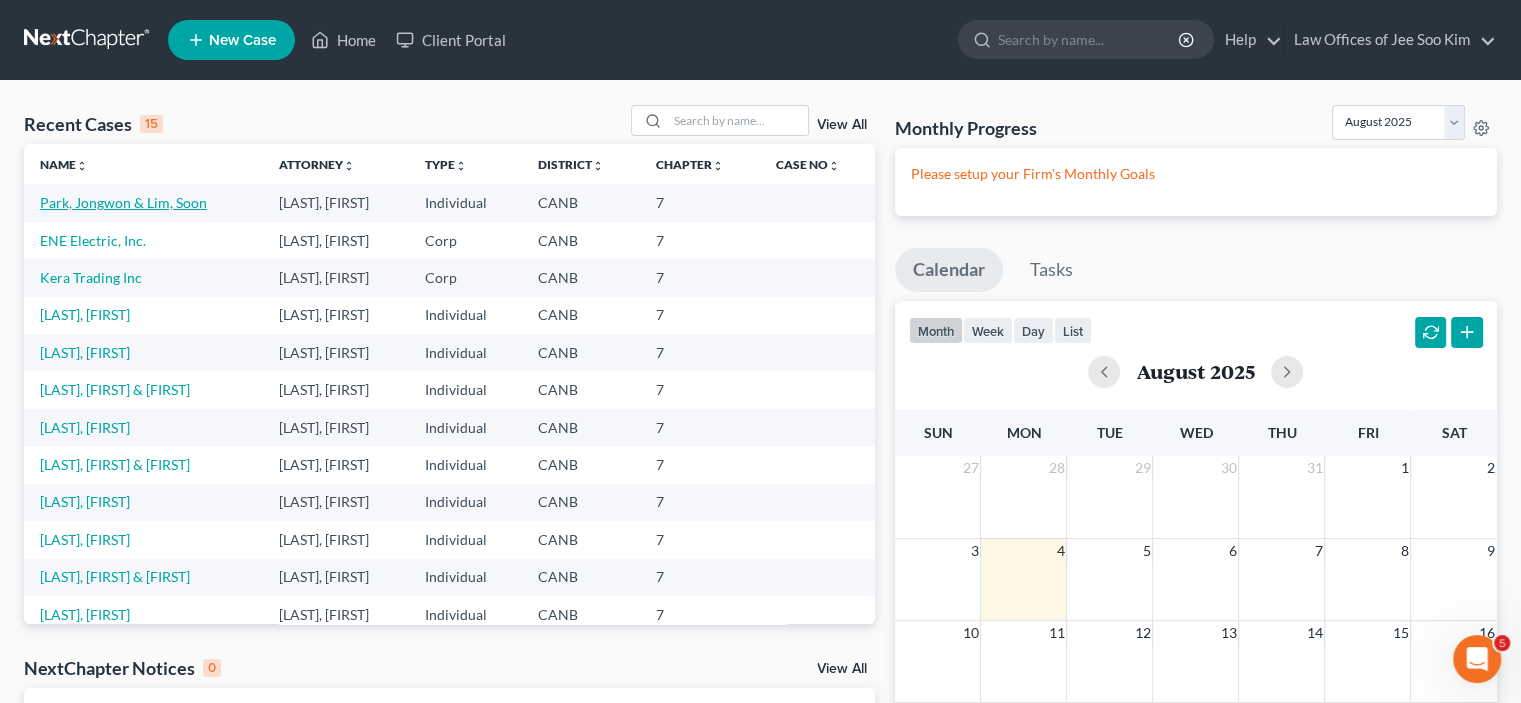 click on "Park, Jongwon & Lim, Soon" at bounding box center (123, 202) 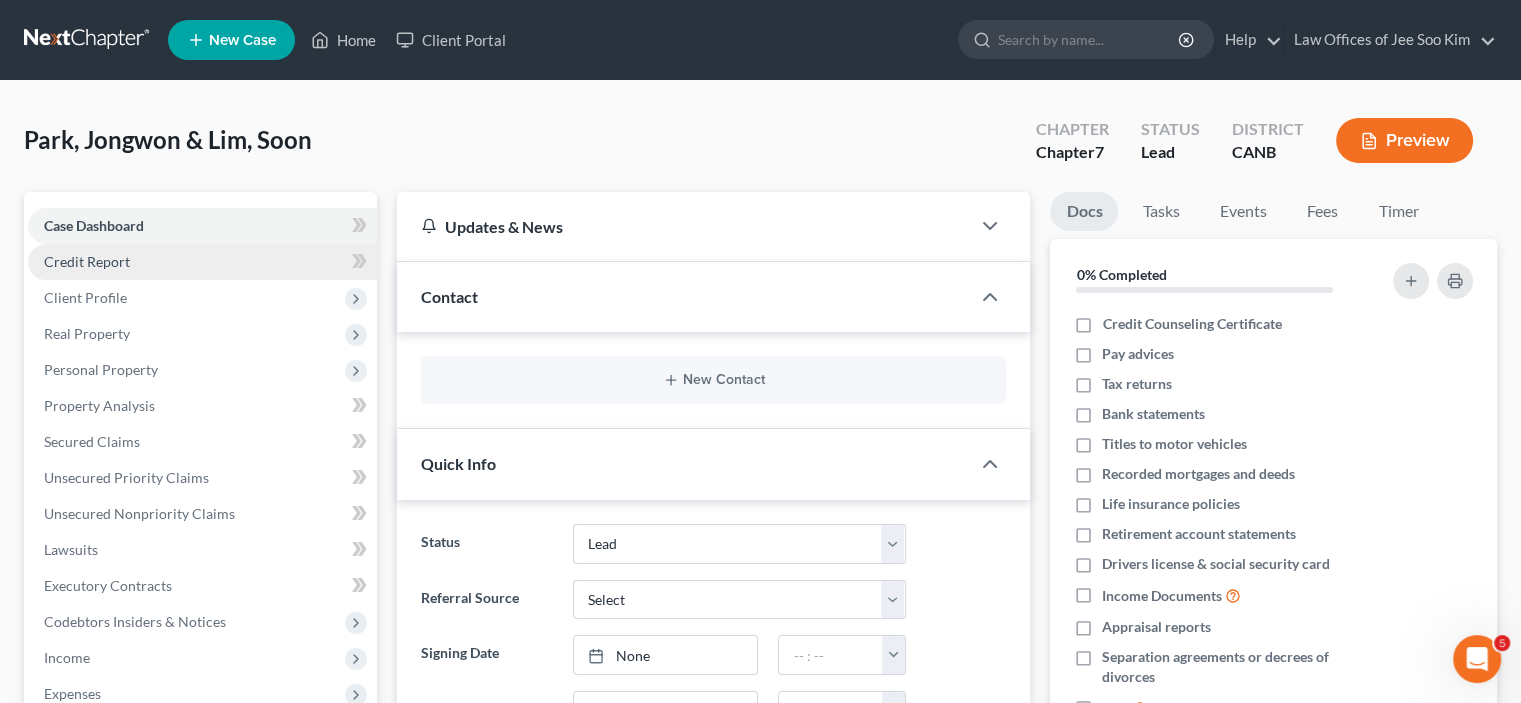 click on "Credit Report" at bounding box center (202, 262) 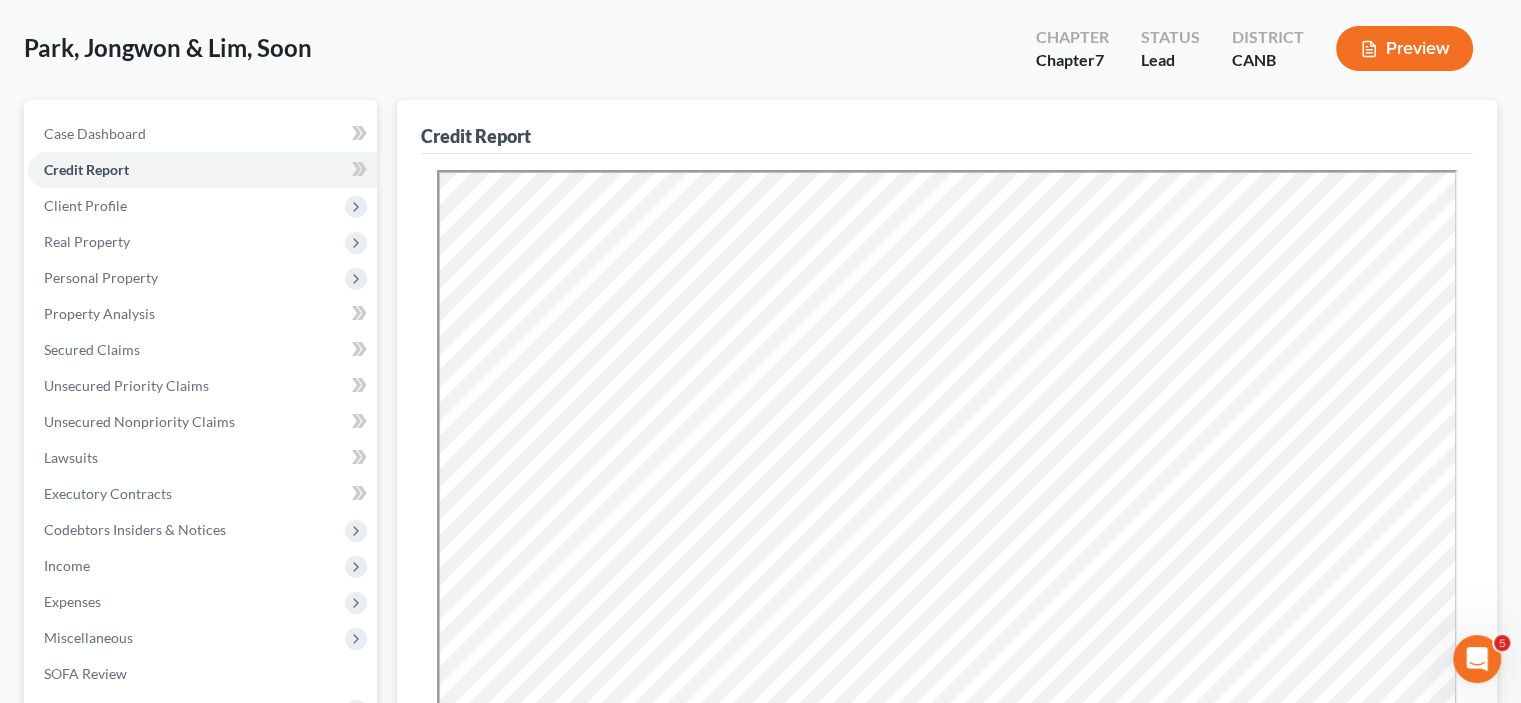 scroll, scrollTop: 200, scrollLeft: 0, axis: vertical 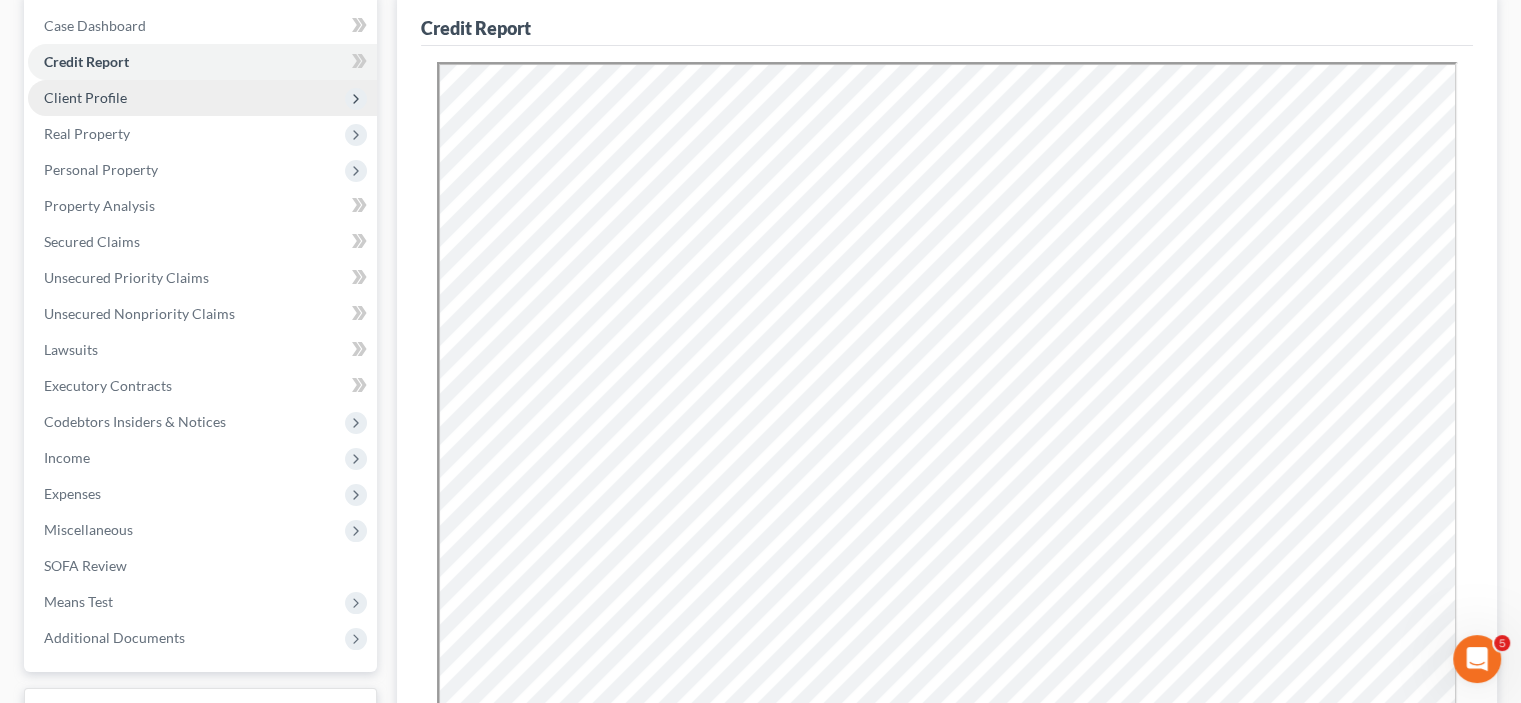 click on "Client Profile" at bounding box center (85, 97) 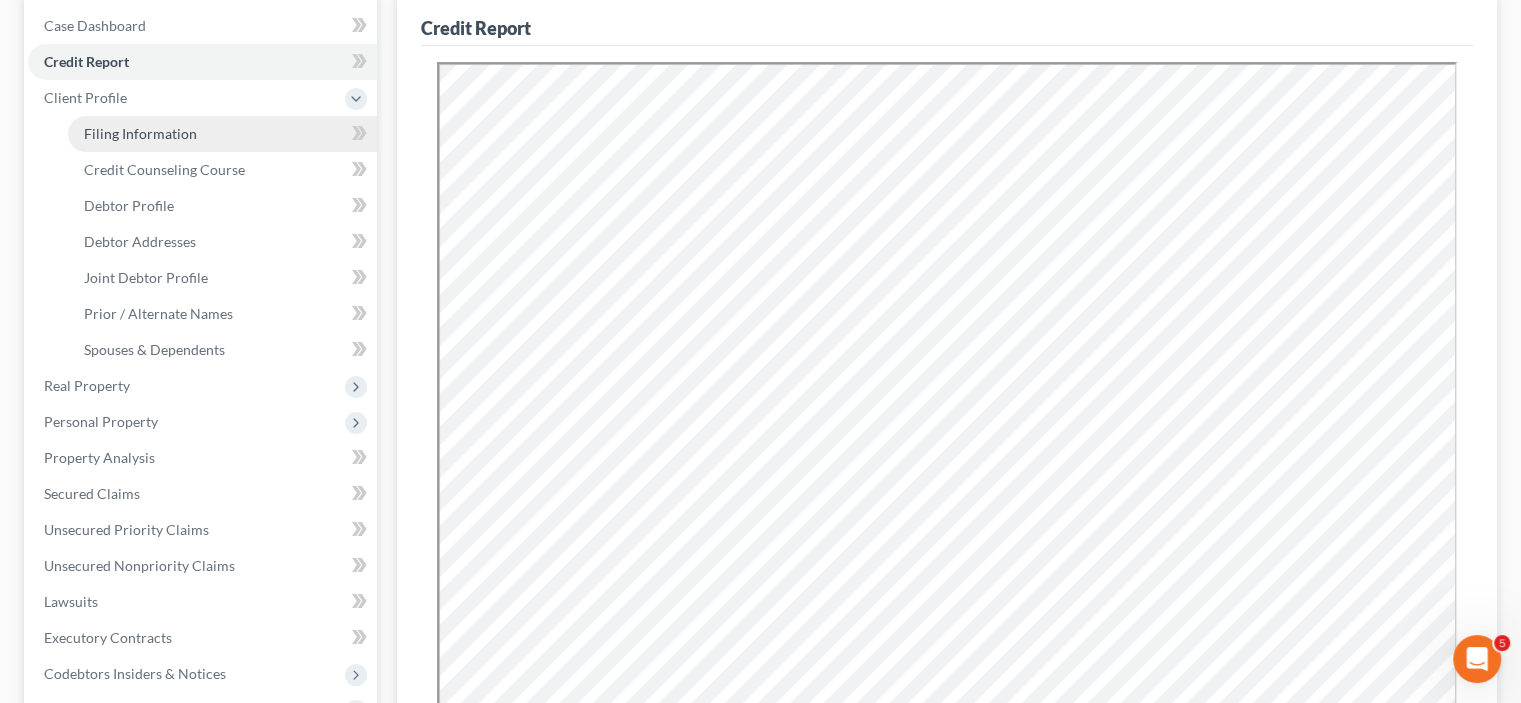 click on "Filing Information" at bounding box center (140, 133) 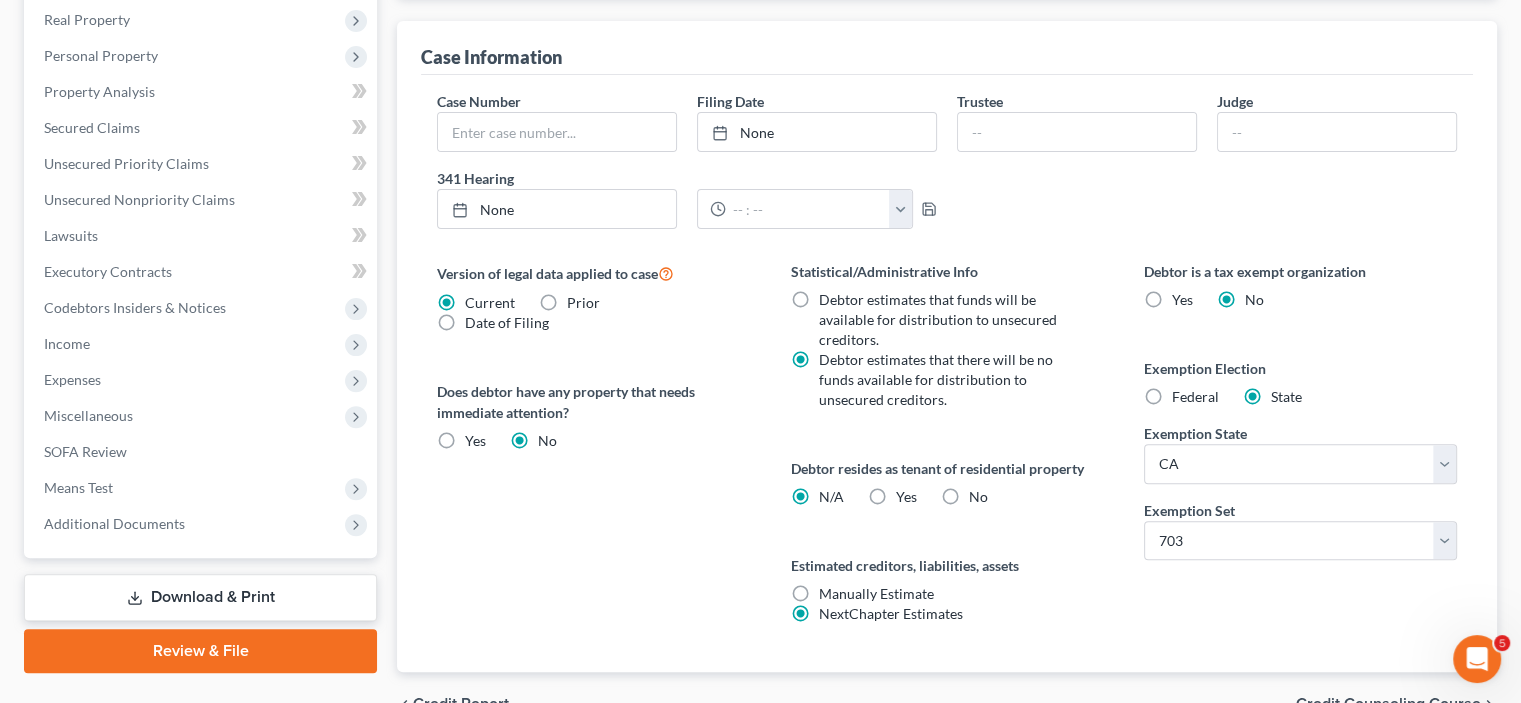 scroll, scrollTop: 600, scrollLeft: 0, axis: vertical 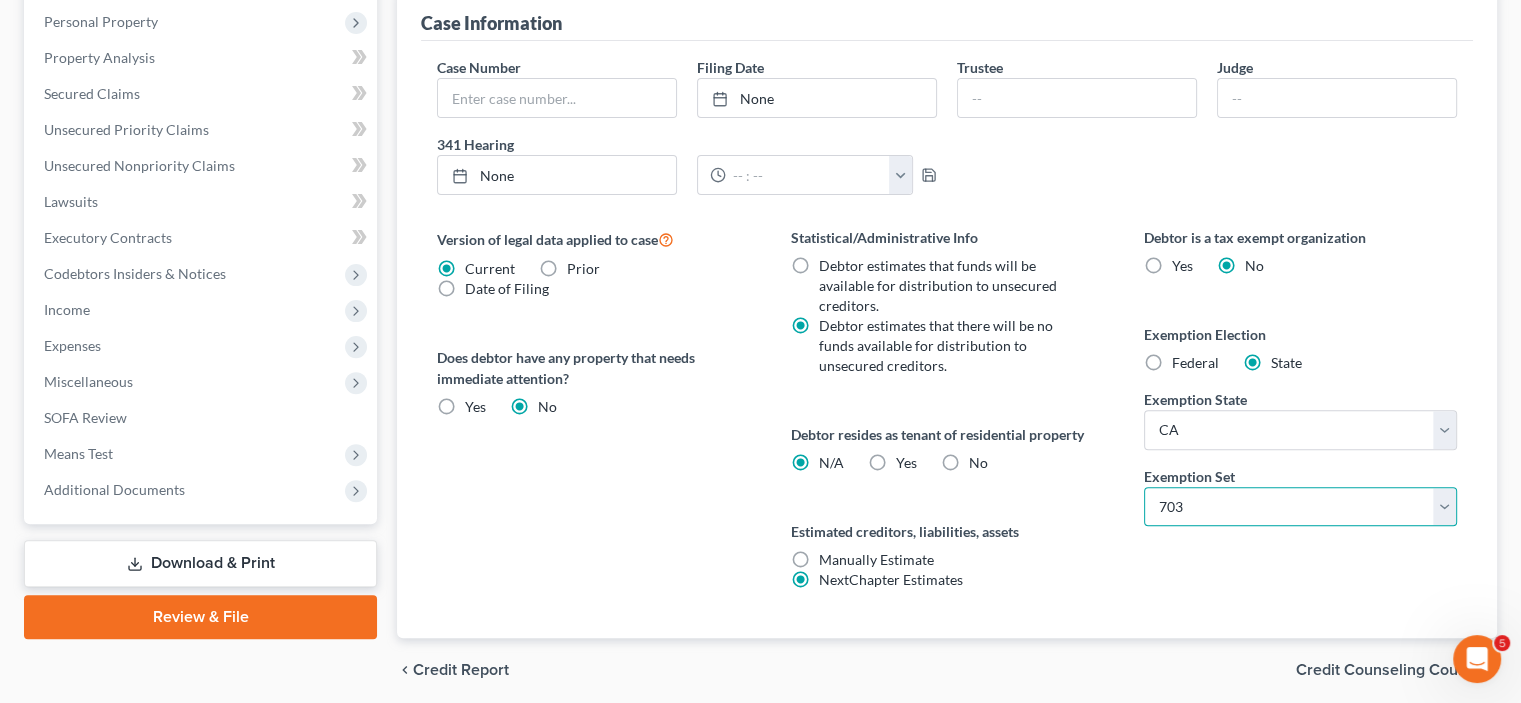 click on "Select 703 704" at bounding box center (1300, 507) 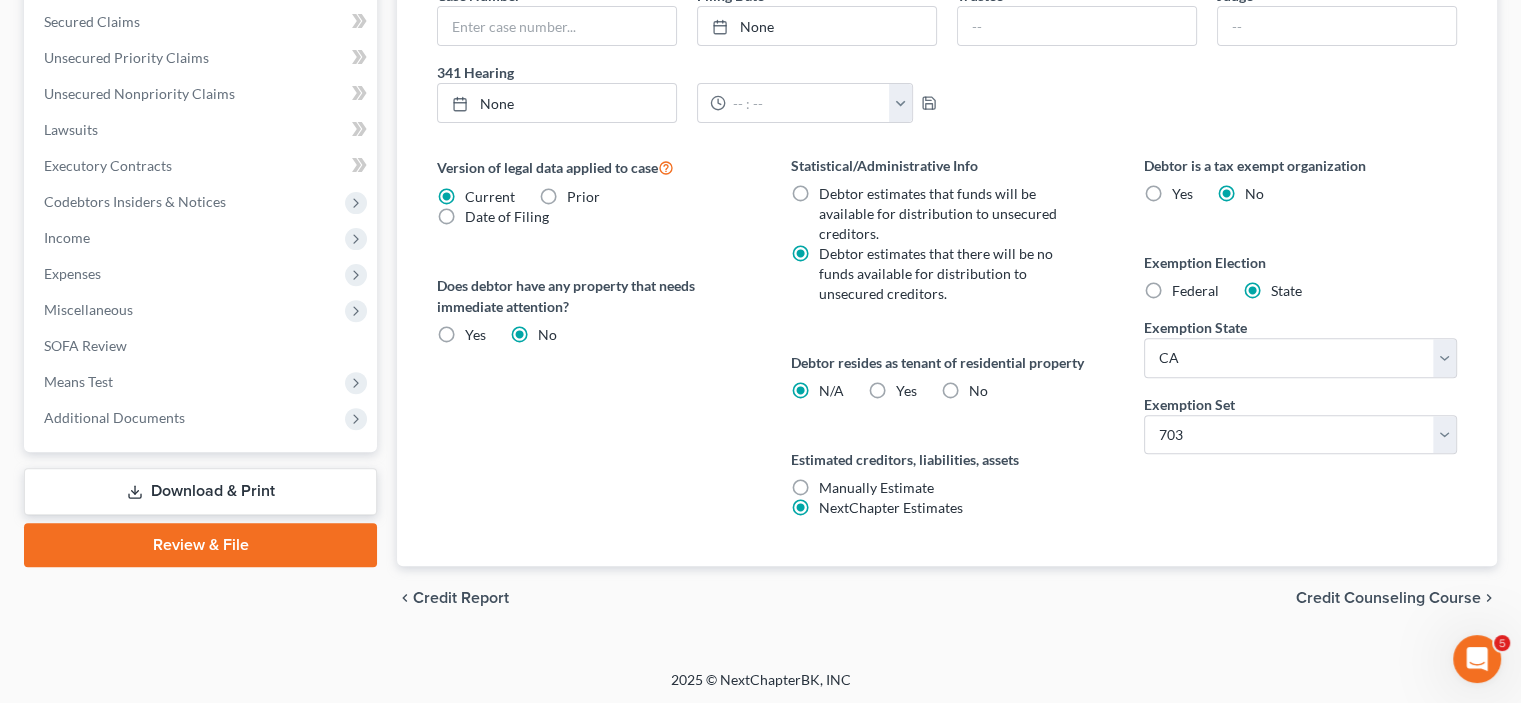 click on "Credit Counseling Course" at bounding box center [1388, 598] 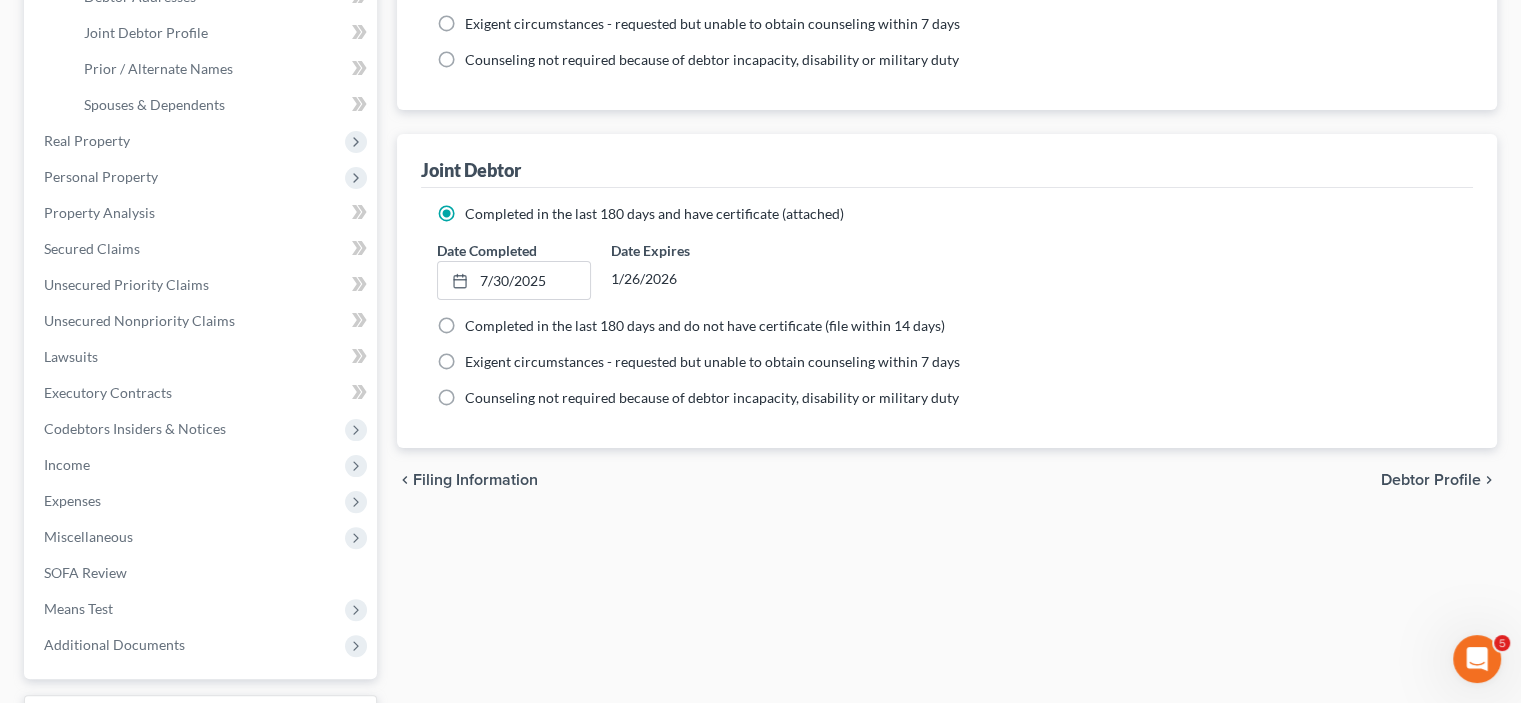 scroll, scrollTop: 500, scrollLeft: 0, axis: vertical 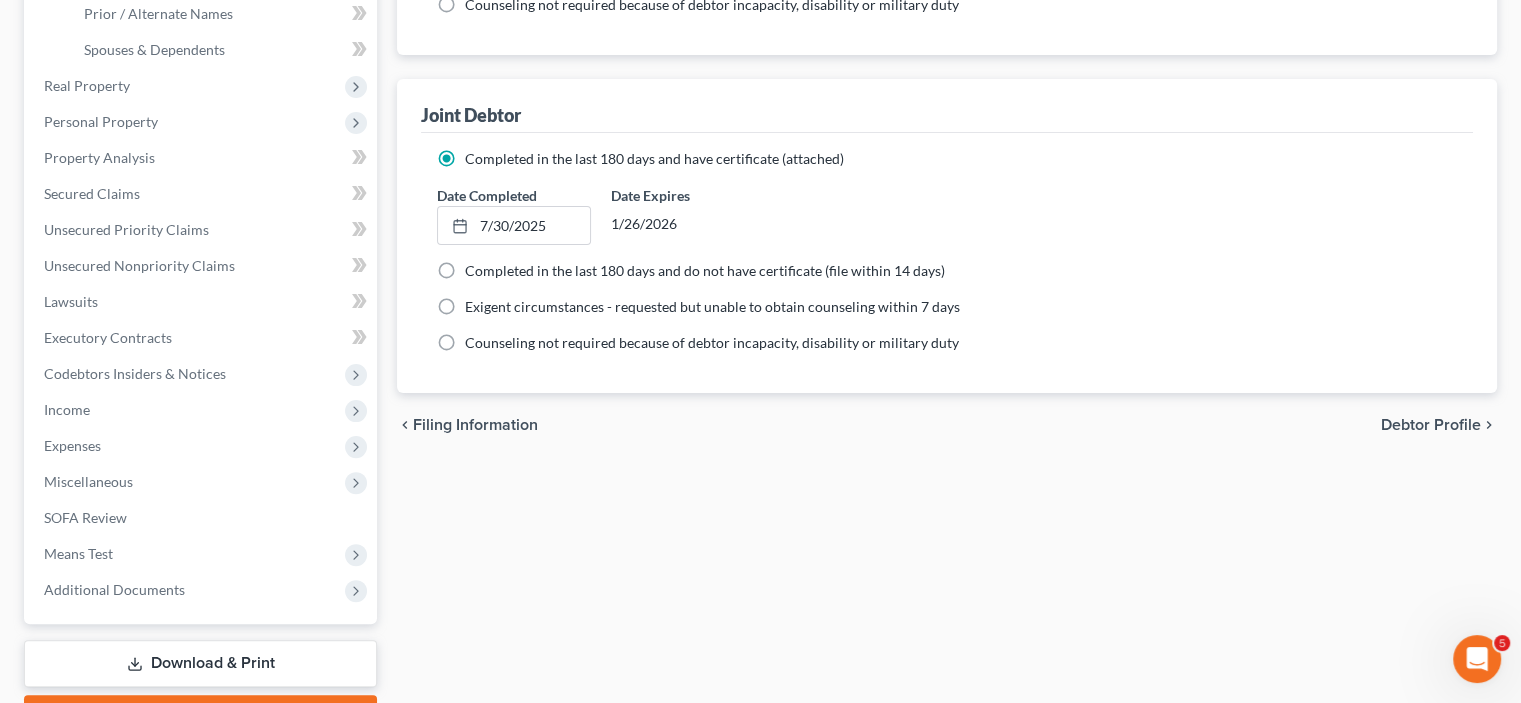click on "Debtor Profile" at bounding box center [1431, 425] 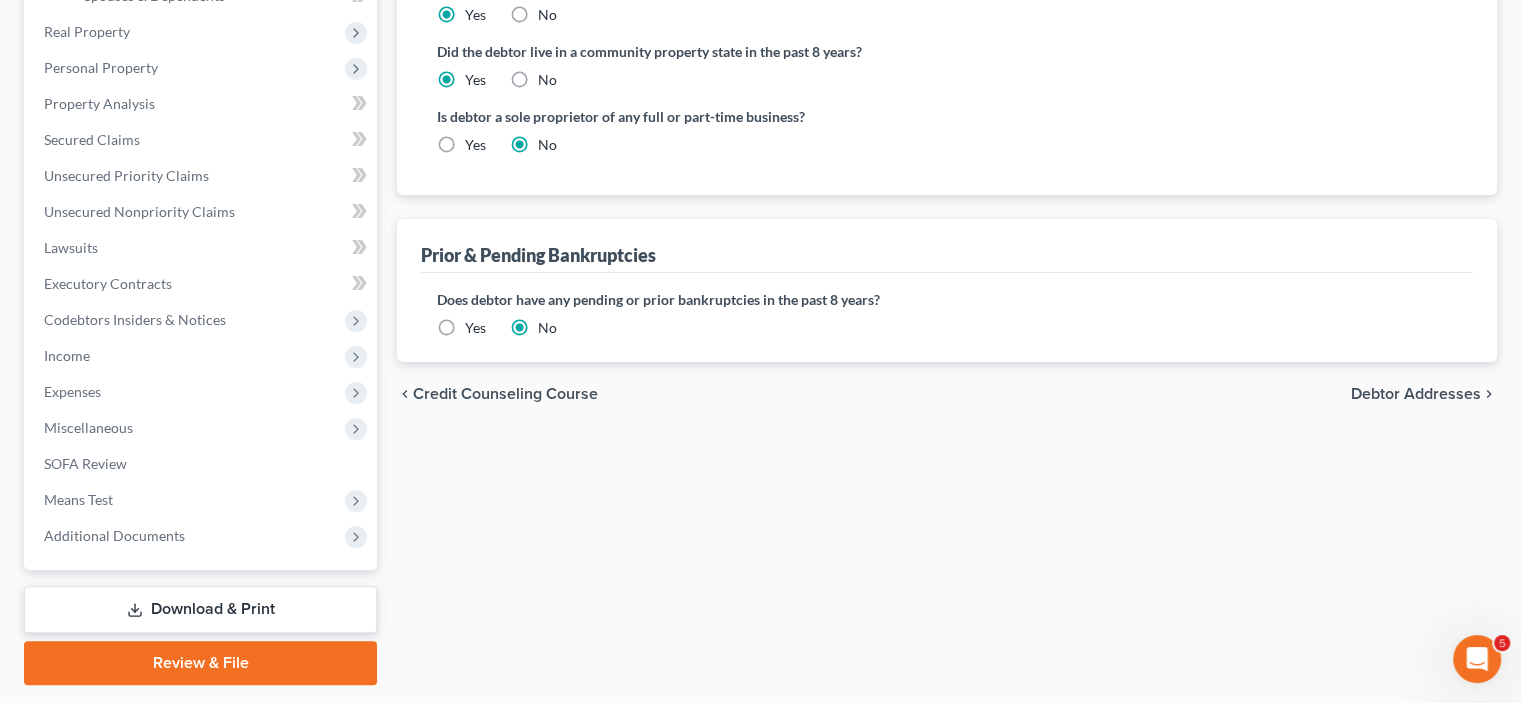 scroll, scrollTop: 600, scrollLeft: 0, axis: vertical 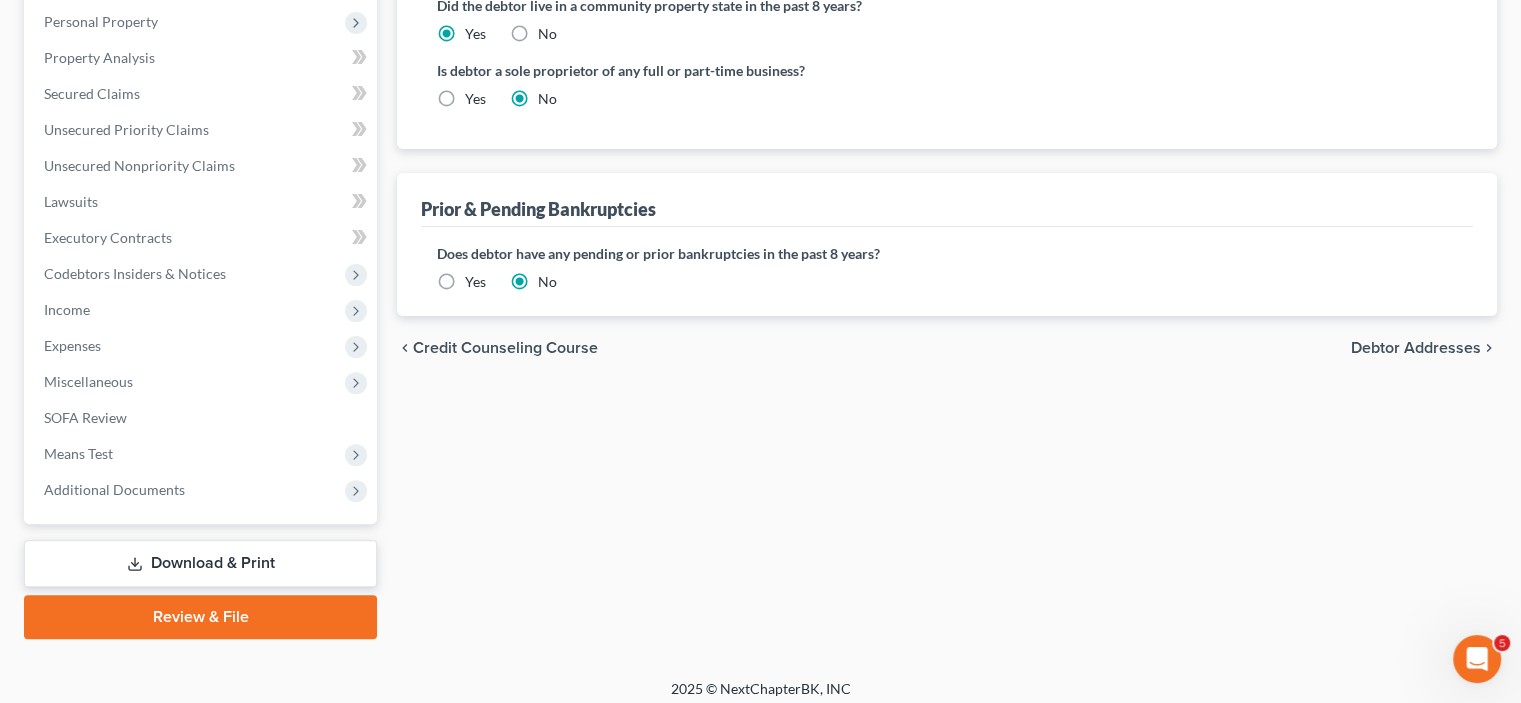 click on "Debtor Addresses" at bounding box center [1416, 348] 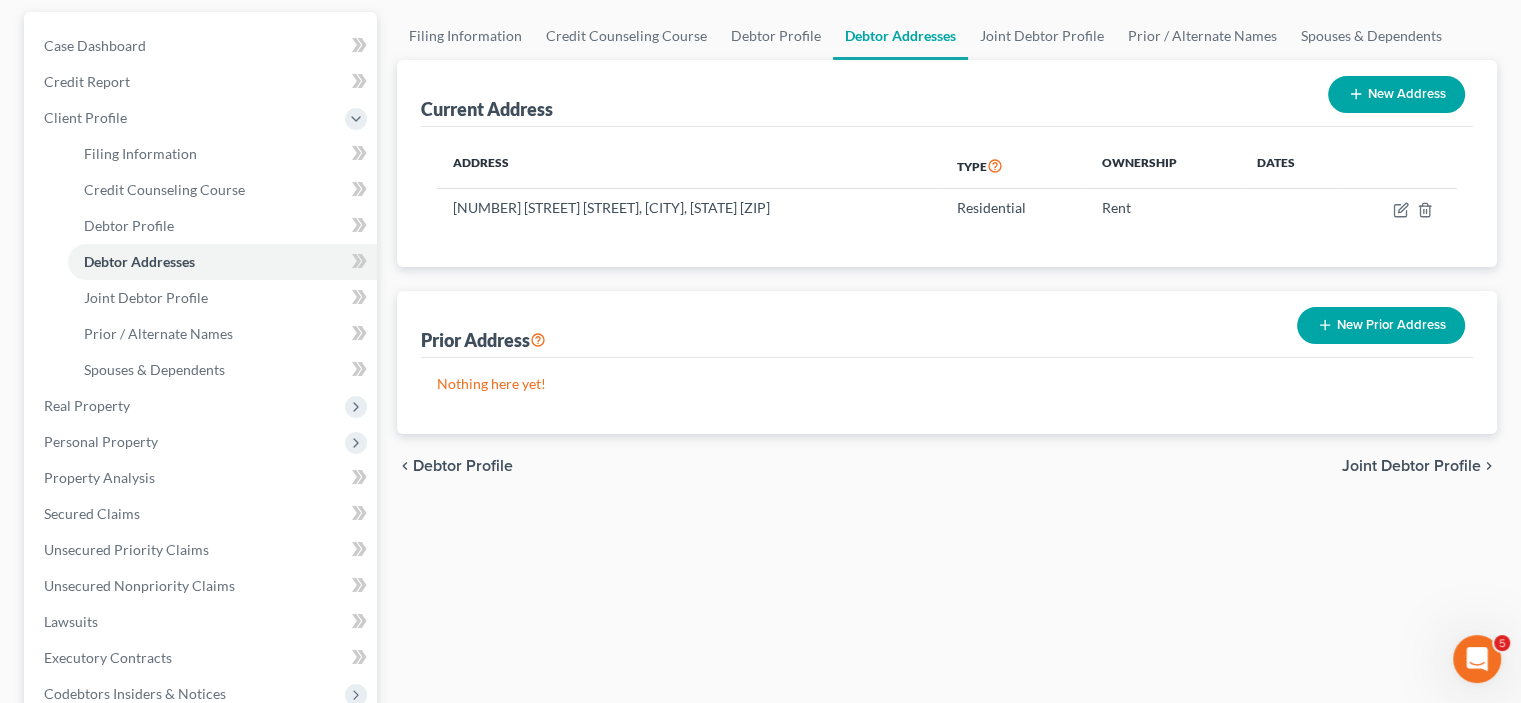 scroll, scrollTop: 200, scrollLeft: 0, axis: vertical 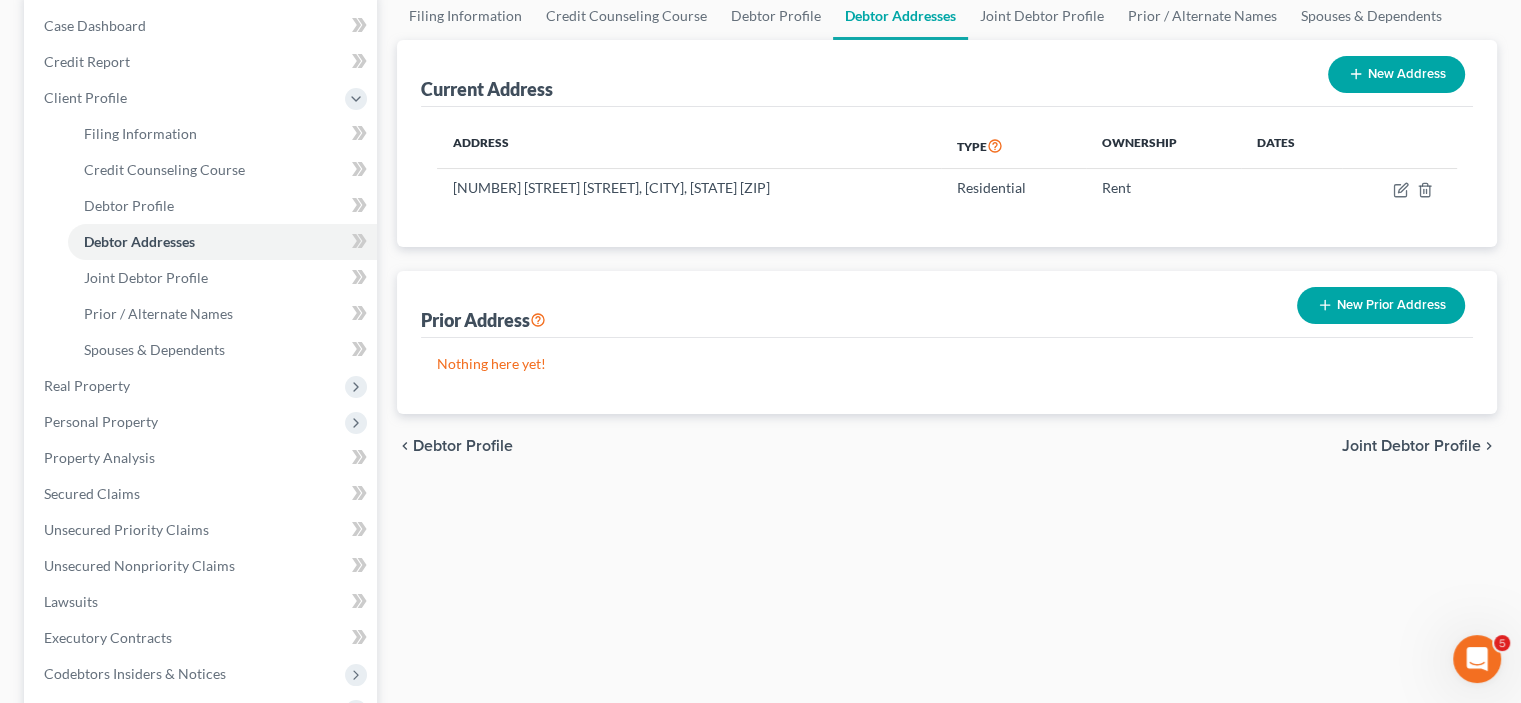 click on "Joint Debtor Profile" at bounding box center (1411, 446) 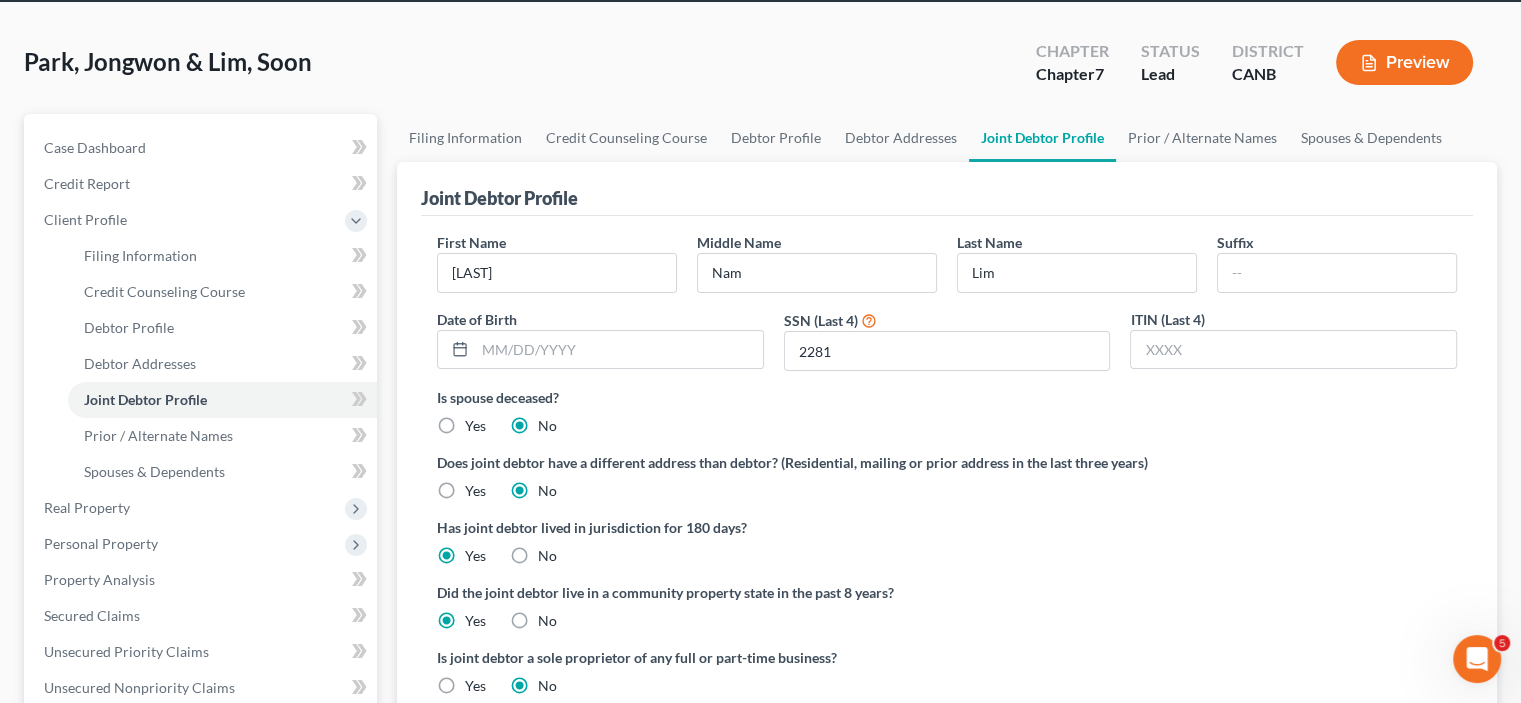 scroll, scrollTop: 100, scrollLeft: 0, axis: vertical 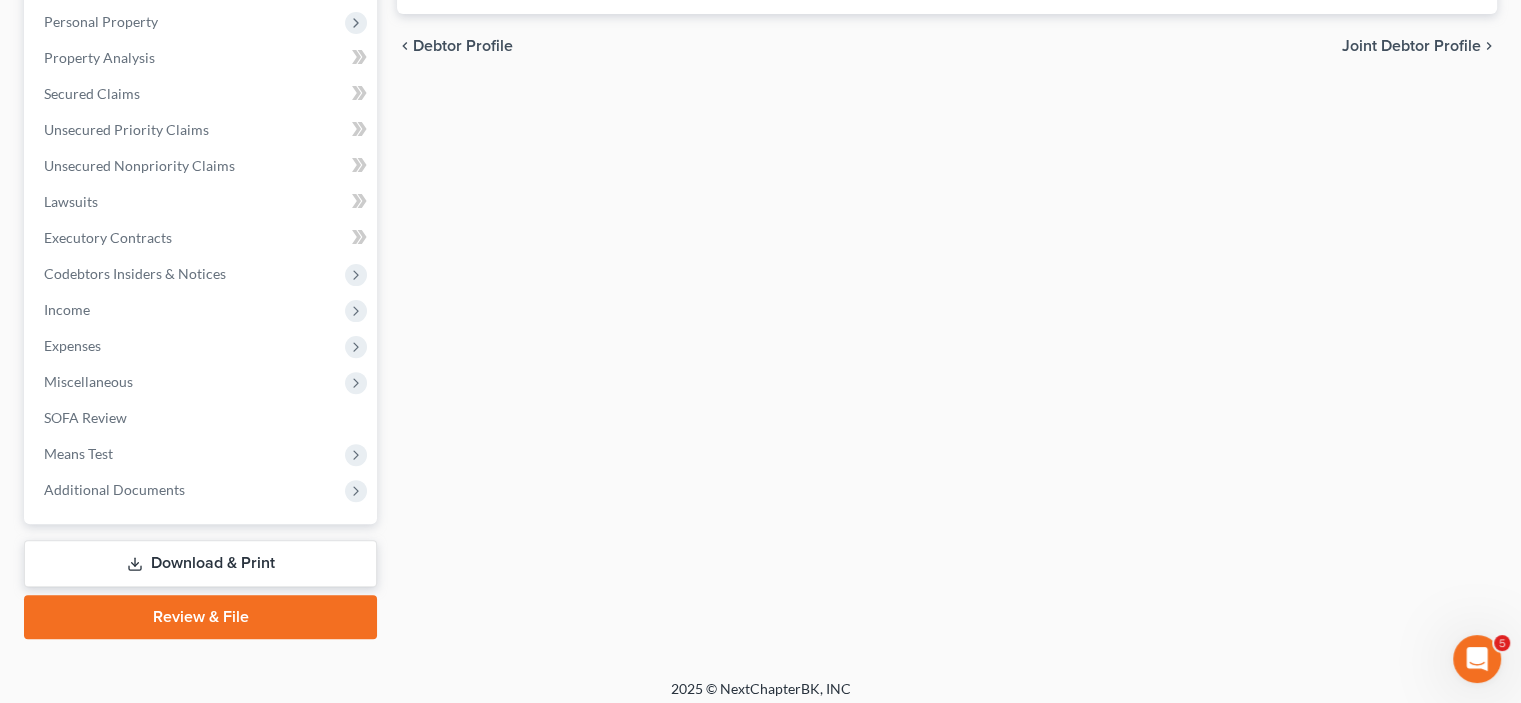 select on "1" 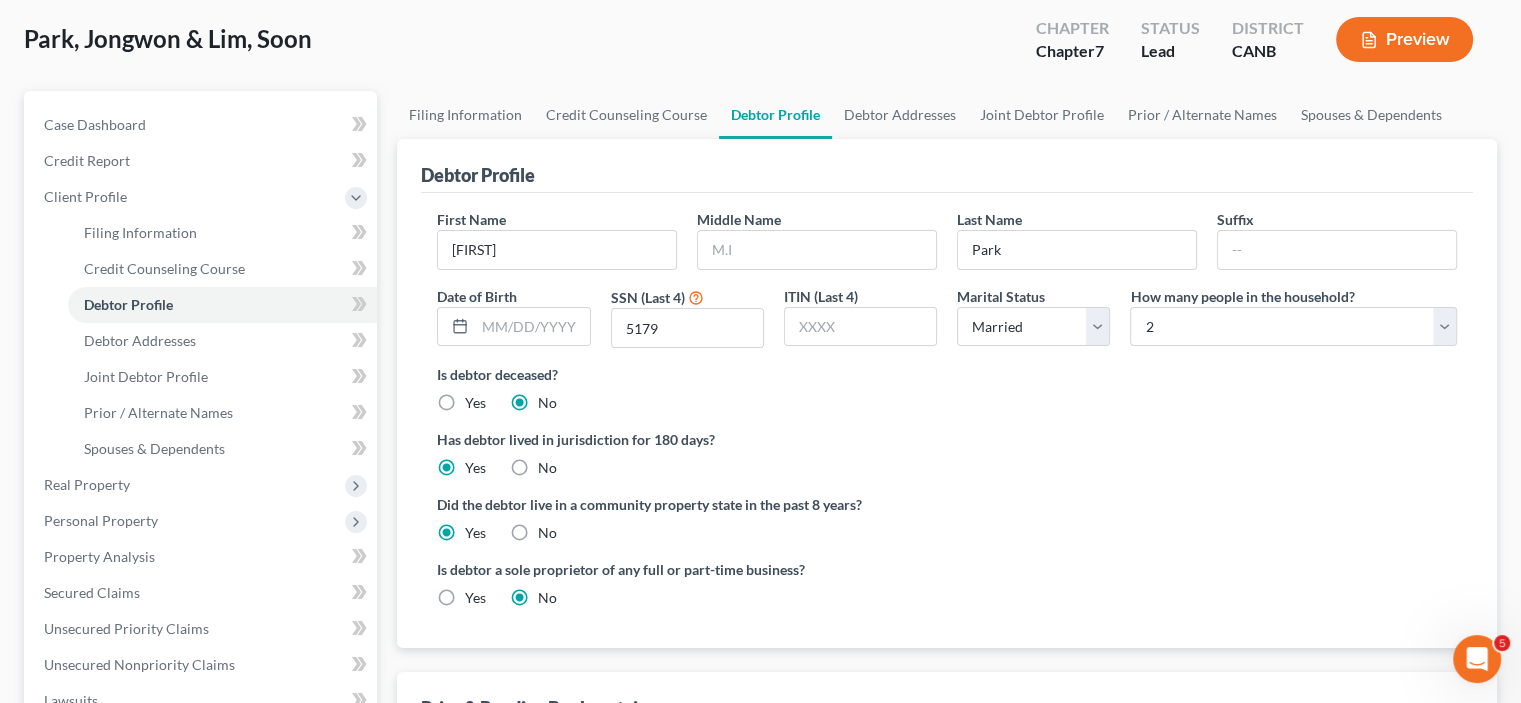 scroll, scrollTop: 100, scrollLeft: 0, axis: vertical 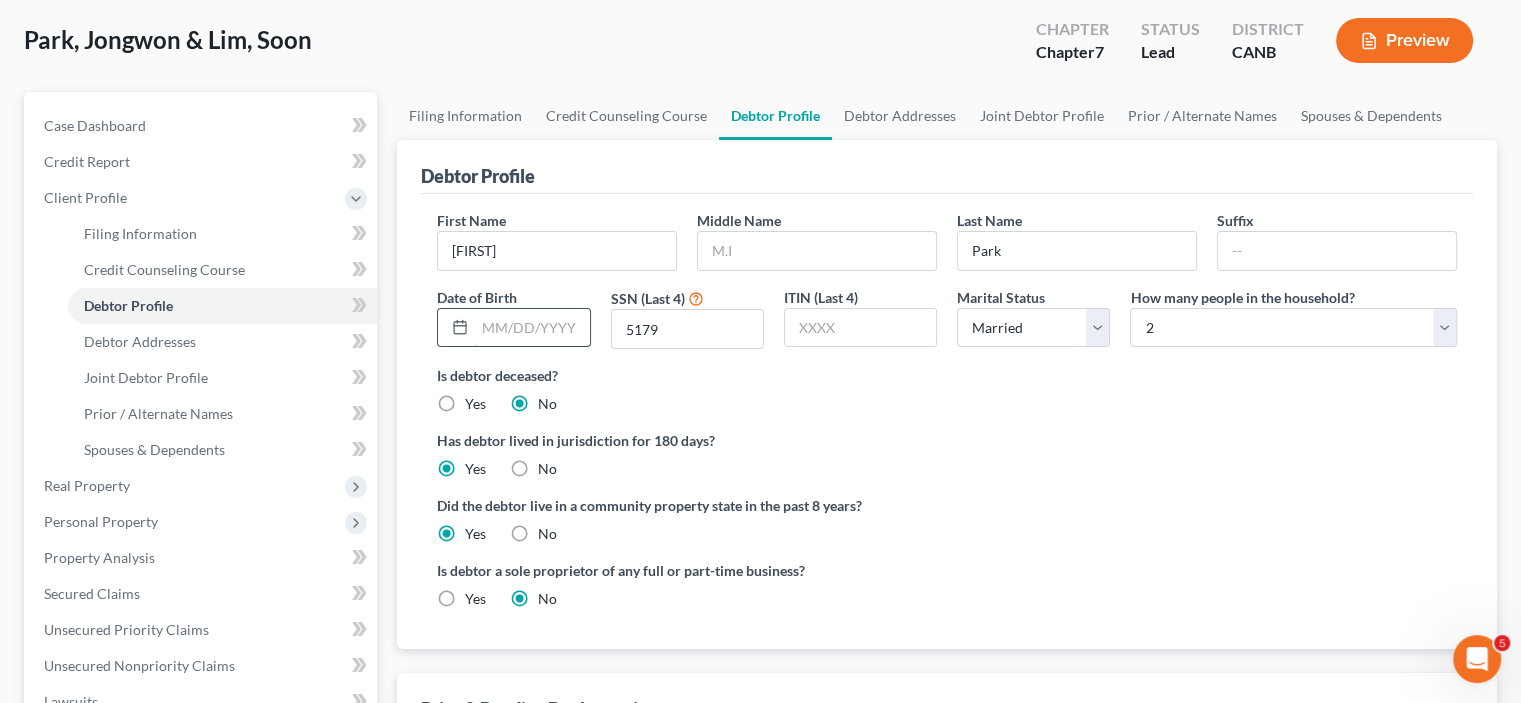 click at bounding box center [532, 328] 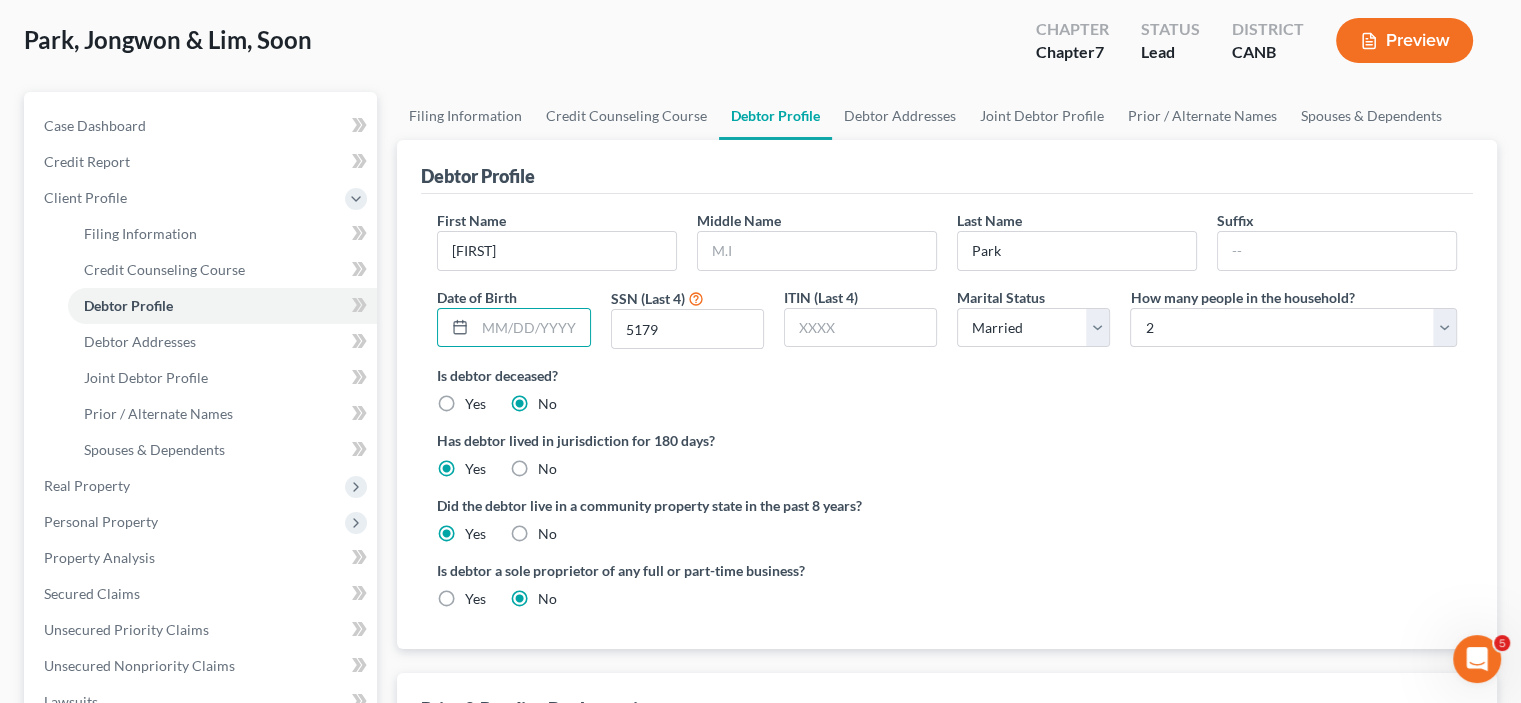 click on "Has debtor lived in jurisdiction for 180 days?" at bounding box center (947, 440) 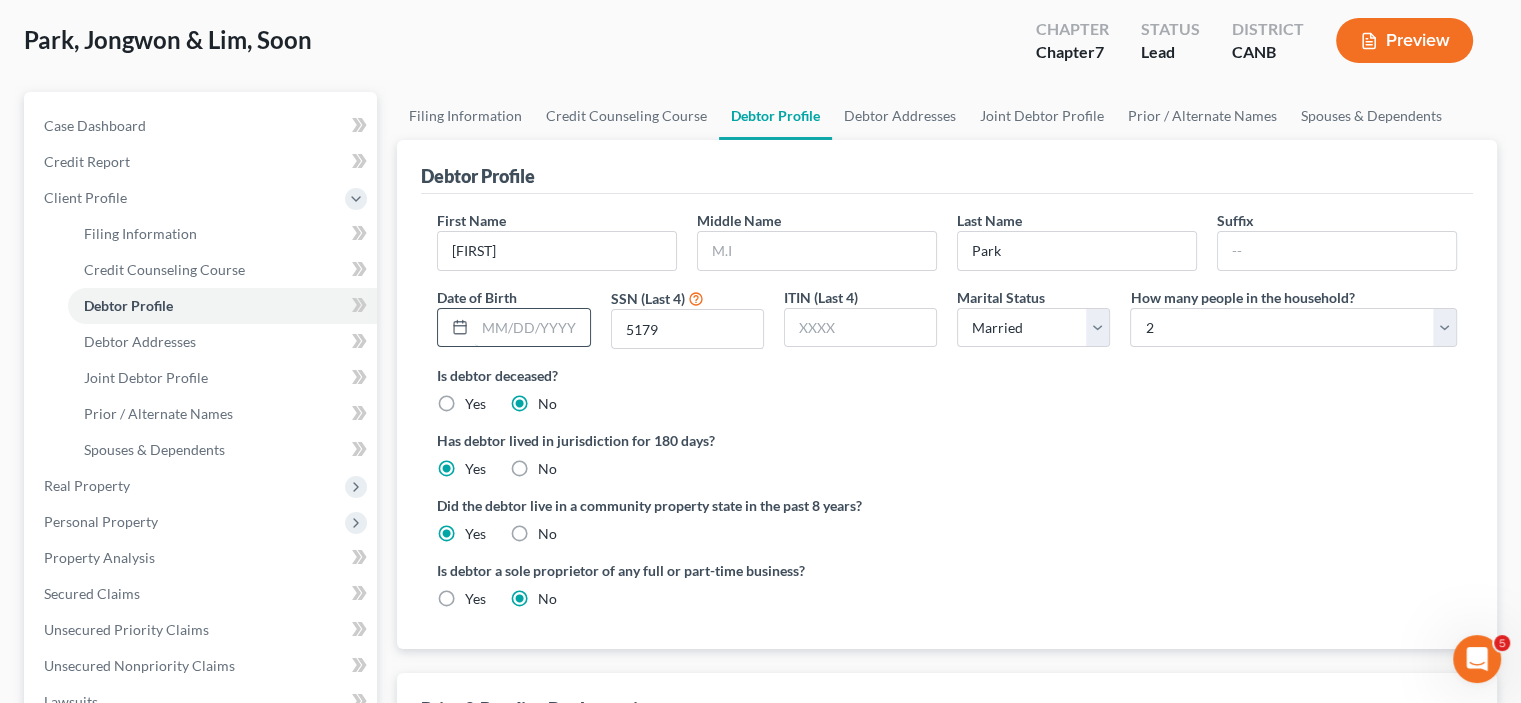 click at bounding box center [532, 328] 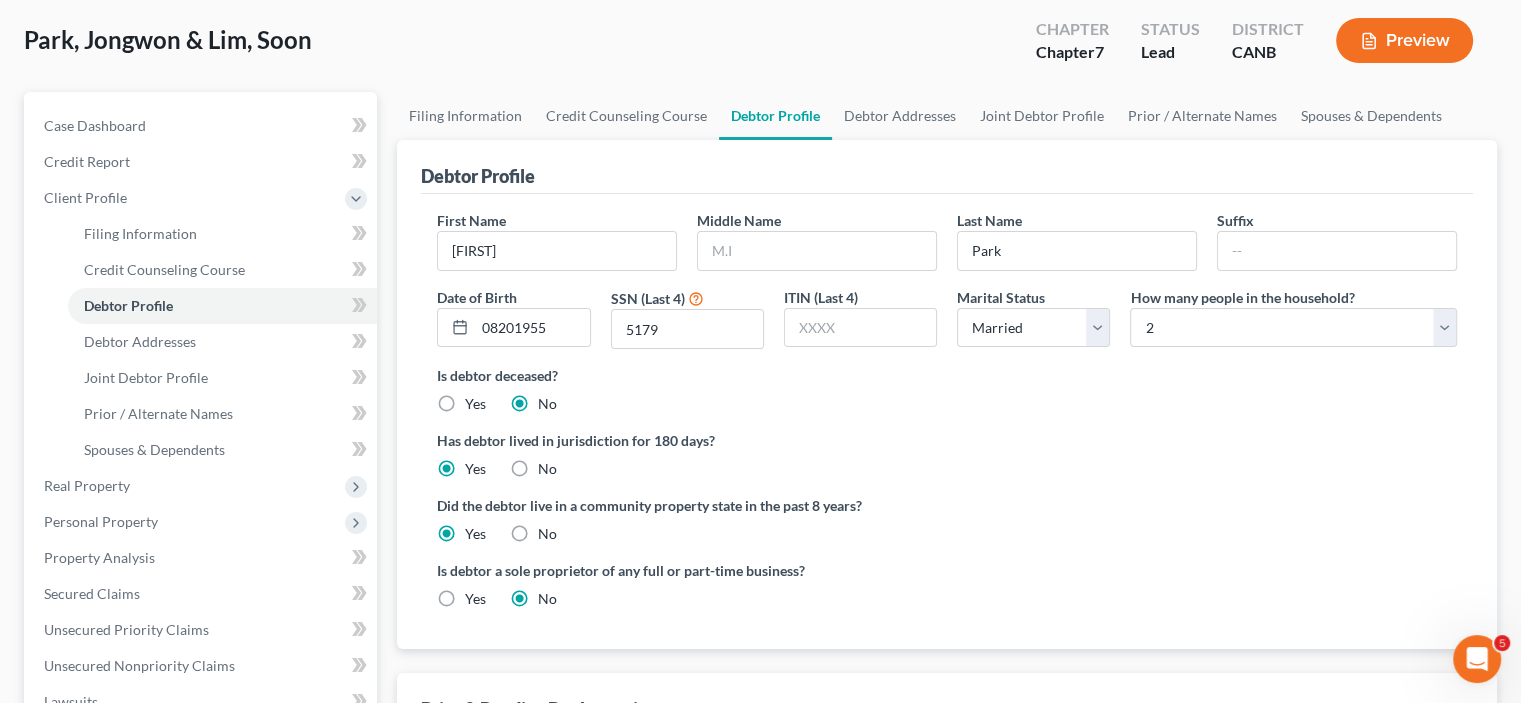 click on "Is debtor deceased?" at bounding box center [947, 375] 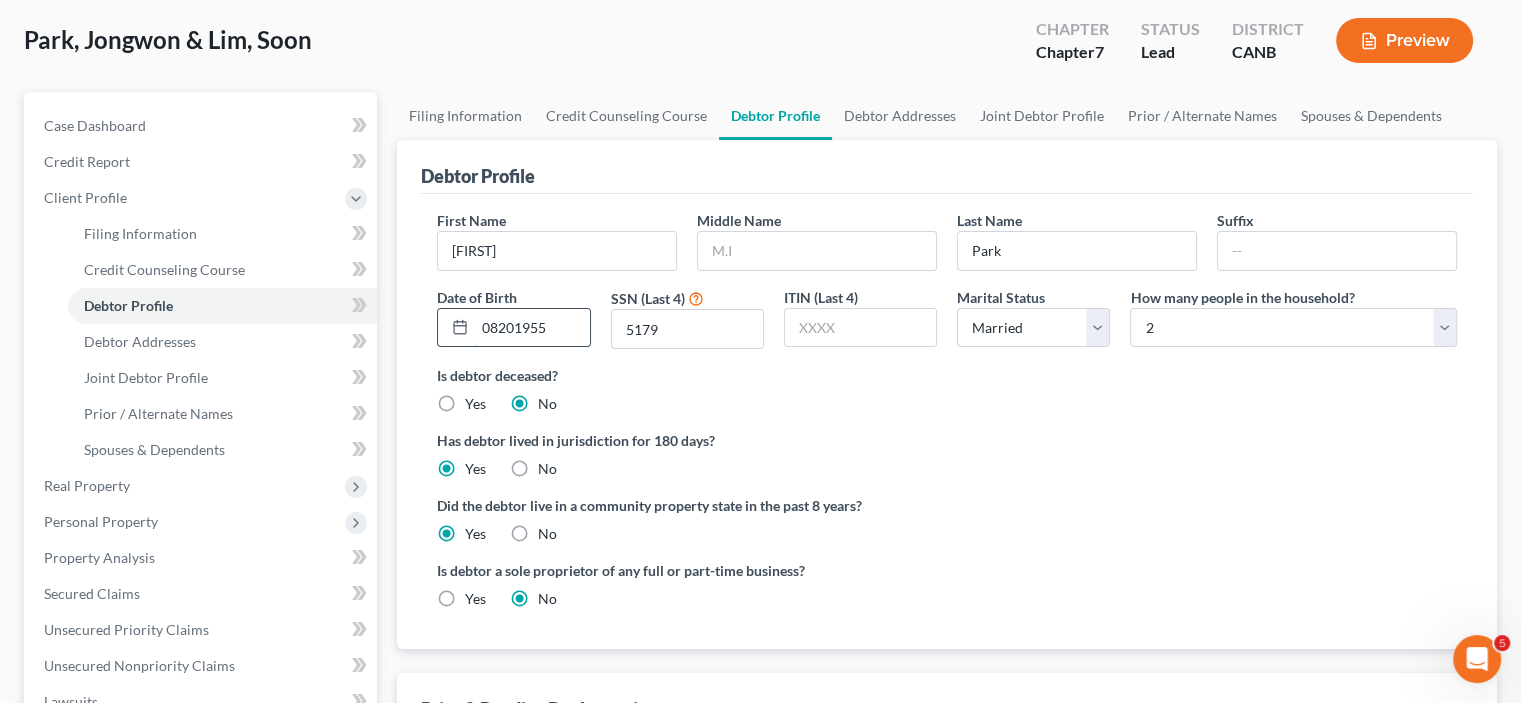 click on "08201955" at bounding box center (532, 328) 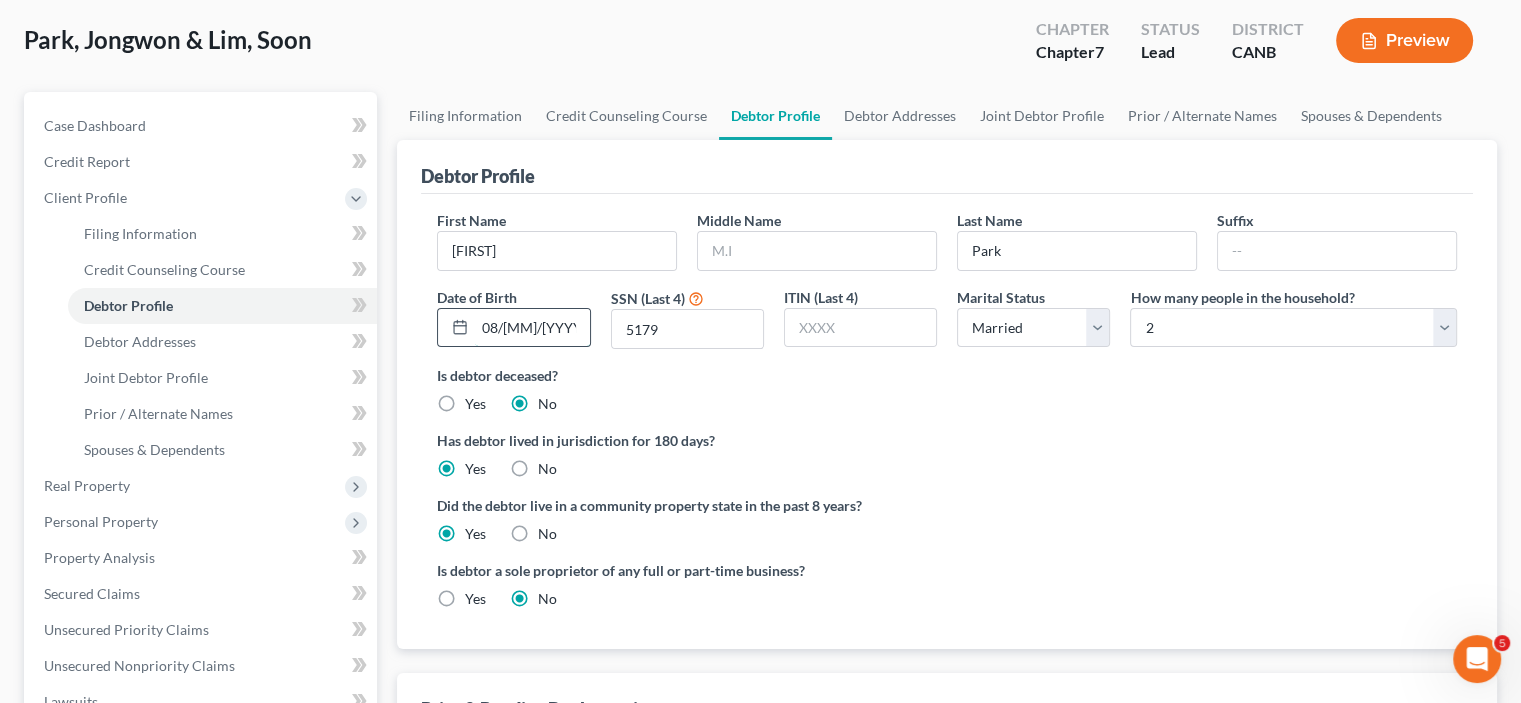 click on "08/[MM]/[YYYY]" at bounding box center (532, 328) 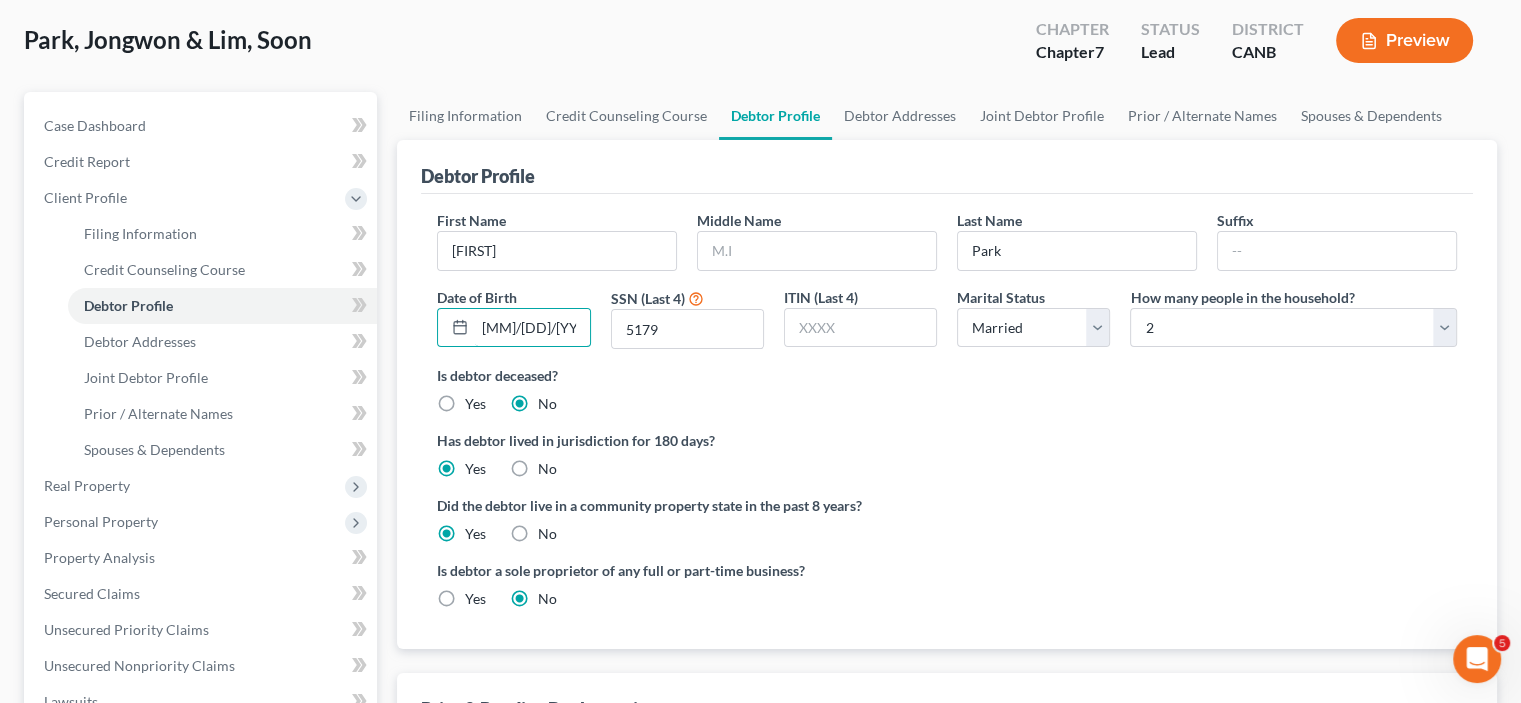 type on "[MM]/[DD]/[YYYY]" 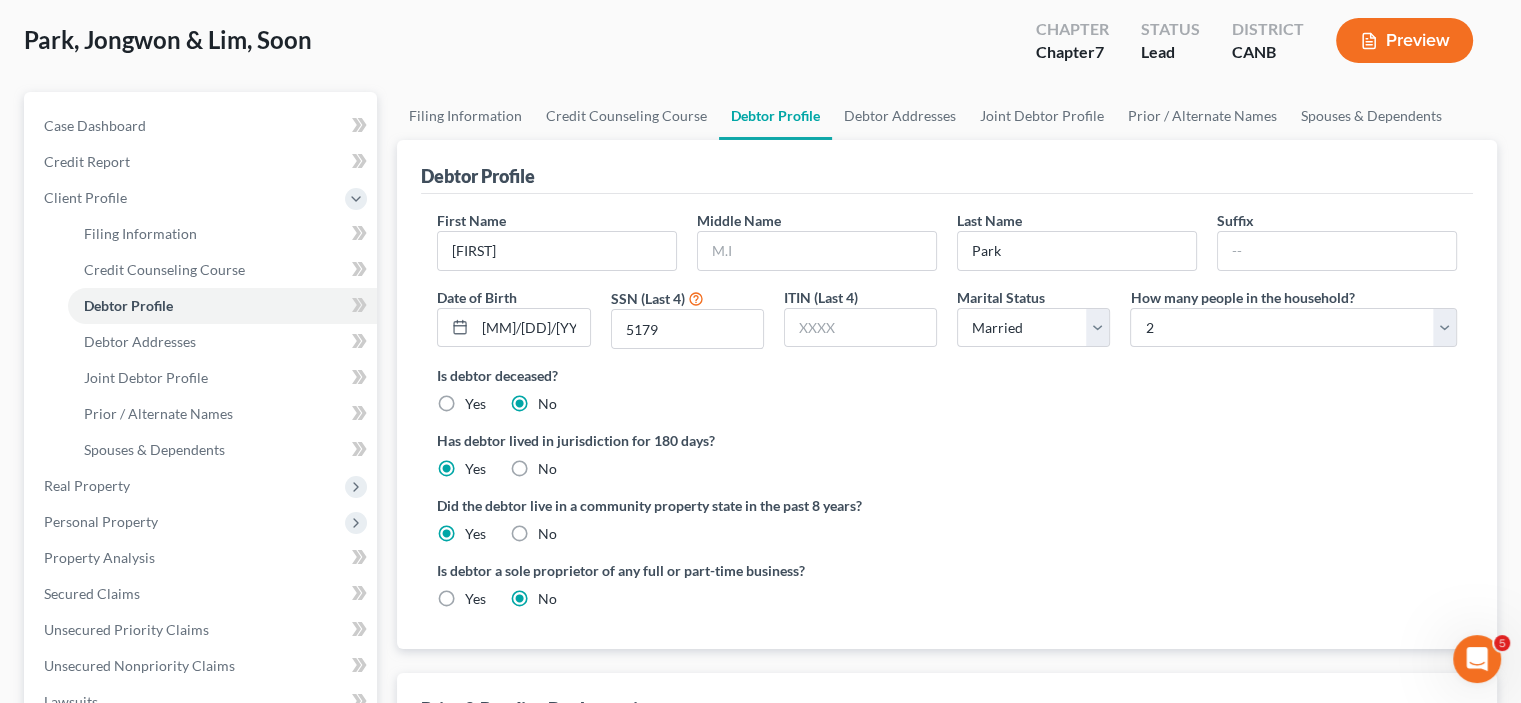click on "Has debtor lived in jurisdiction for 180 days?" at bounding box center [947, 440] 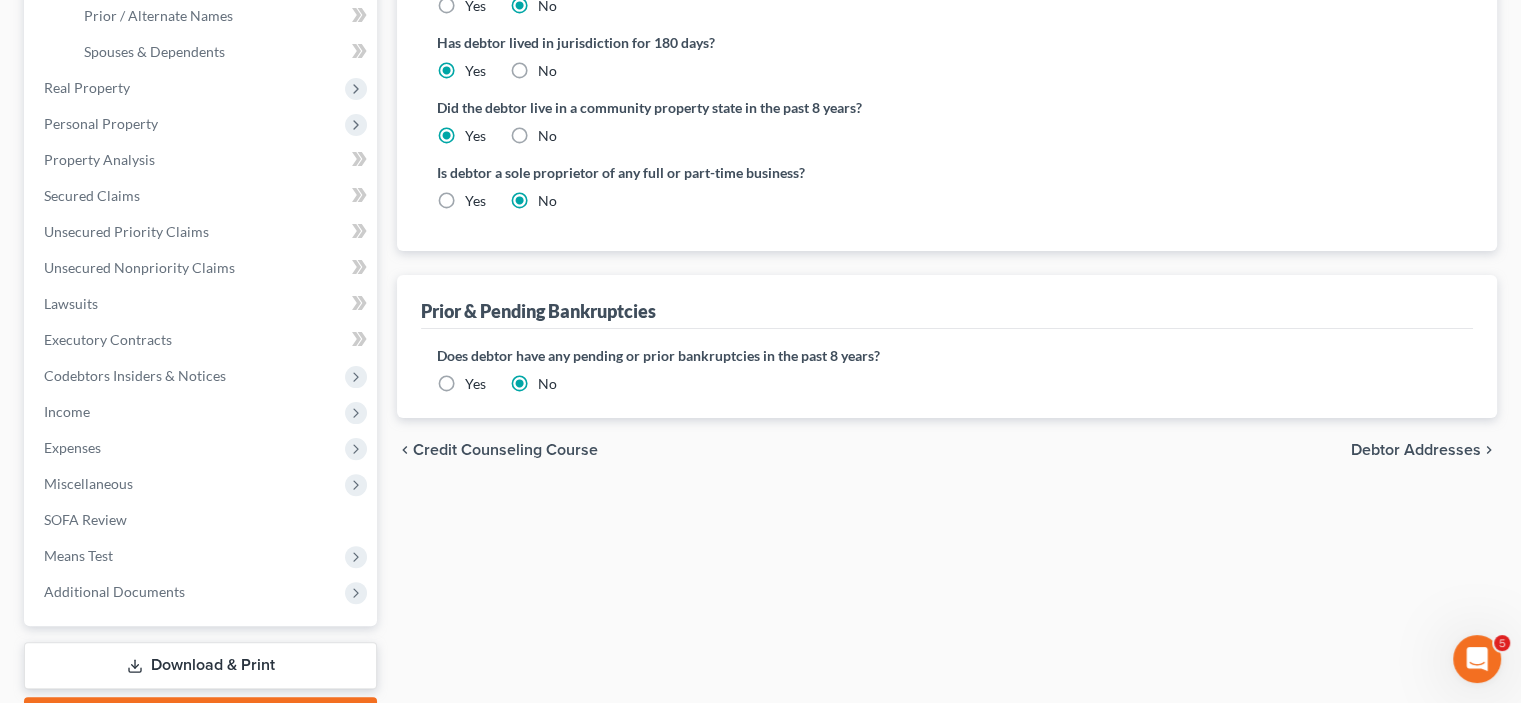 scroll, scrollTop: 500, scrollLeft: 0, axis: vertical 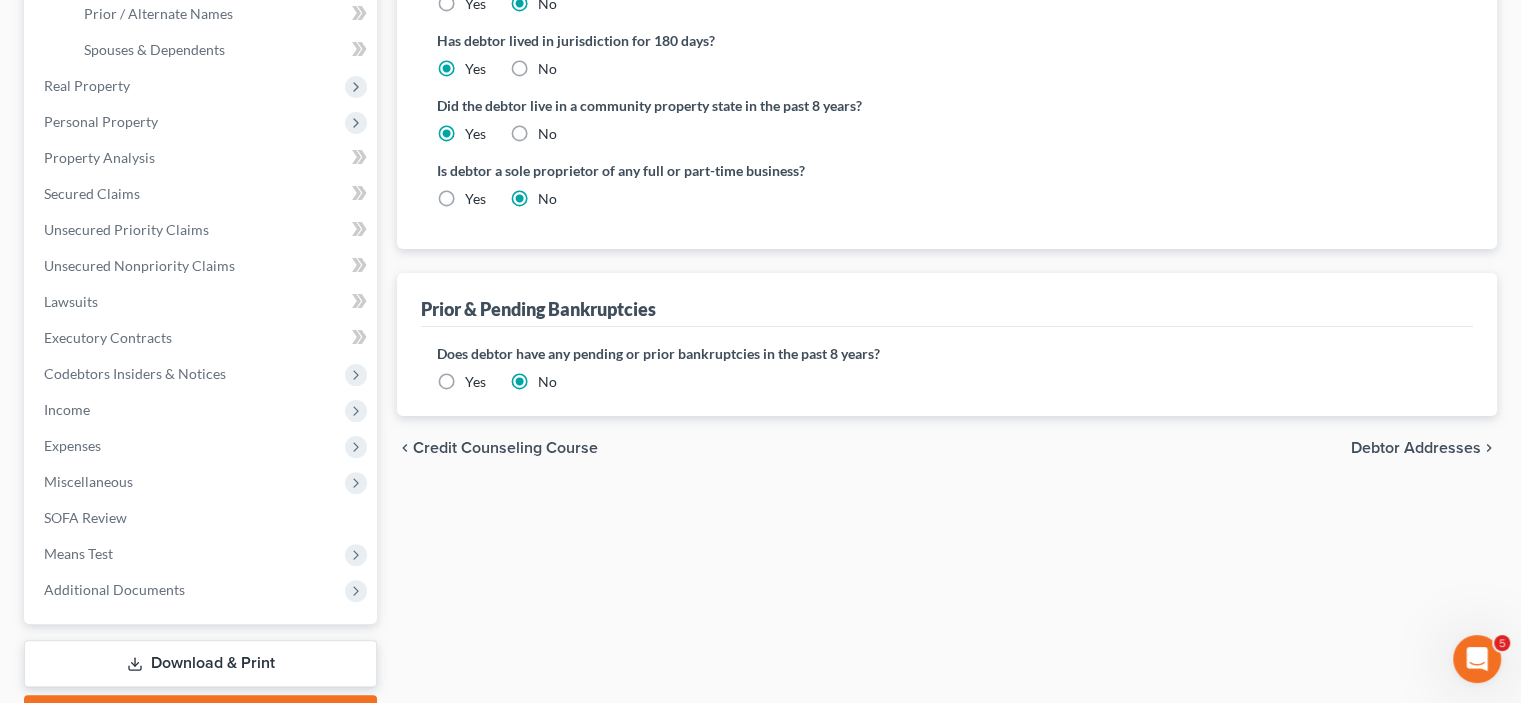 click on "Debtor Addresses" at bounding box center (1416, 448) 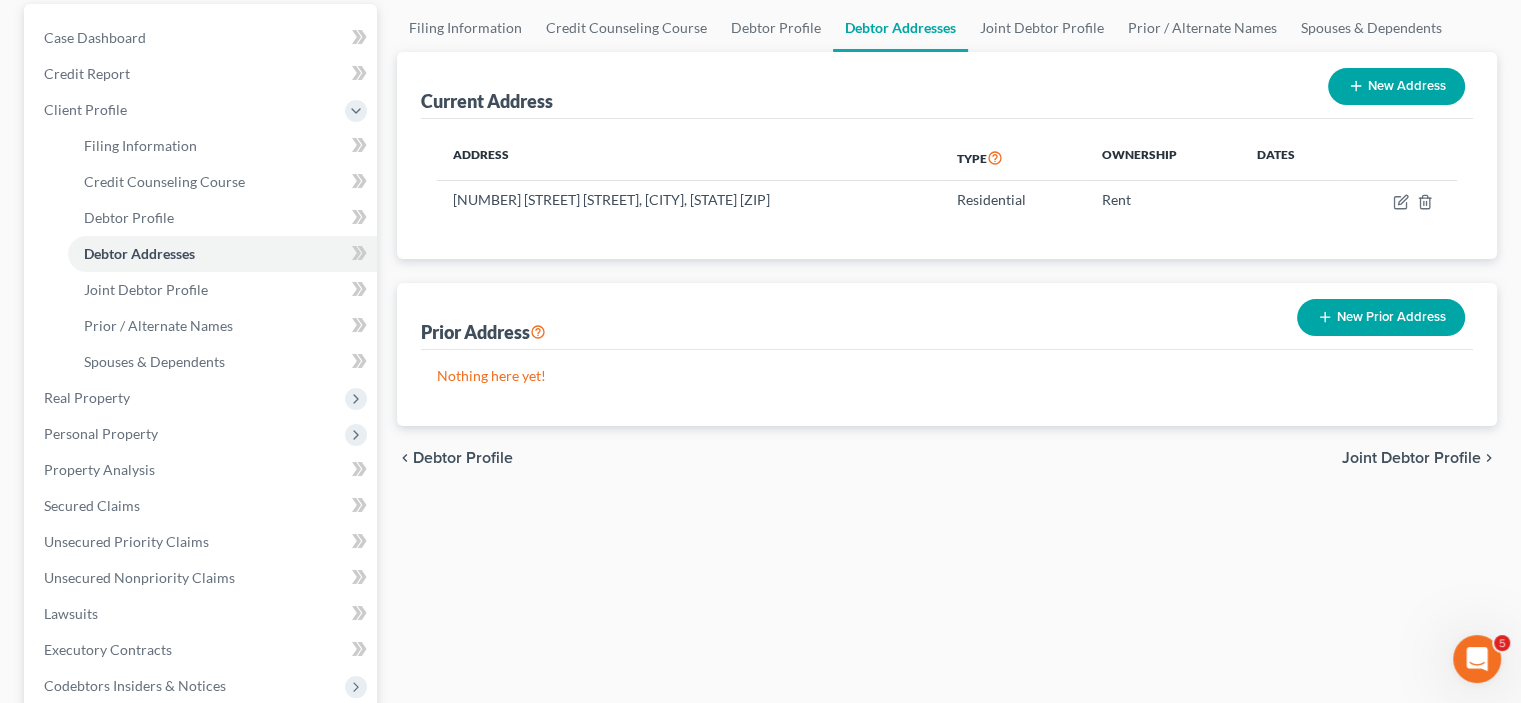 scroll, scrollTop: 200, scrollLeft: 0, axis: vertical 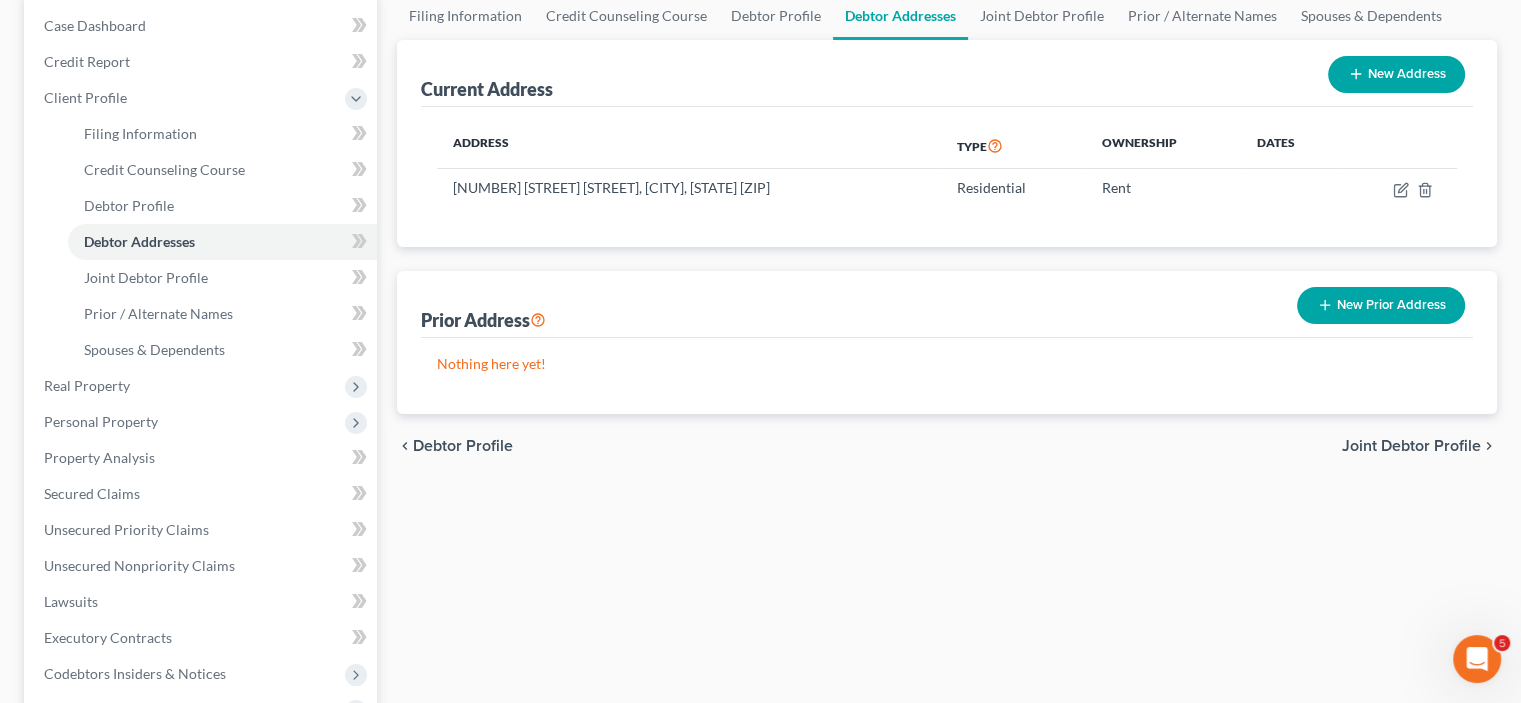 click on "Joint Debtor Profile" at bounding box center [1411, 446] 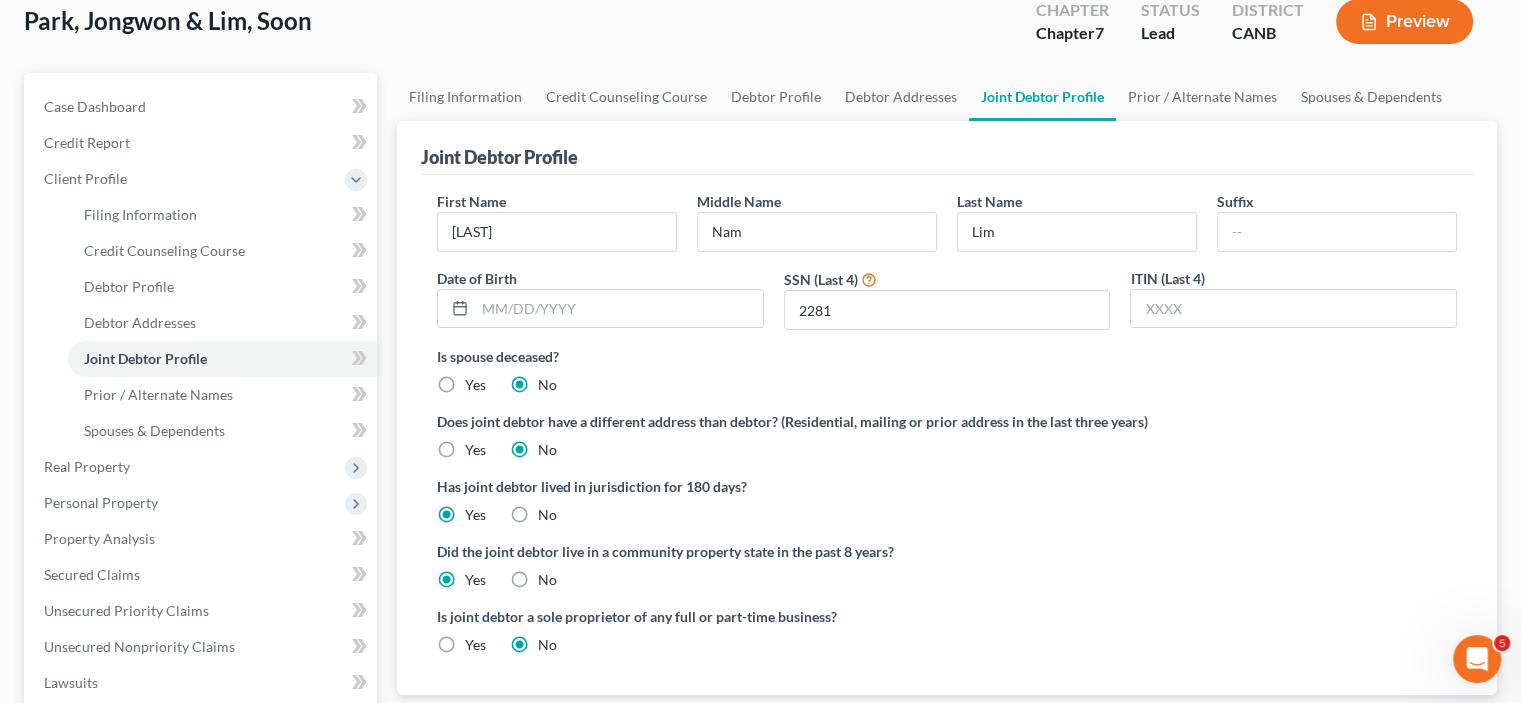 scroll, scrollTop: 0, scrollLeft: 0, axis: both 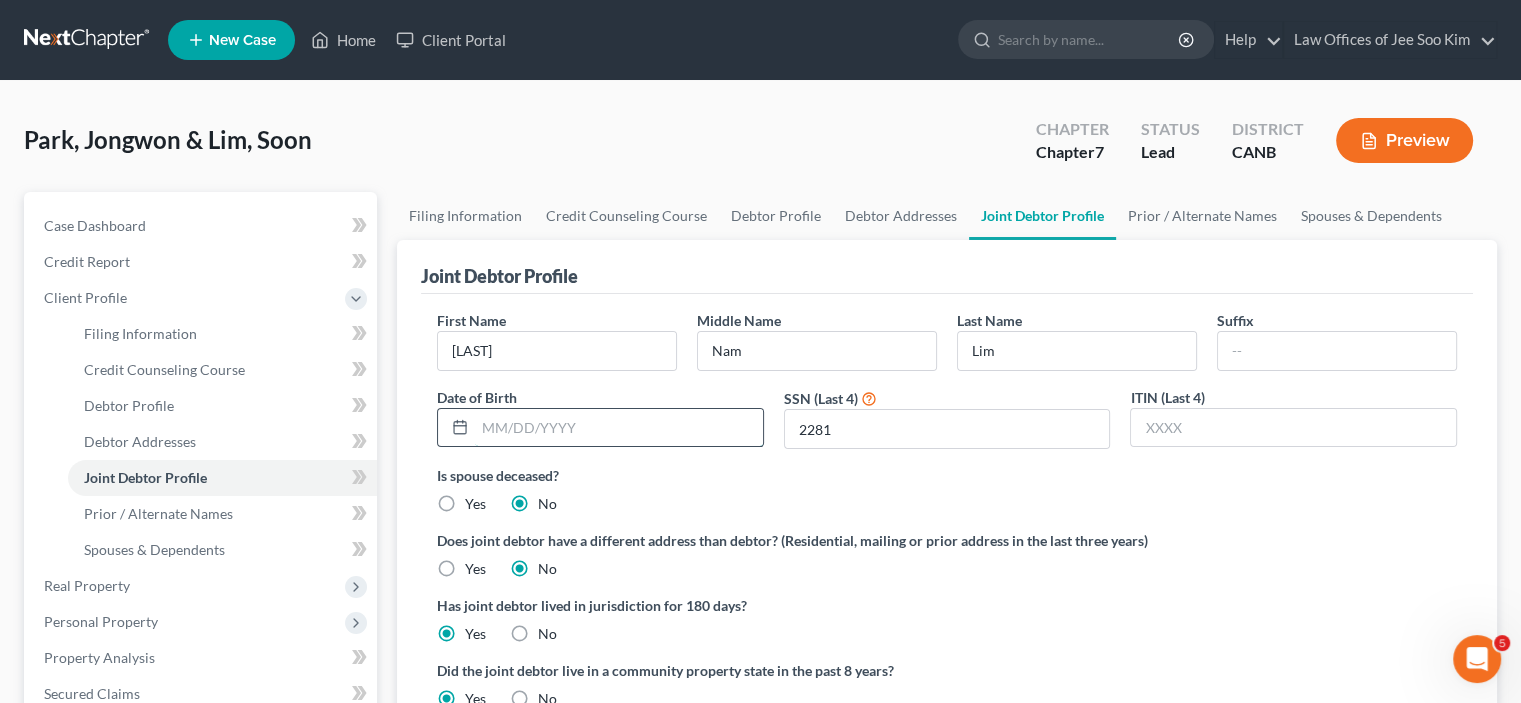 click at bounding box center [619, 428] 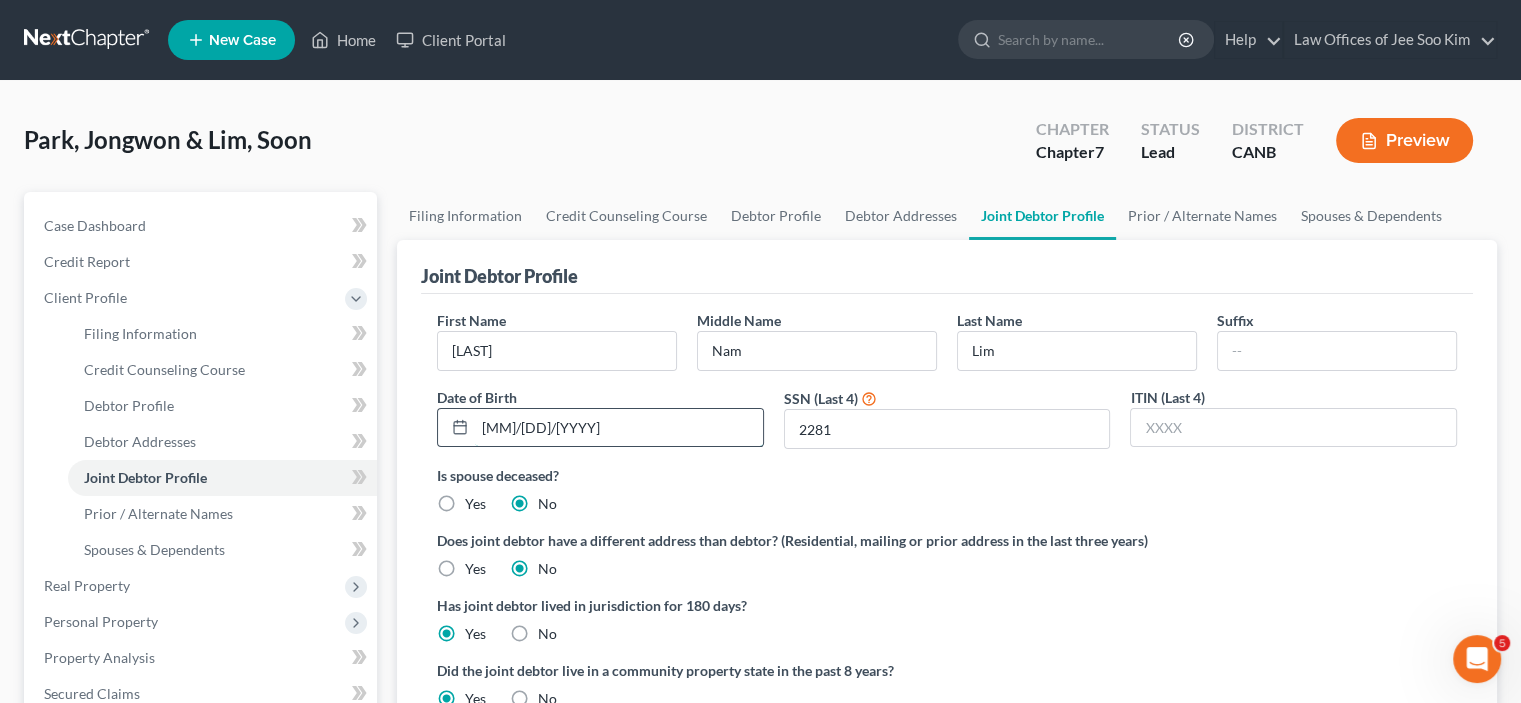 click on "[MM]/[DD]/[YYYY]" at bounding box center (619, 428) 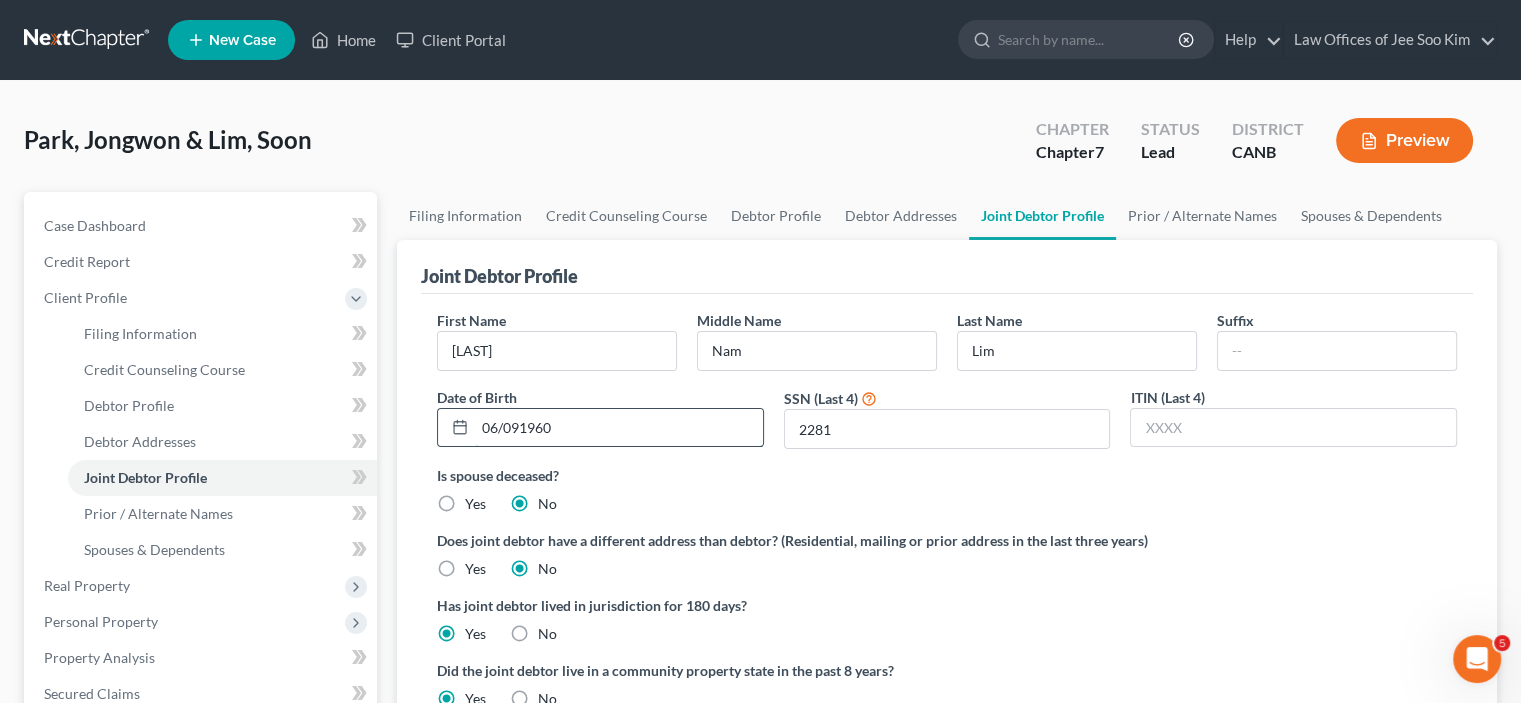 click on "06/091960" at bounding box center (619, 428) 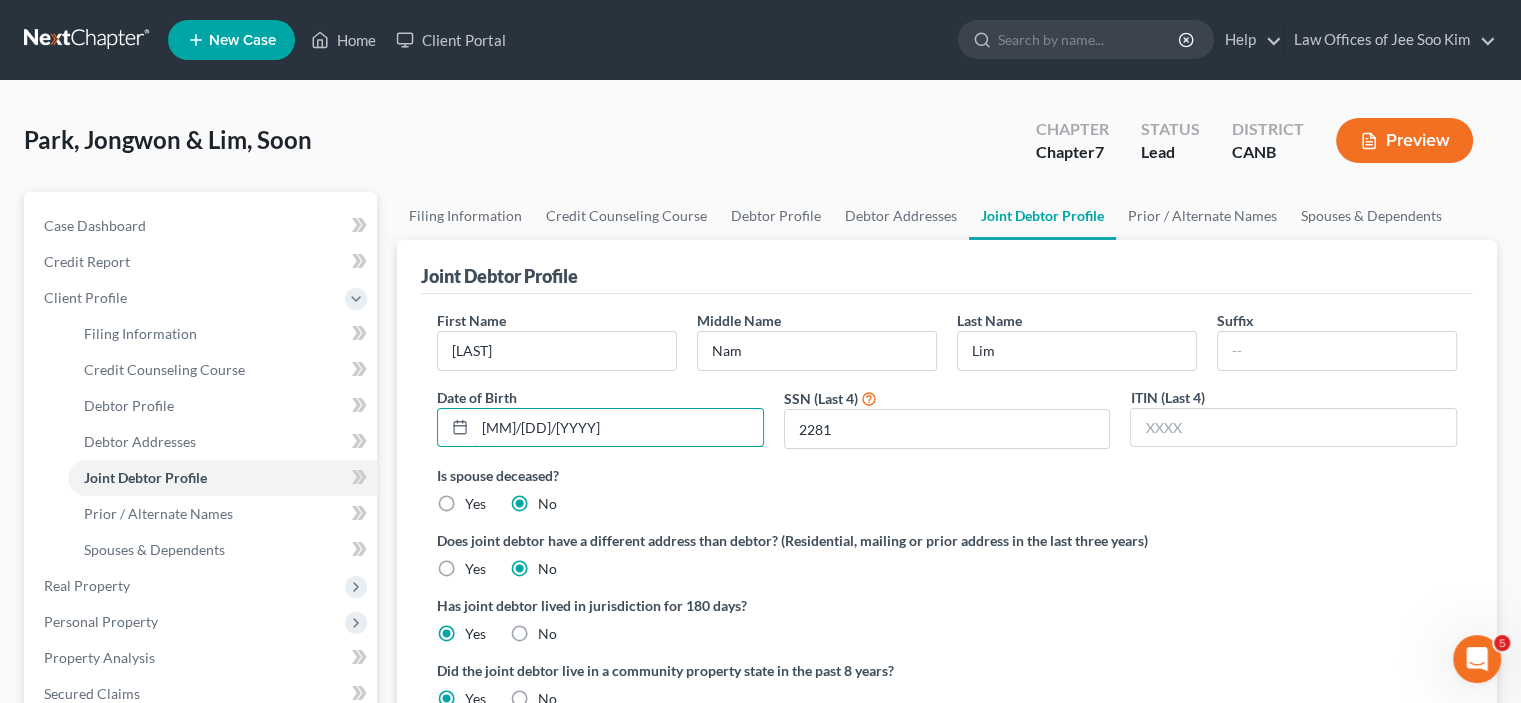 type on "[MM]/[DD]/[YYYY]" 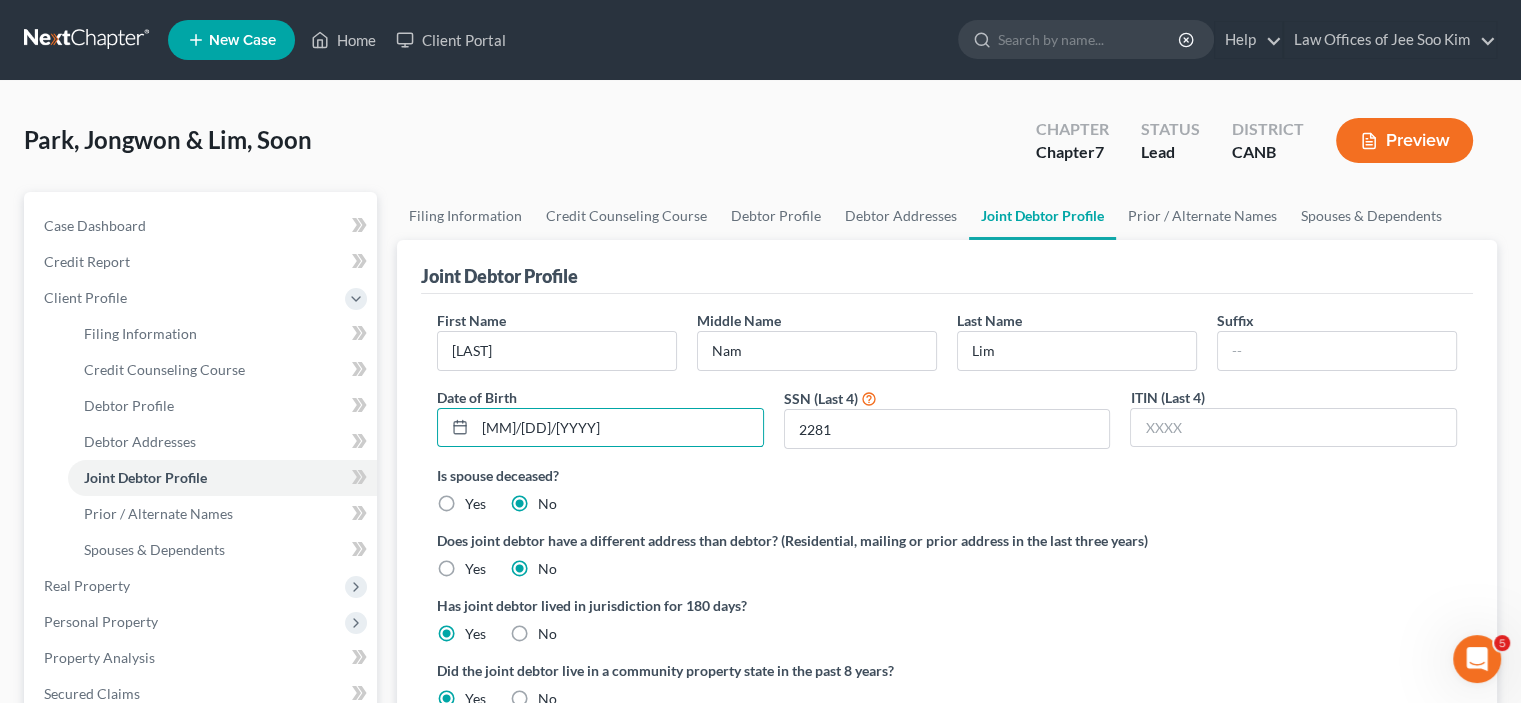 click on "Is spouse deceased?" at bounding box center [947, 475] 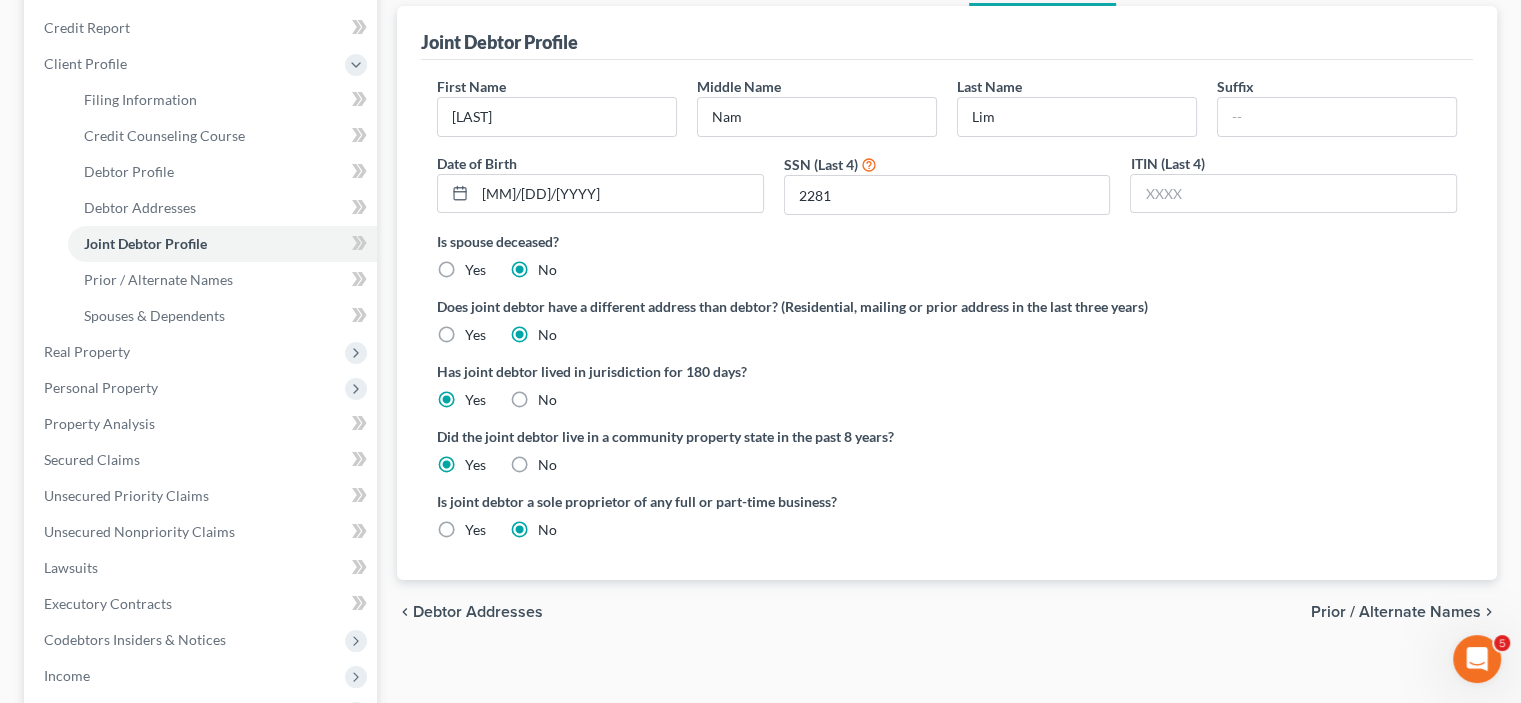 scroll, scrollTop: 300, scrollLeft: 0, axis: vertical 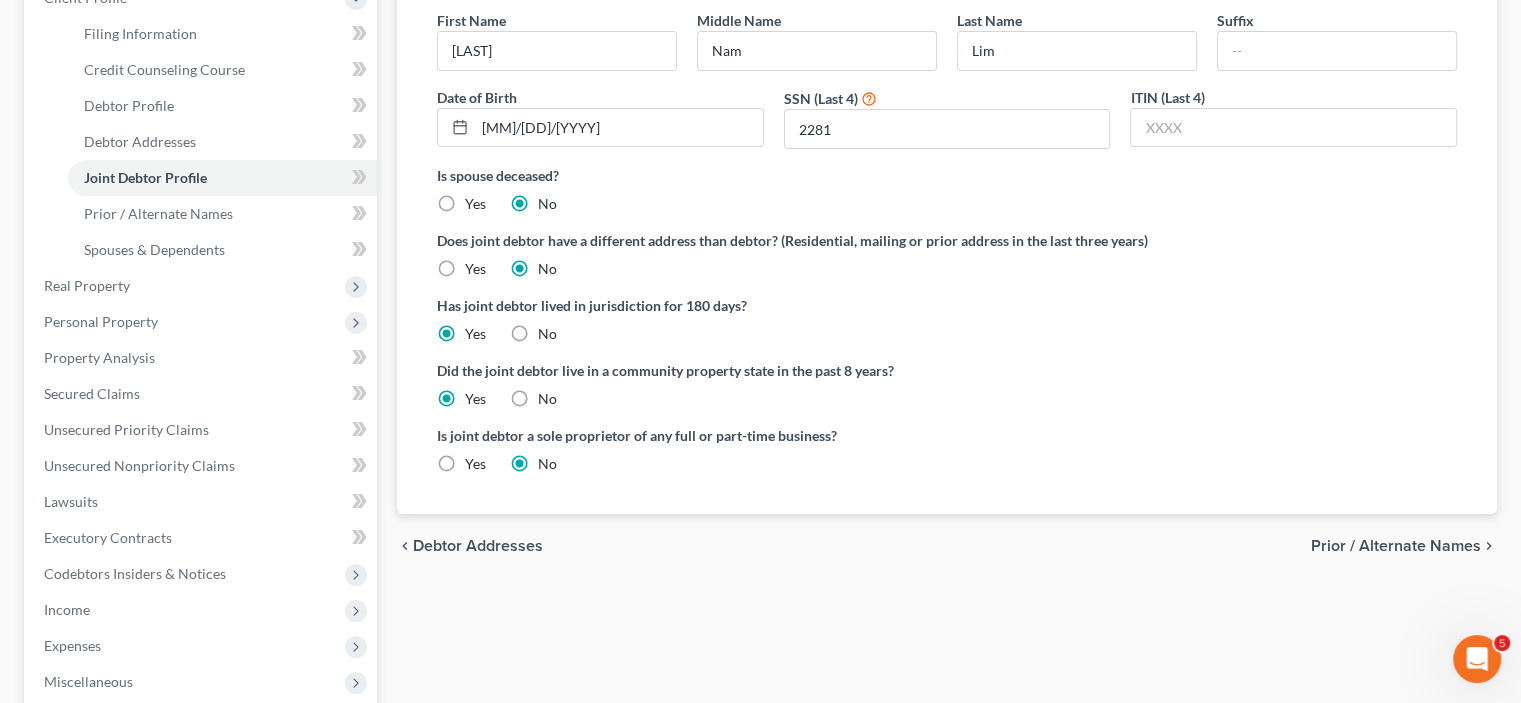 click on "Prior / Alternate Names" at bounding box center (1396, 546) 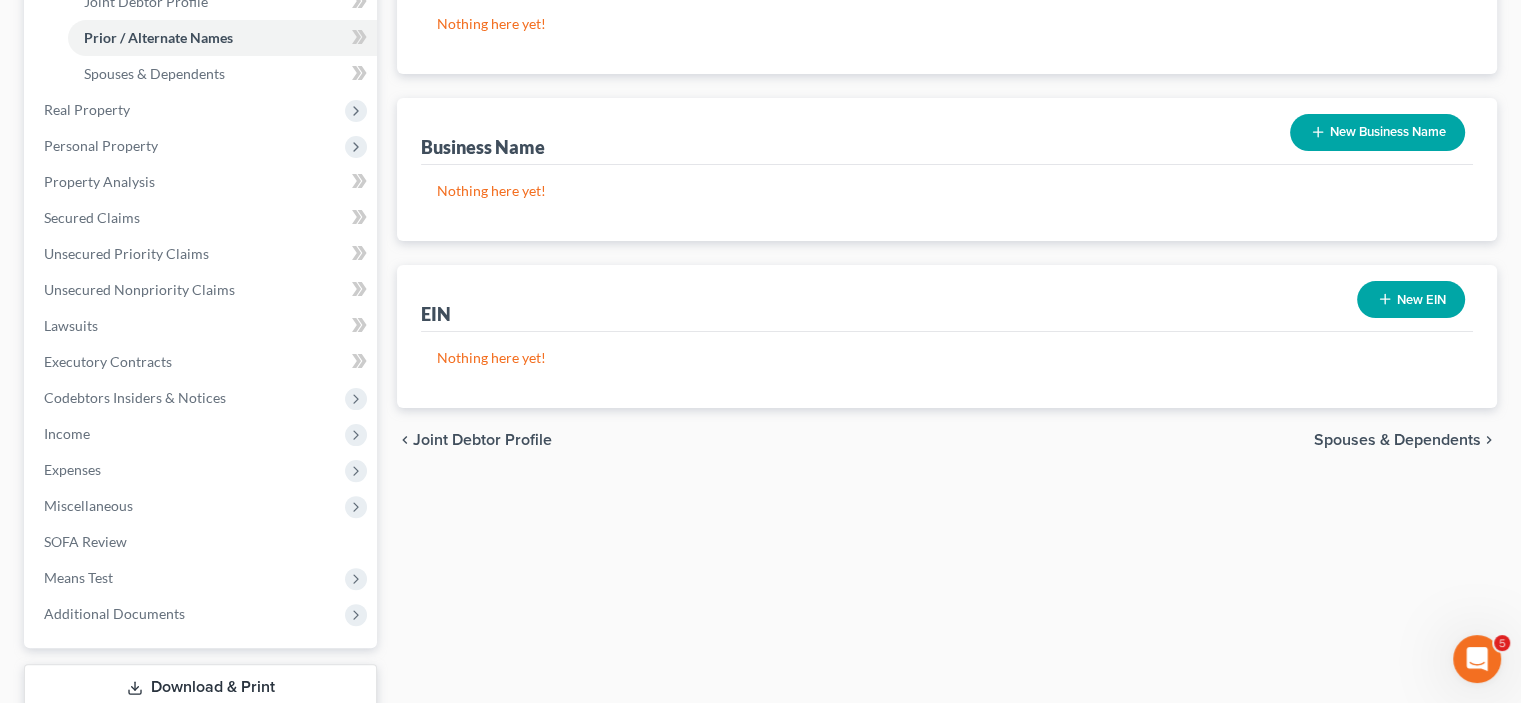 scroll, scrollTop: 500, scrollLeft: 0, axis: vertical 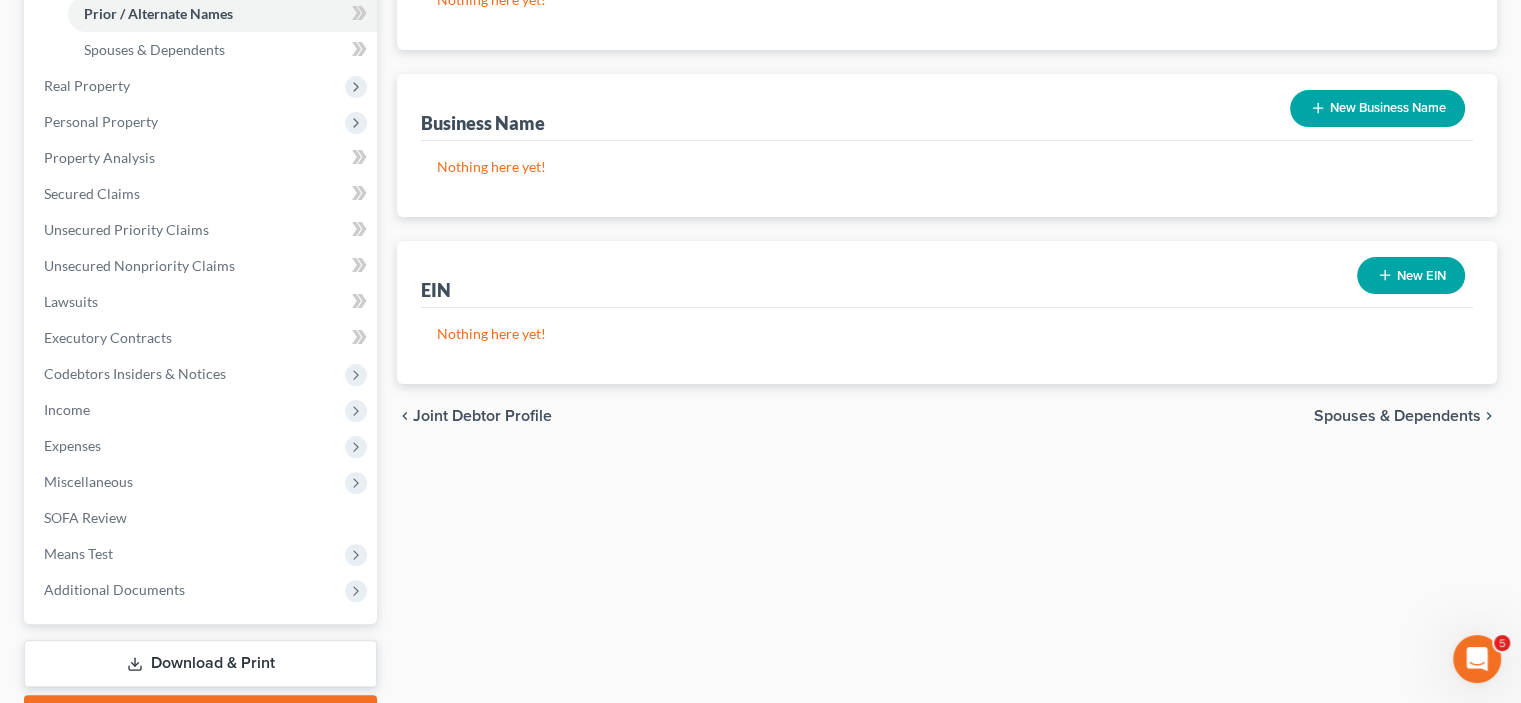 click on "Spouses & Dependents" at bounding box center [1397, 416] 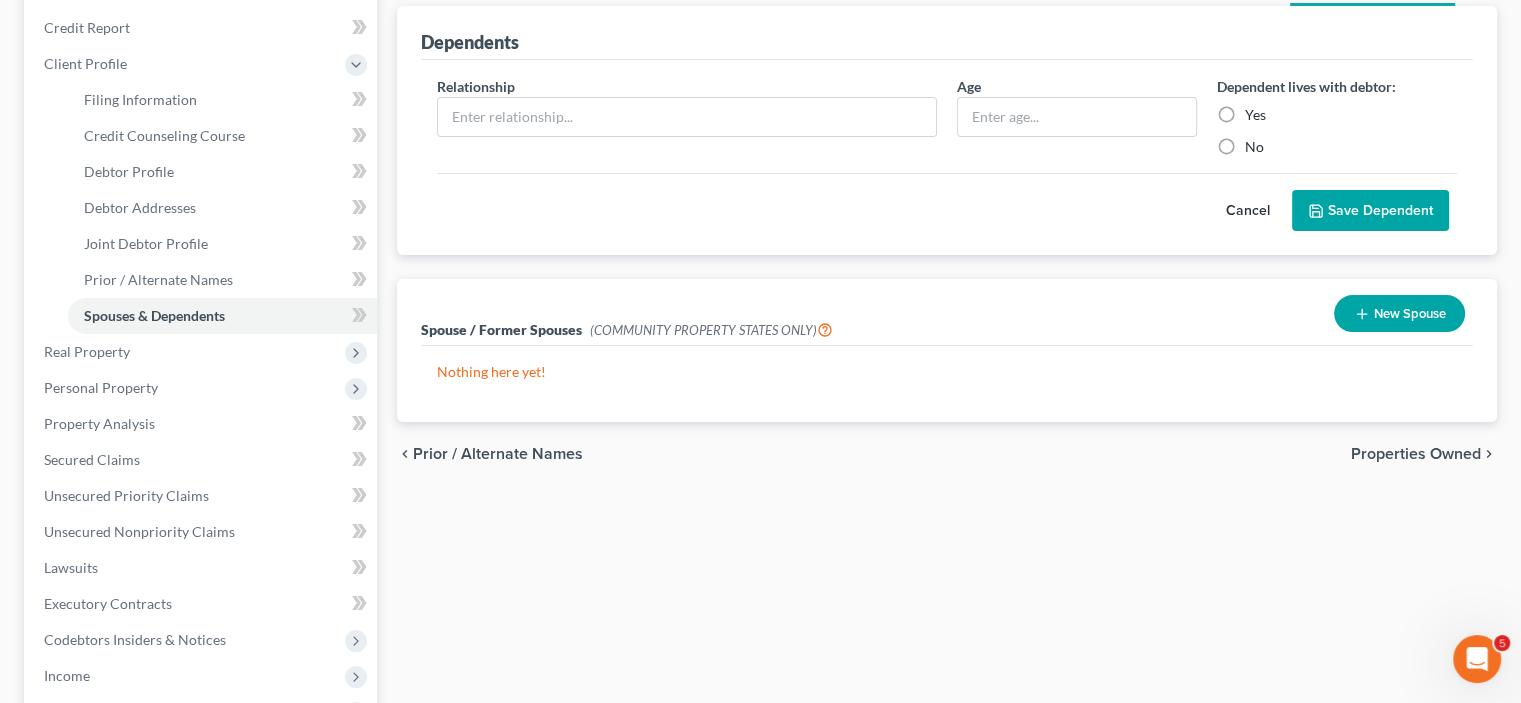 scroll, scrollTop: 300, scrollLeft: 0, axis: vertical 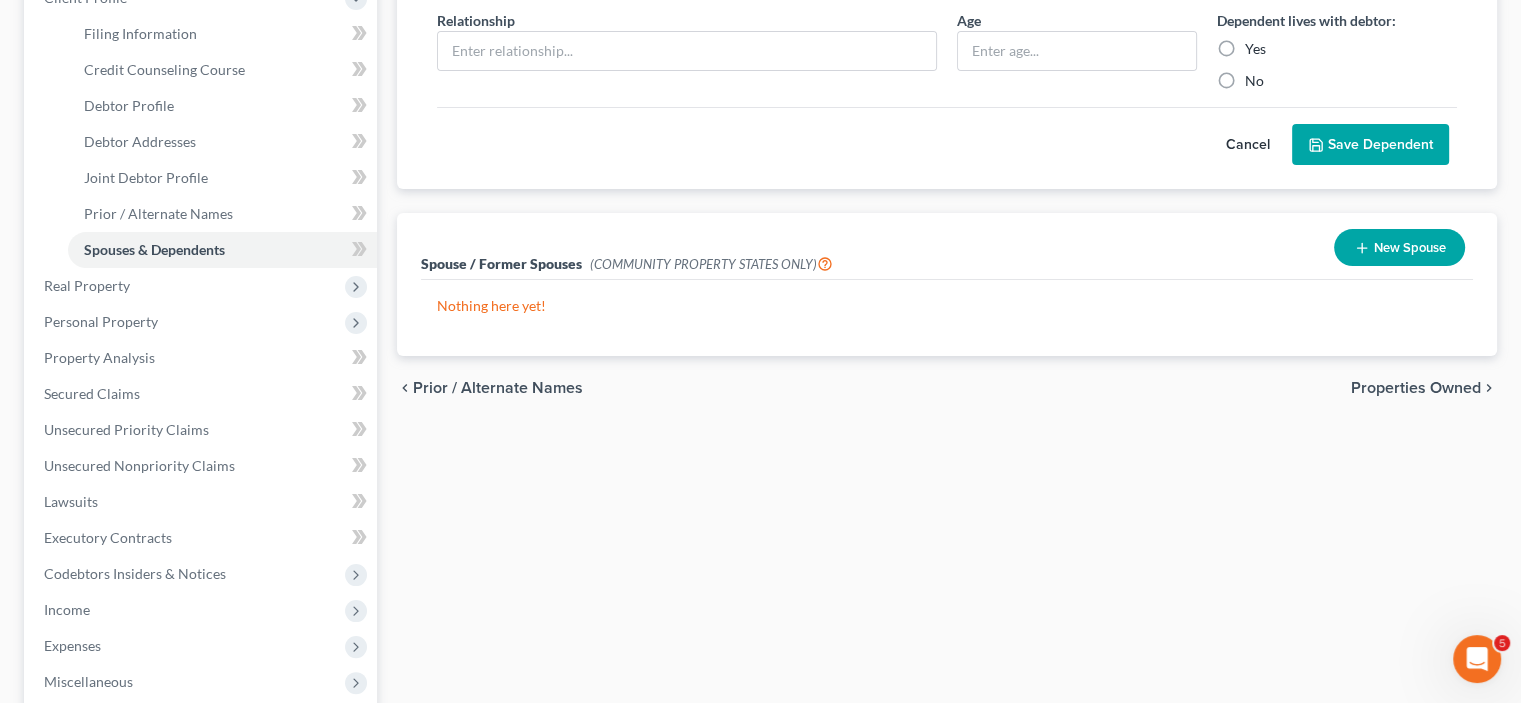 click on "Properties Owned" at bounding box center [1416, 388] 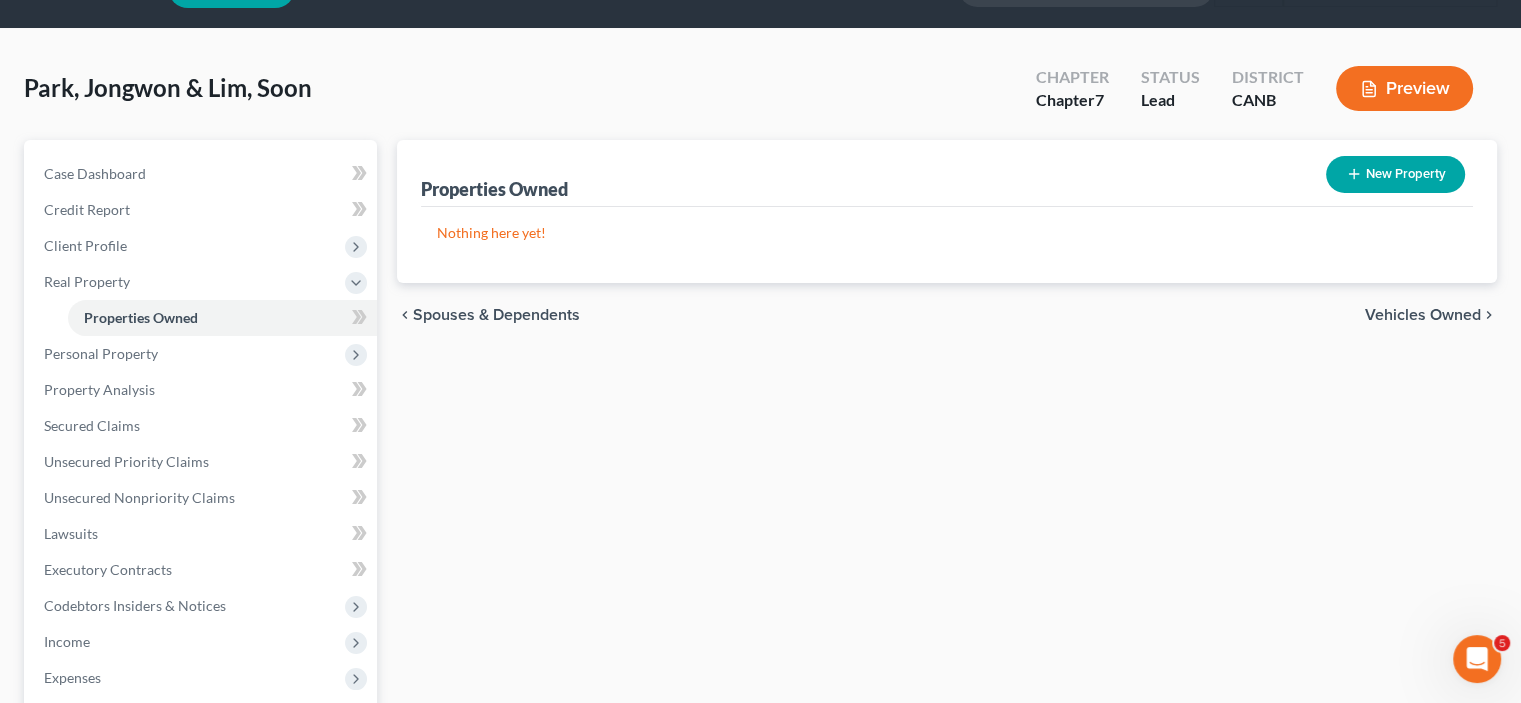 scroll, scrollTop: 100, scrollLeft: 0, axis: vertical 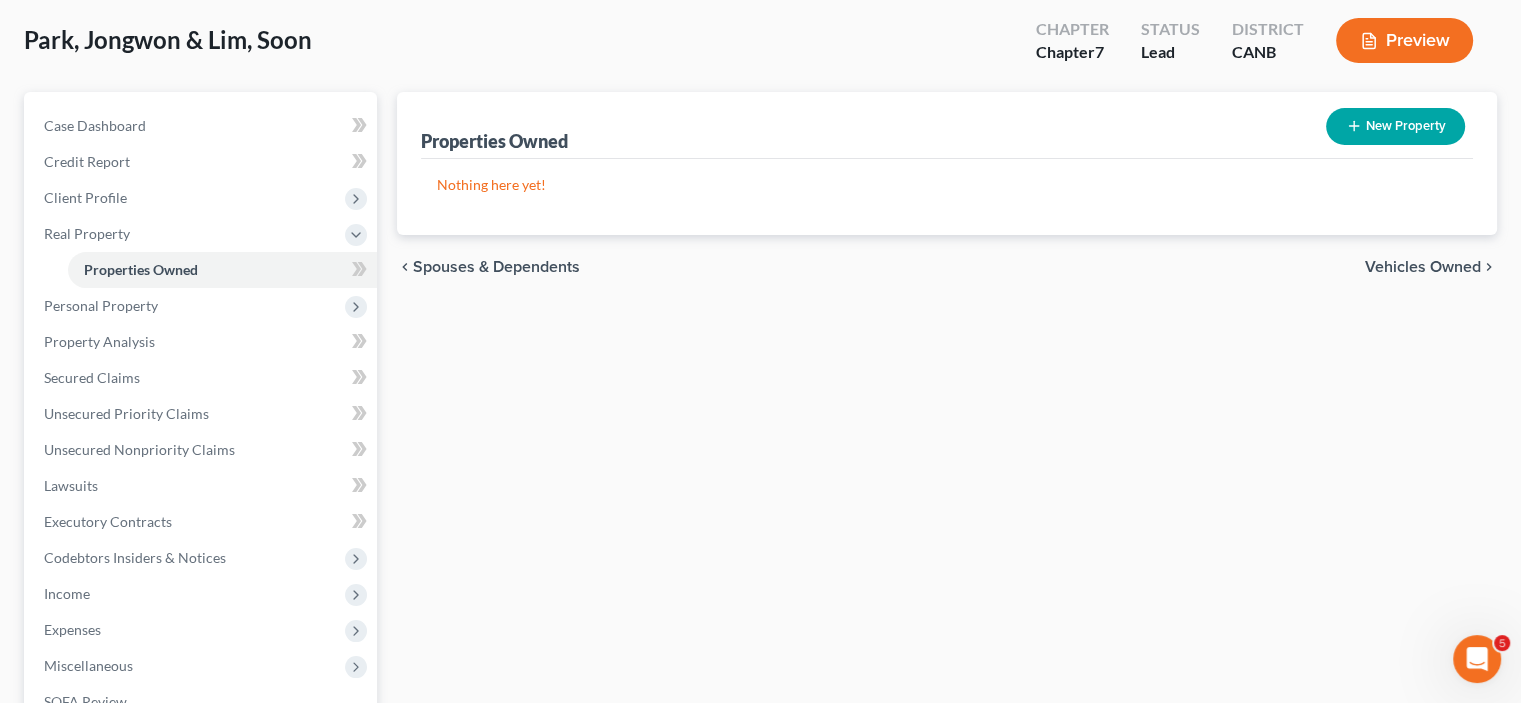 click on "Vehicles Owned" at bounding box center [1423, 267] 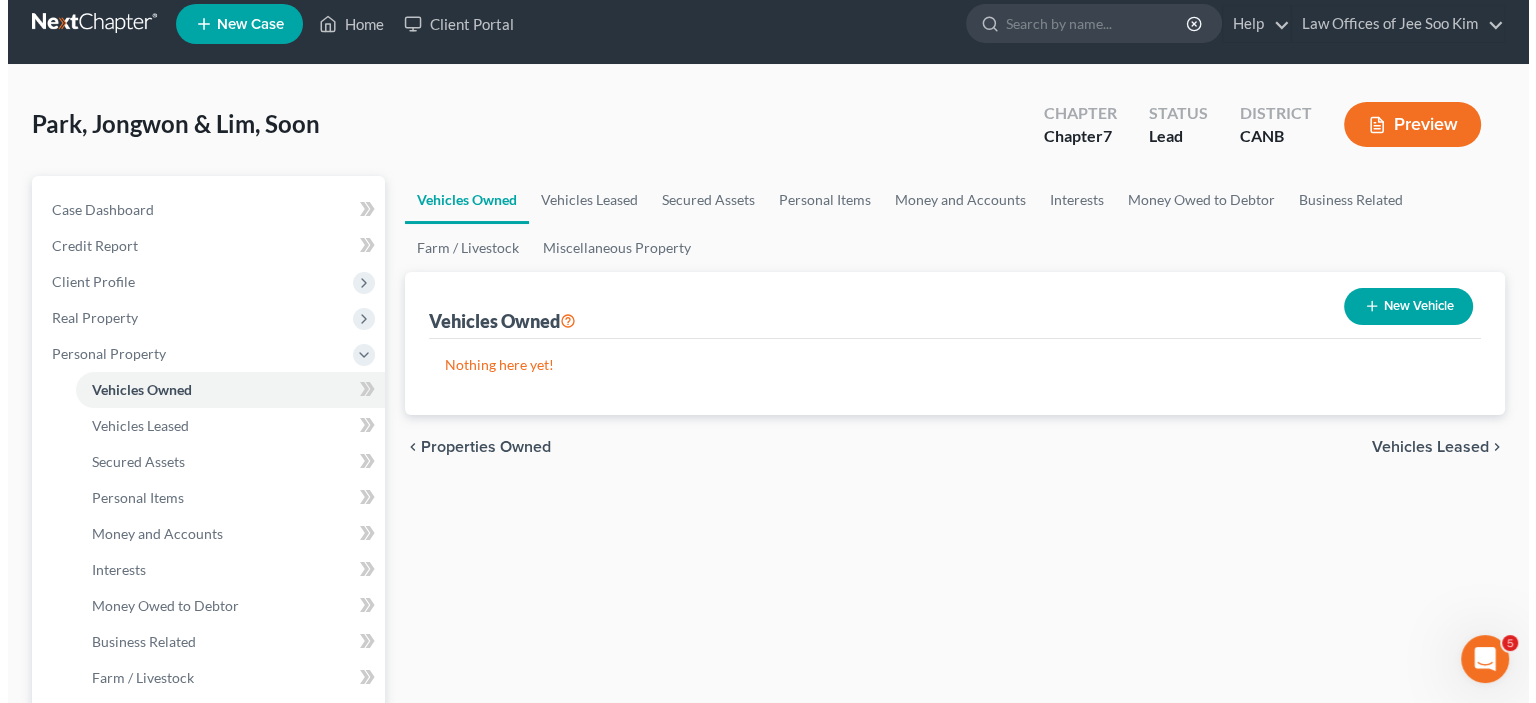 scroll, scrollTop: 0, scrollLeft: 0, axis: both 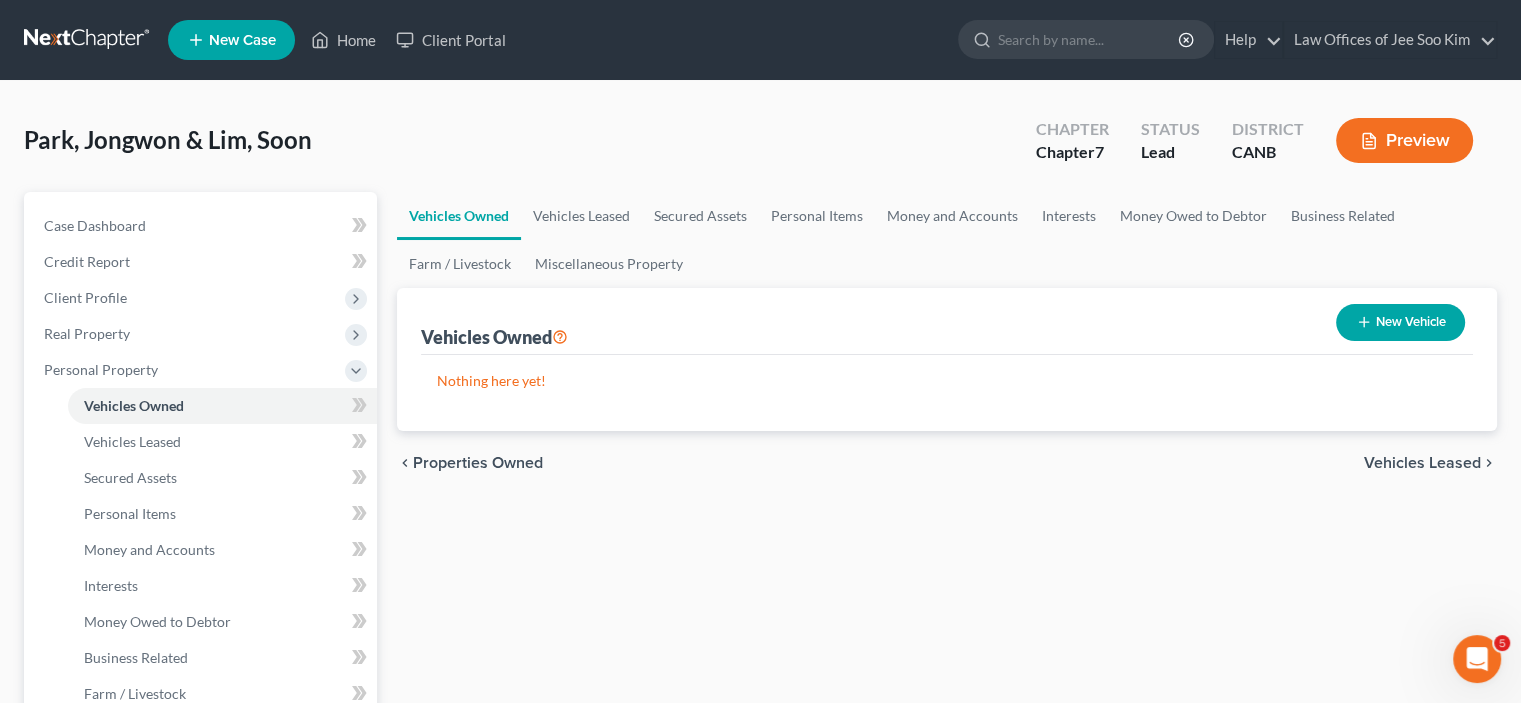 click on "New Vehicle" at bounding box center [1400, 322] 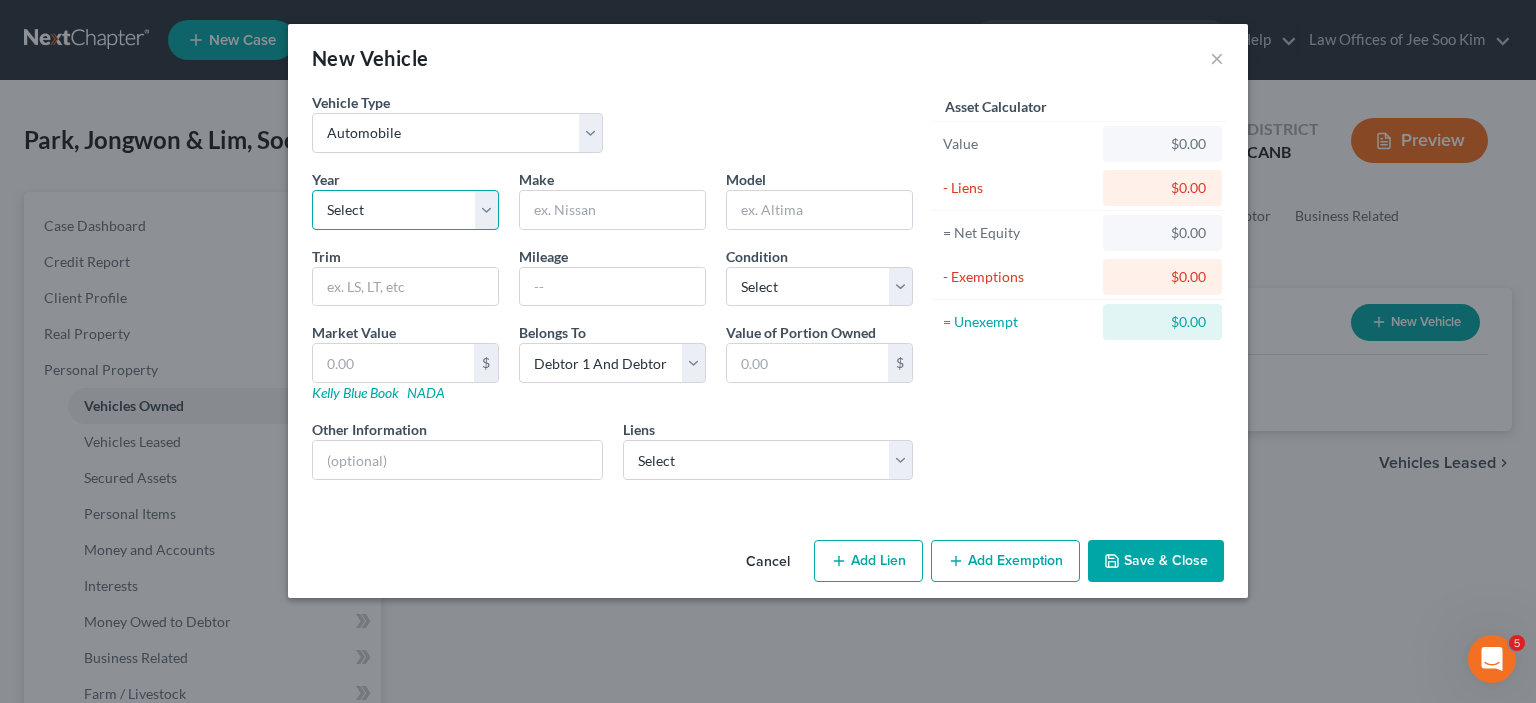 click on "Select 2026 2025 2024 2023 2022 2021 2020 2019 2018 2017 2016 2015 2014 2013 2012 2011 2010 2009 2008 2007 2006 2005 2004 2003 2002 2001 2000 1999 1998 1997 1996 1995 1994 1993 1992 1991 1990 1989 1988 1987 1986 1985 1984 1983 1982 1981 1980 1979 1978 1977 1976 1975 1974 1973 1972 1971 1970 1969 1968 1967 1966 1965 1964 1963 1962 1961 1960 1959 1958 1957 1956 1955 1954 1953 1952 1951 1950 1949 1948 1947 1946 1945 1944 1943 1942 1941 1940 1939 1938 1937 1936 1935 1934 1933 1932 1931 1930 1929 1928 1927 1926 1925 1924 1923 1922 1921 1920 1919 1918 1917 1916 1915 1914 1913 1912 1911 1910 1909 1908 1907 1906 1905 1904 1903 1902 1901" at bounding box center (405, 210) 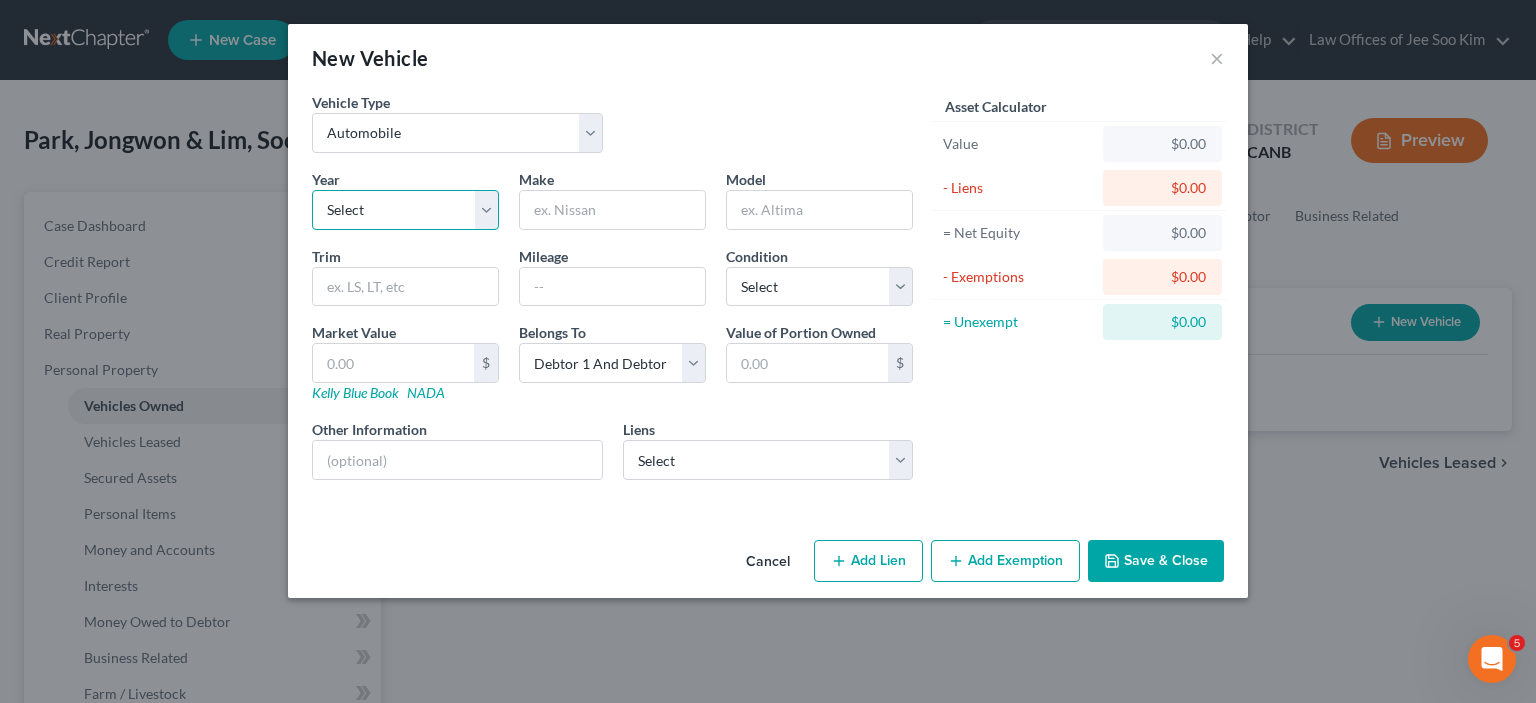 select on "7" 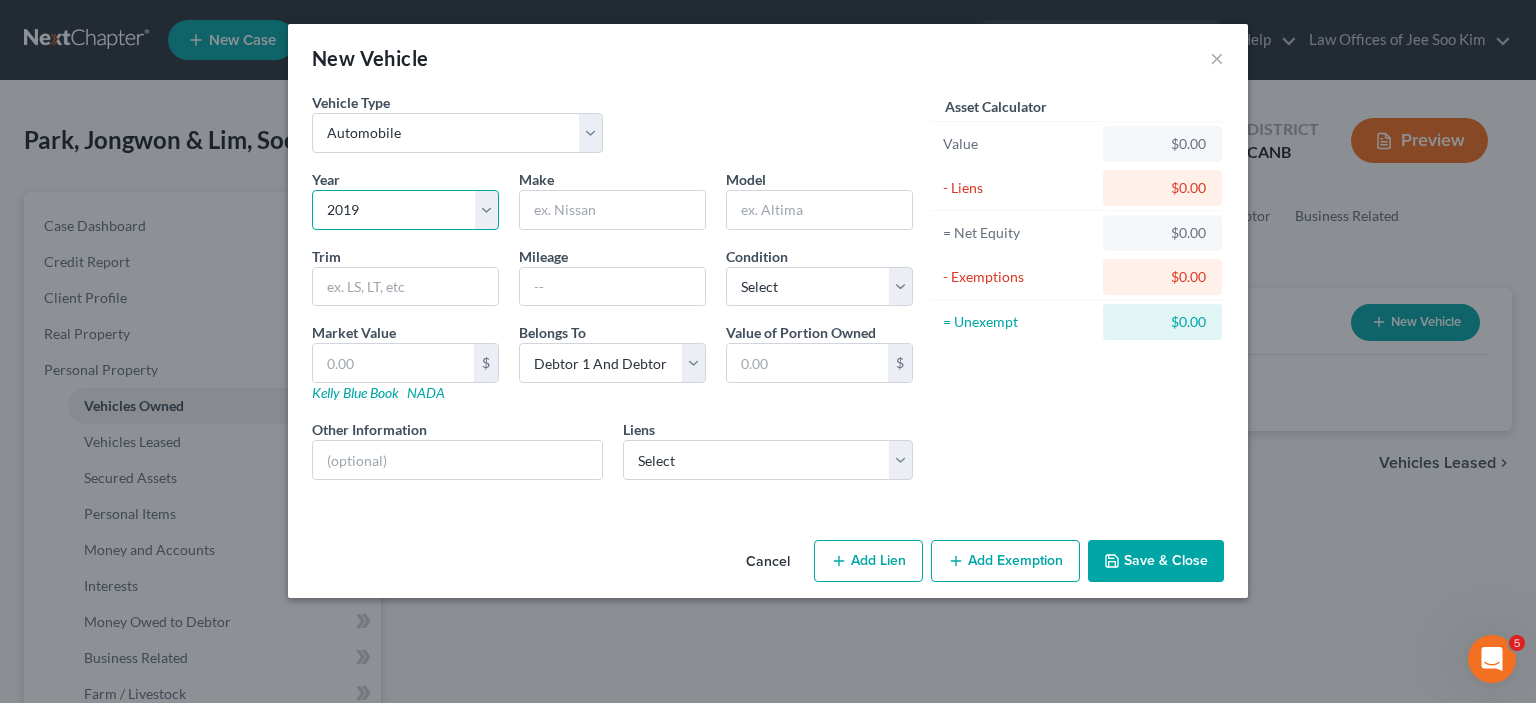 click on "Select 2026 2025 2024 2023 2022 2021 2020 2019 2018 2017 2016 2015 2014 2013 2012 2011 2010 2009 2008 2007 2006 2005 2004 2003 2002 2001 2000 1999 1998 1997 1996 1995 1994 1993 1992 1991 1990 1989 1988 1987 1986 1985 1984 1983 1982 1981 1980 1979 1978 1977 1976 1975 1974 1973 1972 1971 1970 1969 1968 1967 1966 1965 1964 1963 1962 1961 1960 1959 1958 1957 1956 1955 1954 1953 1952 1951 1950 1949 1948 1947 1946 1945 1944 1943 1942 1941 1940 1939 1938 1937 1936 1935 1934 1933 1932 1931 1930 1929 1928 1927 1926 1925 1924 1923 1922 1921 1920 1919 1918 1917 1916 1915 1914 1913 1912 1911 1910 1909 1908 1907 1906 1905 1904 1903 1902 1901" at bounding box center [405, 210] 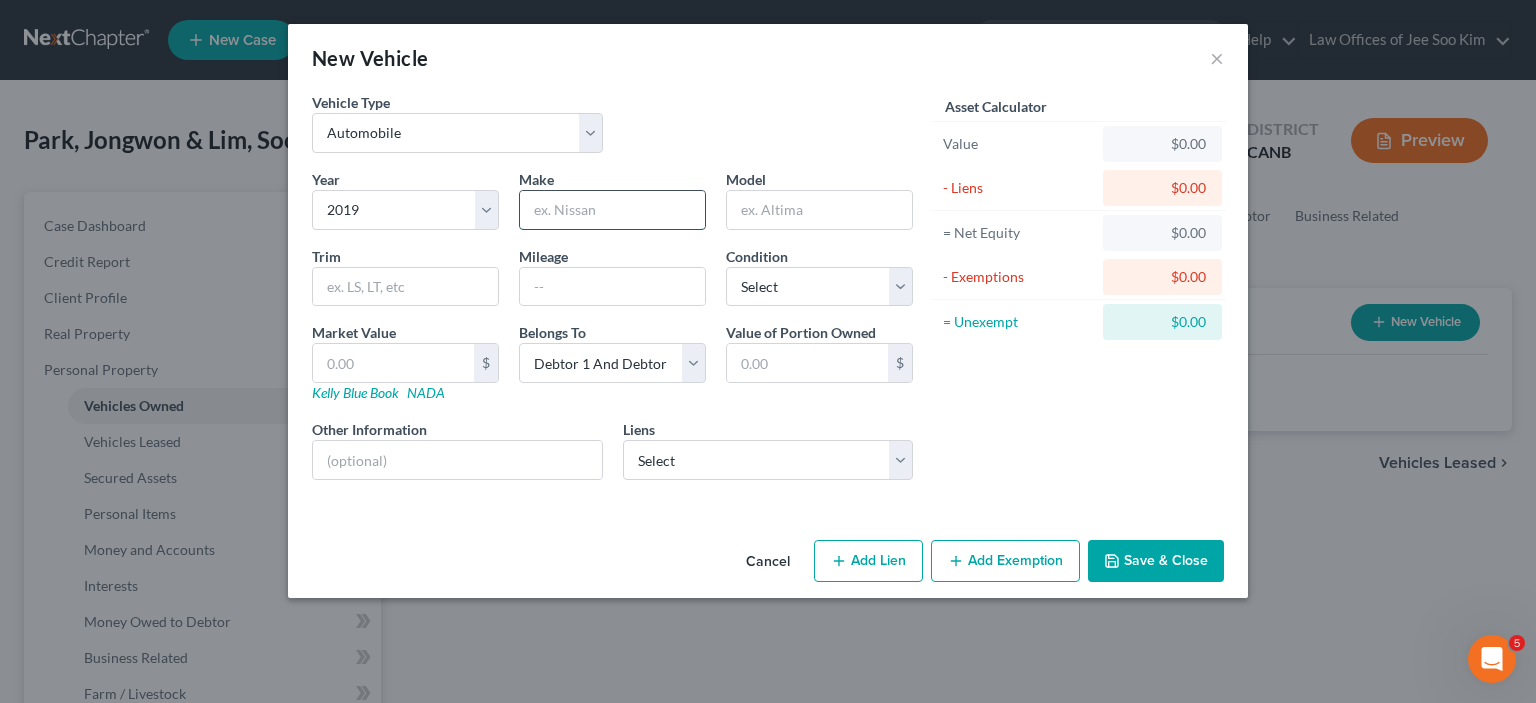 click at bounding box center [612, 210] 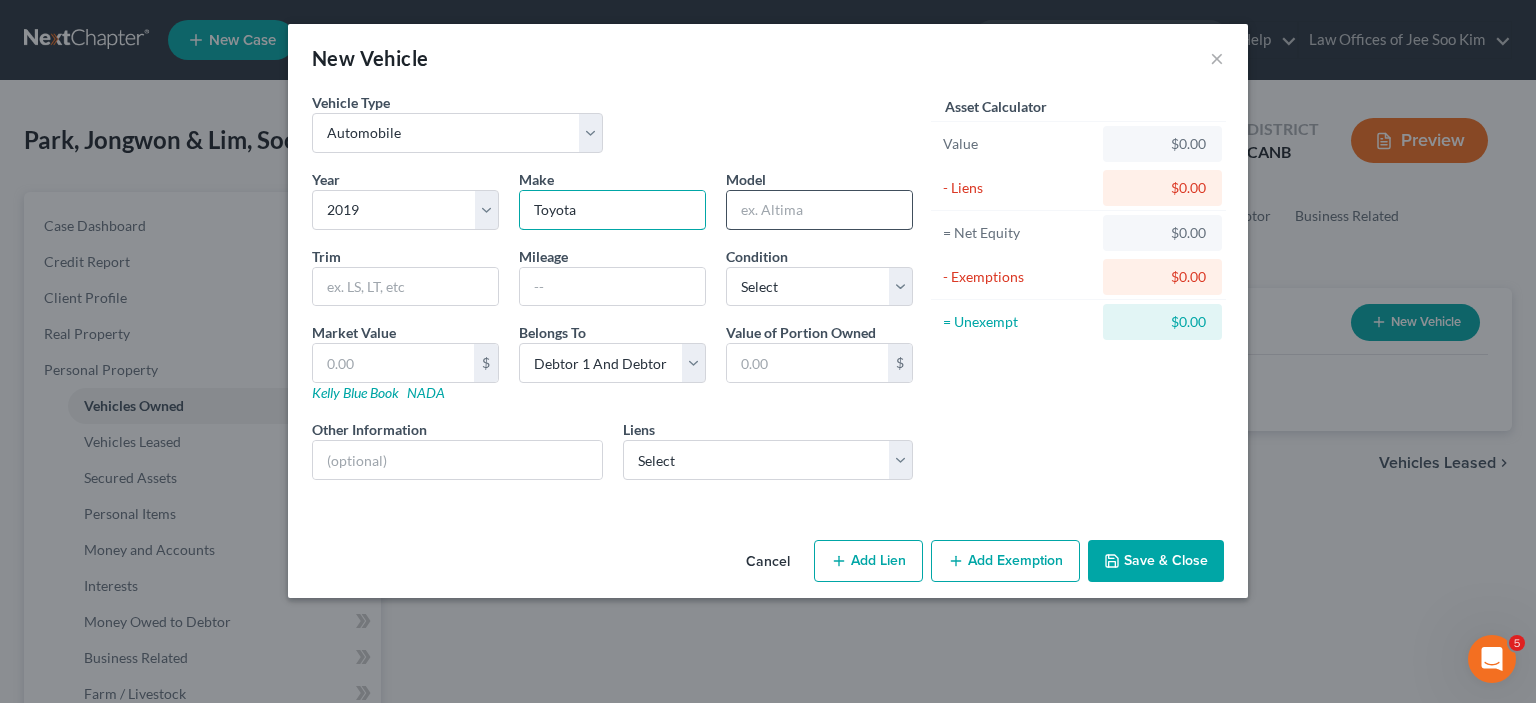 type on "Toyota" 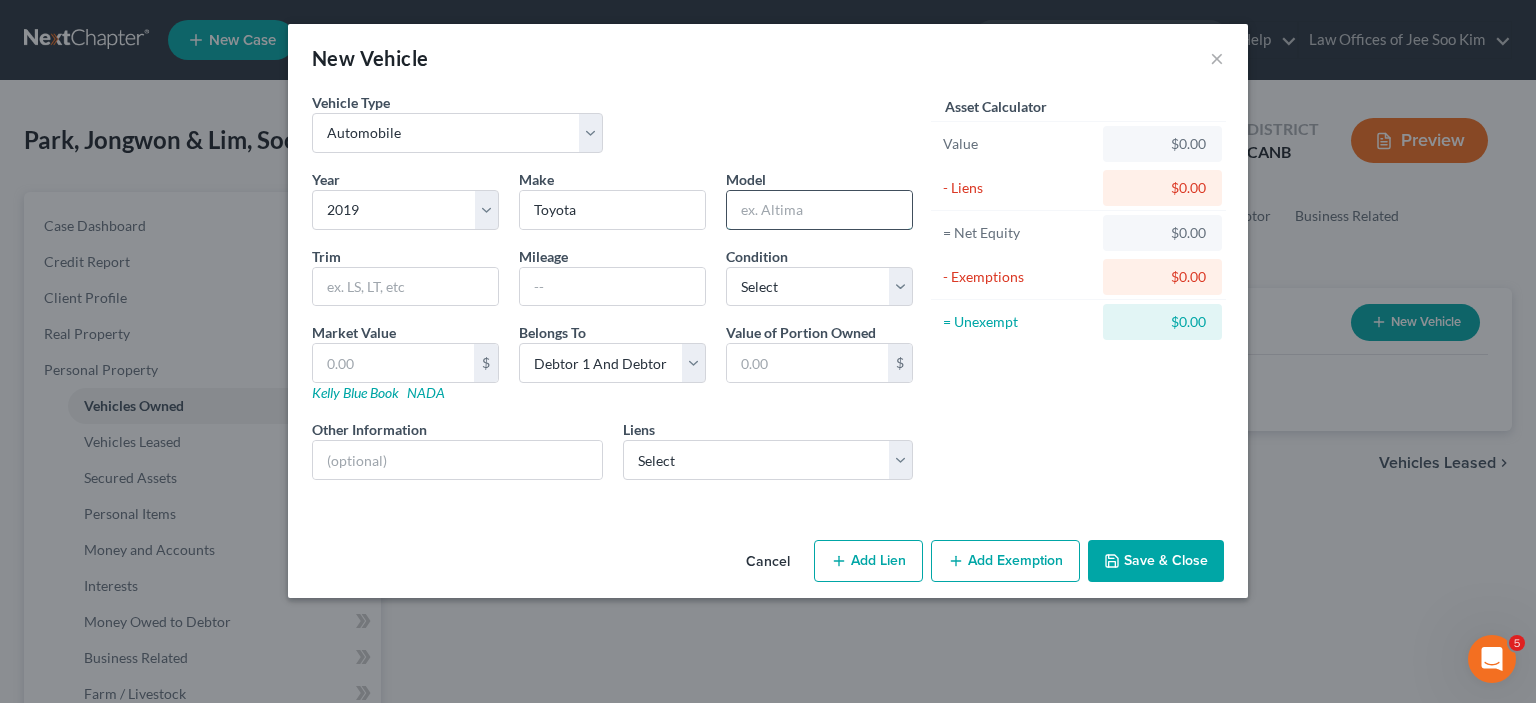 click at bounding box center [819, 210] 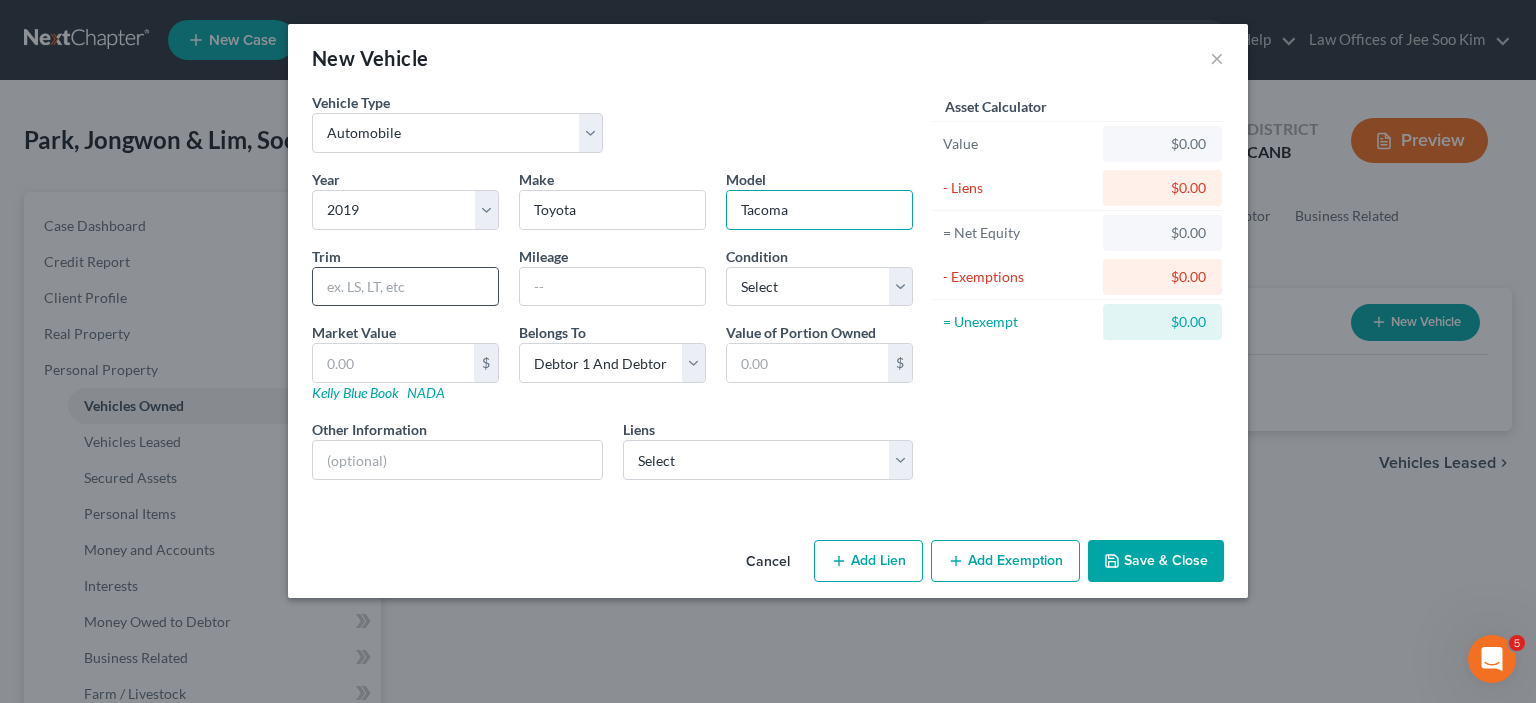 type on "Tacoma" 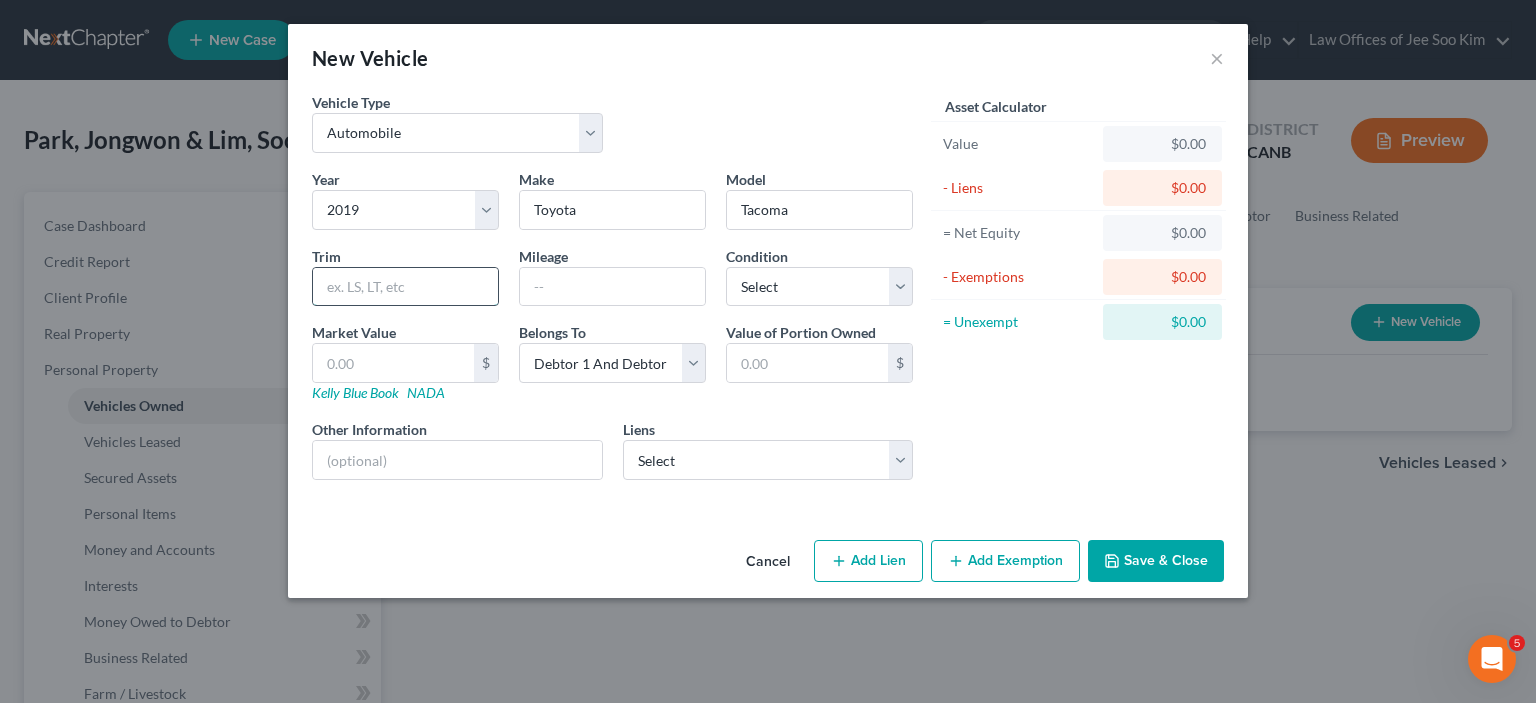 click at bounding box center (405, 287) 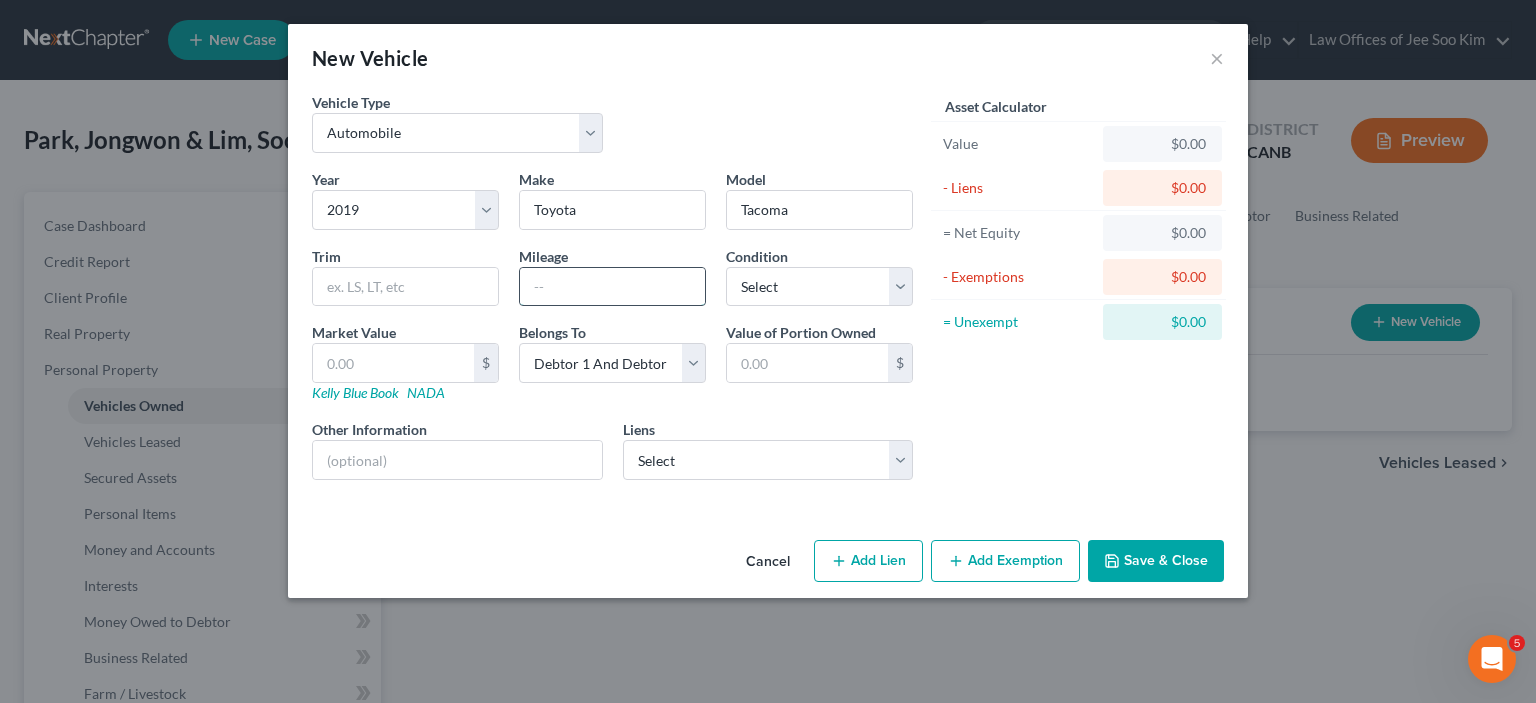 click at bounding box center (612, 287) 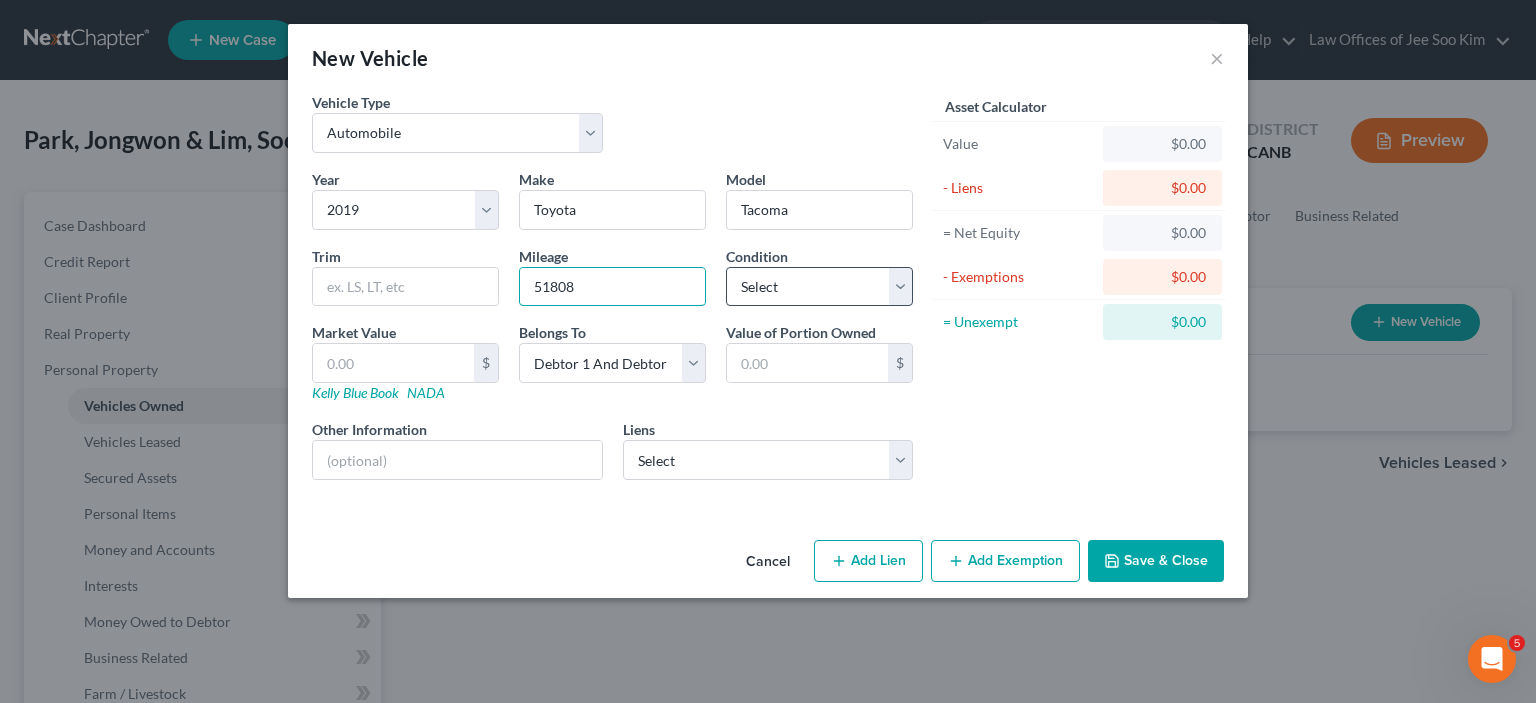 type on "51808" 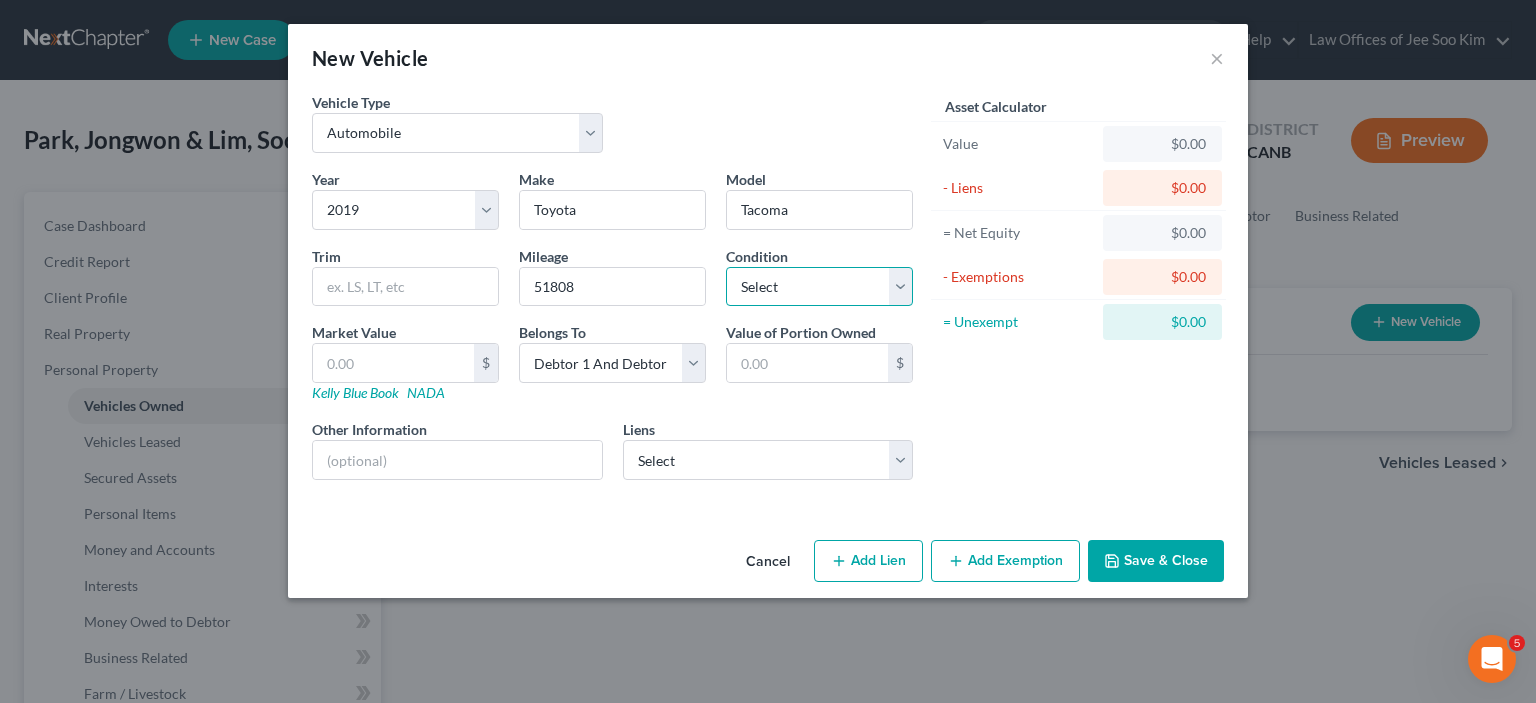 click on "Select Excellent Very Good Good Fair Poor" at bounding box center [819, 287] 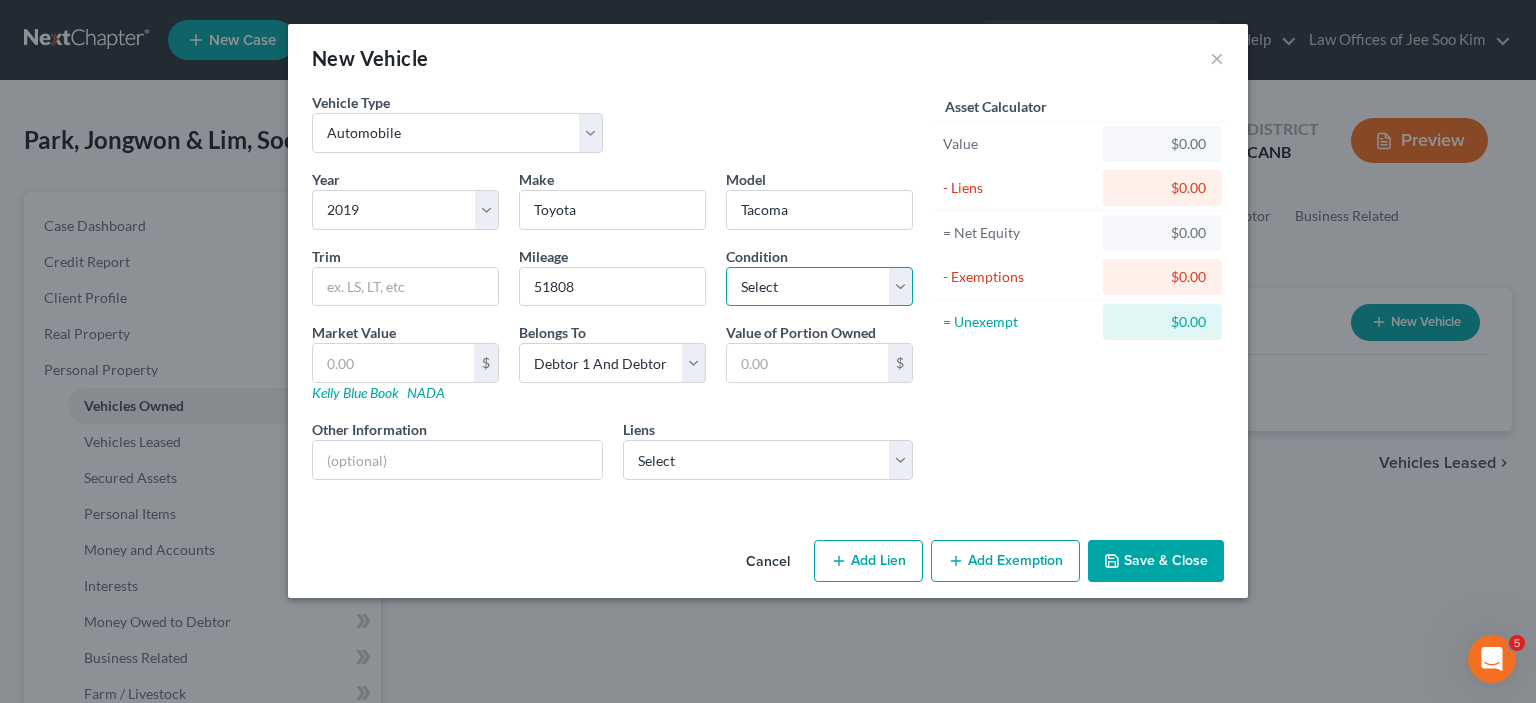 select on "2" 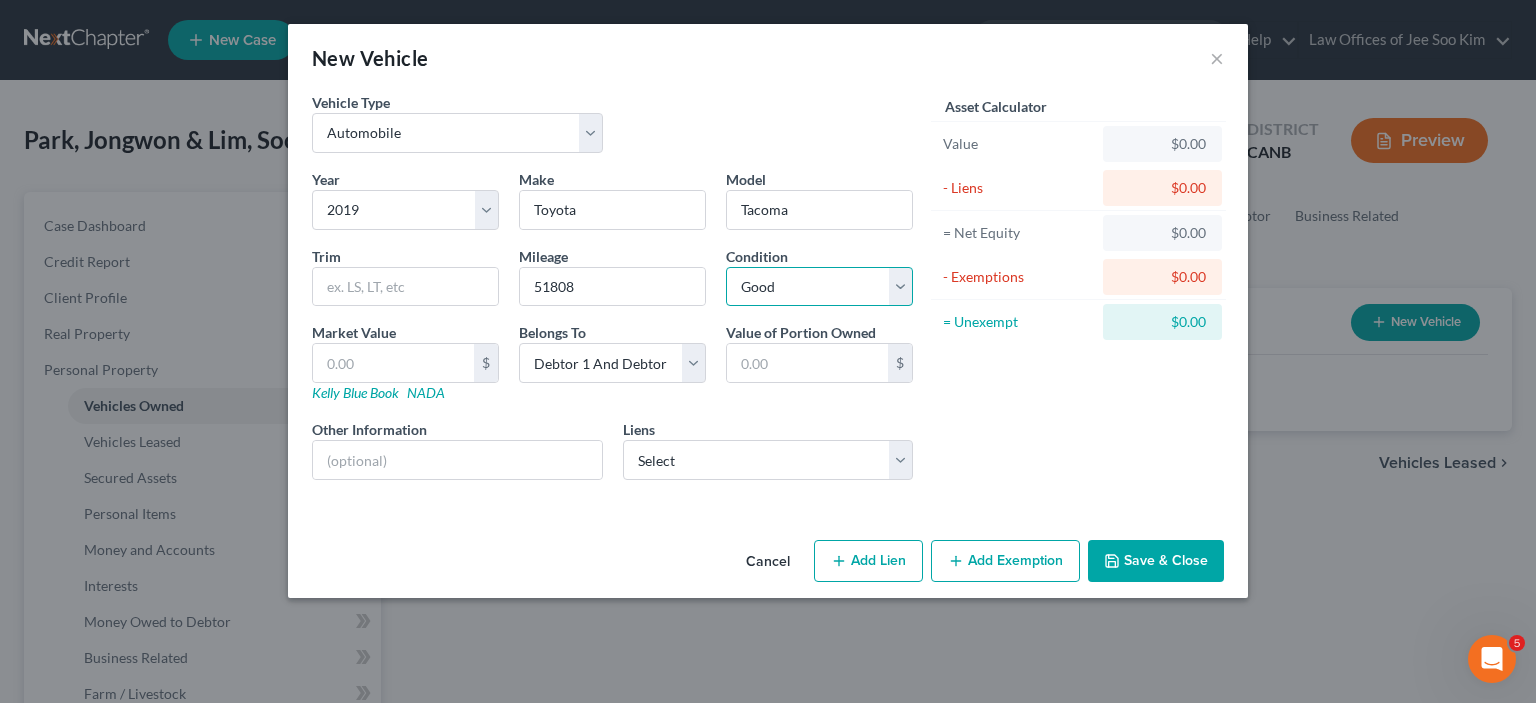 click on "Select Excellent Very Good Good Fair Poor" at bounding box center (819, 287) 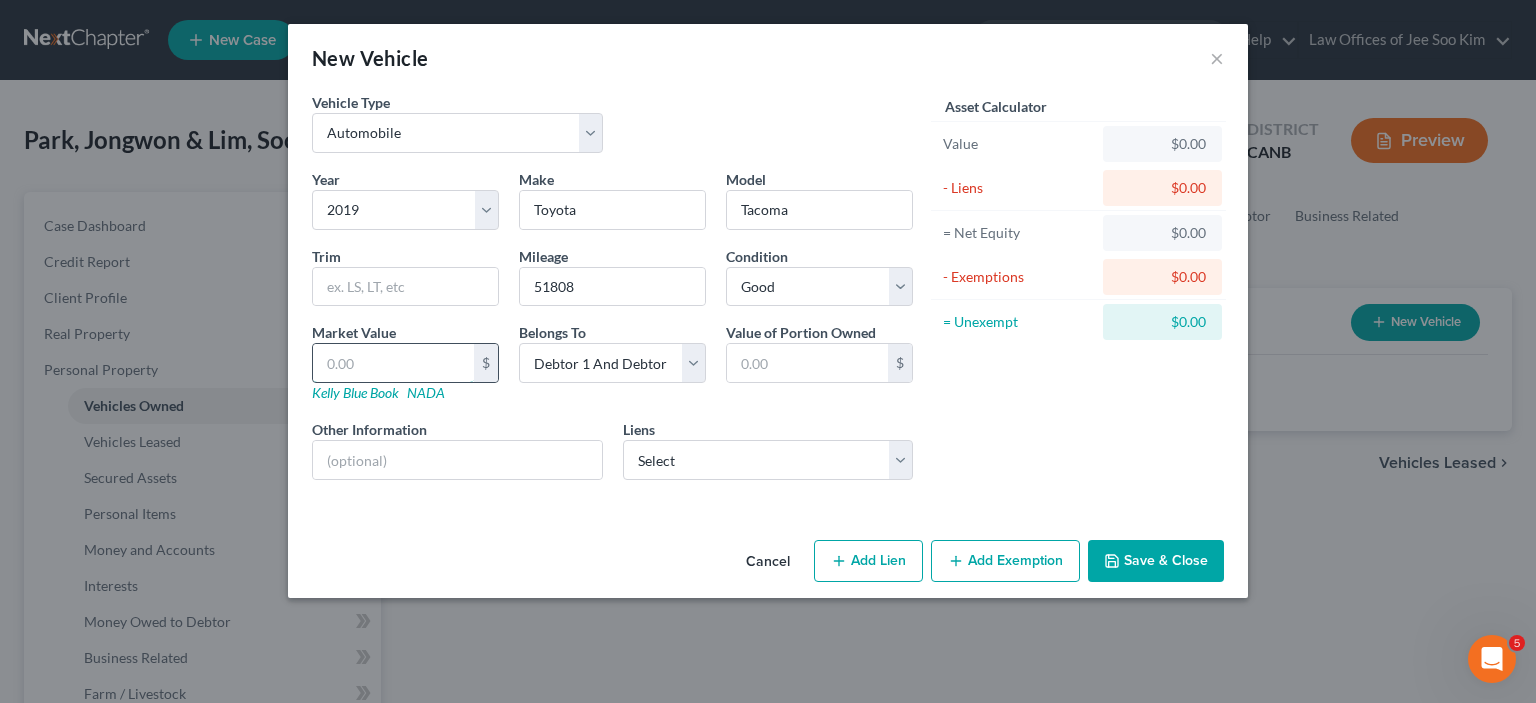 click at bounding box center (393, 363) 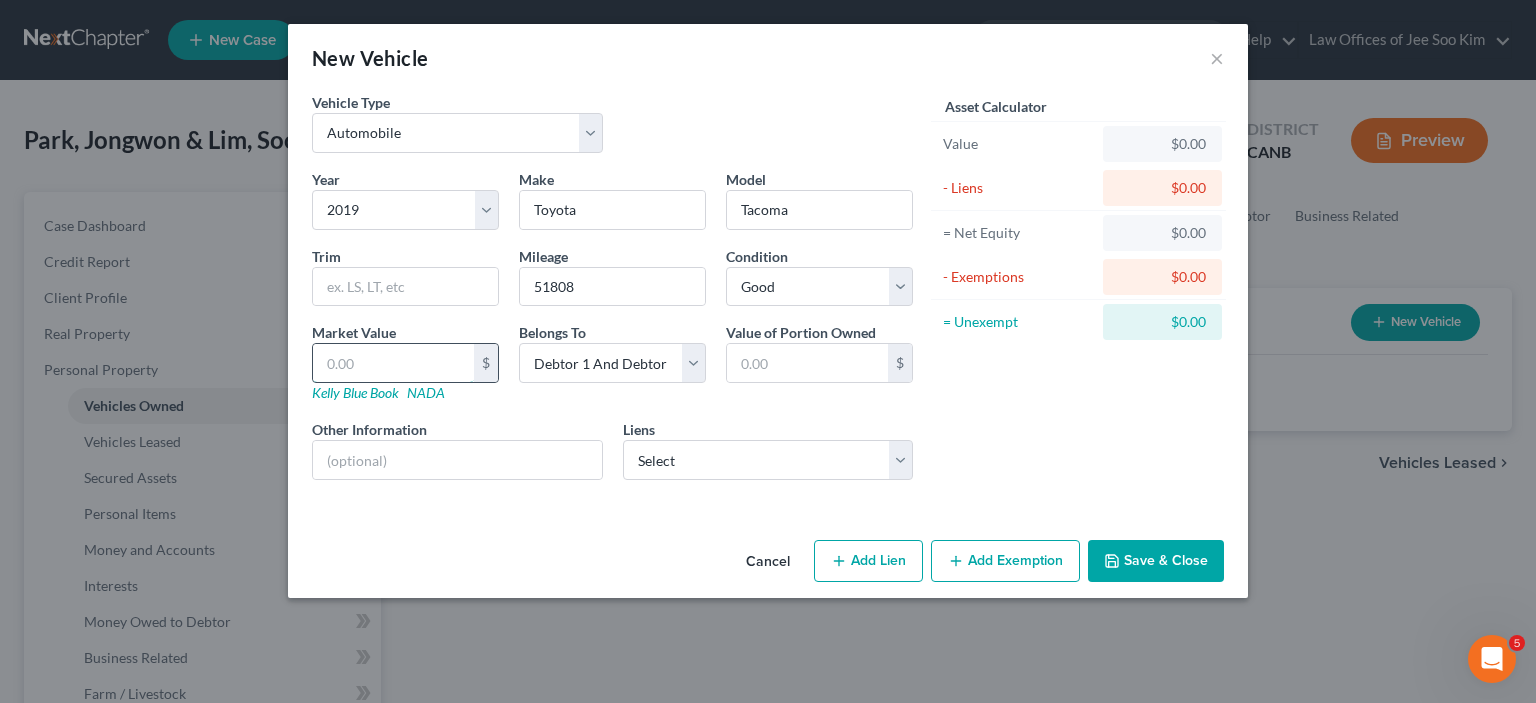 type on "2" 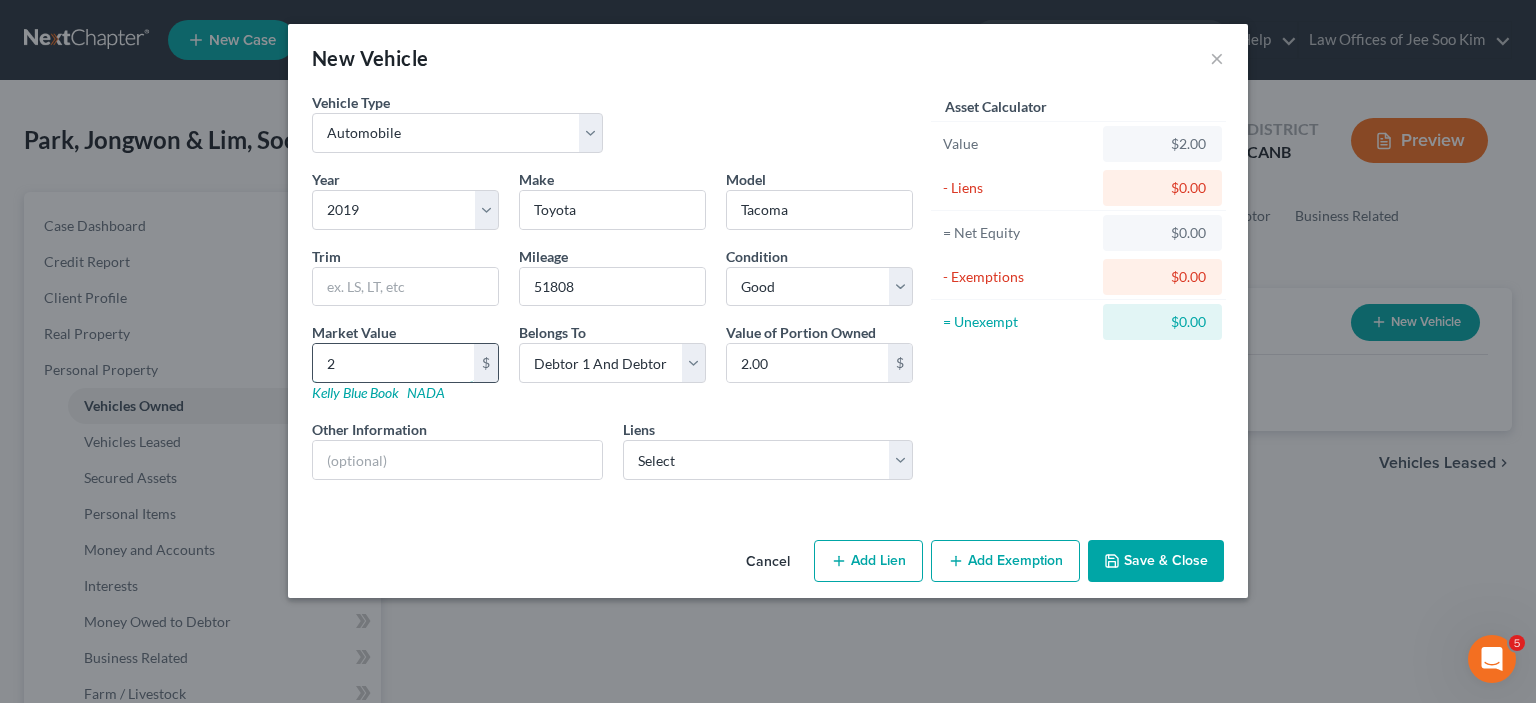 type on "24" 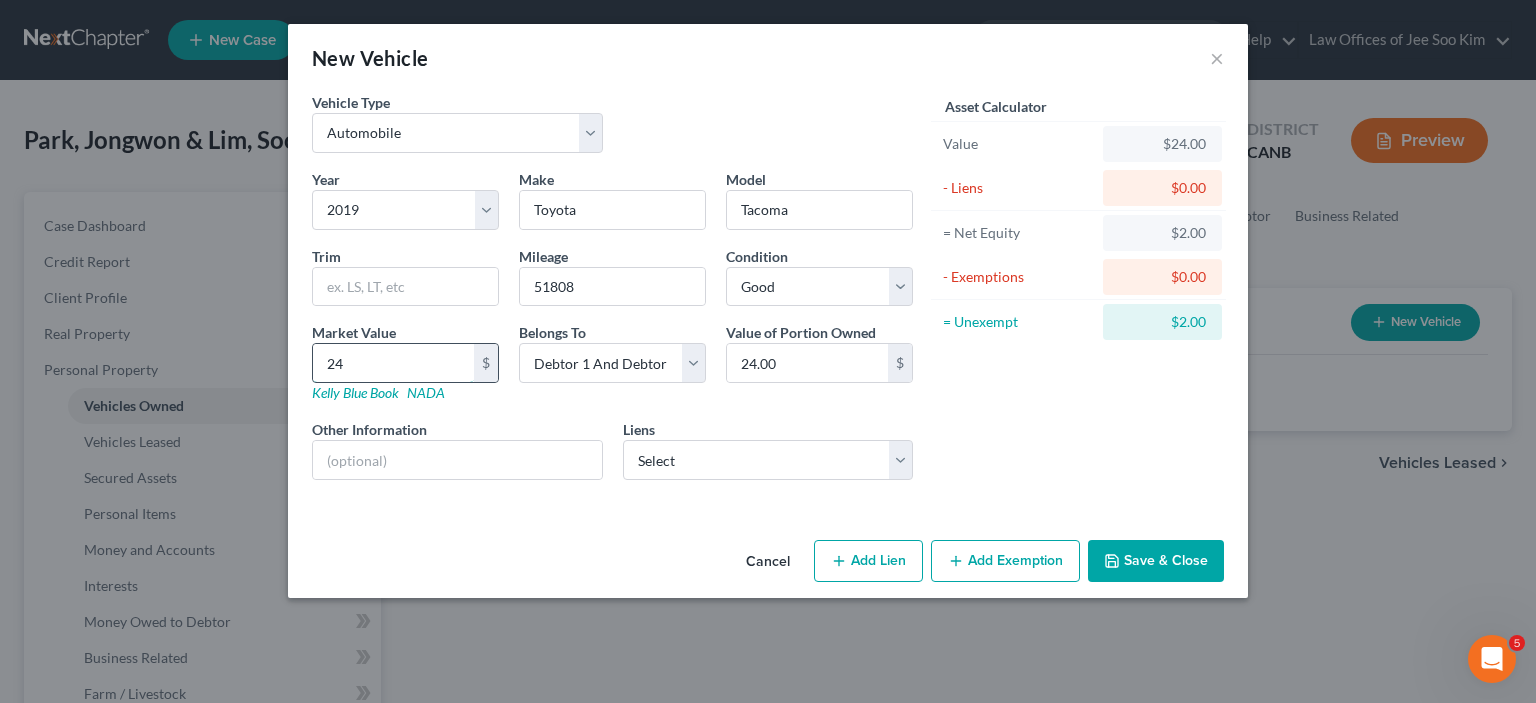 type on "240" 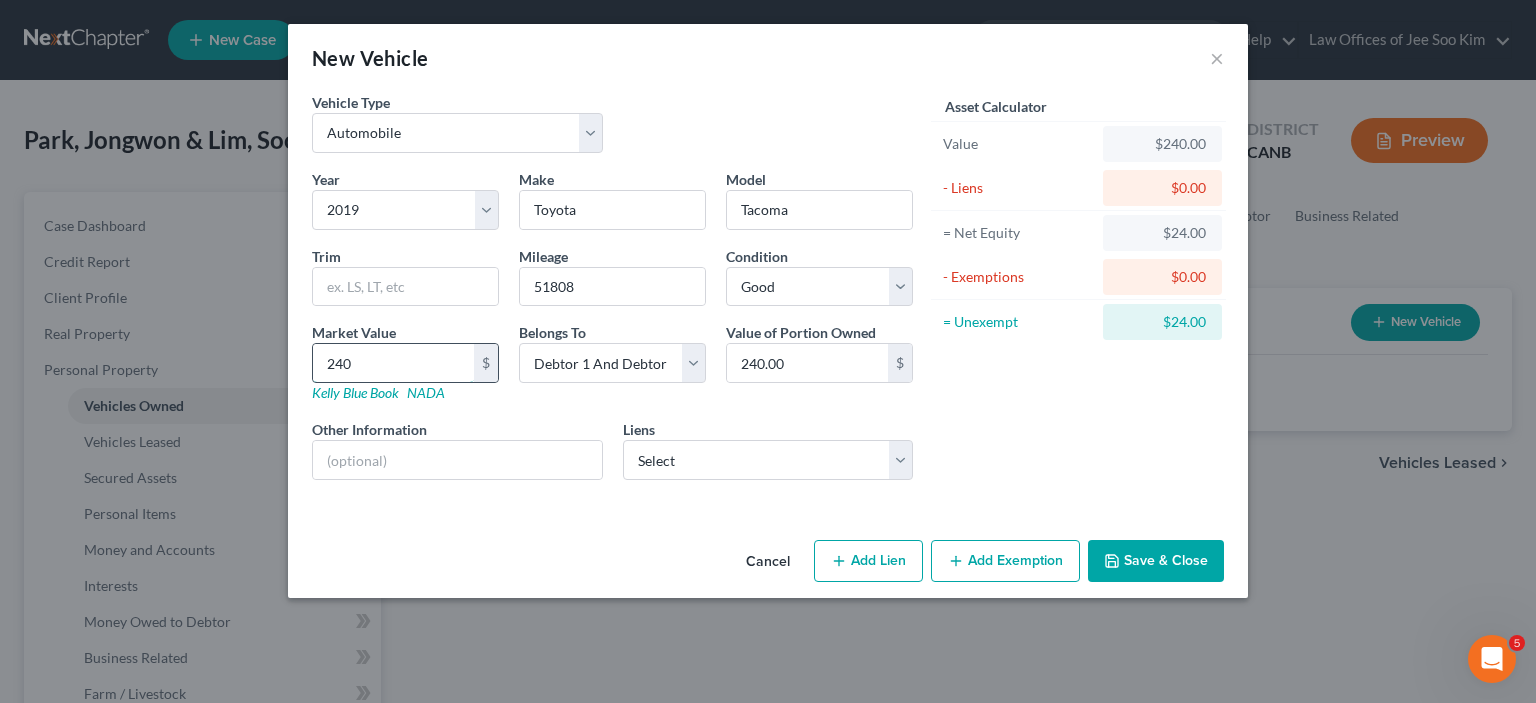 type on "2400" 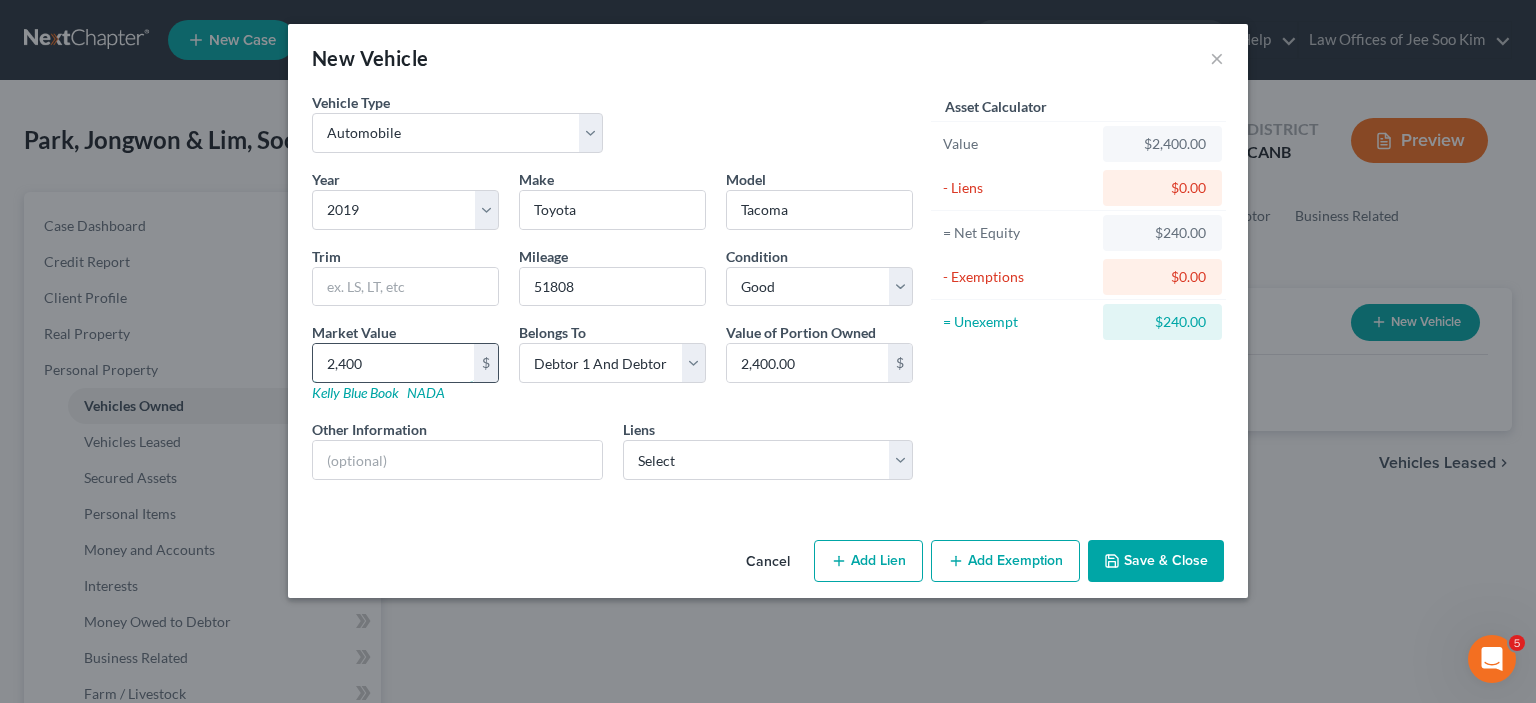 type on "2,4000" 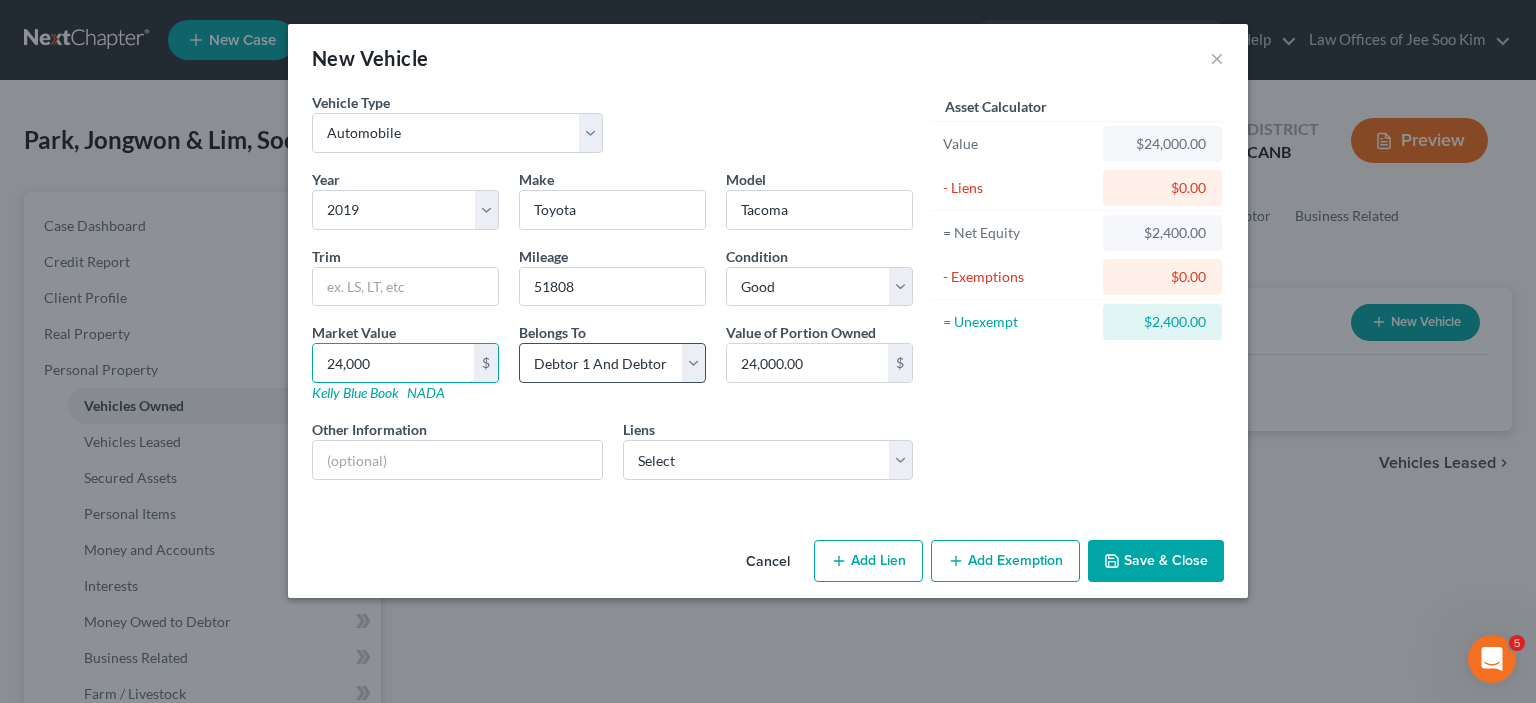 type on "24,000" 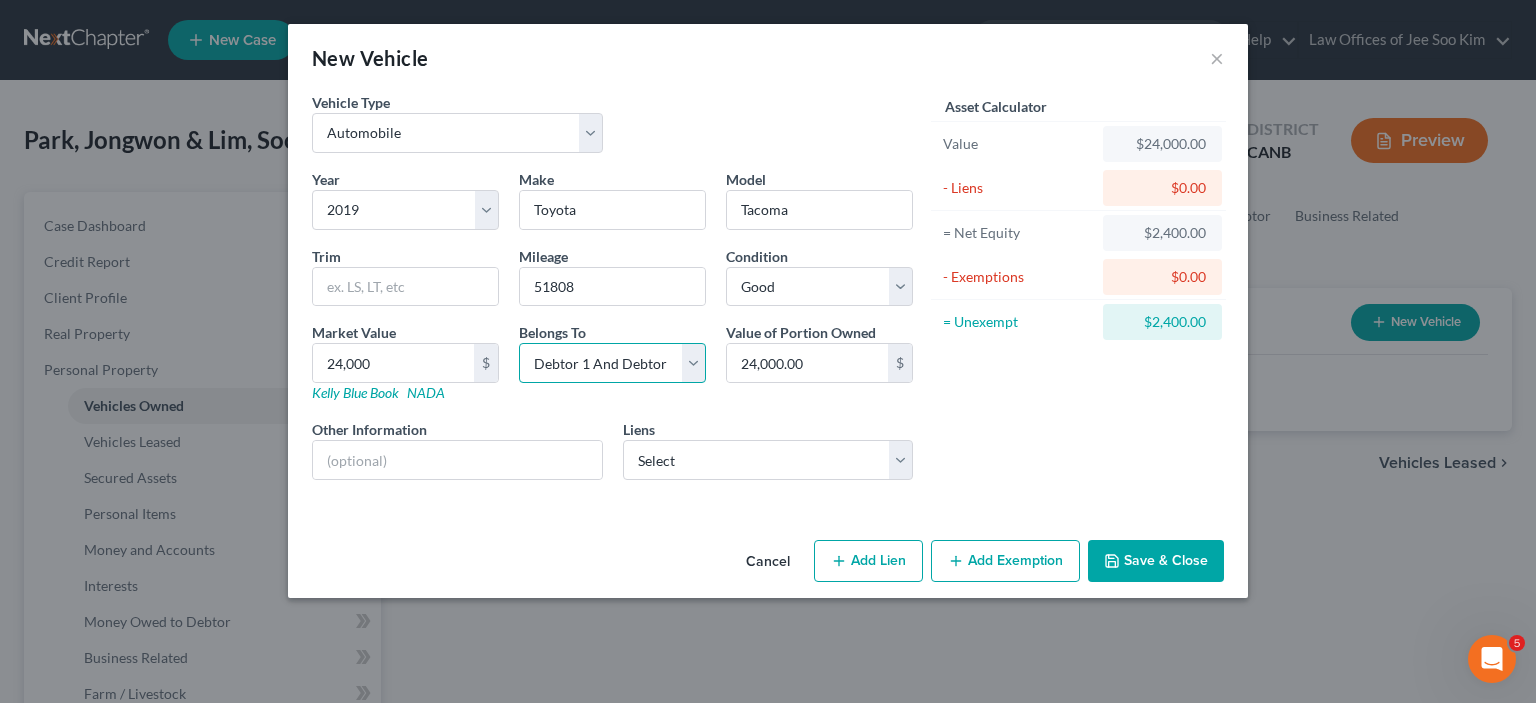 click on "Select Debtor 1 Only Debtor 2 Only Debtor 1 And Debtor 2 Only At Least One Of The Debtors And Another Community Property" at bounding box center [612, 363] 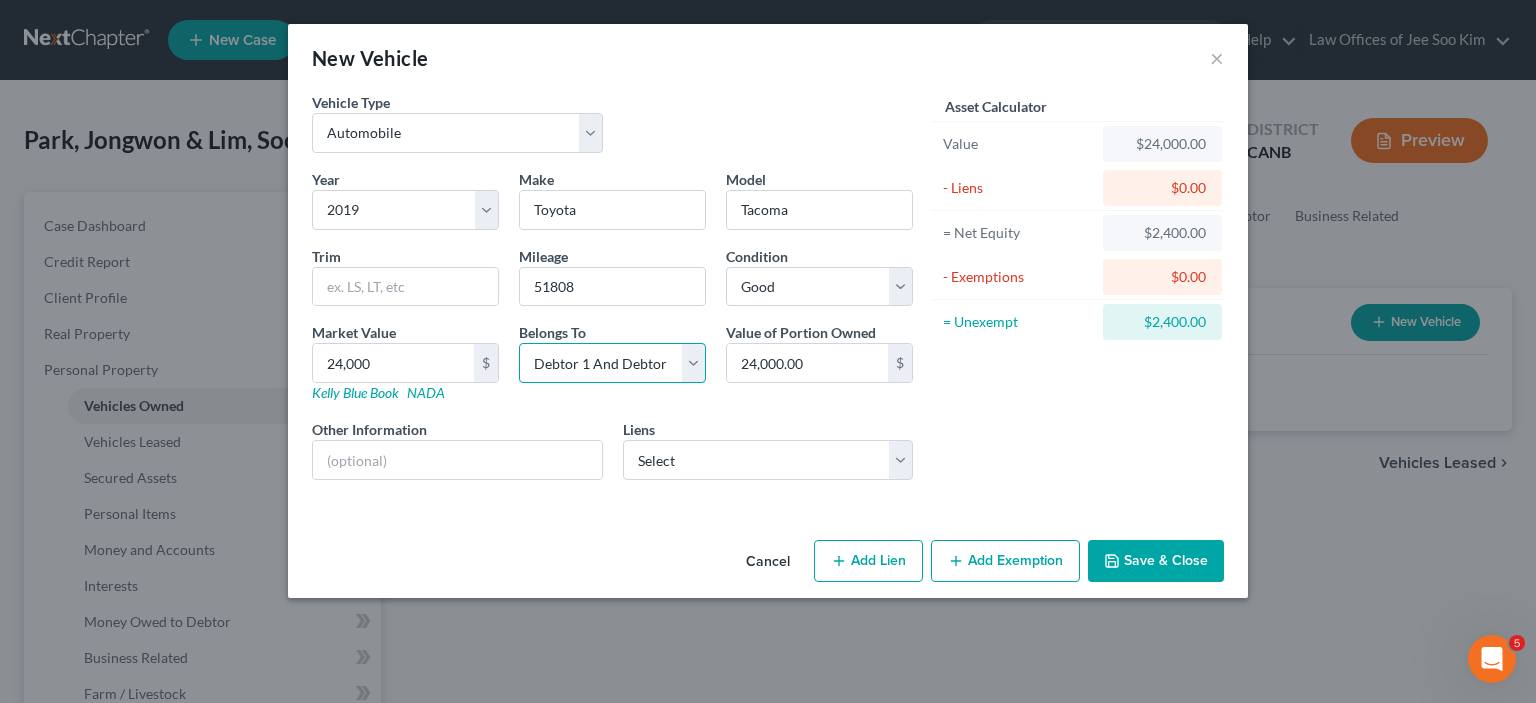 select on "0" 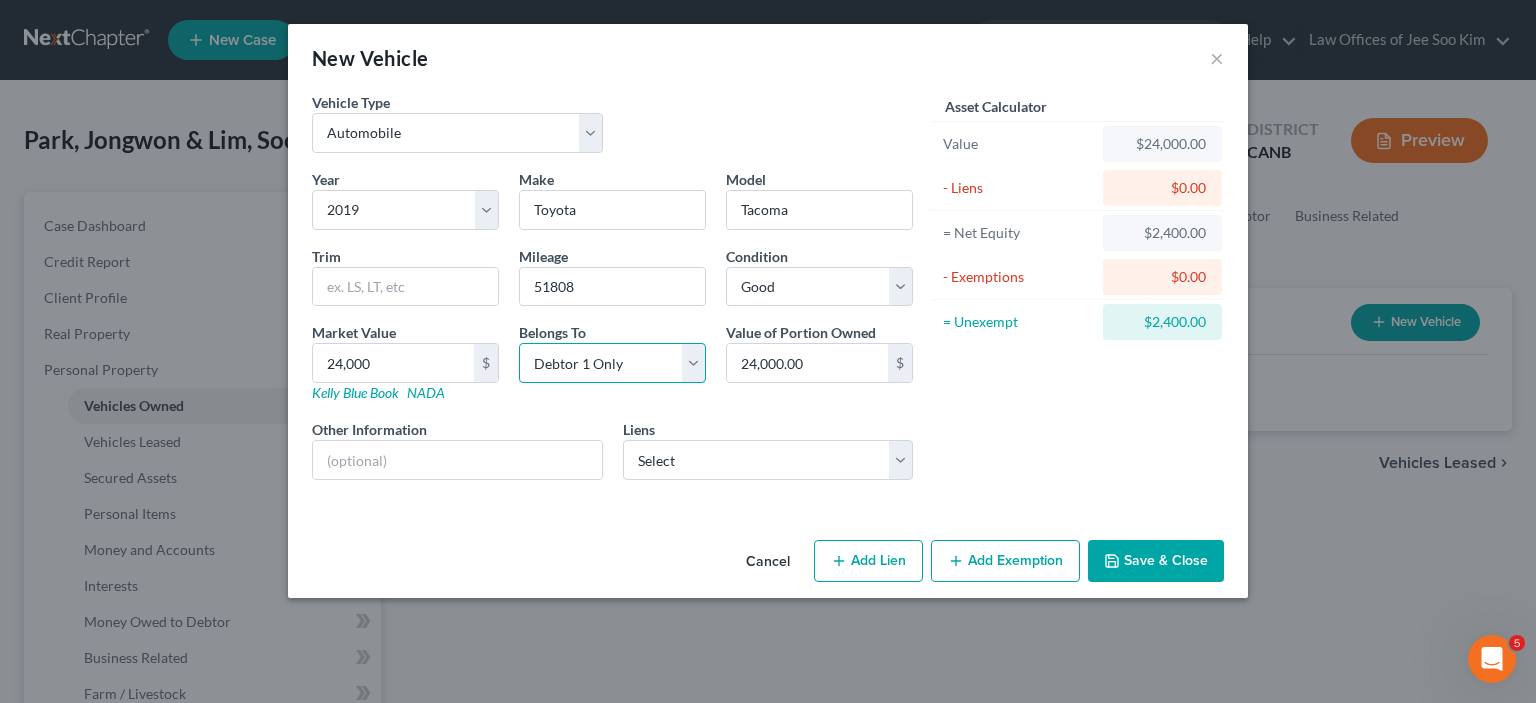 click on "Select Debtor 1 Only Debtor 2 Only Debtor 1 And Debtor 2 Only At Least One Of The Debtors And Another Community Property" at bounding box center (612, 363) 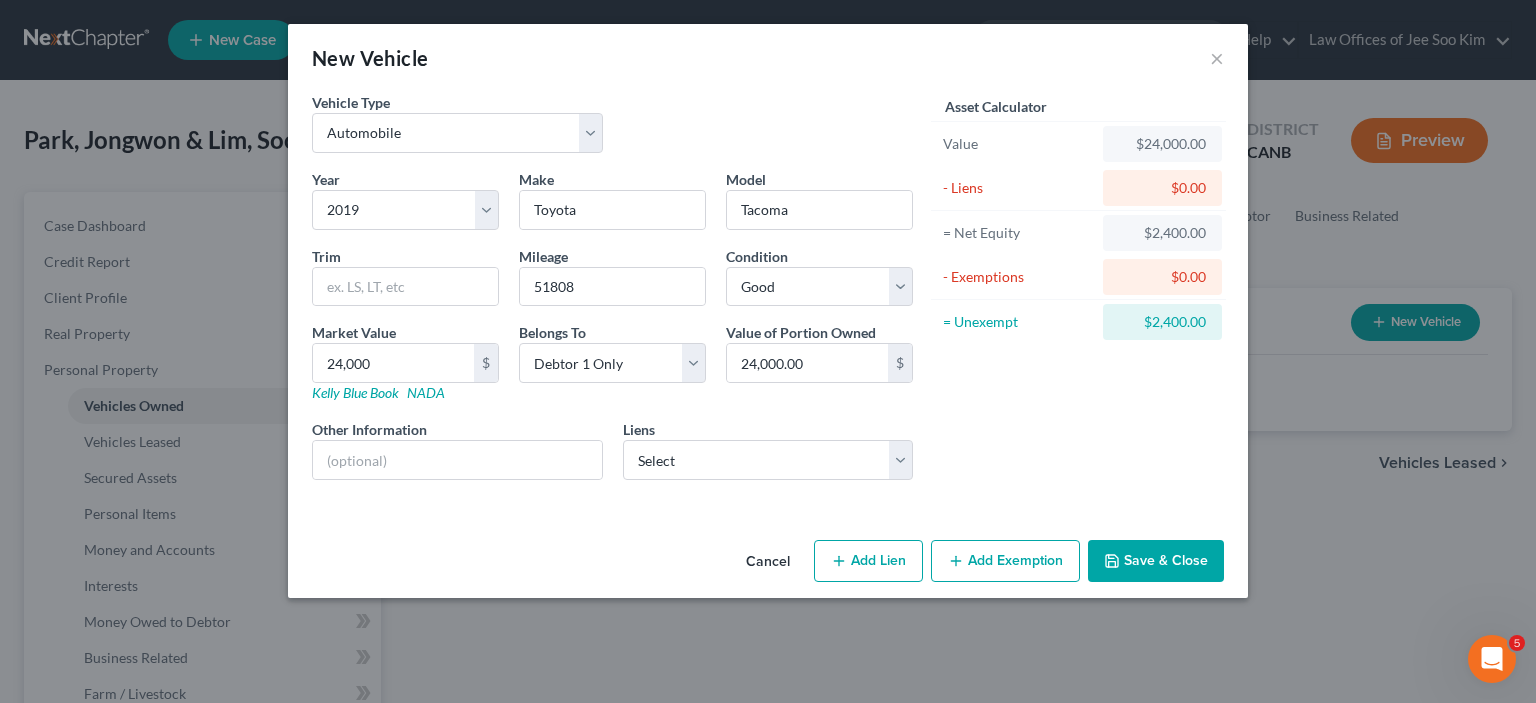 click on "Year Select 2026 2025 2024 2023 2022 2021 2020 2019 2018 2017 2016 2015 2014 2013 2012 2011 2010 2009 2008 2007 2006 2005 2004 2003 2002 2001 2000 1999 1998 1997 1996 1995 1994 1993 1992 1991 1990 1989 1988 1987 1986 1985 1984 1983 1982 1981 1980 1979 1978 1977 1976 1975 1974 1973 1972 1971 1970 1969 1968 1967 1966 1965 1964 1963 1962 1961 1960 1959 1958 1957 1956 1955 1954 1953 1952 1951 1950 1949 1948 1947 1946 1945 1944 1943 1942 1941 1940 1939 1938 1937 1936 1935 1934 1933 1932 1931 1930 1929 1928 1927 1926 1925 1924 1923 1922 1921 1920 1919 1918 1917 1916 1915 1914 1913 1912 1911 1910 1909 1908 1907 1906 1905 1904 1903 1902 1901
Make
*
Toyota Model Tacoma Trim Mileage 51808 Condition Select Excellent Very Good Good Fair Poor Market Value 24,000 $ Kelly Blue Book NADA
Belongs To
*
Select Debtor 1 Only Debtor 2 Only Debtor 1 And Debtor 2 Only At Least One Of The Debtors And Another Community Property Value of Portion Owned 24,000.00 $ Other Information
Liens
Select" at bounding box center [612, 332] 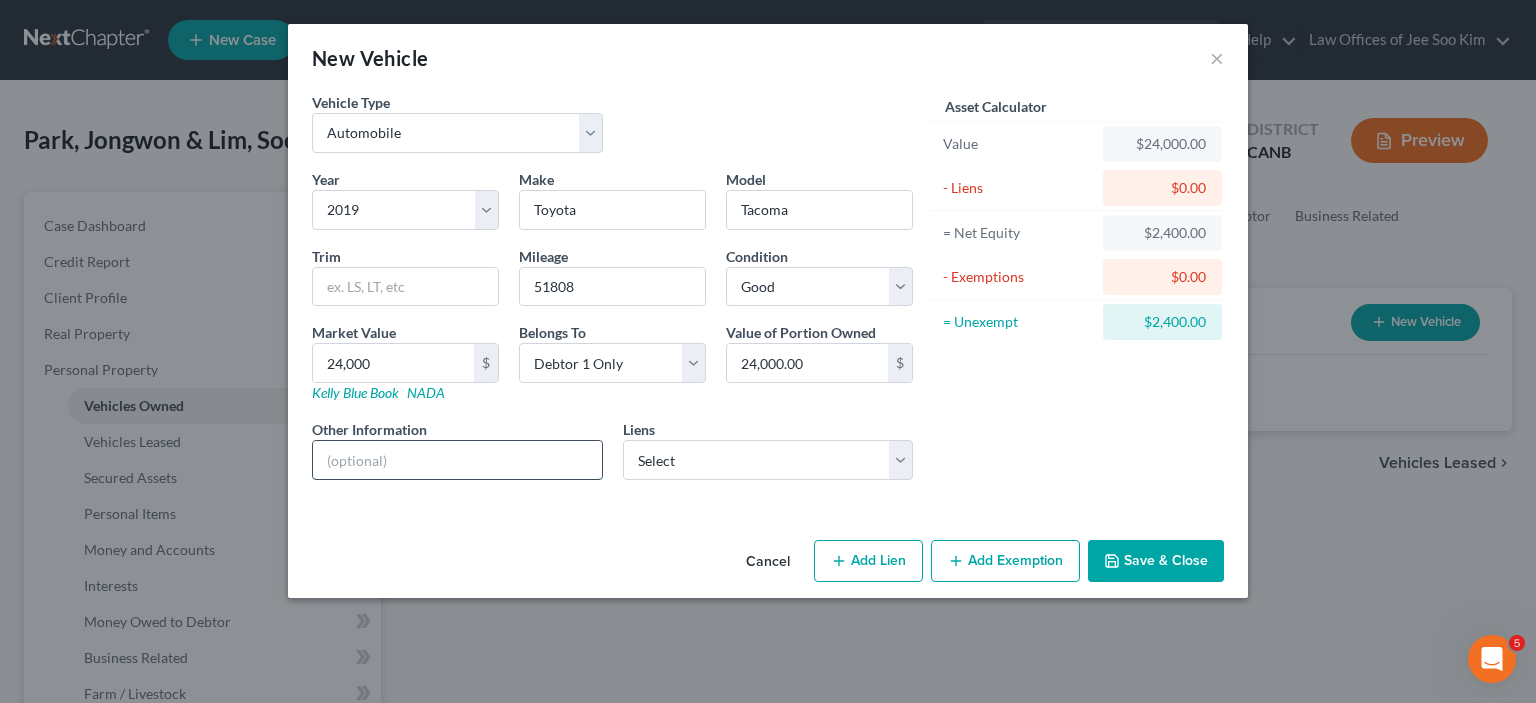click at bounding box center (457, 460) 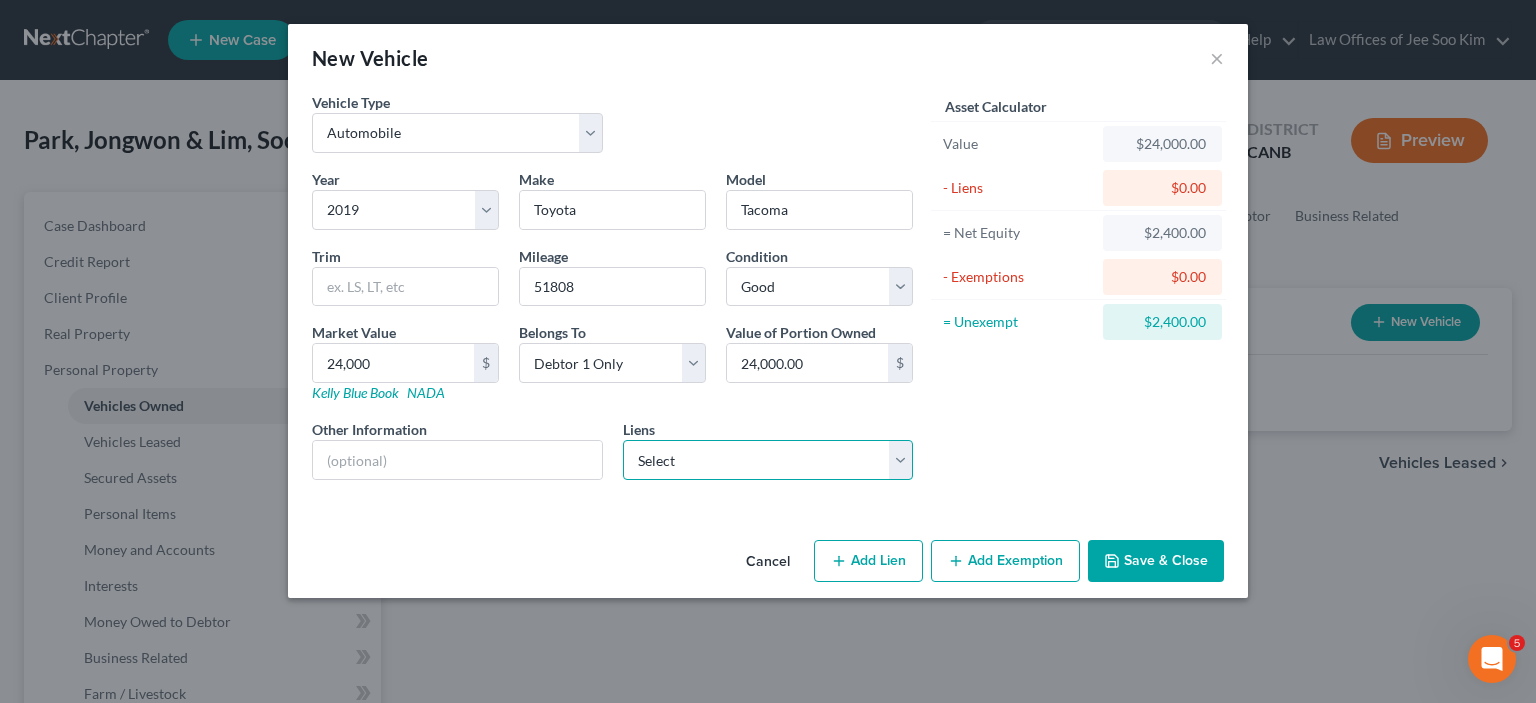 click on "Select Bridgecrest - $19,399.00 Hanin Federal Credit U - $0.00" at bounding box center [768, 460] 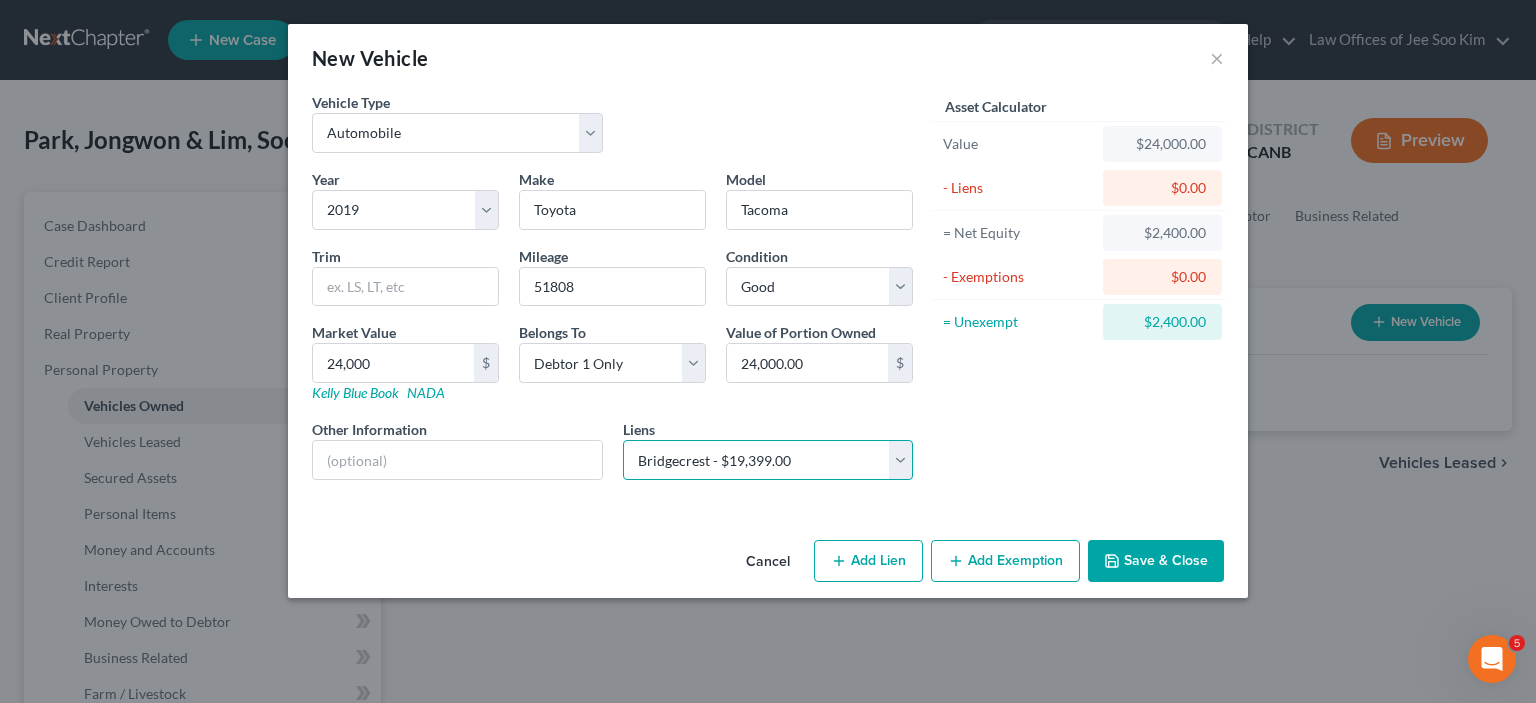 click on "Select Bridgecrest - $19,399.00 Hanin Federal Credit U - $0.00" at bounding box center [768, 460] 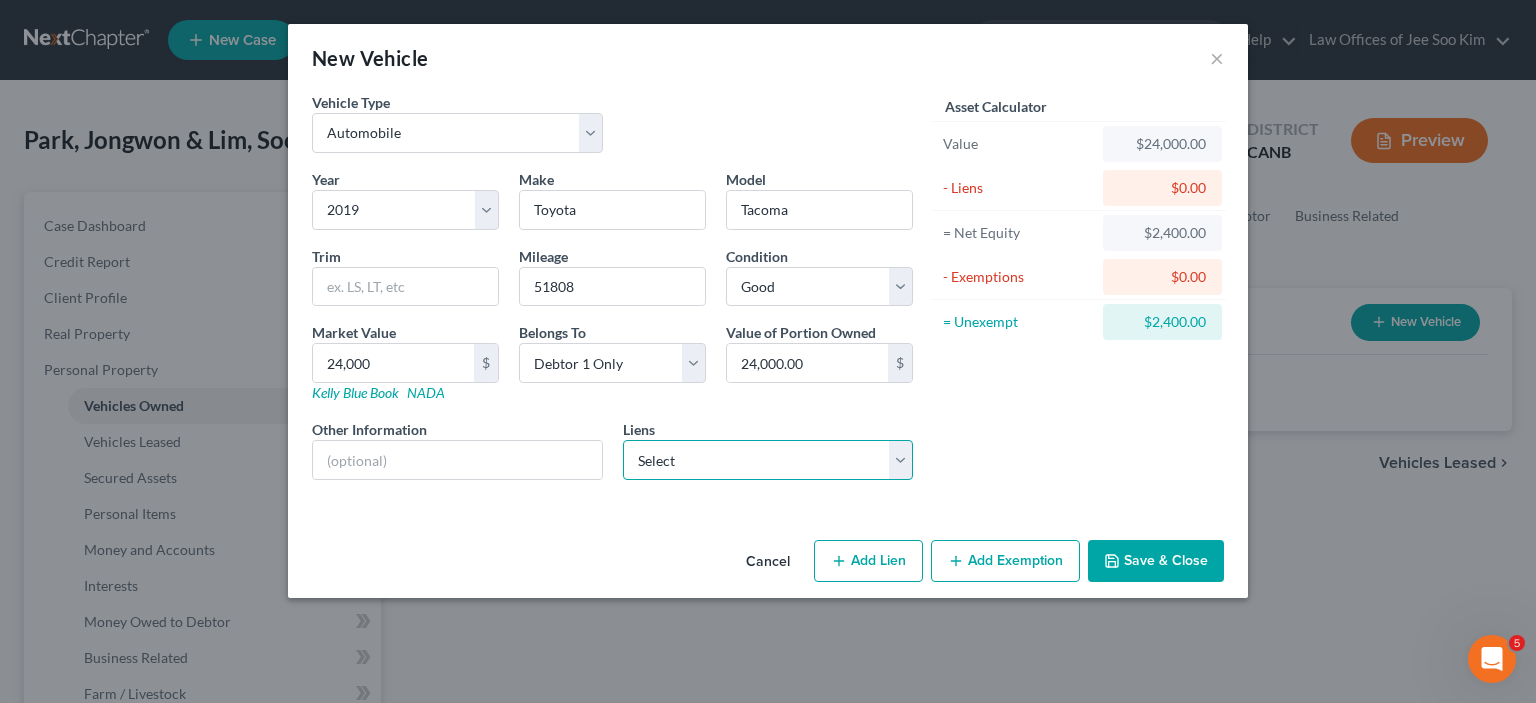 select on "3" 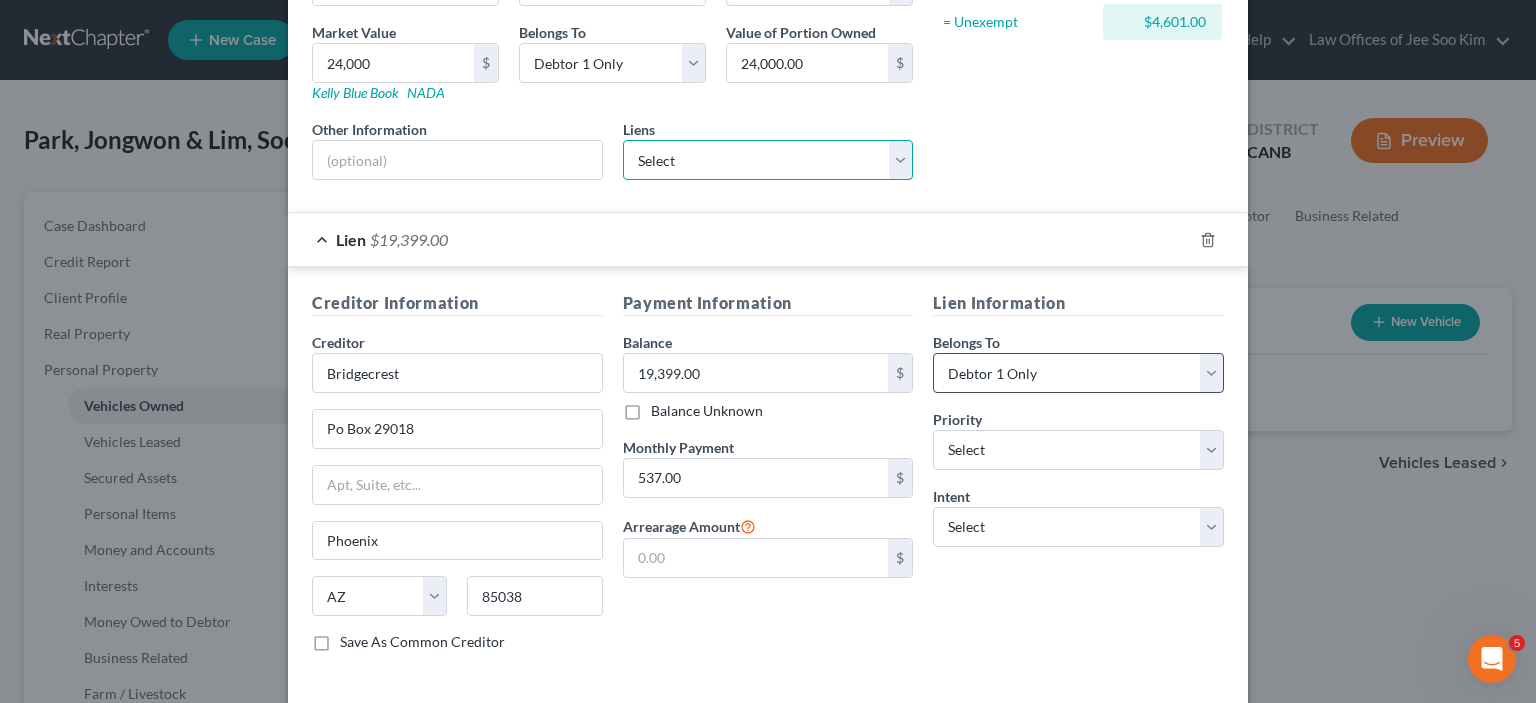 scroll, scrollTop: 386, scrollLeft: 0, axis: vertical 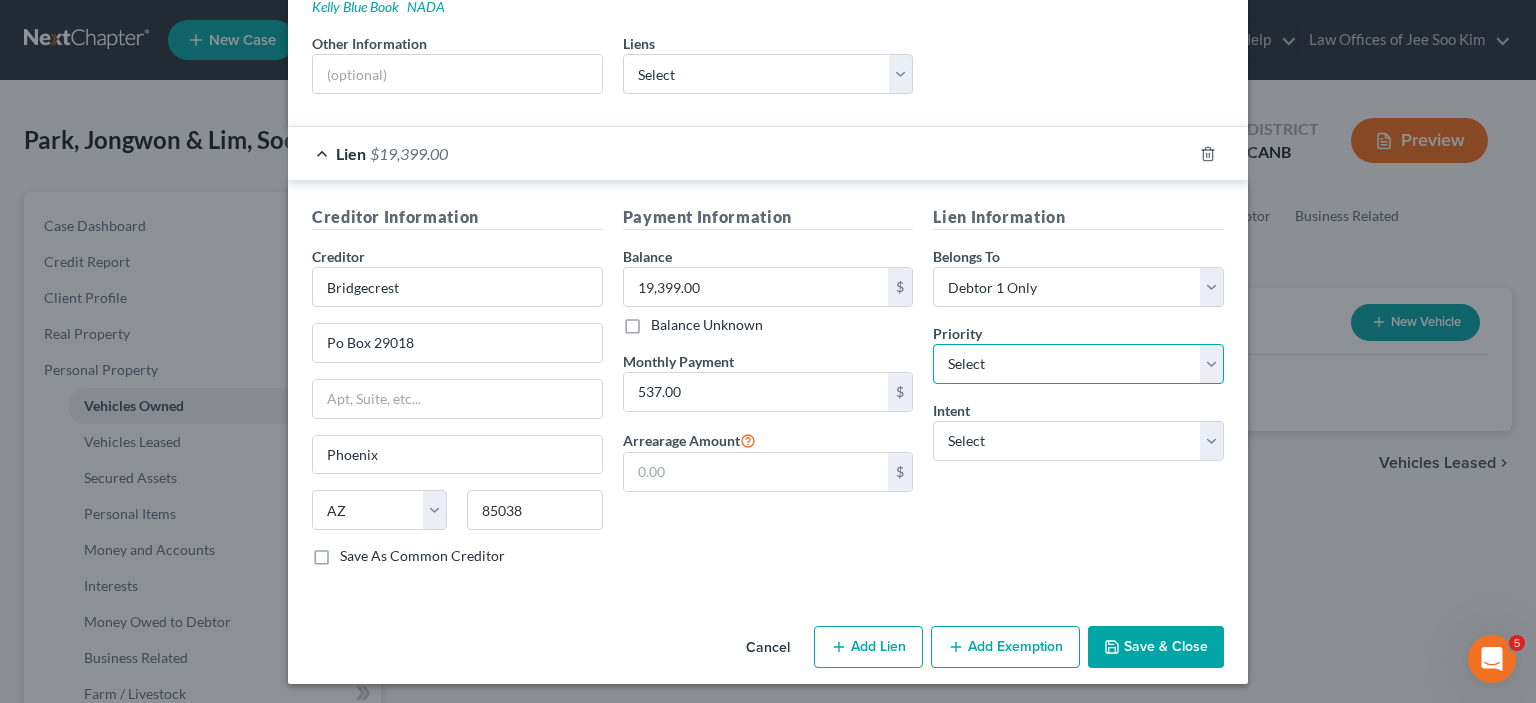 click on "Select 1st 2nd 3rd 4th 5th 6th 7th 8th 9th 10th 11th 12th 13th 14th 15th 16th 17th 18th 19th 20th 21th 22th 23th 24th 25th 26th 27th 28th 29th 30th" at bounding box center (1078, 364) 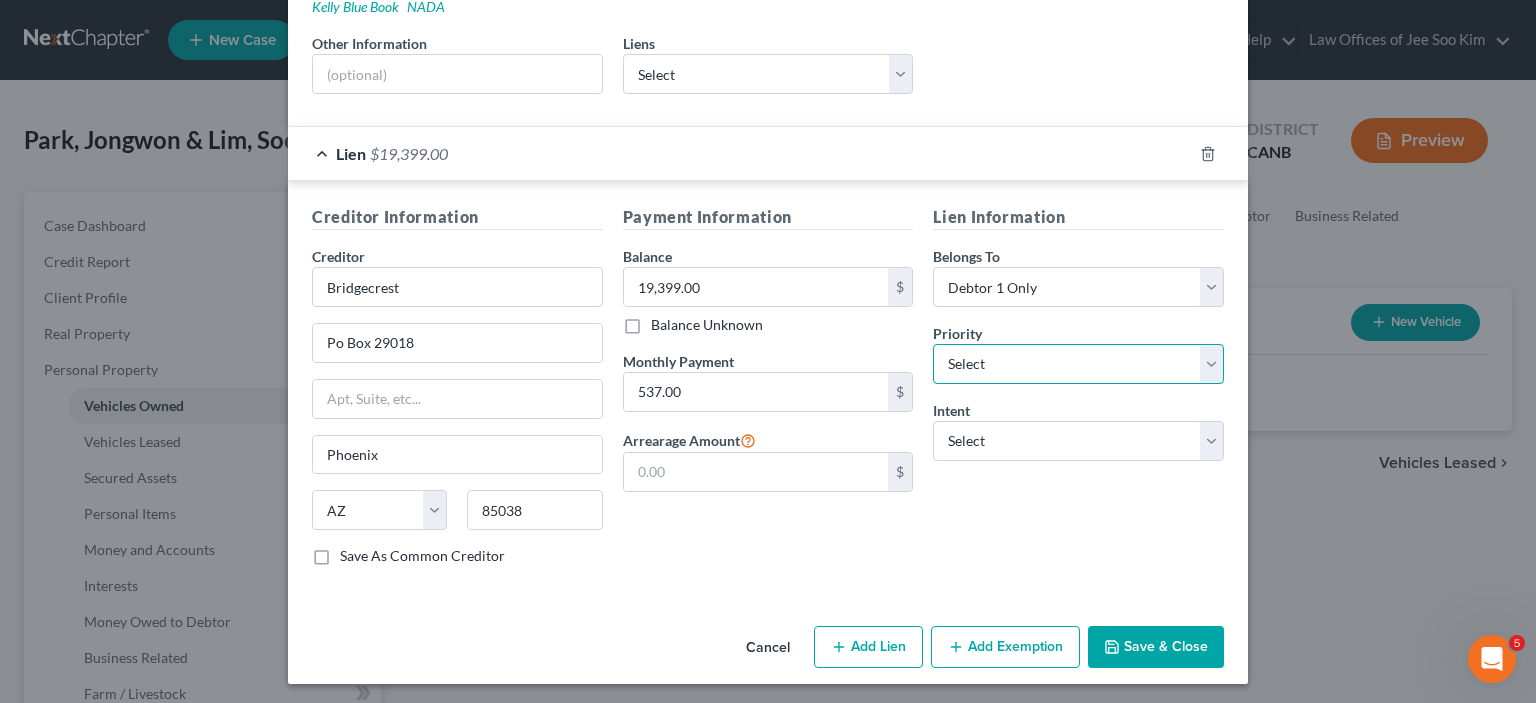 select on "0" 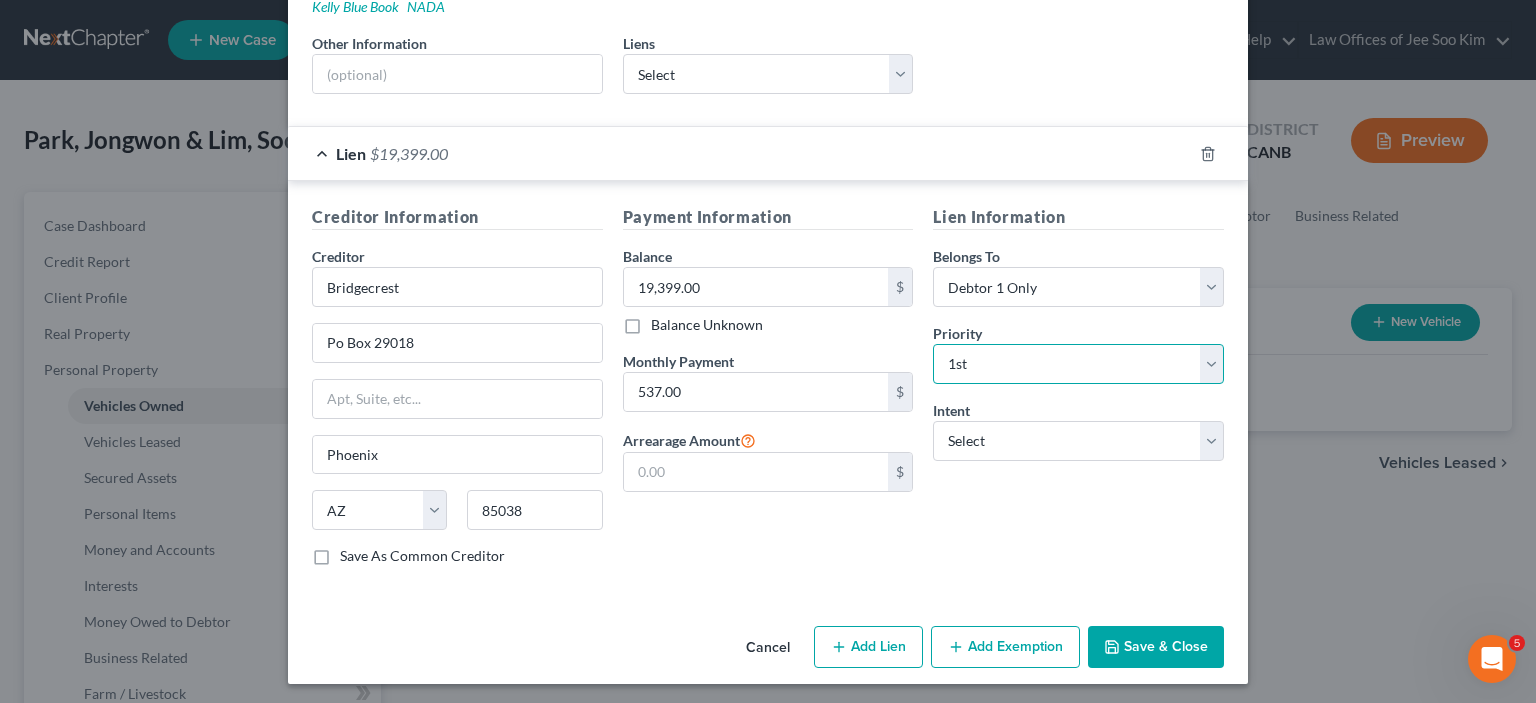 click on "Select 1st 2nd 3rd 4th 5th 6th 7th 8th 9th 10th 11th 12th 13th 14th 15th 16th 17th 18th 19th 20th 21th 22th 23th 24th 25th 26th 27th 28th 29th 30th" at bounding box center (1078, 364) 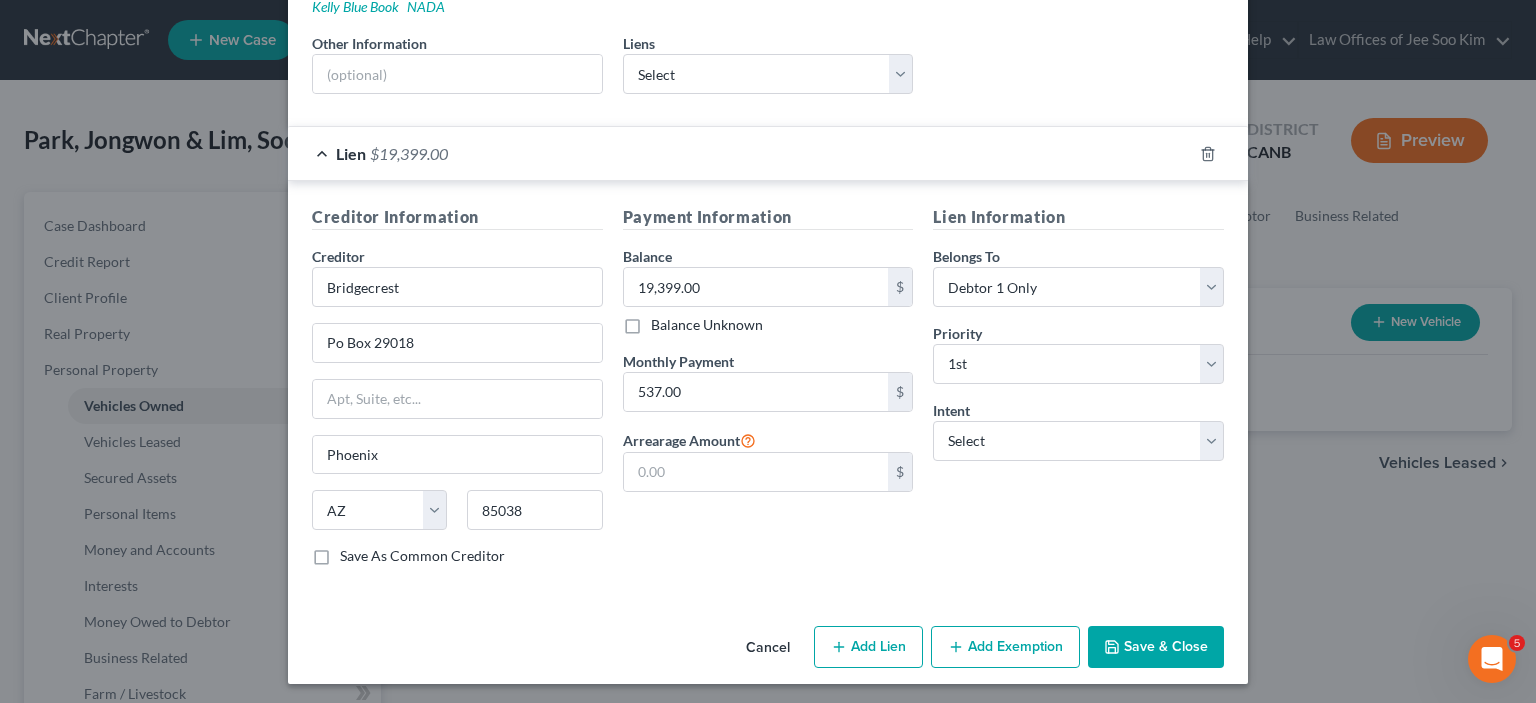 click on "Add Exemption" at bounding box center (1005, 647) 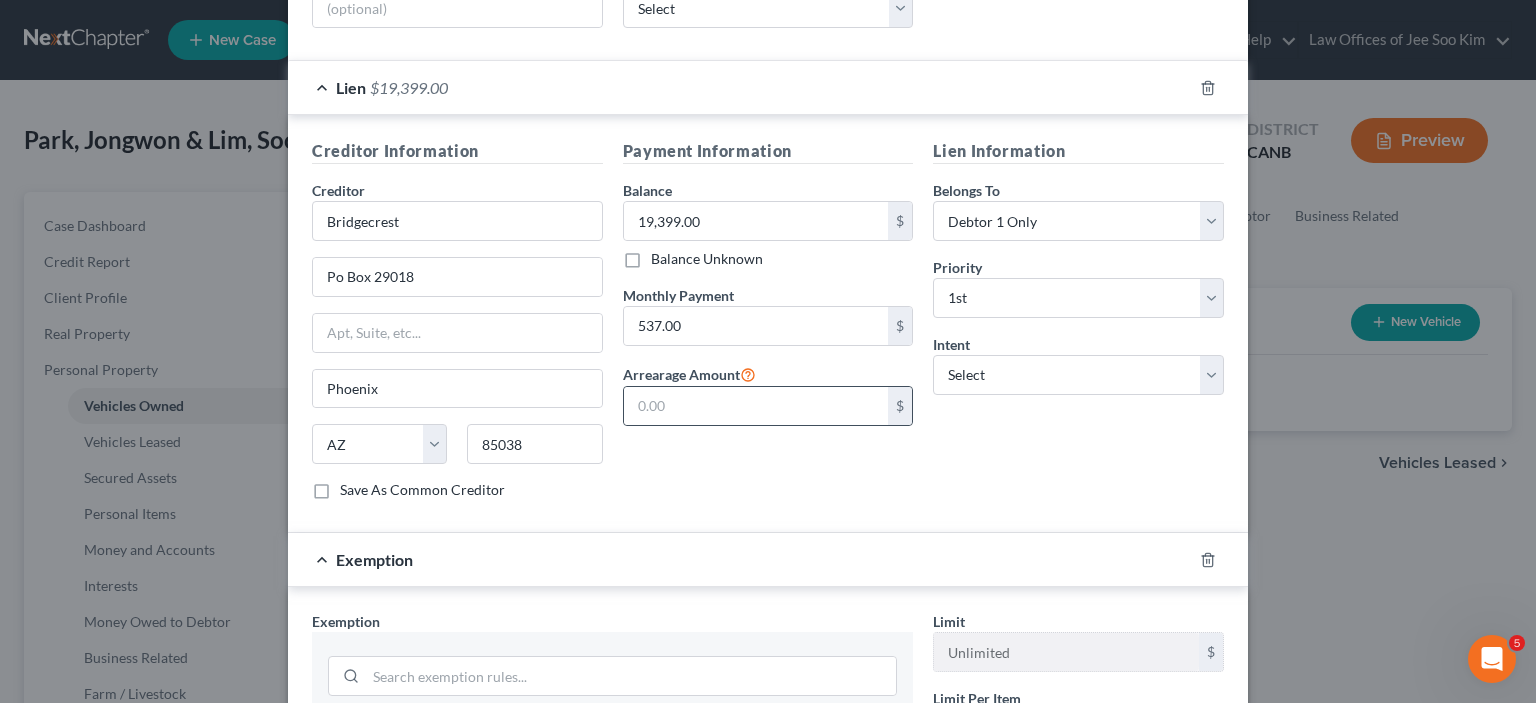 scroll, scrollTop: 686, scrollLeft: 0, axis: vertical 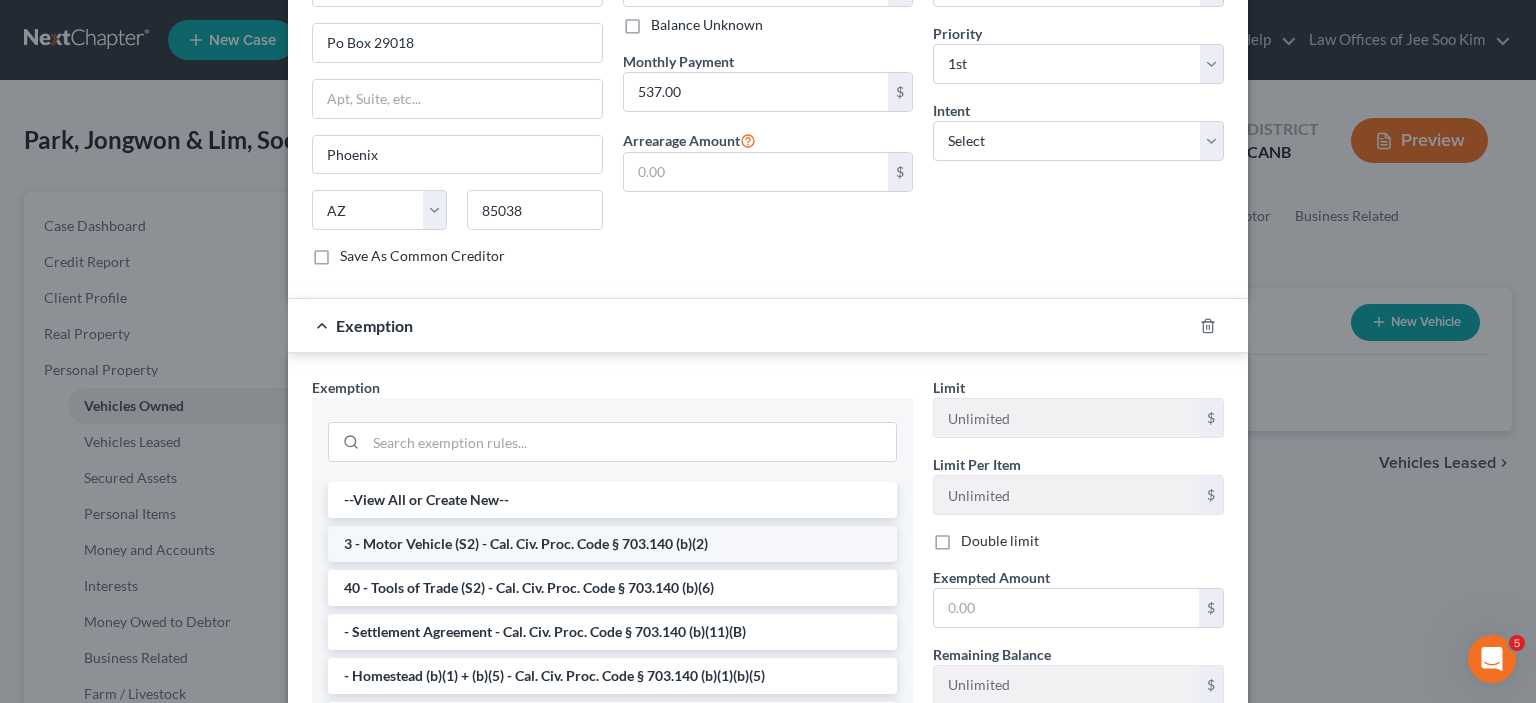 click on "3 - Motor Vehicle (S2) - Cal. Civ. Proc. Code § 703.140 (b)(2)" at bounding box center (612, 544) 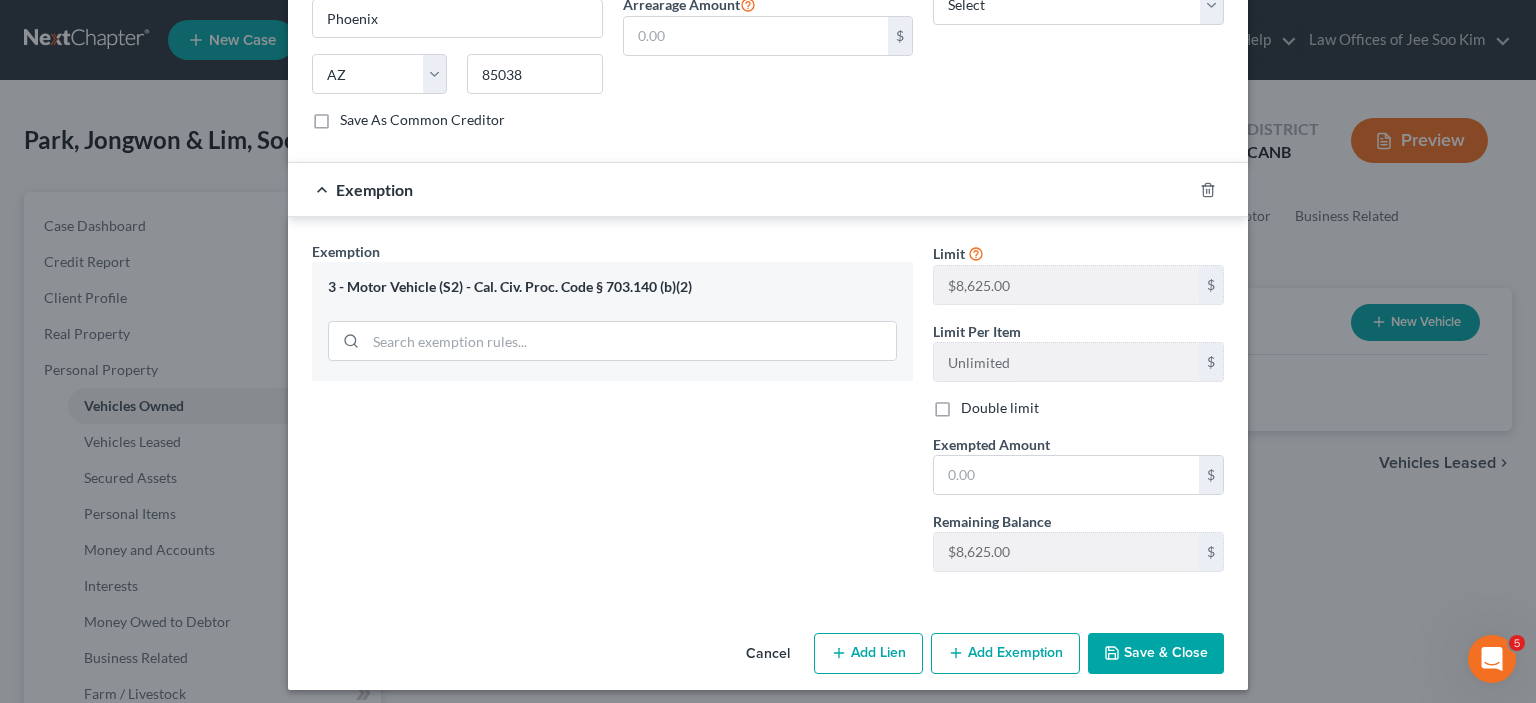 scroll, scrollTop: 827, scrollLeft: 0, axis: vertical 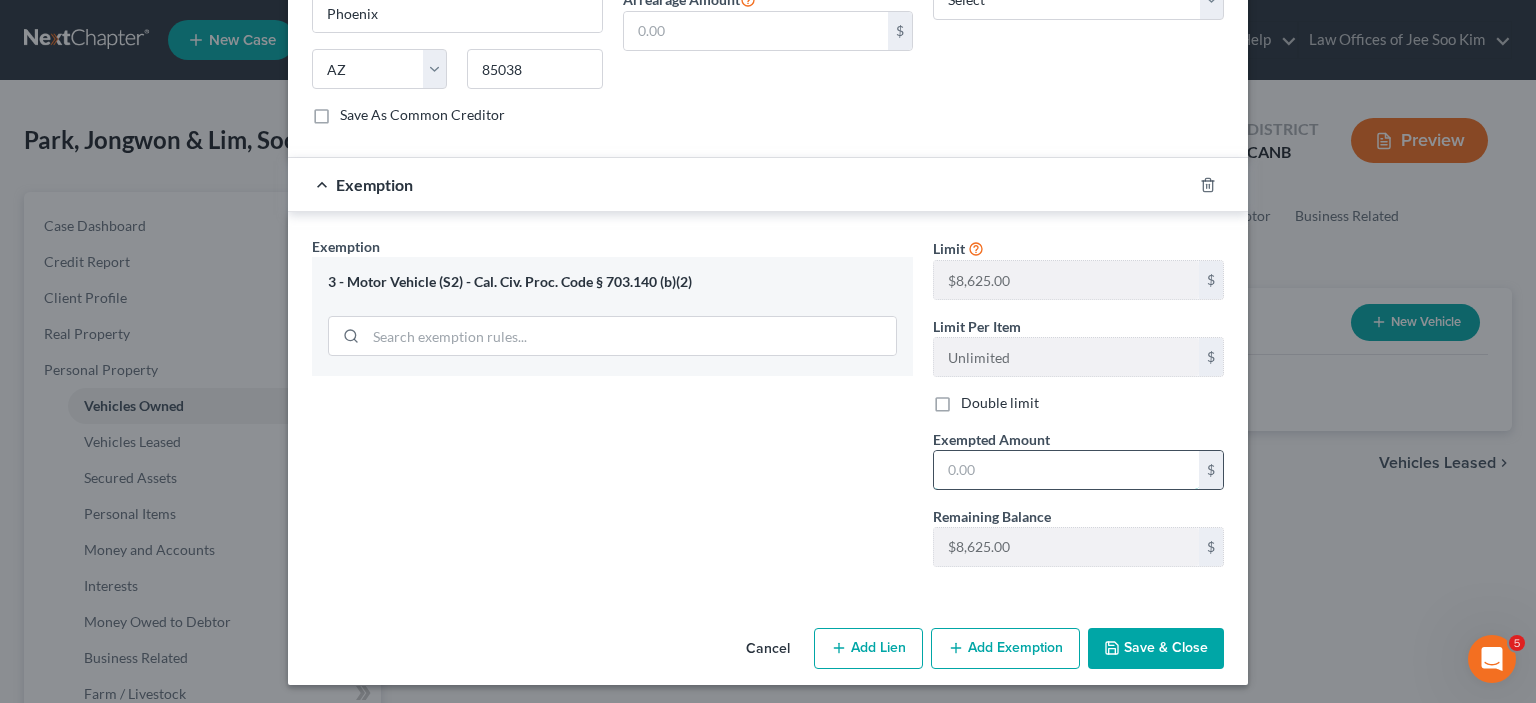 click at bounding box center (1066, 470) 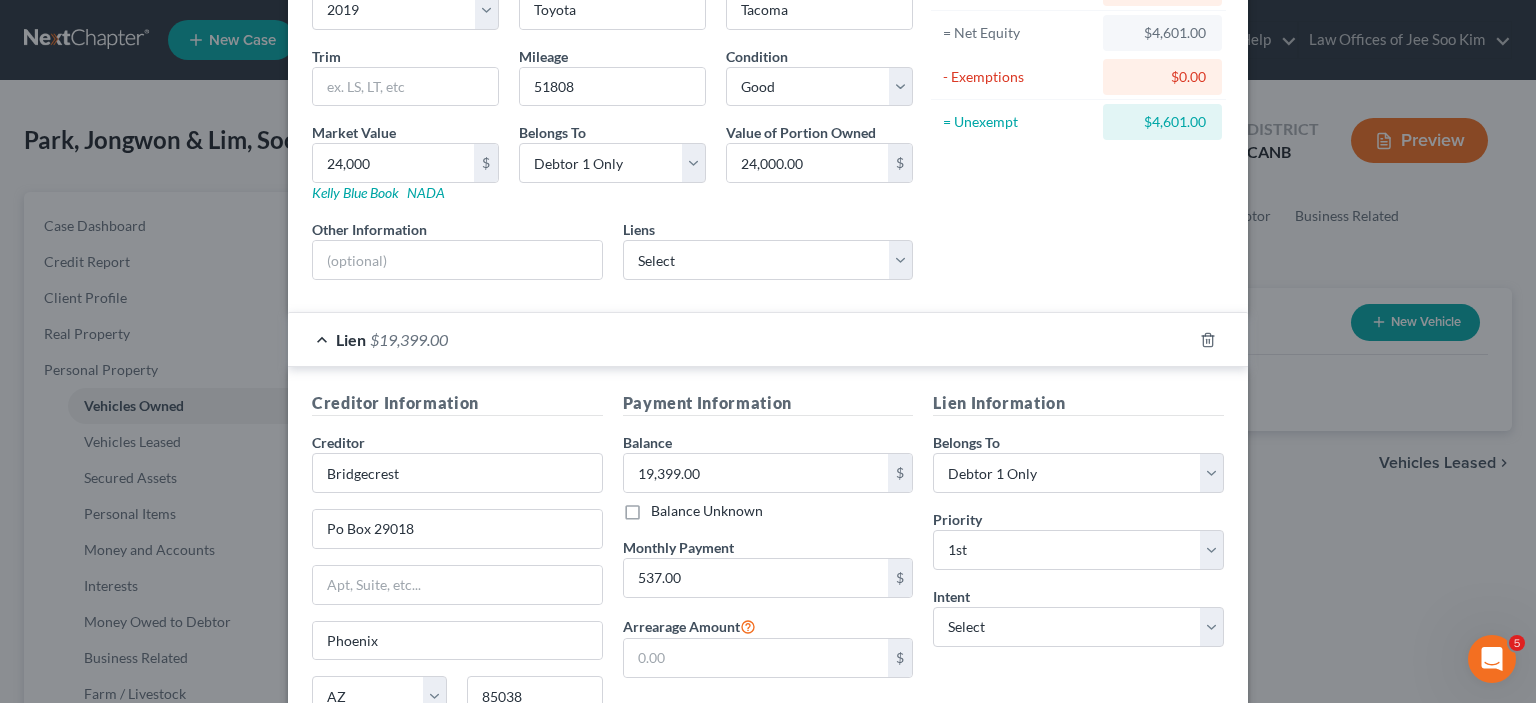 scroll, scrollTop: 300, scrollLeft: 0, axis: vertical 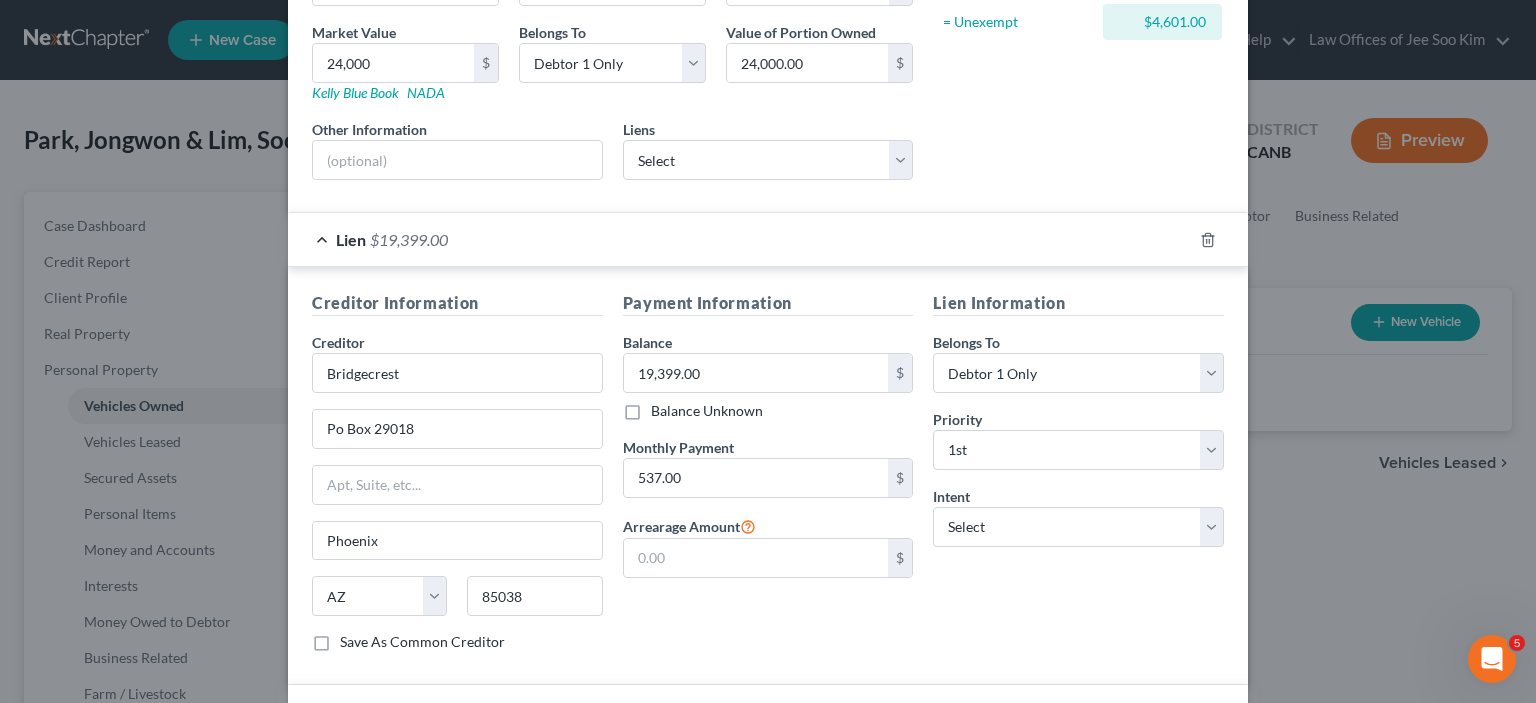 click on "Balance Unknown" at bounding box center (768, 411) 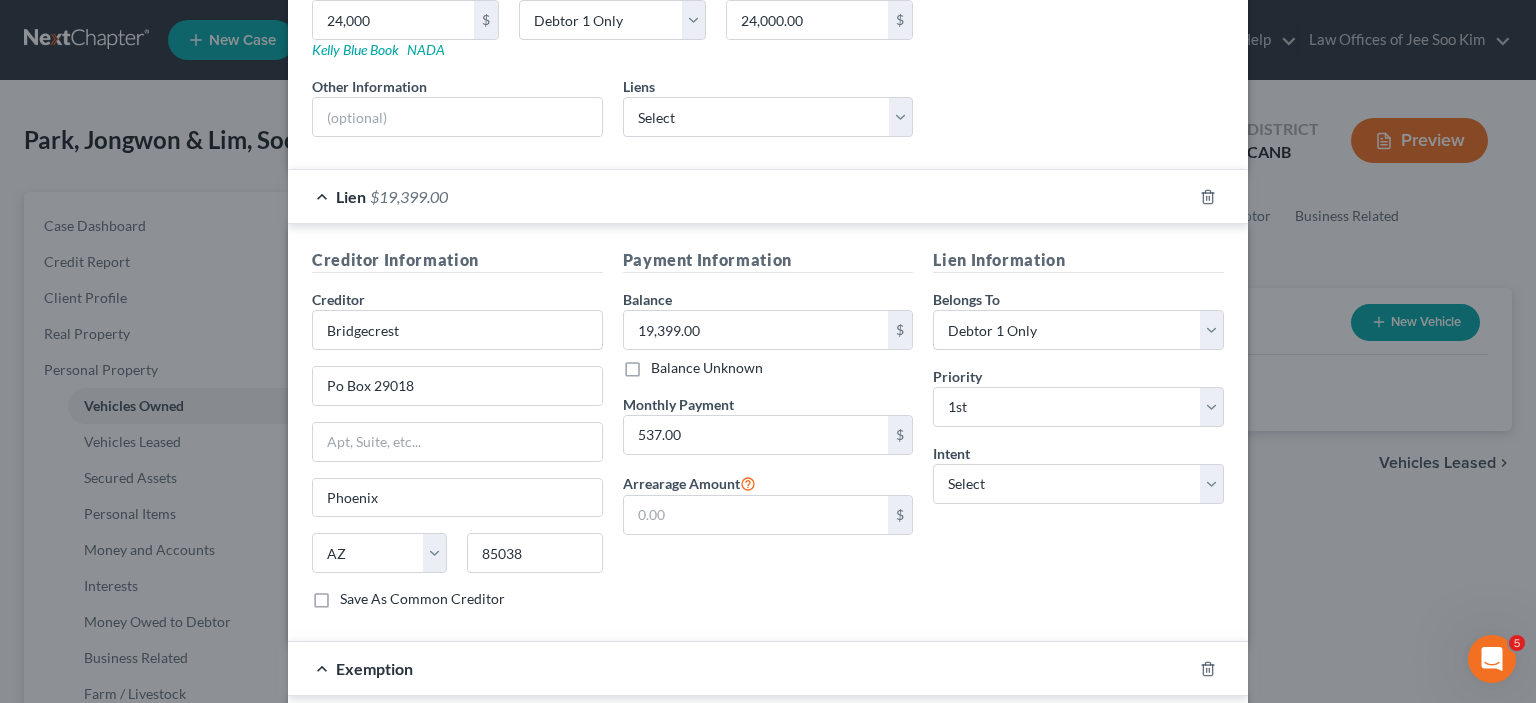 scroll, scrollTop: 300, scrollLeft: 0, axis: vertical 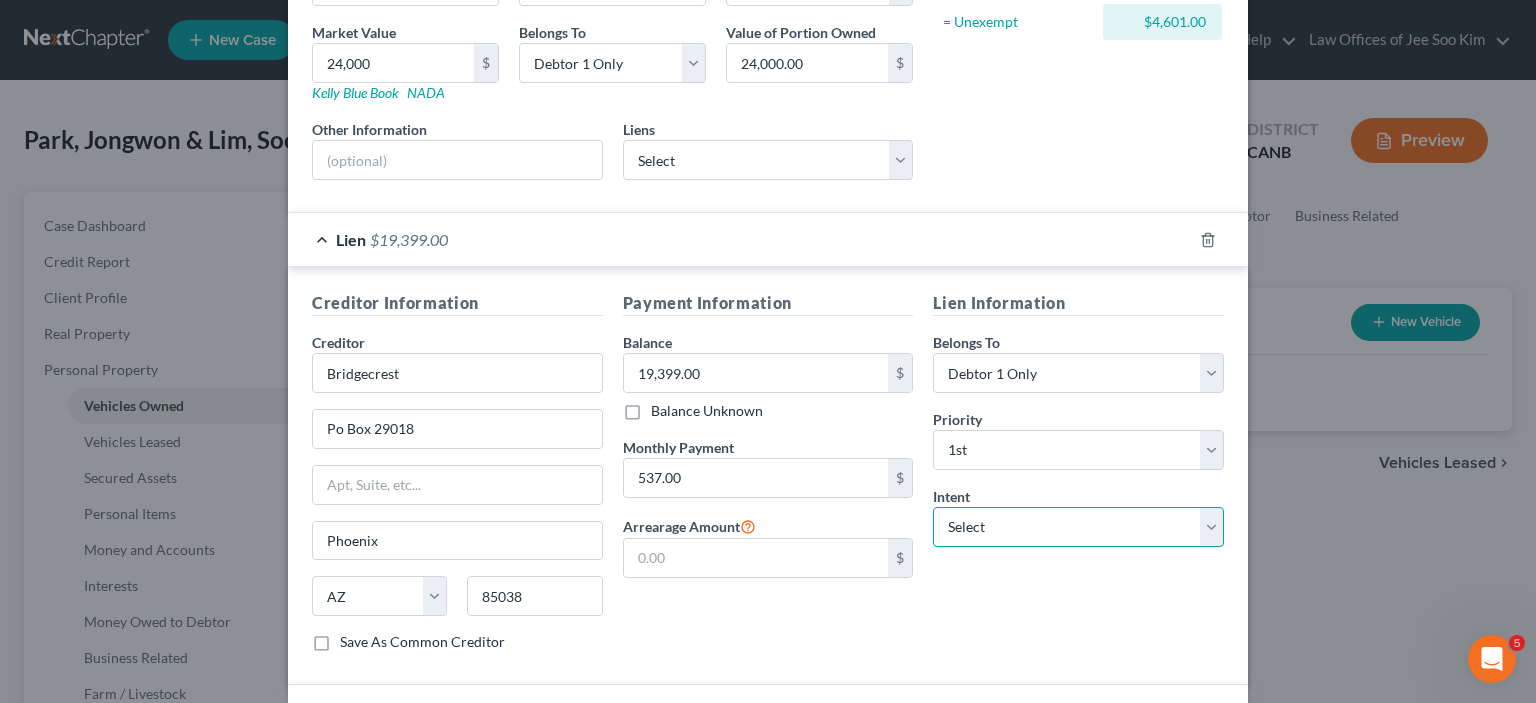click on "Select Surrender Redeem Reaffirm Avoid Other" at bounding box center (1078, 527) 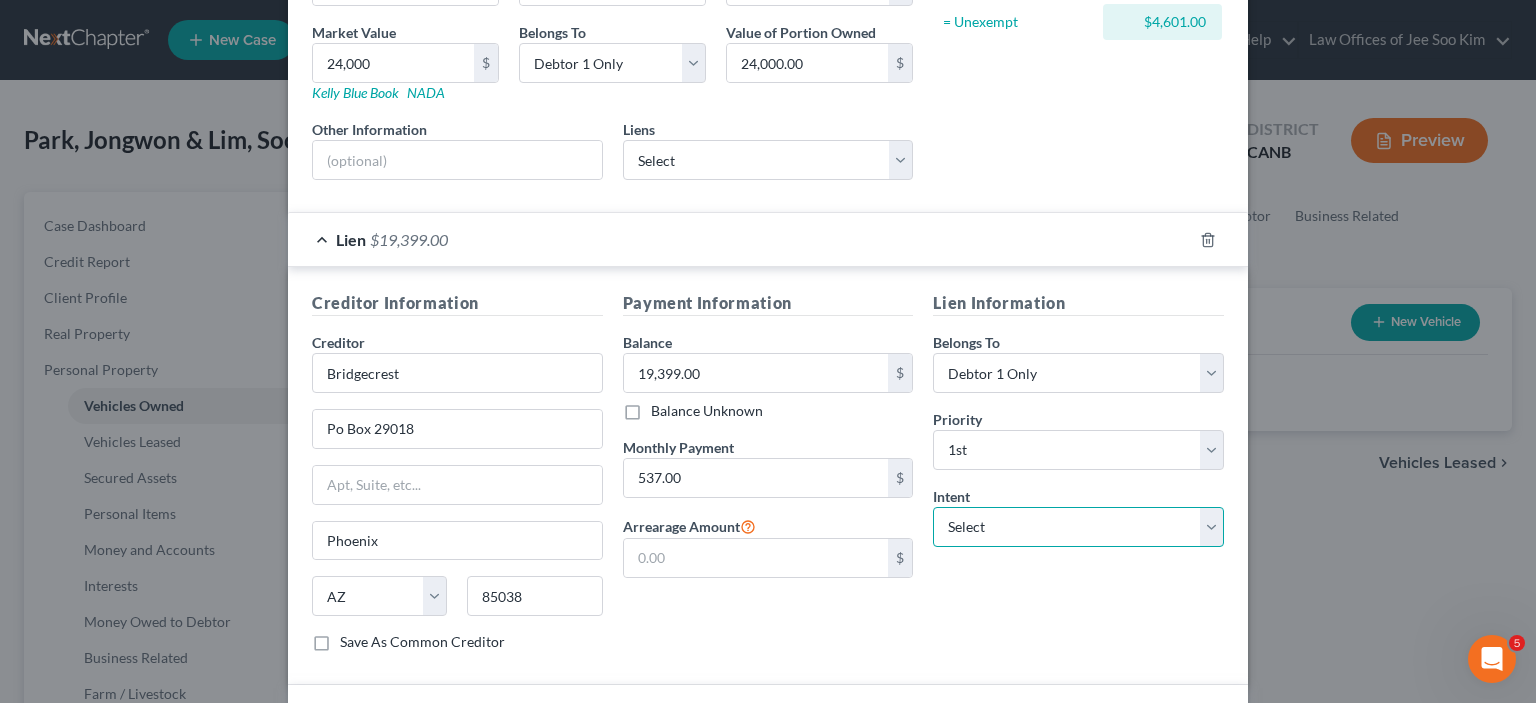 select on "2" 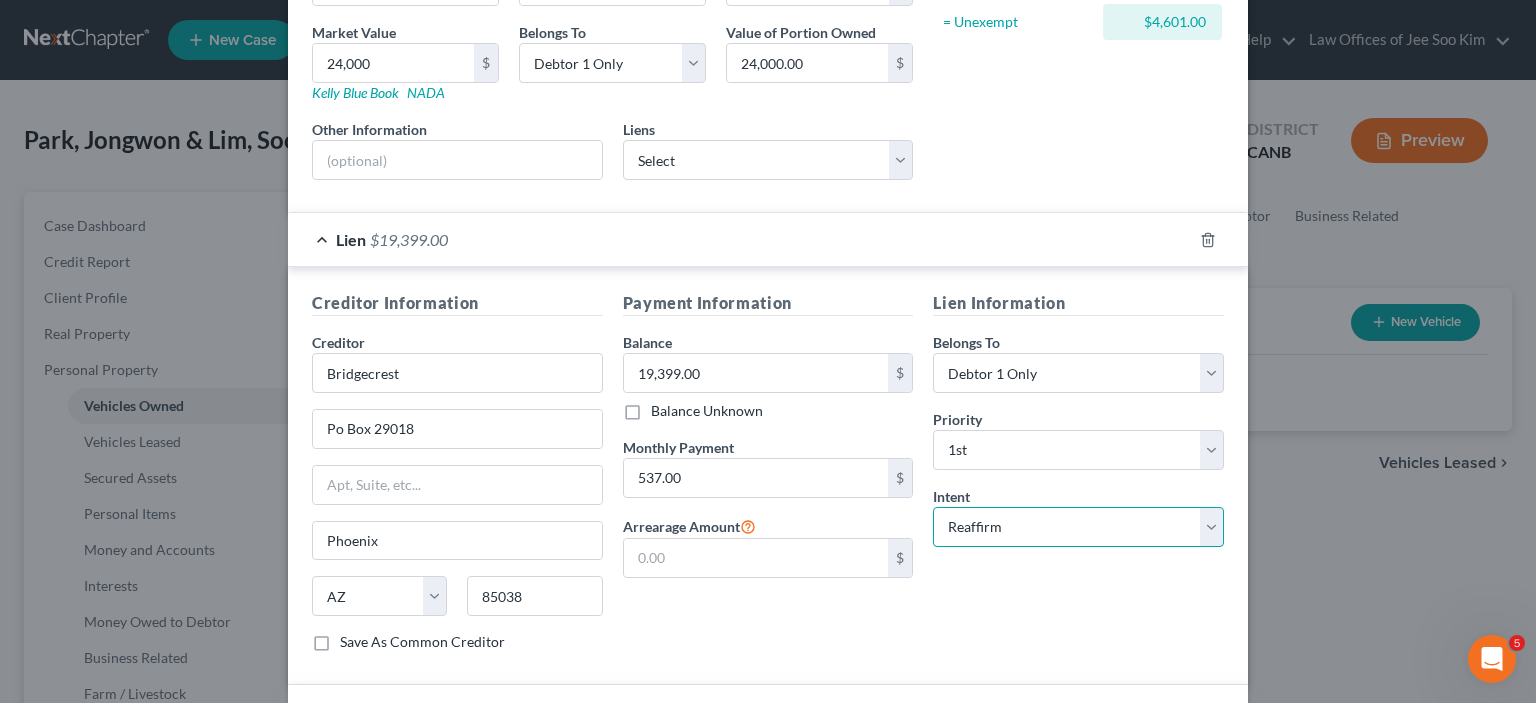 click on "Select Surrender Redeem Reaffirm Avoid Other" at bounding box center [1078, 527] 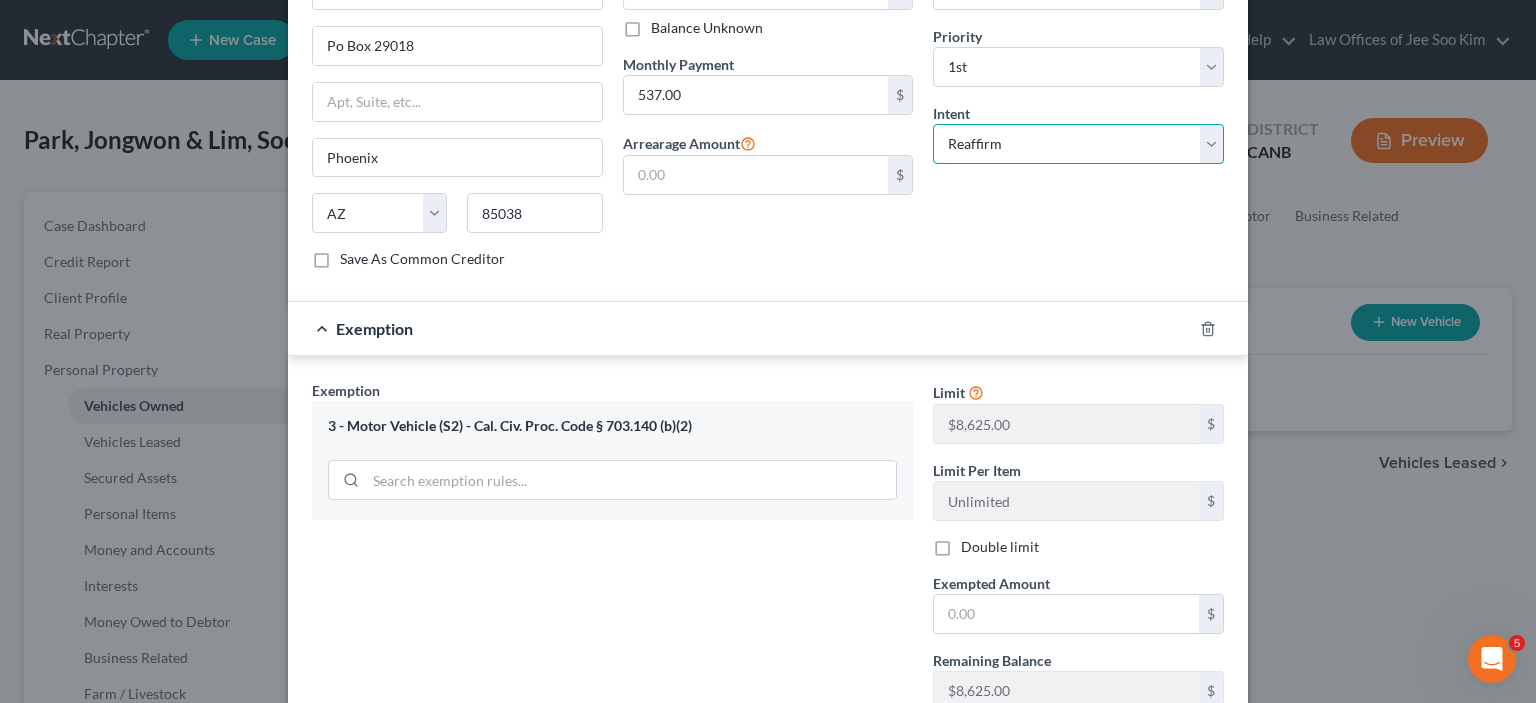 scroll, scrollTop: 800, scrollLeft: 0, axis: vertical 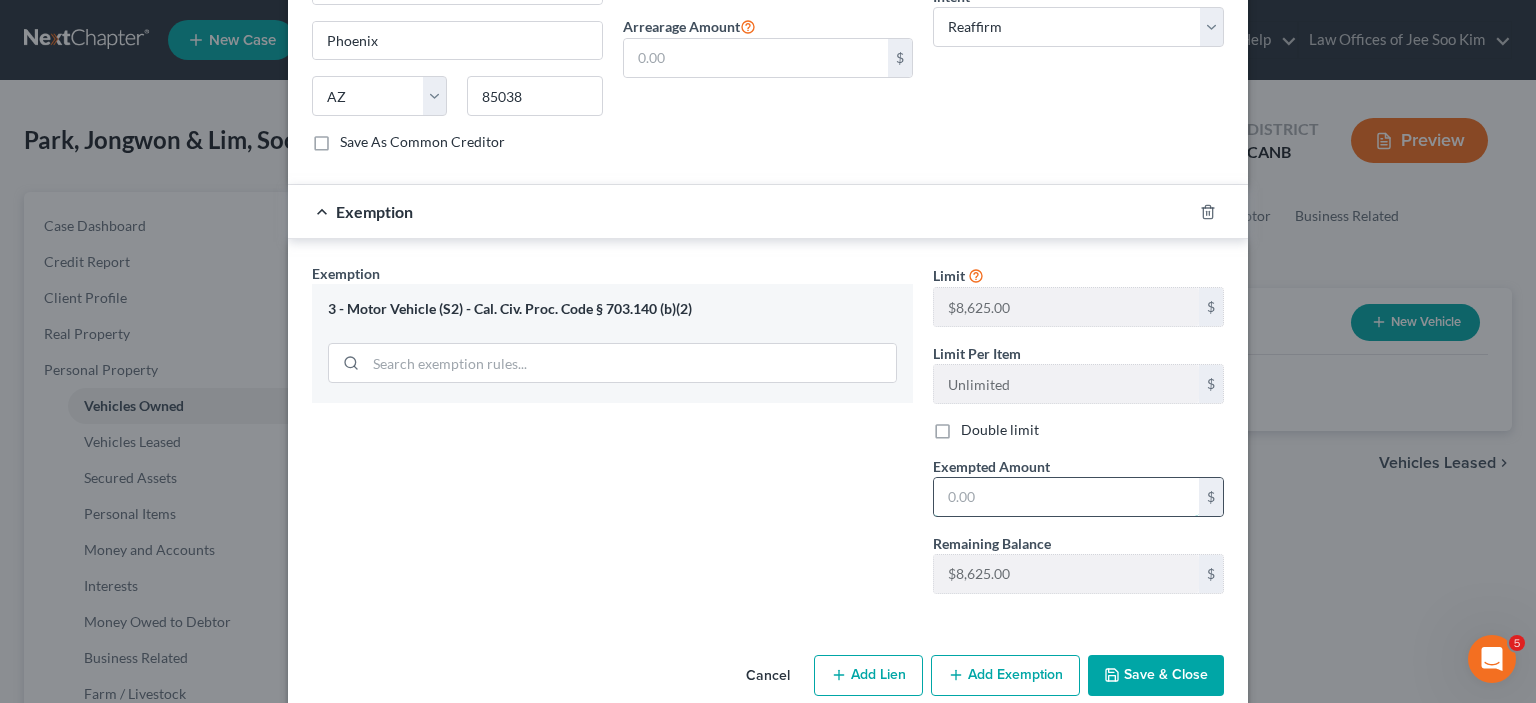 click at bounding box center [1066, 497] 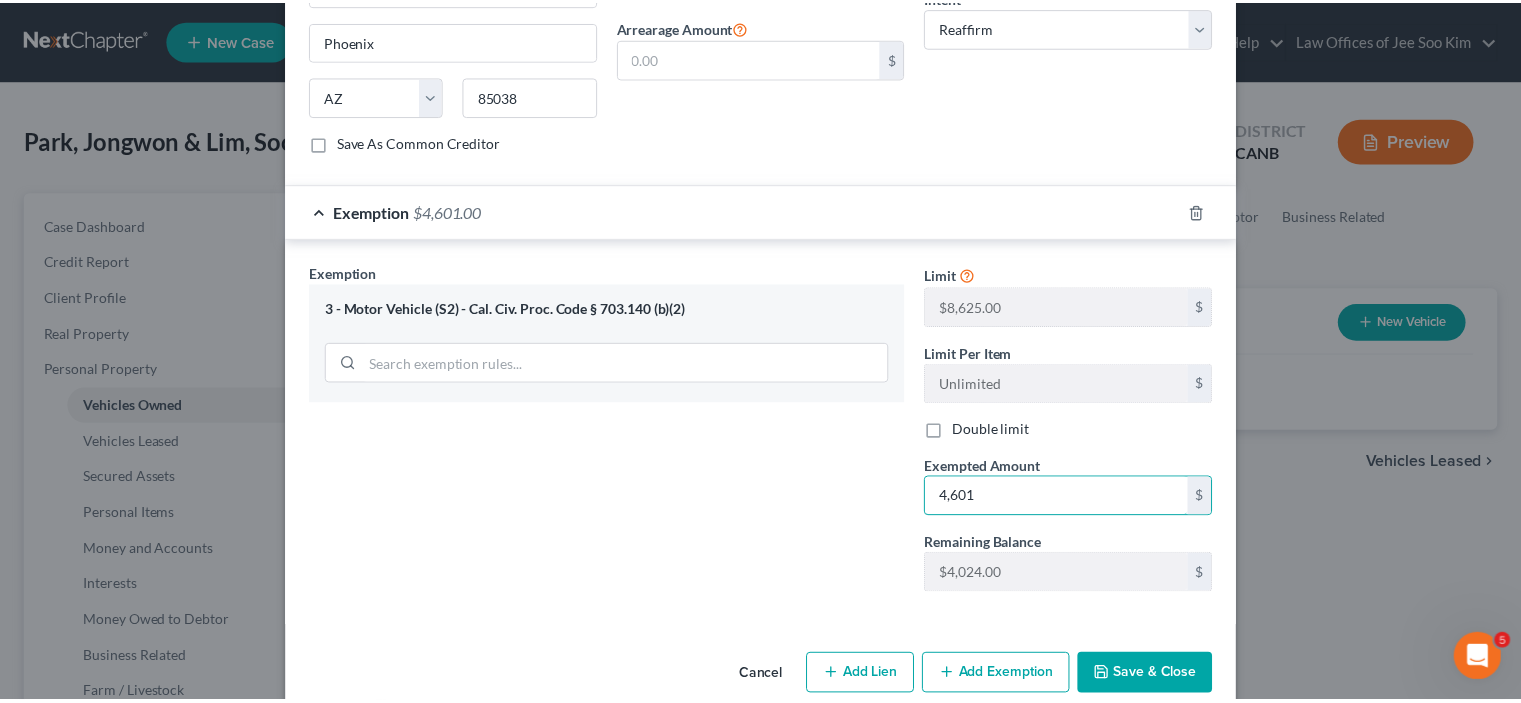 scroll, scrollTop: 827, scrollLeft: 0, axis: vertical 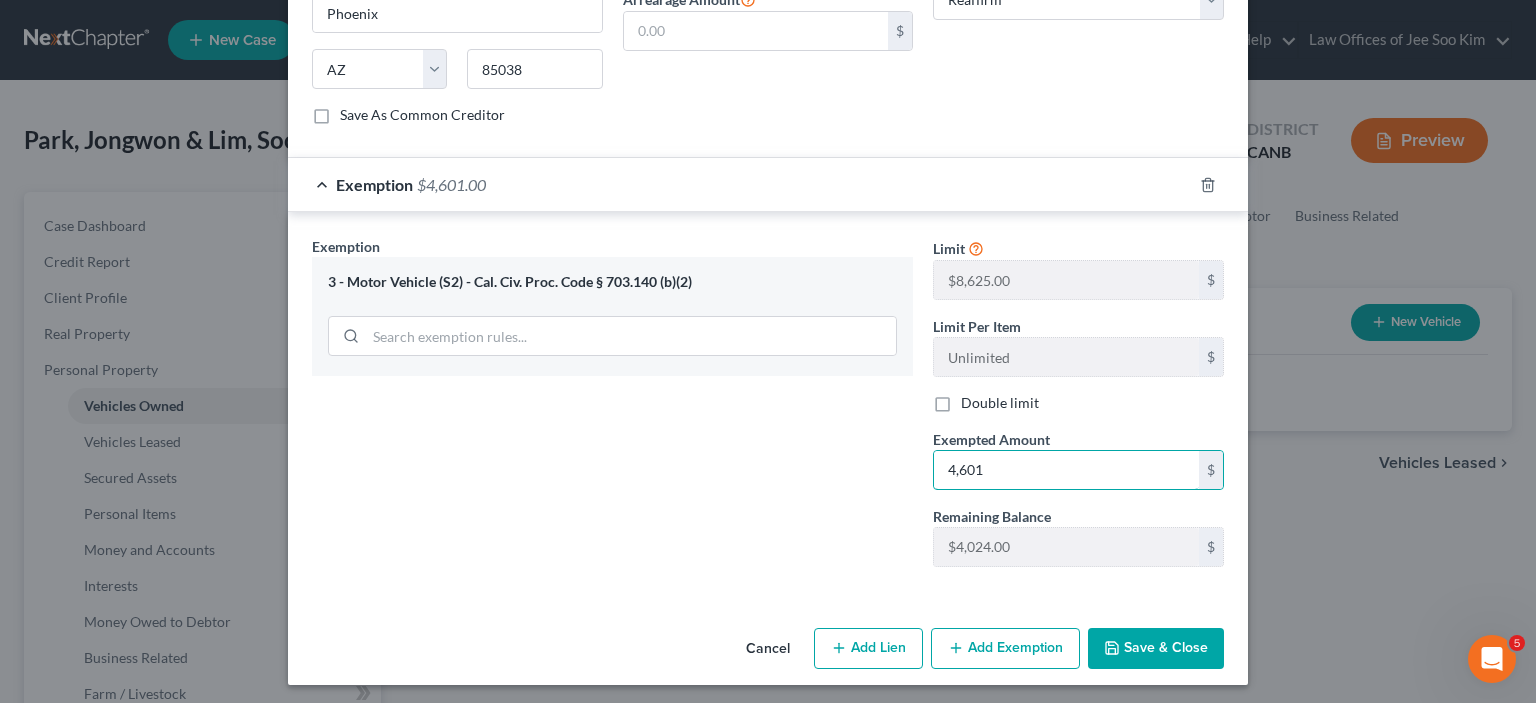 type on "4,601" 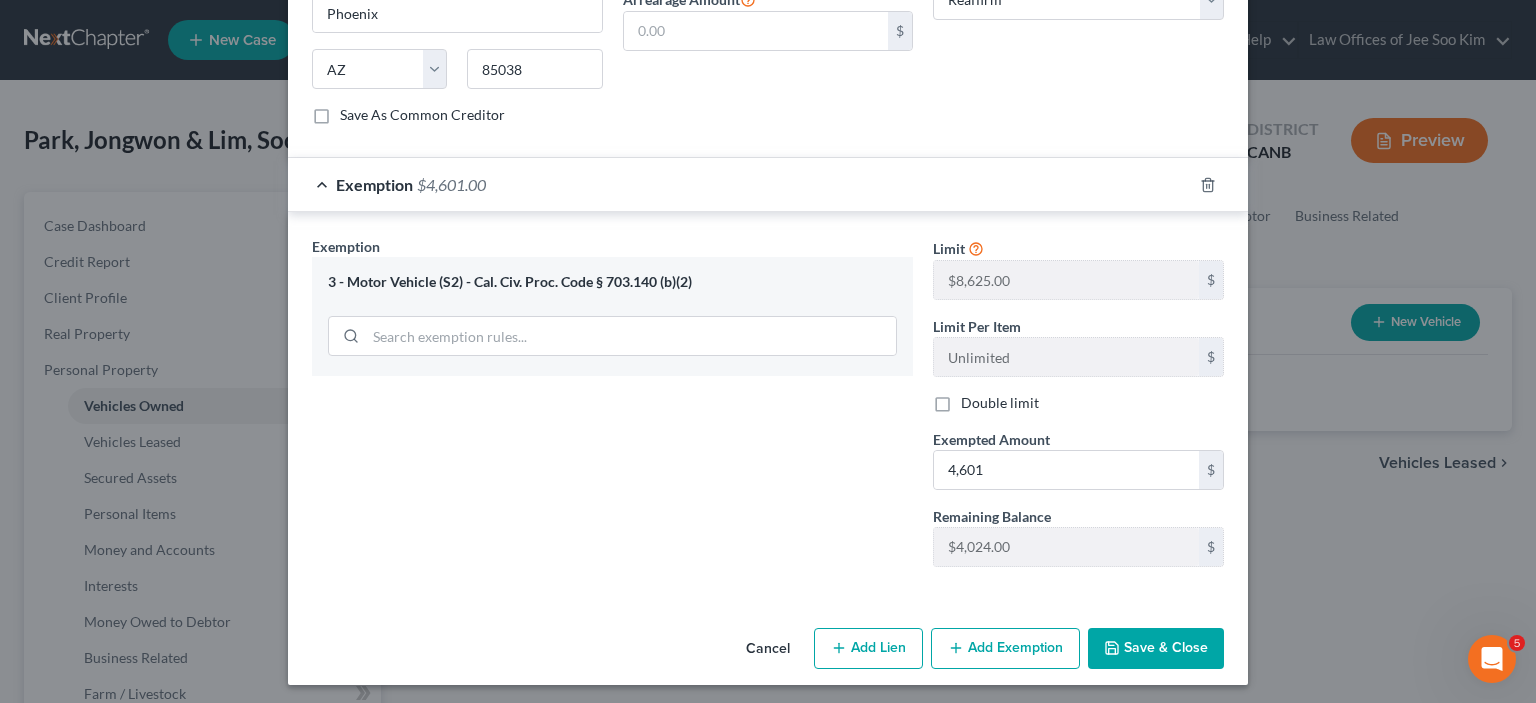 click on "Save & Close" at bounding box center [1156, 649] 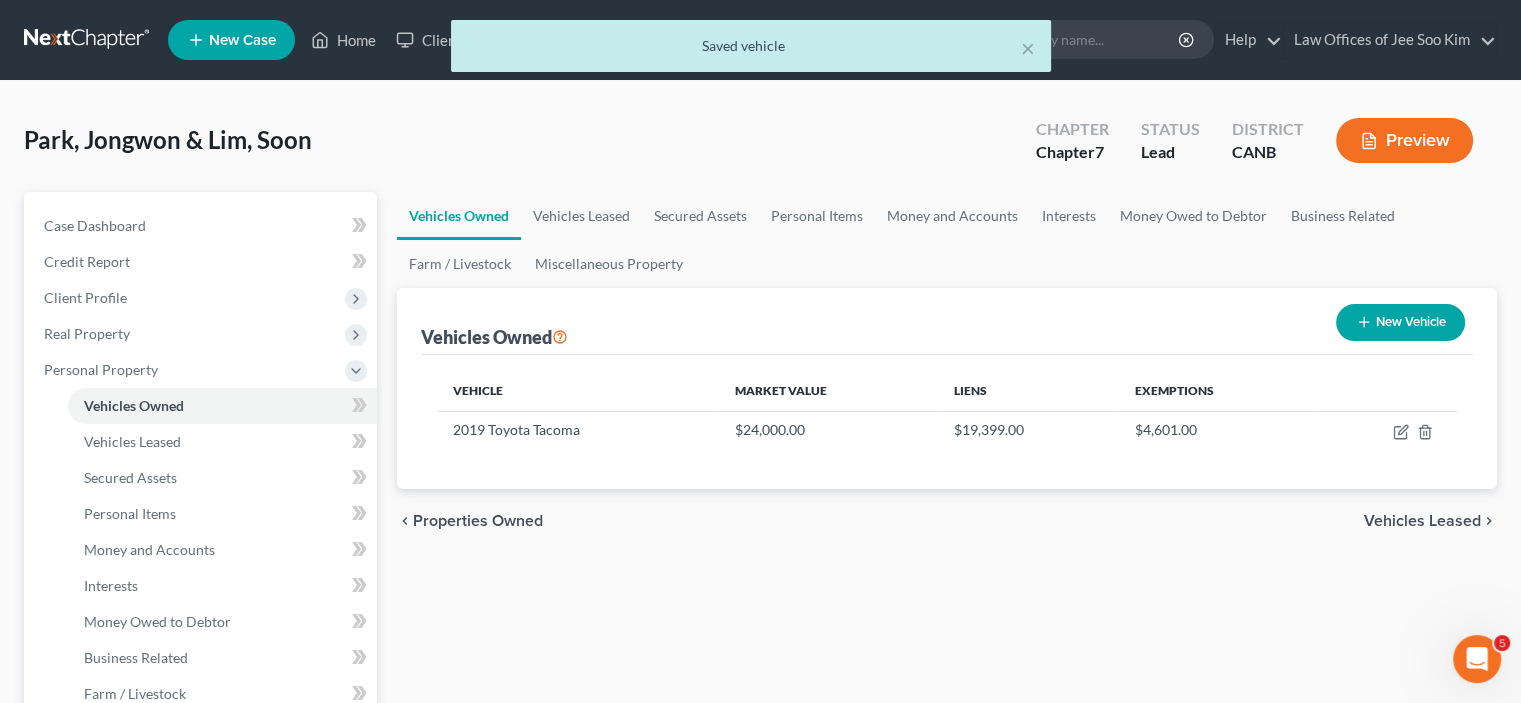 scroll, scrollTop: 100, scrollLeft: 0, axis: vertical 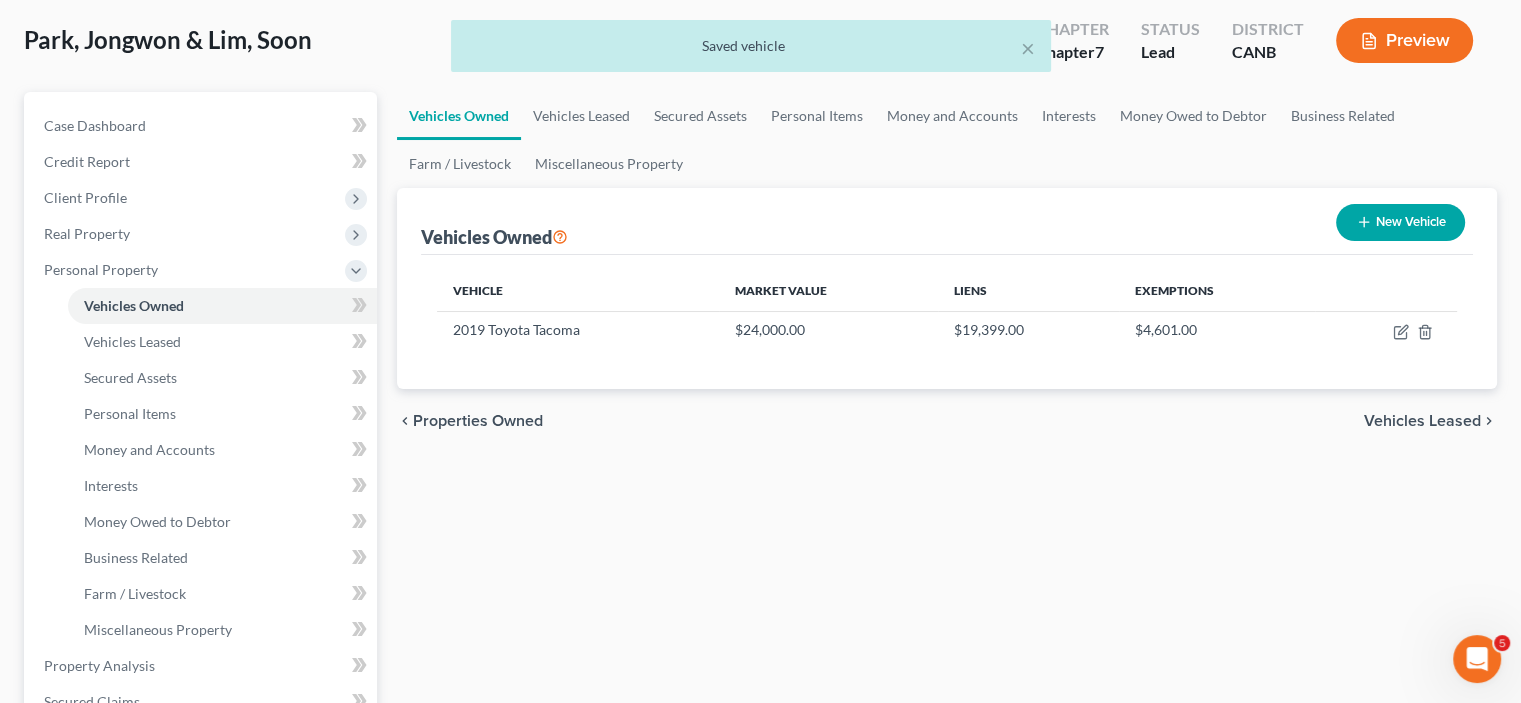 click on "Vehicles Leased" at bounding box center (1422, 421) 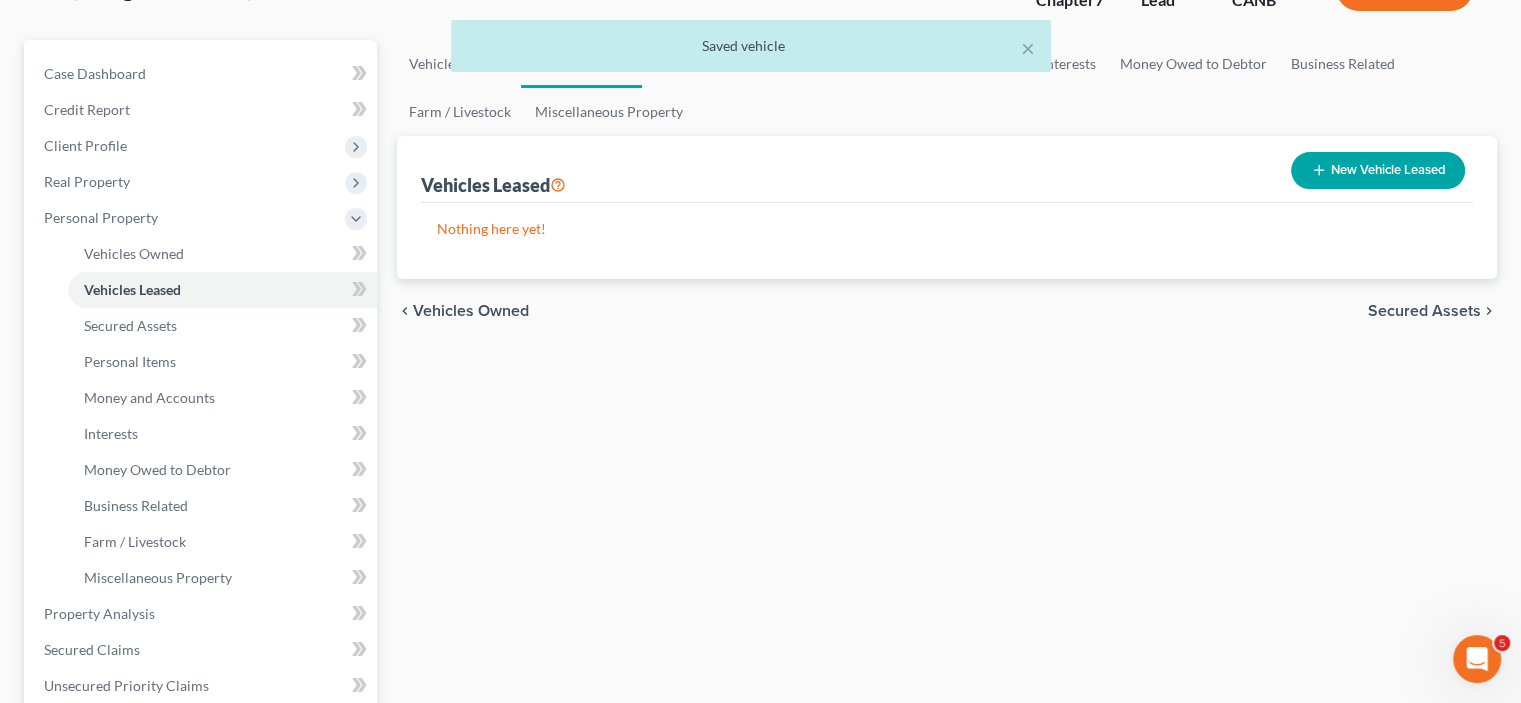 scroll, scrollTop: 200, scrollLeft: 0, axis: vertical 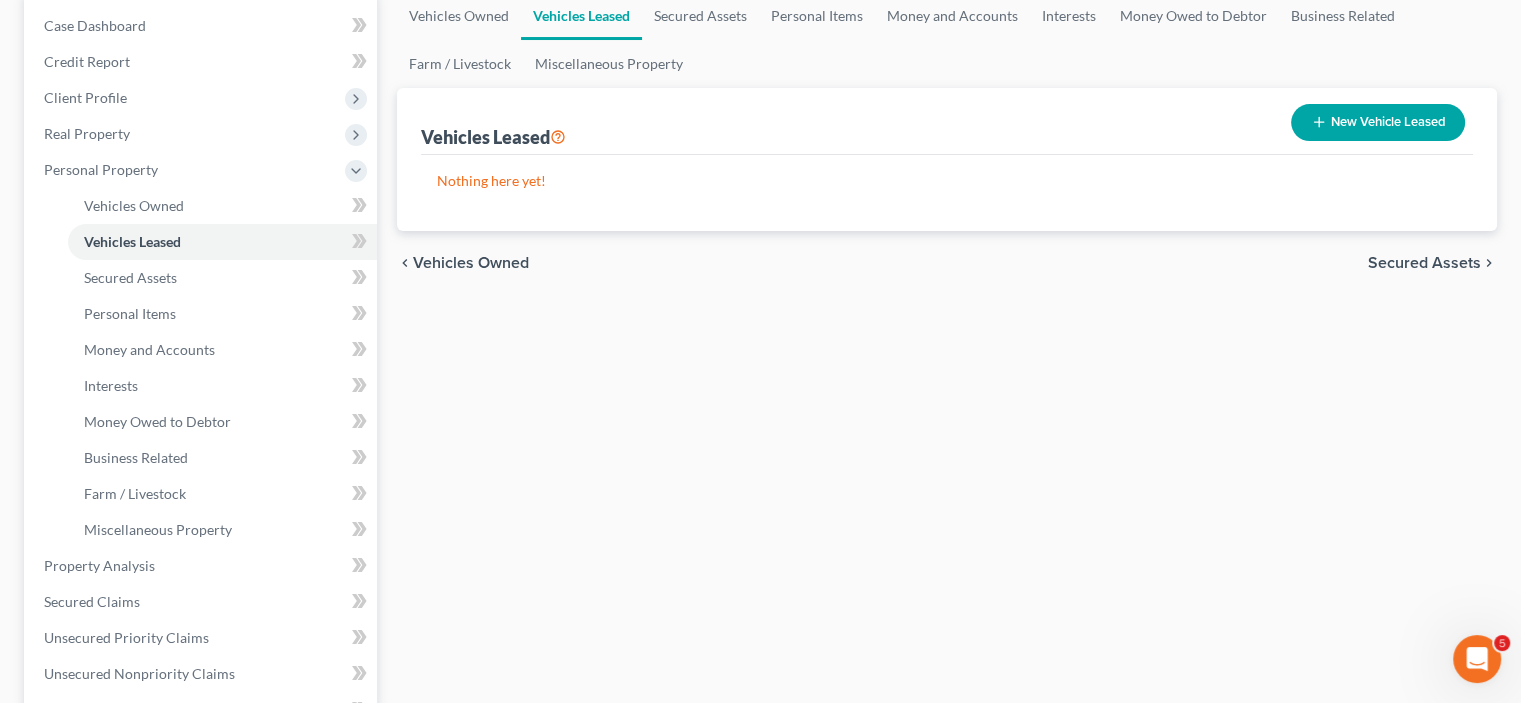 click on "Secured Assets" at bounding box center (1424, 263) 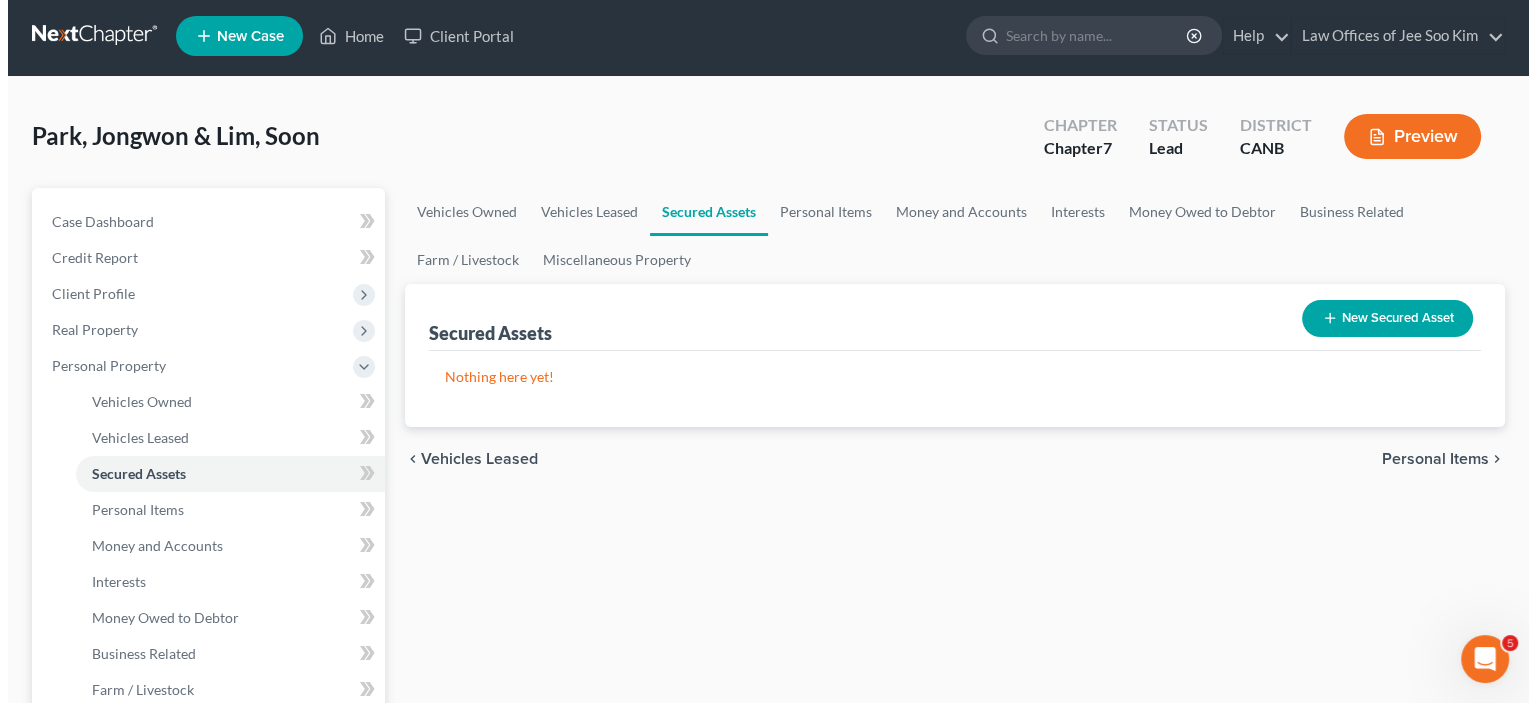 scroll, scrollTop: 0, scrollLeft: 0, axis: both 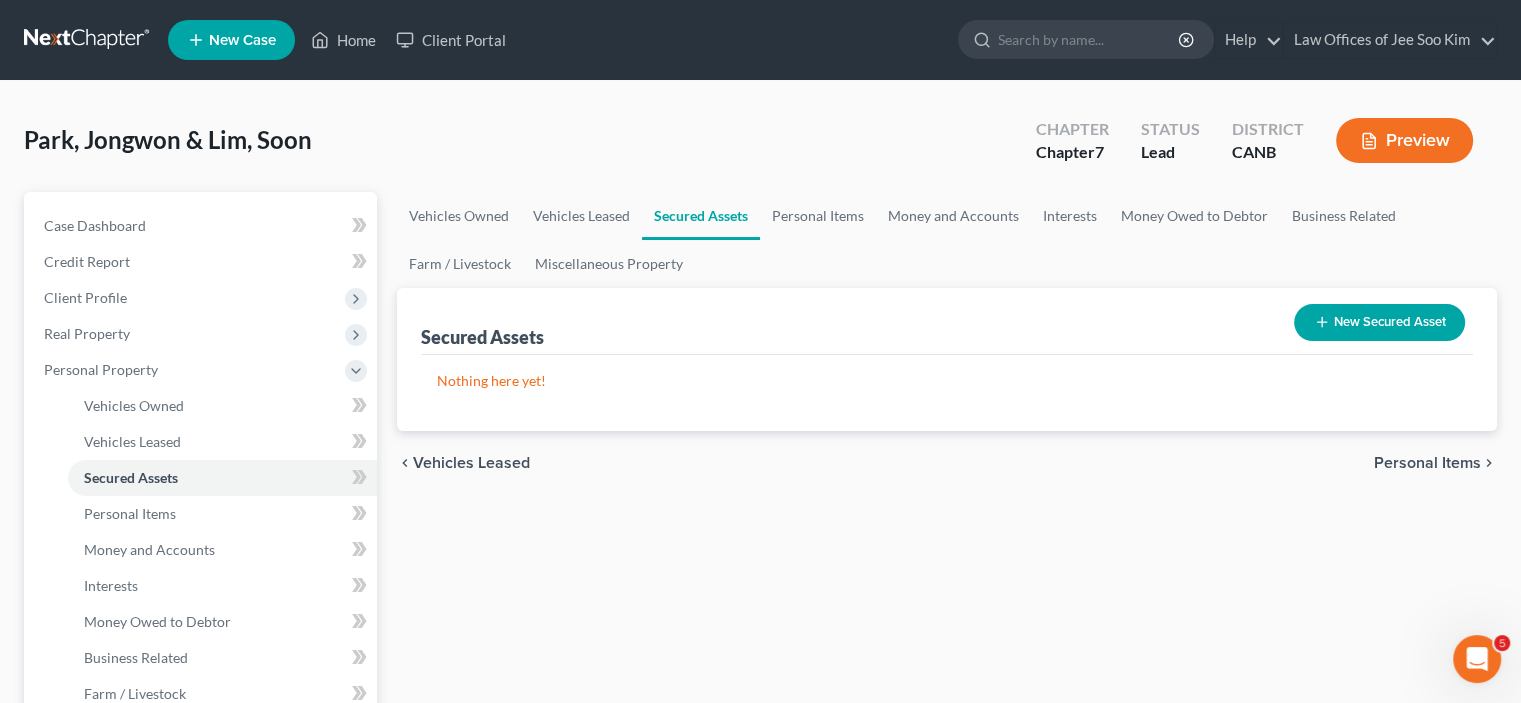 click on "Personal Items" at bounding box center [1427, 463] 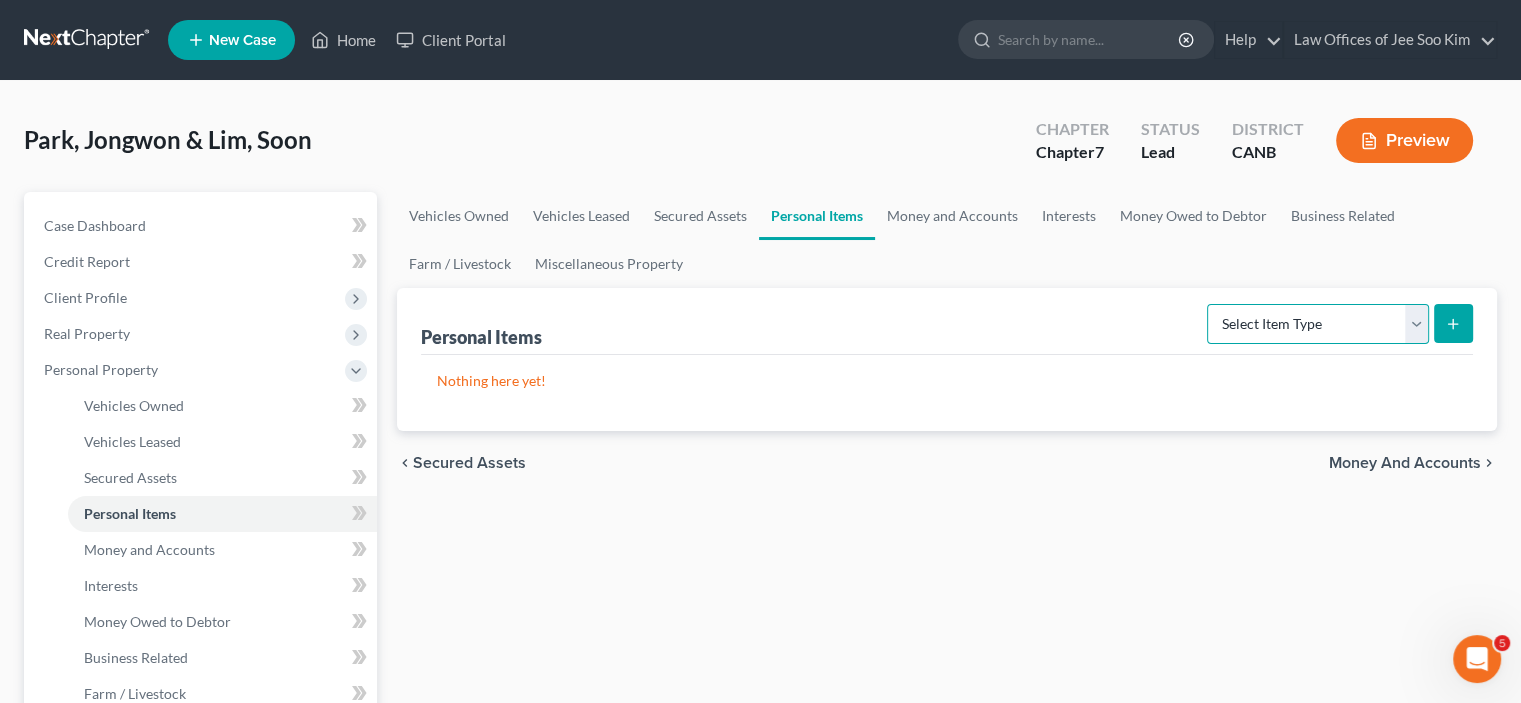 click on "Select Item Type Clothing Collectibles Of Value Electronics Firearms Household Goods Jewelry Other Pet(s) Sports & Hobby Equipment" at bounding box center [1318, 324] 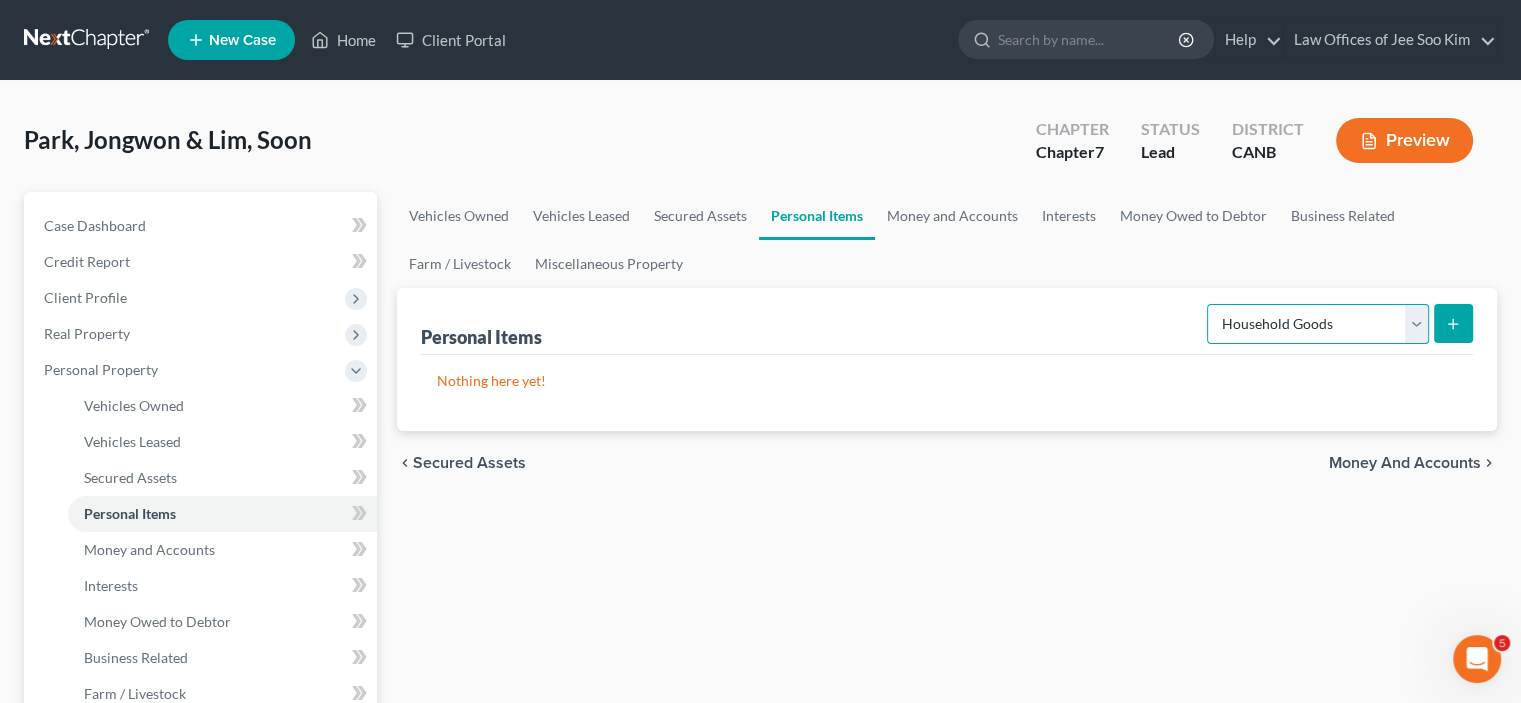 click on "Select Item Type Clothing Collectibles Of Value Electronics Firearms Household Goods Jewelry Other Pet(s) Sports & Hobby Equipment" at bounding box center [1318, 324] 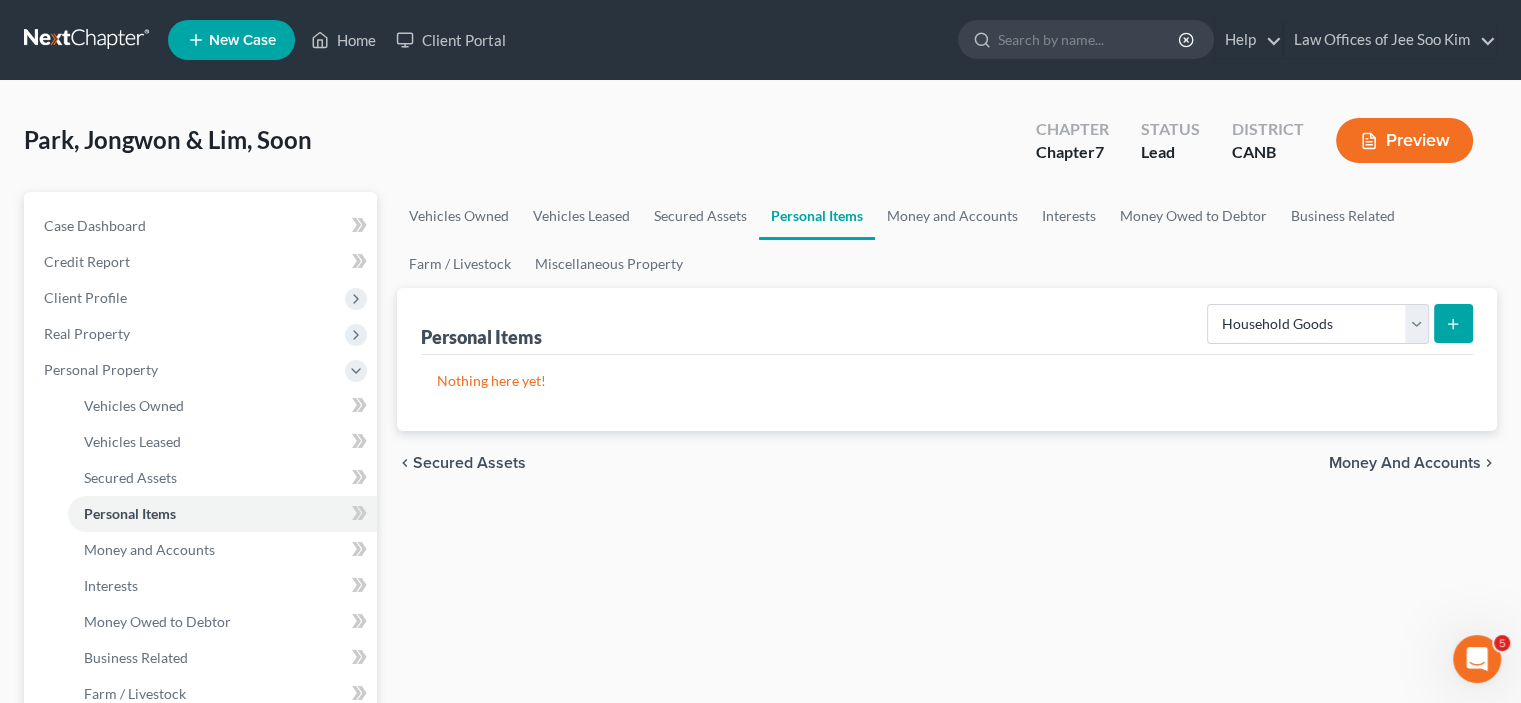 click 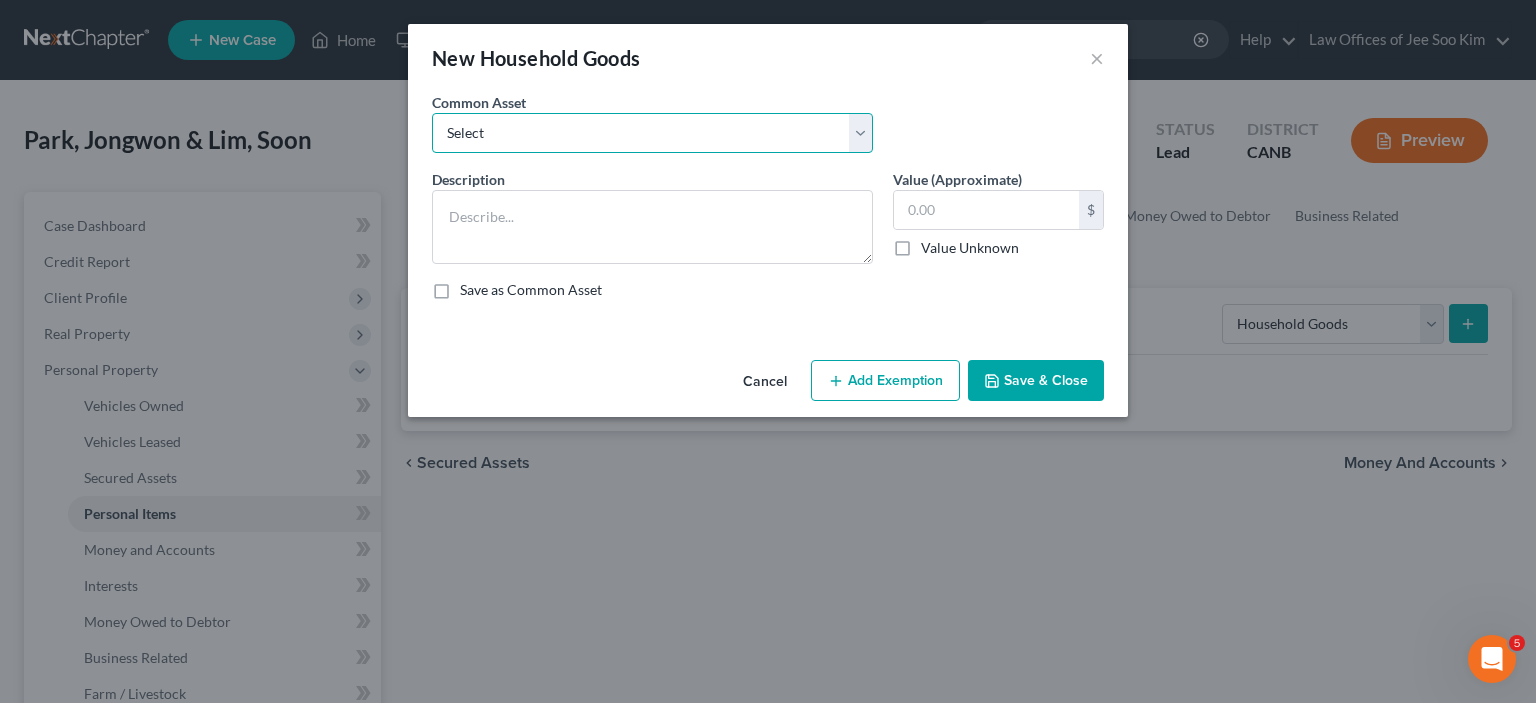click on "Select bed, dining table, sofa, etc" at bounding box center (652, 133) 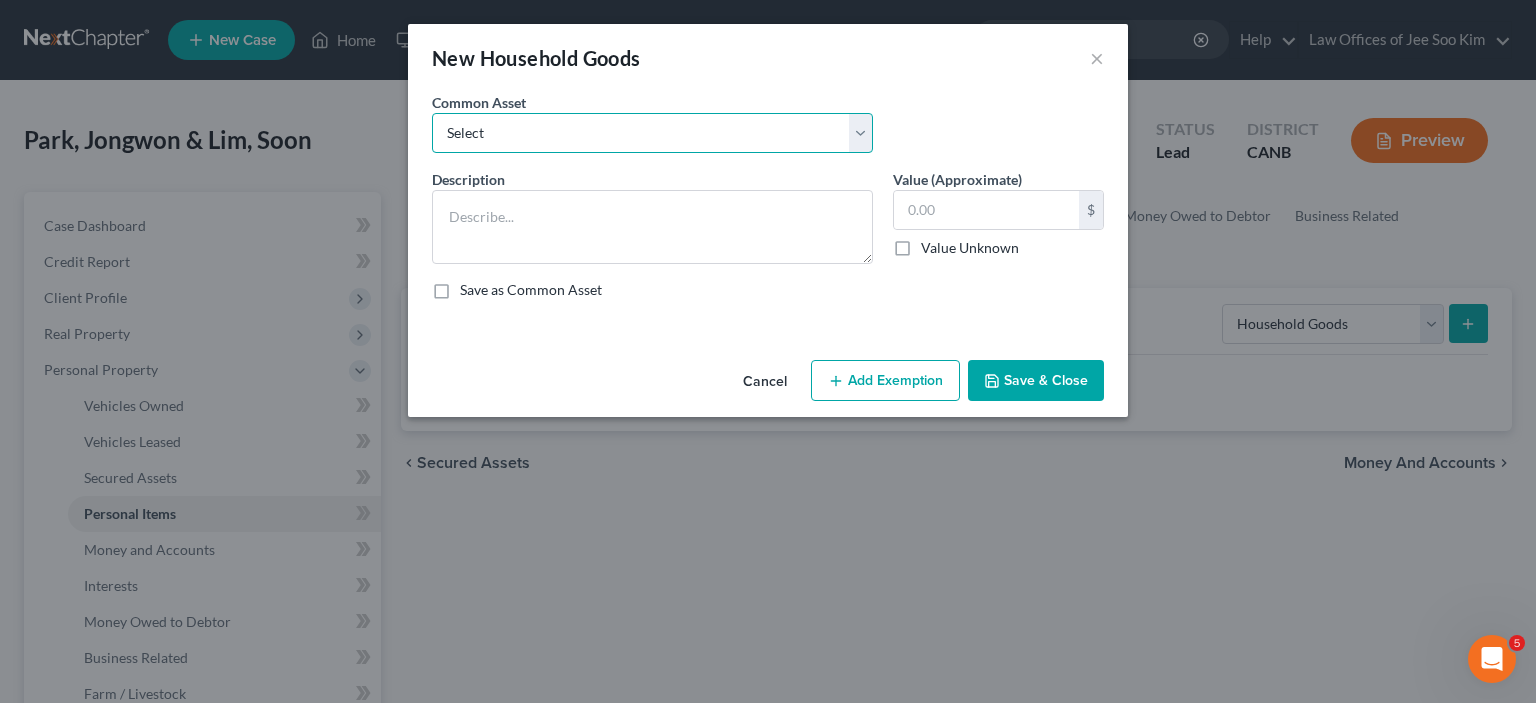 select on "0" 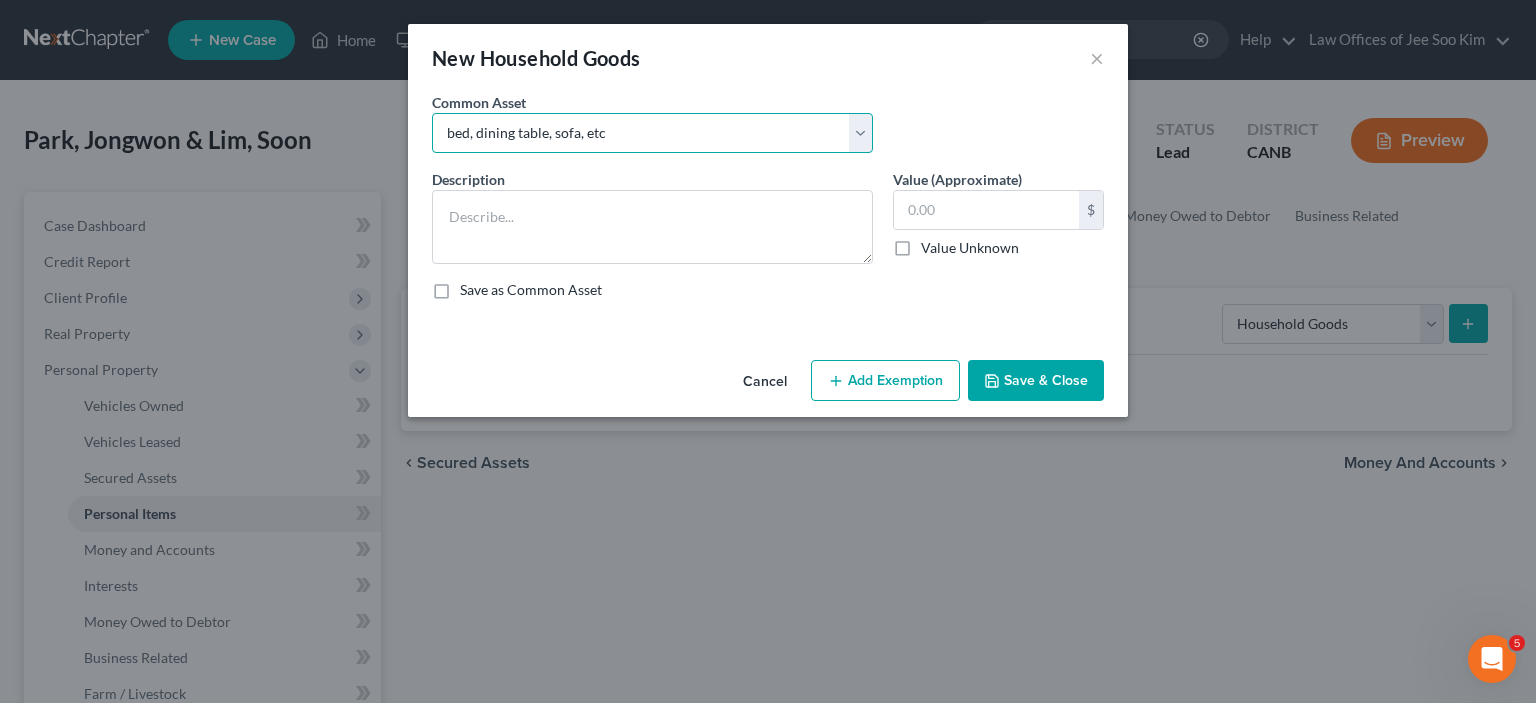 click on "Select bed, dining table, sofa, etc" at bounding box center [652, 133] 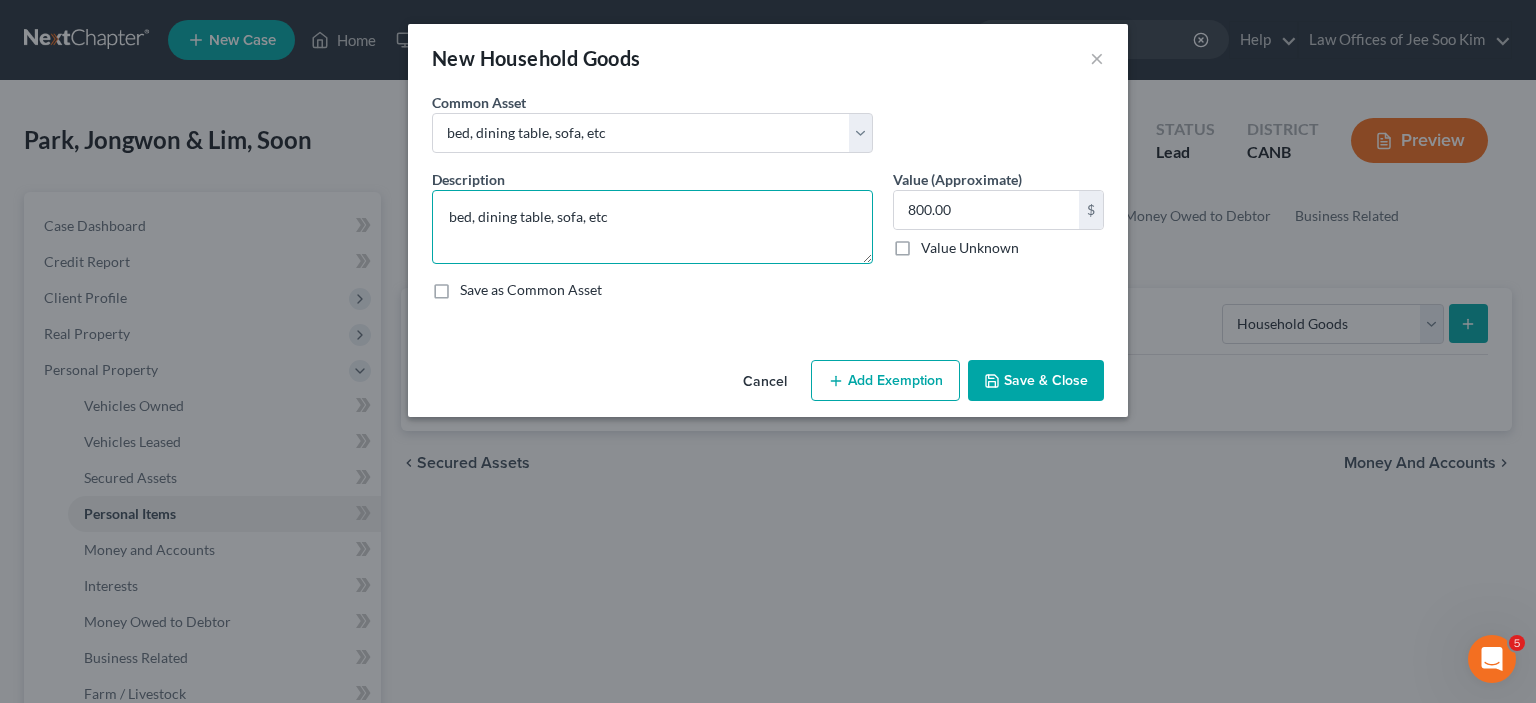click on "bed, dining table, sofa, etc" at bounding box center [652, 227] 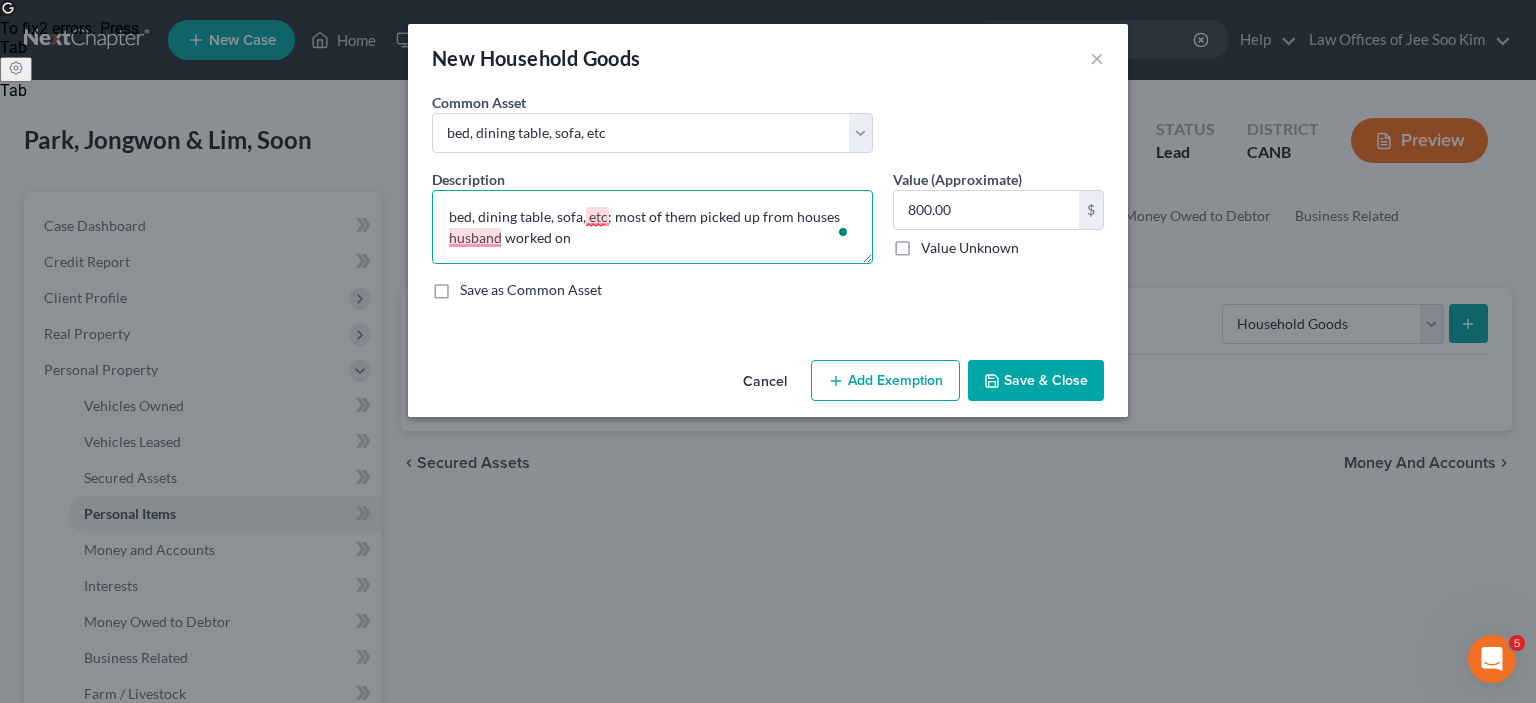 click on "bed, dining table, sofa, etc; most of them picked up from houses husband worked on" at bounding box center (652, 227) 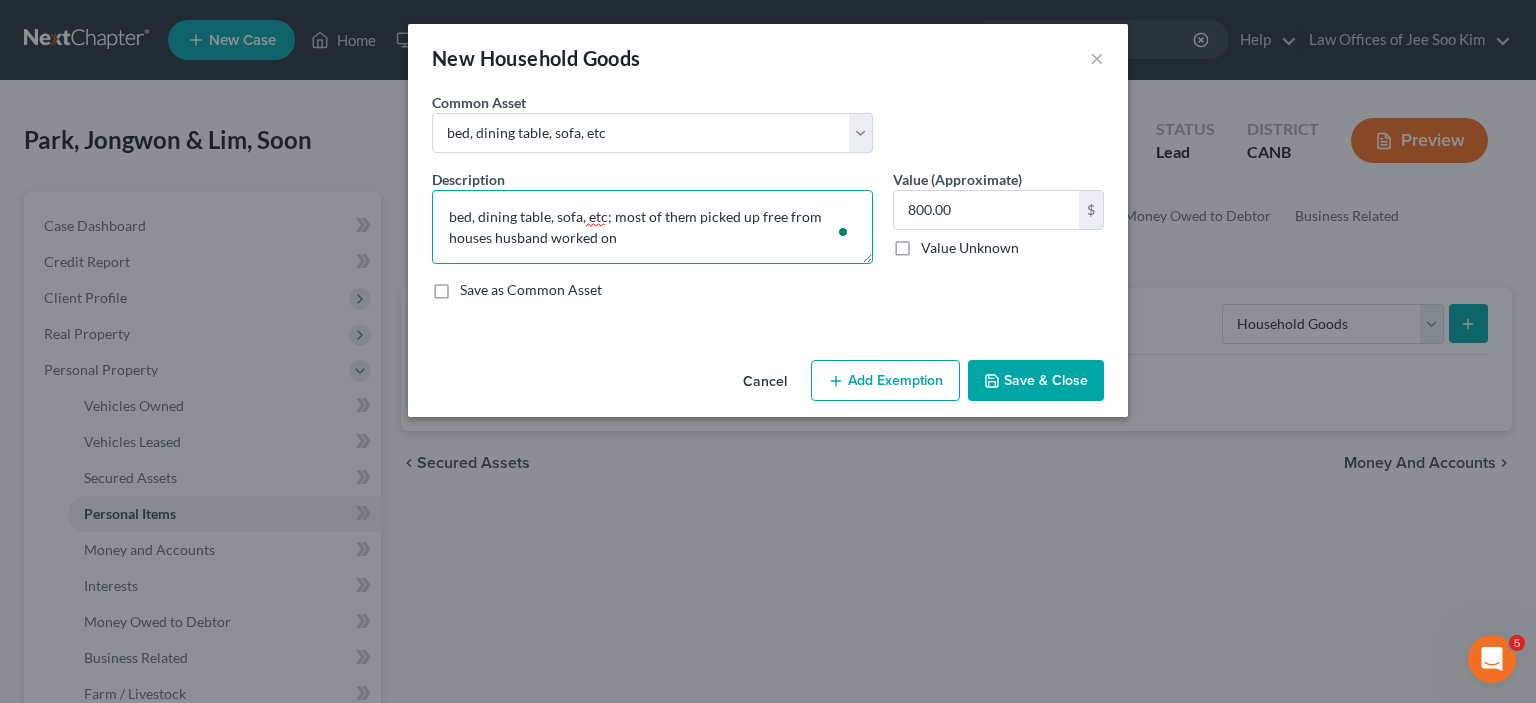 click on "bed, dining table, sofa, etc; most of them picked up free from houses husband worked on" at bounding box center [652, 227] 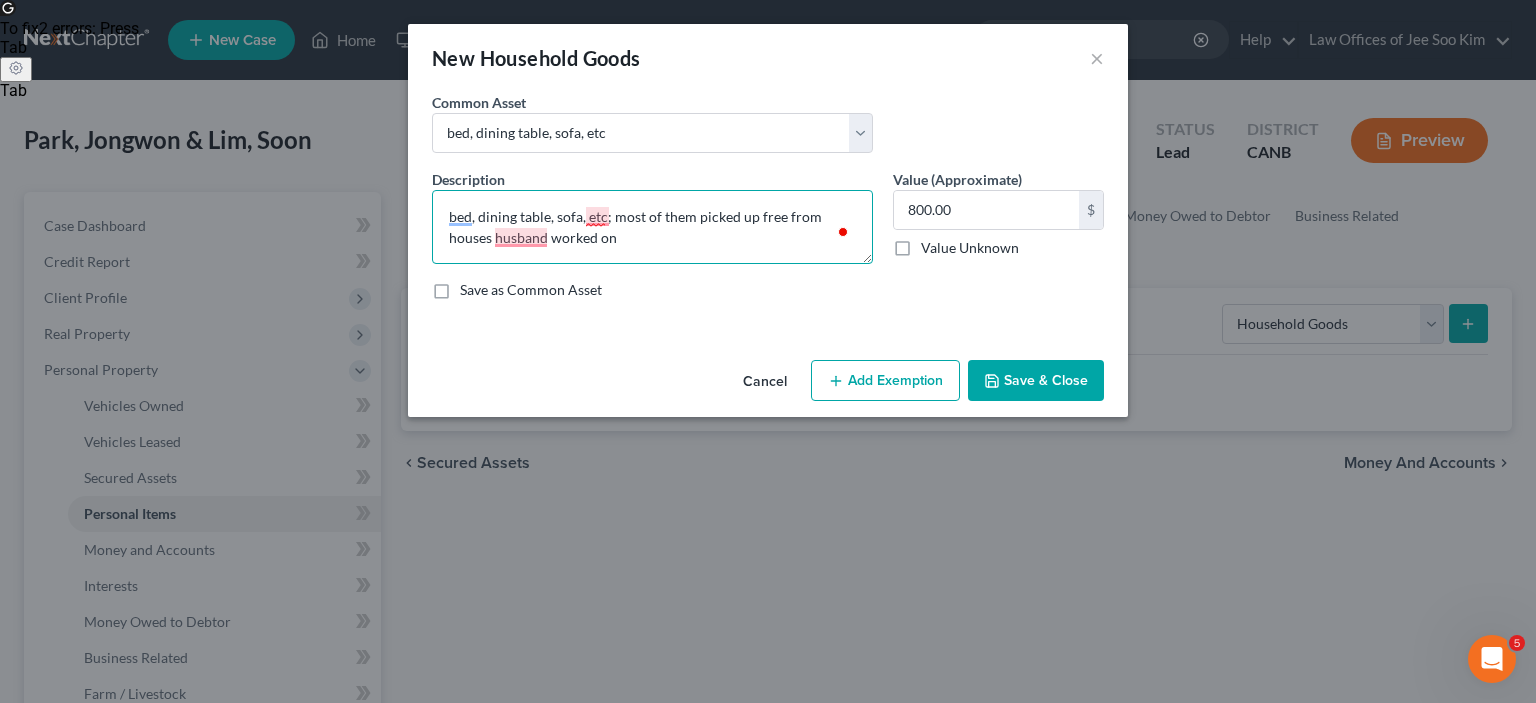 type on "bed, dining table, sofa, etc; most of them picked up free from houses husband worked on" 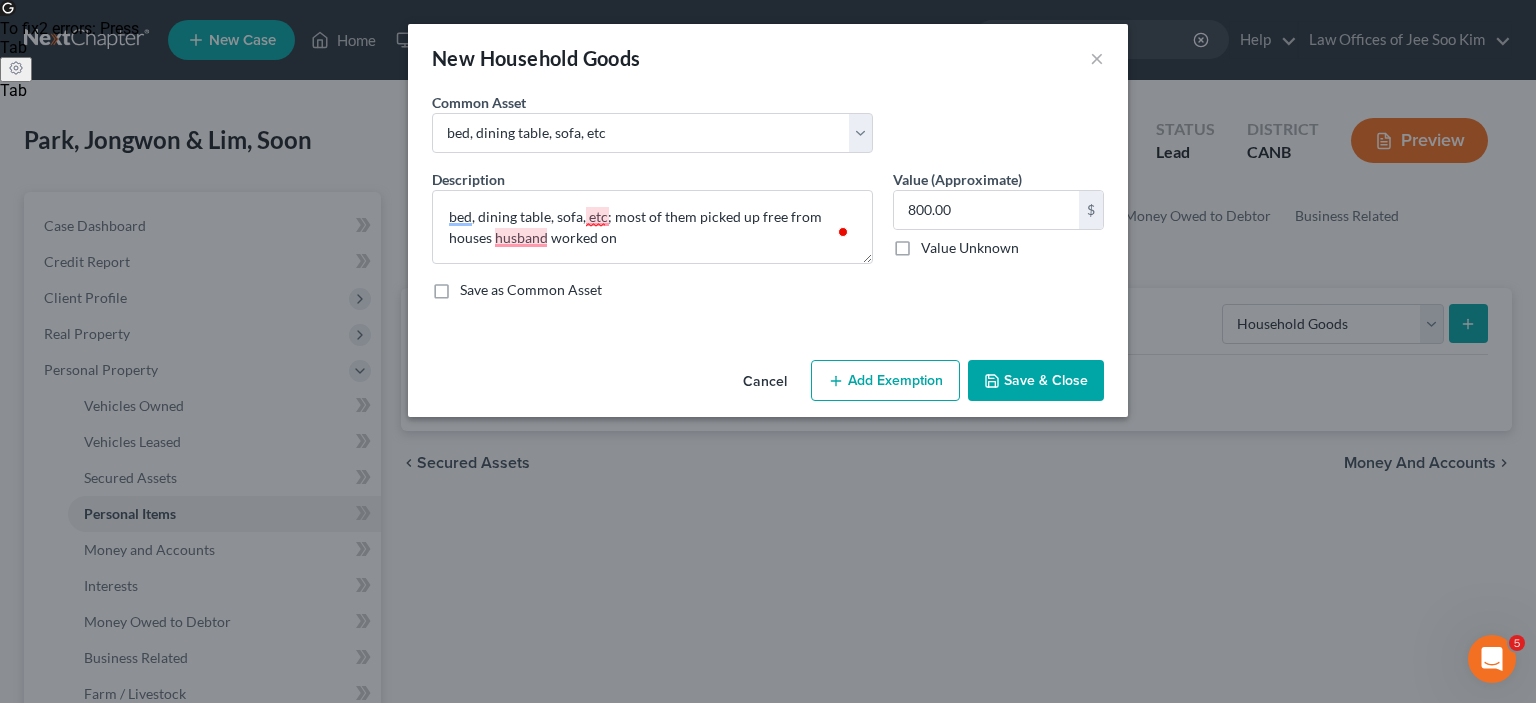 click on "Add Exemption" at bounding box center (885, 381) 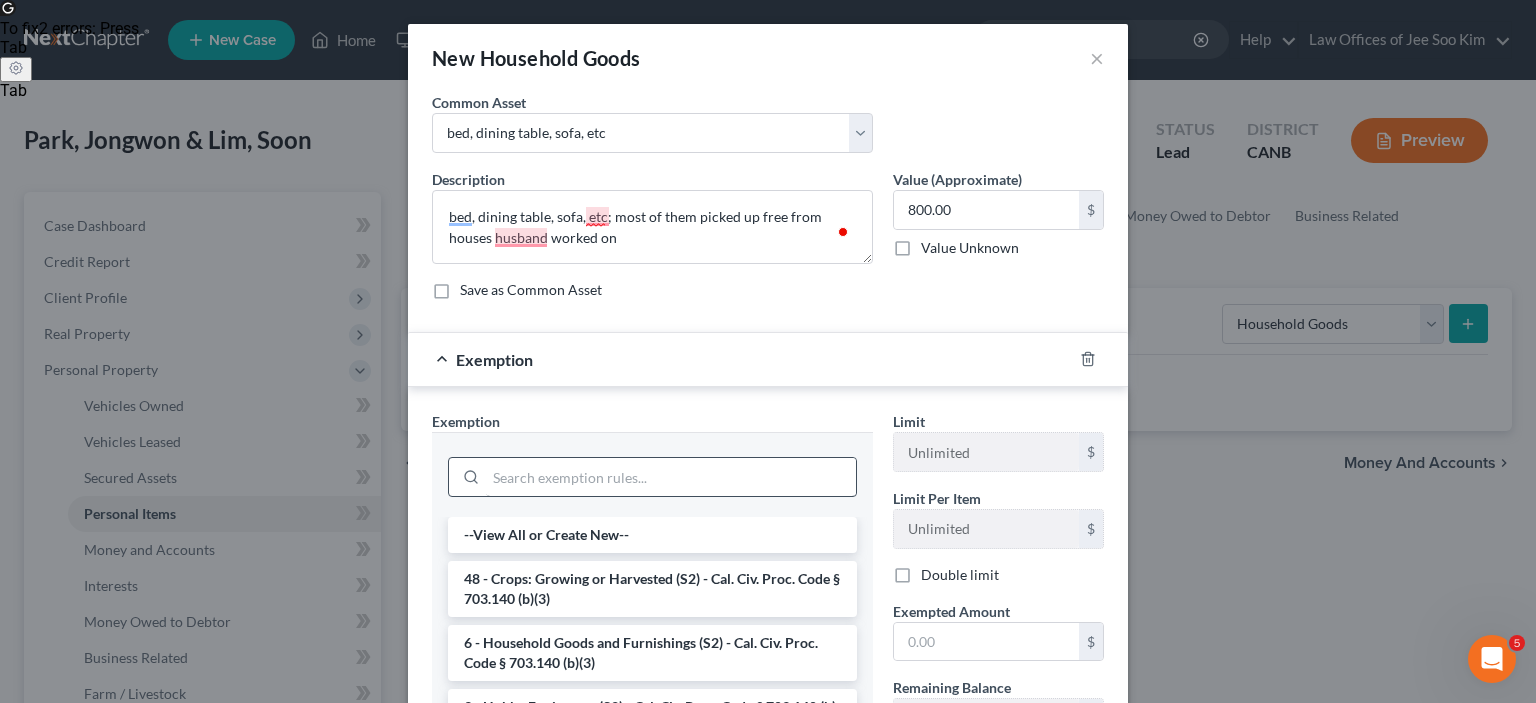 scroll, scrollTop: 100, scrollLeft: 0, axis: vertical 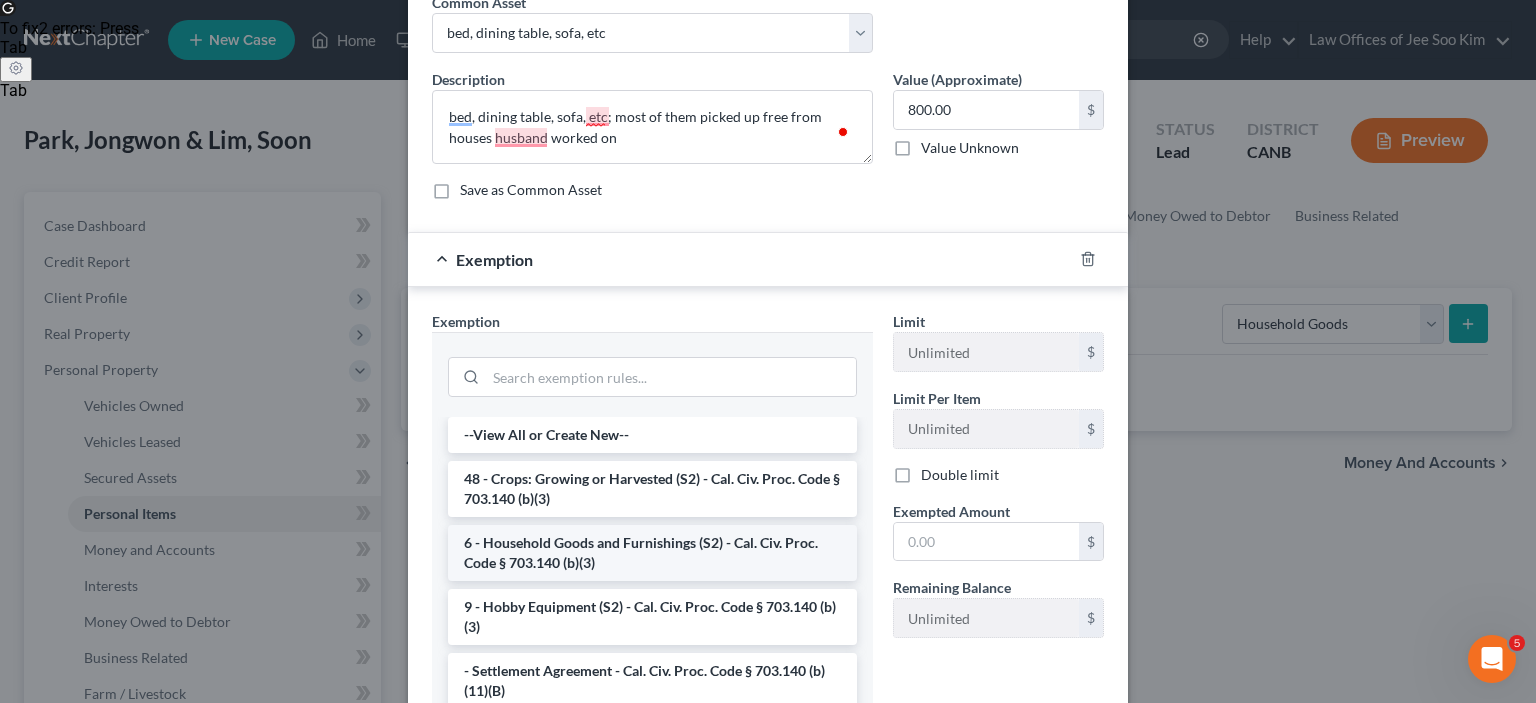 click on "6 - Household Goods and Furnishings (S2) - Cal. Civ. Proc. Code § 703.140 (b)(3)" at bounding box center (652, 553) 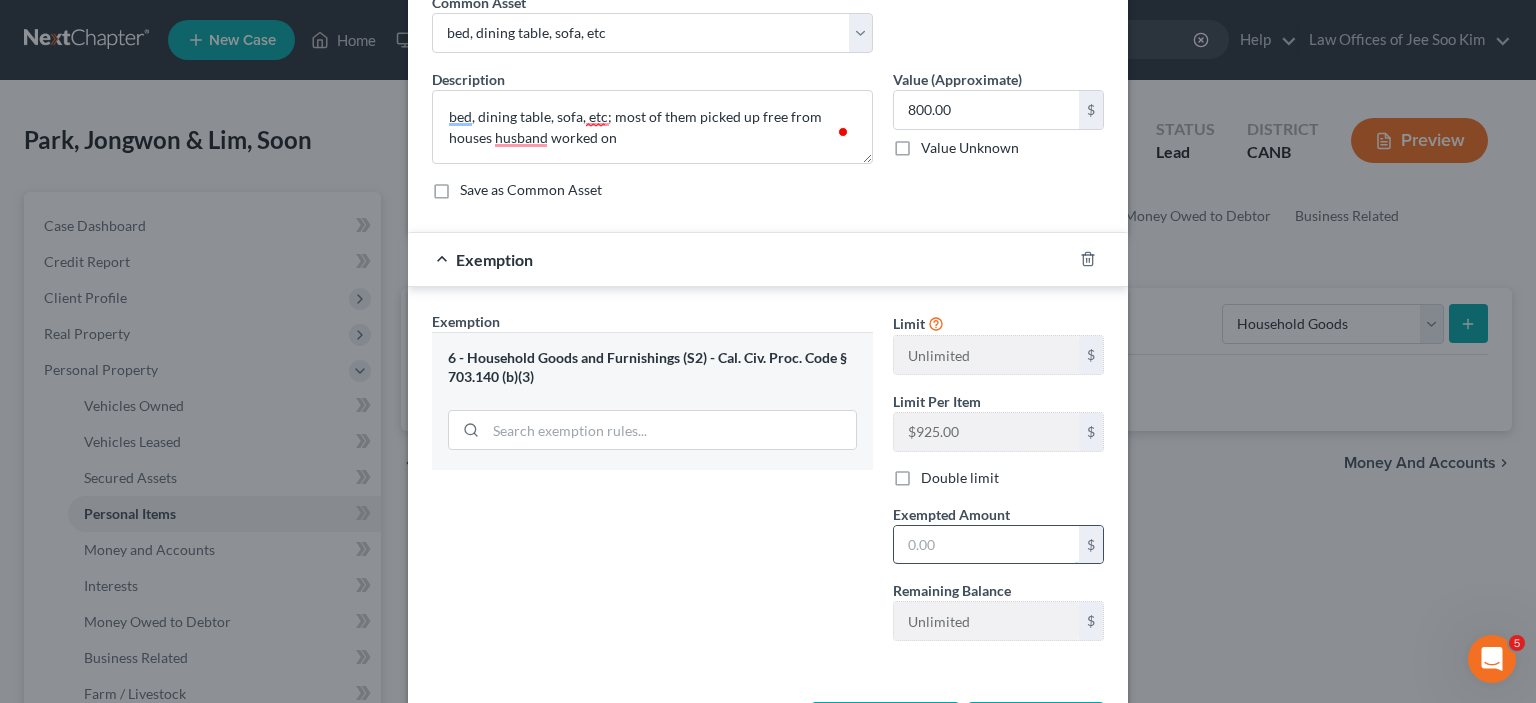 click at bounding box center (986, 545) 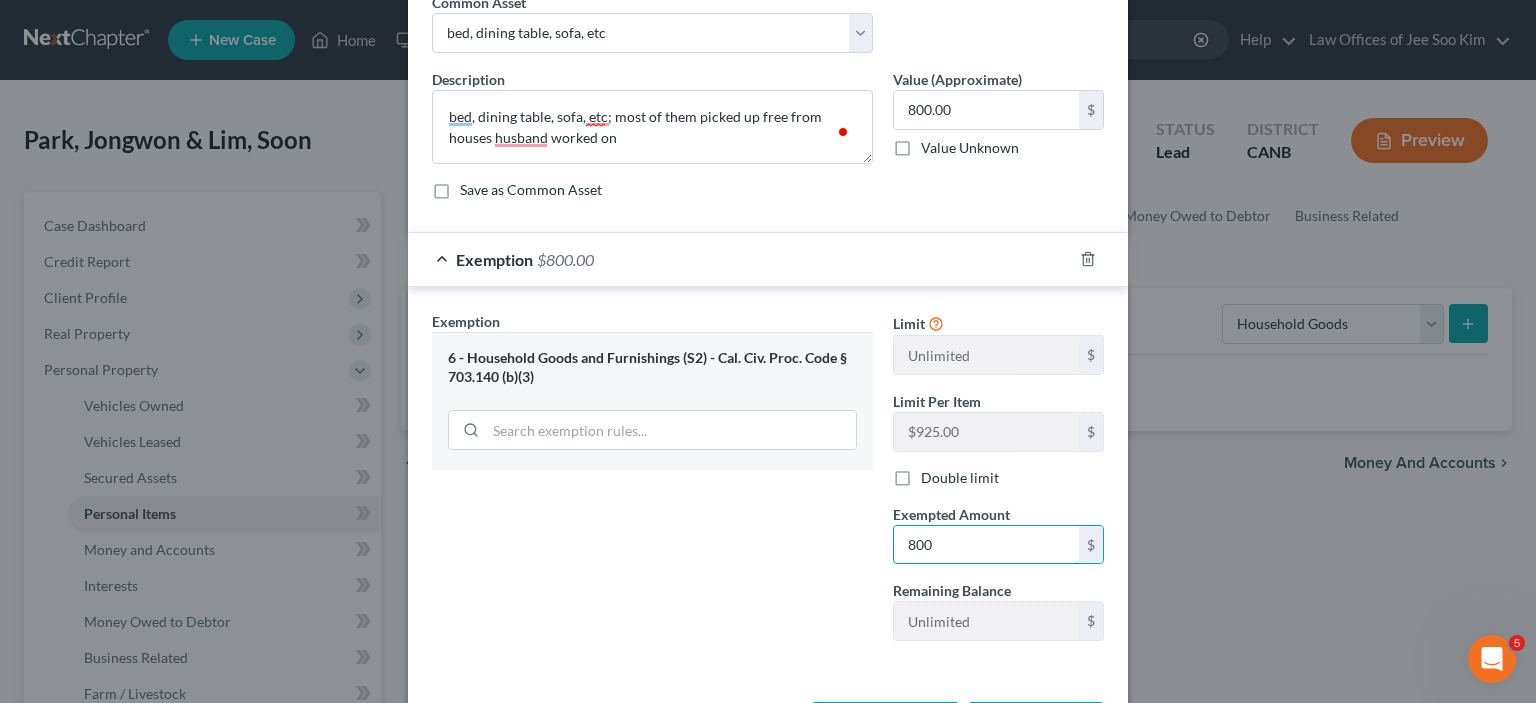 type on "800" 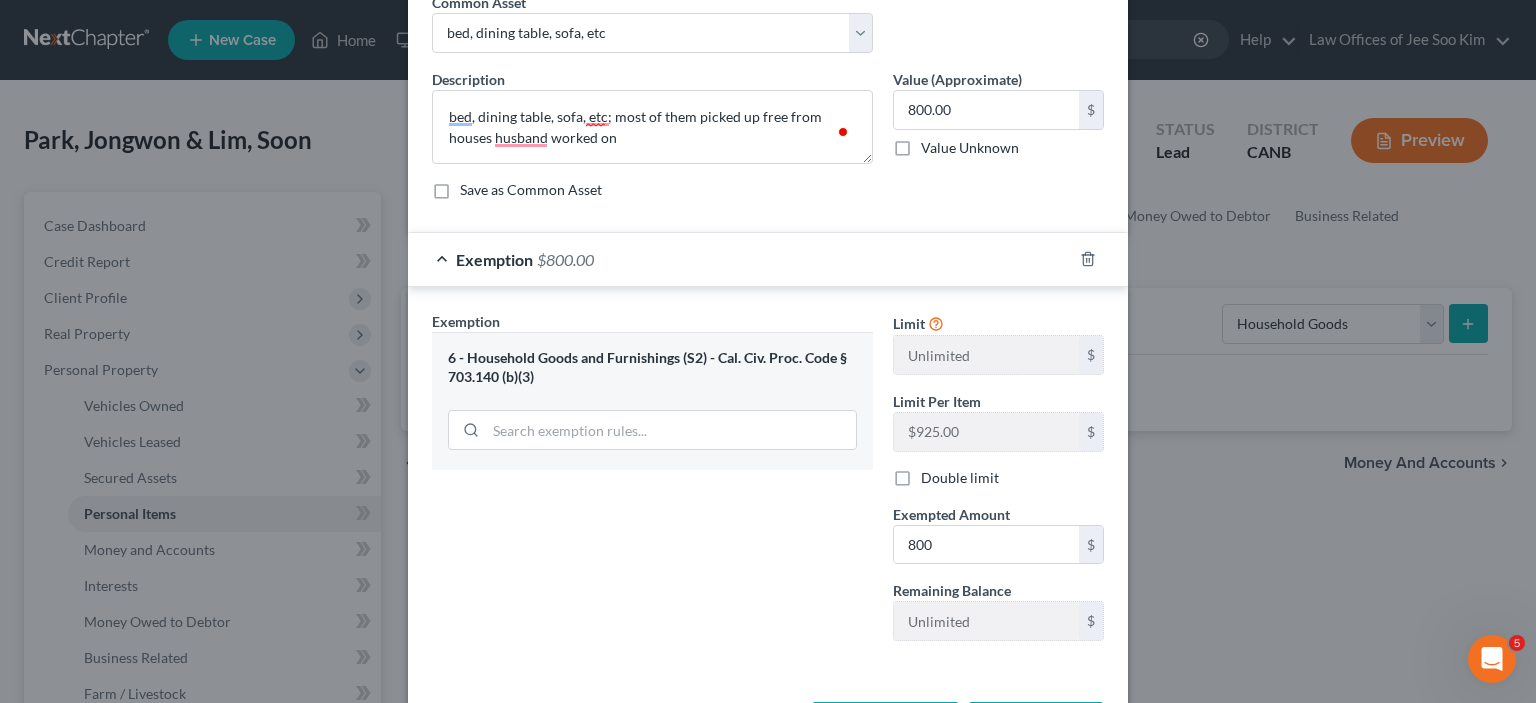 click on "Exemption Set must be selected for CA.
Exemption
*
6 - Household Goods and Furnishings (S2) - Cal. Civ. Proc. Code § 703.140 (b)(3)" at bounding box center (652, 484) 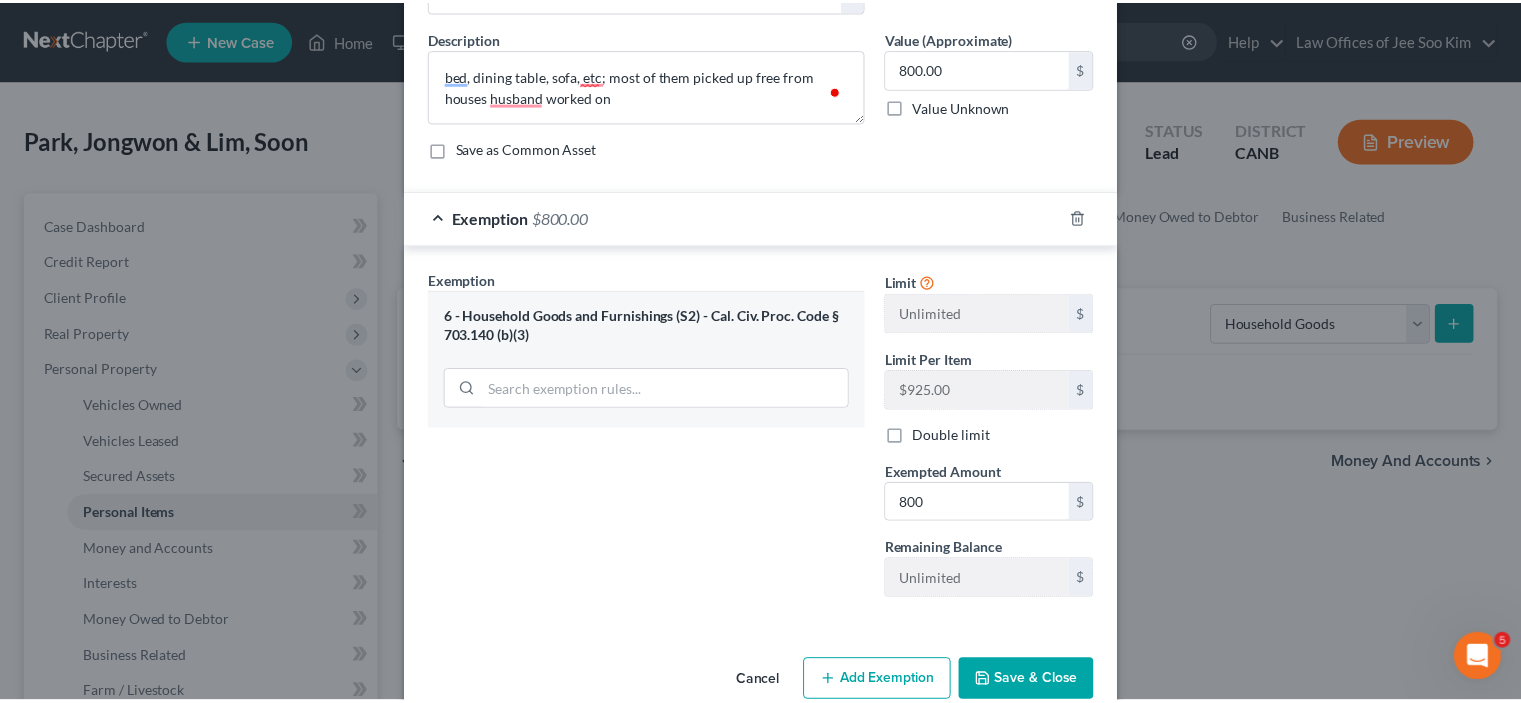 scroll, scrollTop: 178, scrollLeft: 0, axis: vertical 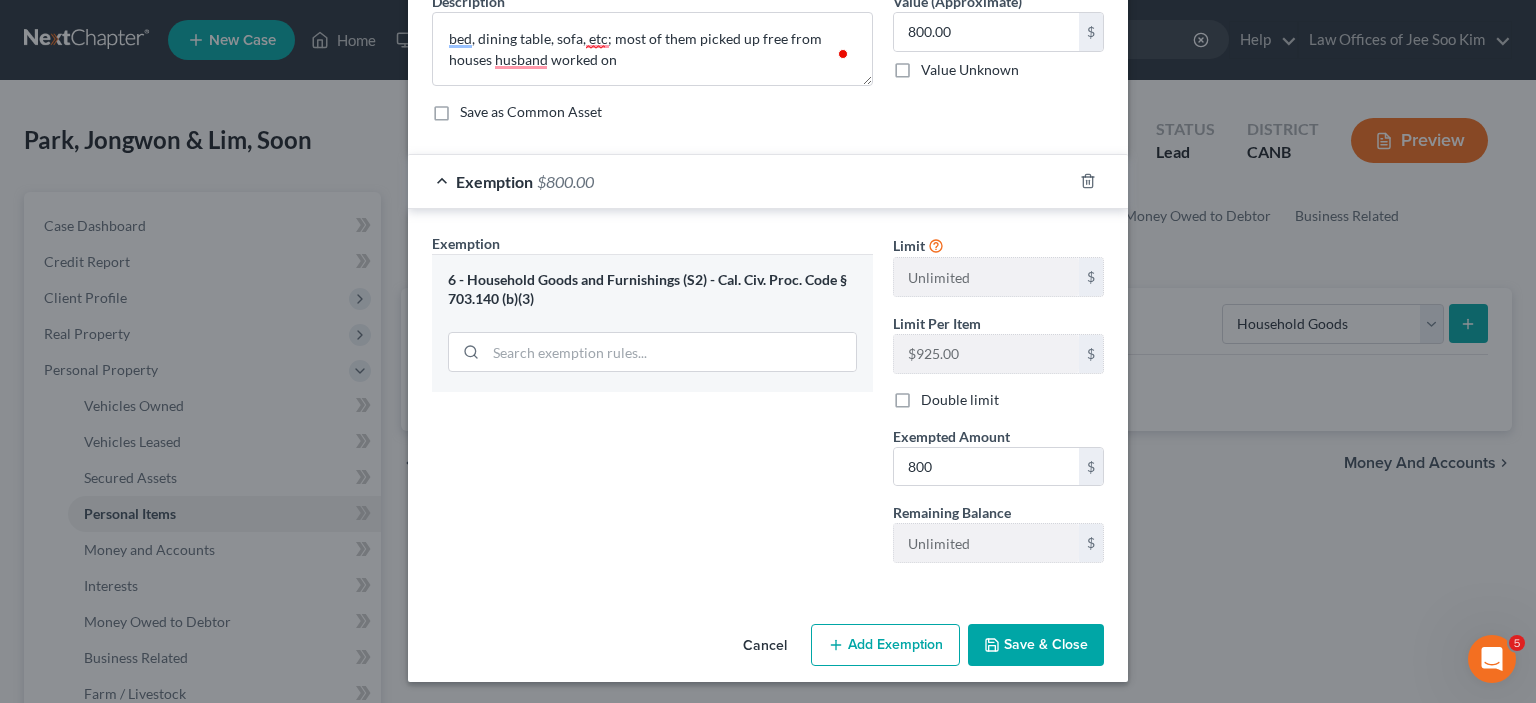 click on "Save & Close" at bounding box center [1036, 645] 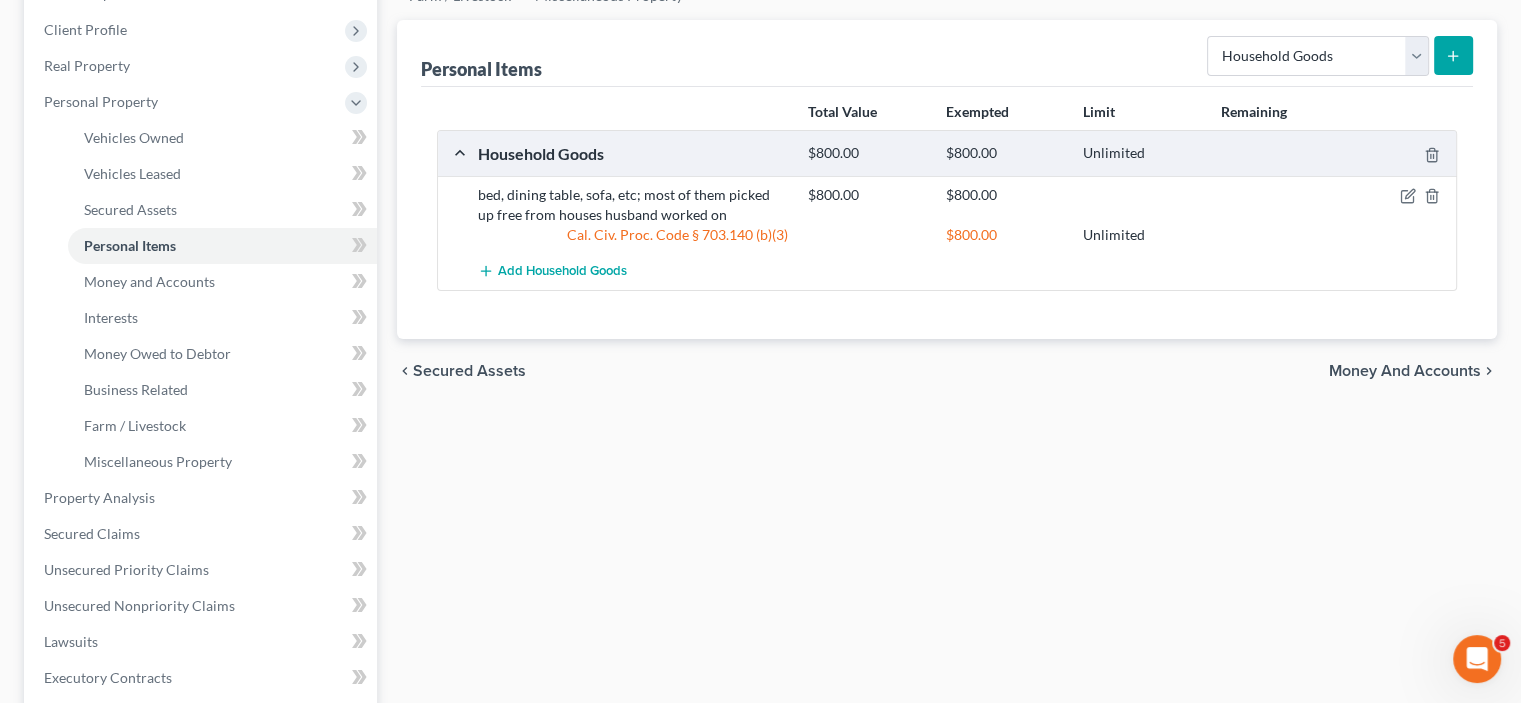 scroll, scrollTop: 300, scrollLeft: 0, axis: vertical 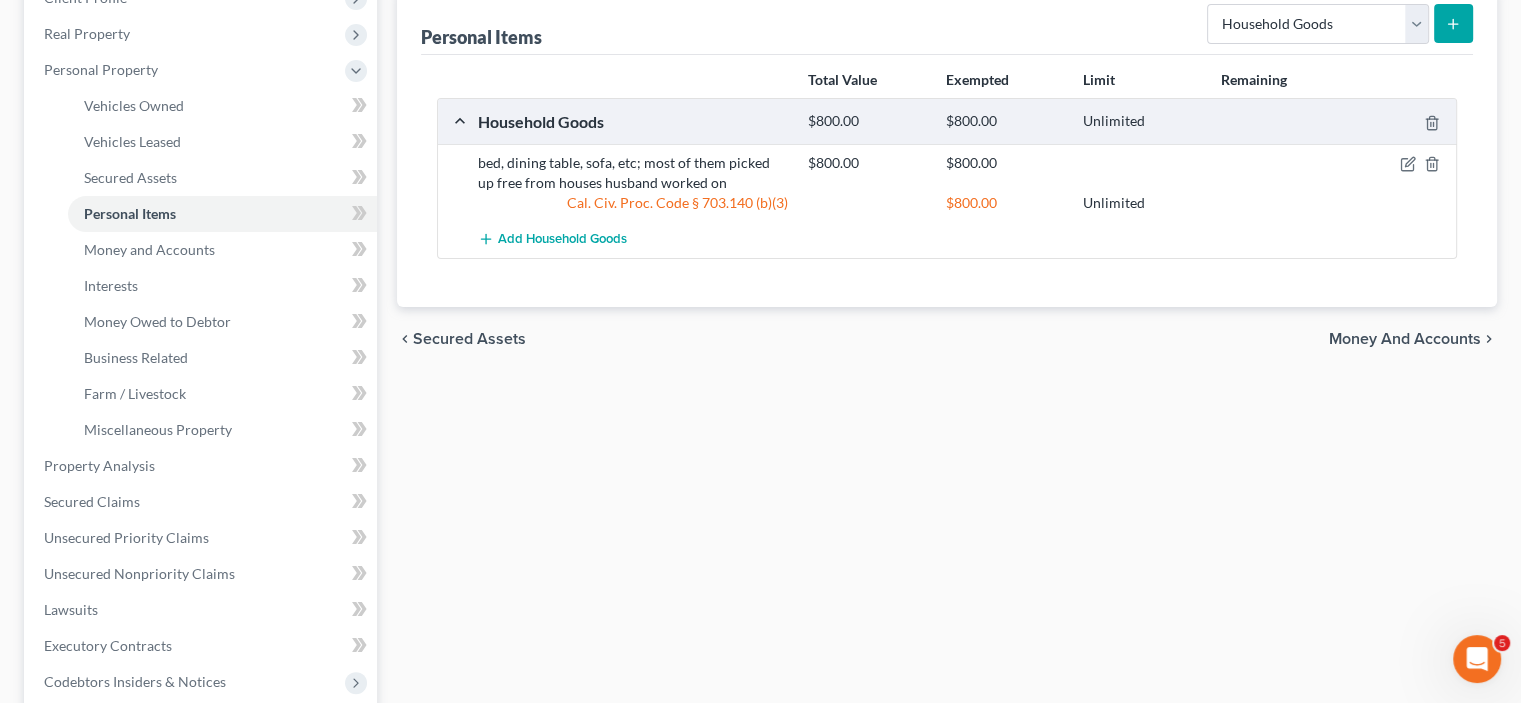 click on "Money and Accounts" at bounding box center [1405, 339] 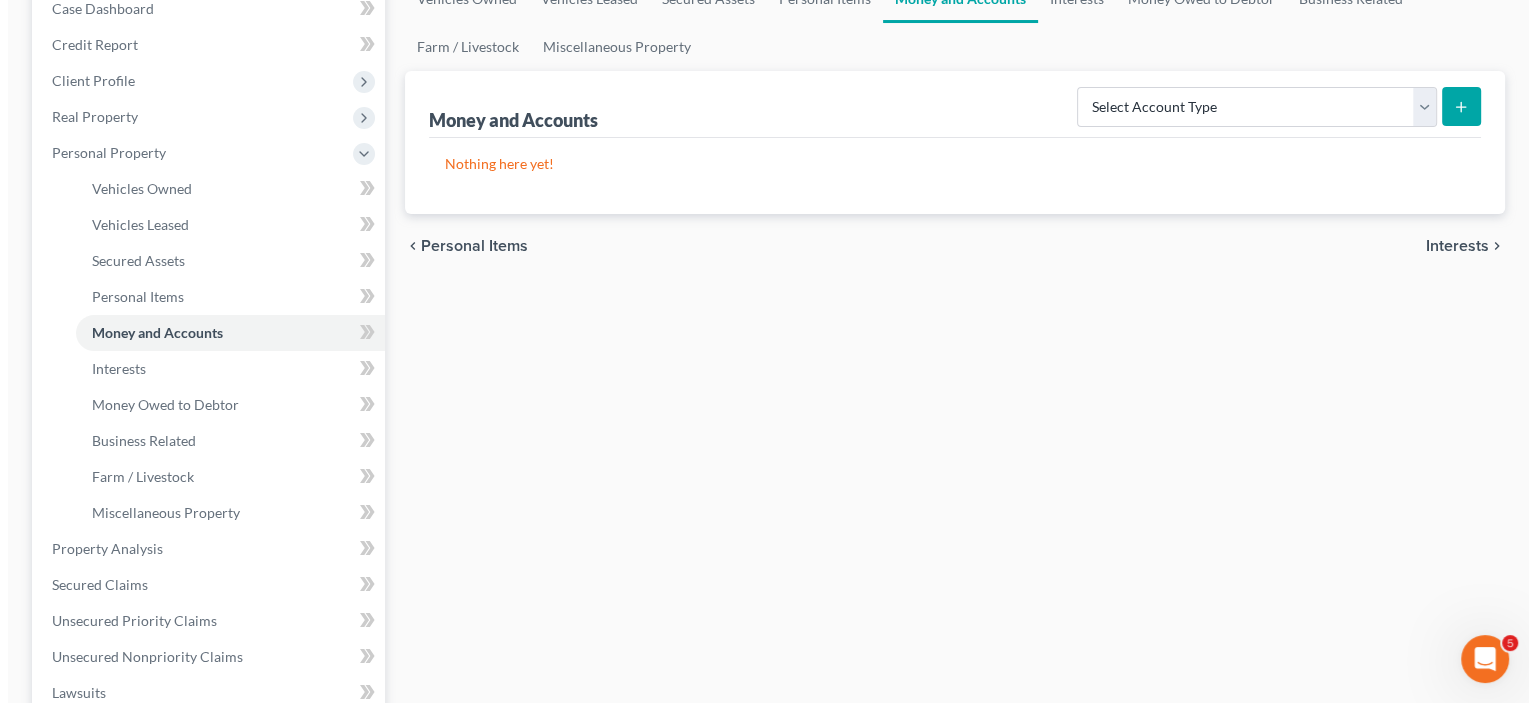 scroll, scrollTop: 0, scrollLeft: 0, axis: both 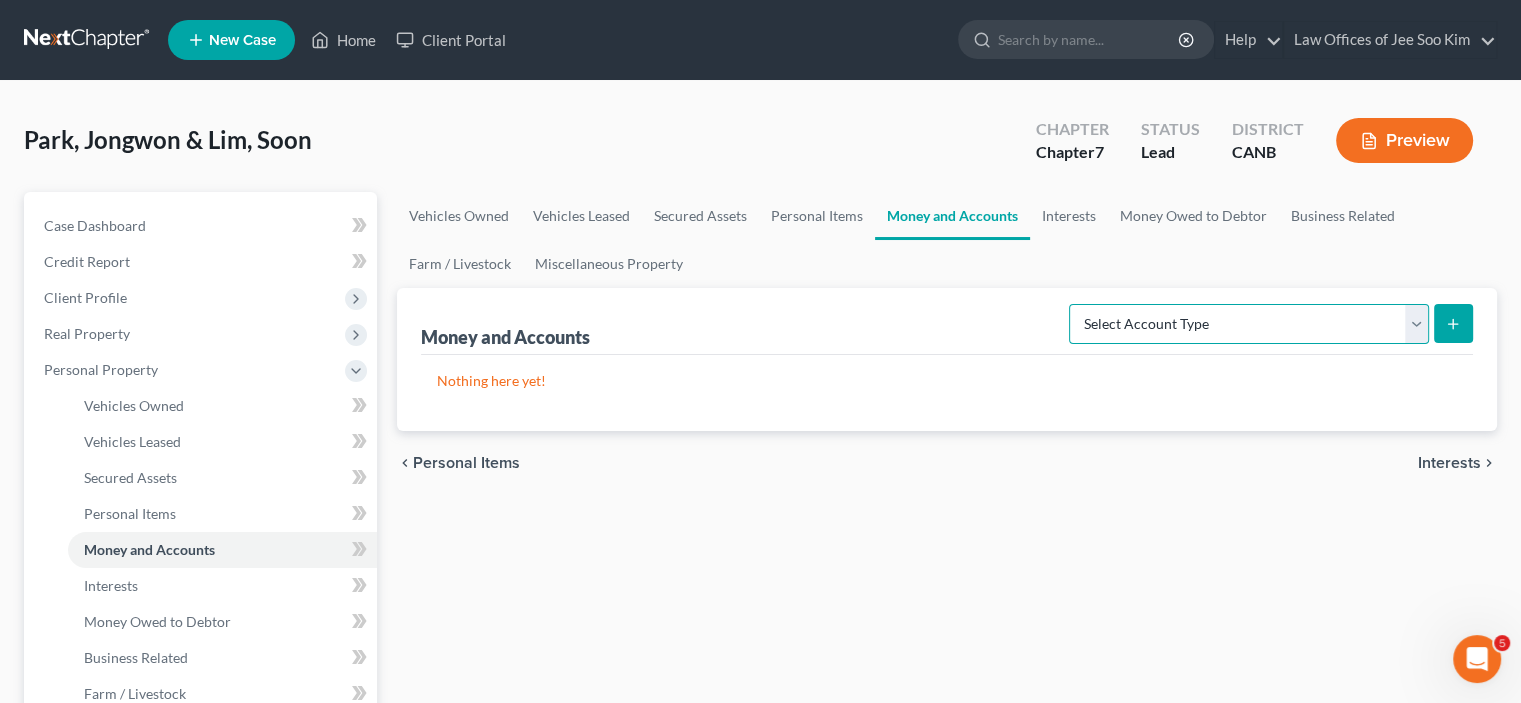 click on "Select Account Type Brokerage Cash on Hand Certificates of Deposit Checking Account Money Market Other (Credit Union, Health Savings Account, etc) Safe Deposit Box Savings Account Security Deposits or Prepayments" at bounding box center [1249, 324] 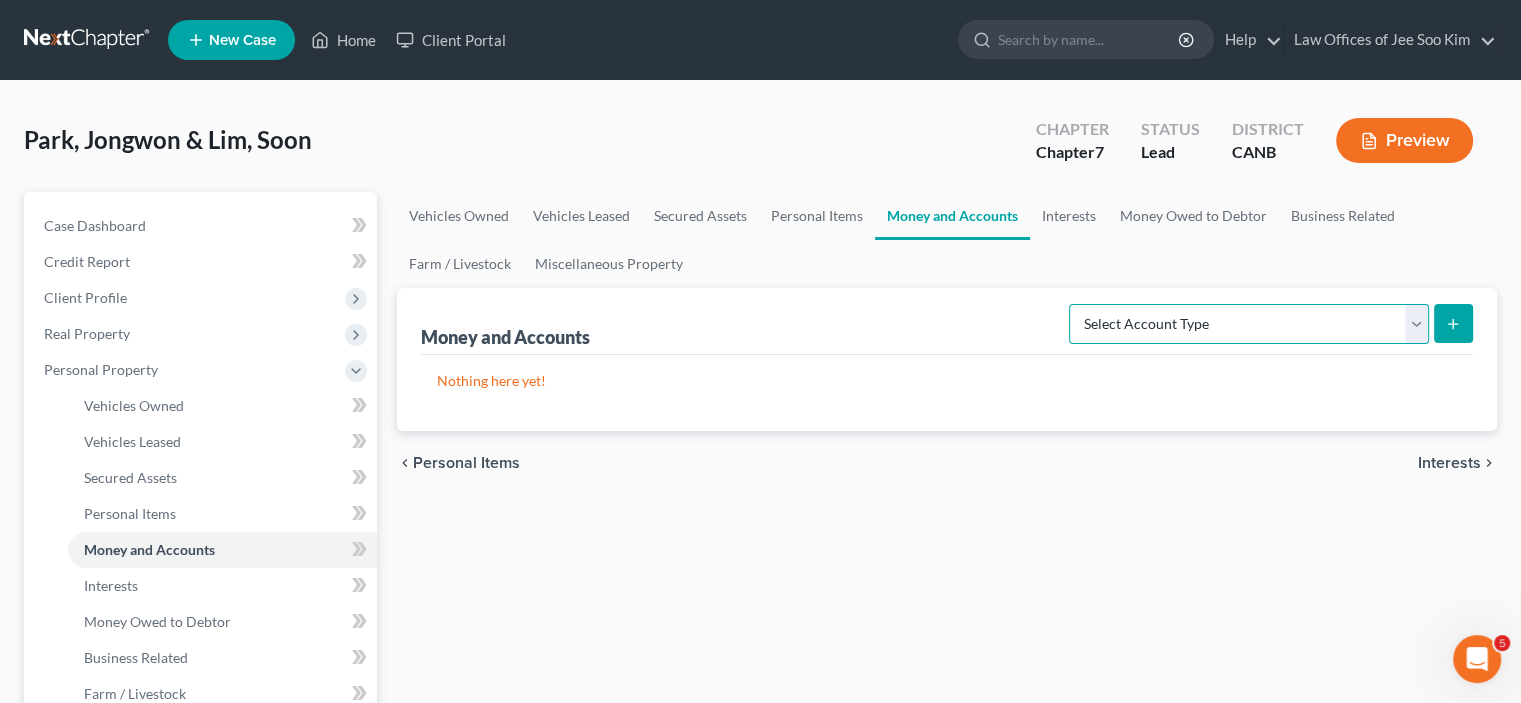 select on "checking" 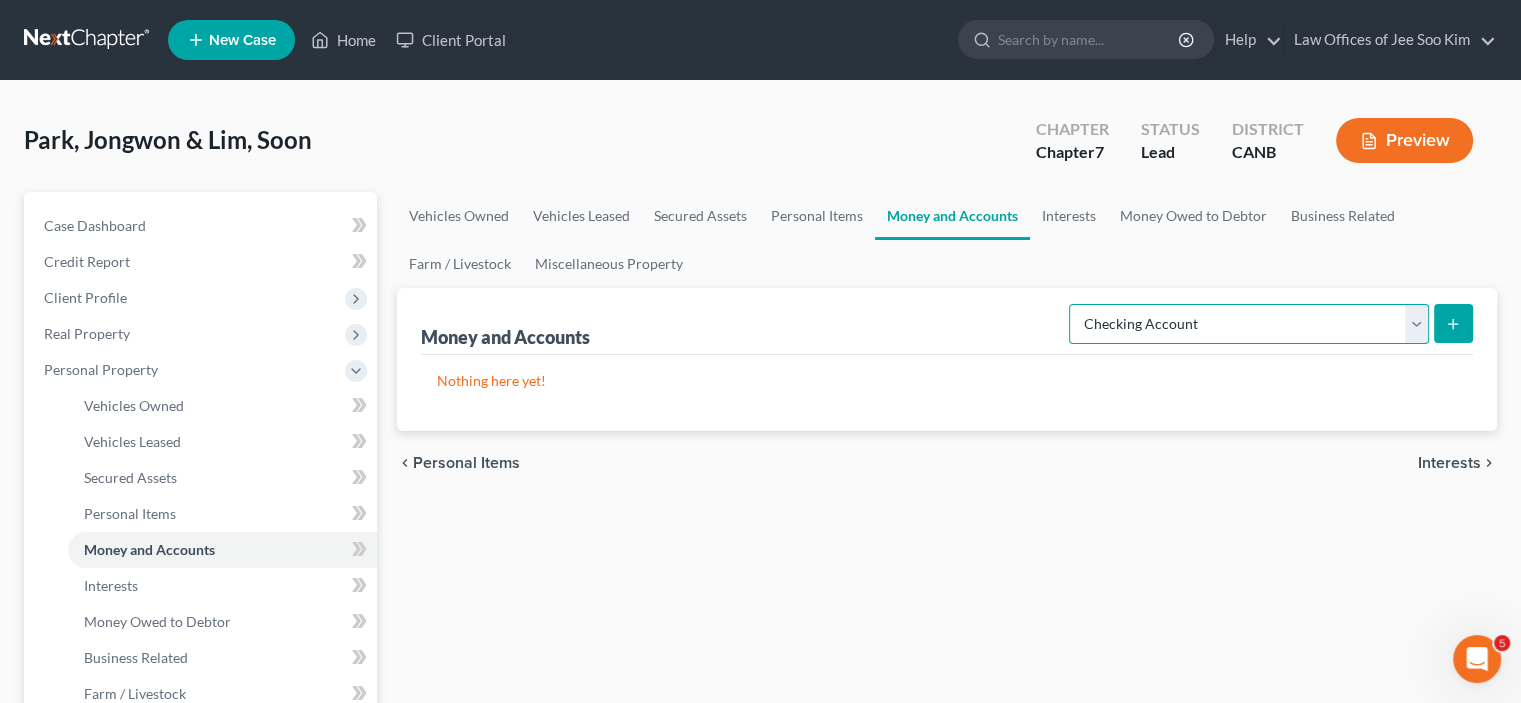 click on "Select Account Type Brokerage Cash on Hand Certificates of Deposit Checking Account Money Market Other (Credit Union, Health Savings Account, etc) Safe Deposit Box Savings Account Security Deposits or Prepayments" at bounding box center [1249, 324] 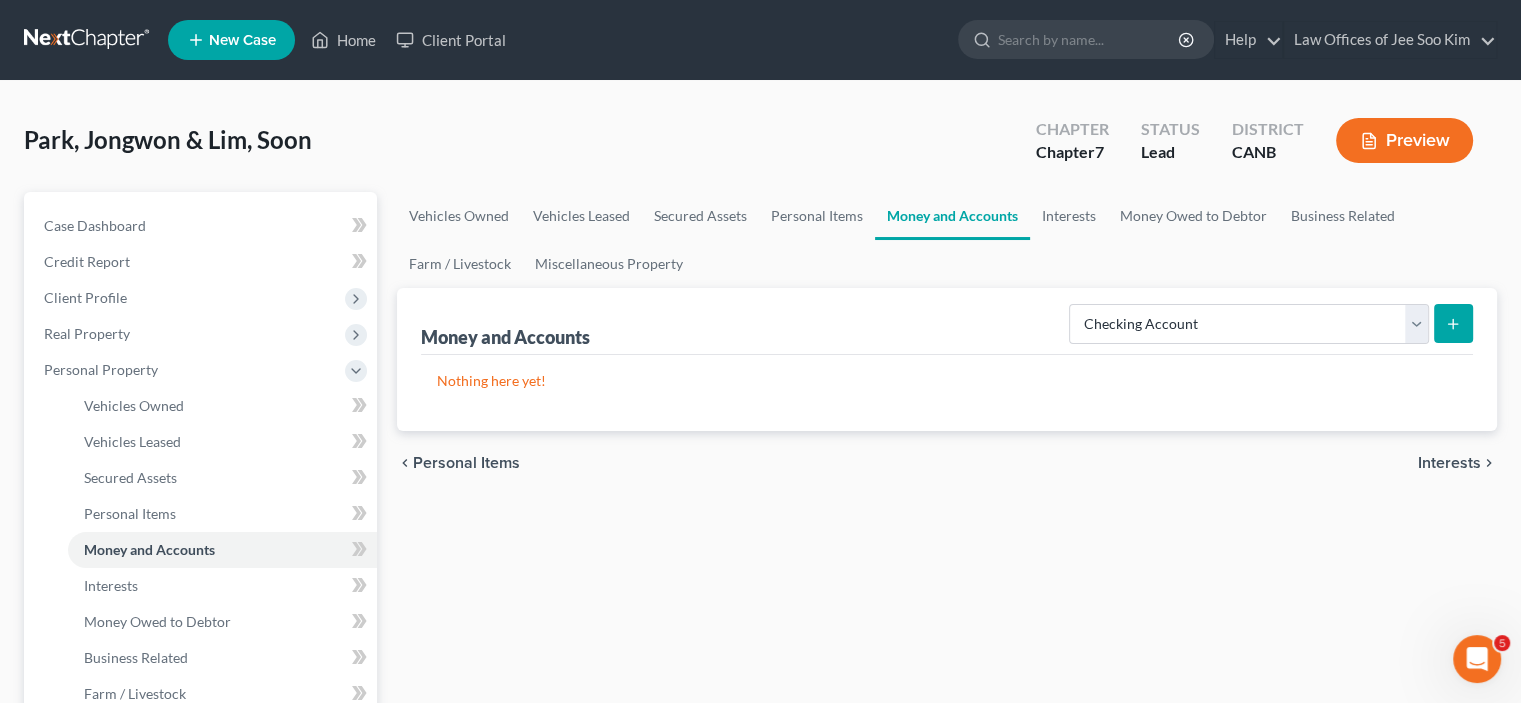 click 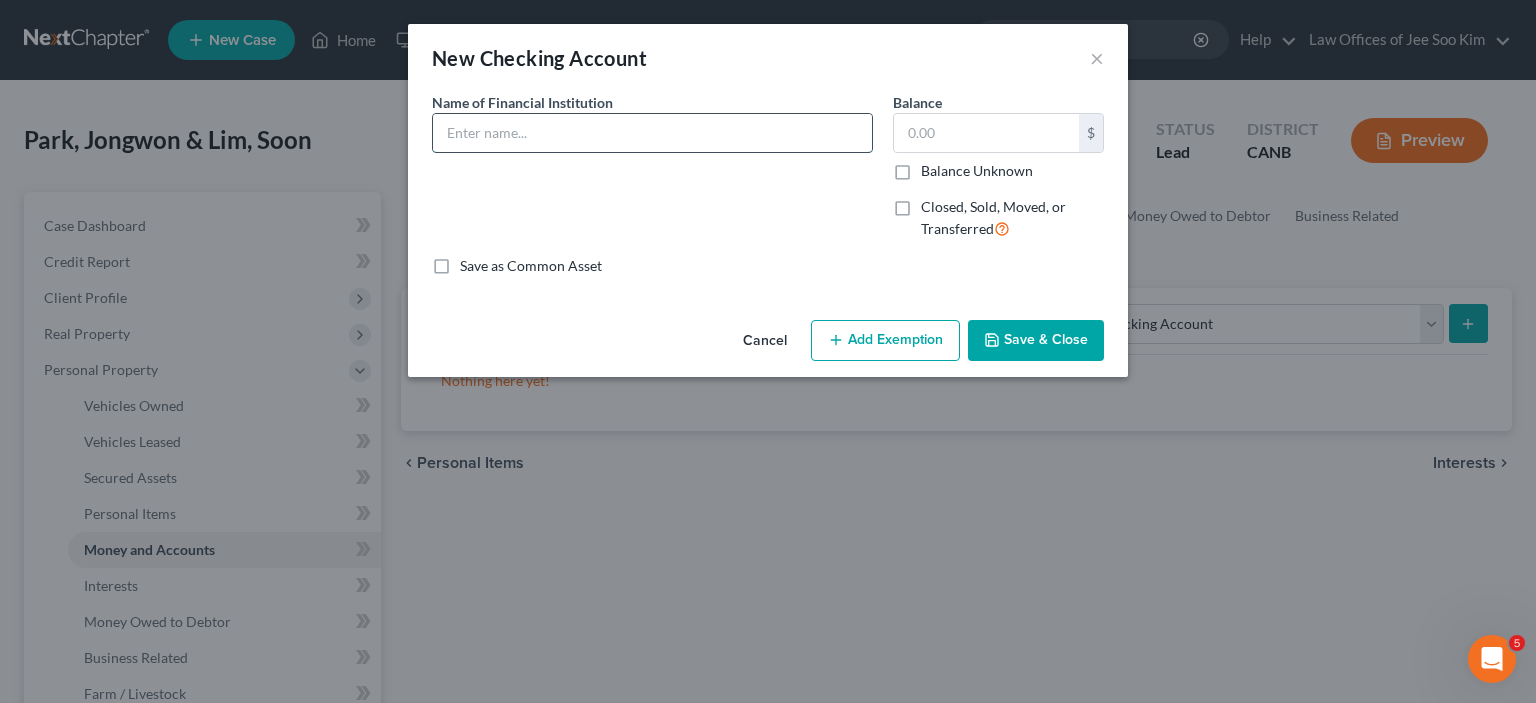 click at bounding box center [652, 133] 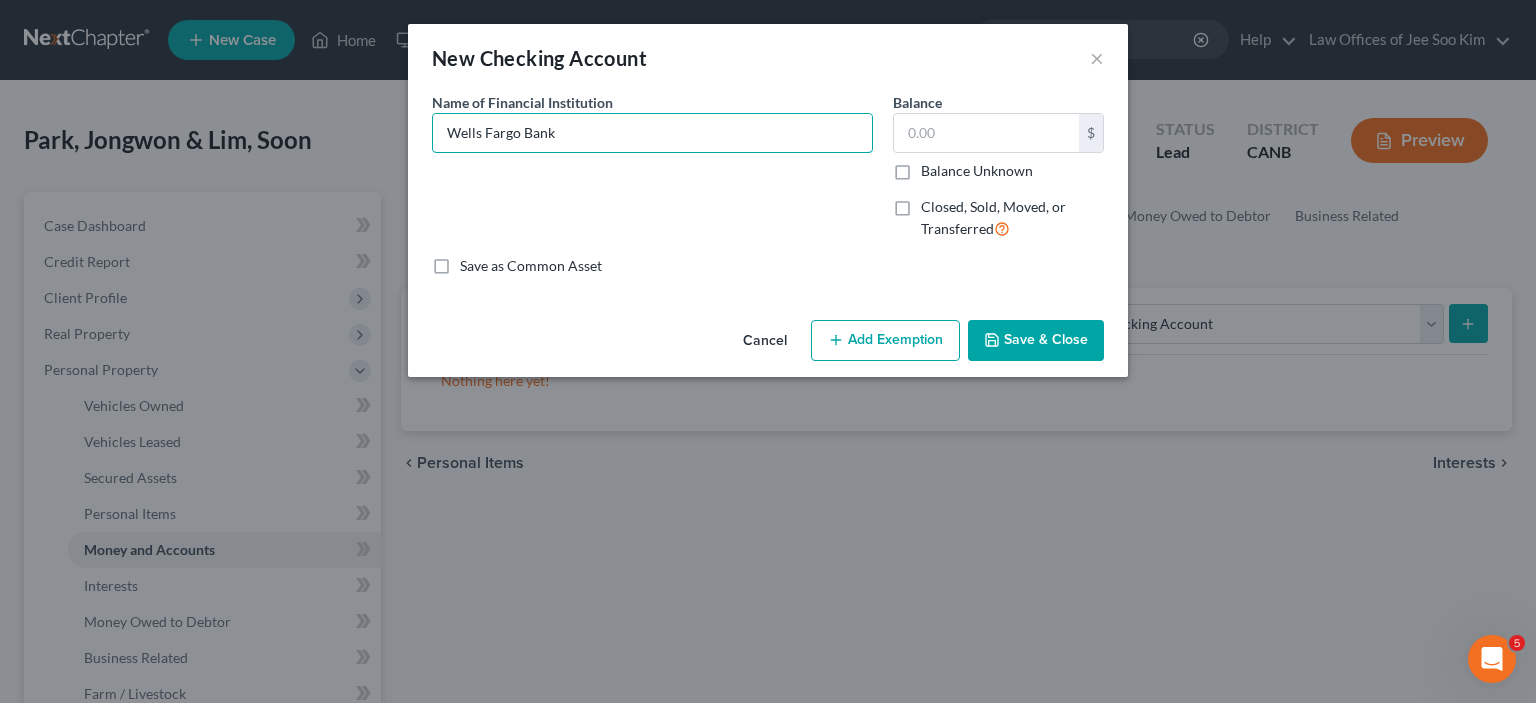 type on "Wells Fargo Bank" 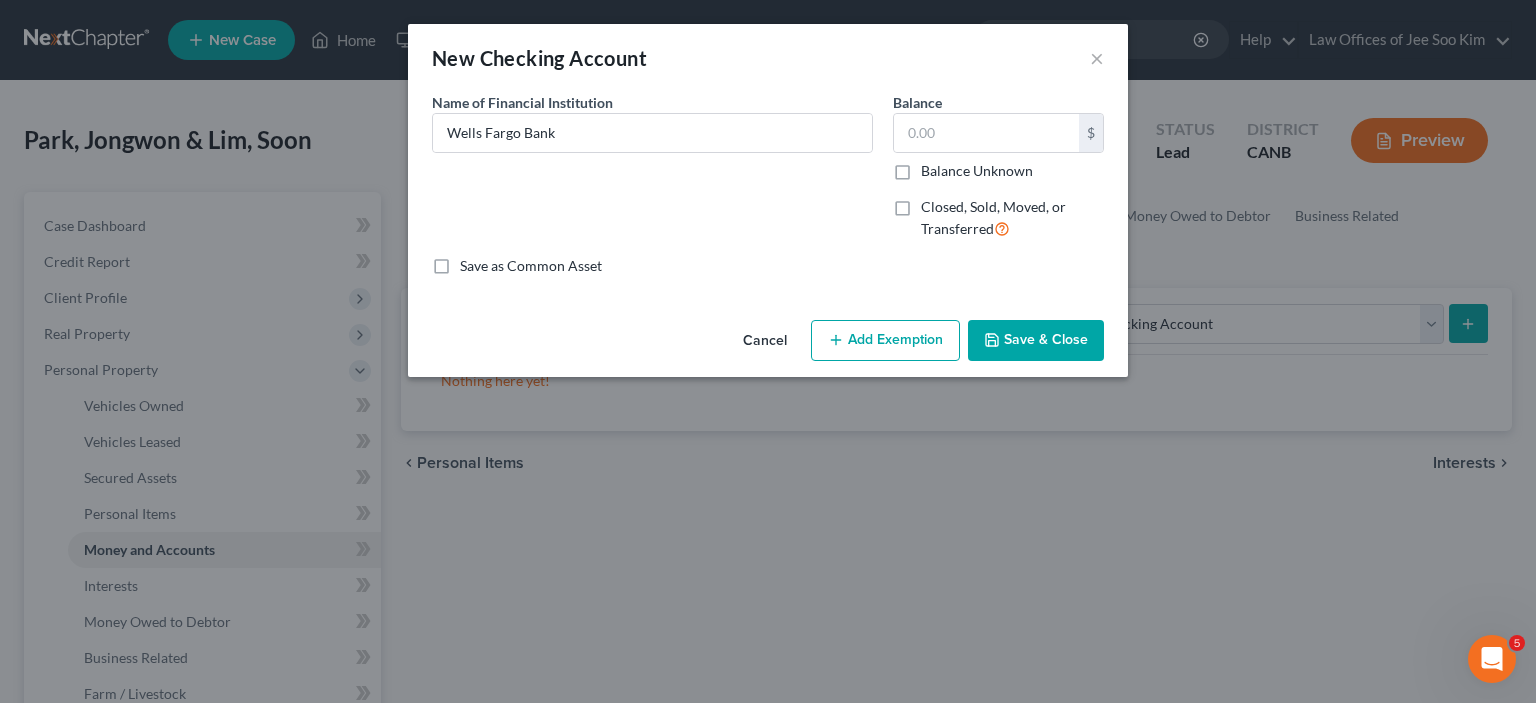click on "New Checking Account  ×" at bounding box center (768, 58) 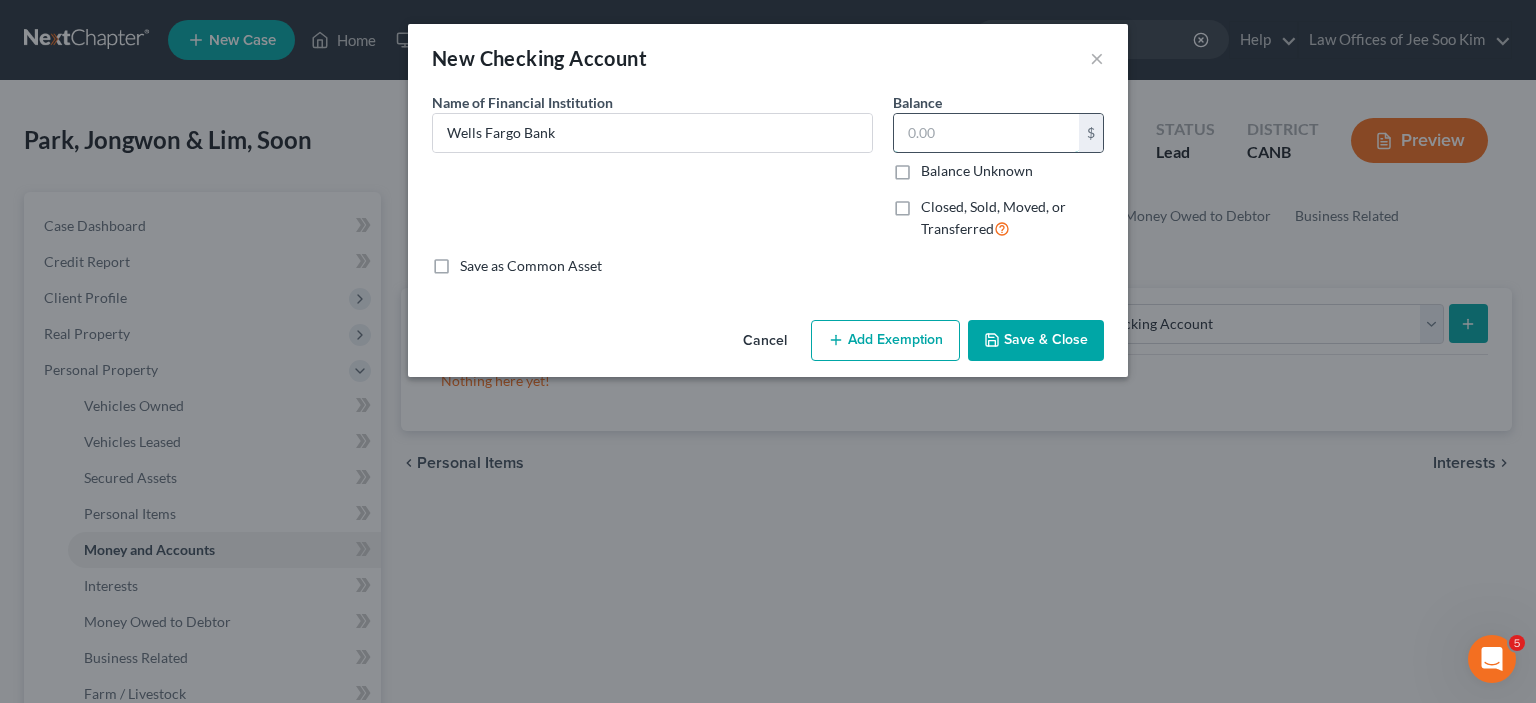 click at bounding box center (986, 133) 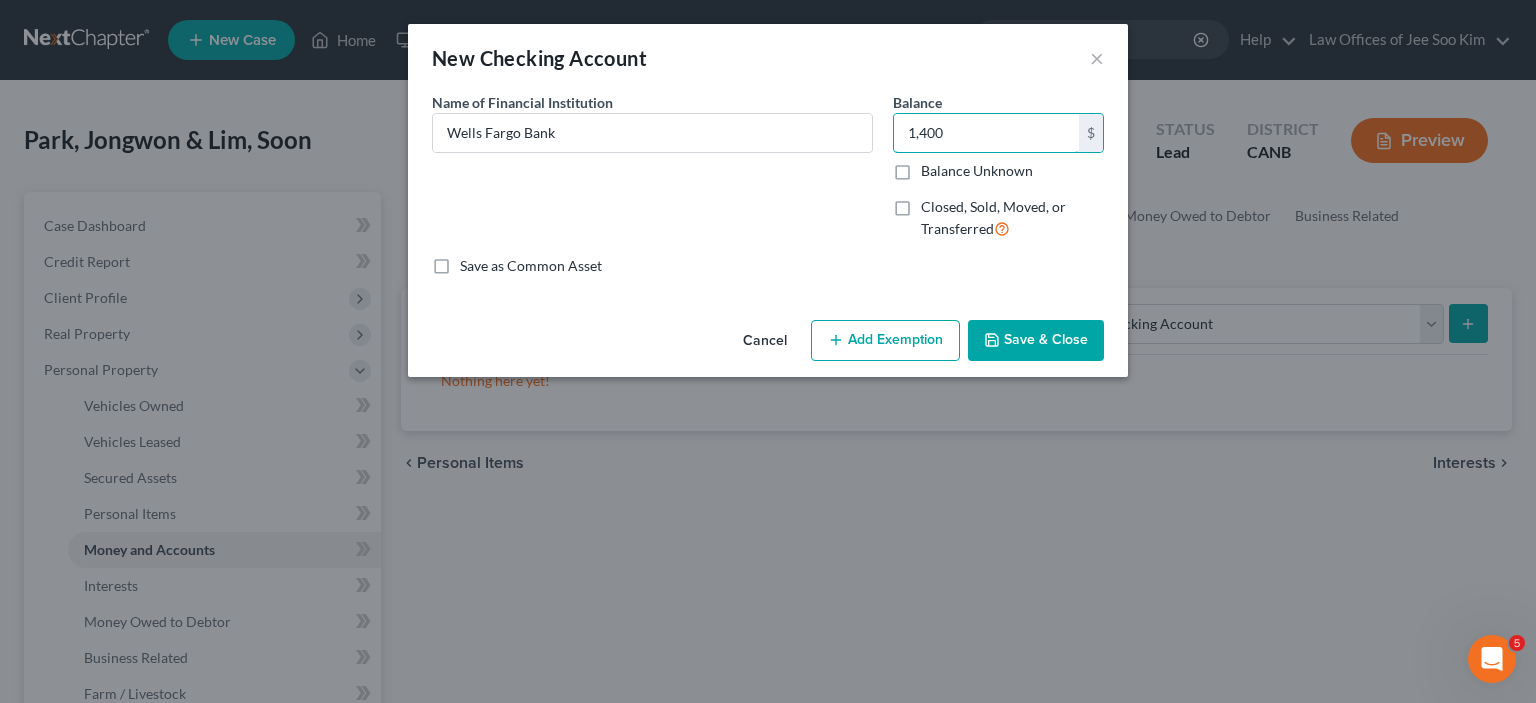 type on "1,400" 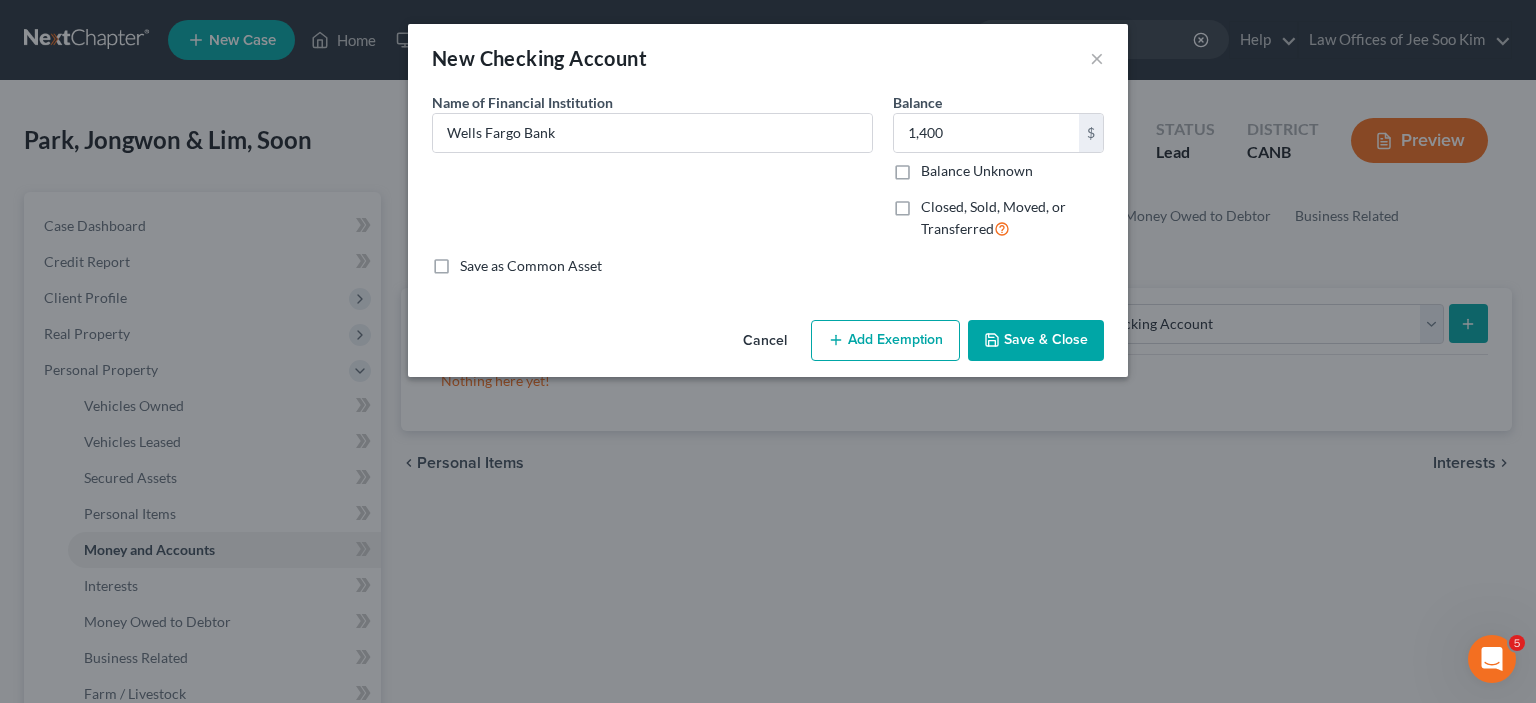 click on "Add Exemption" at bounding box center [885, 341] 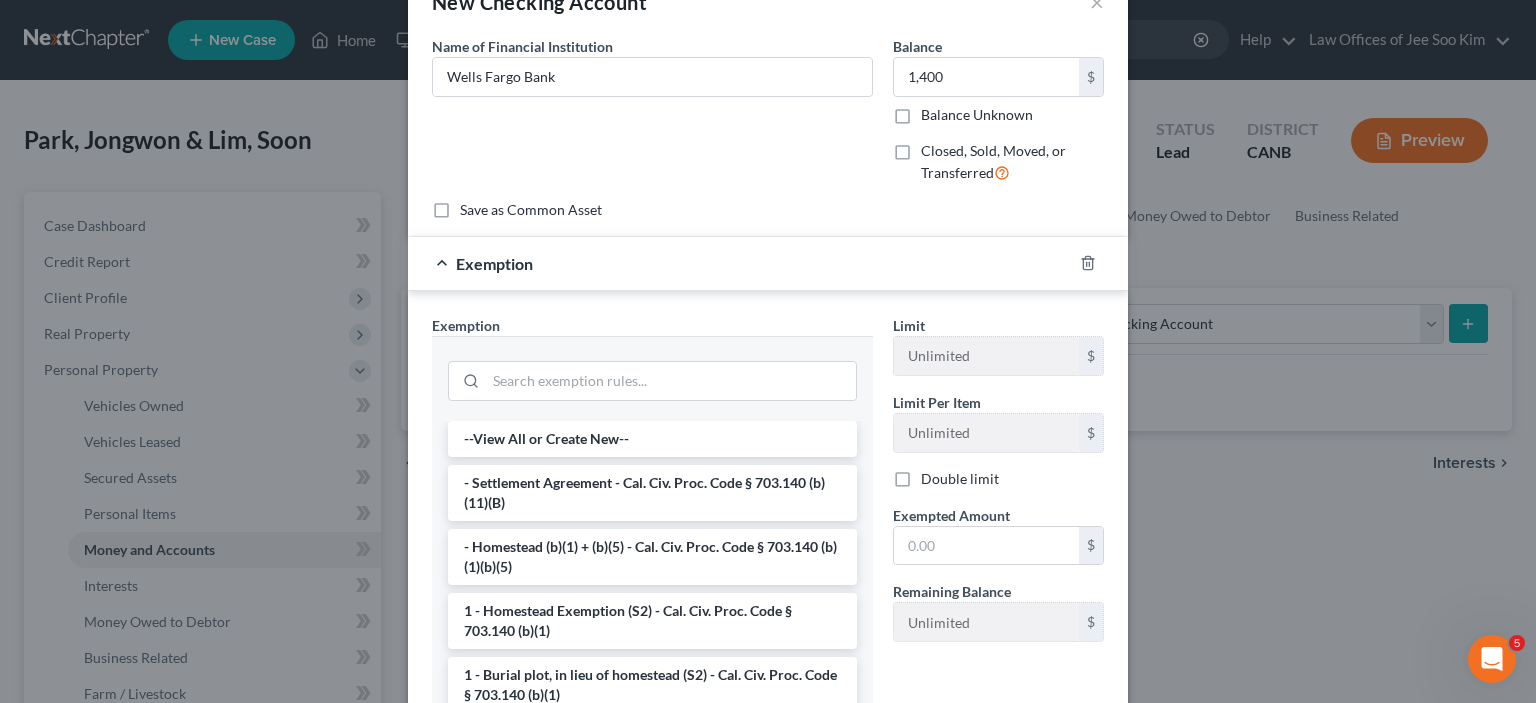 scroll, scrollTop: 100, scrollLeft: 0, axis: vertical 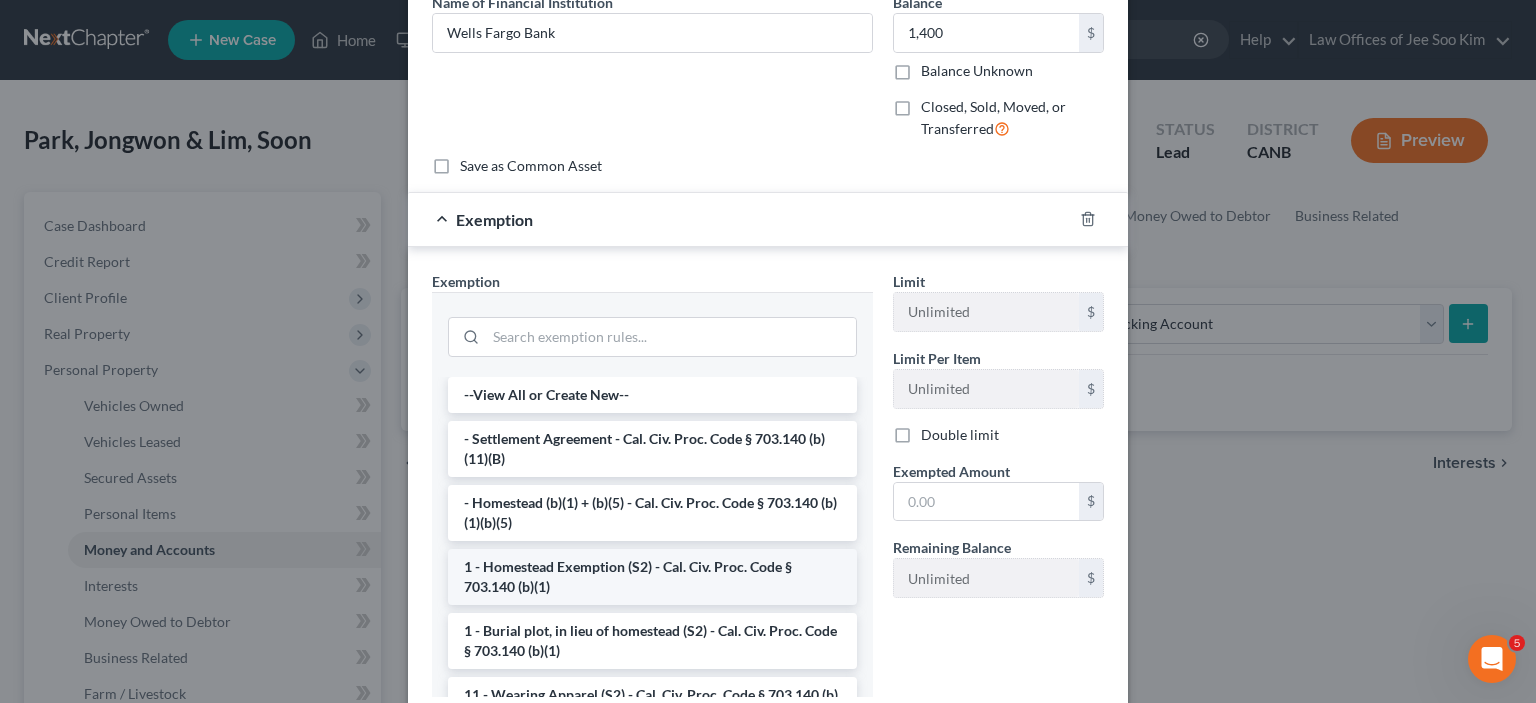 click on "1 - Homestead Exemption (S2) - Cal. Civ. Proc. Code § 703.140 (b)(1)" at bounding box center (652, 577) 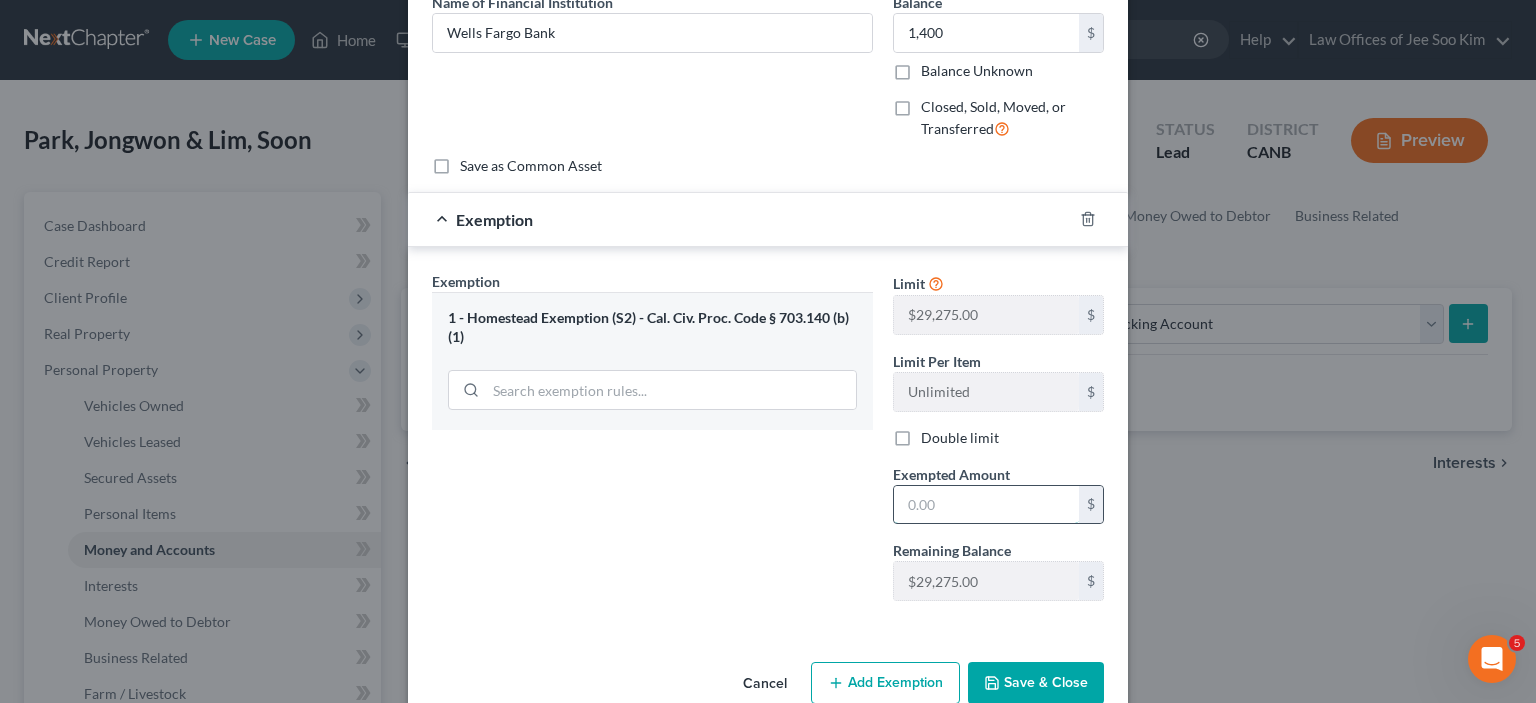 click at bounding box center (986, 505) 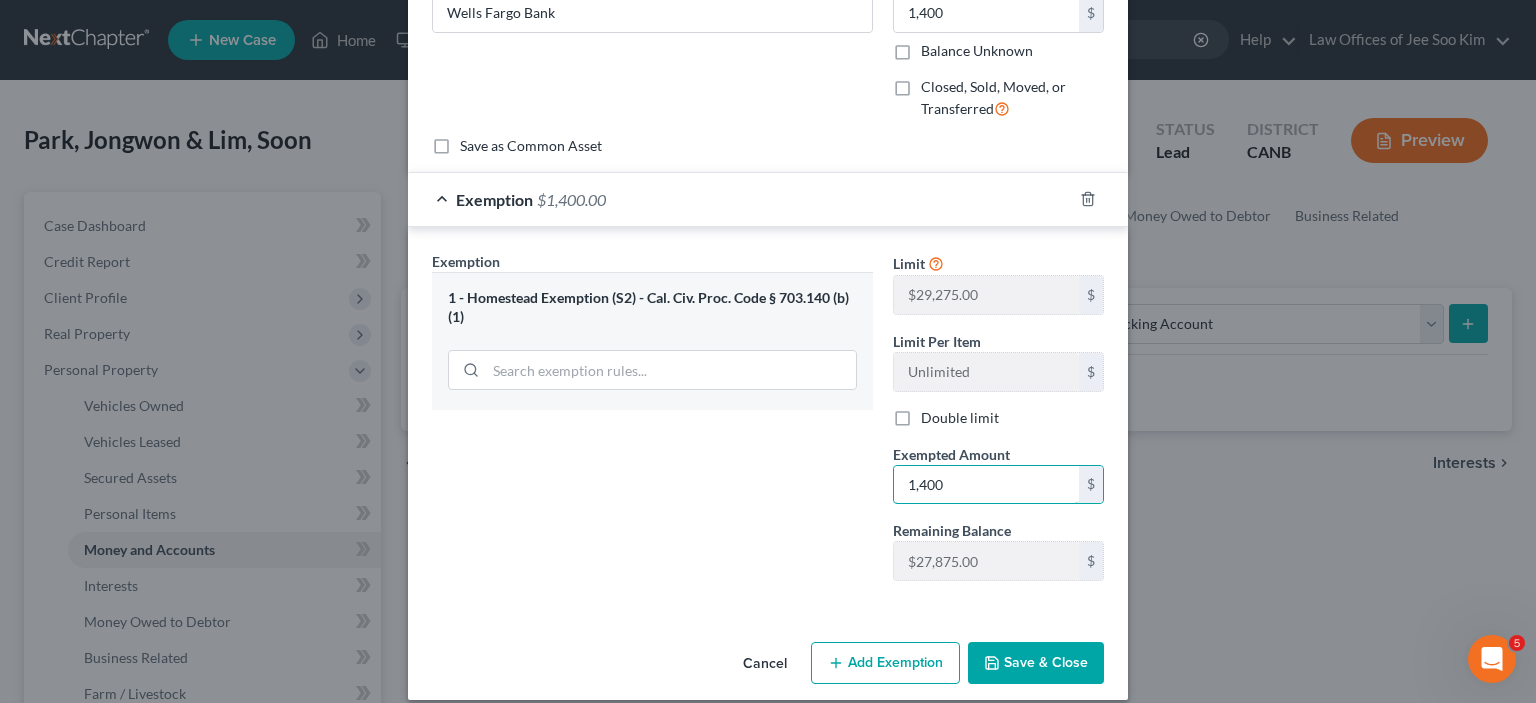 scroll, scrollTop: 138, scrollLeft: 0, axis: vertical 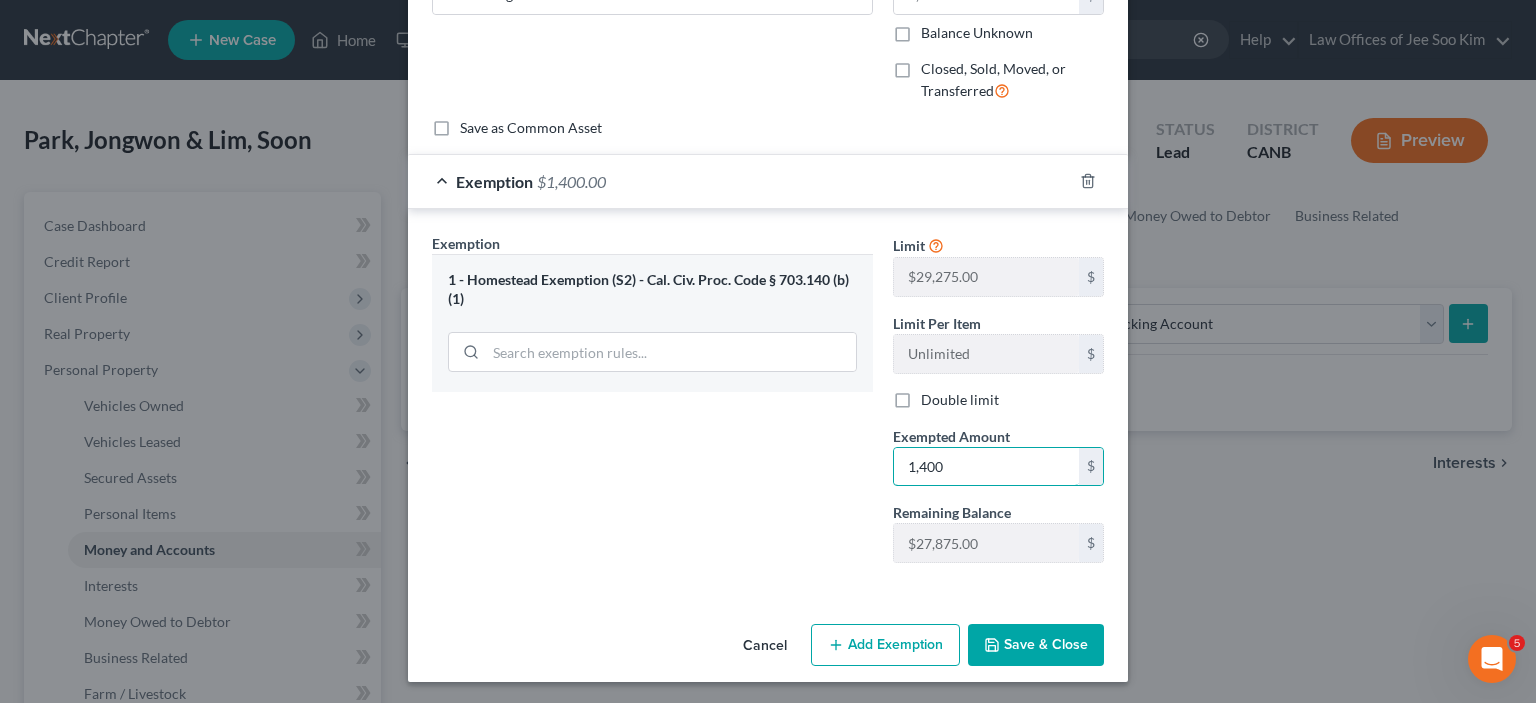 type on "1,400" 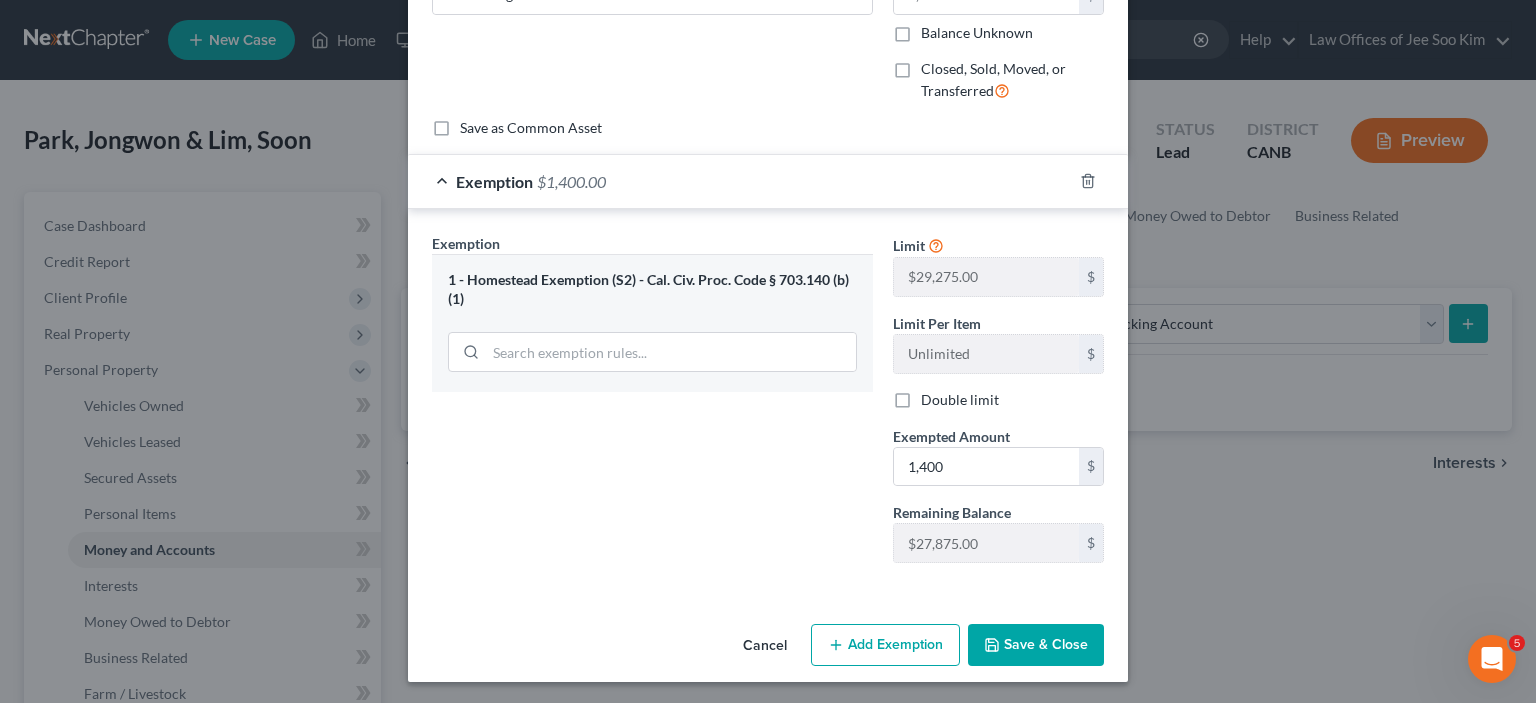 click on "Save & Close" at bounding box center (1036, 645) 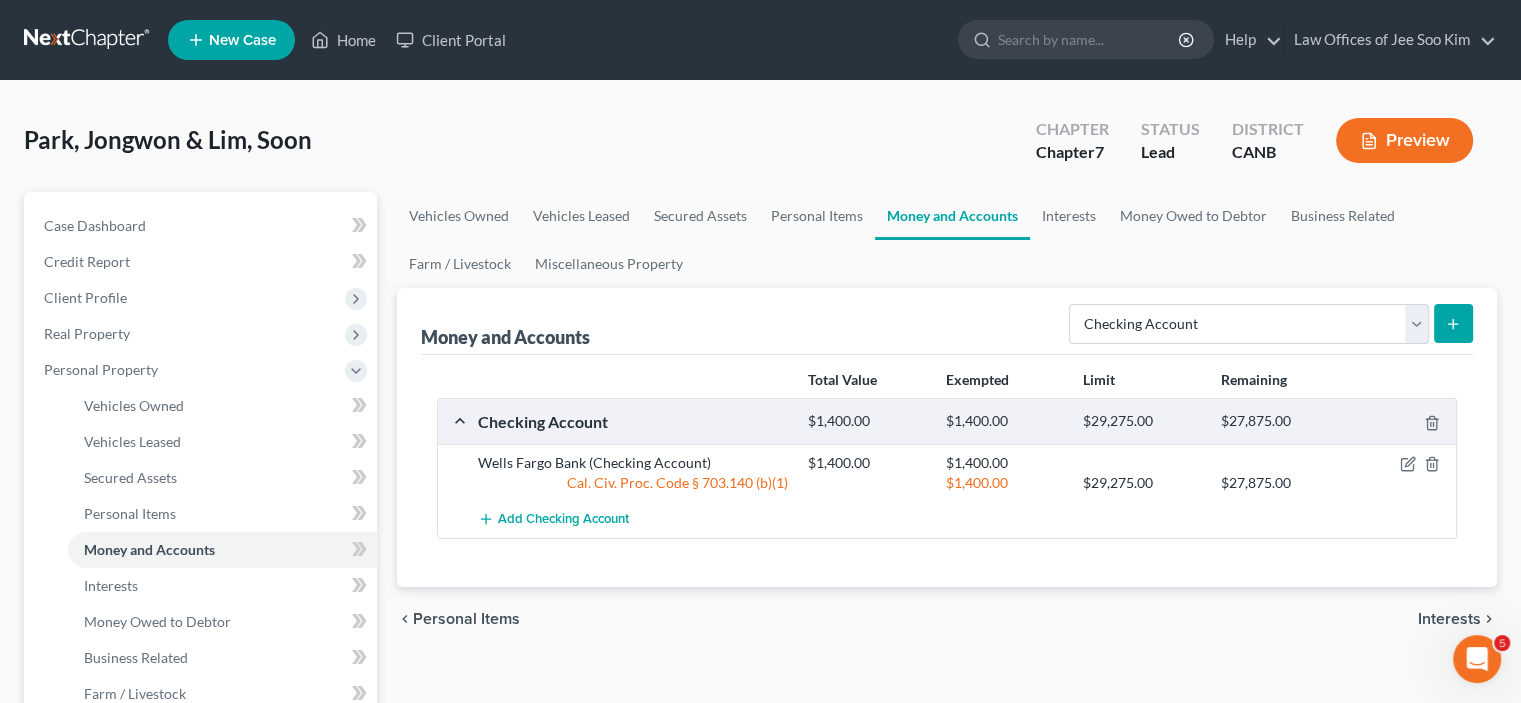 click 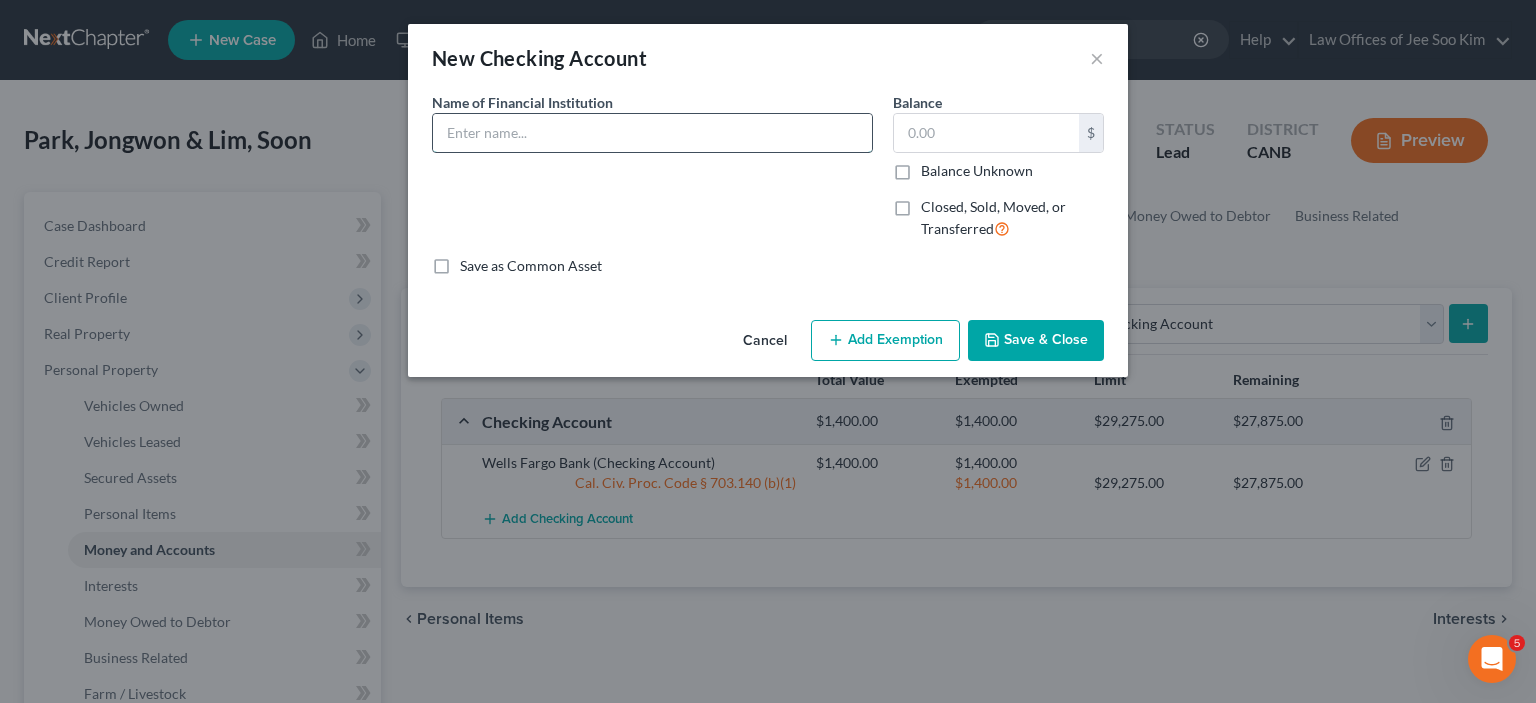 click at bounding box center (652, 133) 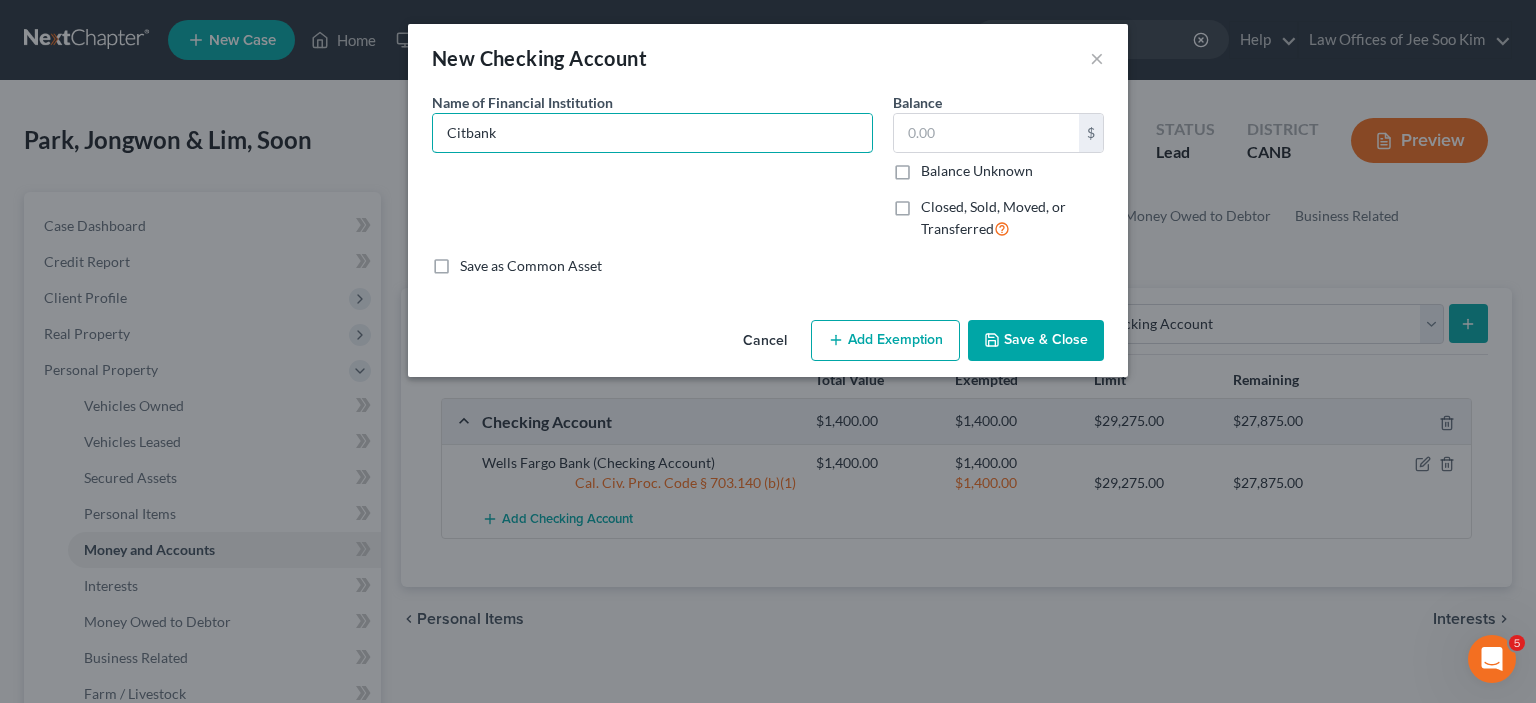 type on "Citbank" 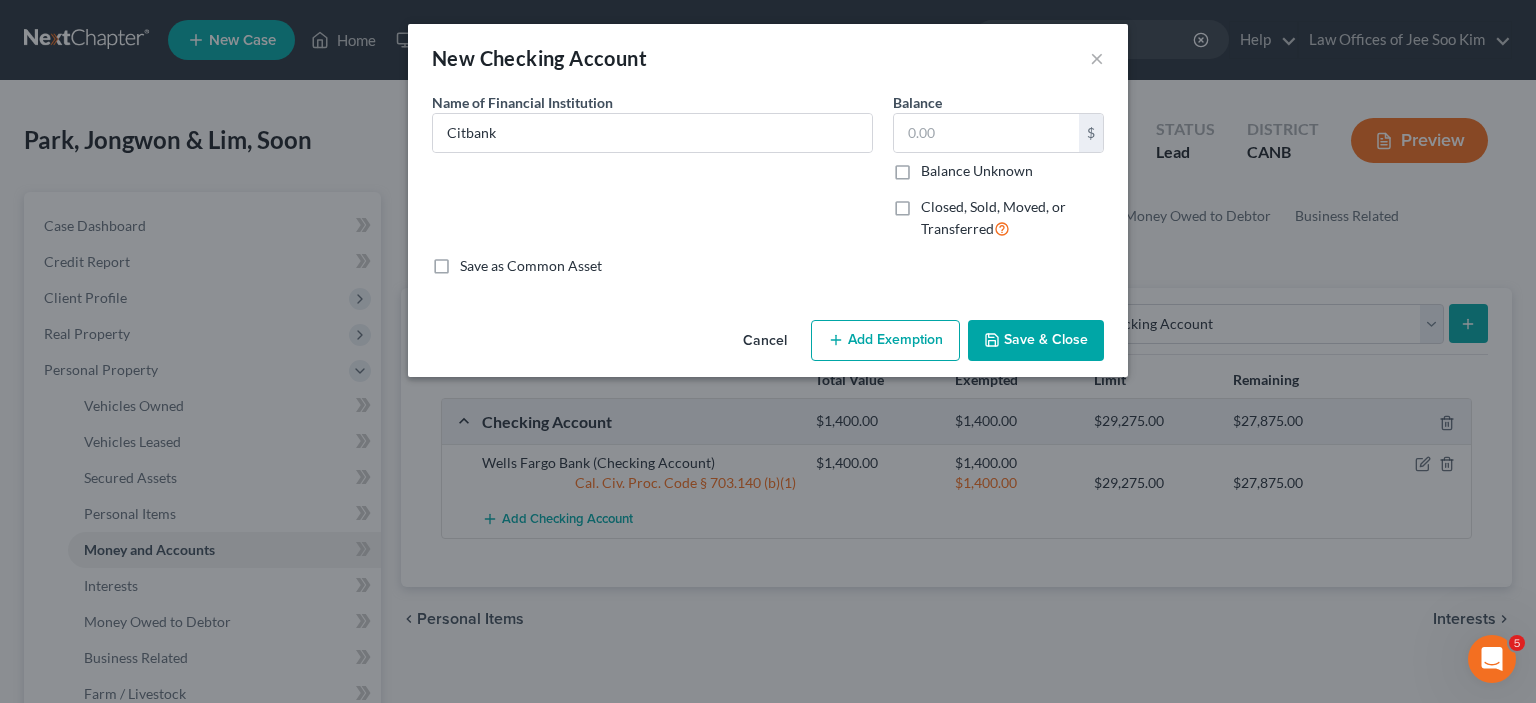 click on "New Checking Account  ×" at bounding box center (768, 58) 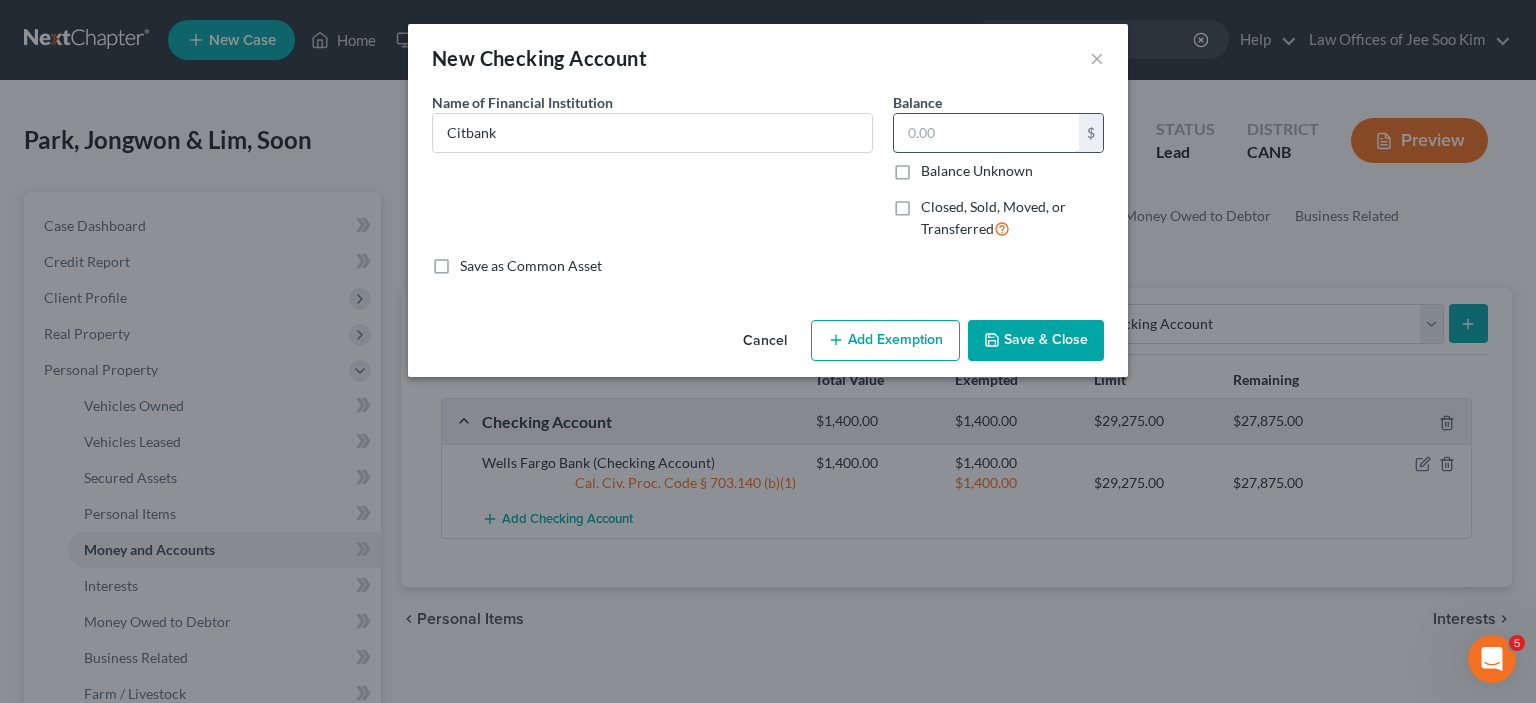 click at bounding box center (986, 133) 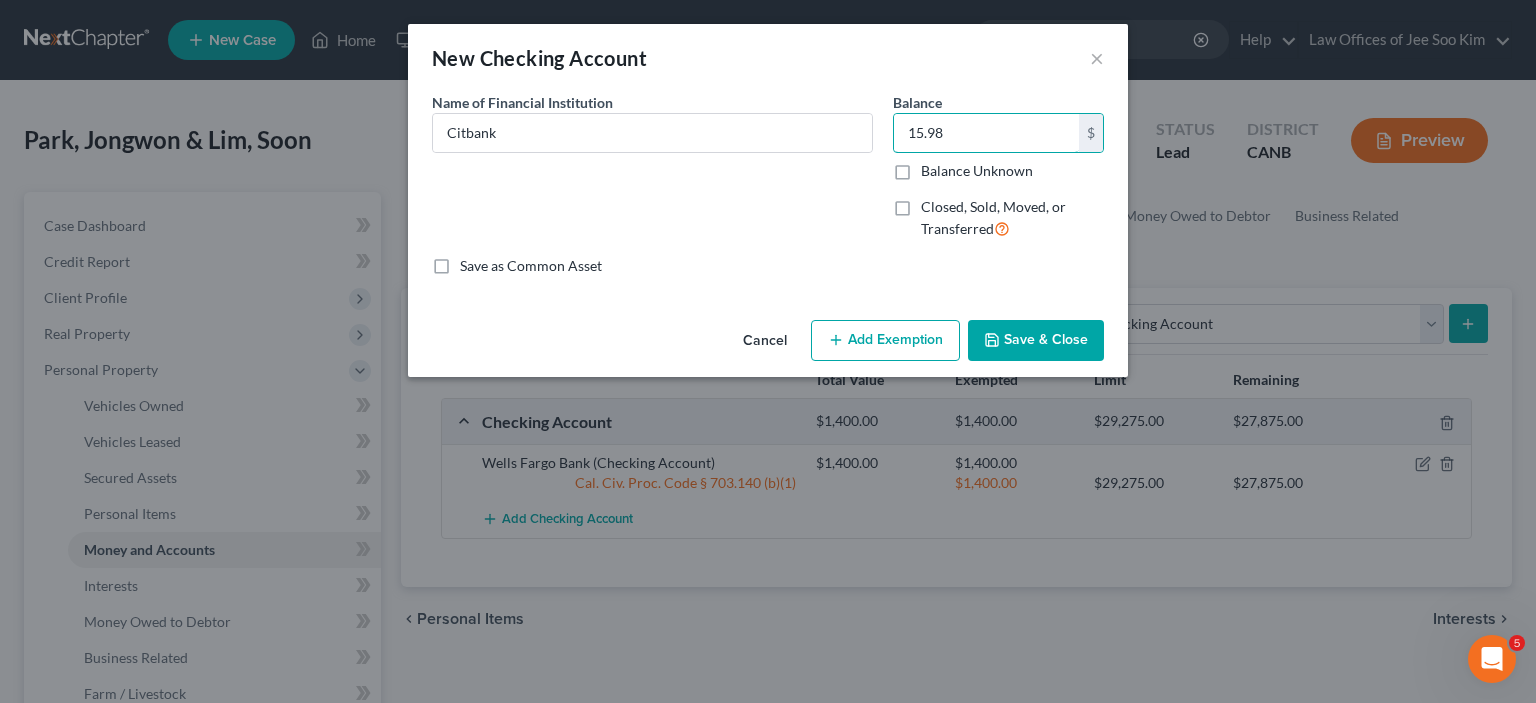type on "15.98" 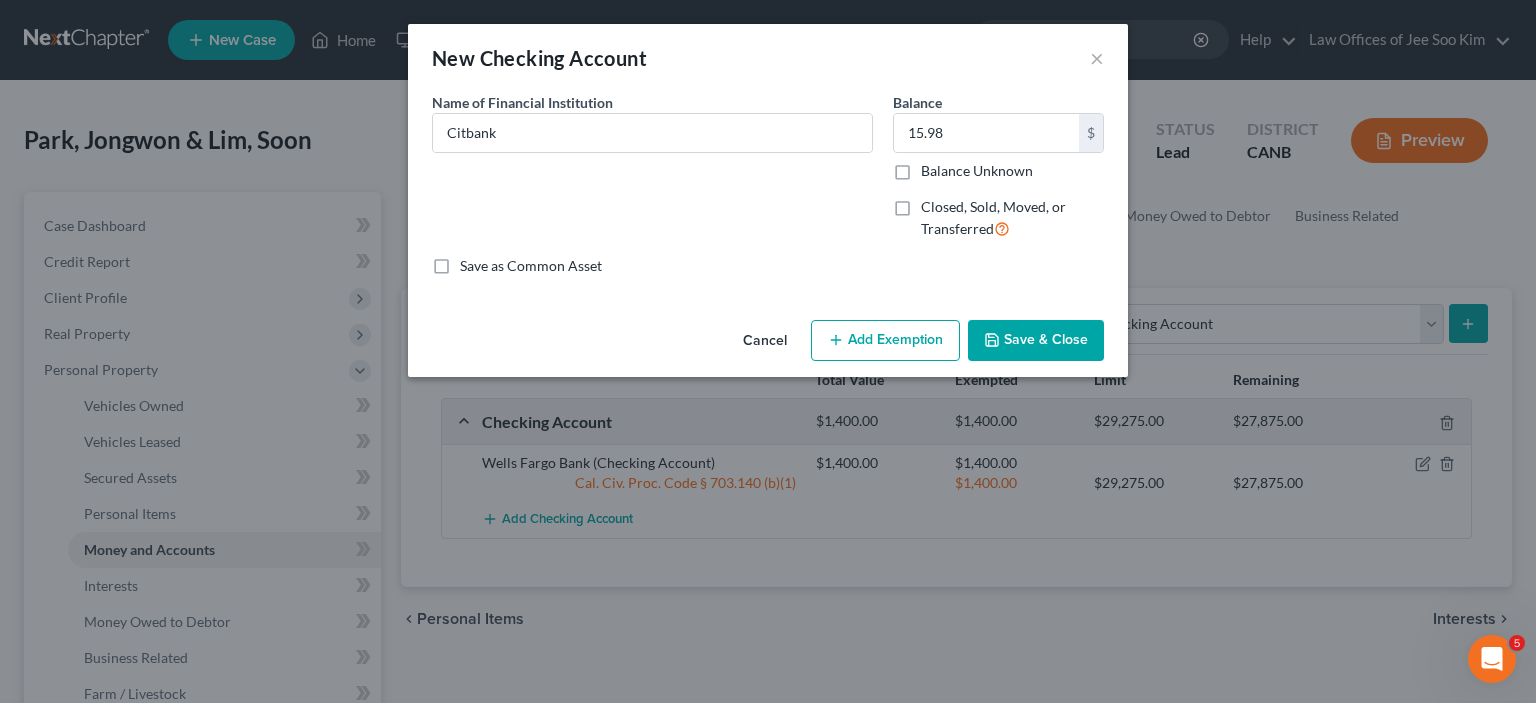 click on "Add Exemption" at bounding box center [885, 341] 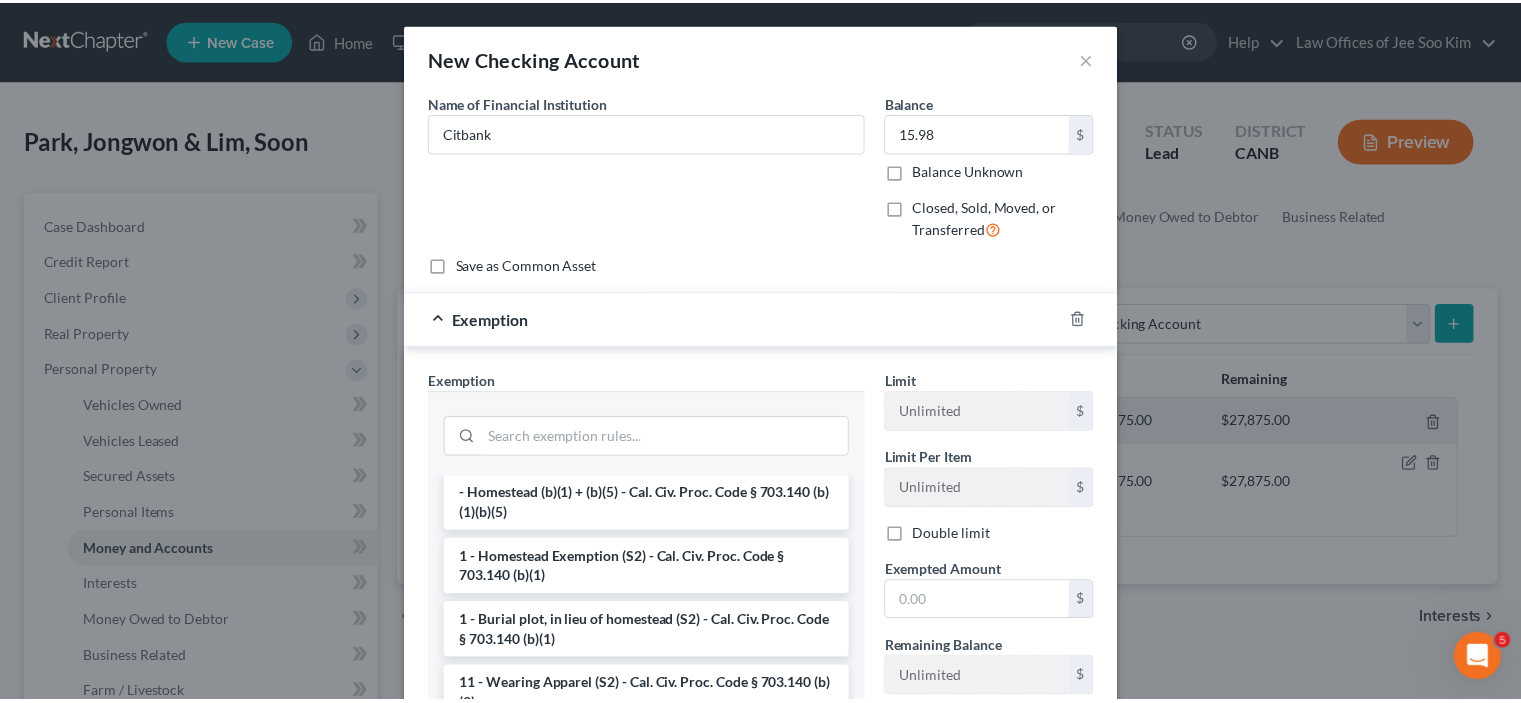 scroll, scrollTop: 0, scrollLeft: 0, axis: both 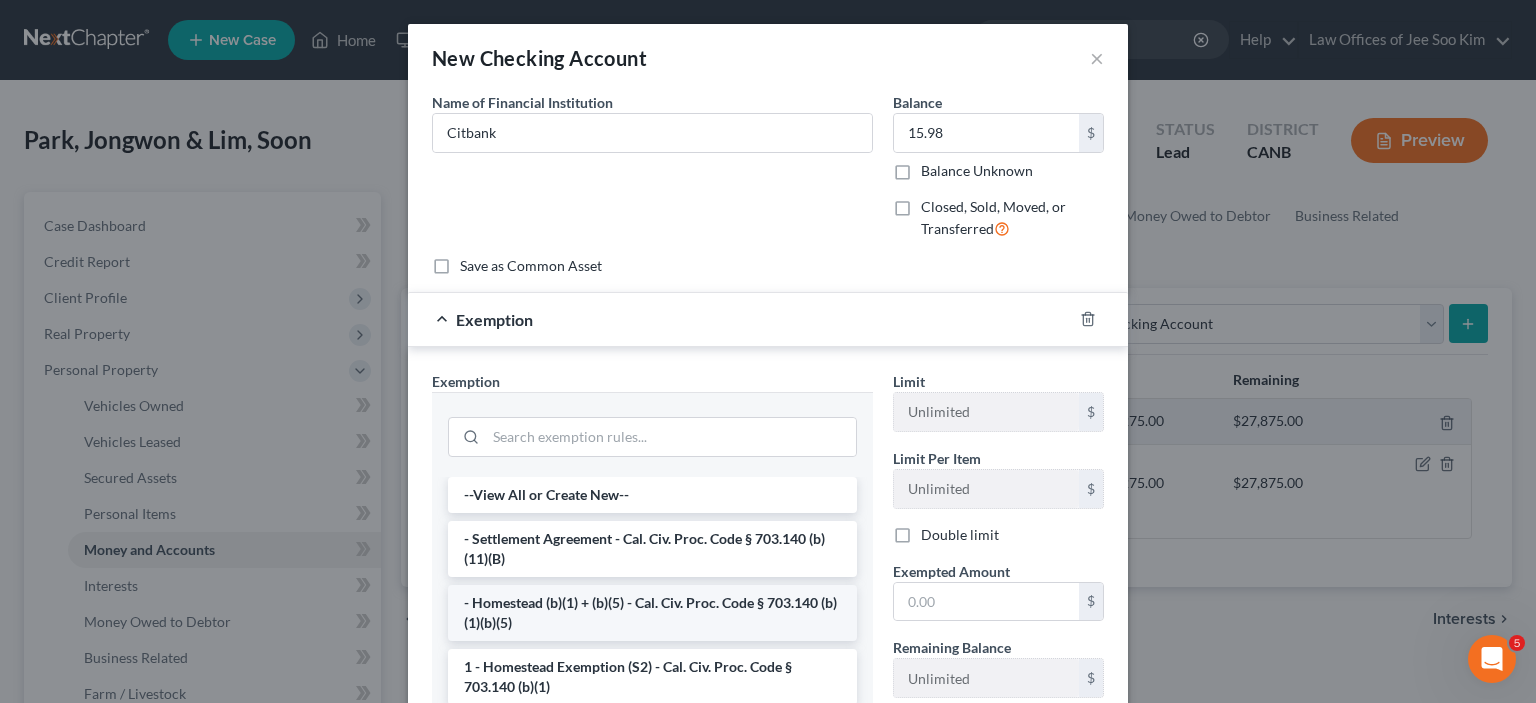 click on "- Homestead (b)(1) + (b)(5) - Cal. Civ. Proc. Code § 703.140 (b)(1)(b)(5)" at bounding box center (652, 613) 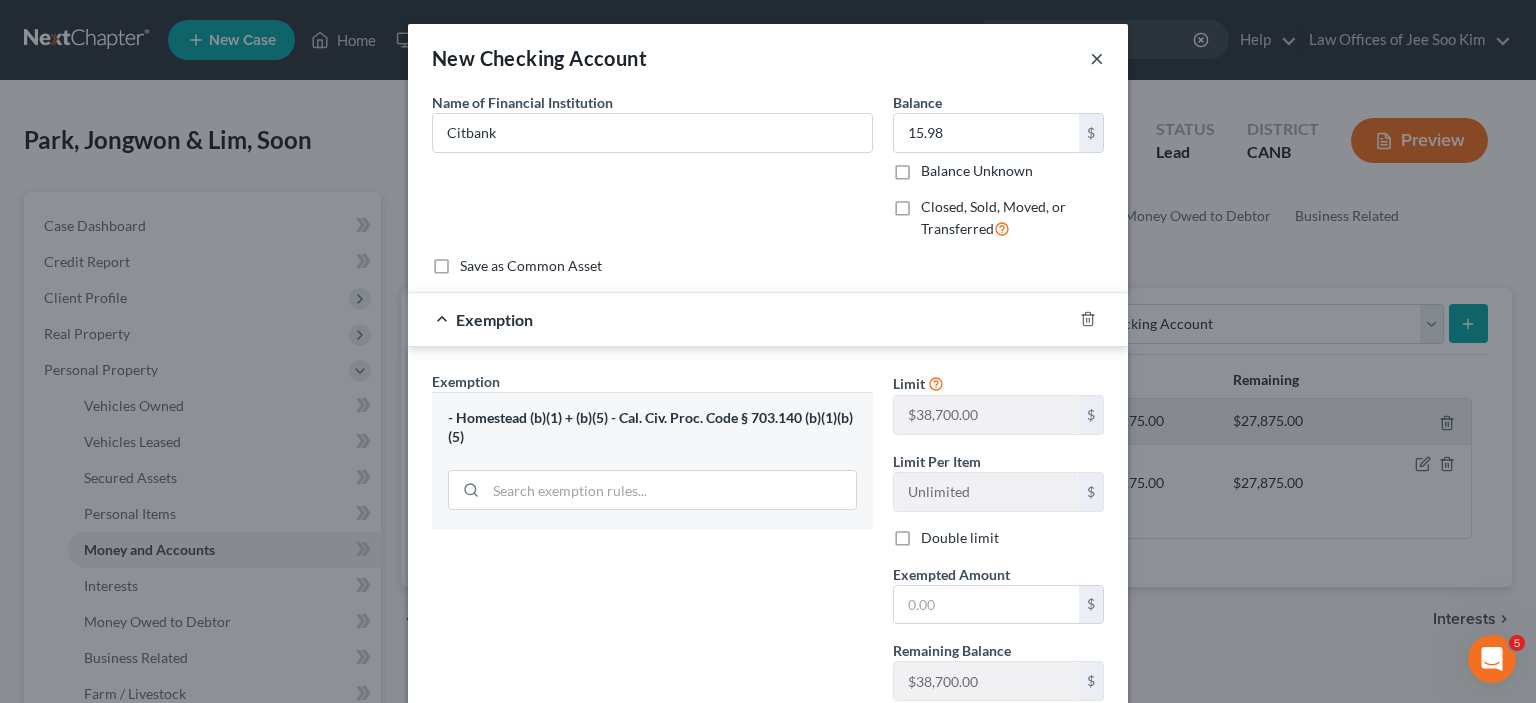 click on "×" at bounding box center [1097, 58] 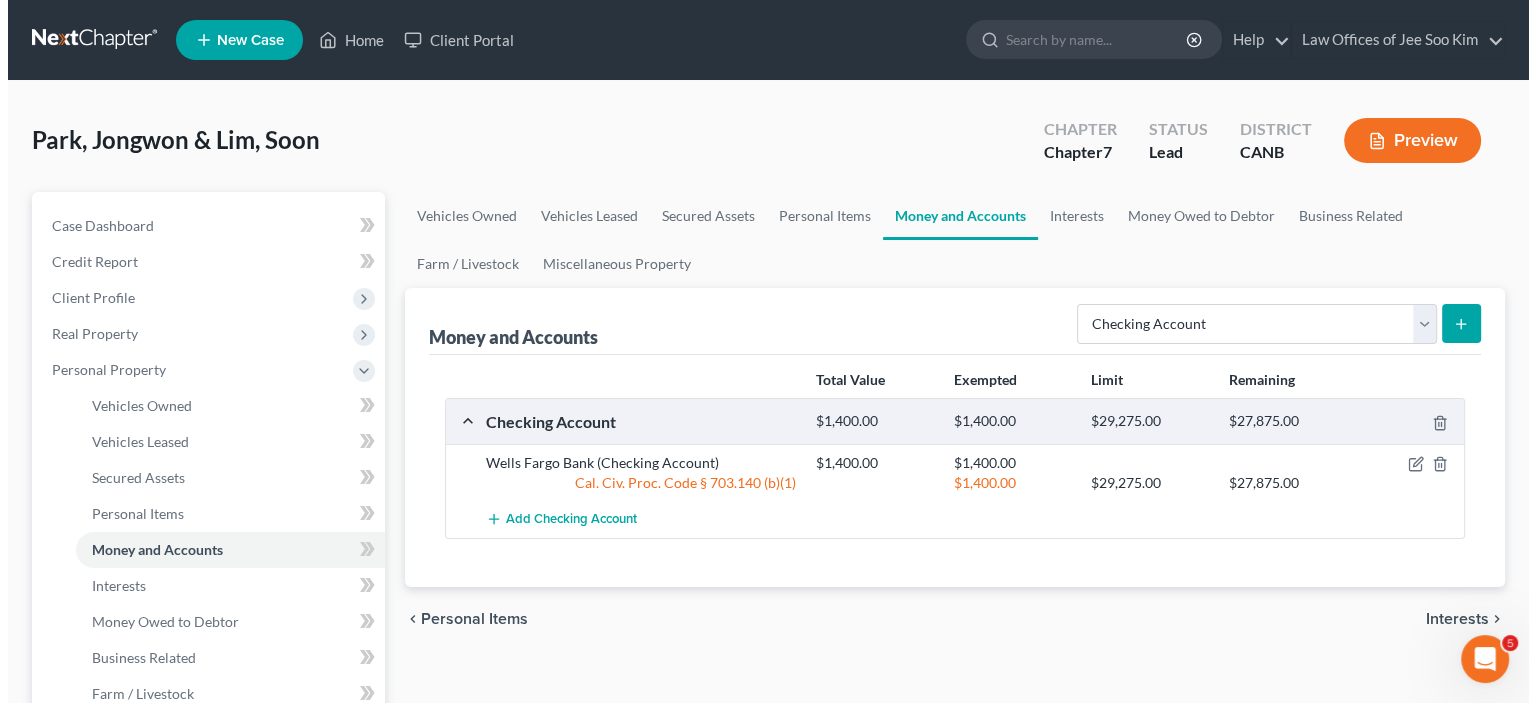 scroll, scrollTop: 0, scrollLeft: 0, axis: both 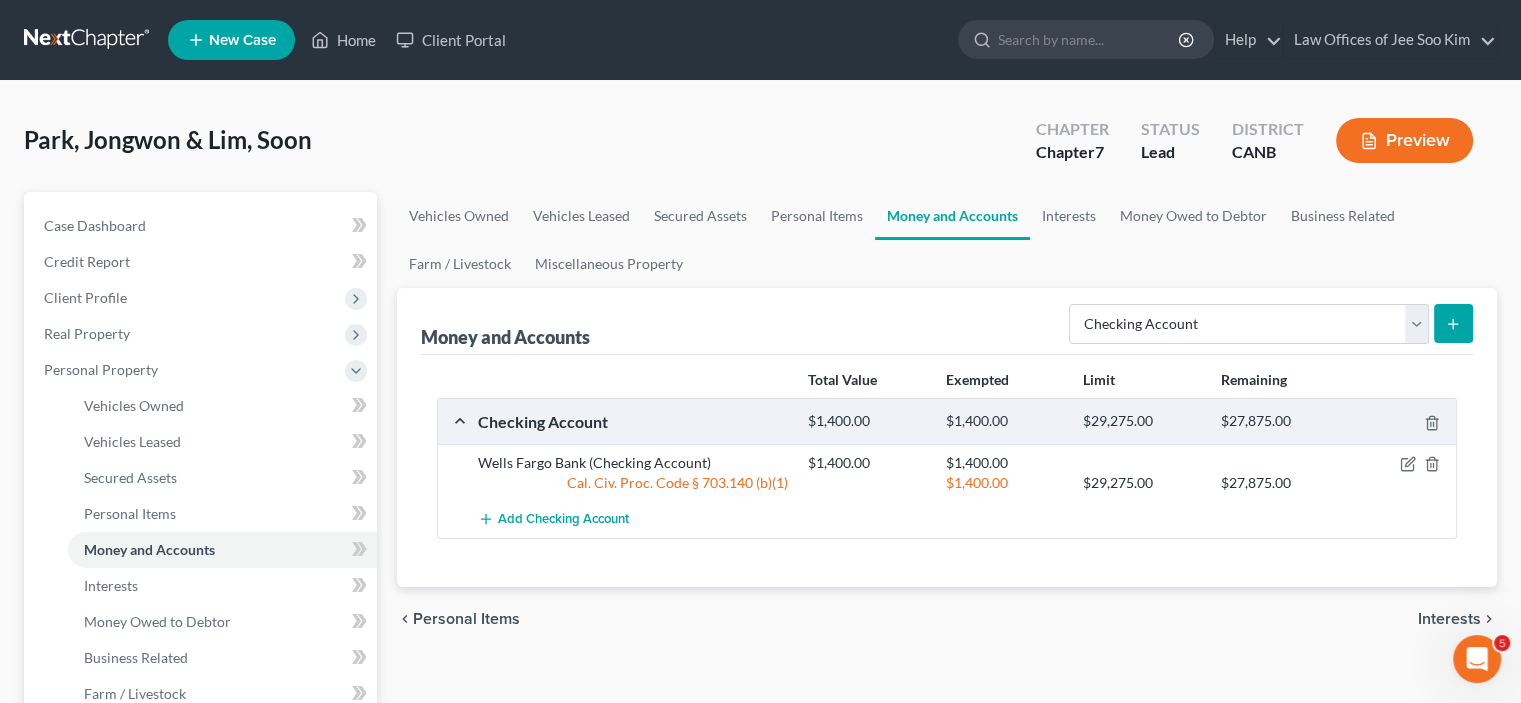 click 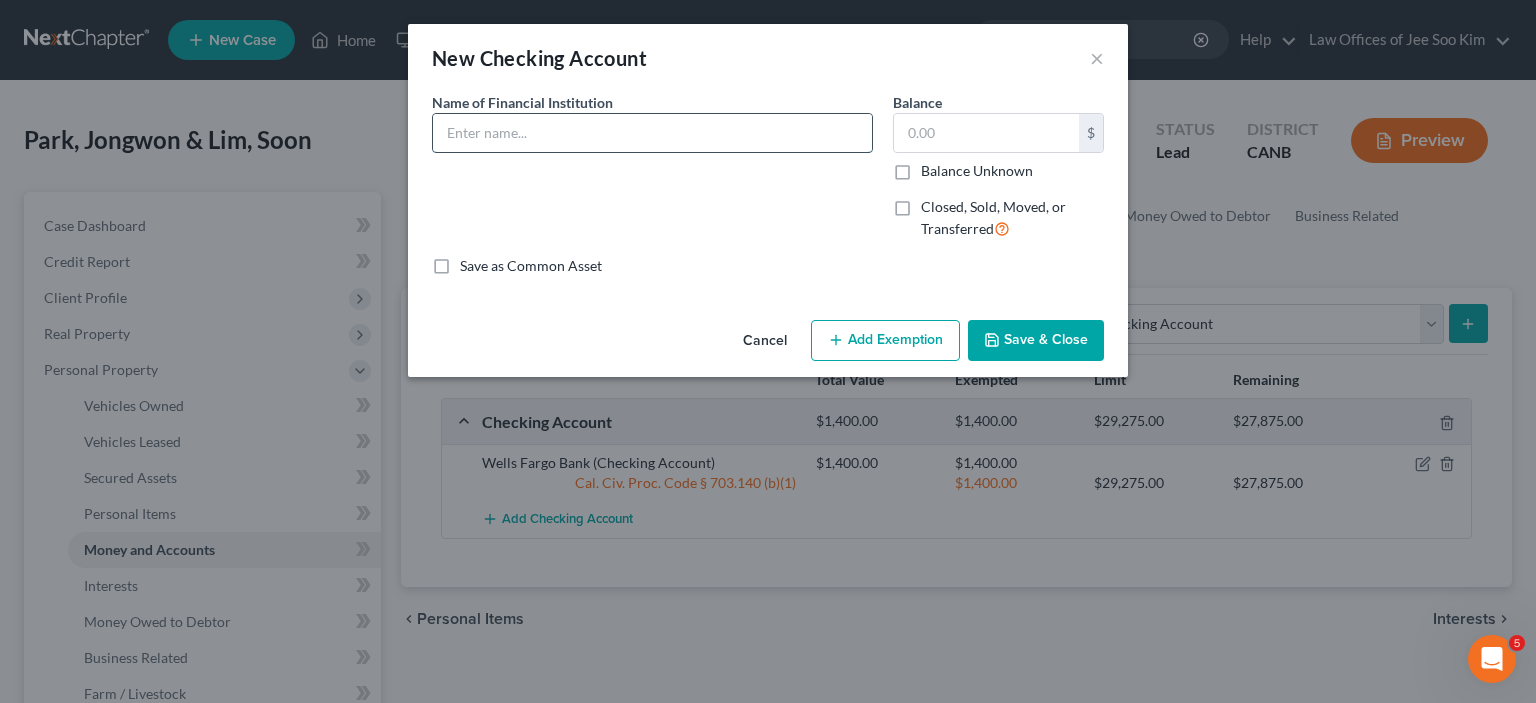 click at bounding box center [652, 133] 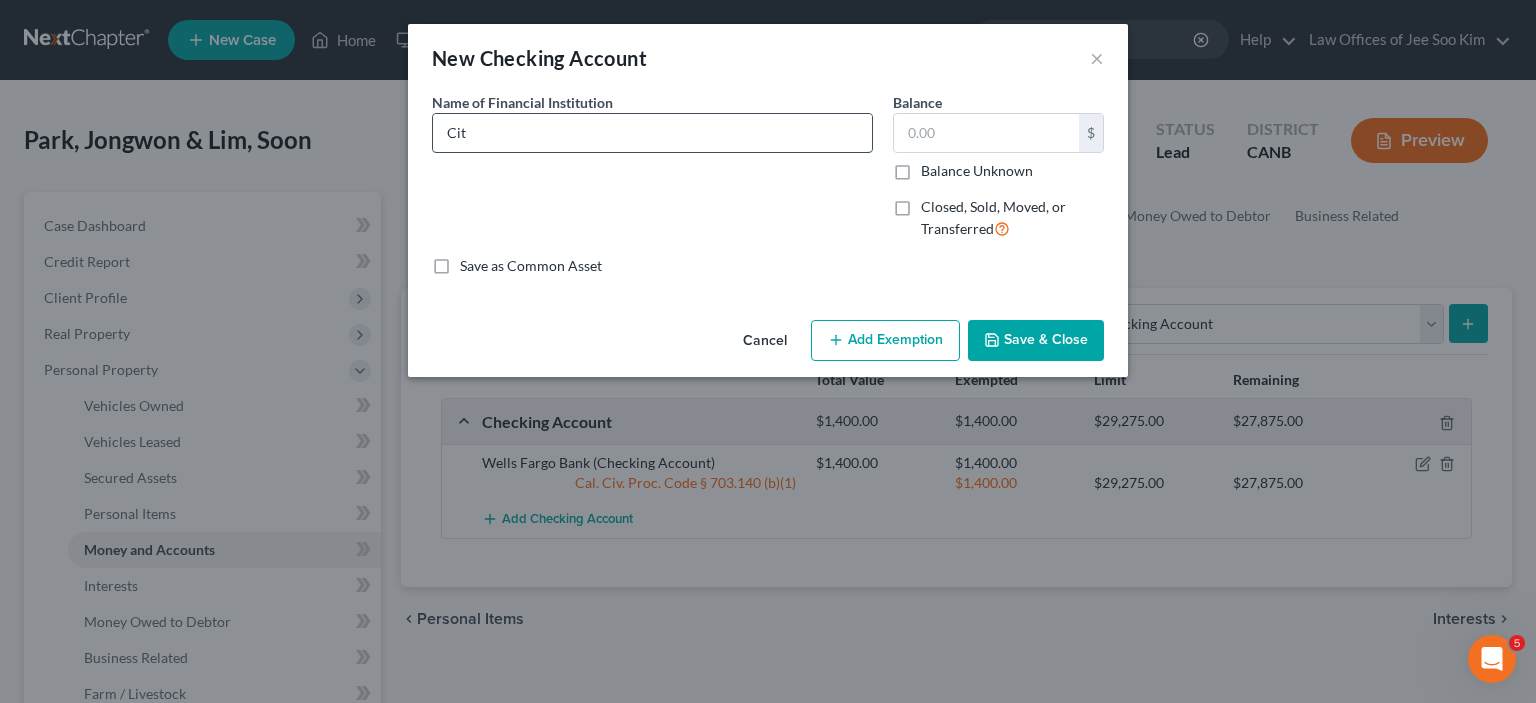 type on "Citbank" 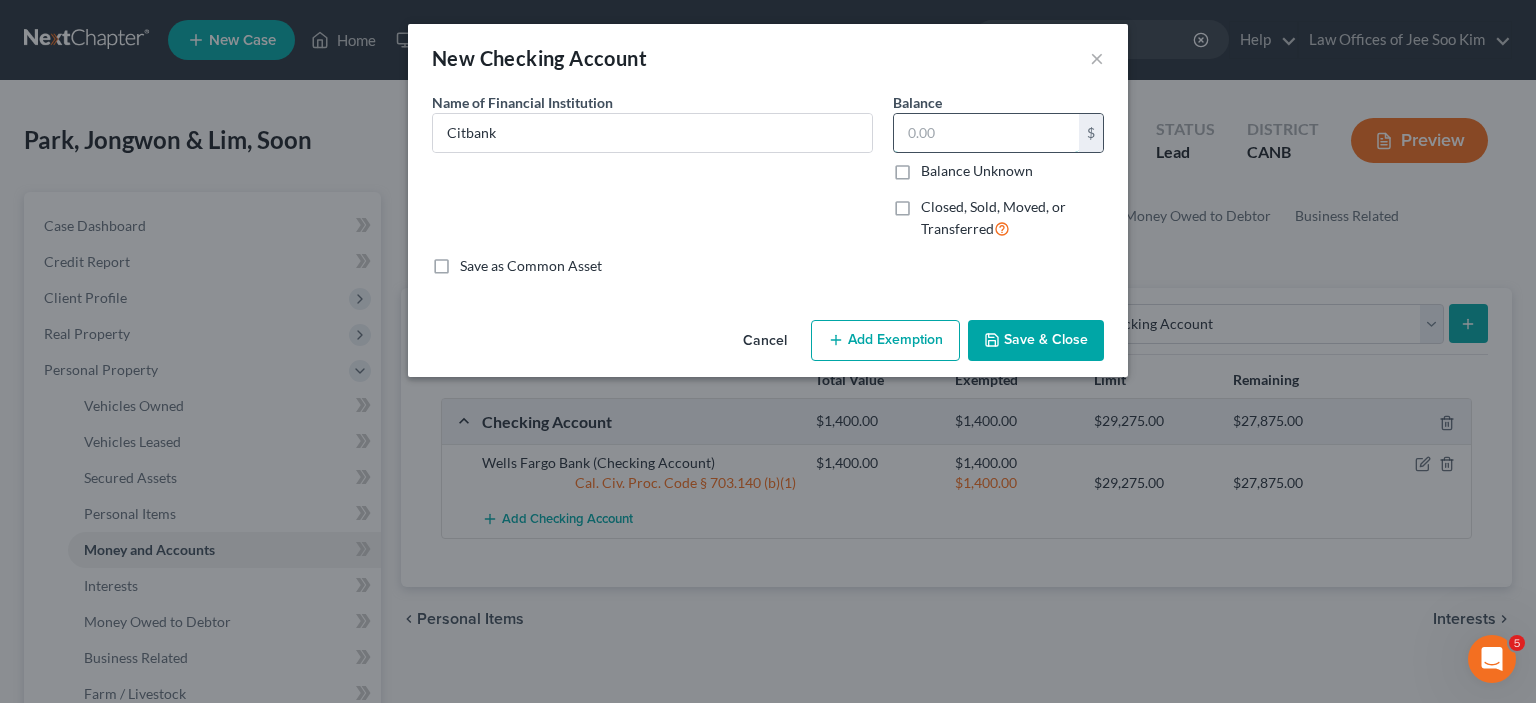 click at bounding box center (986, 133) 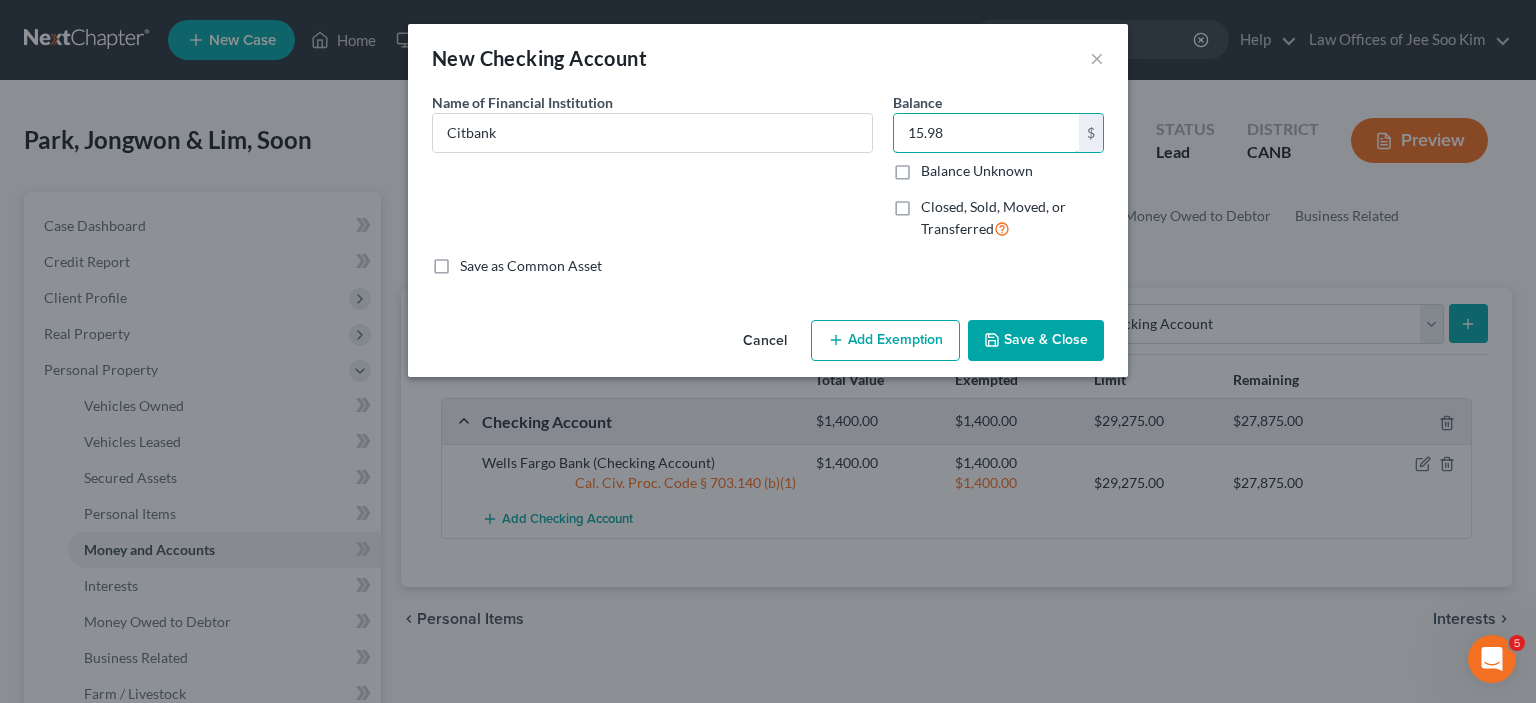 type on "15.98" 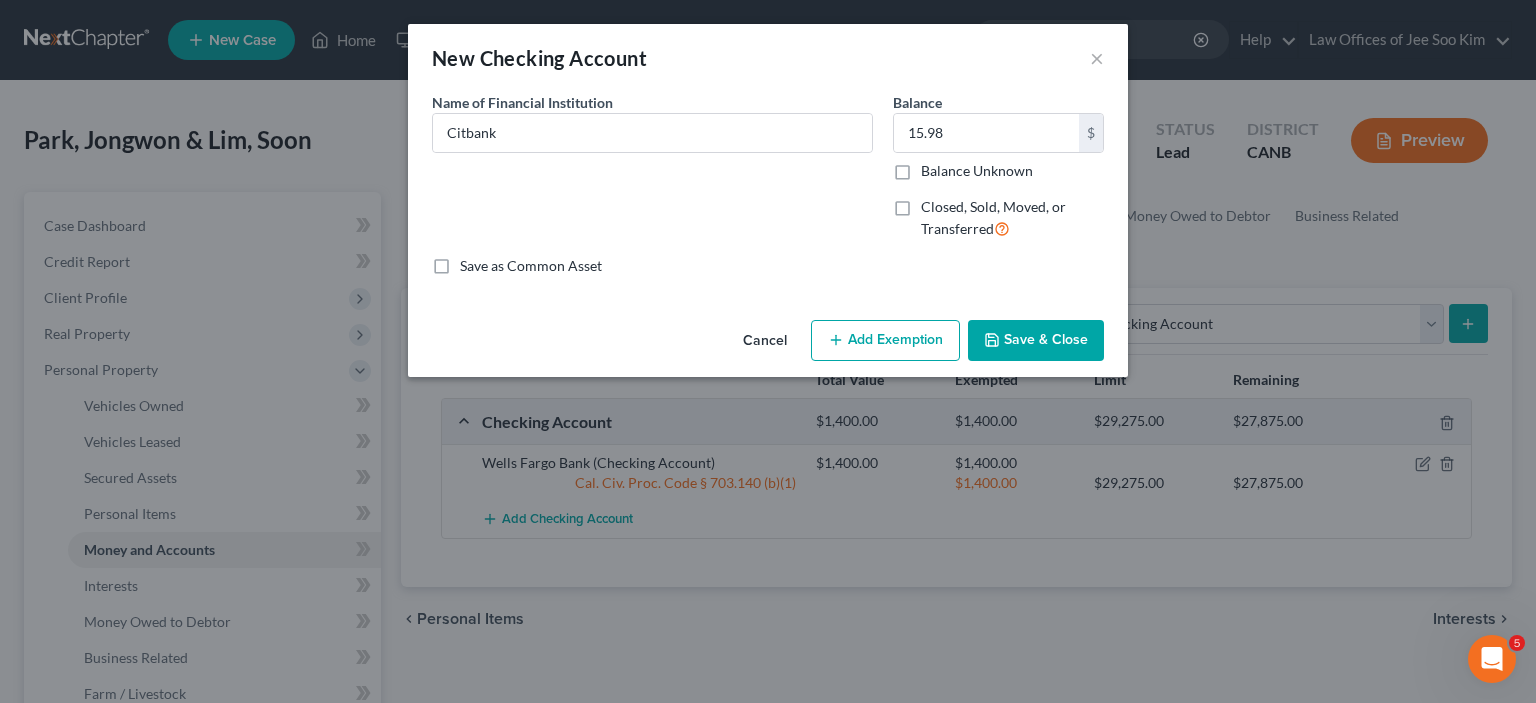 click on "Add Exemption" at bounding box center (885, 341) 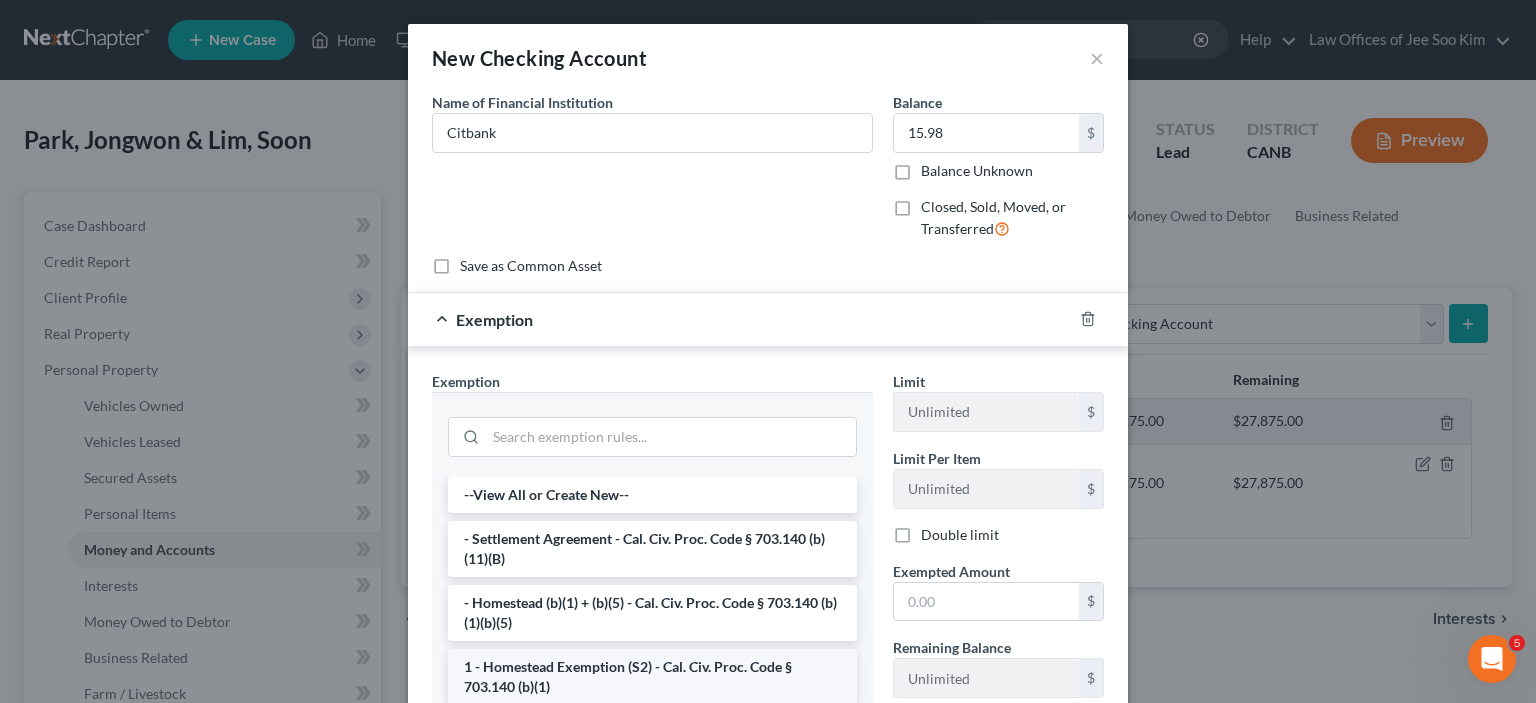 click on "1 - Homestead Exemption (S2) - Cal. Civ. Proc. Code § 703.140 (b)(1)" at bounding box center [652, 677] 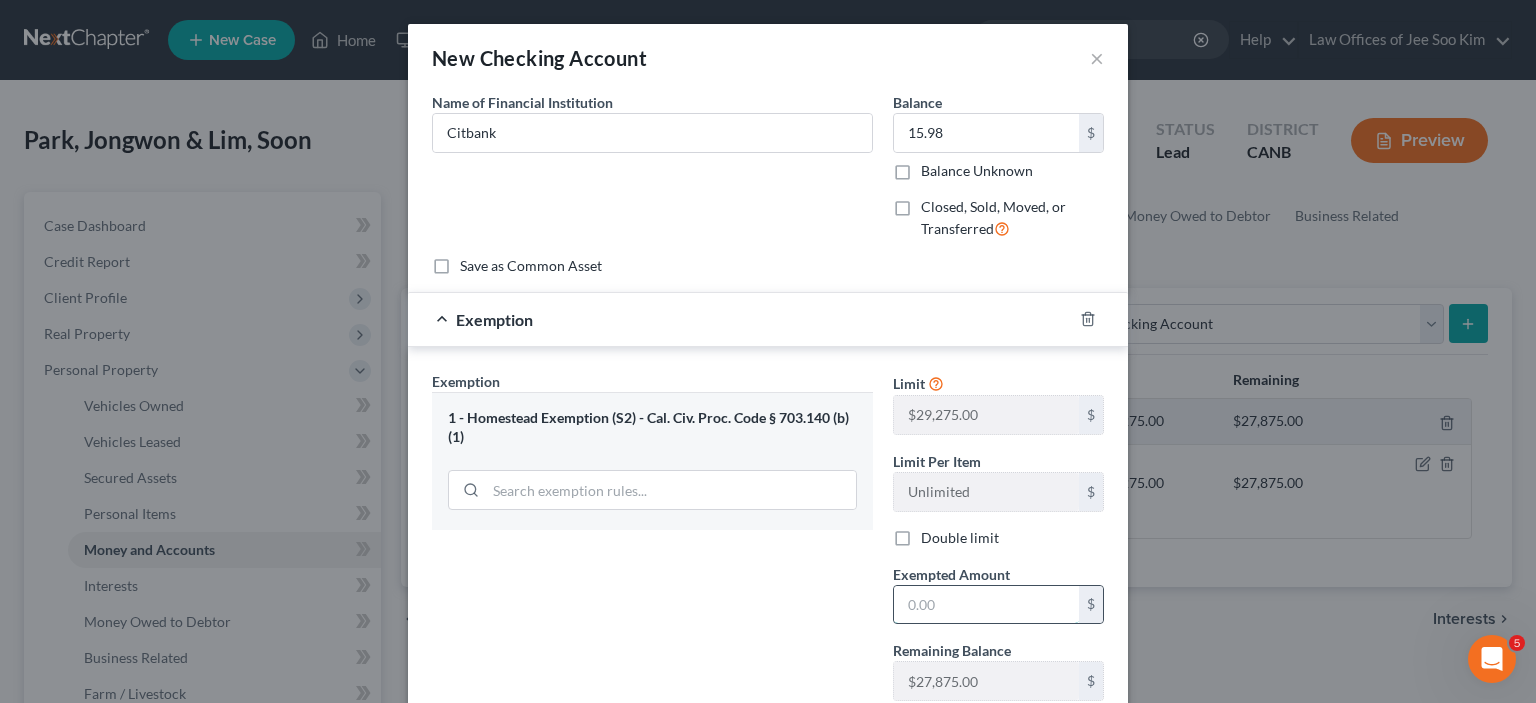 click at bounding box center [986, 605] 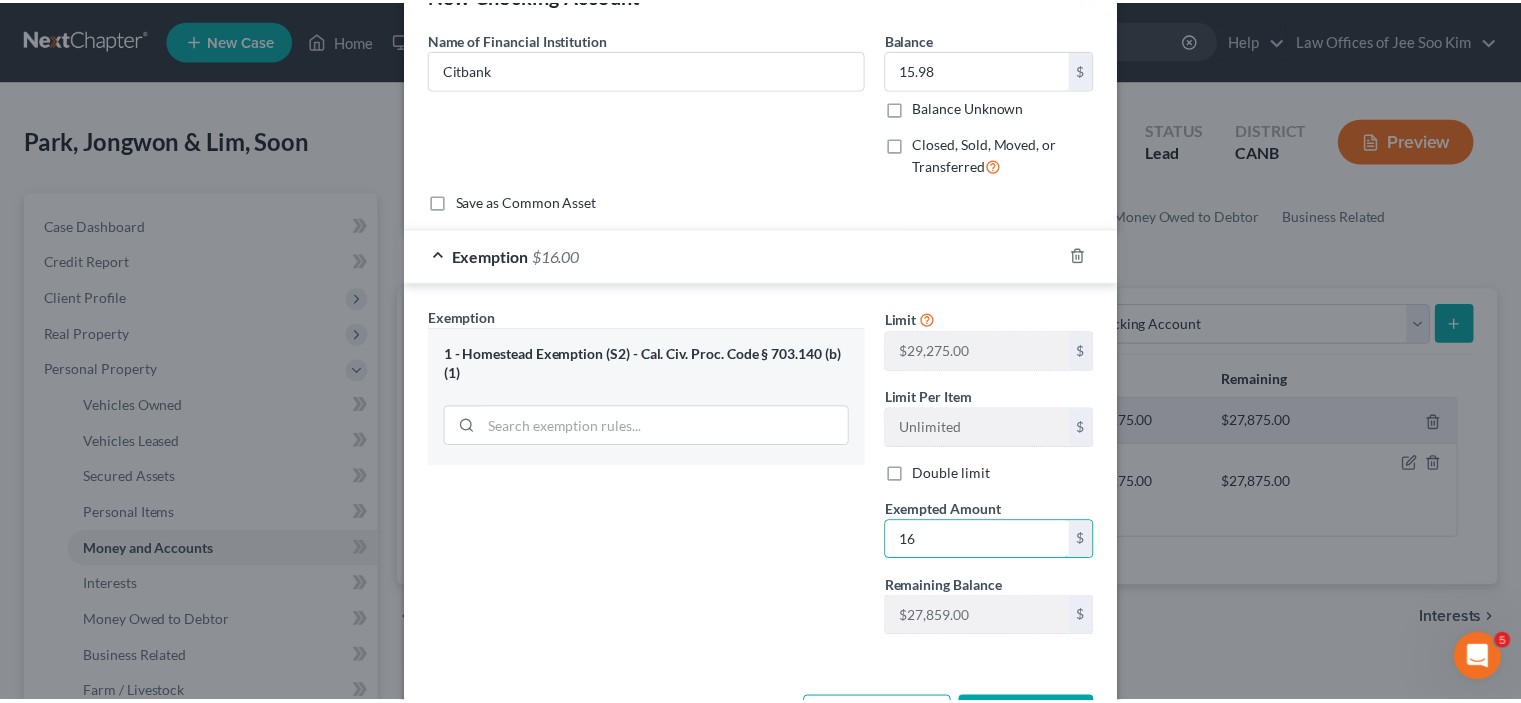 scroll, scrollTop: 138, scrollLeft: 0, axis: vertical 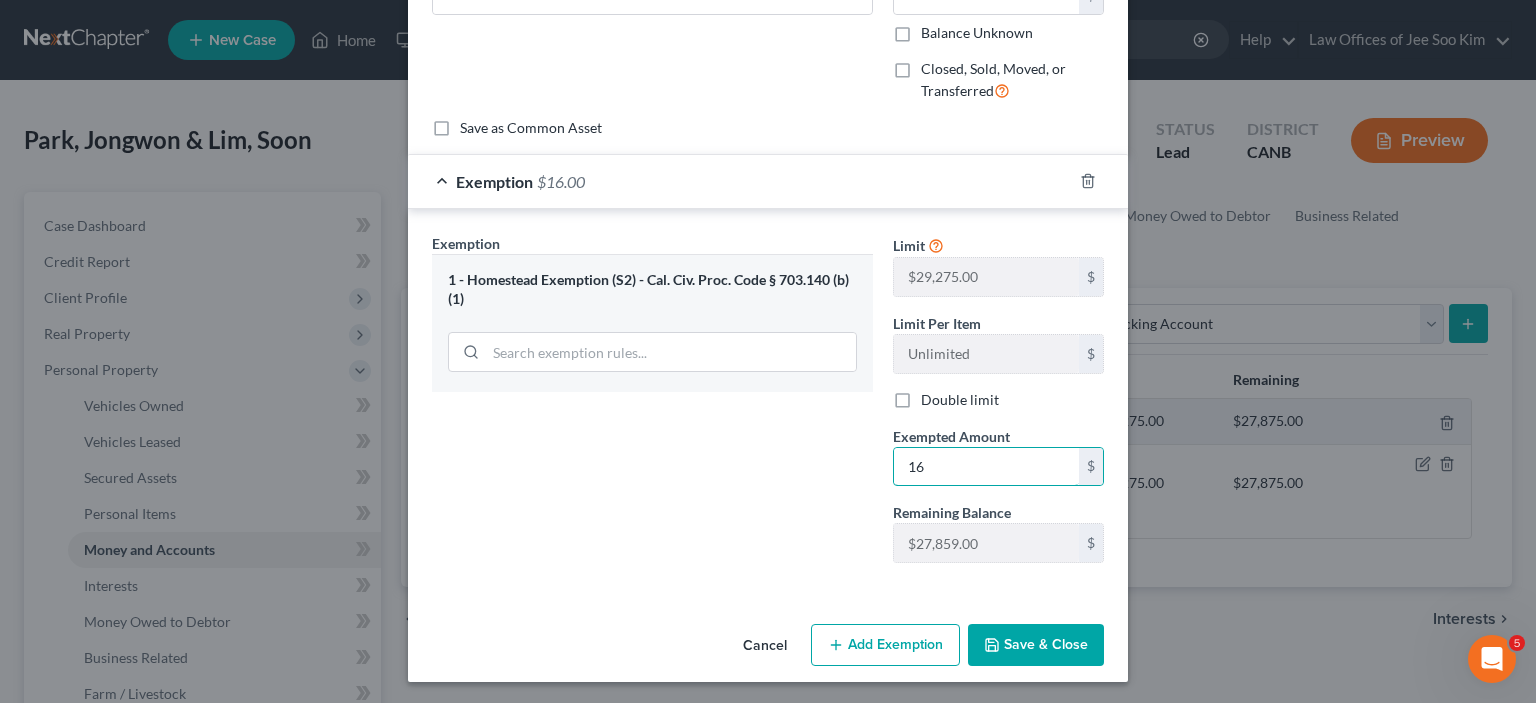 type on "16" 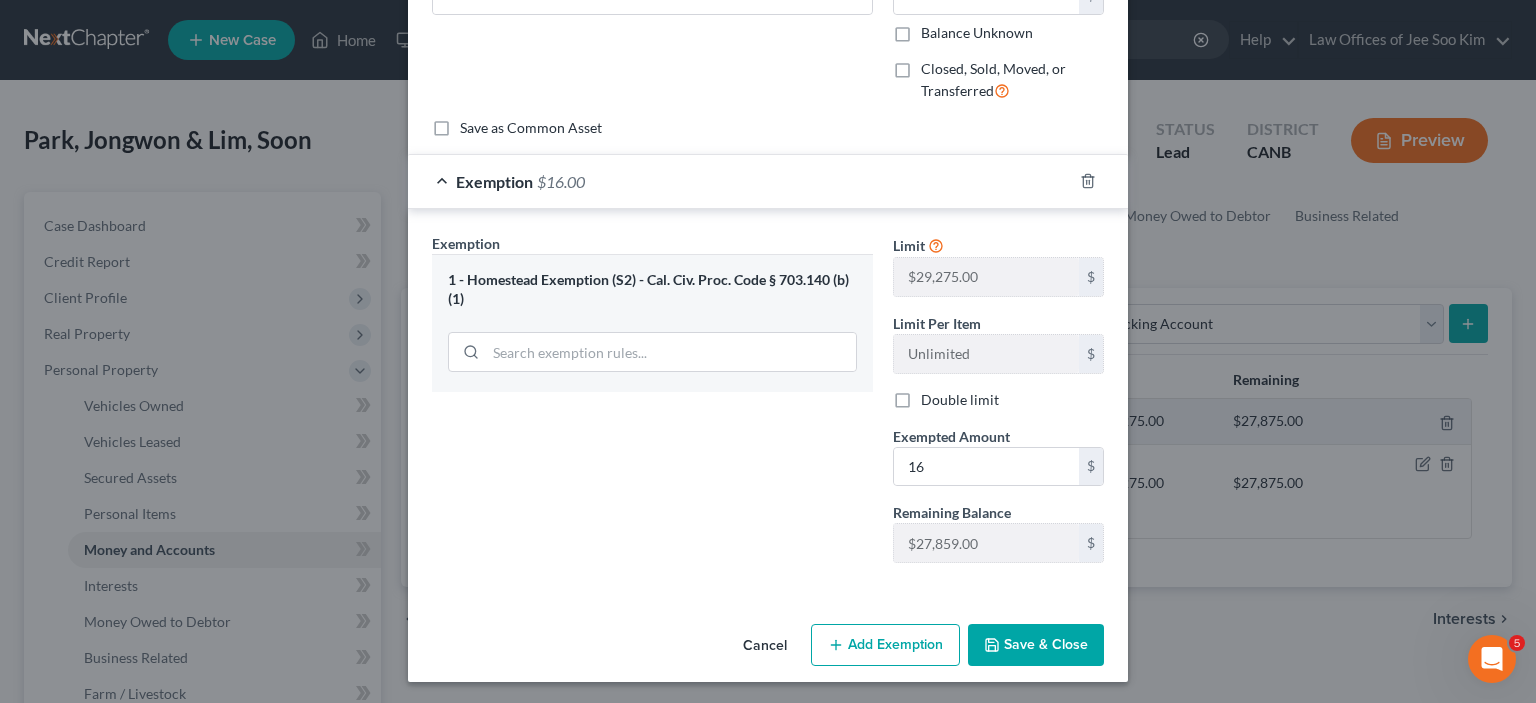 click on "Save & Close" at bounding box center [1036, 645] 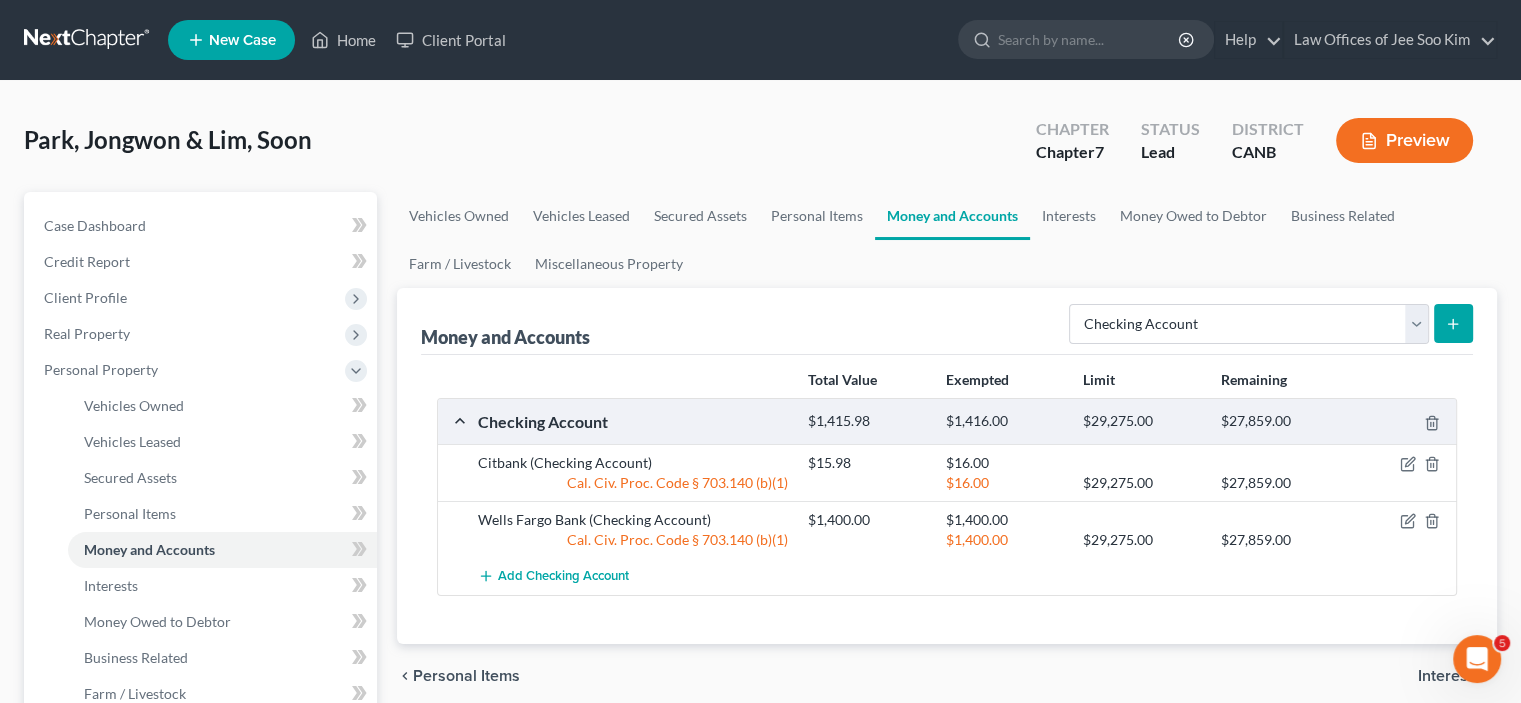 click on "Interests" at bounding box center (1449, 676) 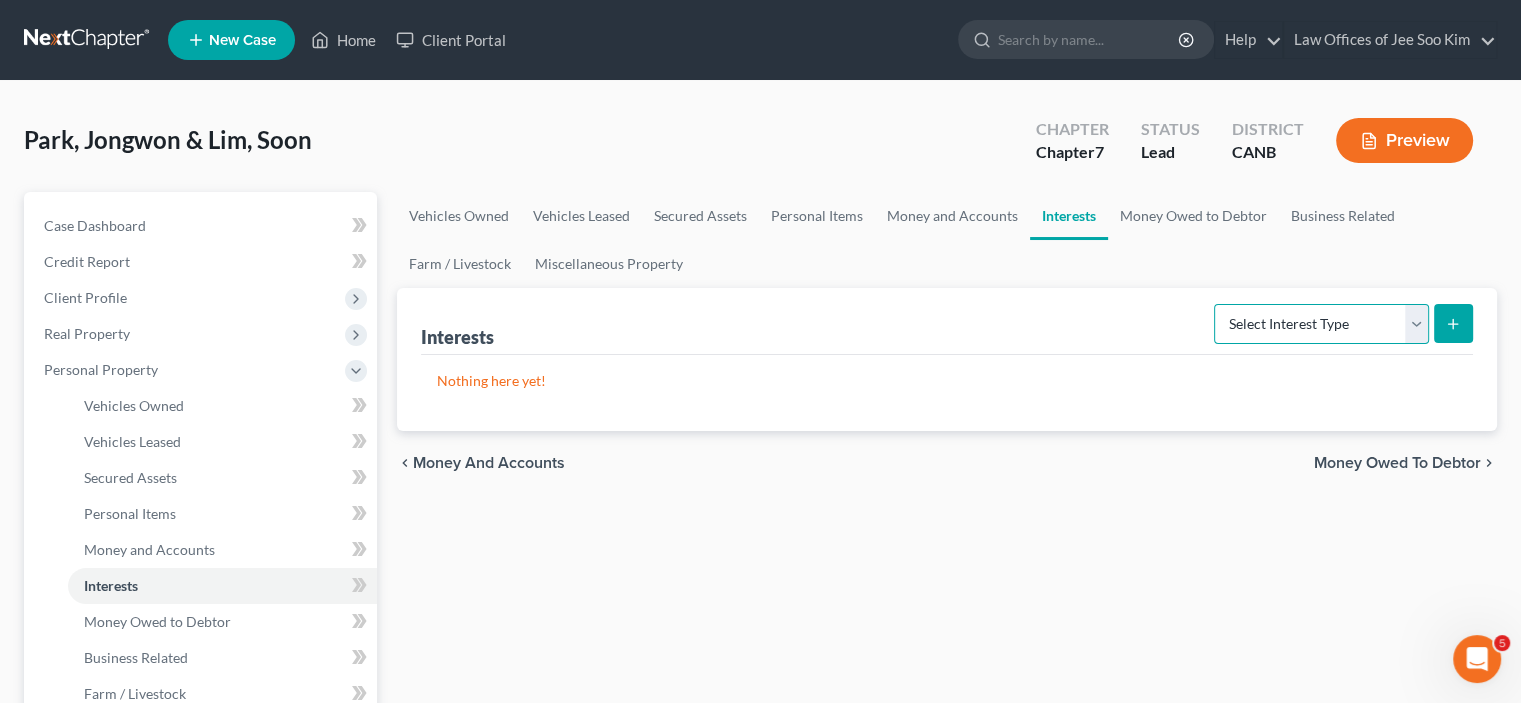 click on "Select Interest Type 401K Annuity Bond Education IRA Government Bond Government Pension Plan Incorporated Business IRA Joint Venture (Active) Joint Venture (Inactive) Keogh Mutual Fund Other Retirement Plan Partnership (Active) Partnership (Inactive) Pension Plan Stock Term Life Insurance Unincorporated Business Whole Life Insurance" at bounding box center [1321, 324] 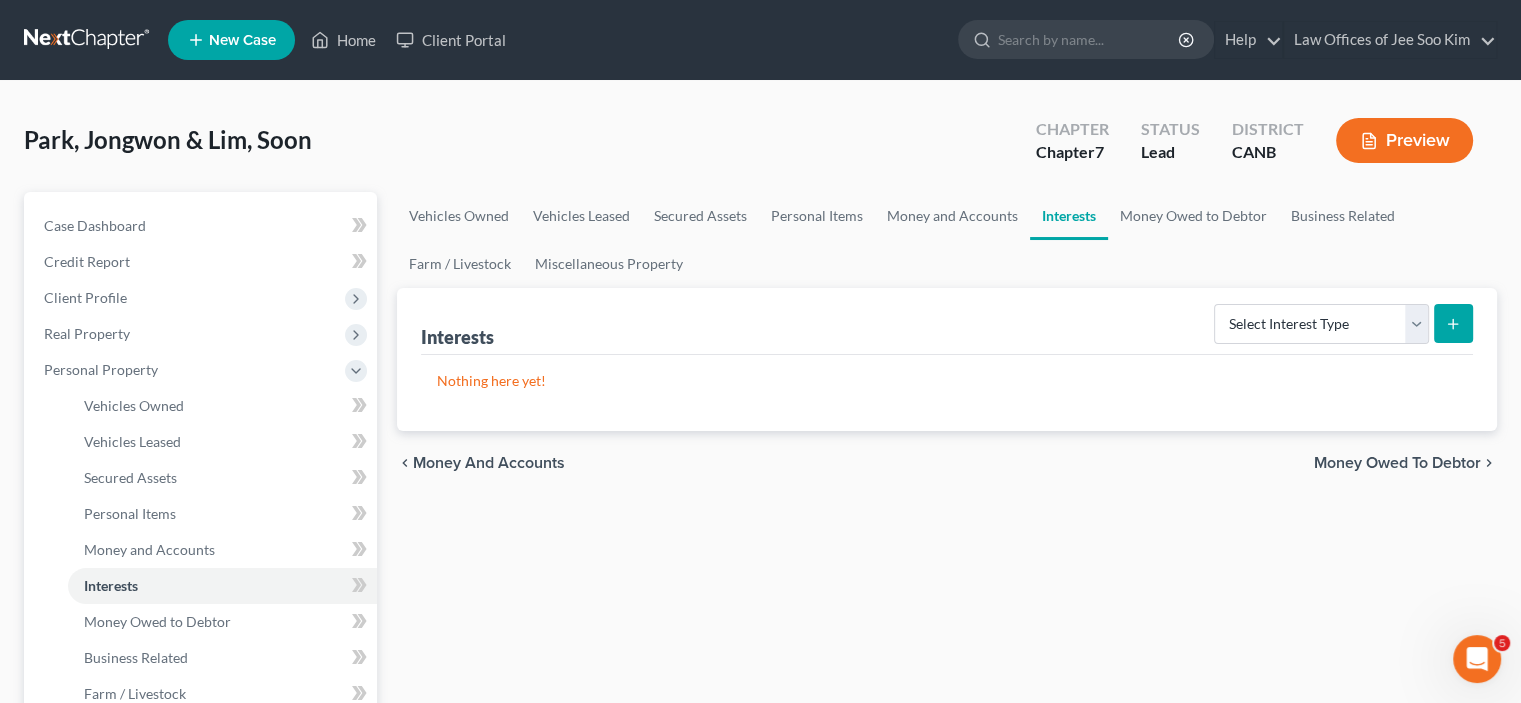 click on "Money Owed to Debtor" at bounding box center (1397, 463) 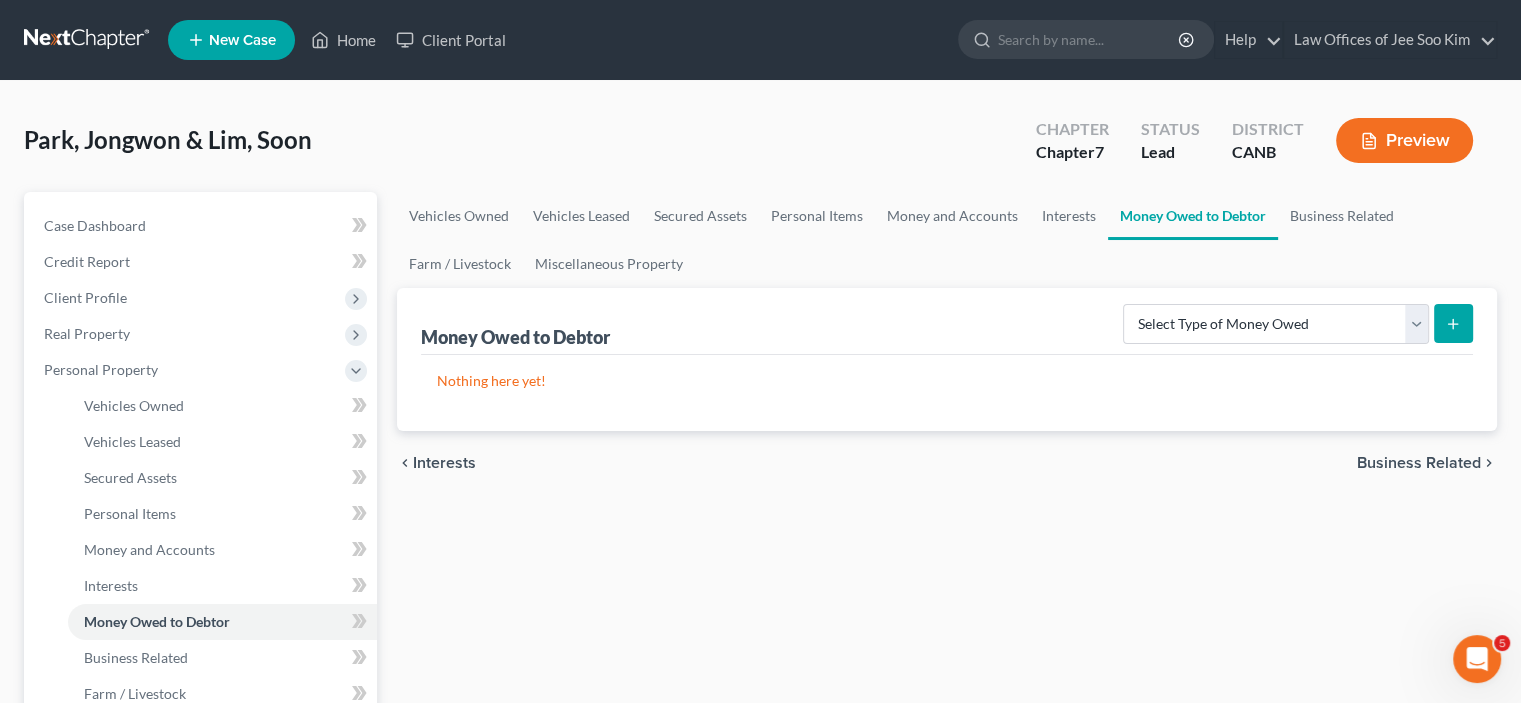 click on "Business Related" at bounding box center [1419, 463] 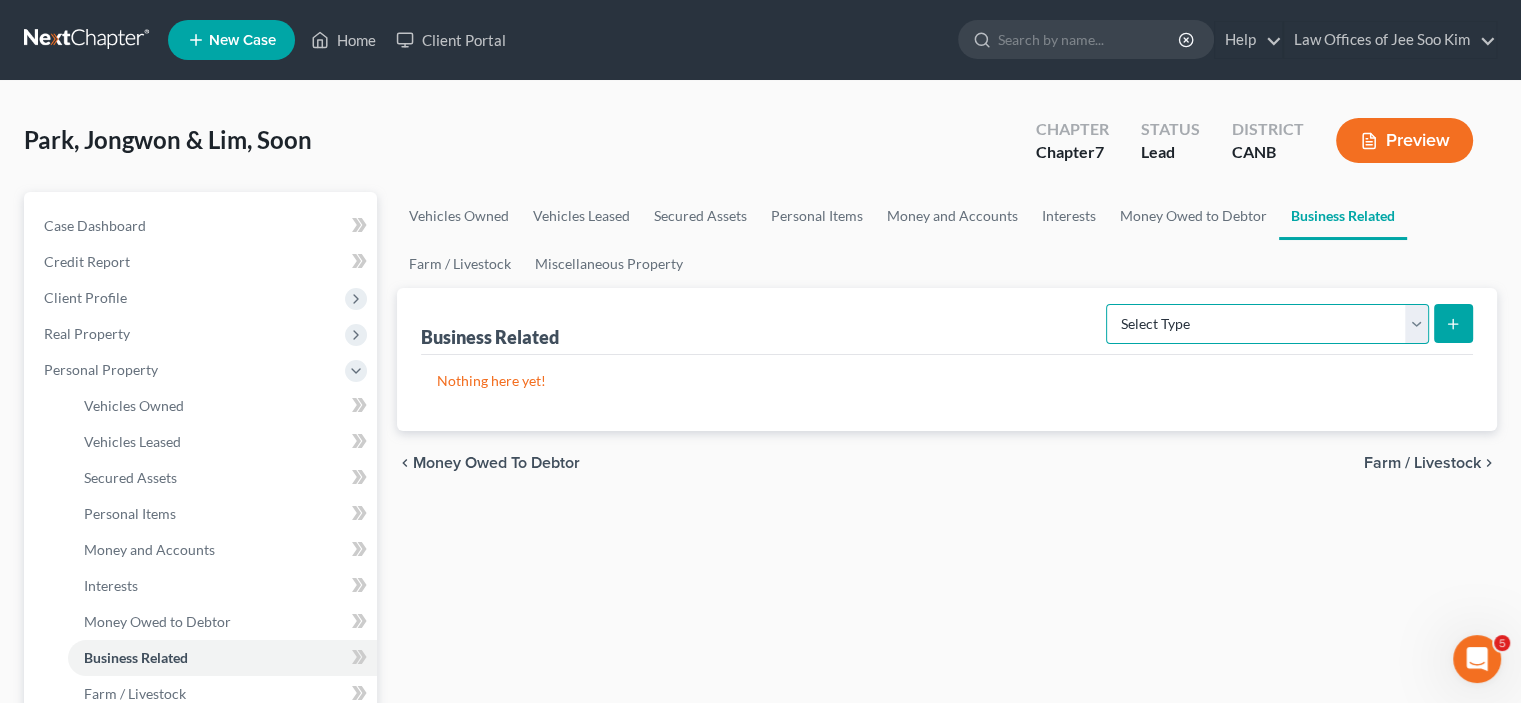 drag, startPoint x: 1308, startPoint y: 332, endPoint x: 1327, endPoint y: 327, distance: 19.646883 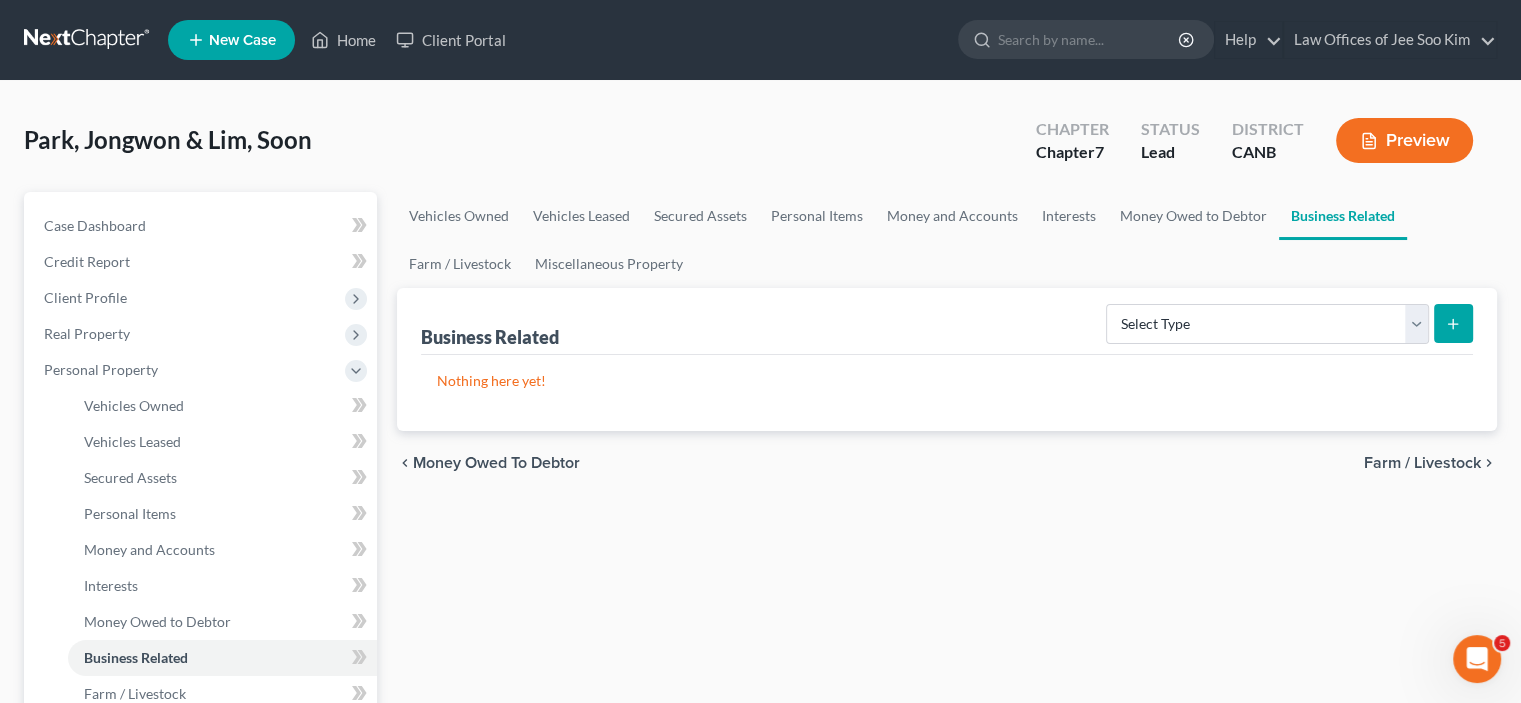 click on "Vehicles Owned
Vehicles Leased
Secured Assets
Personal Items
Money and Accounts
Interests
Money Owed to Debtor
Business Related
Farm / Livestock
Miscellaneous Property
Business Related Select Type Customer Lists Franchises Inventory Licenses Machinery Office Equipment, Furnishings, Supplies Other Business Related Property Not Listed Patents, Copyrights, Intellectual Property
Nothing here yet!
chevron_left
Money Owed to Debtor
Farm / Livestock
chevron_right" at bounding box center [947, 769] 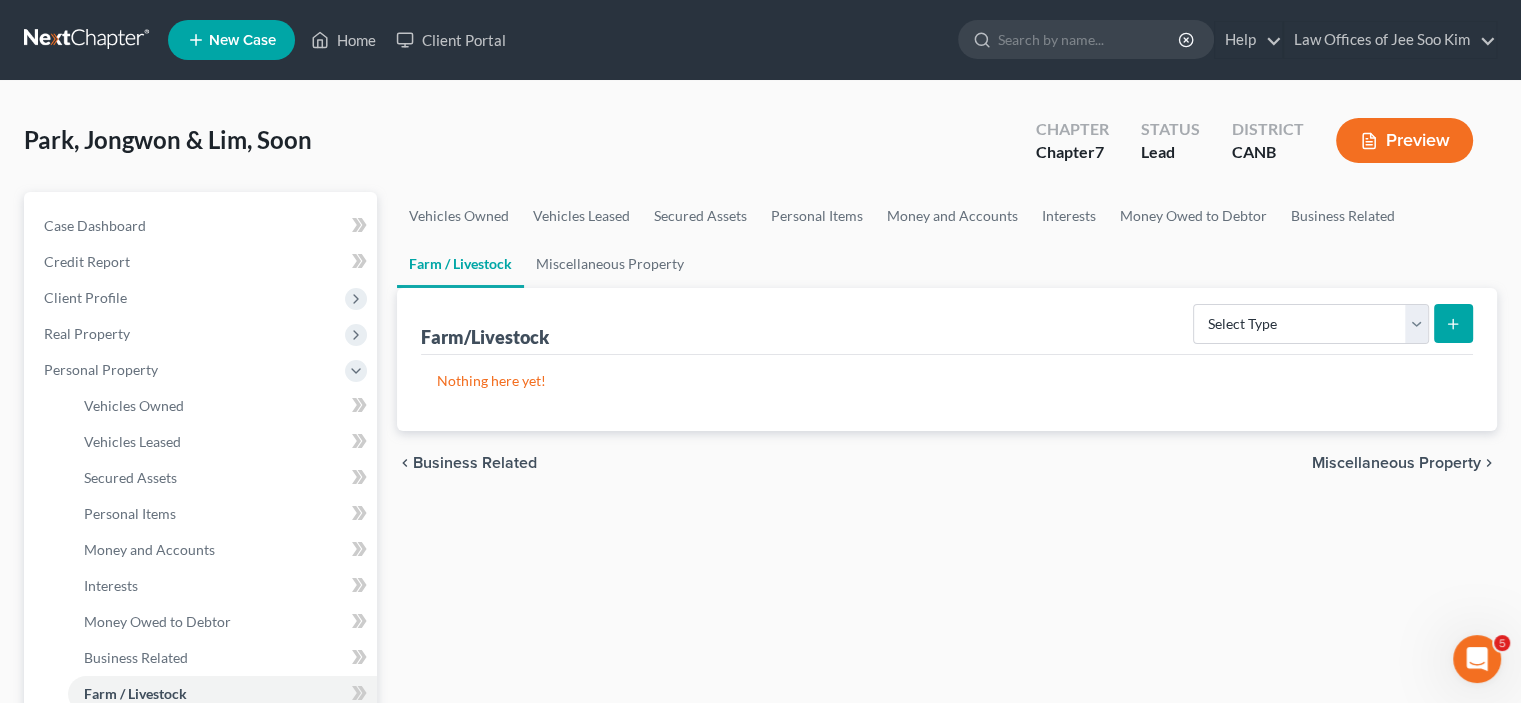 click on "Miscellaneous Property" at bounding box center [1396, 463] 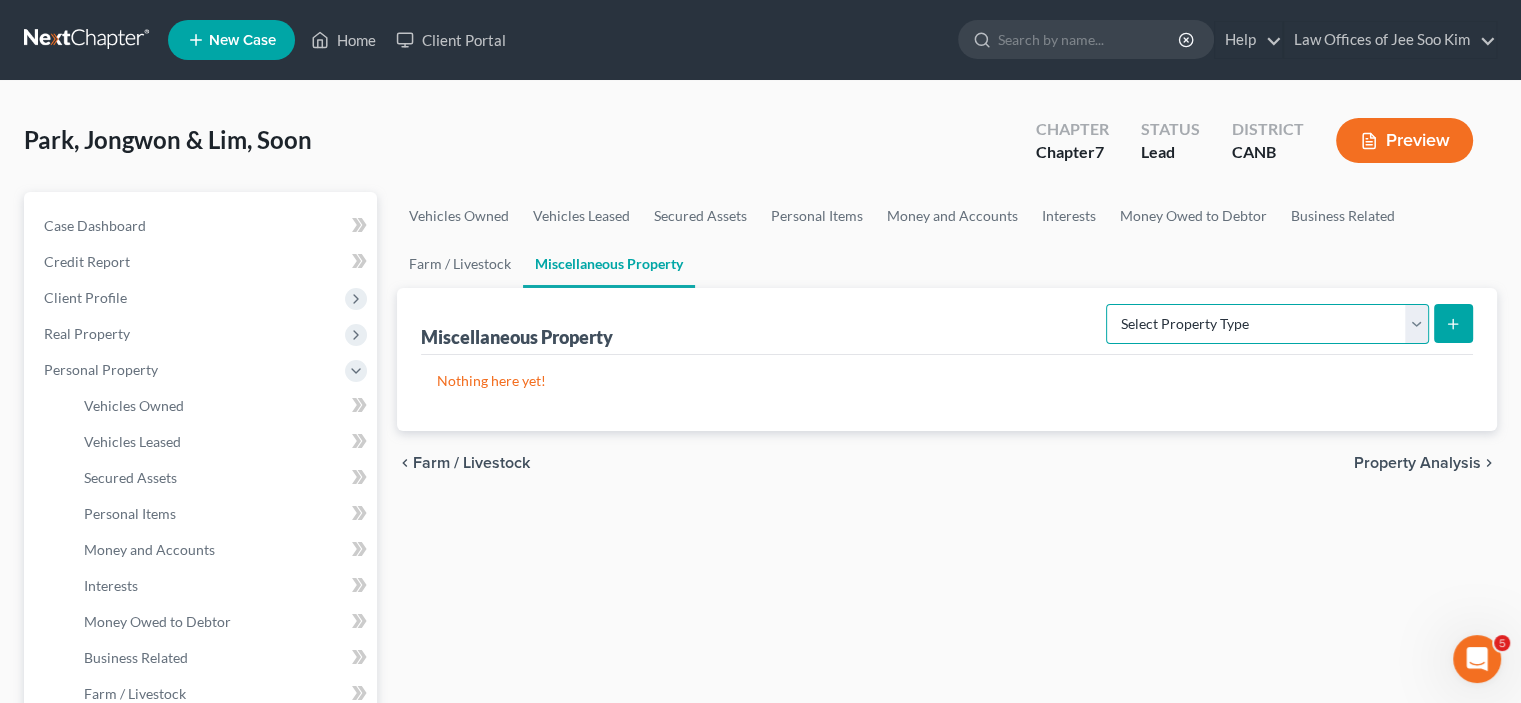 click on "Select Property Type Assigned for Creditor Benefit Within 1 Year Holding for Another Not Yet Listed Stored Within 1 Year Transferred" at bounding box center [1267, 324] 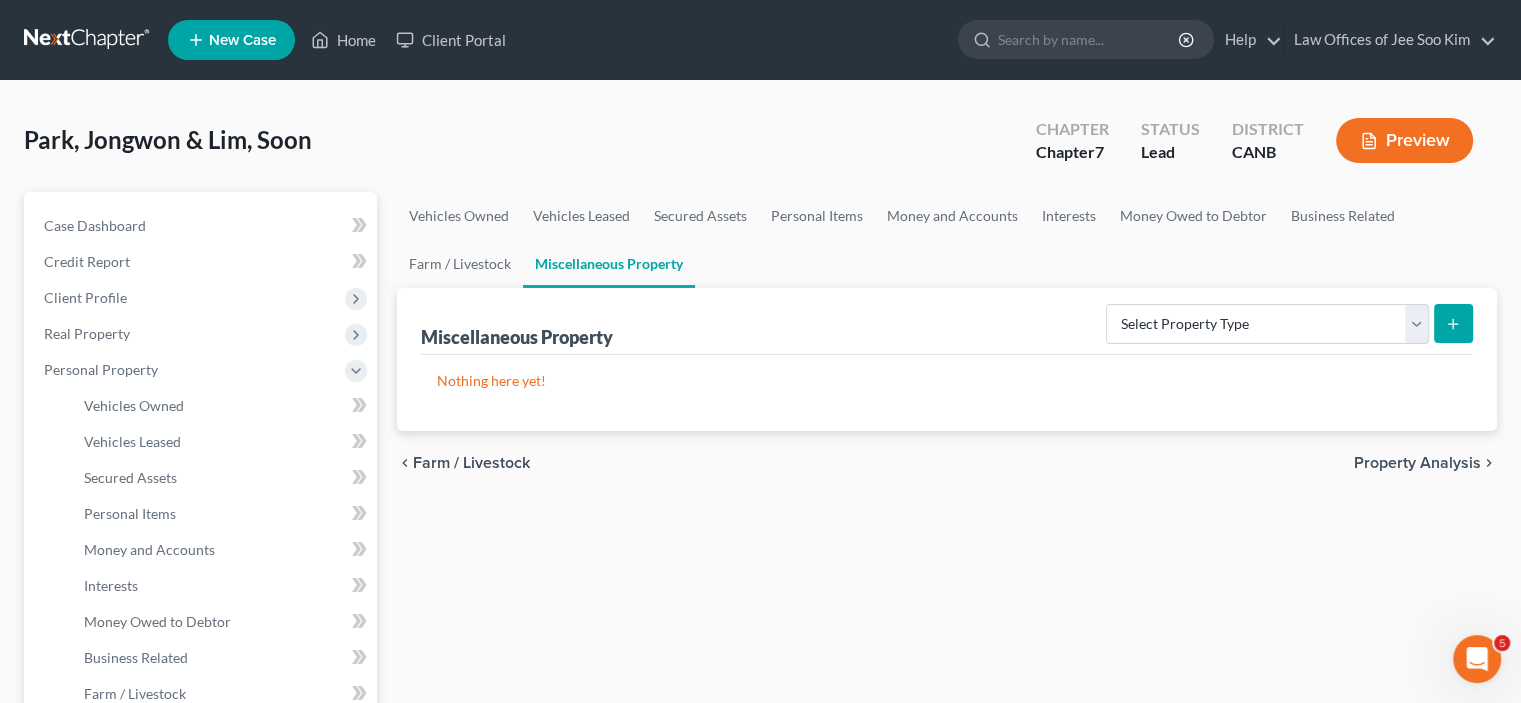 click on "Nothing here yet!" at bounding box center [947, 381] 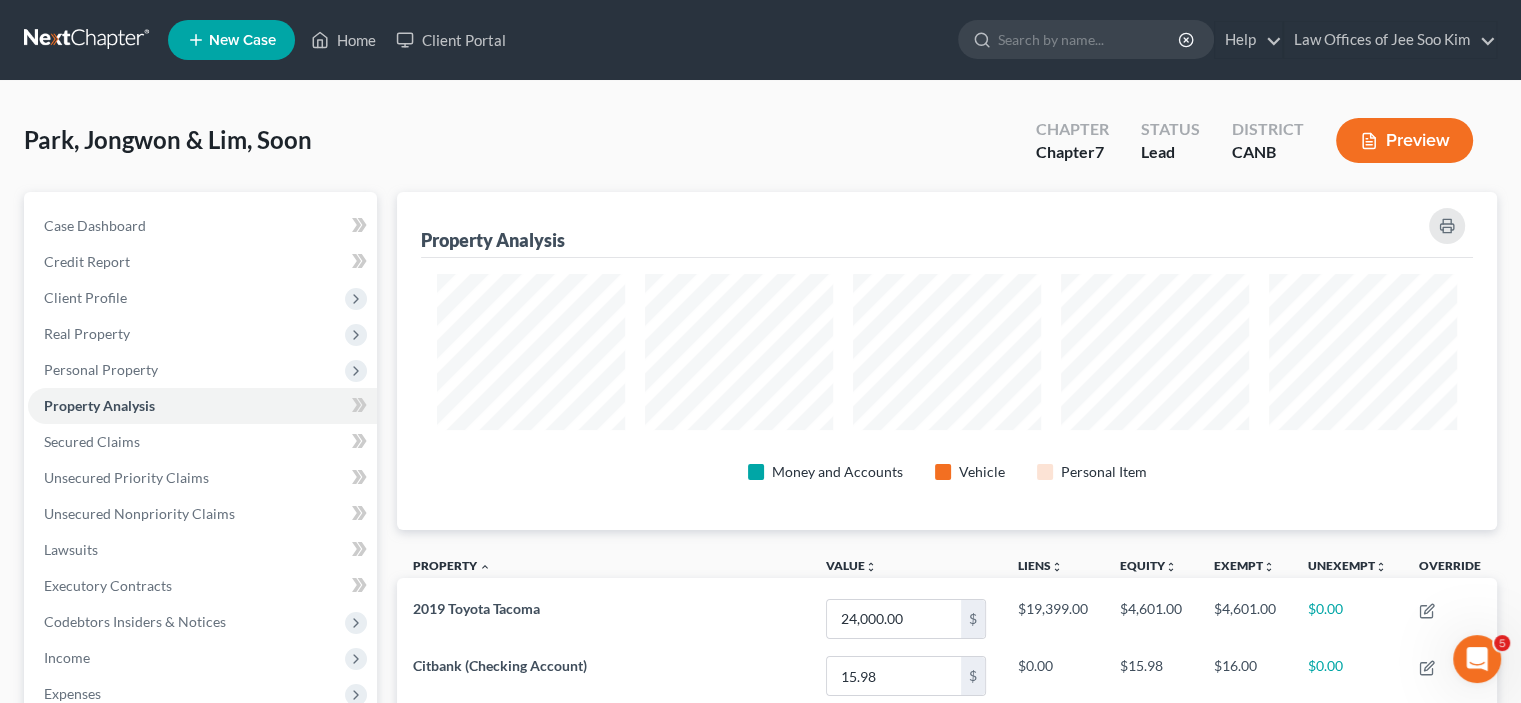 scroll, scrollTop: 999662, scrollLeft: 998900, axis: both 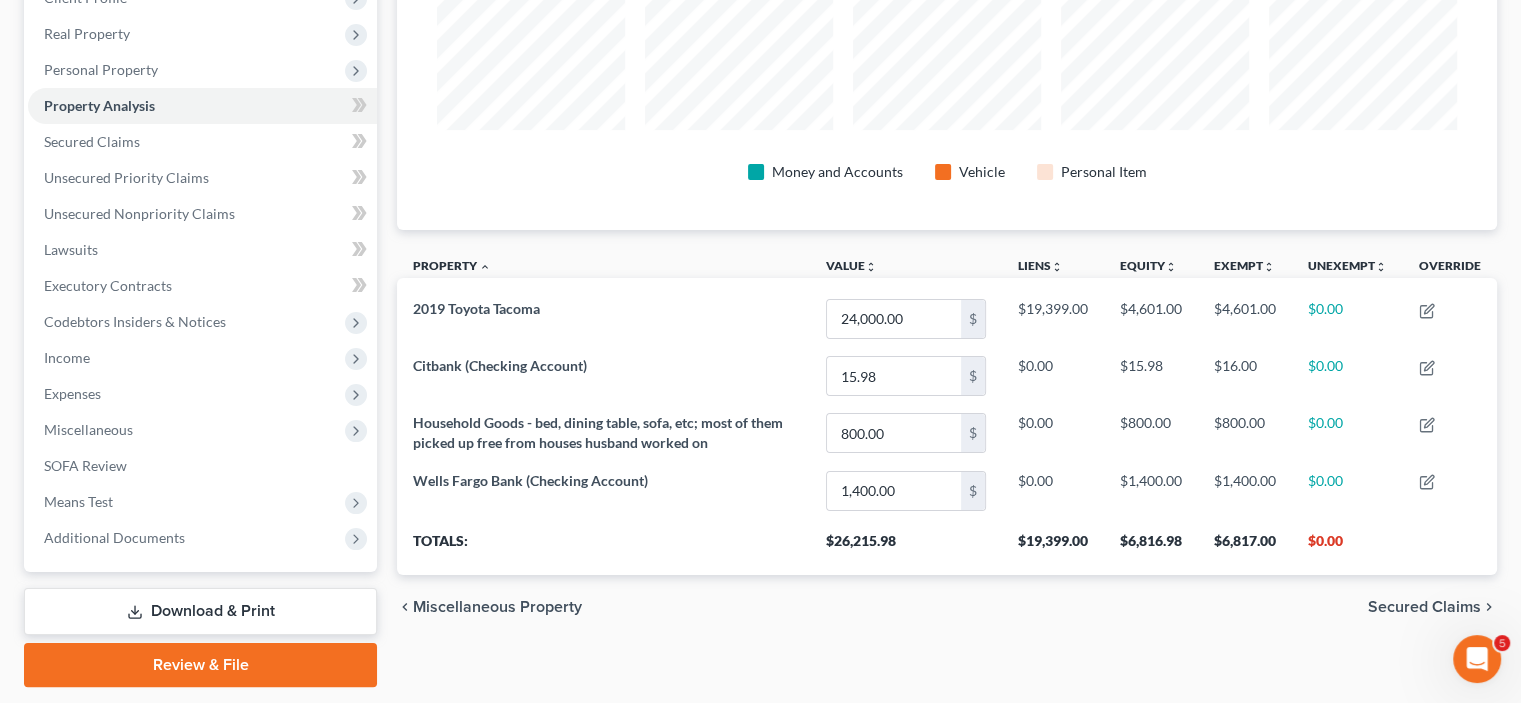 click on "Miscellaneous Property" at bounding box center [497, 607] 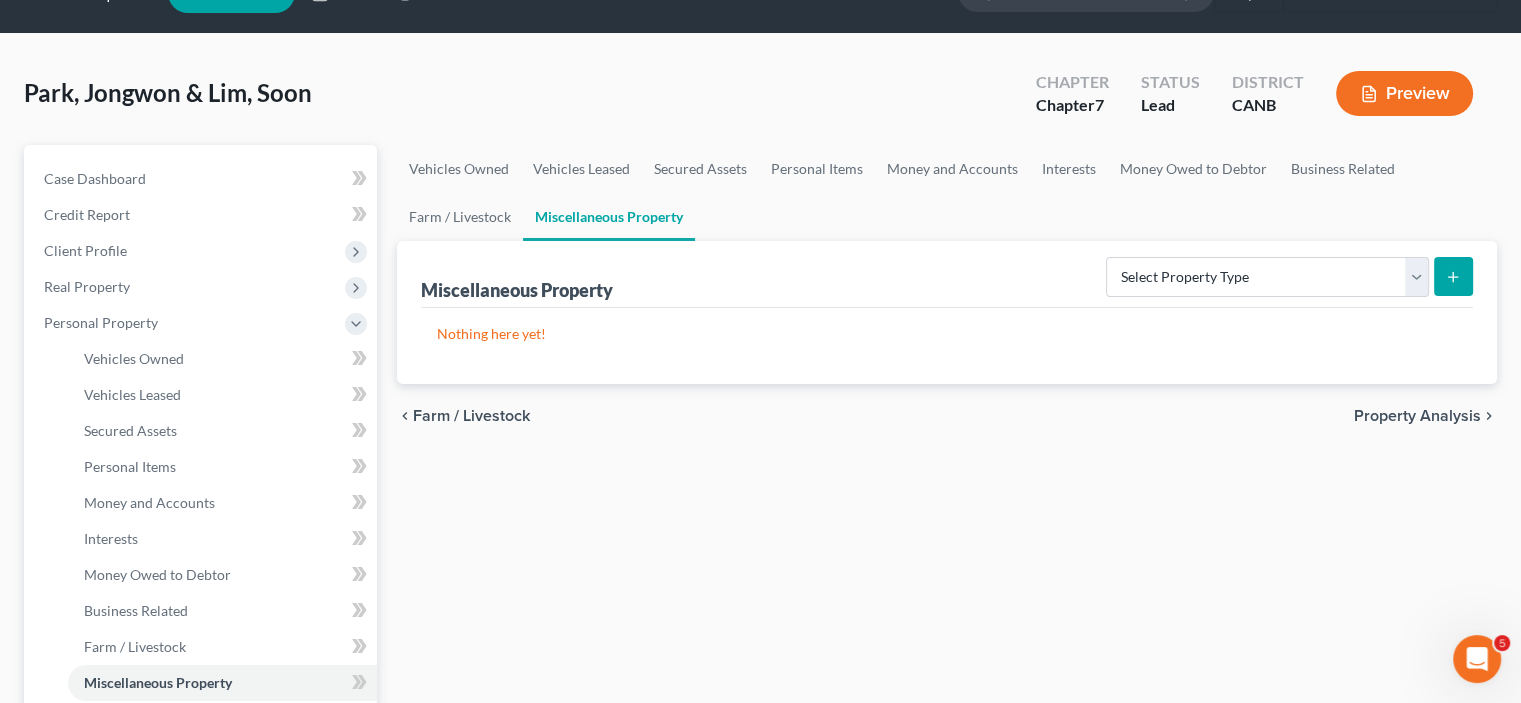scroll, scrollTop: 0, scrollLeft: 0, axis: both 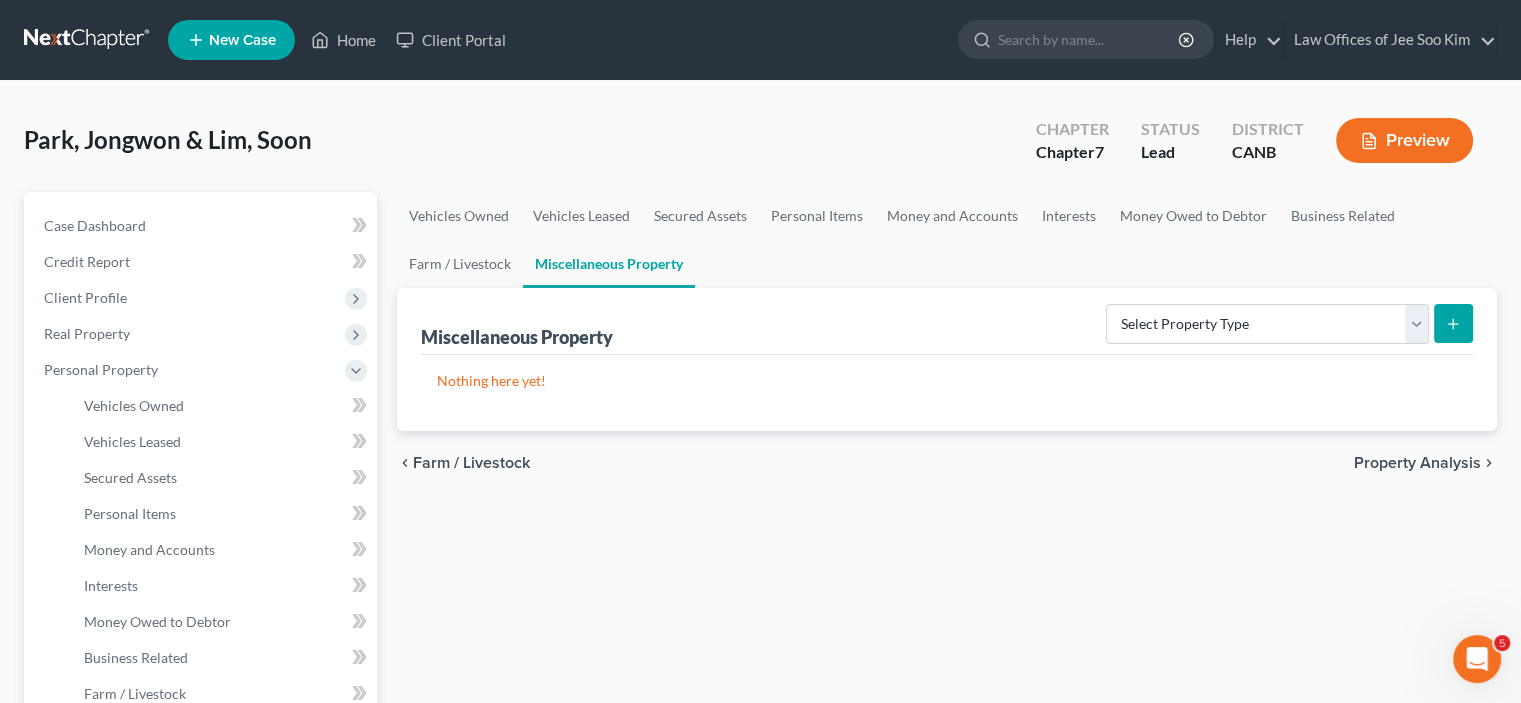 click on "Farm / Livestock" at bounding box center [471, 463] 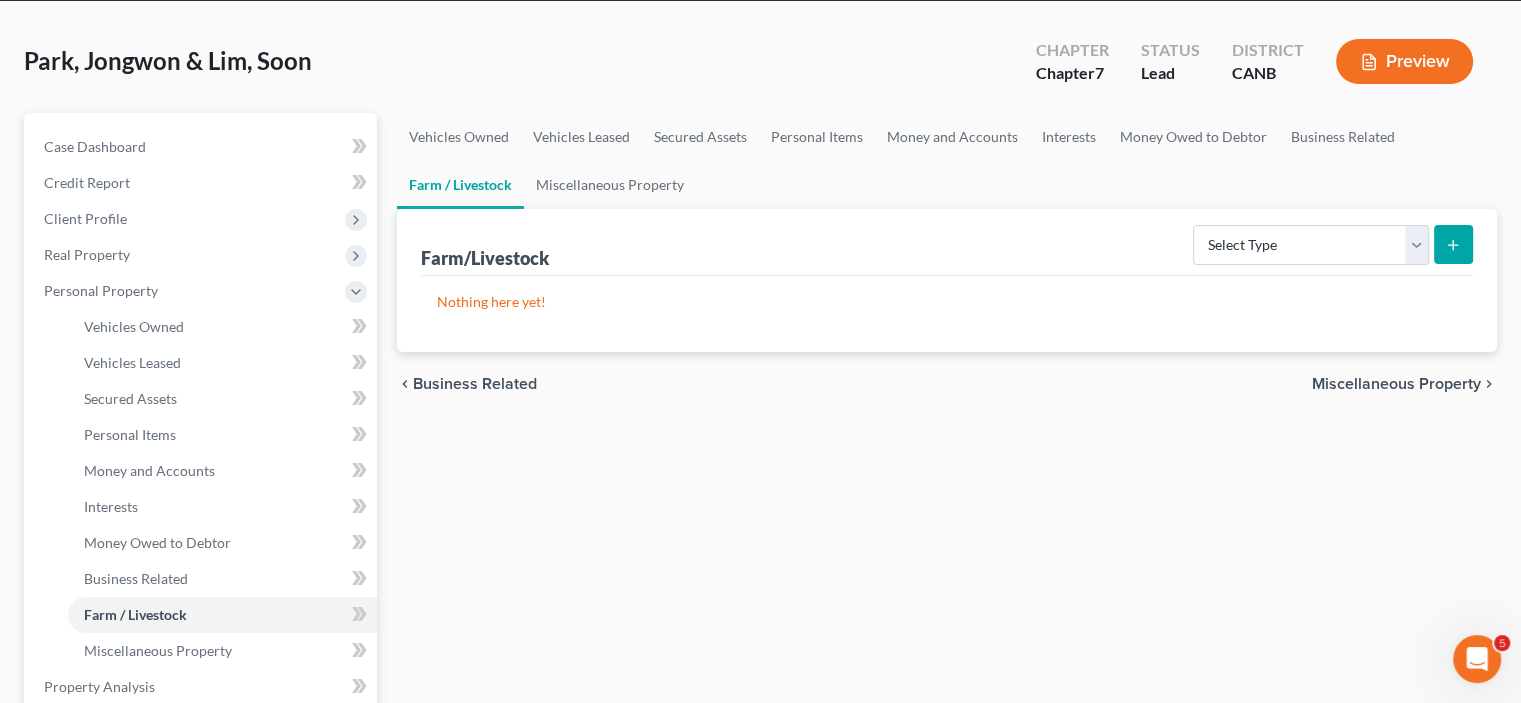 scroll, scrollTop: 200, scrollLeft: 0, axis: vertical 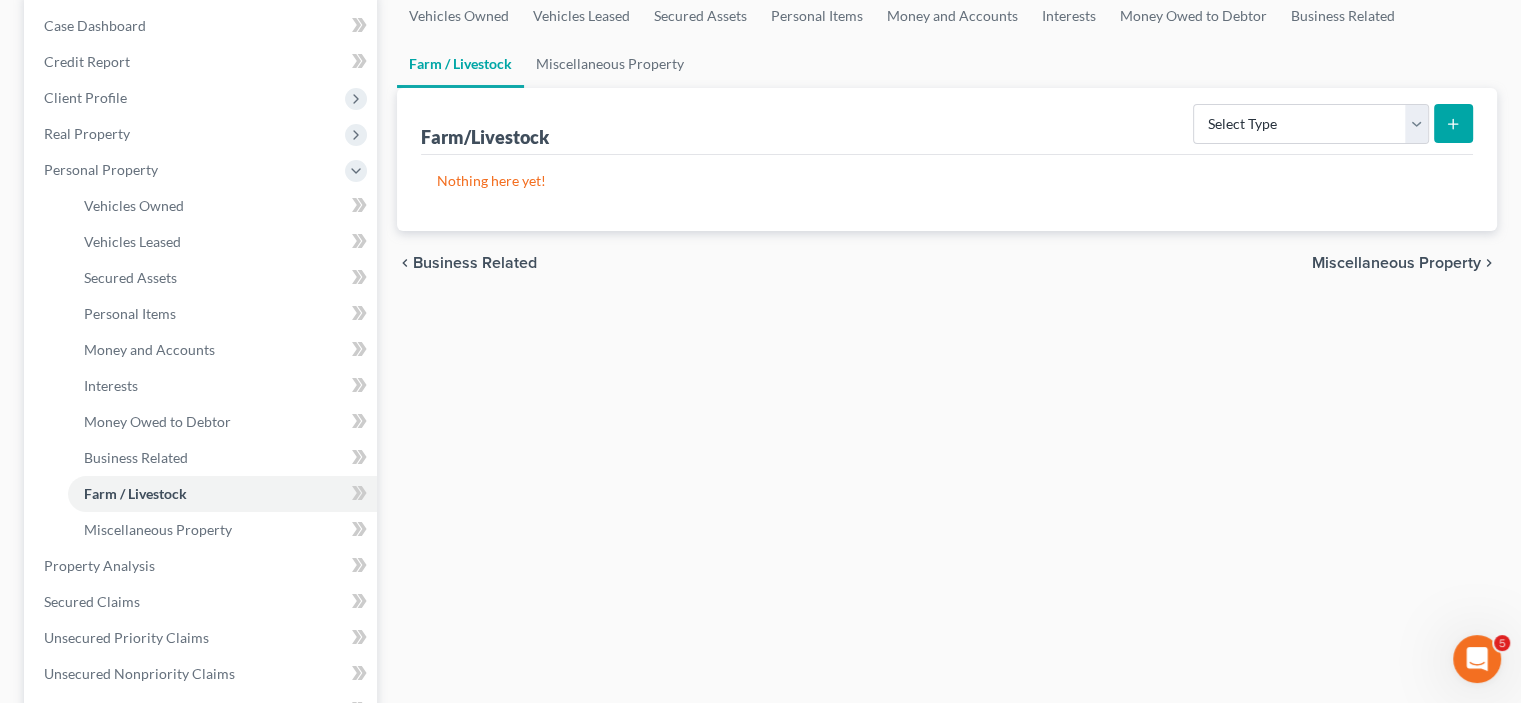click on "Business Related" at bounding box center (475, 263) 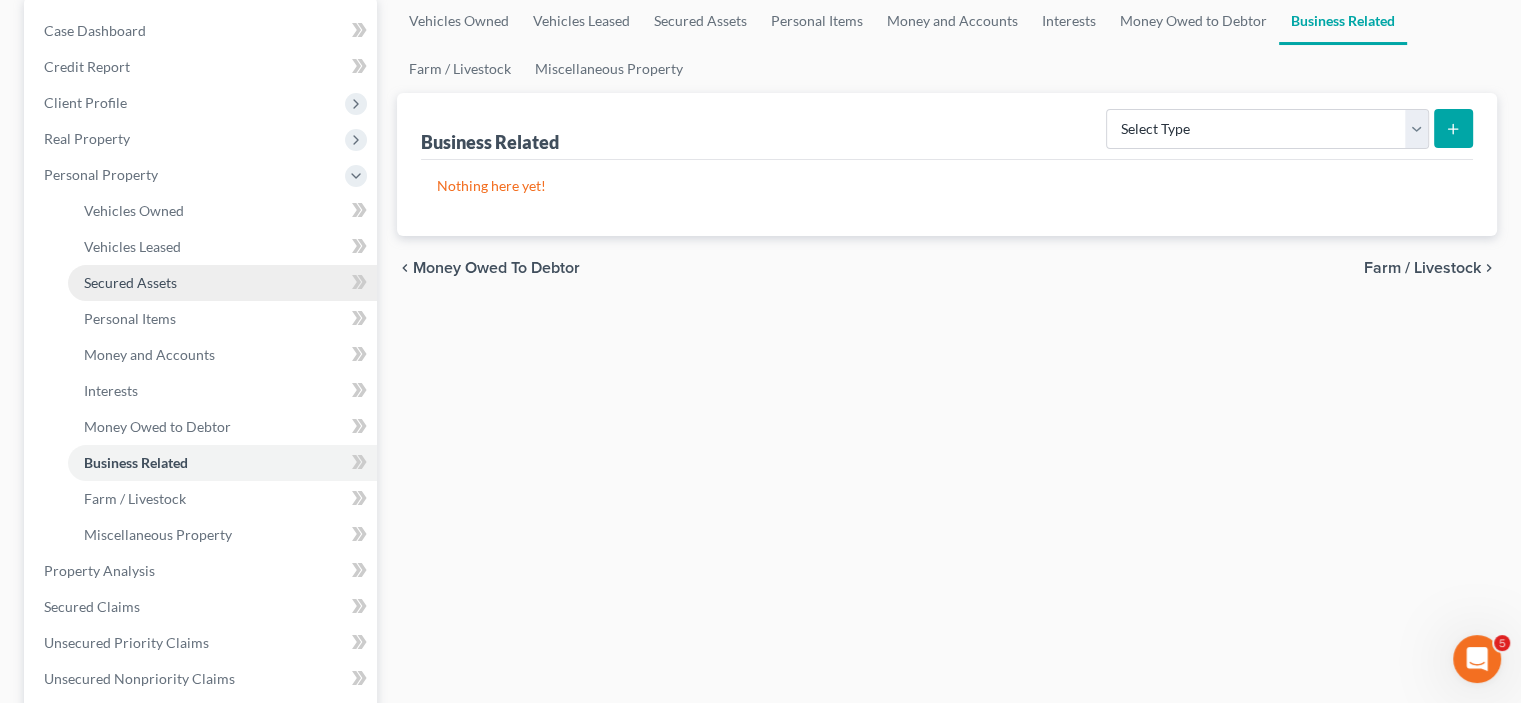 scroll, scrollTop: 200, scrollLeft: 0, axis: vertical 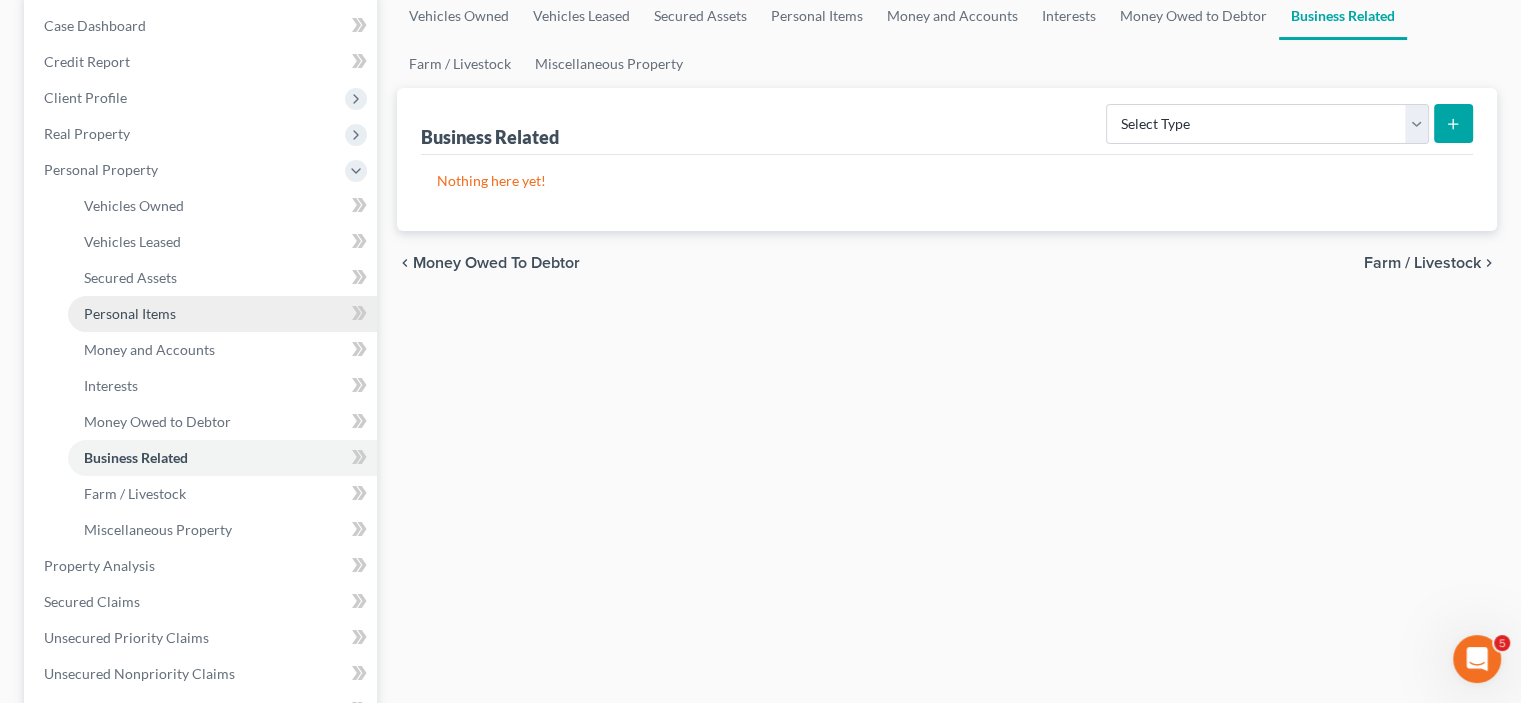 click on "Personal Items" at bounding box center [130, 313] 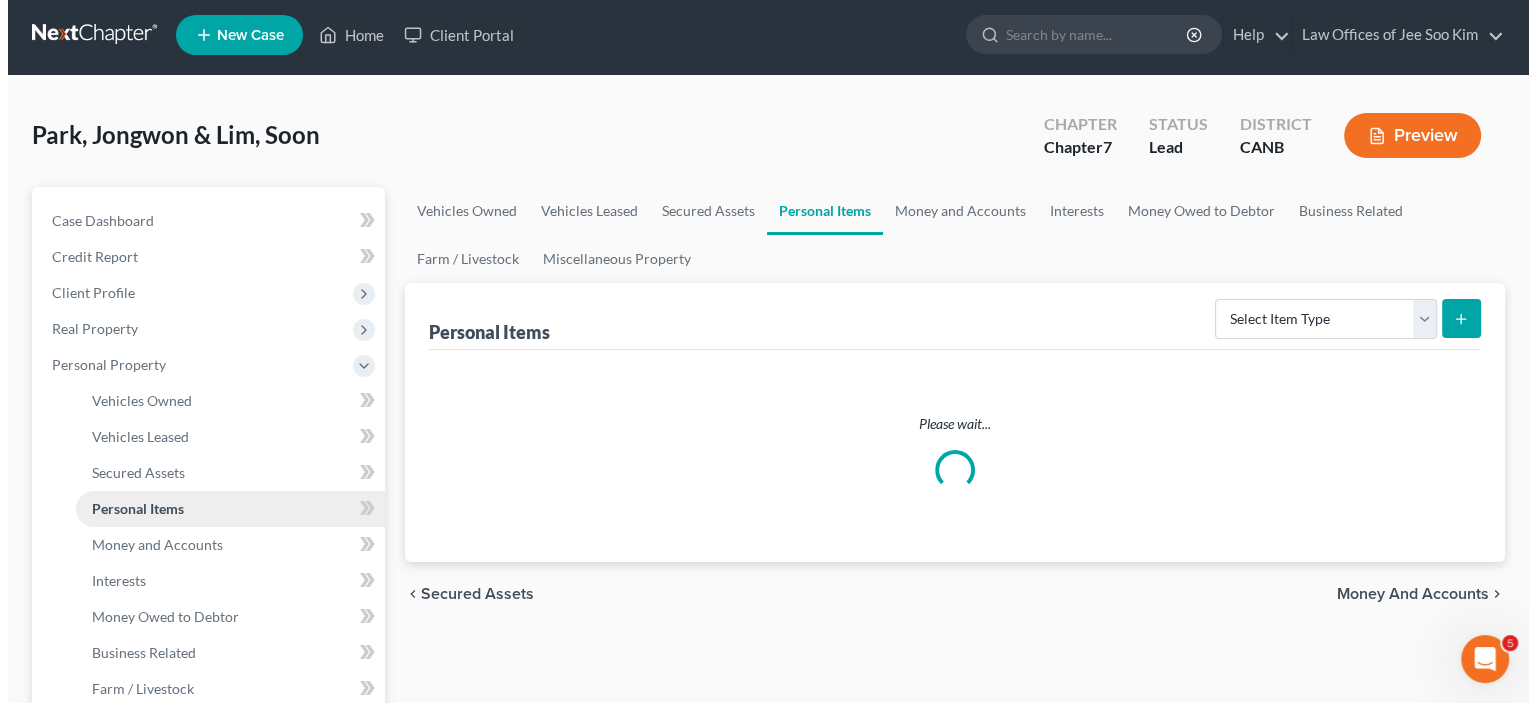 scroll, scrollTop: 0, scrollLeft: 0, axis: both 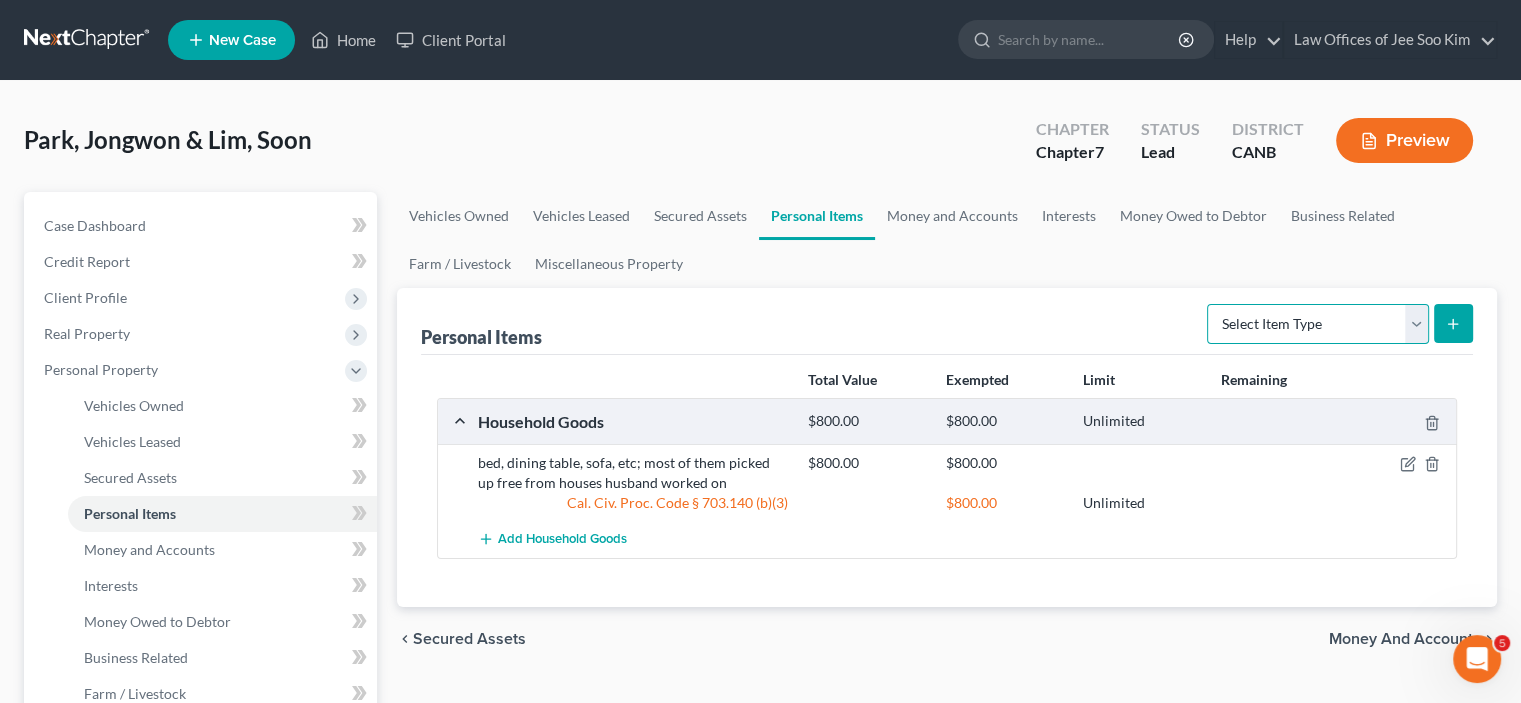 click on "Select Item Type Clothing Collectibles Of Value Electronics Firearms Household Goods Jewelry Other Pet(s) Sports & Hobby Equipment" at bounding box center [1318, 324] 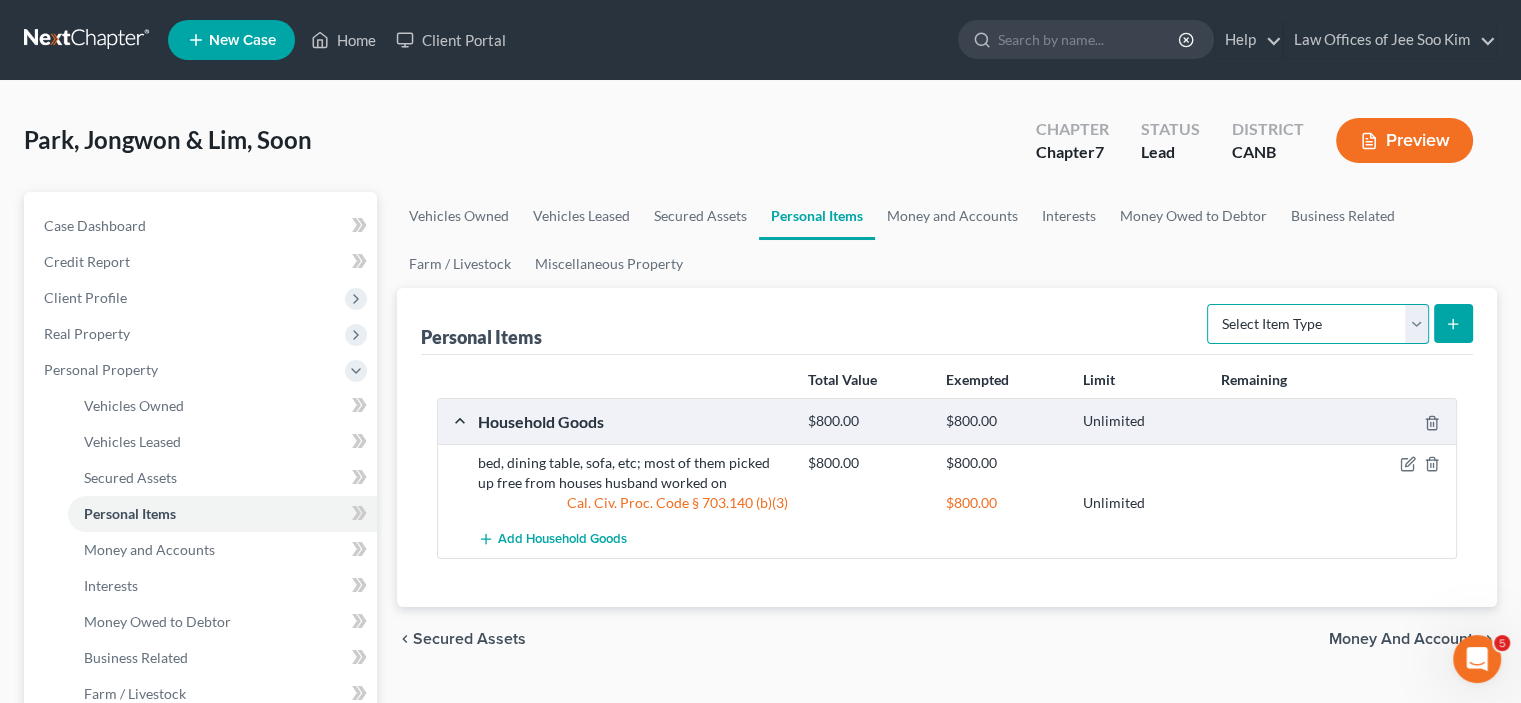 select on "clothing" 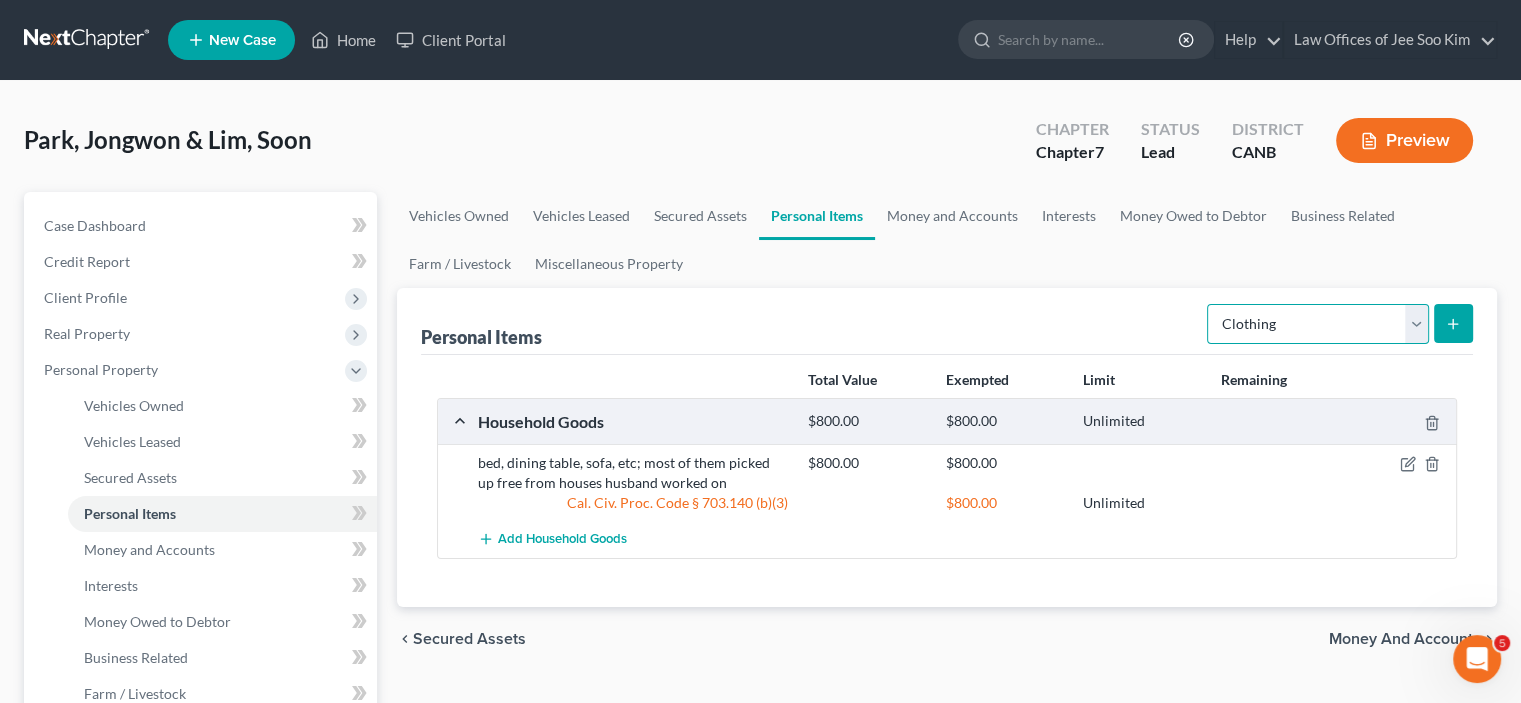 click on "Select Item Type Clothing Collectibles Of Value Electronics Firearms Household Goods Jewelry Other Pet(s) Sports & Hobby Equipment" at bounding box center (1318, 324) 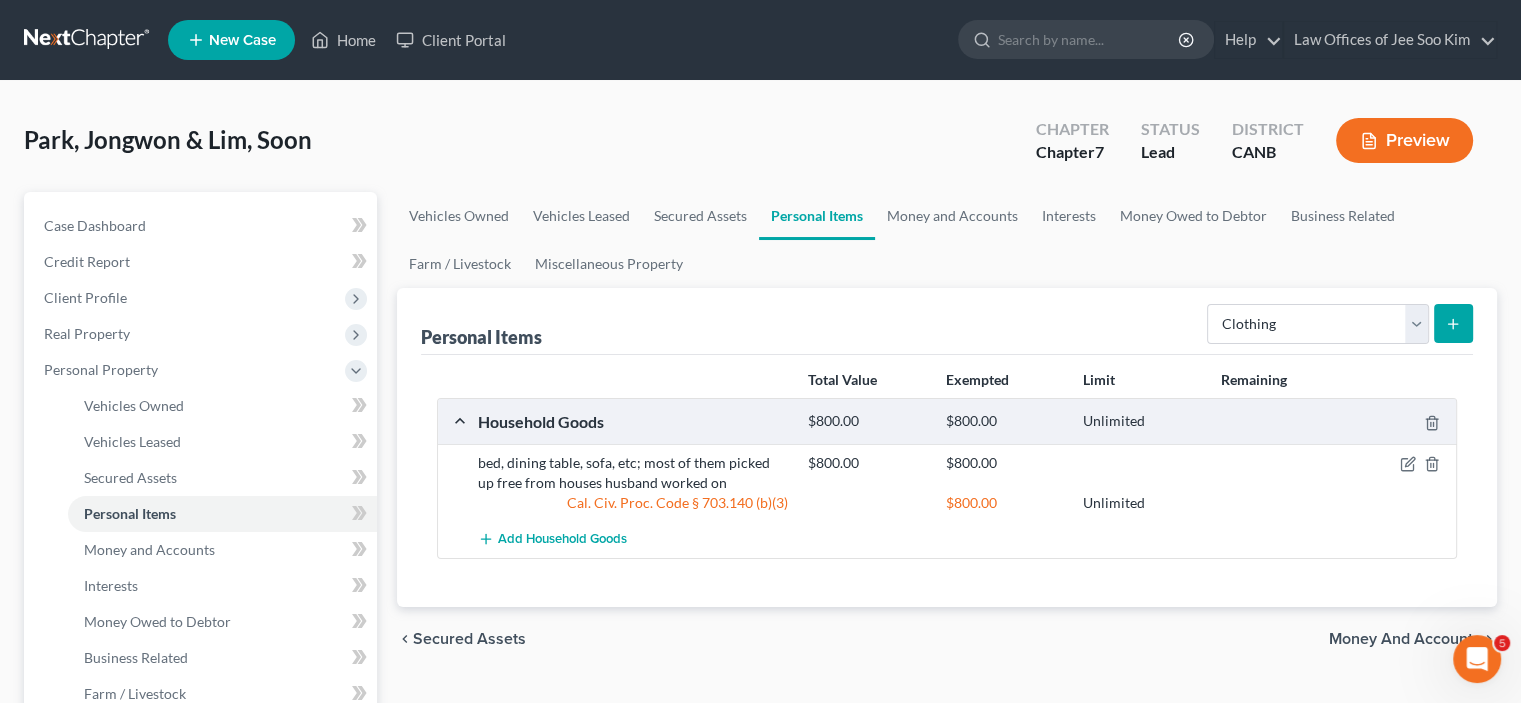 click 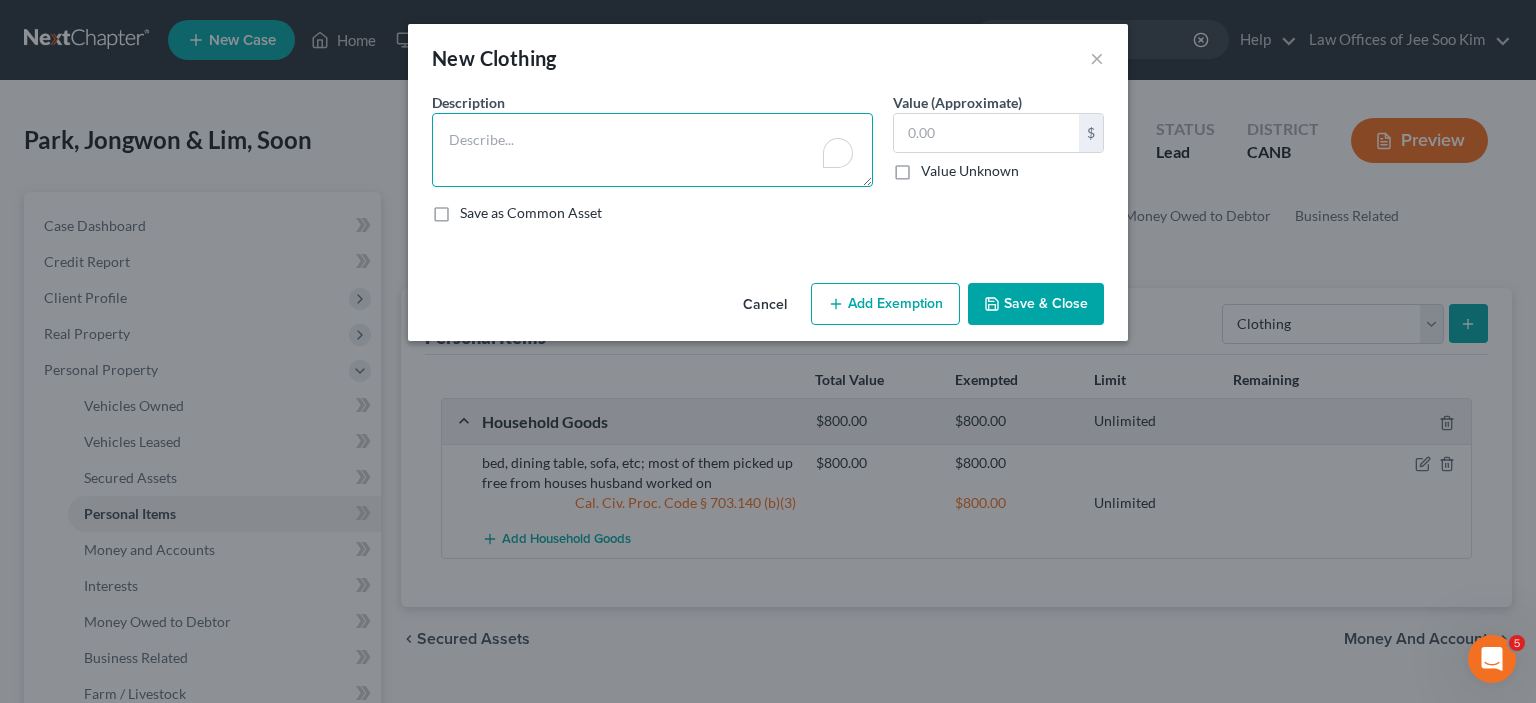click at bounding box center [652, 150] 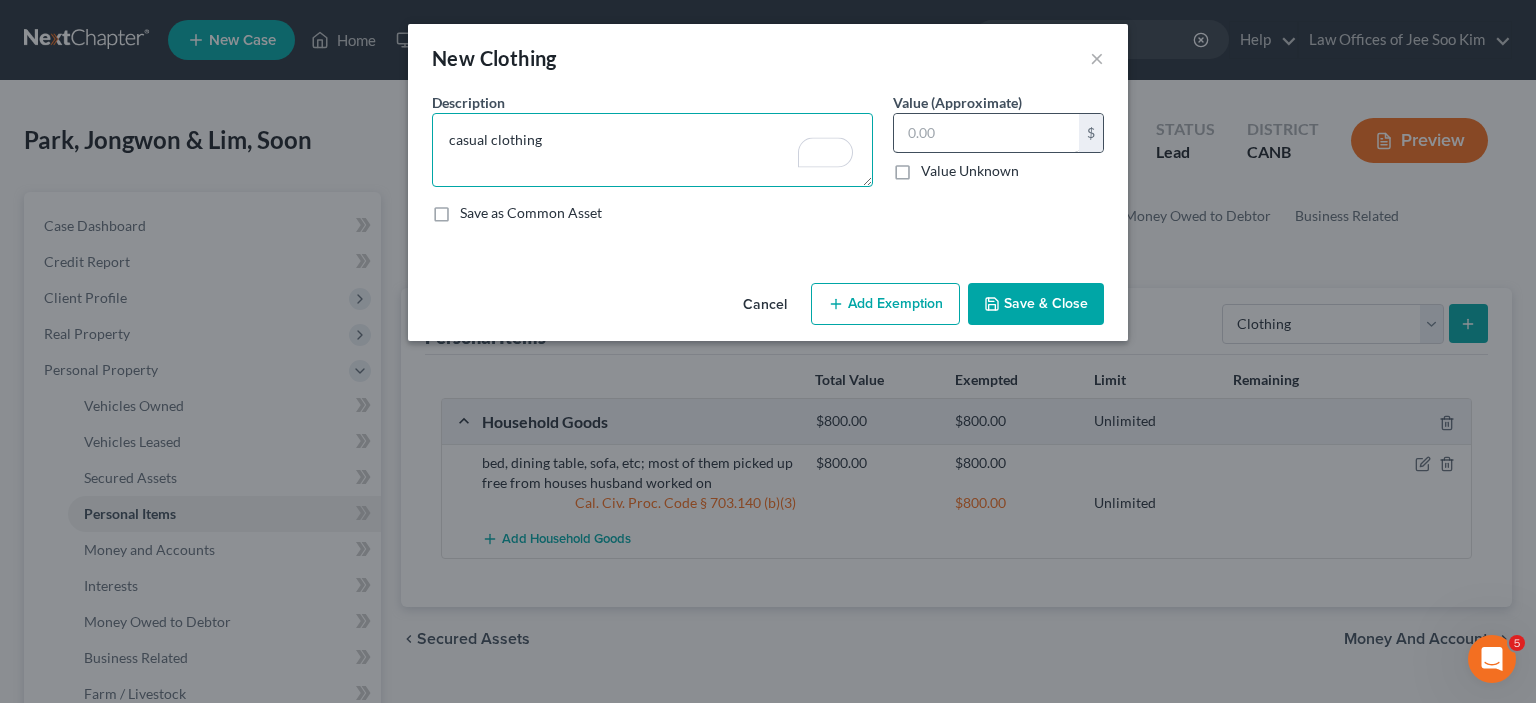 type on "casual clothing" 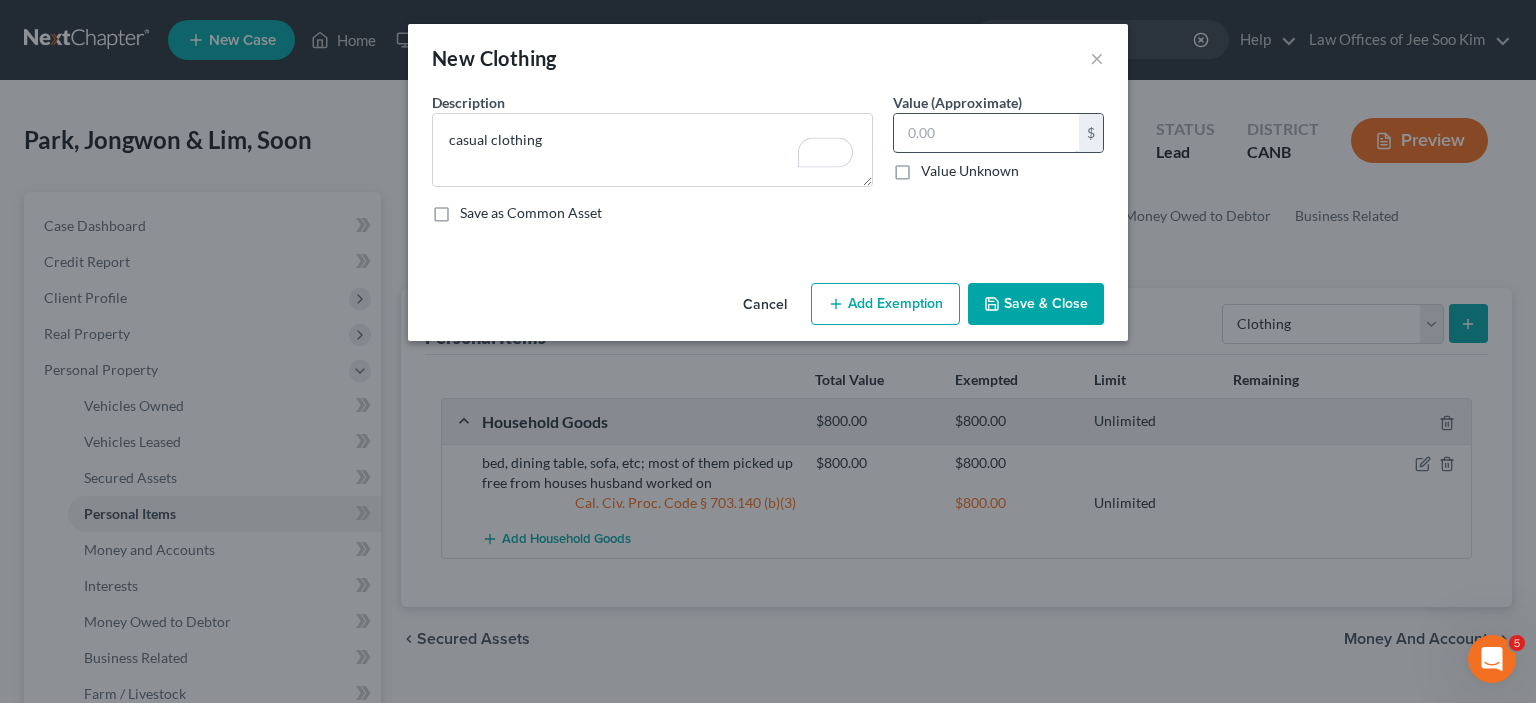 click at bounding box center [986, 133] 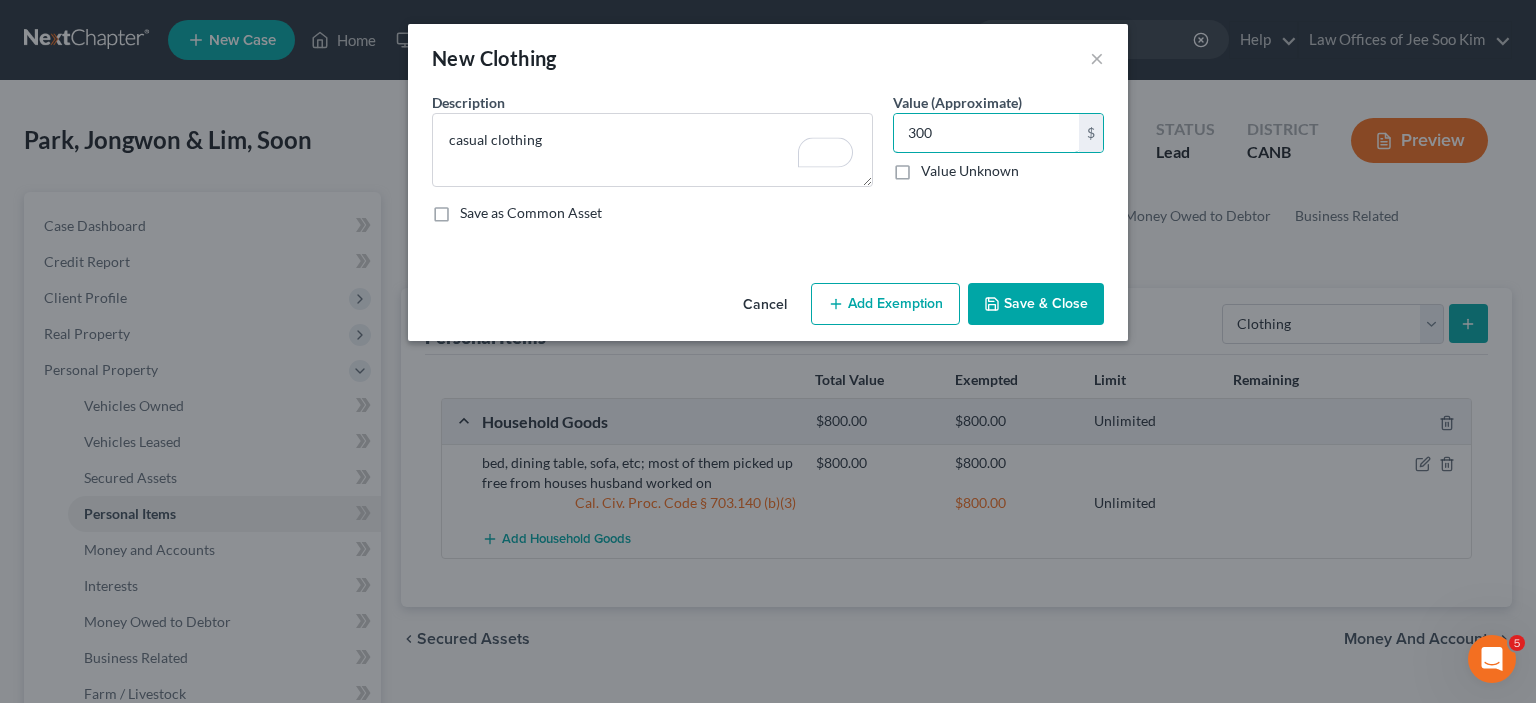 type on "300" 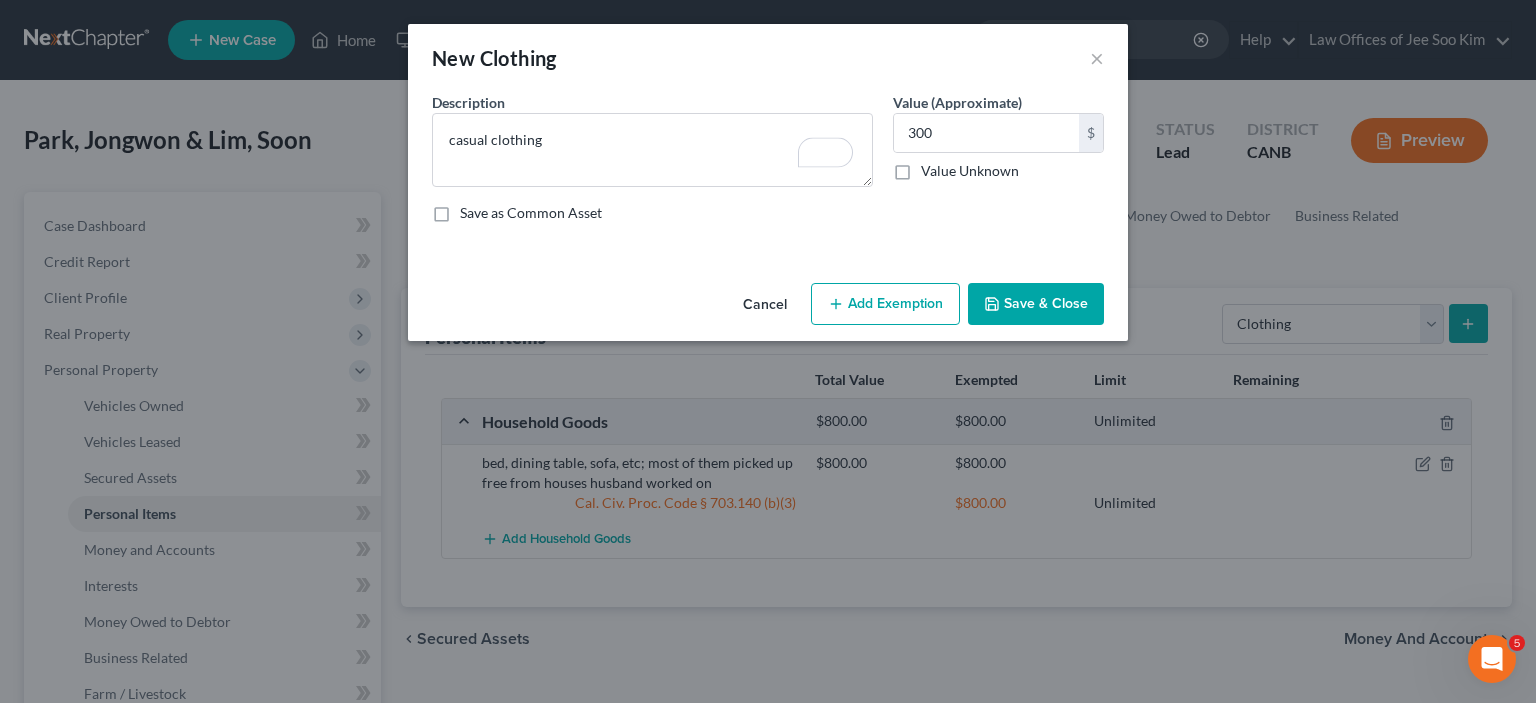 click on "Add Exemption" at bounding box center [885, 304] 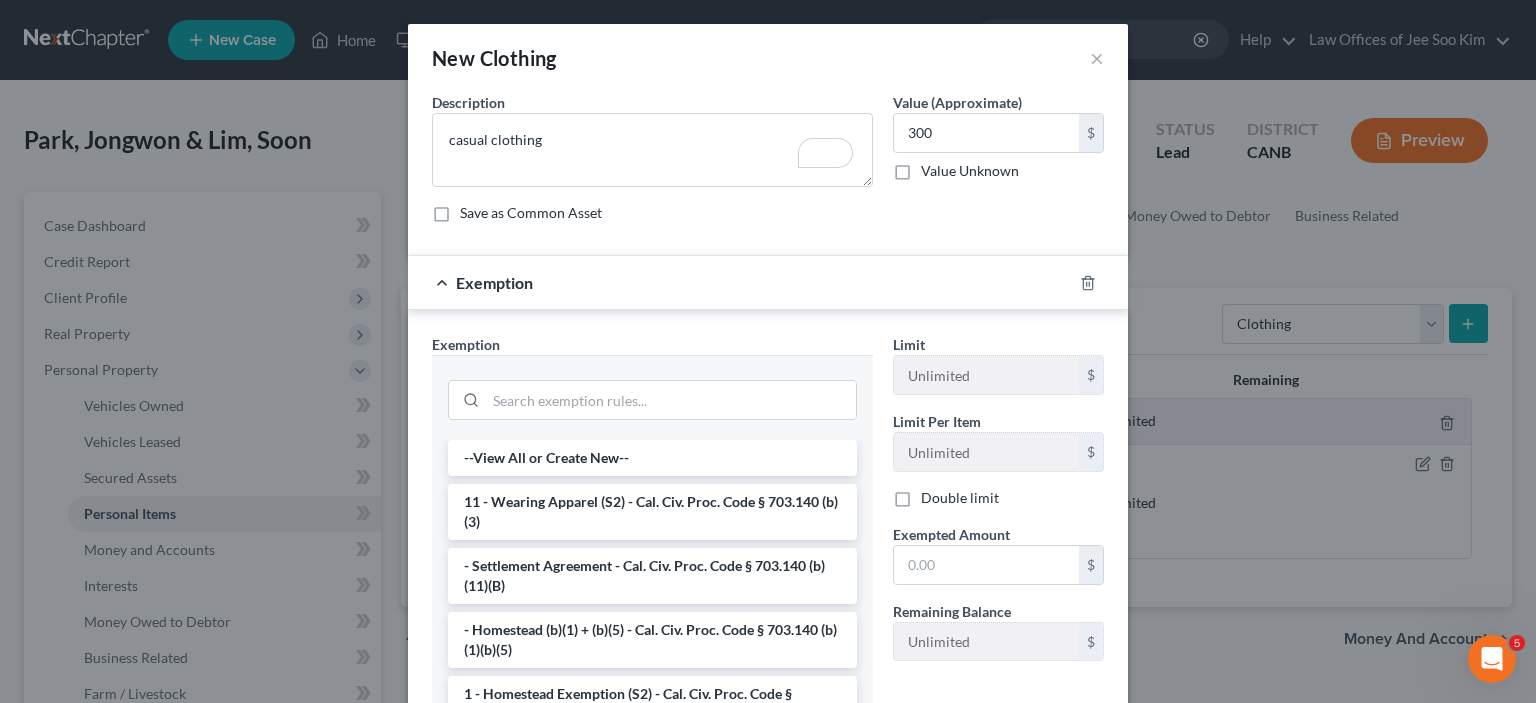 click on "11 - Wearing Apparel (S2)  - Cal. Civ. Proc. Code § 703.140 (b)(3)" at bounding box center [652, 512] 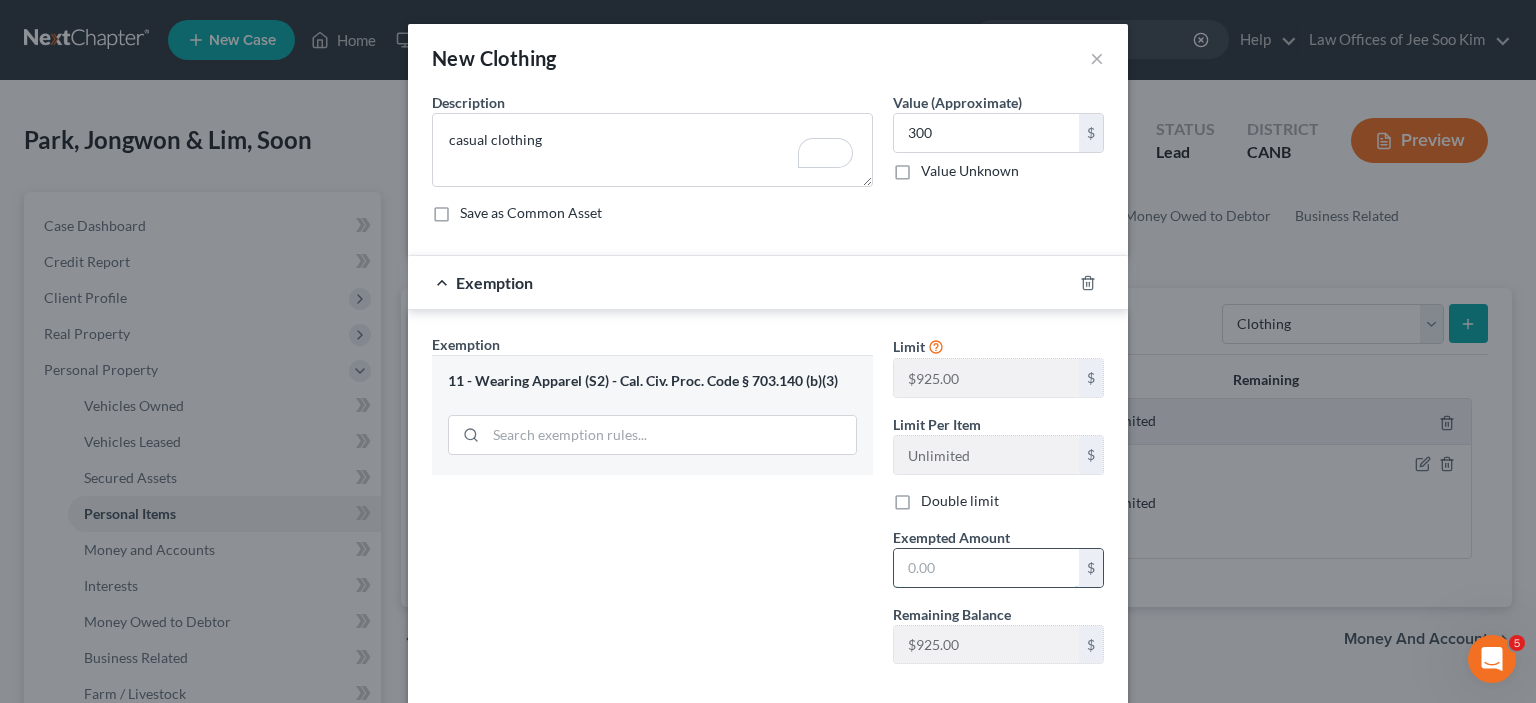 click at bounding box center (986, 568) 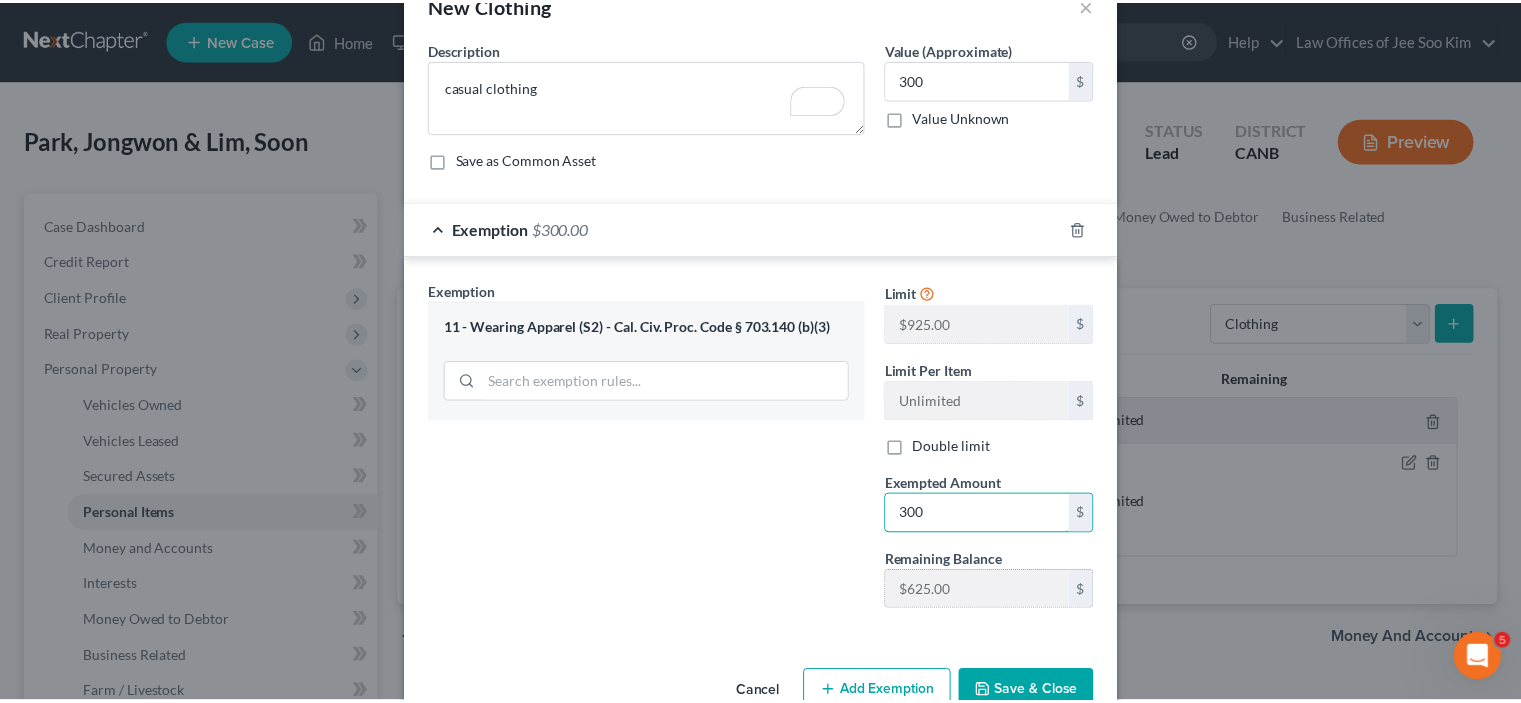 scroll, scrollTop: 101, scrollLeft: 0, axis: vertical 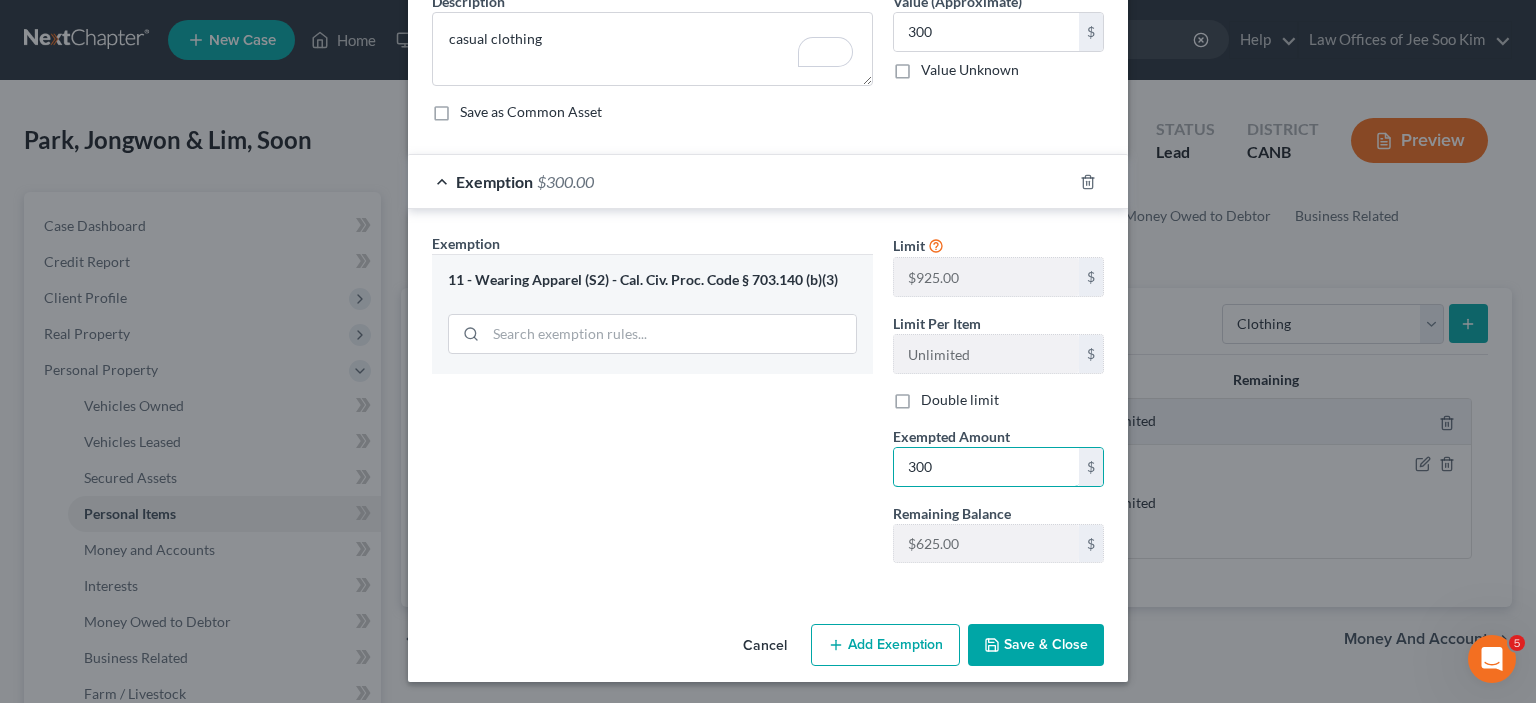 type on "300" 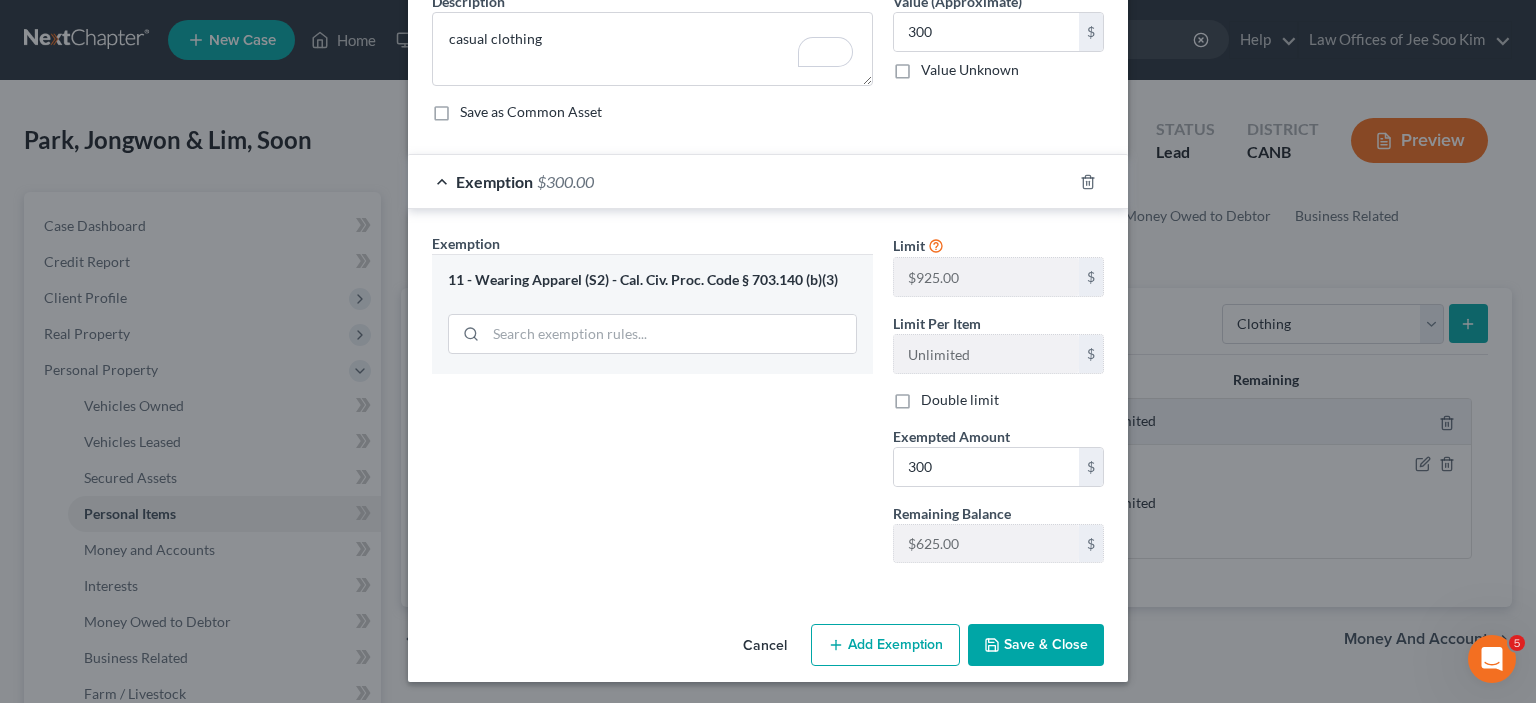 click on "Save & Close" at bounding box center (1036, 645) 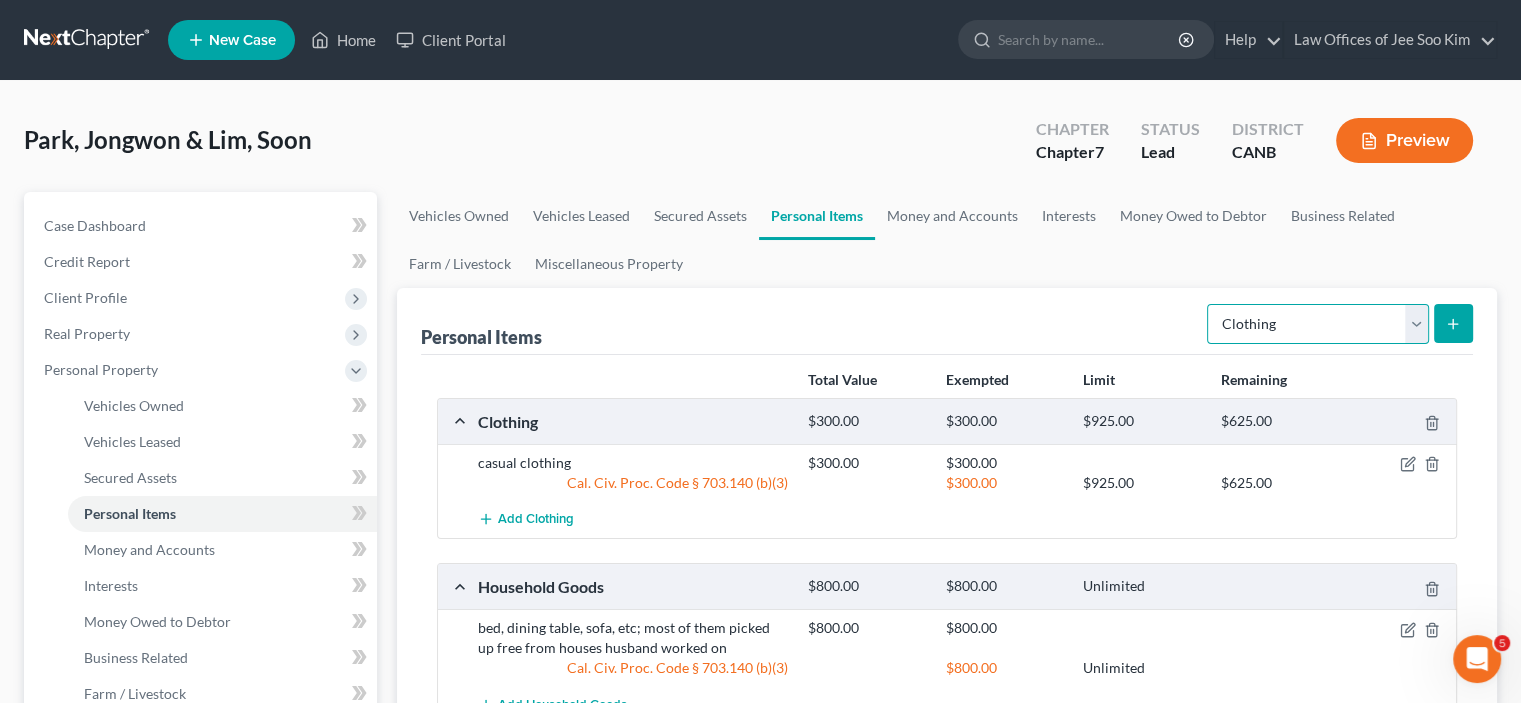 click on "Select Item Type Clothing Collectibles Of Value Electronics Firearms Household Goods Jewelry Other Pet(s) Sports & Hobby Equipment" at bounding box center (1318, 324) 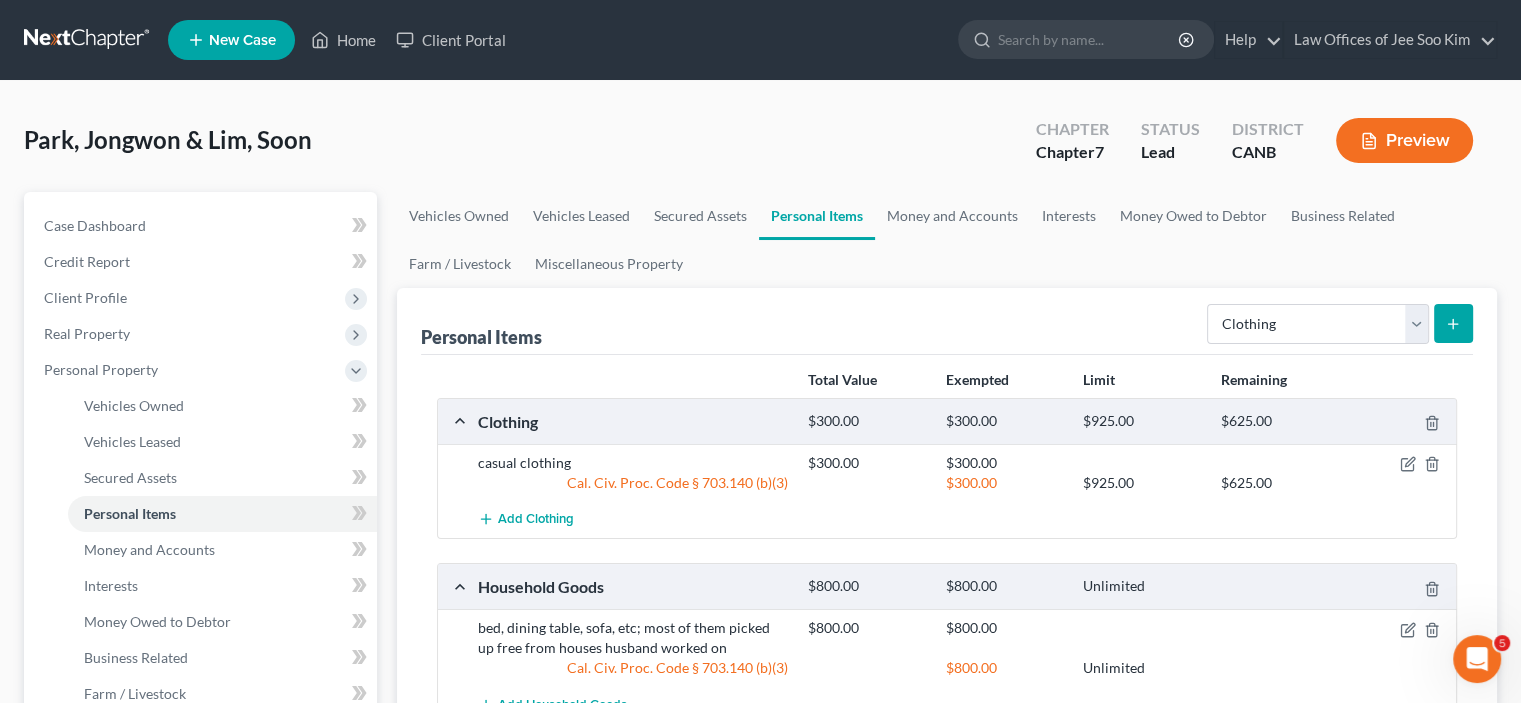 click on "Personal Items Select Item Type Clothing Collectibles Of Value Electronics Firearms Household Goods Jewelry Other Pet(s) Sports & Hobby Equipment" at bounding box center [947, 321] 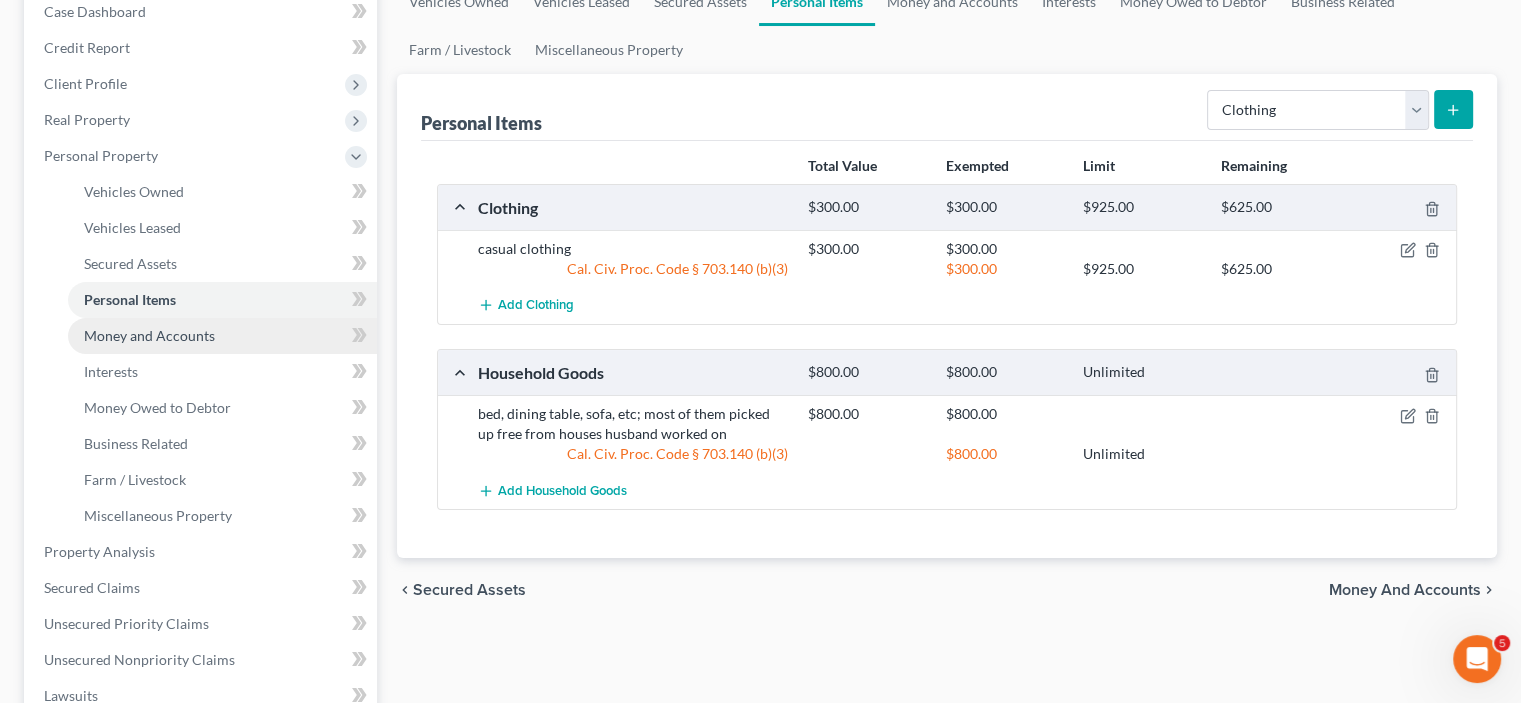 scroll, scrollTop: 300, scrollLeft: 0, axis: vertical 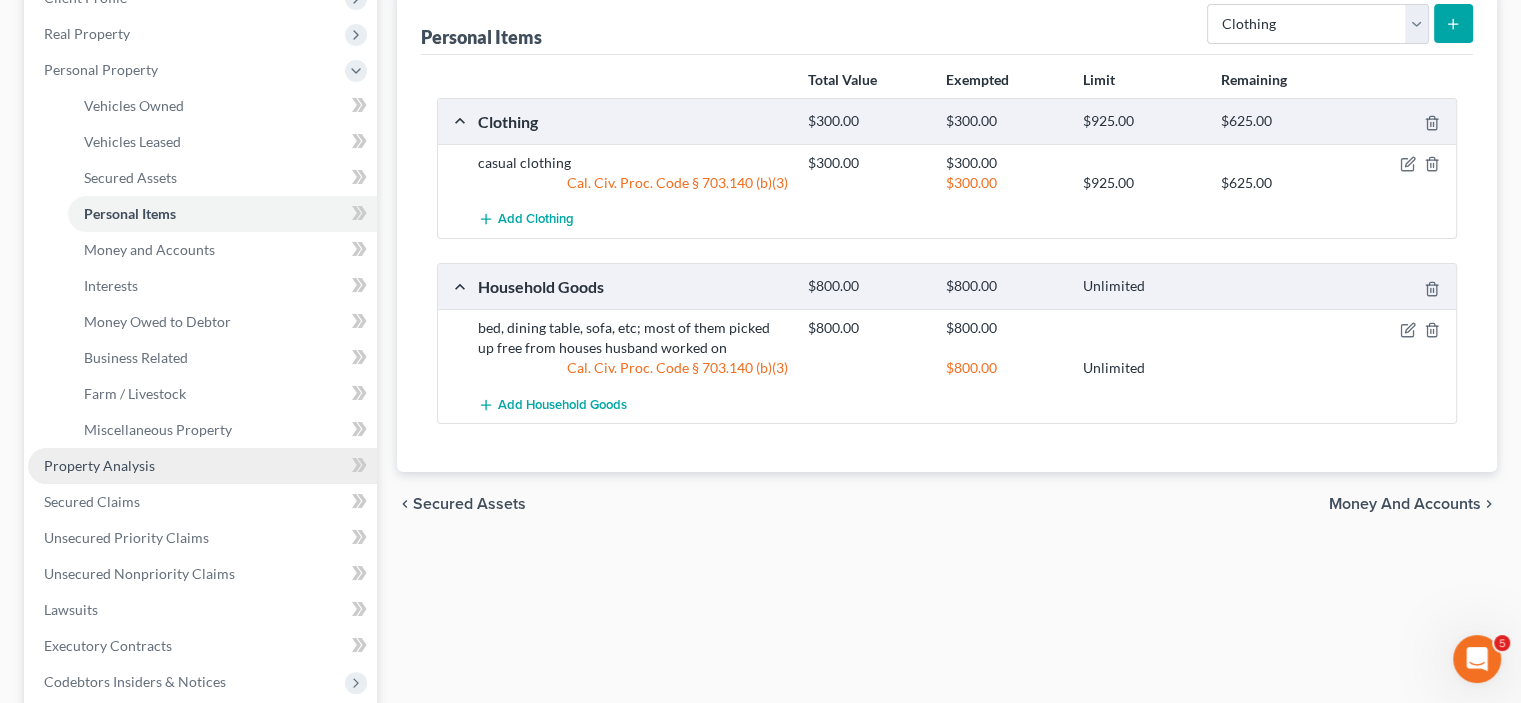 click on "Property Analysis" at bounding box center [99, 465] 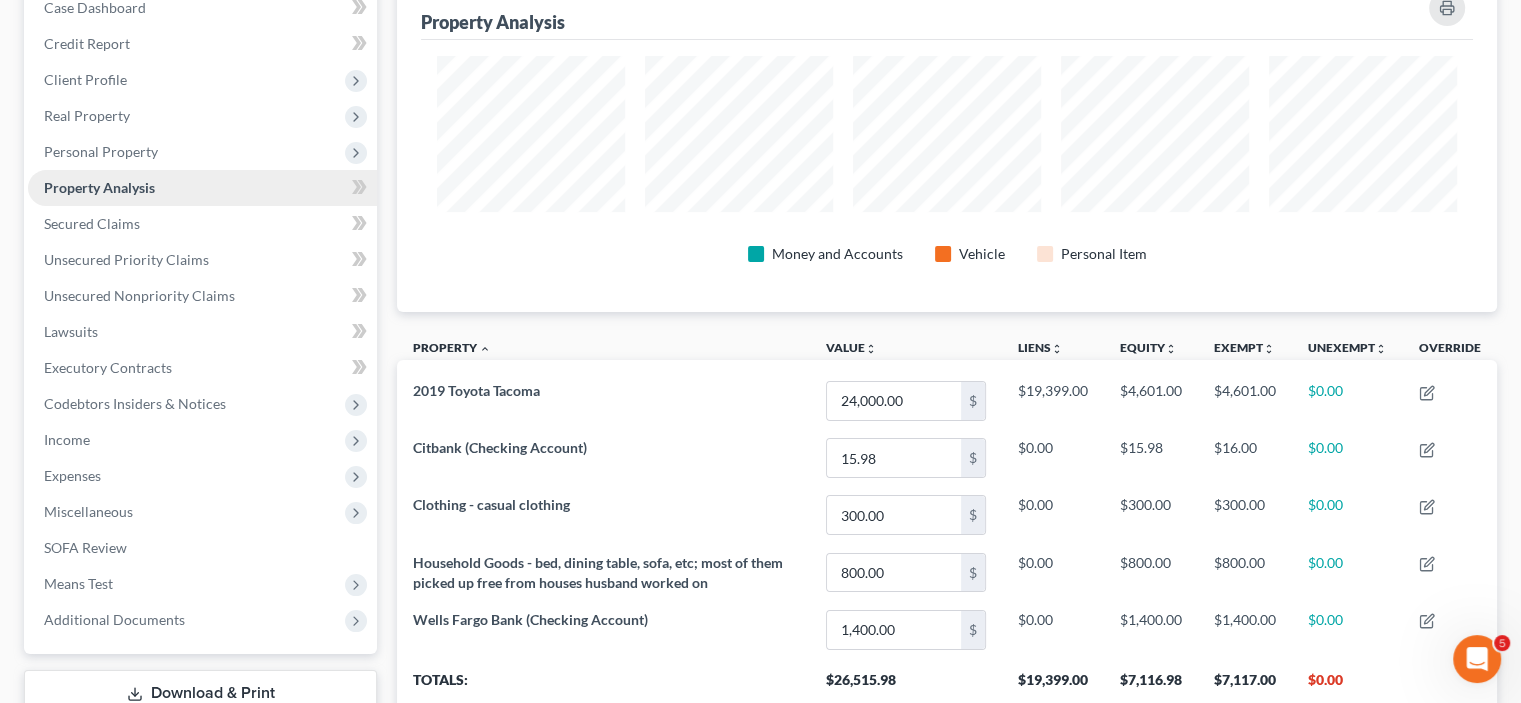 scroll, scrollTop: 0, scrollLeft: 0, axis: both 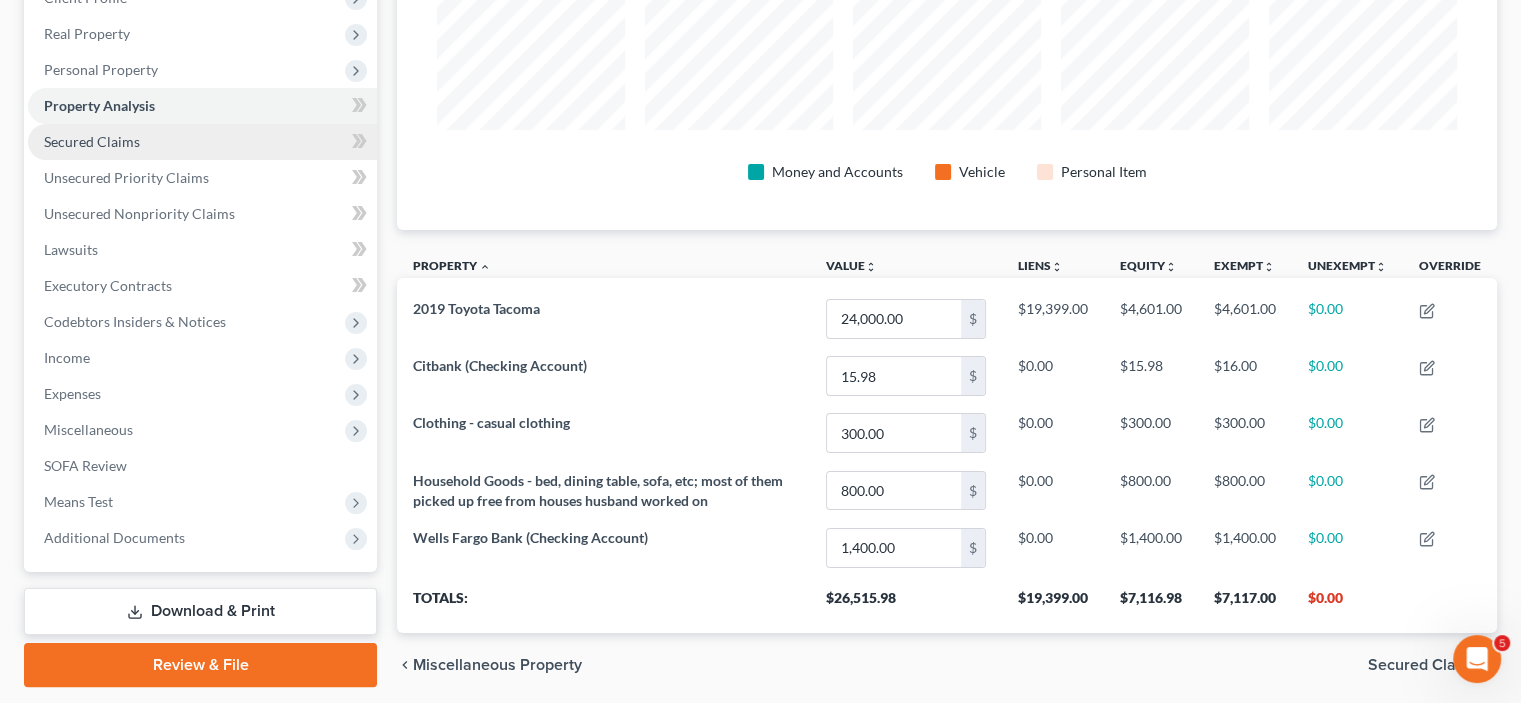 click on "Secured Claims" at bounding box center (202, 142) 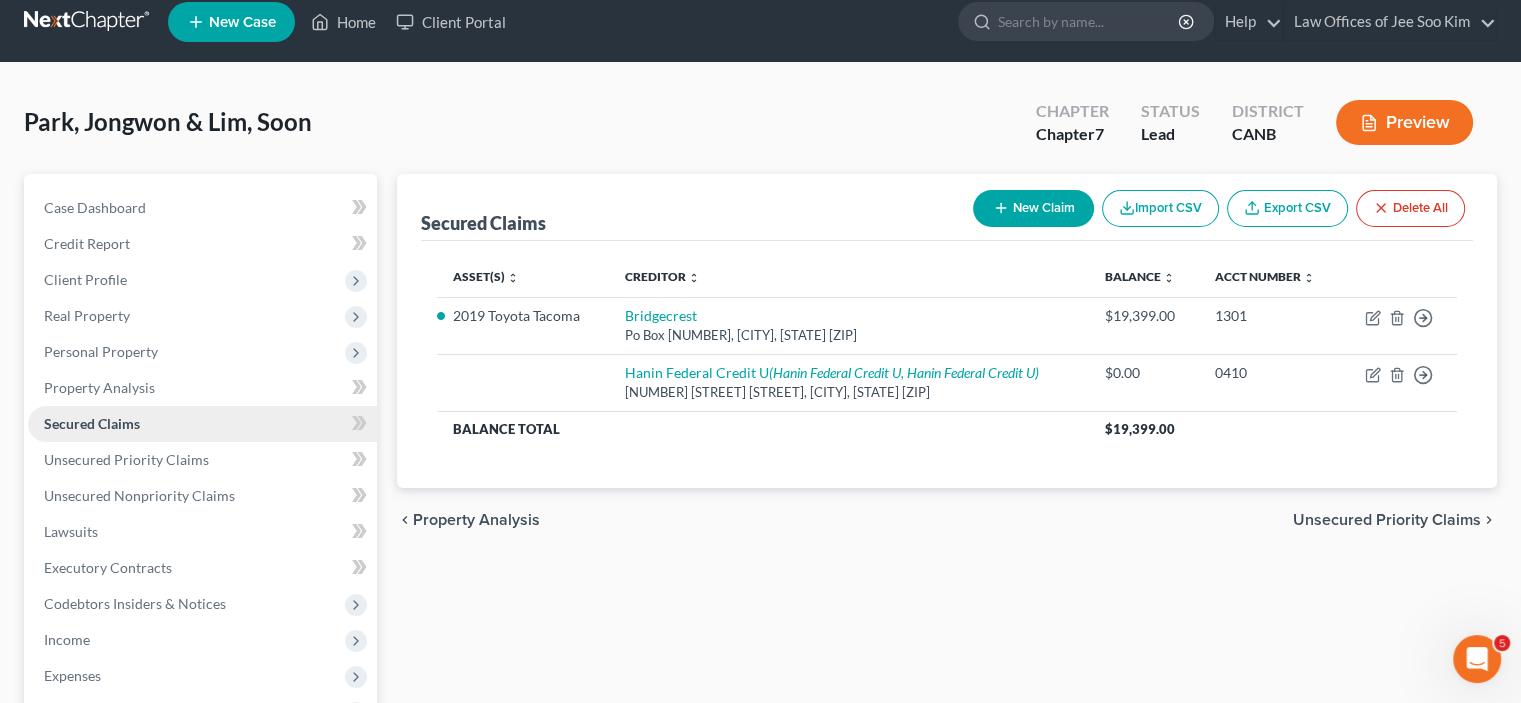 scroll, scrollTop: 0, scrollLeft: 0, axis: both 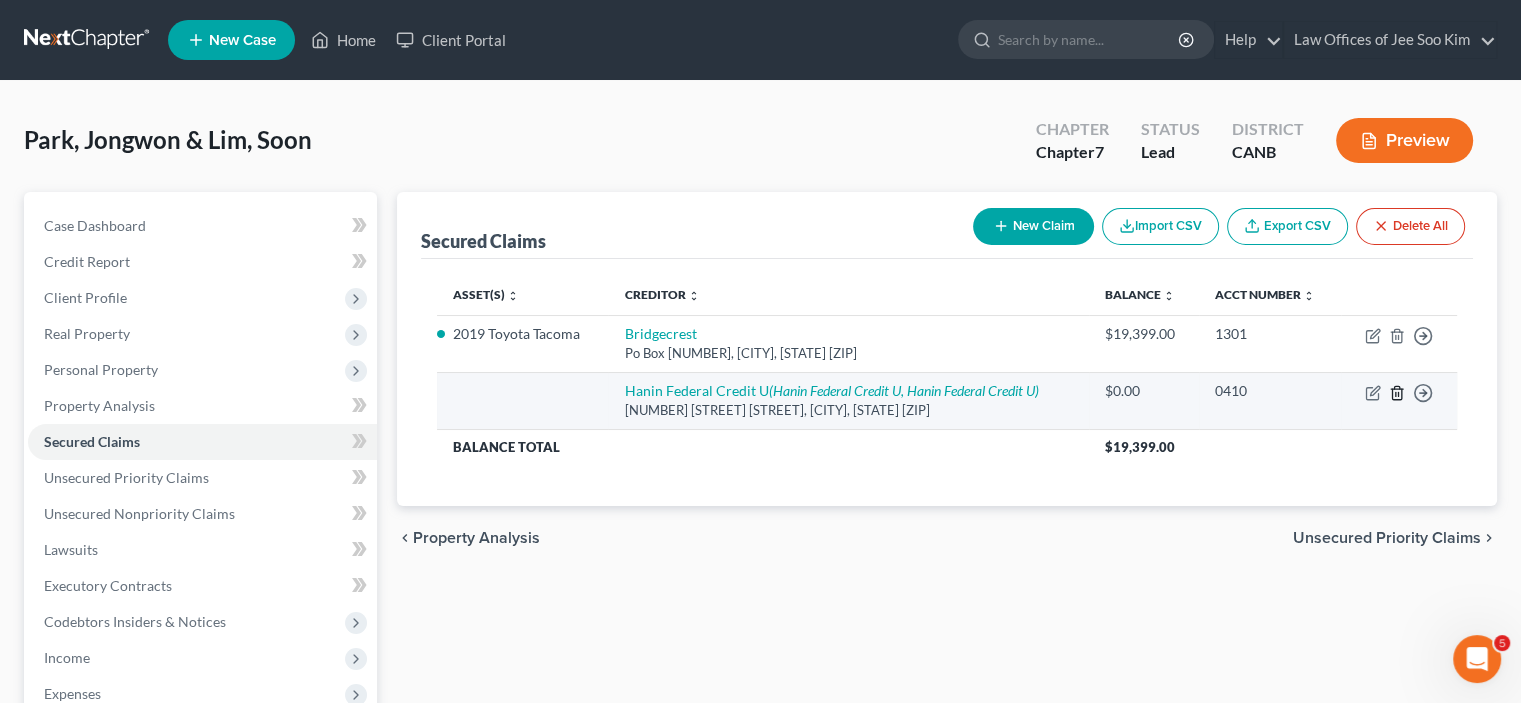 click 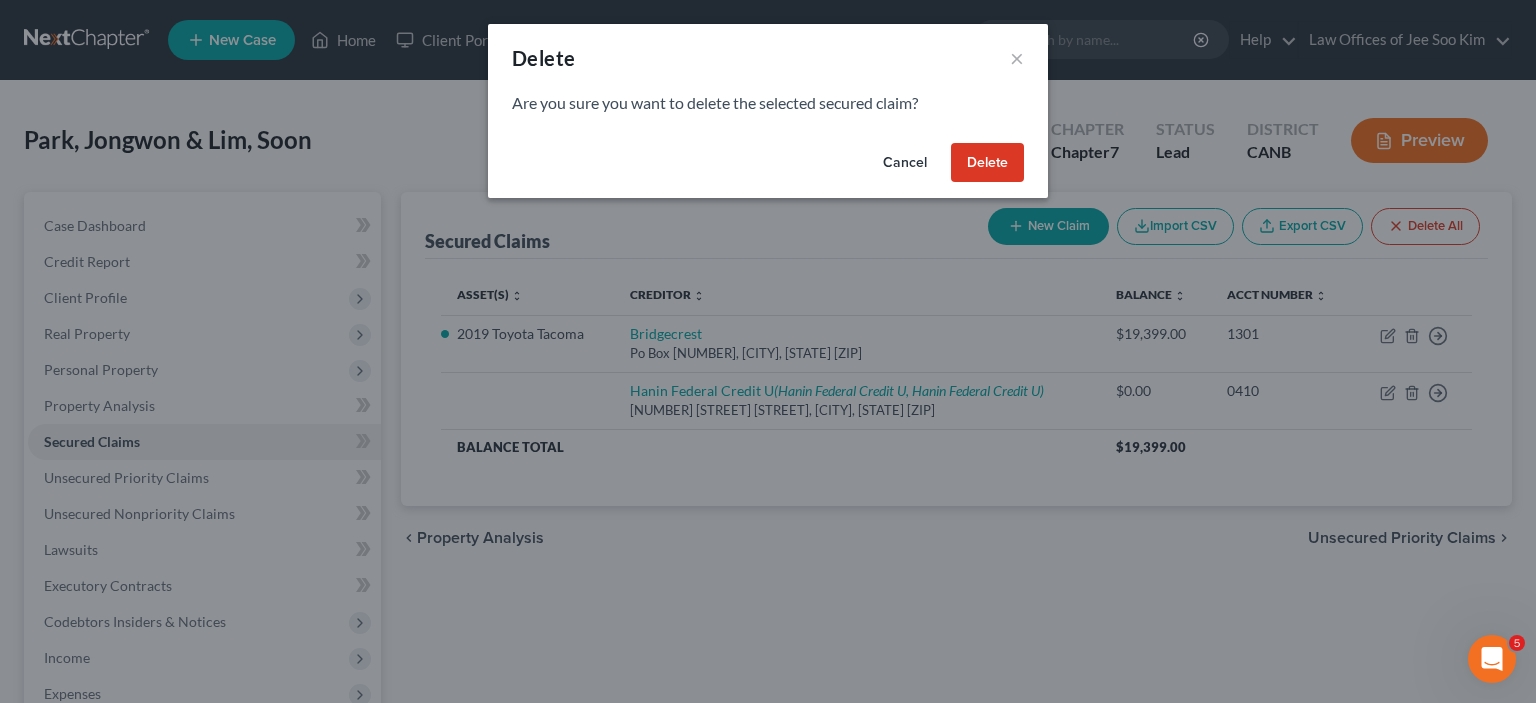 click on "Delete" at bounding box center [987, 163] 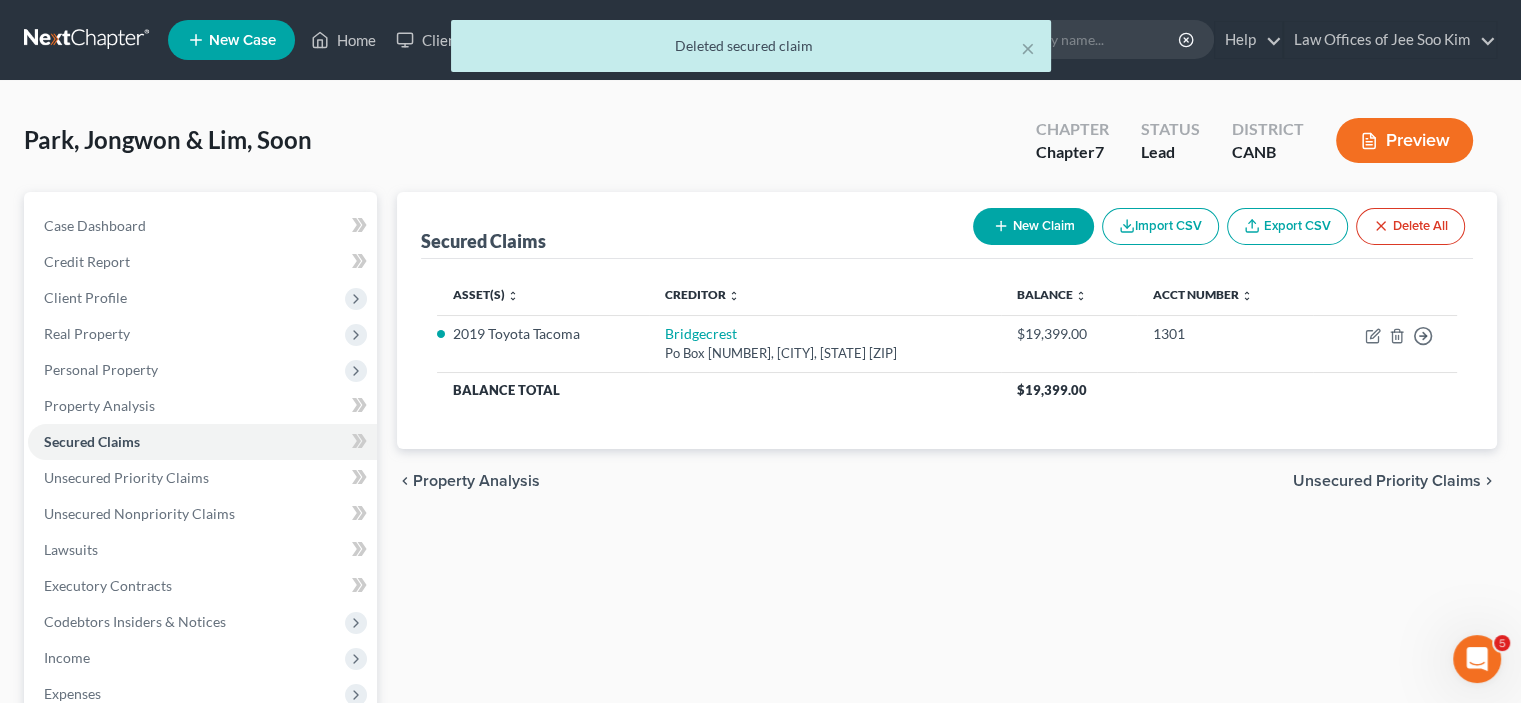click on "Unsecured Priority Claims" at bounding box center [1387, 481] 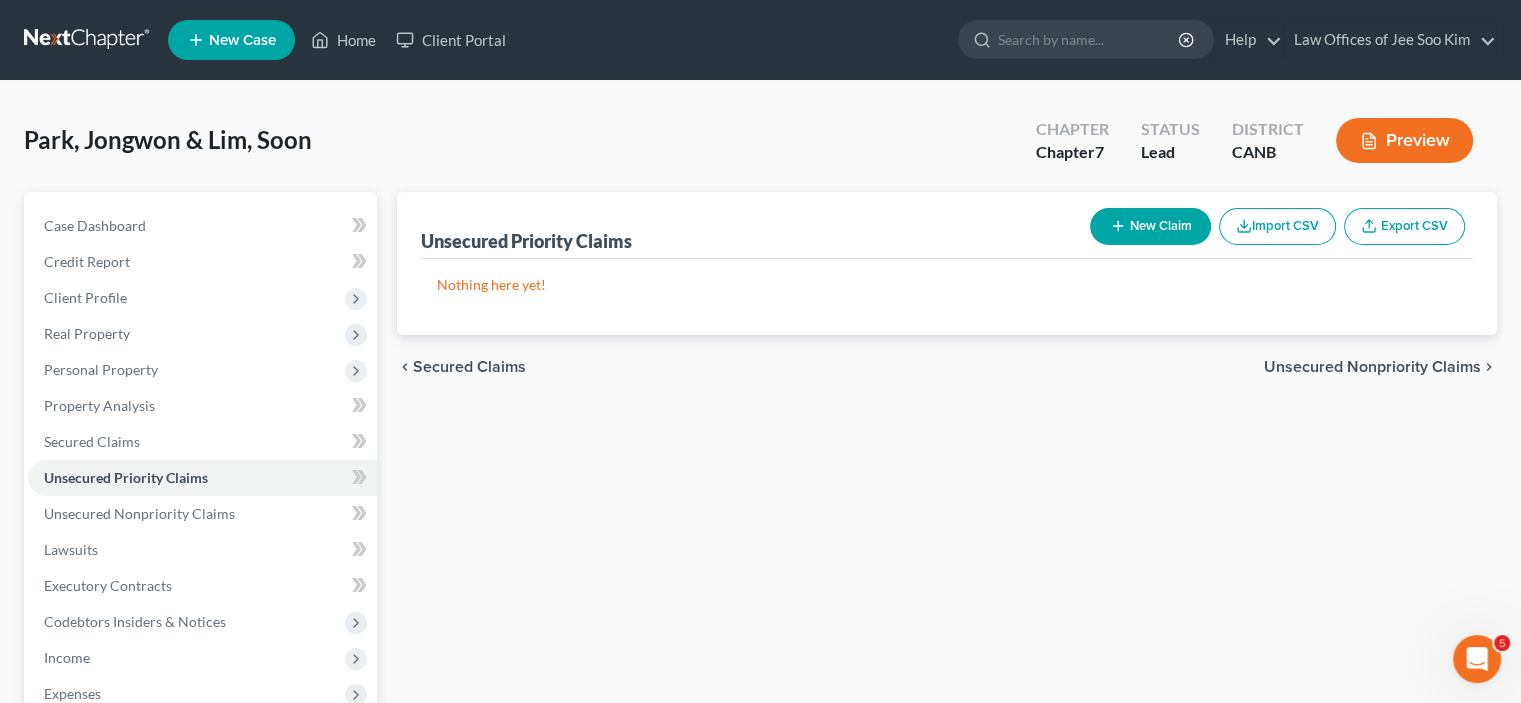 click on "Unsecured Nonpriority Claims" at bounding box center (1372, 367) 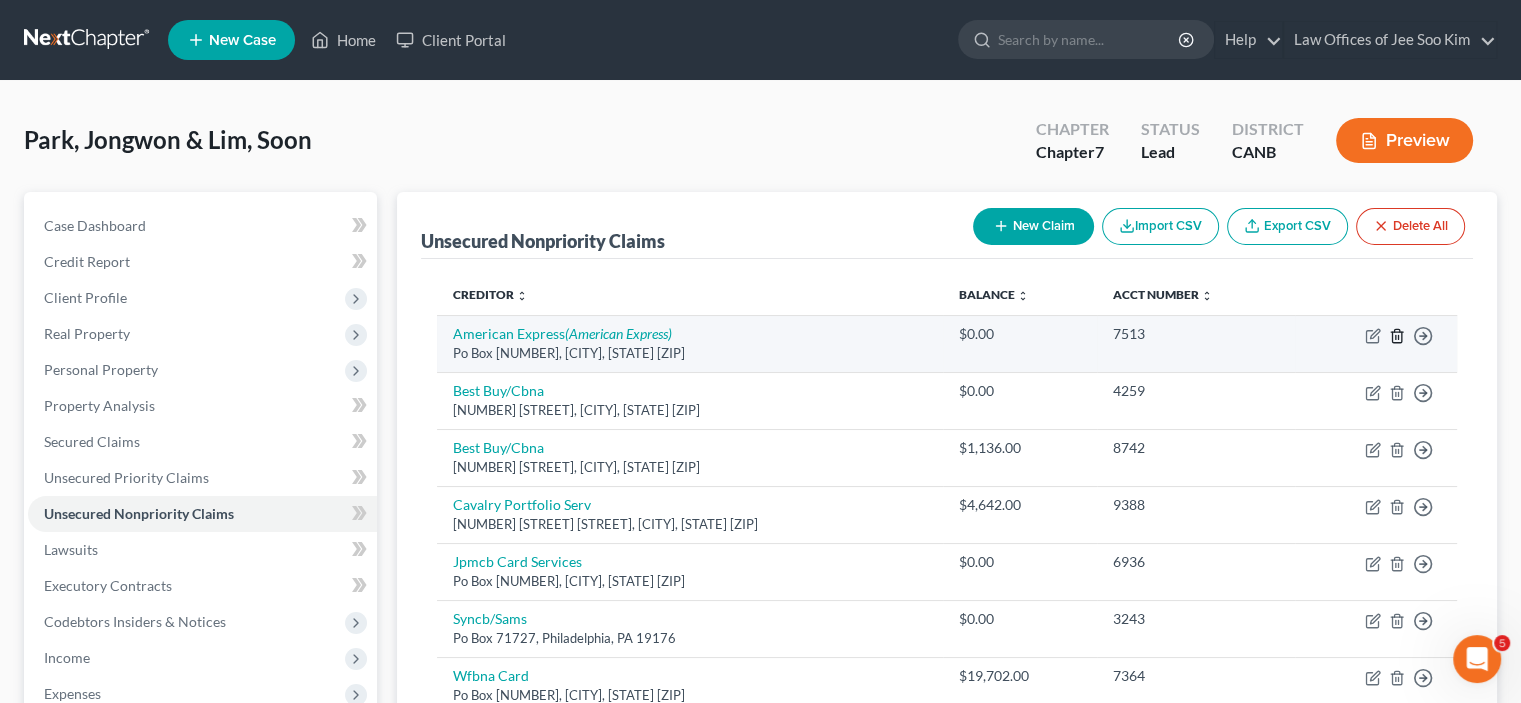 click 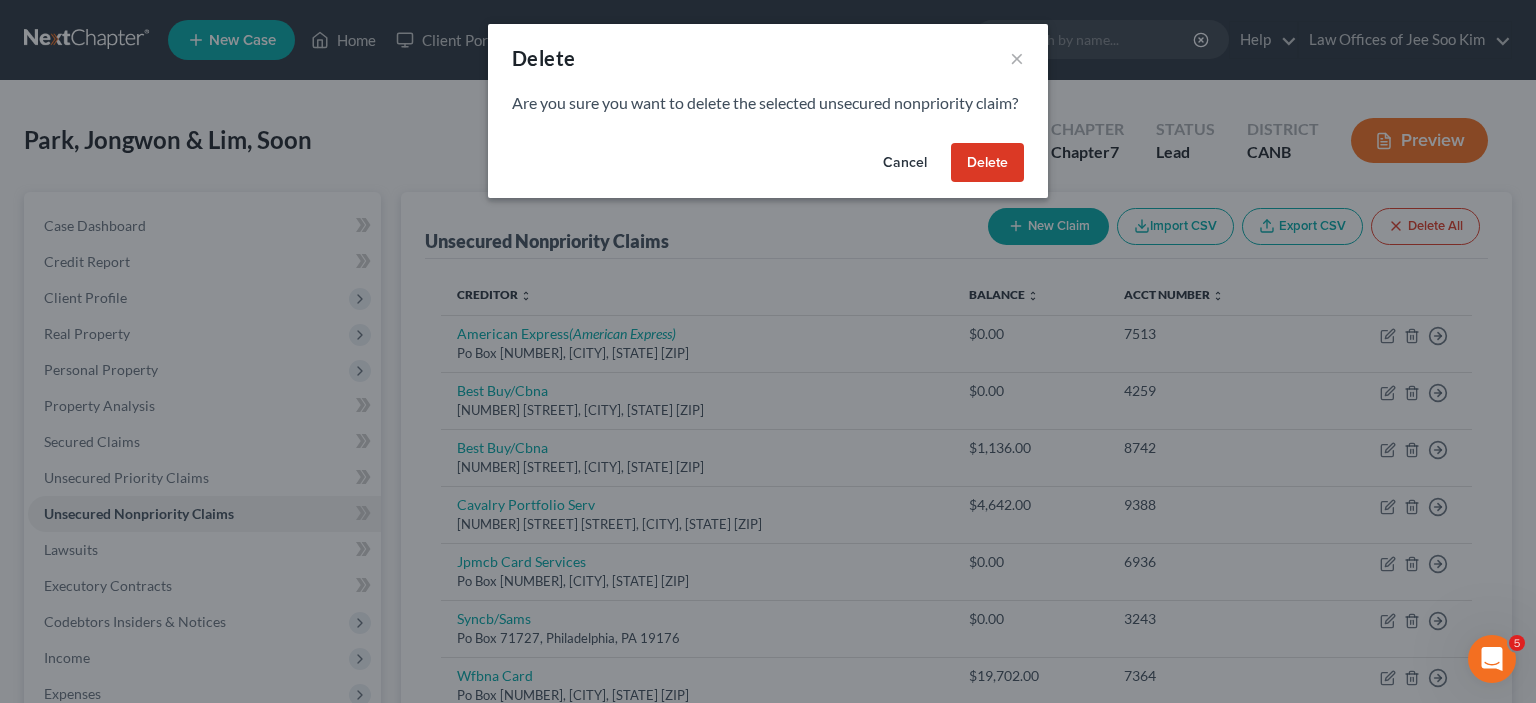 click on "Delete" at bounding box center [987, 163] 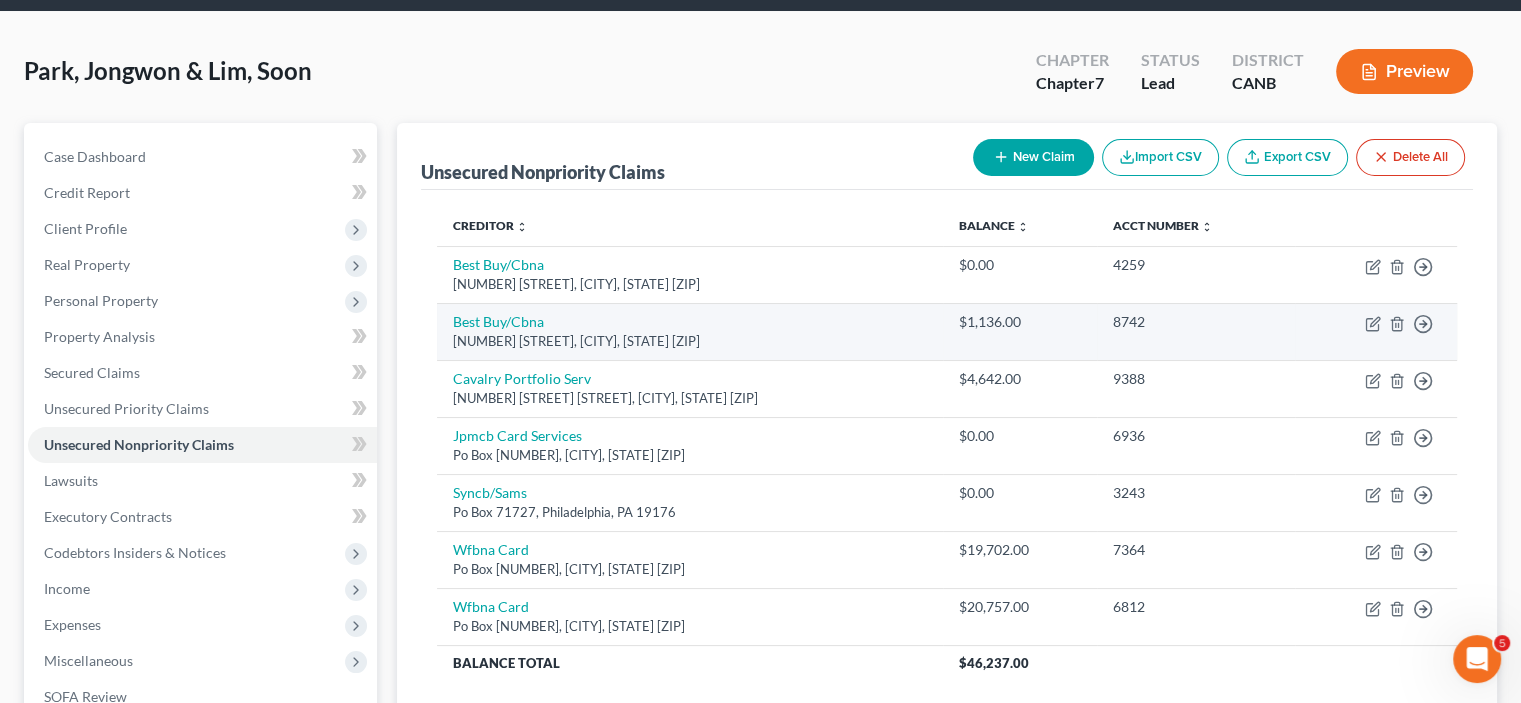 scroll, scrollTop: 100, scrollLeft: 0, axis: vertical 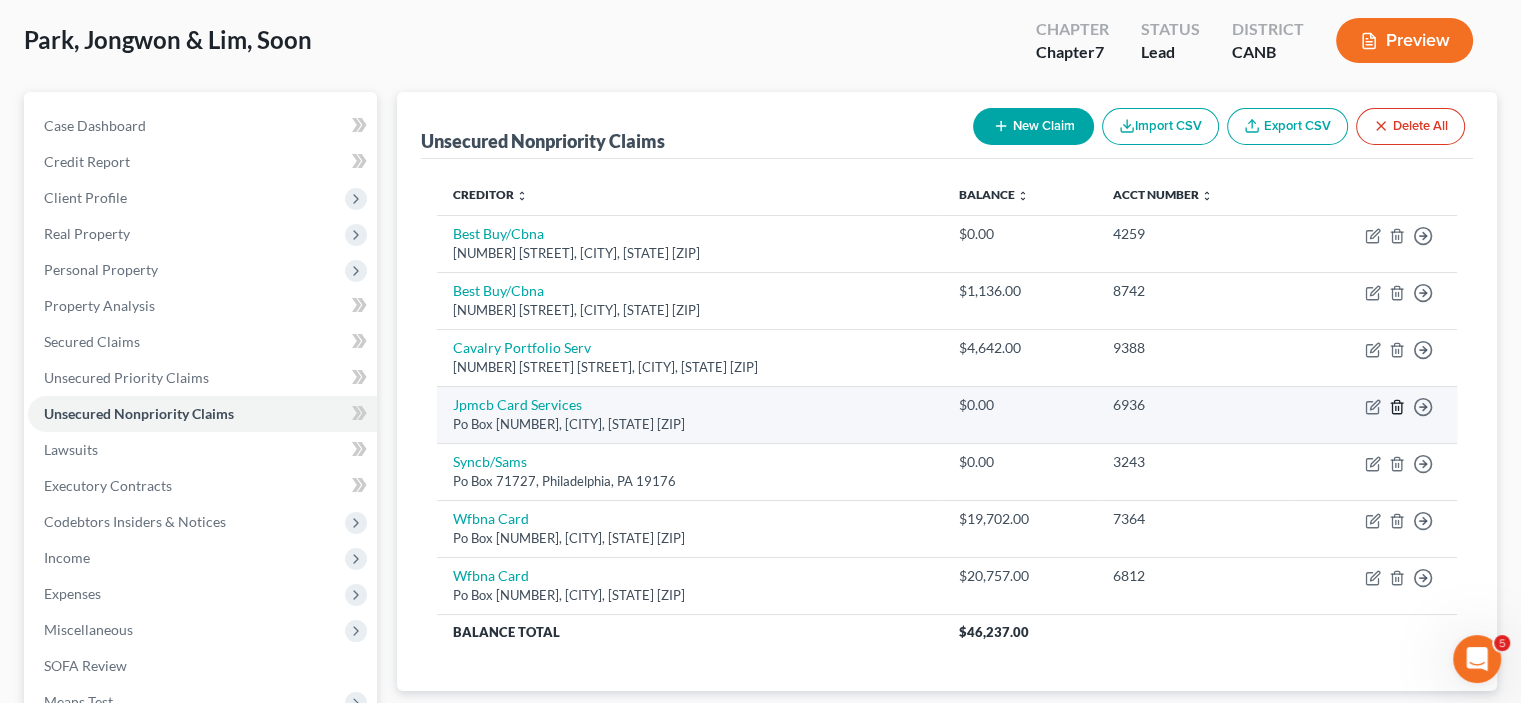 click 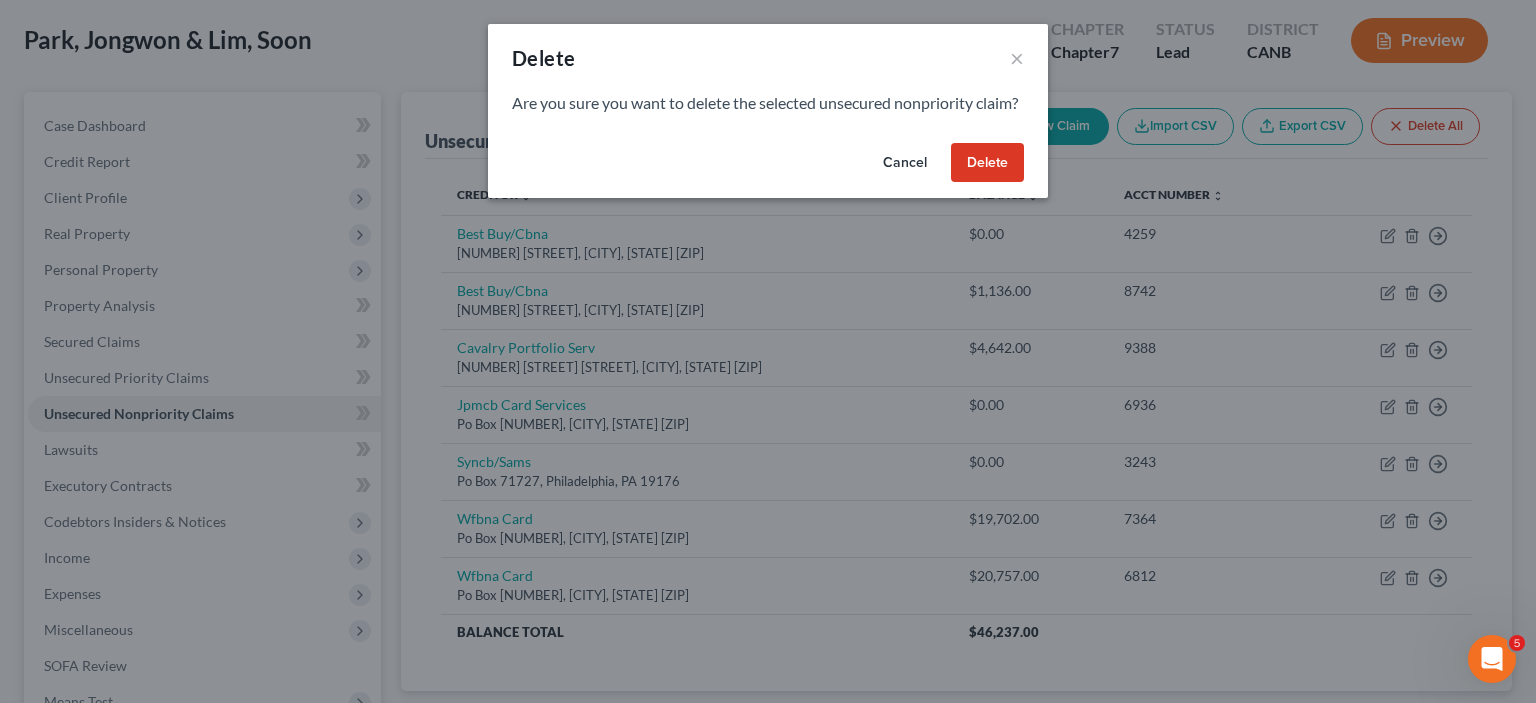 click on "Delete" at bounding box center (987, 163) 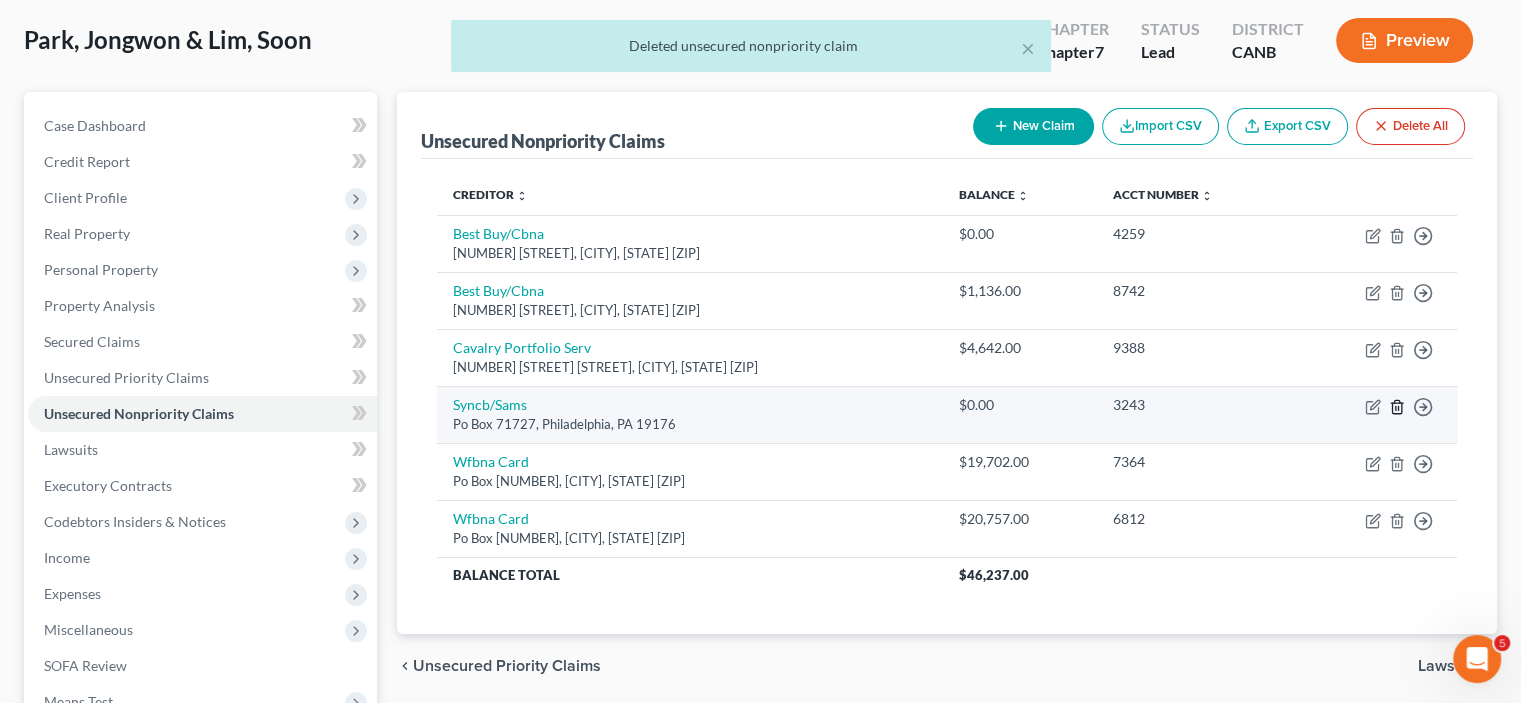 click 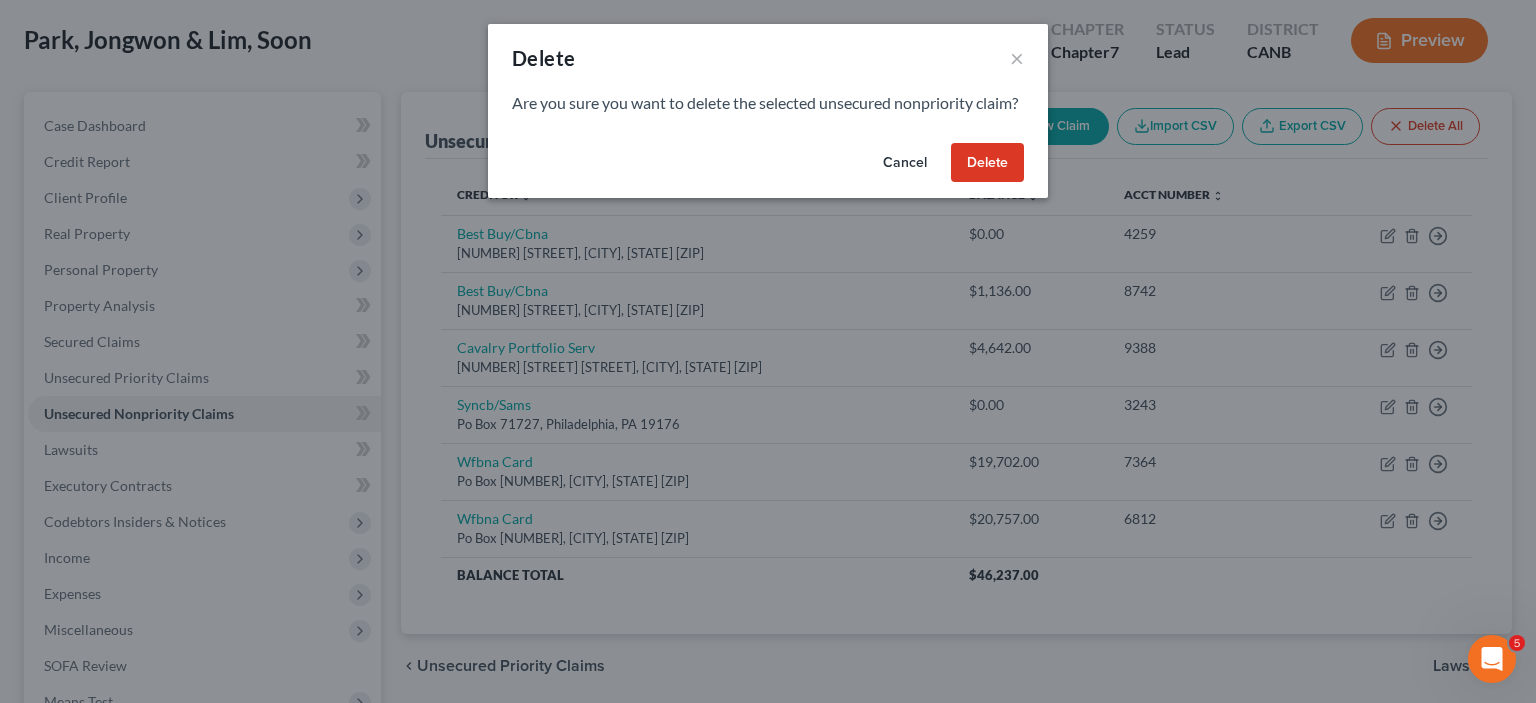 click on "Delete" at bounding box center [987, 163] 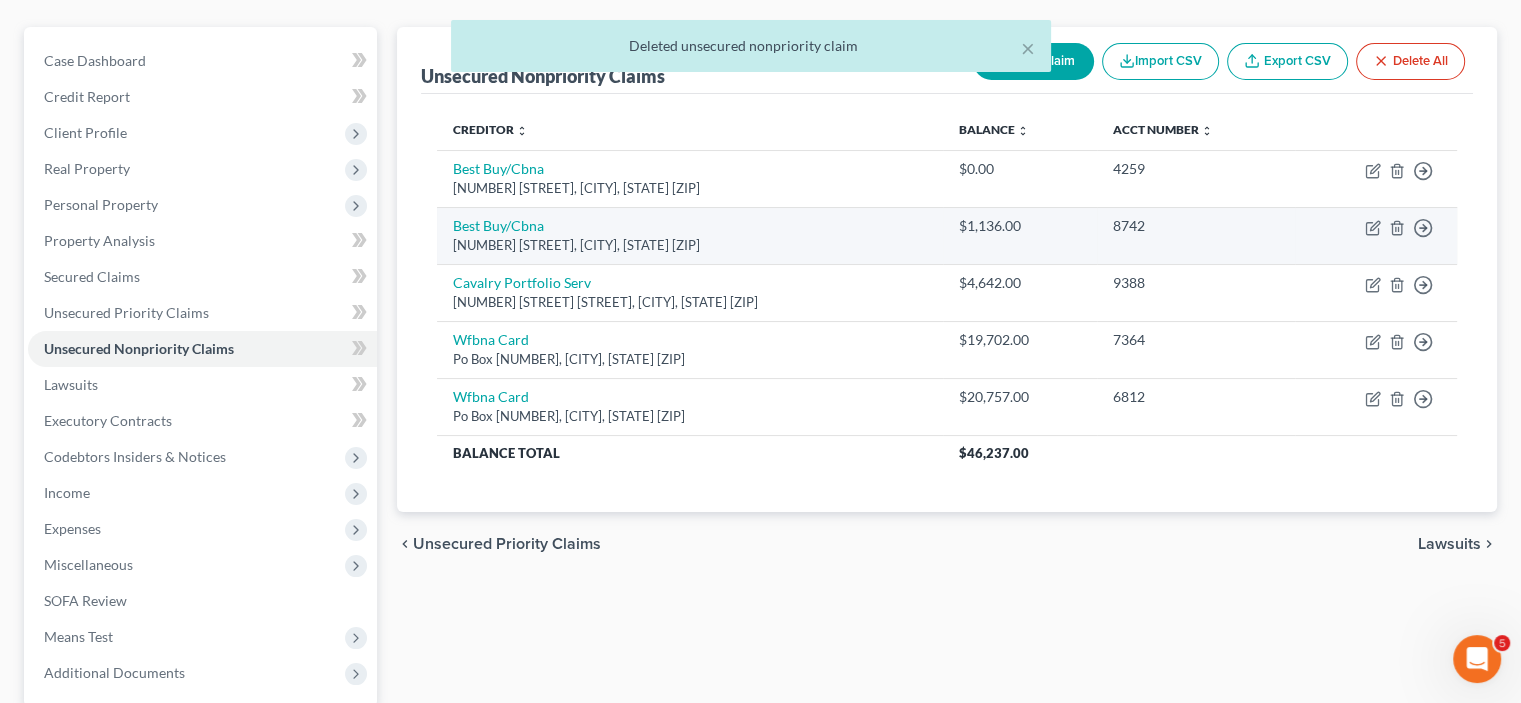 scroll, scrollTop: 200, scrollLeft: 0, axis: vertical 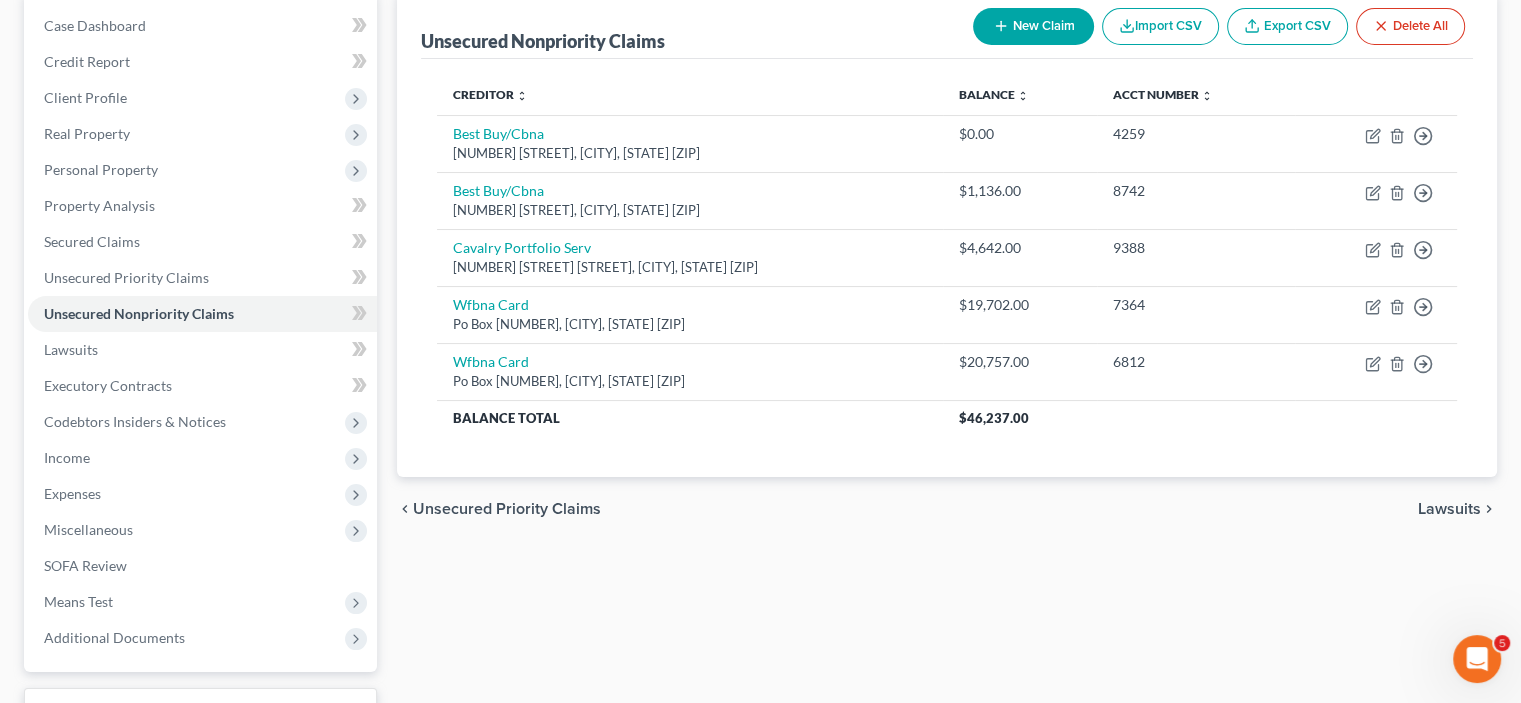 click on "Lawsuits" at bounding box center (1449, 509) 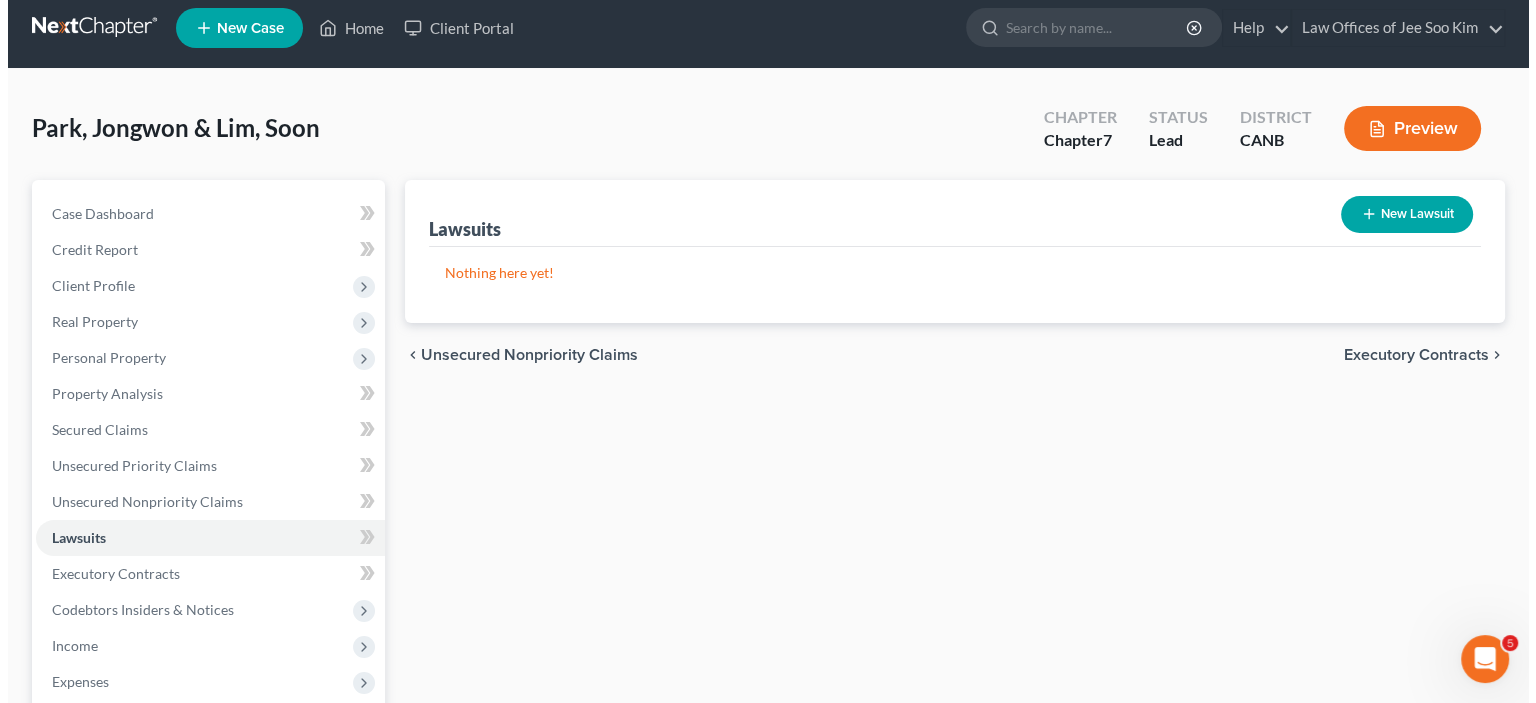 scroll, scrollTop: 0, scrollLeft: 0, axis: both 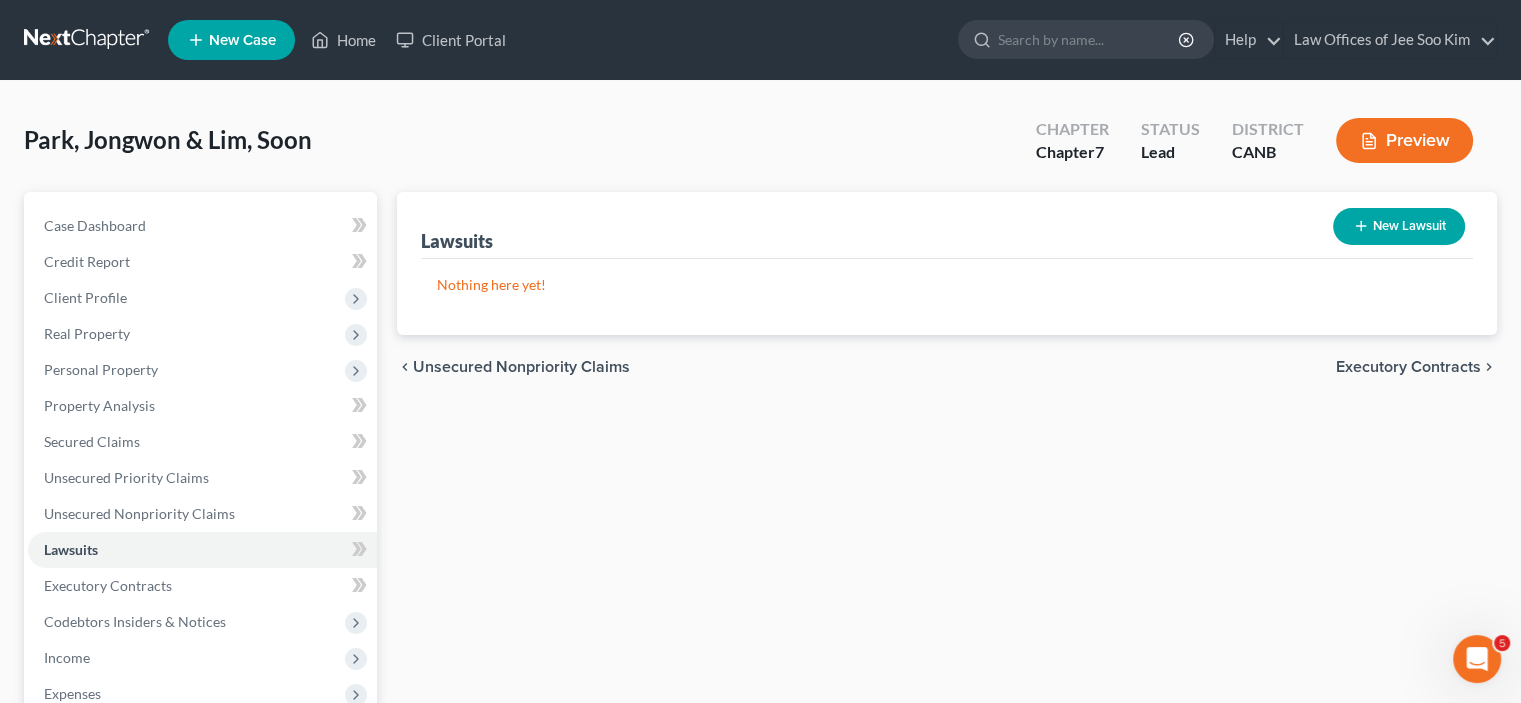 click on "New Lawsuit" at bounding box center (1399, 226) 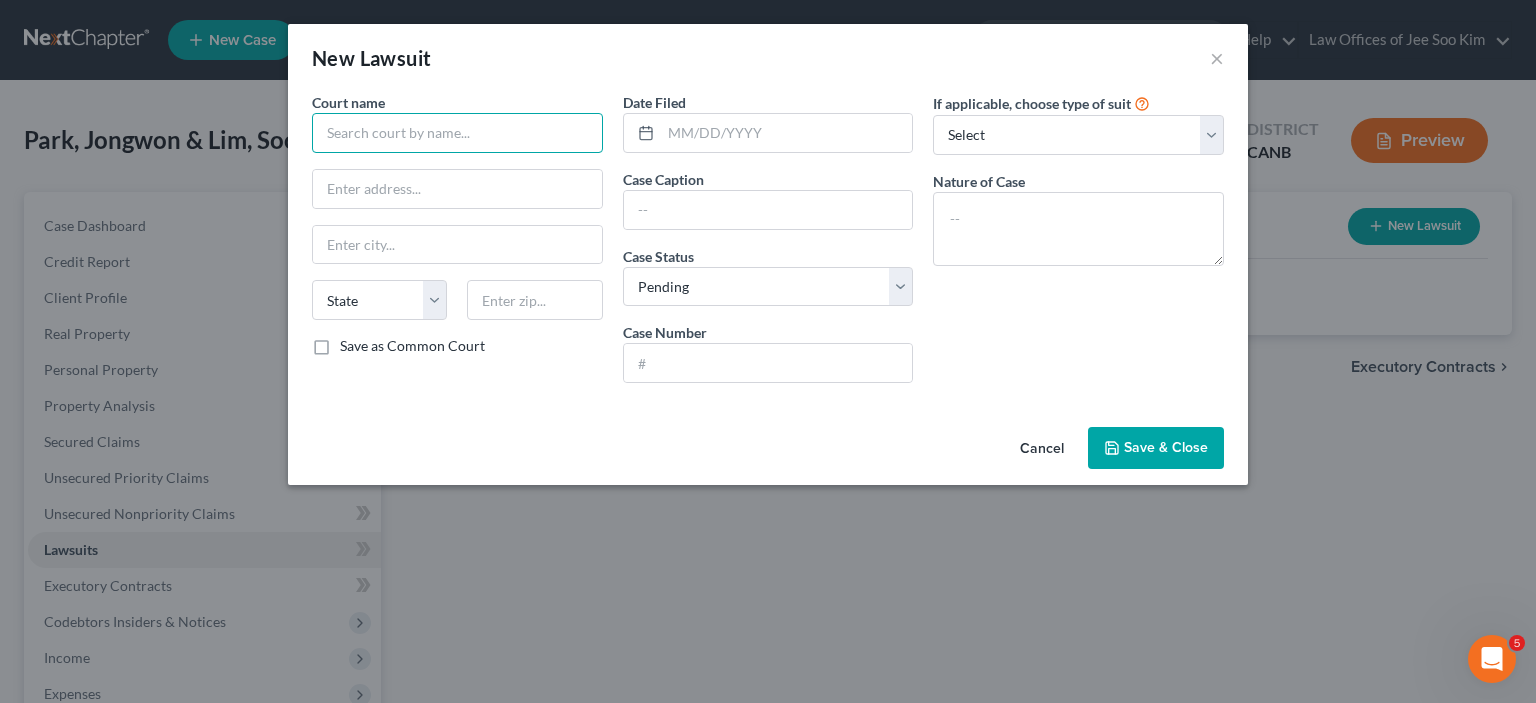 click at bounding box center (457, 133) 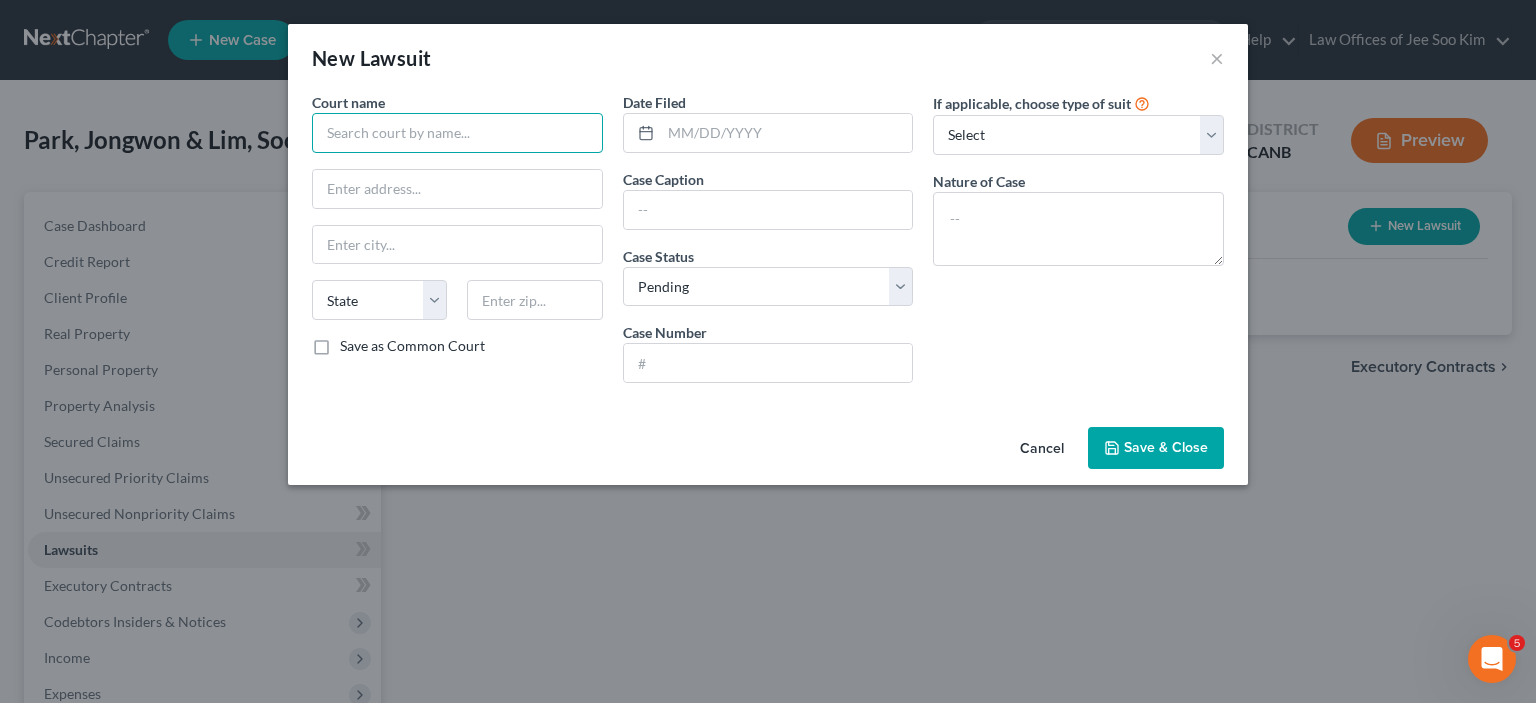 click at bounding box center [457, 133] 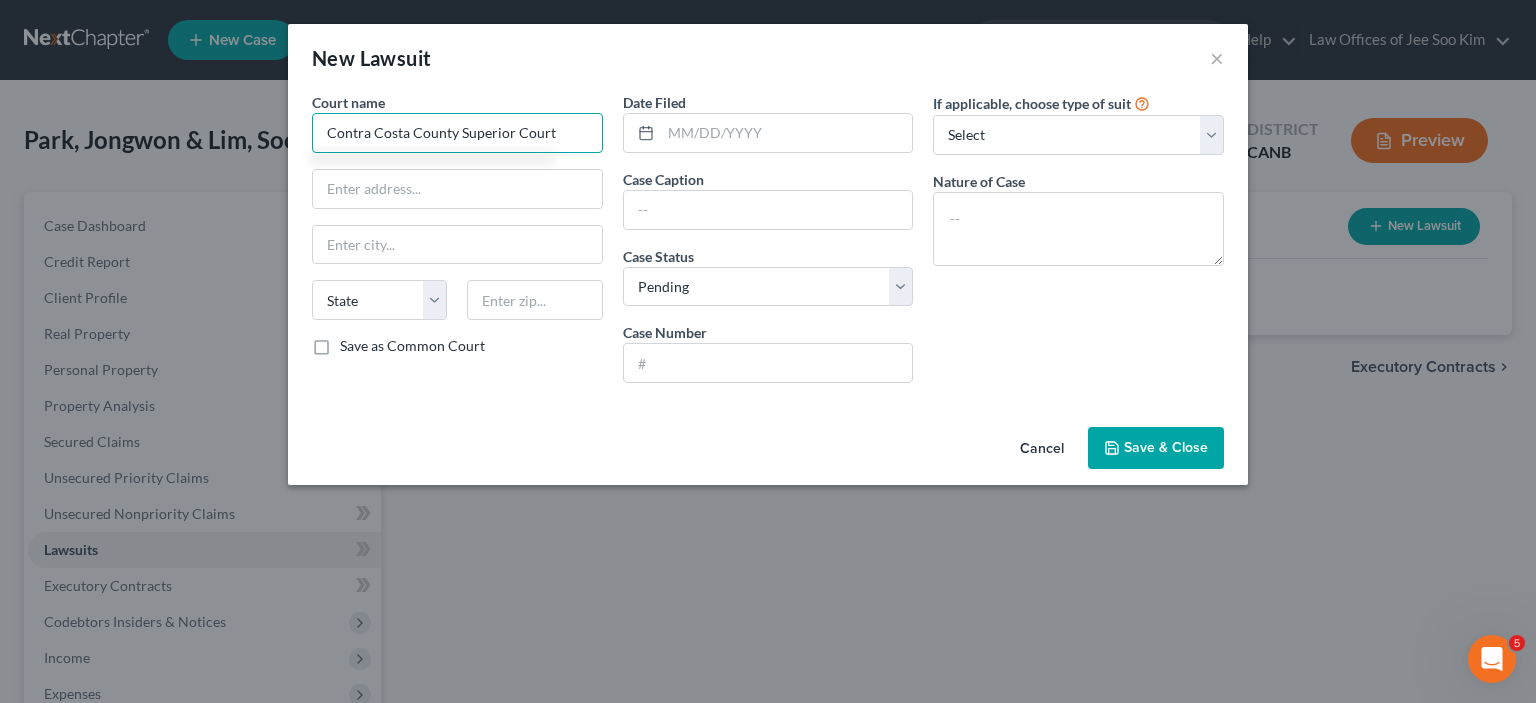 type on "Contra Costa County Superior Court" 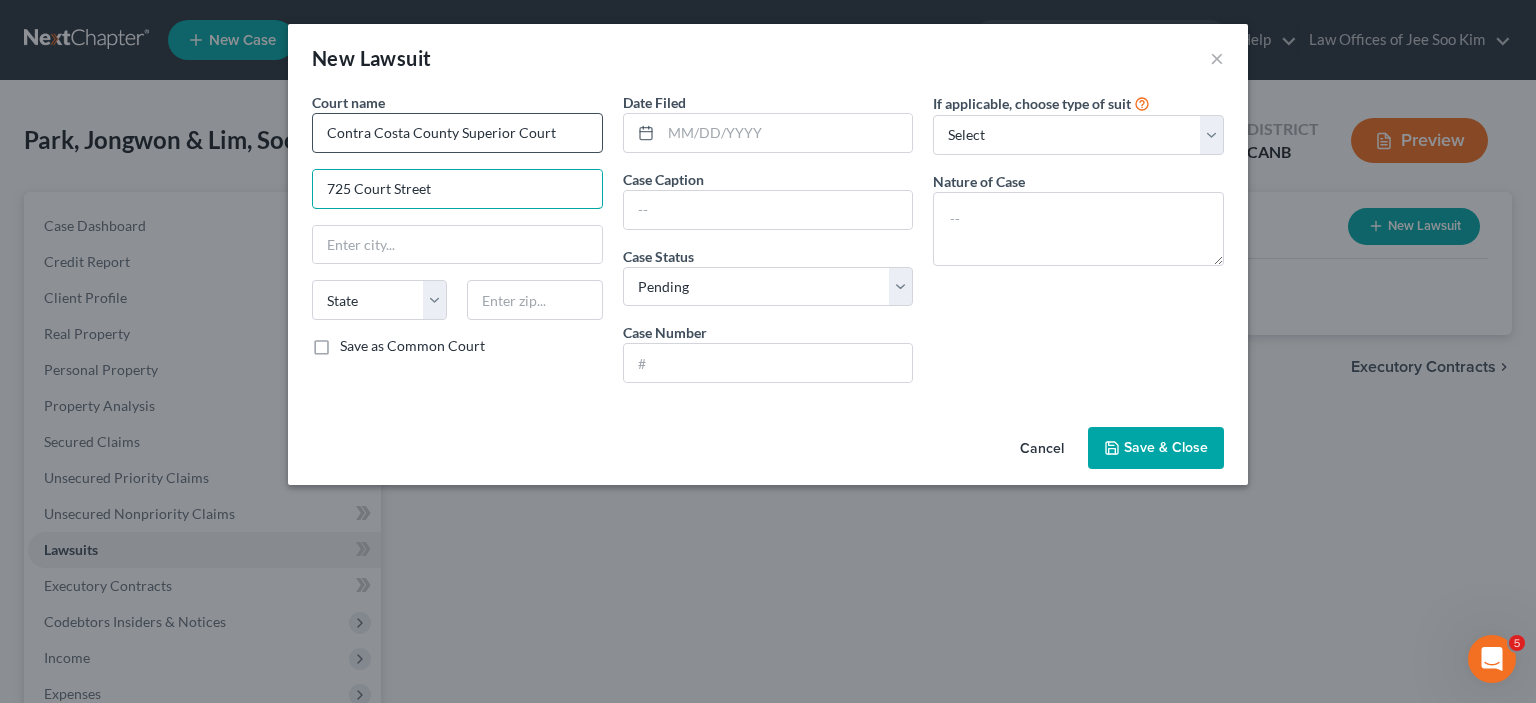type on "725 Court Street" 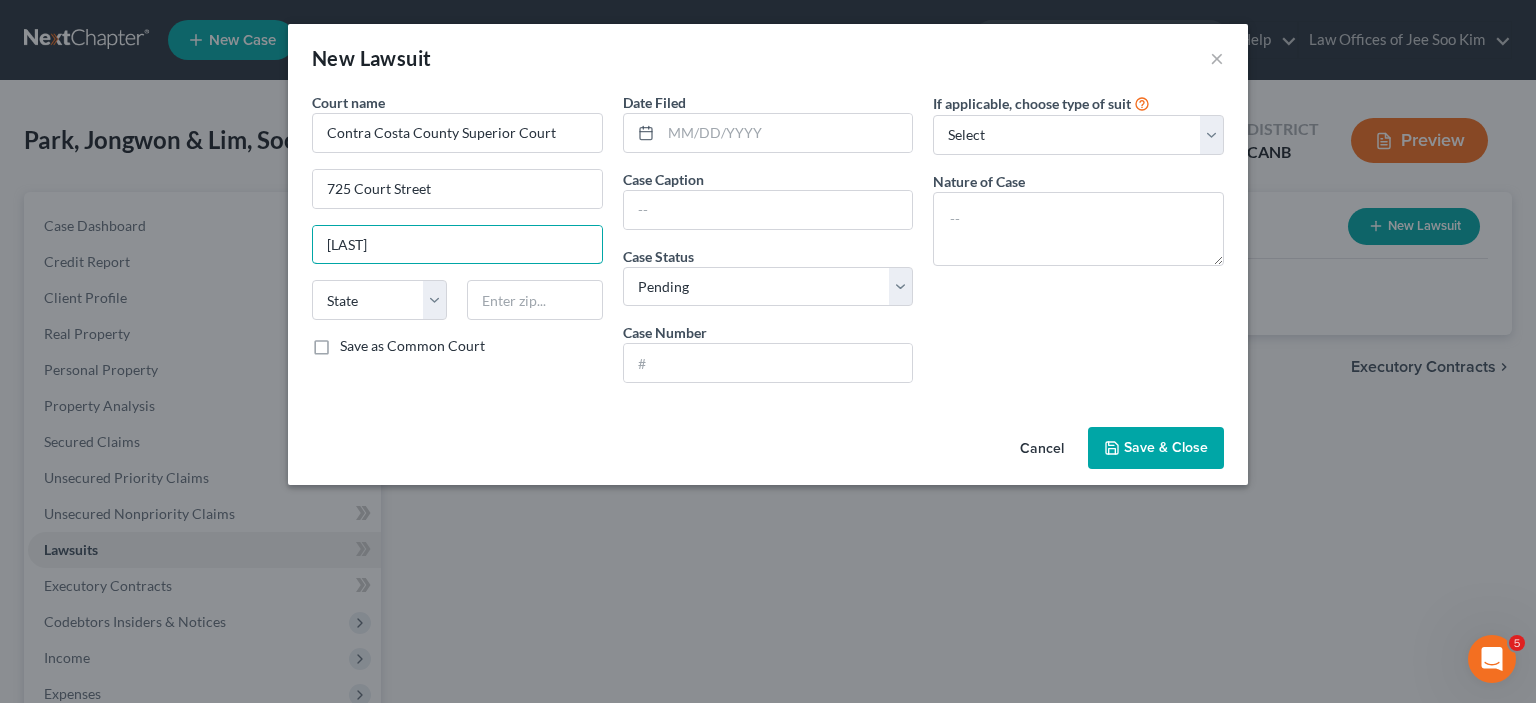 type on "[LAST]" 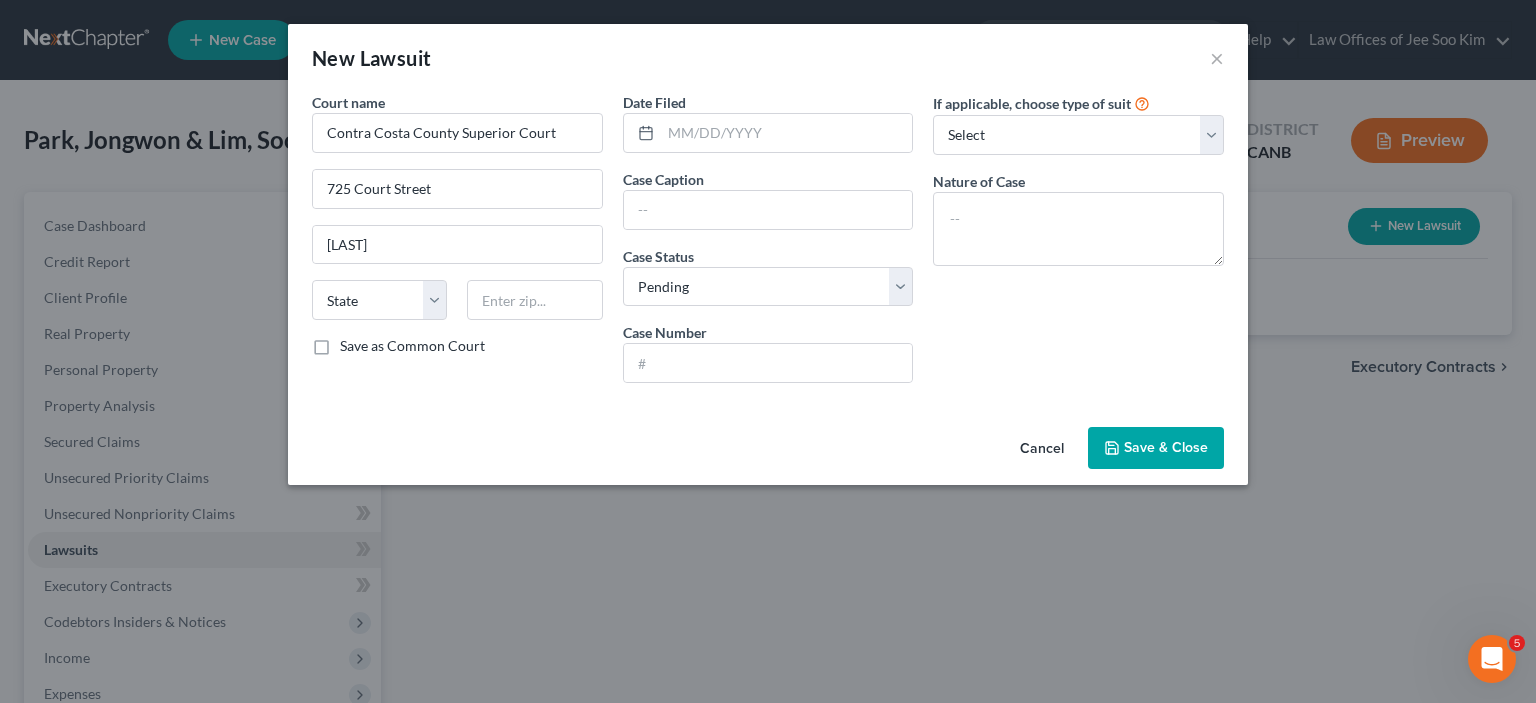 drag, startPoint x: 384, startPoint y: 404, endPoint x: 405, endPoint y: 303, distance: 103.16007 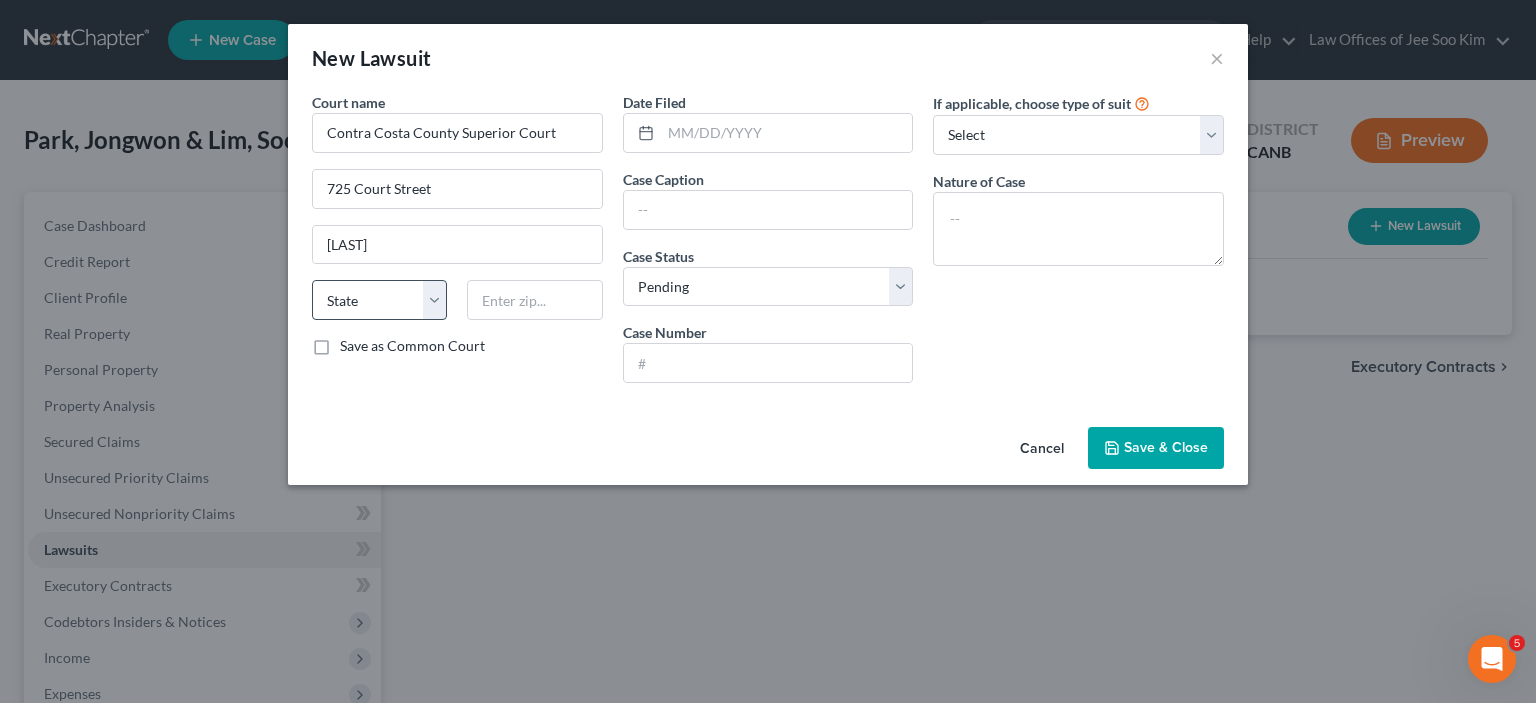 click on "Court name
*
Contra Costa County Superior Court                      725 Court Street Martinez State AL AK AR AZ CA CO CT DE DC FL GA GU HI ID IL IN IA KS KY LA ME MD MA MI MN MS MO MT NC ND NE NV NH NJ NM NY OH OK OR PA PR RI SC SD TN TX UT VI VA VT WA WV WI WY Save as Common Court Date Filed         Case Caption
Case Status
*
Select Pending On Appeal Concluded Case Number If applicable, choose type of suit     Select Repossession Garnishment Foreclosure Attached, Seized, Or Levied Other Nature of Case" at bounding box center [768, 255] 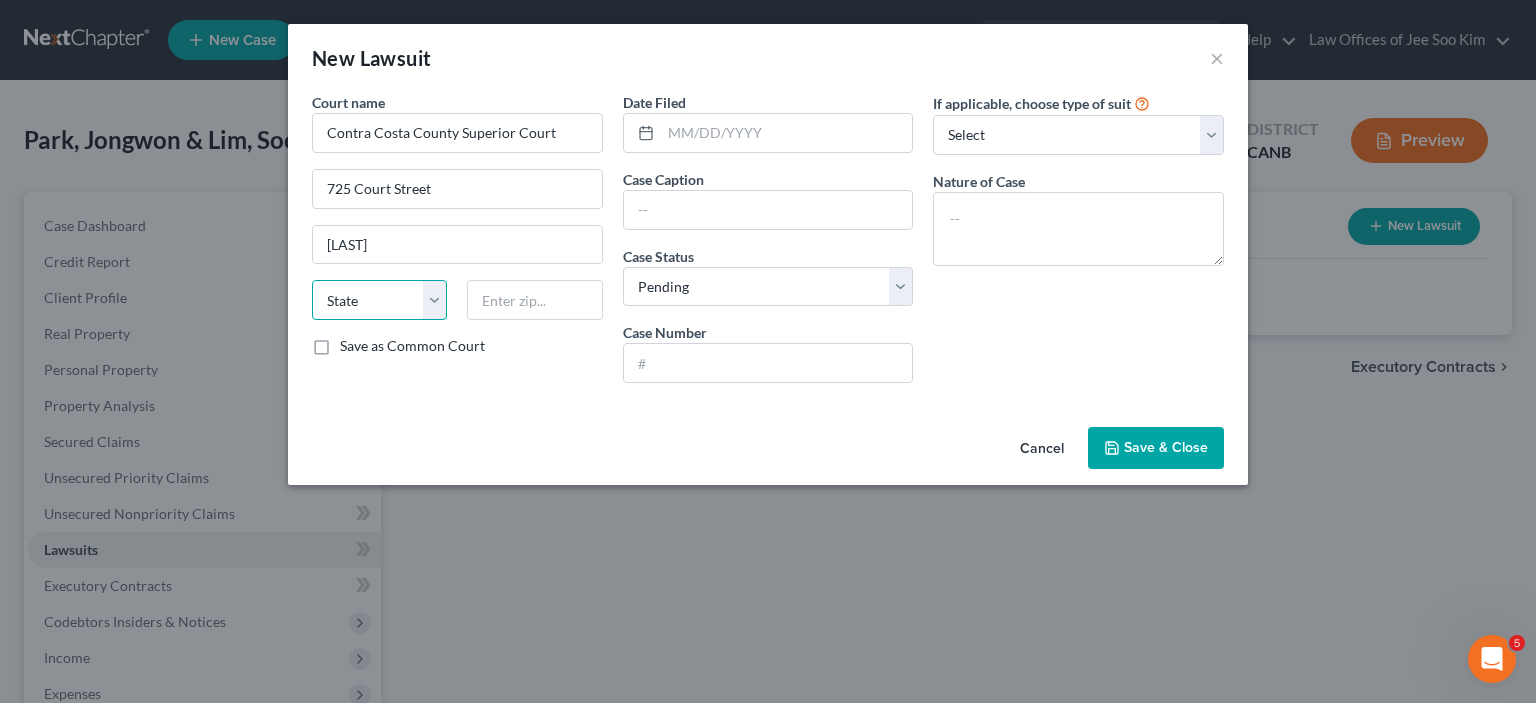 click on "State AL AK AR AZ CA CO CT DE DC FL GA GU HI ID IL IN IA KS KY LA ME MD MA MI MN MS MO MT NC ND NE NV NH NJ NM NY OH OK OR PA PR RI SC SD TN TX UT VI VA VT WA WV WI WY" at bounding box center (379, 300) 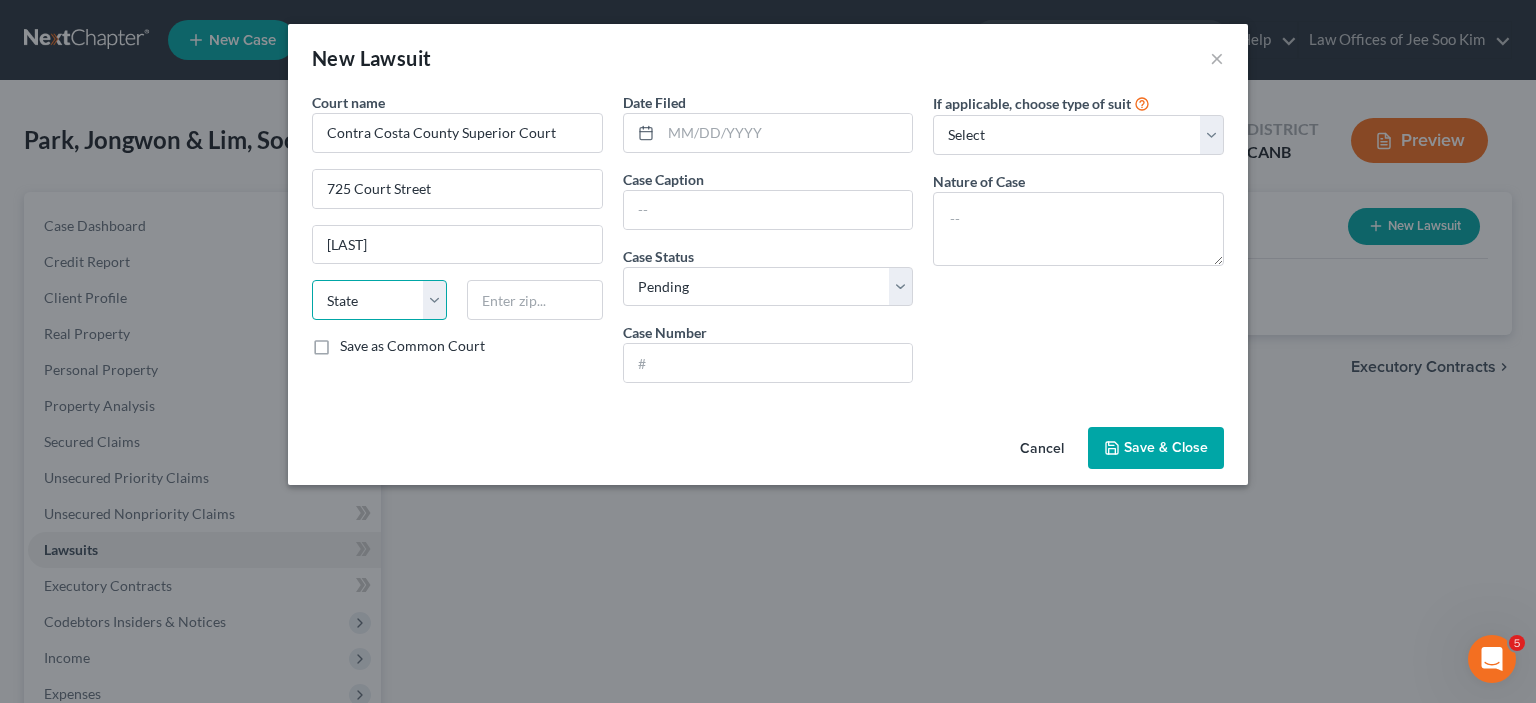 select on "4" 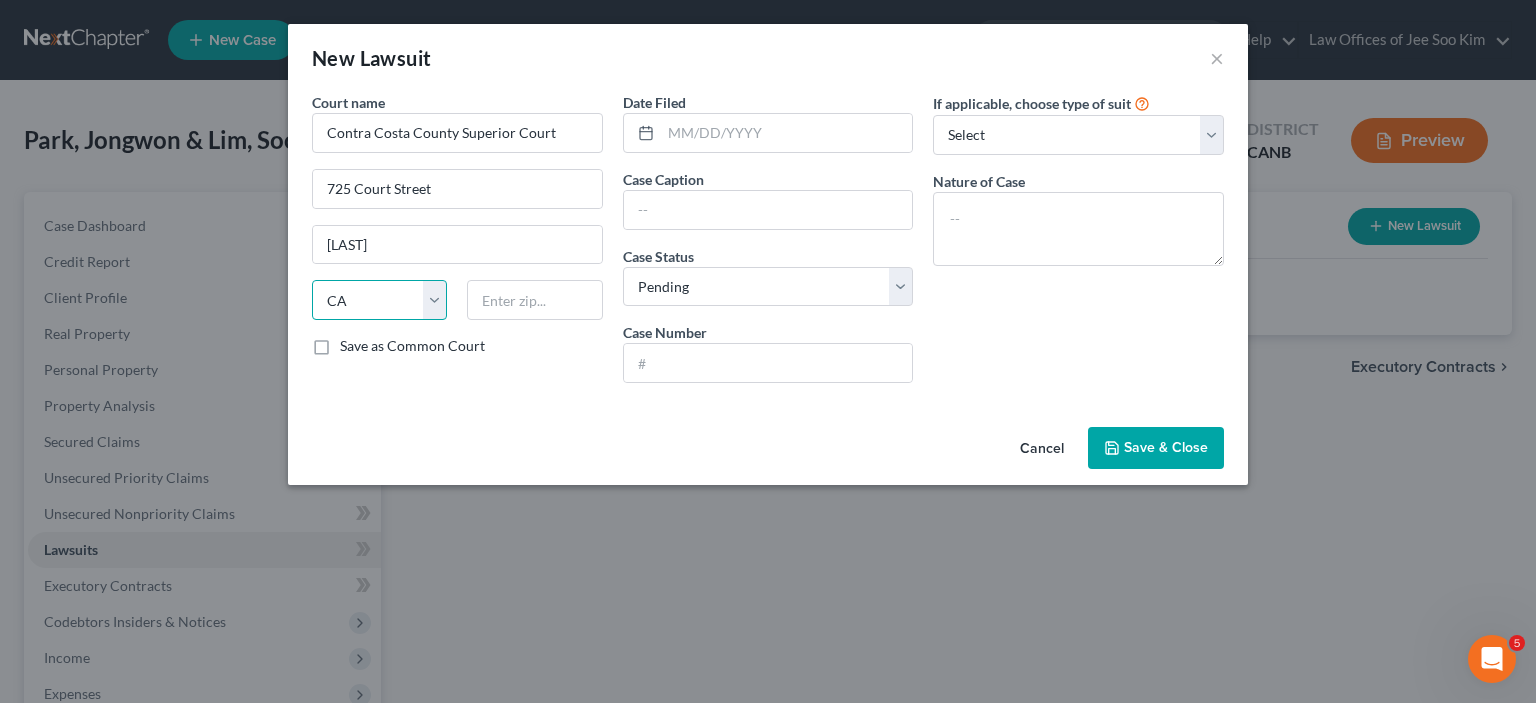 click on "State AL AK AR AZ CA CO CT DE DC FL GA GU HI ID IL IN IA KS KY LA ME MD MA MI MN MS MO MT NC ND NE NV NH NJ NM NY OH OK OR PA PR RI SC SD TN TX UT VI VA VT WA WV WI WY" at bounding box center (379, 300) 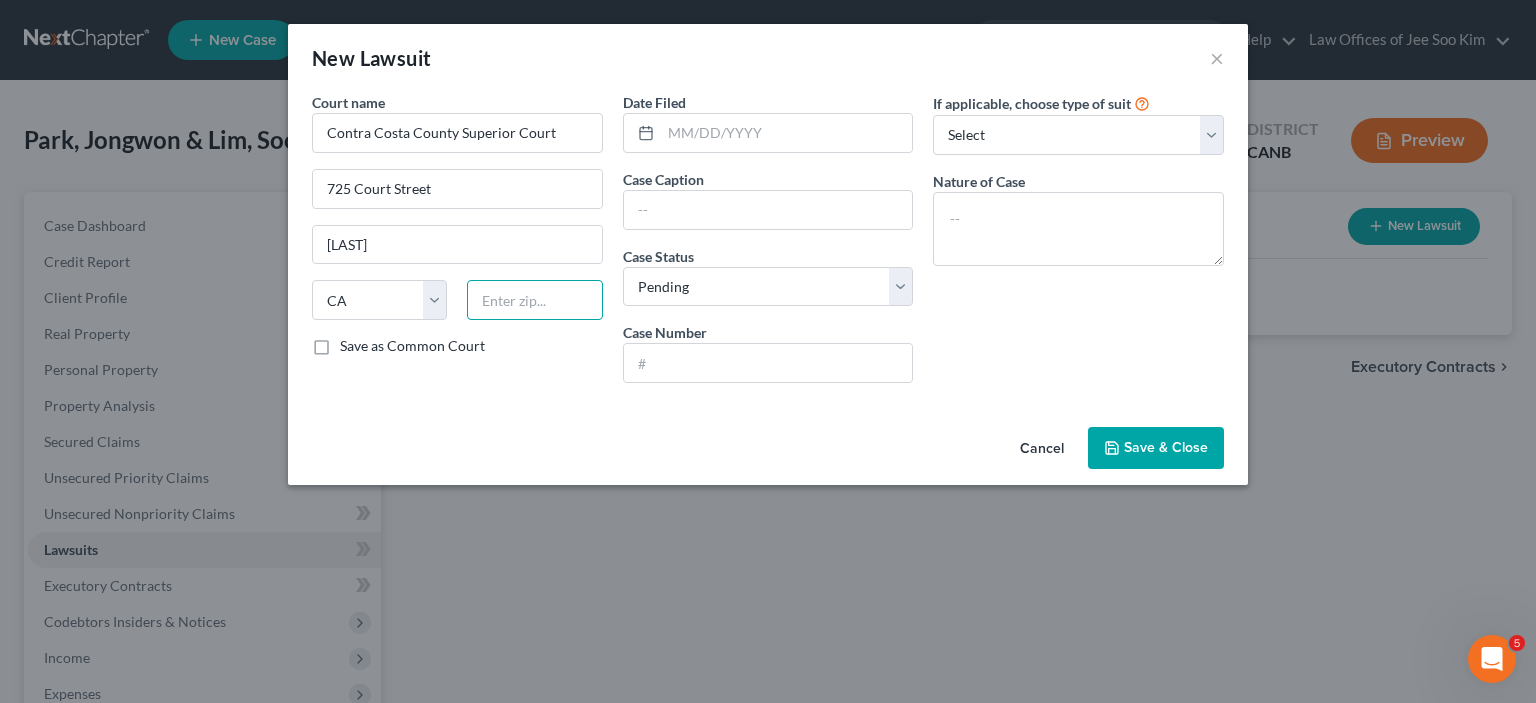 click at bounding box center (534, 300) 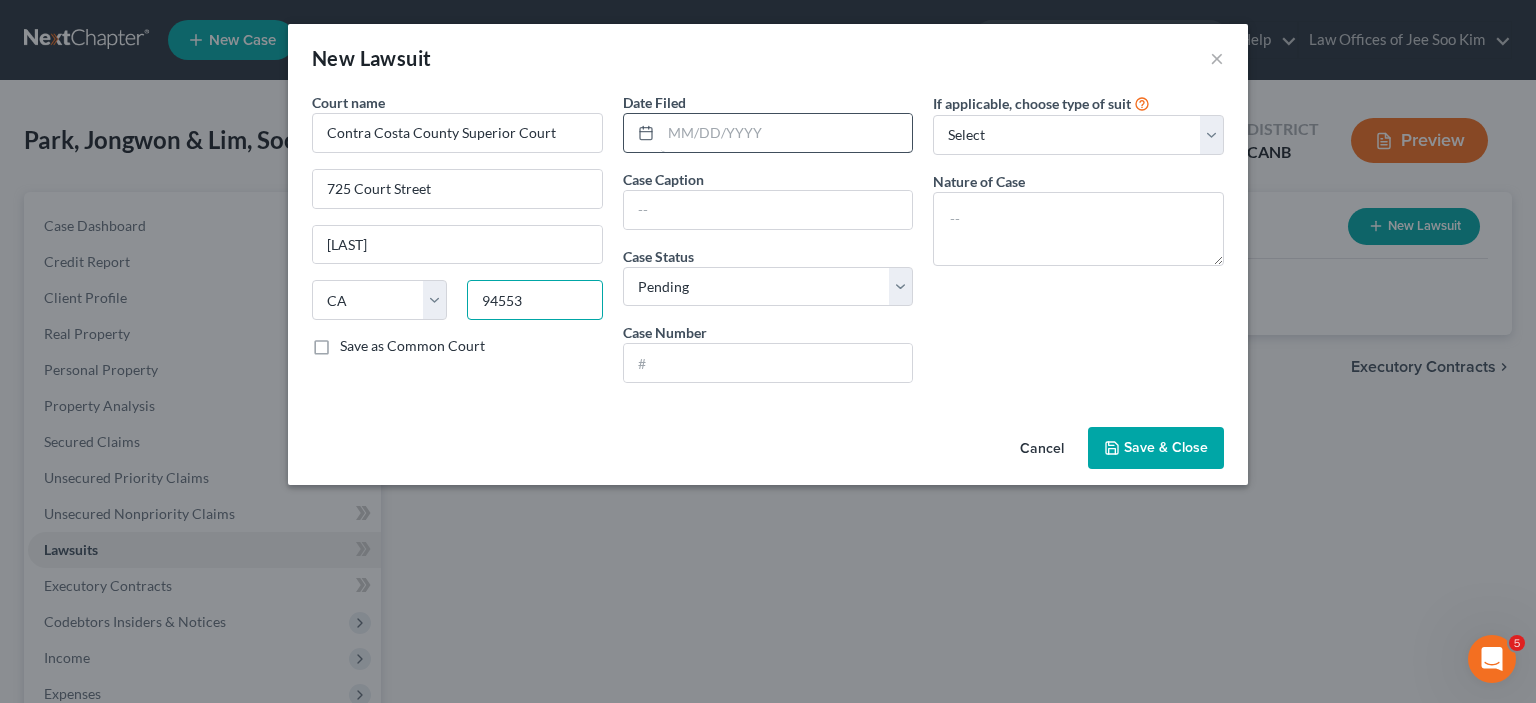 type on "94553" 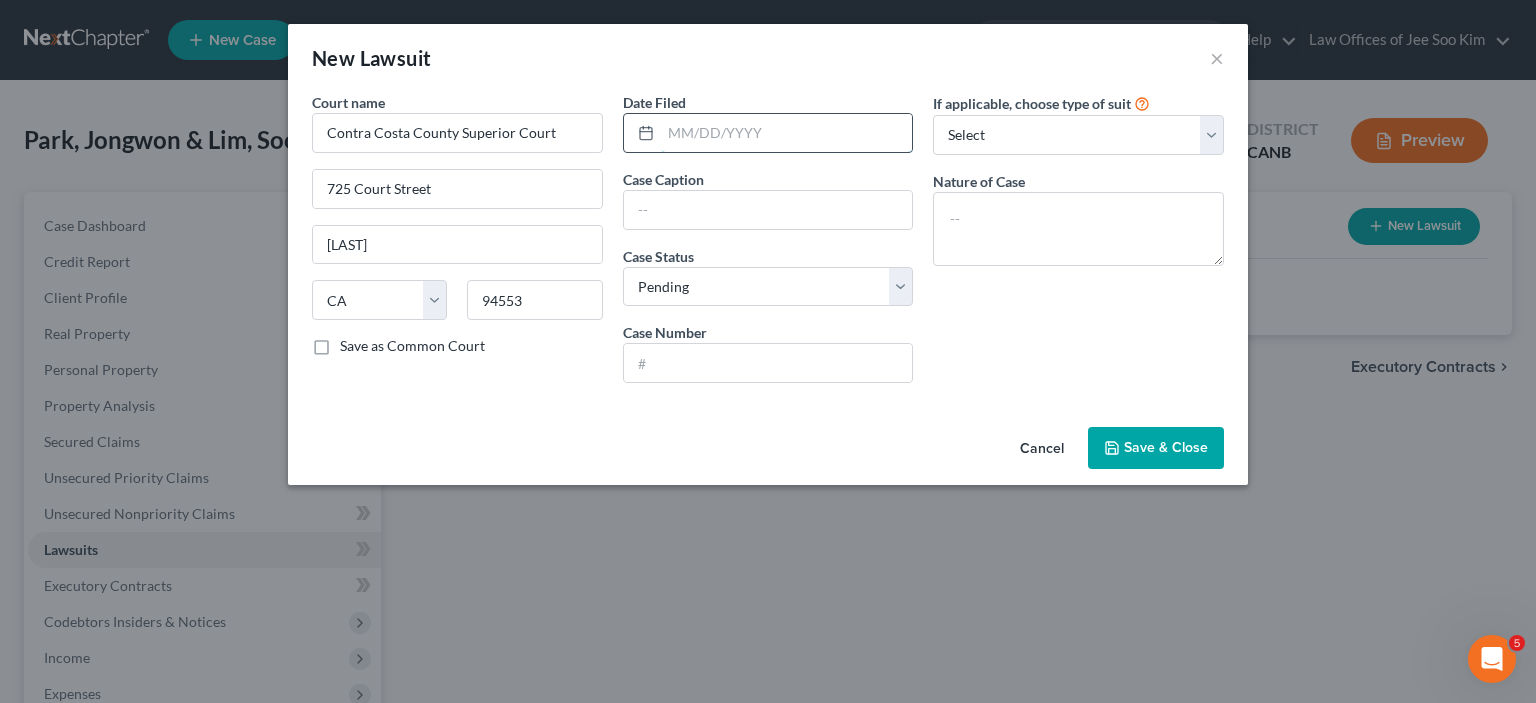 click at bounding box center (787, 133) 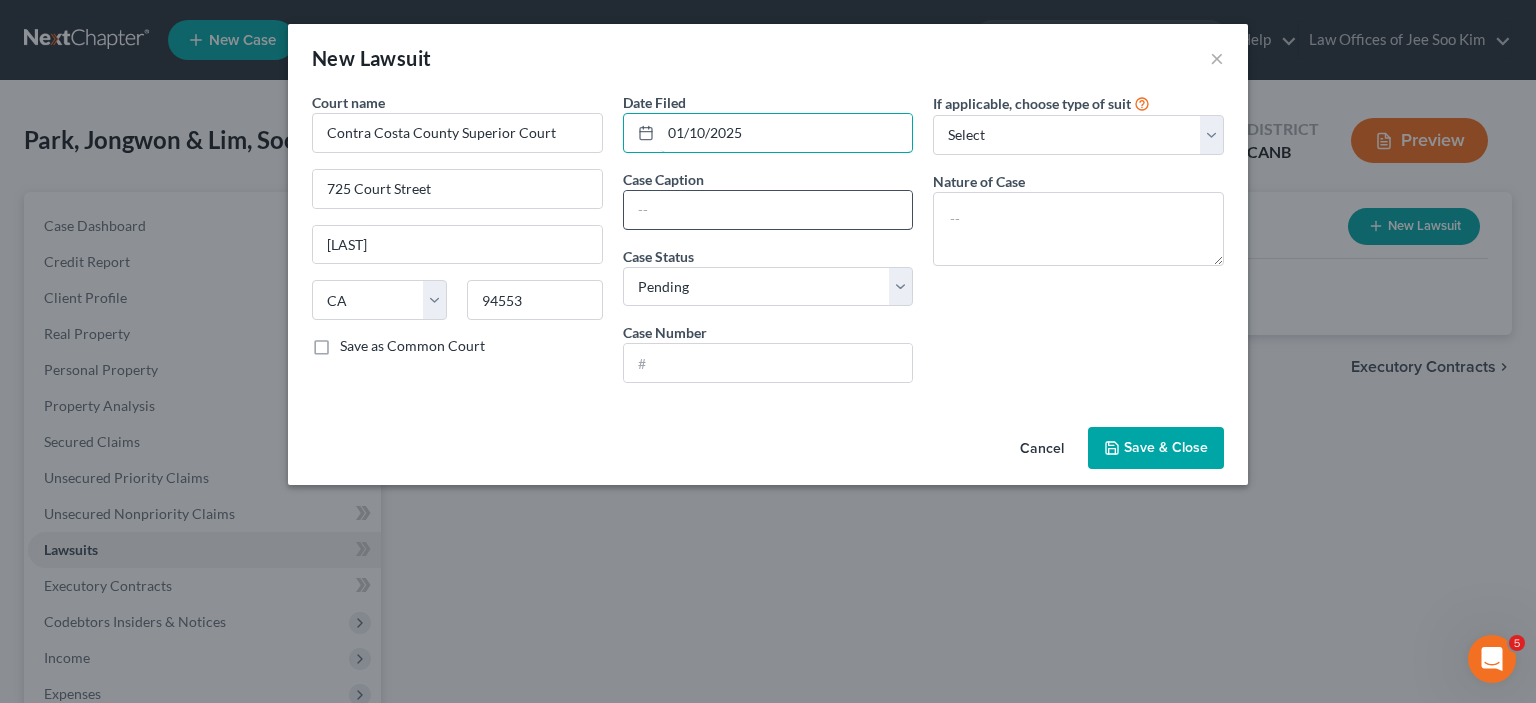 type on "01/10/2025" 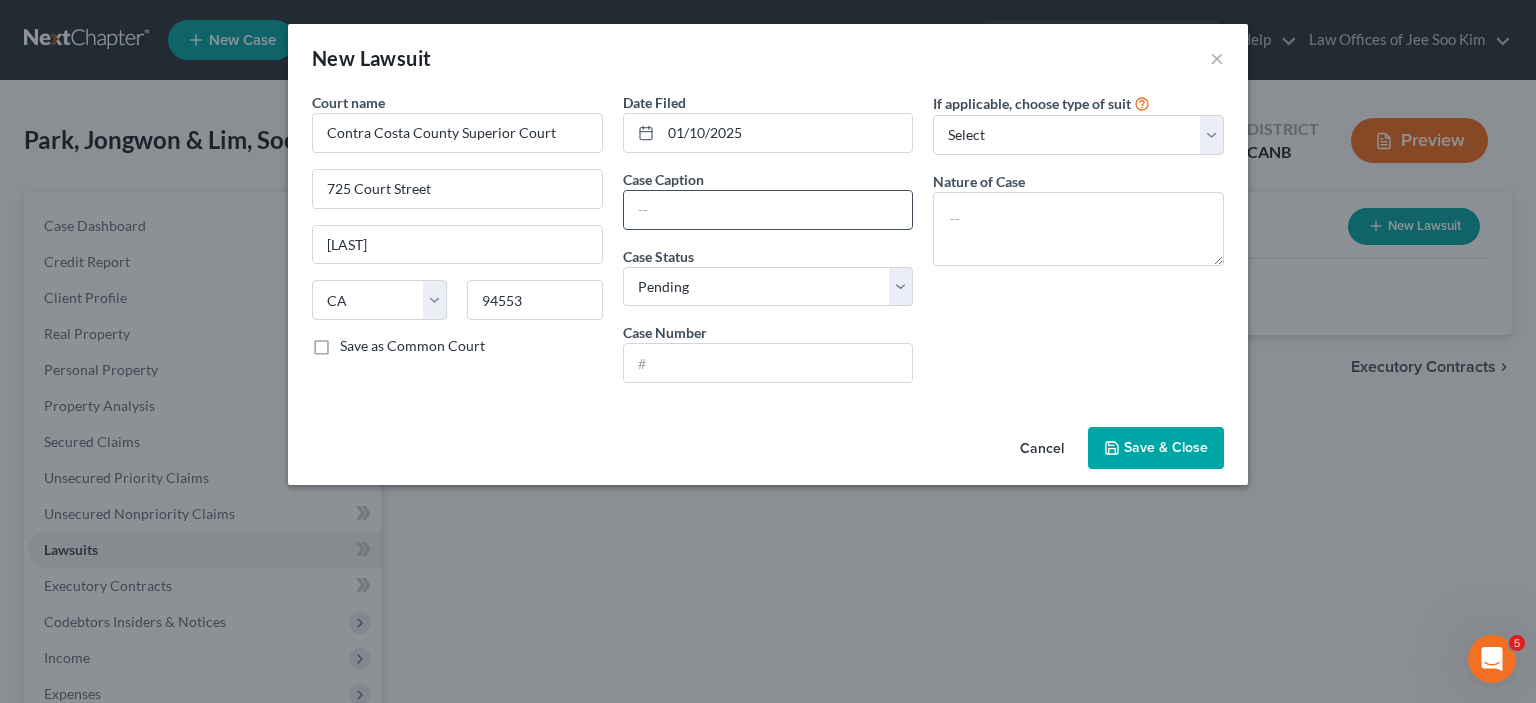click at bounding box center (768, 210) 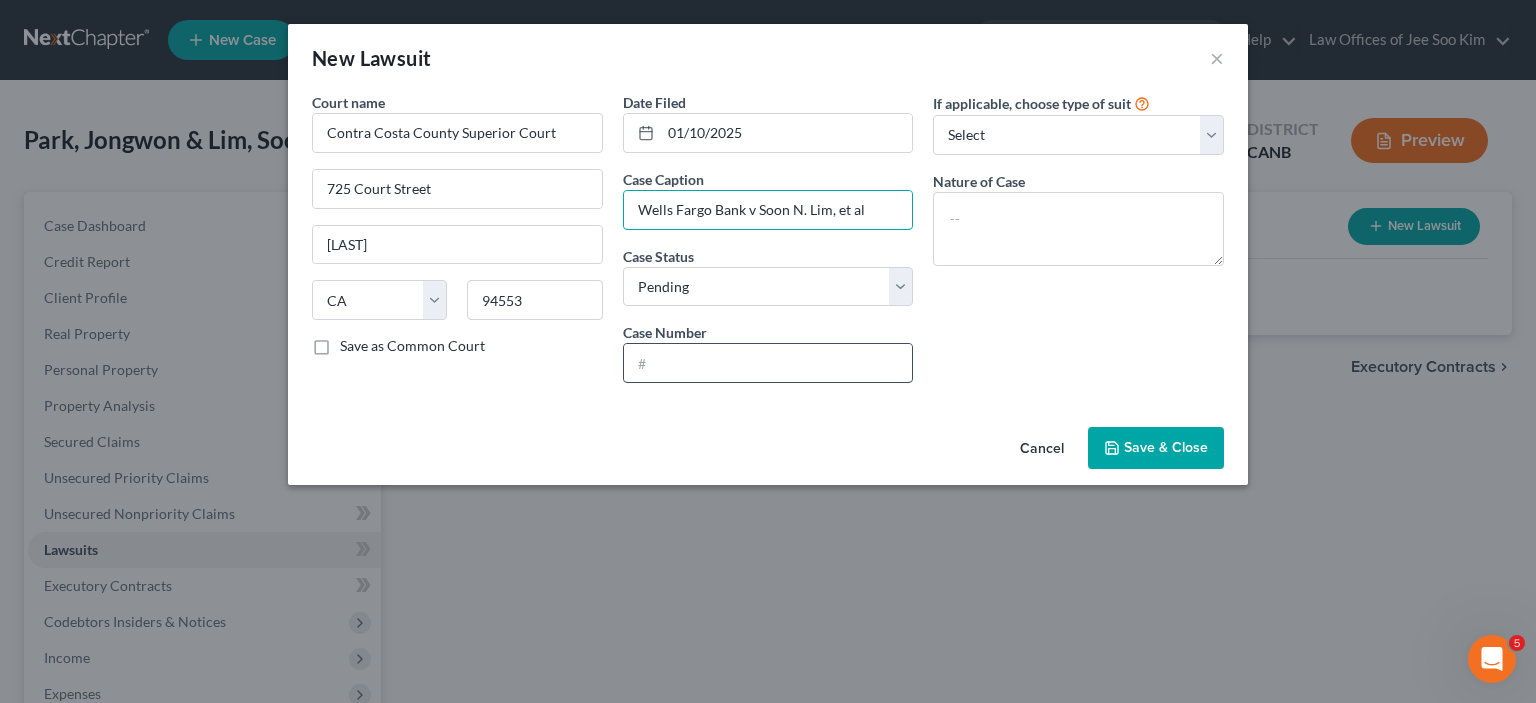 type on "Wells Fargo Bank v Soon N. Lim, et al" 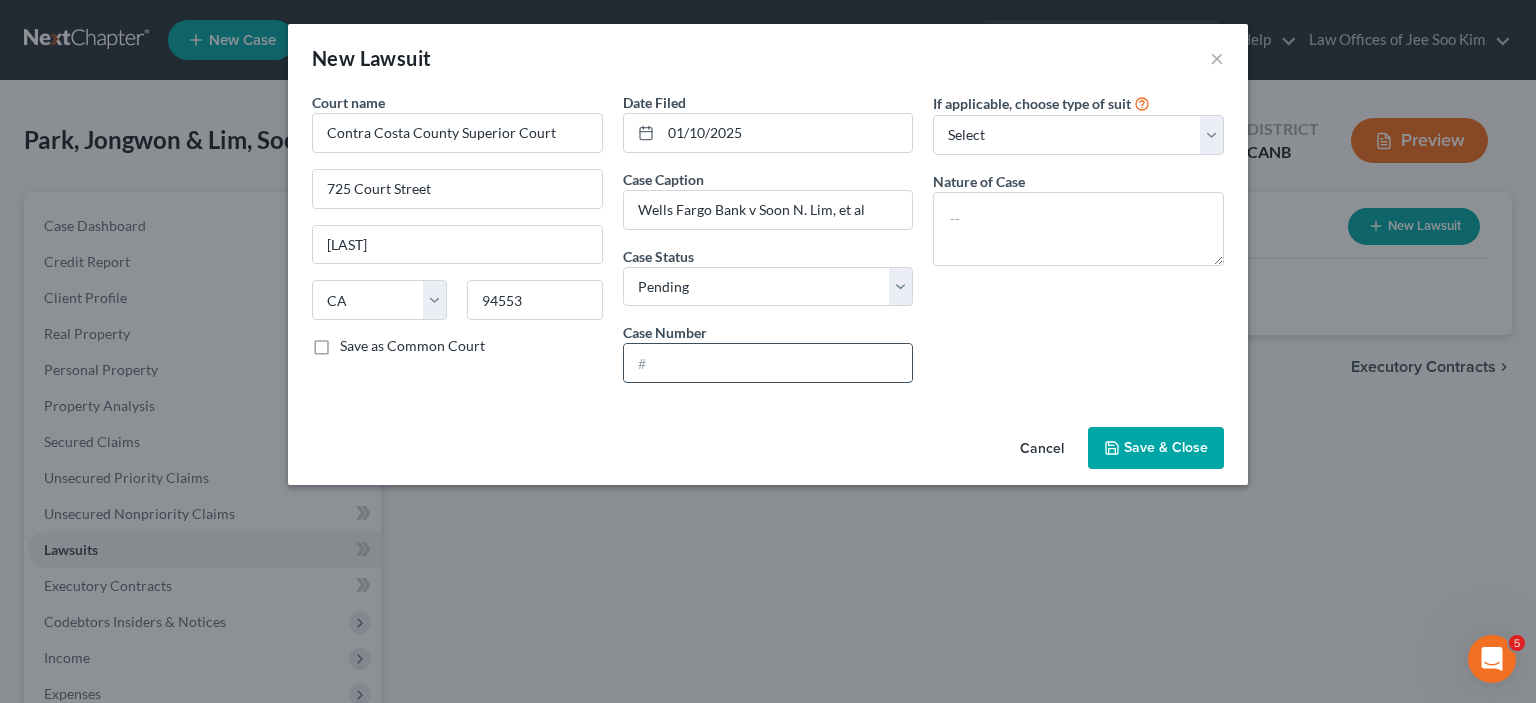 click at bounding box center [768, 363] 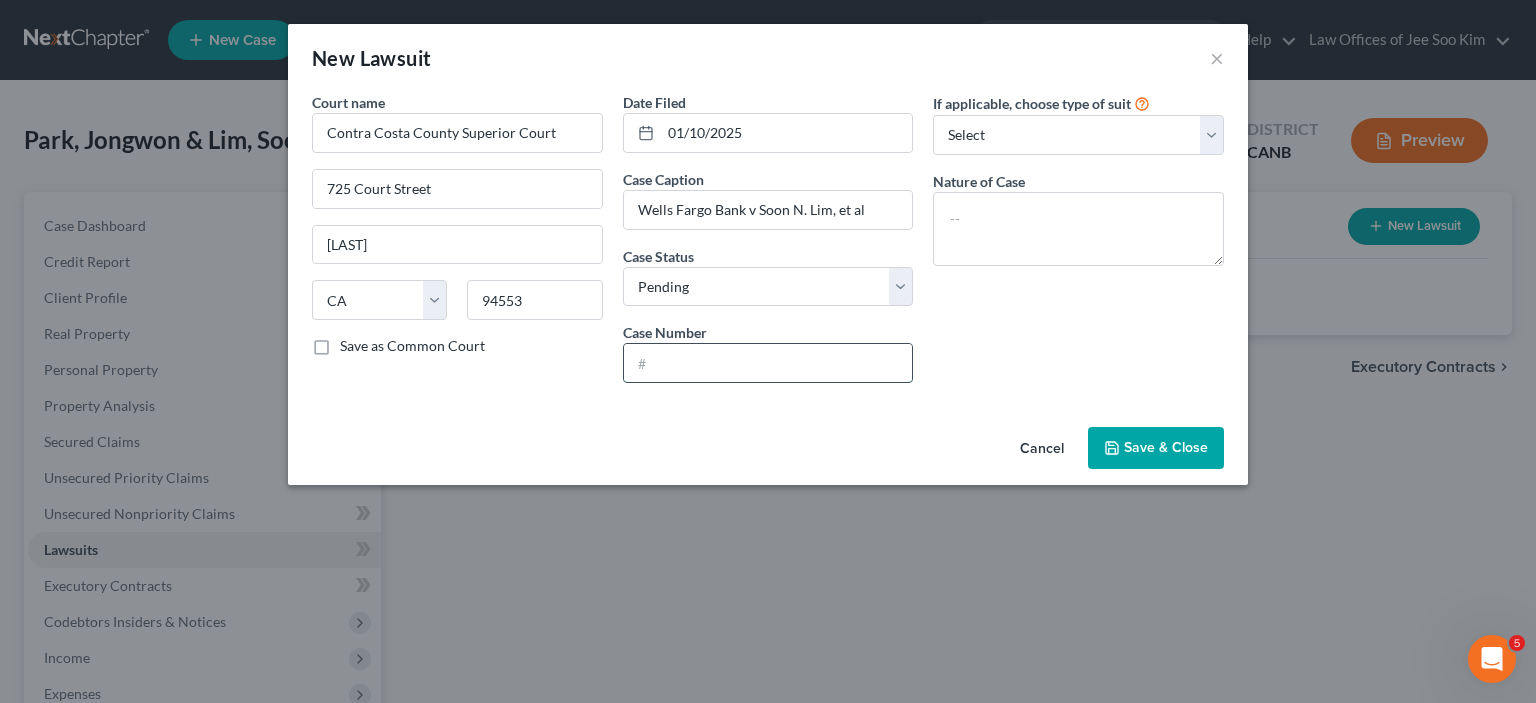 paste on "L25-00312" 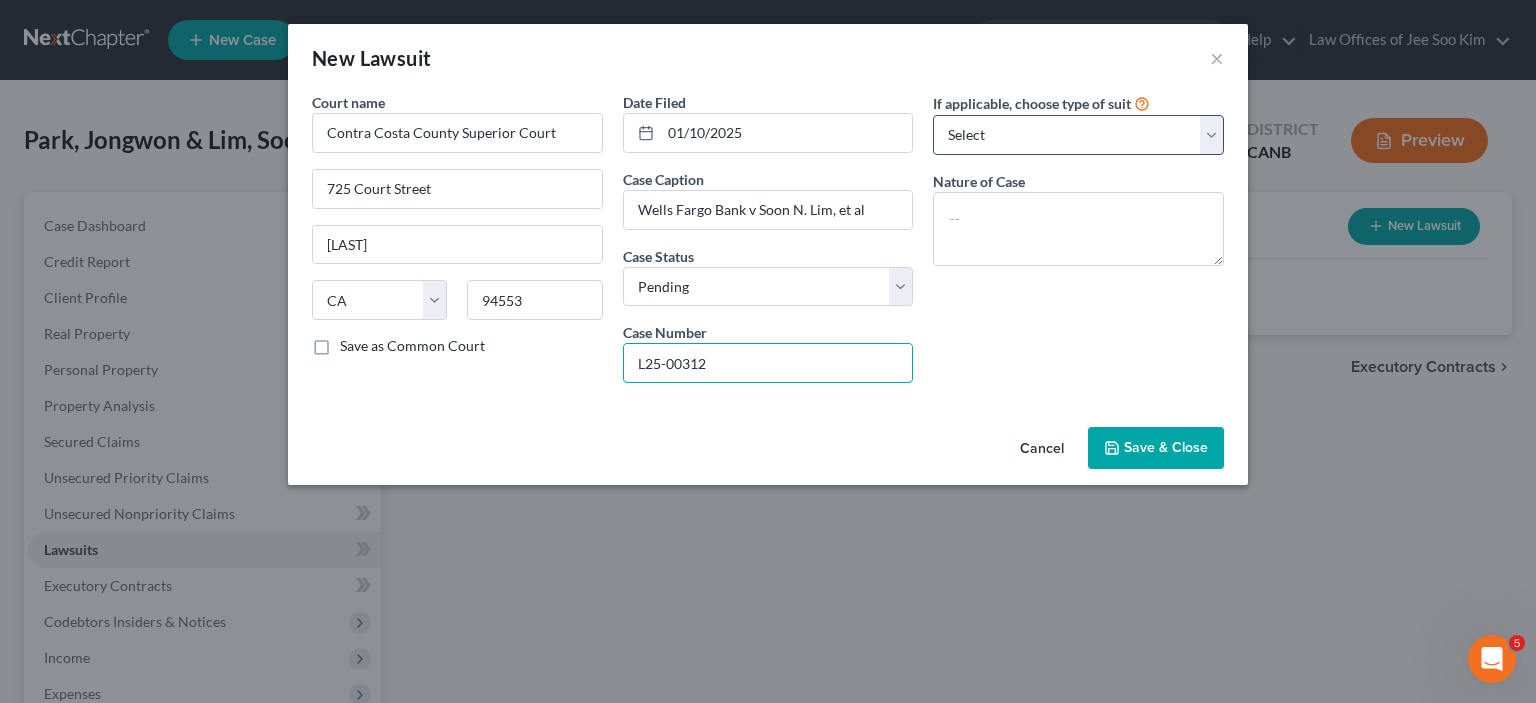 type on "L25-00312" 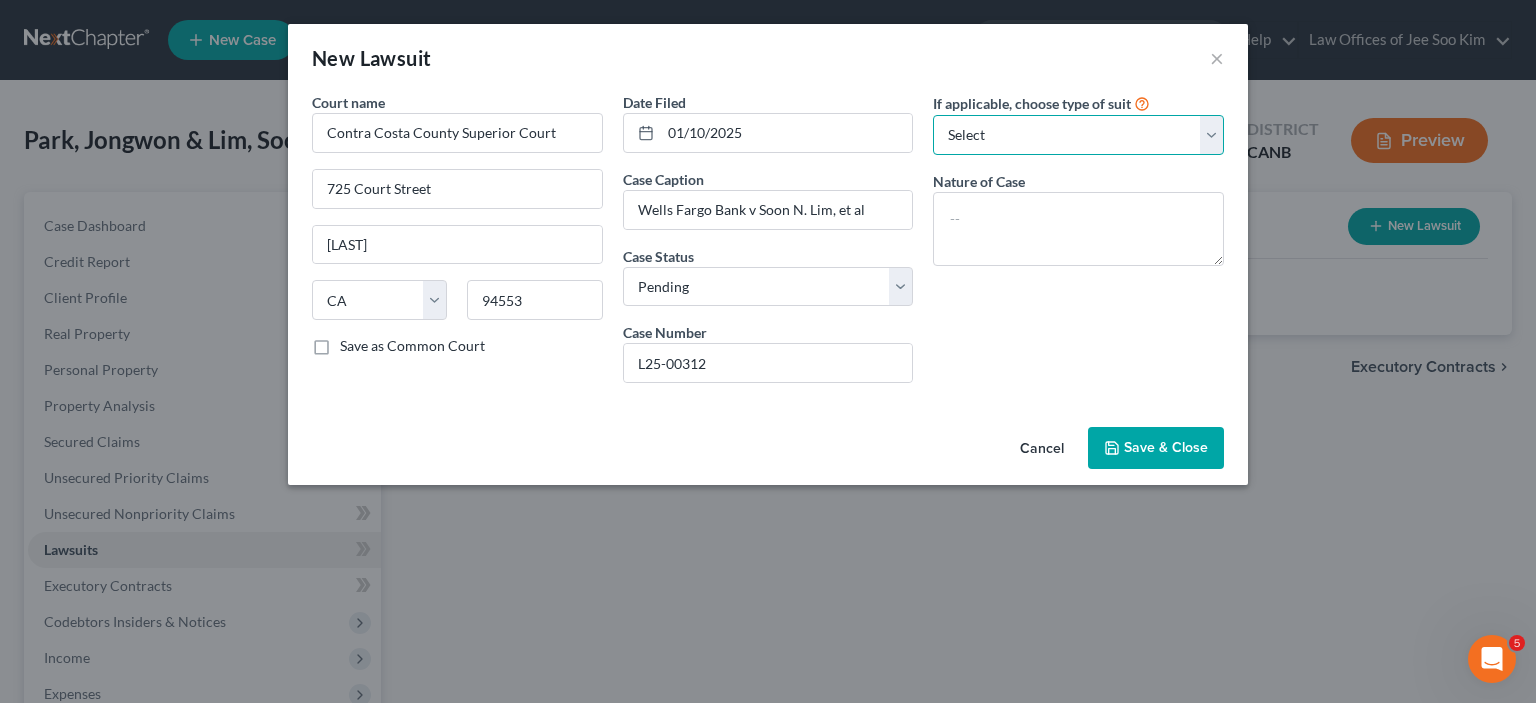 click on "Select Repossession Garnishment Foreclosure Attached, Seized, Or Levied Other" at bounding box center [1078, 135] 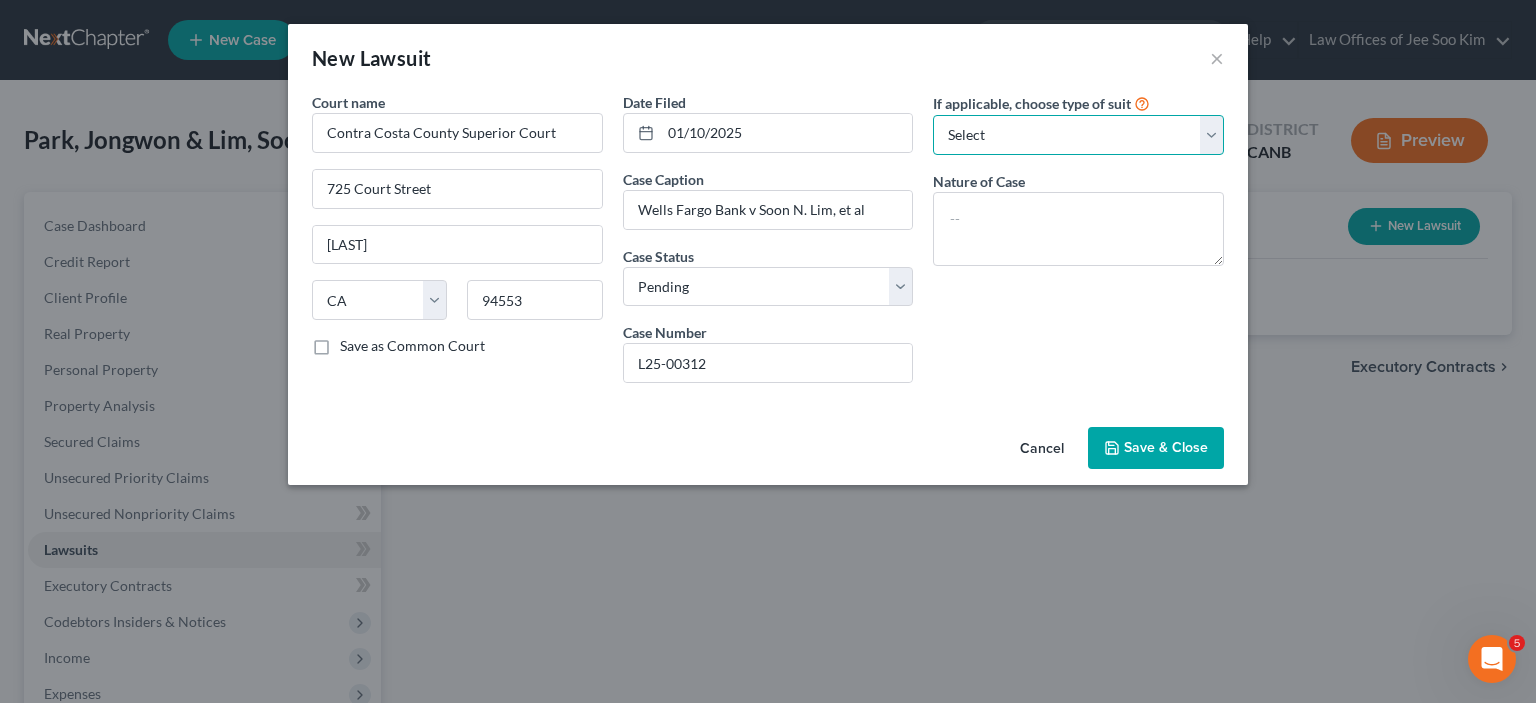 select on "4" 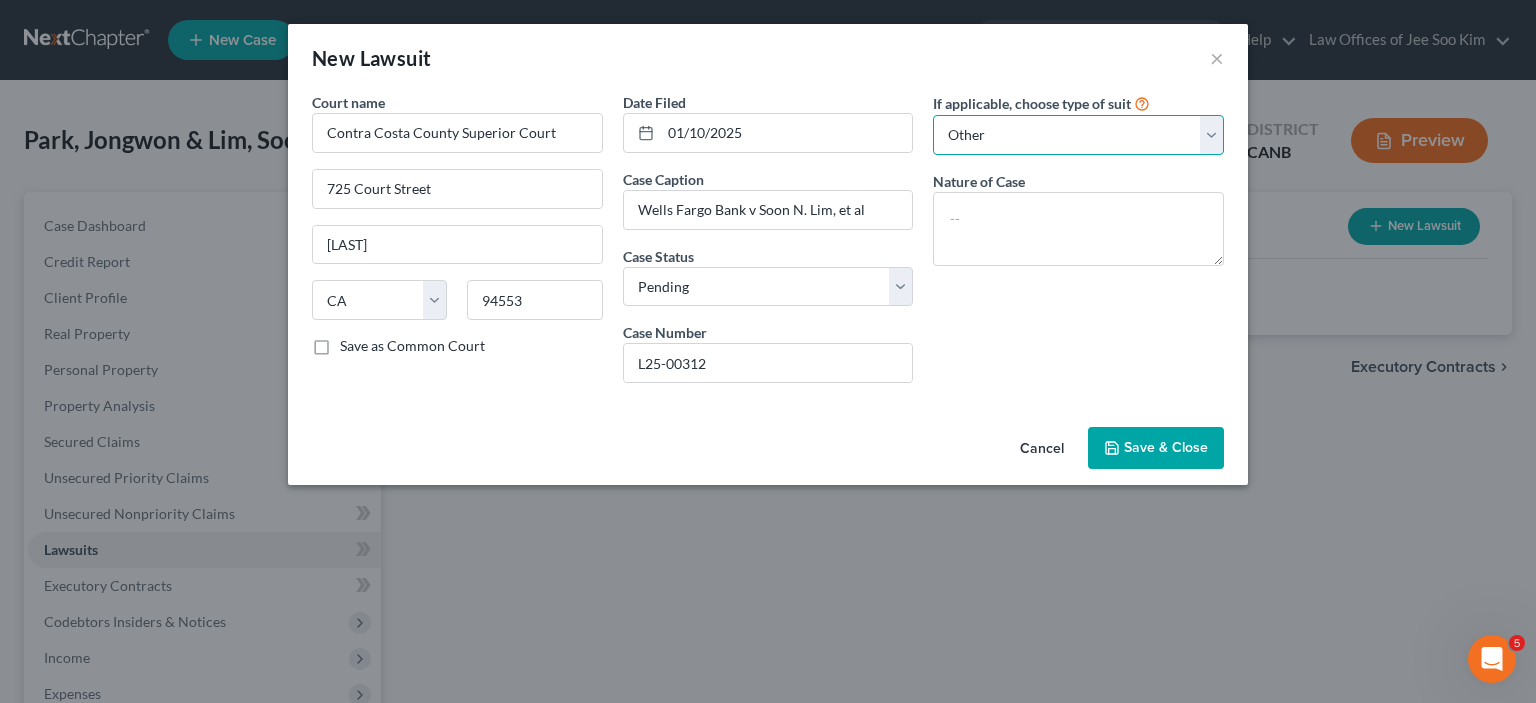 click on "Select Repossession Garnishment Foreclosure Attached, Seized, Or Levied Other" at bounding box center [1078, 135] 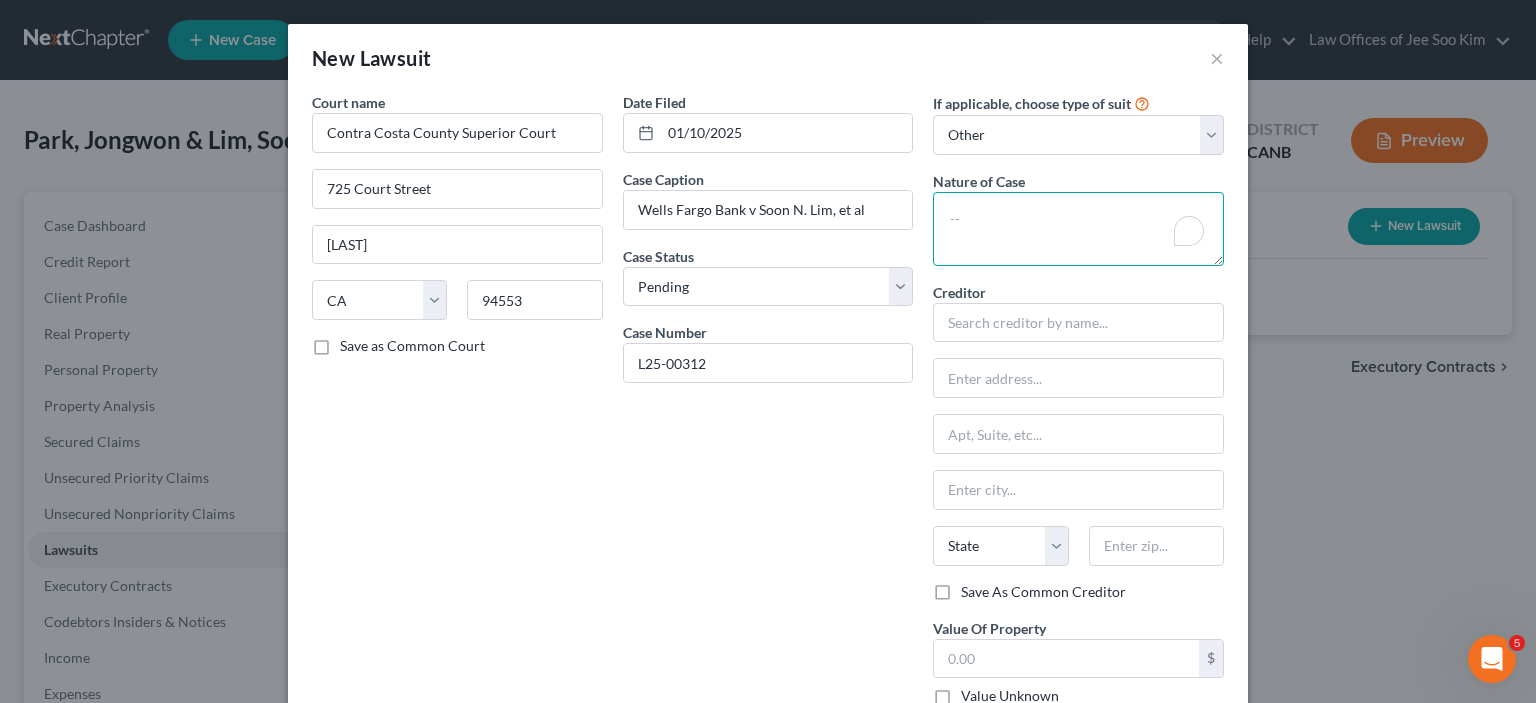 click at bounding box center (1078, 229) 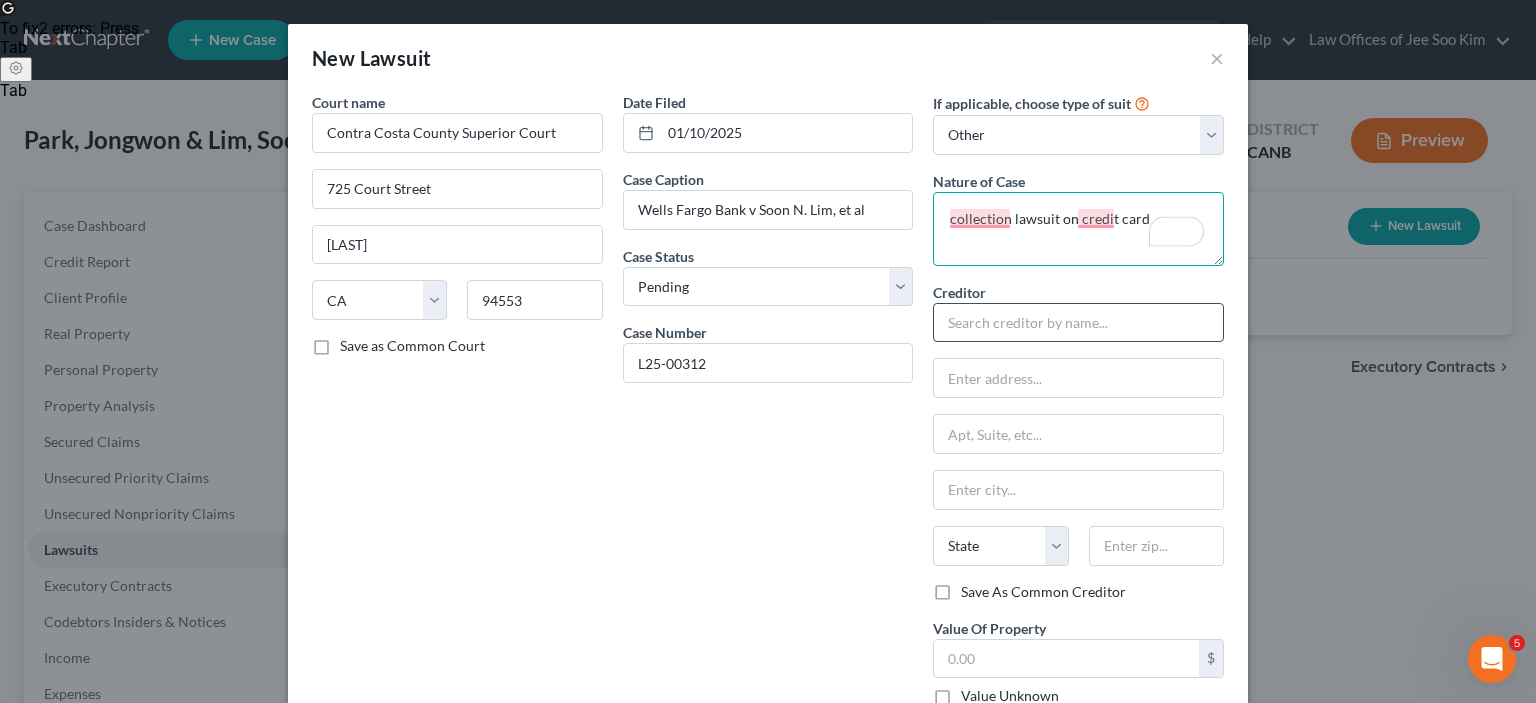 type on "collection lawsuit on credit card" 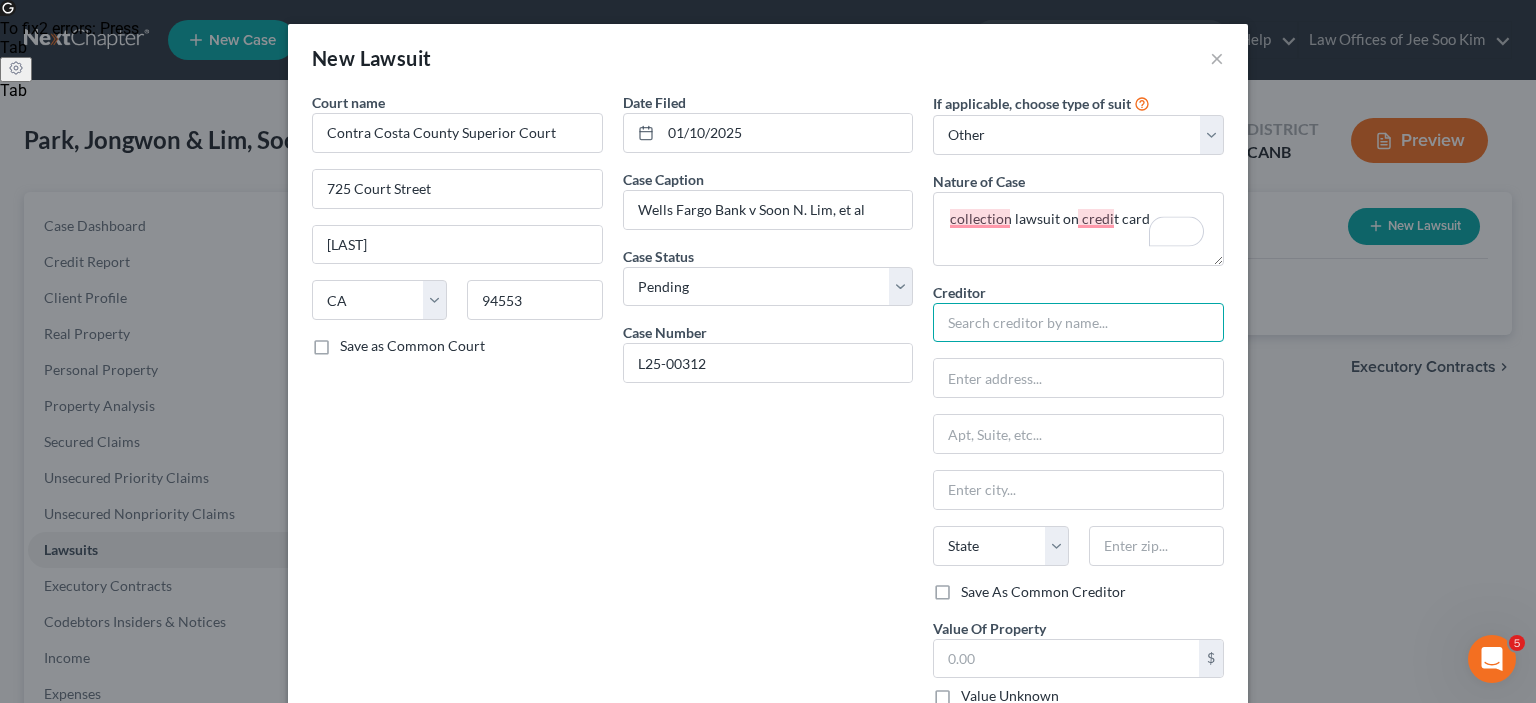 click at bounding box center (1078, 323) 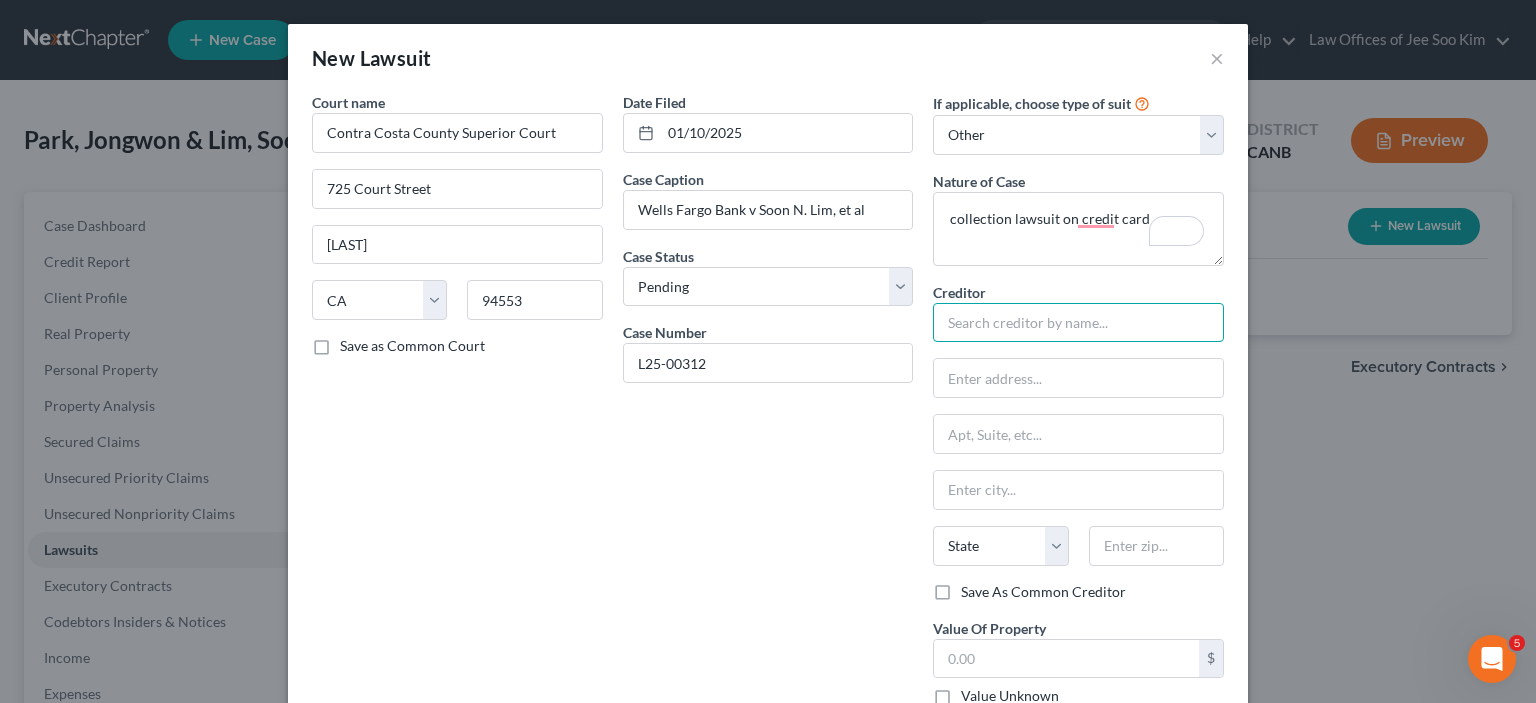 drag, startPoint x: 1004, startPoint y: 334, endPoint x: 1006, endPoint y: 315, distance: 19.104973 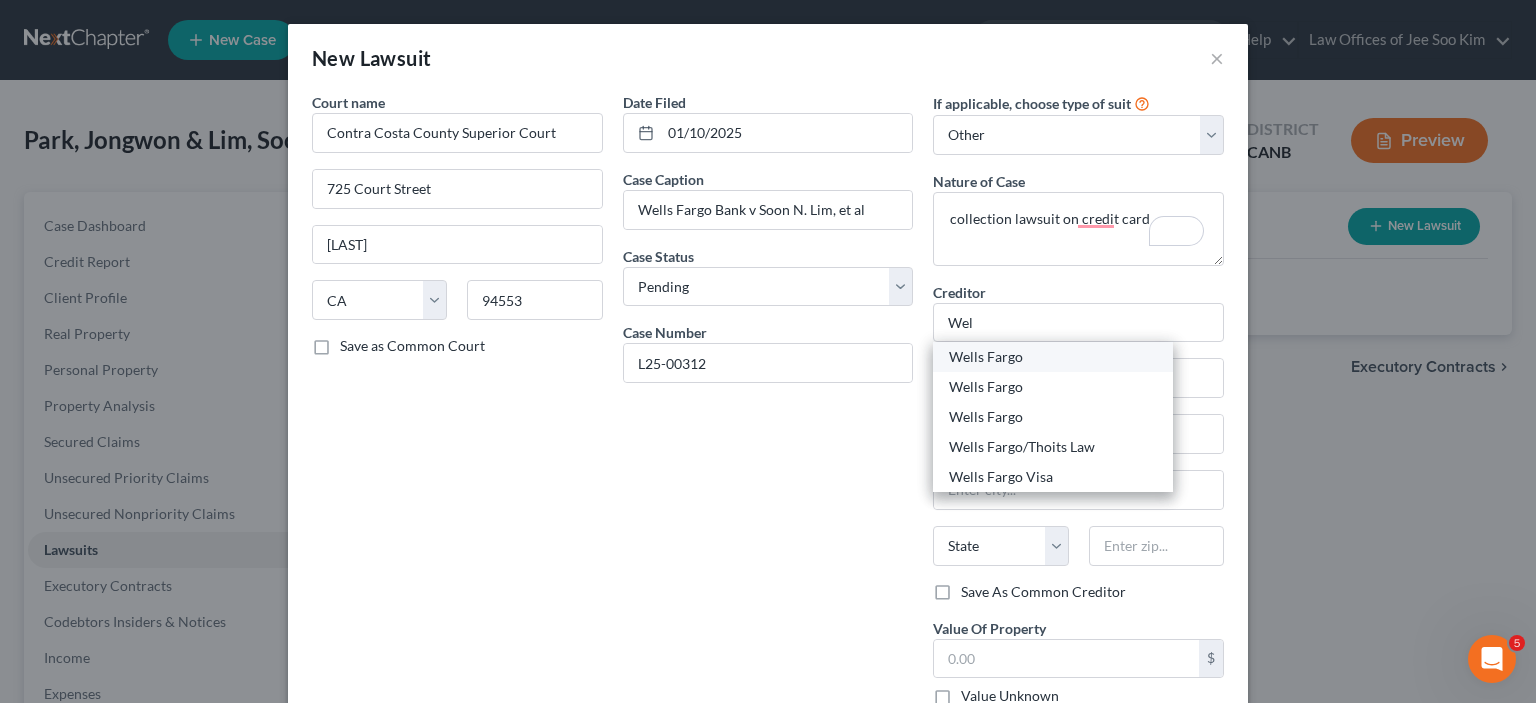 click on "Wells Fargo" at bounding box center [1053, 357] 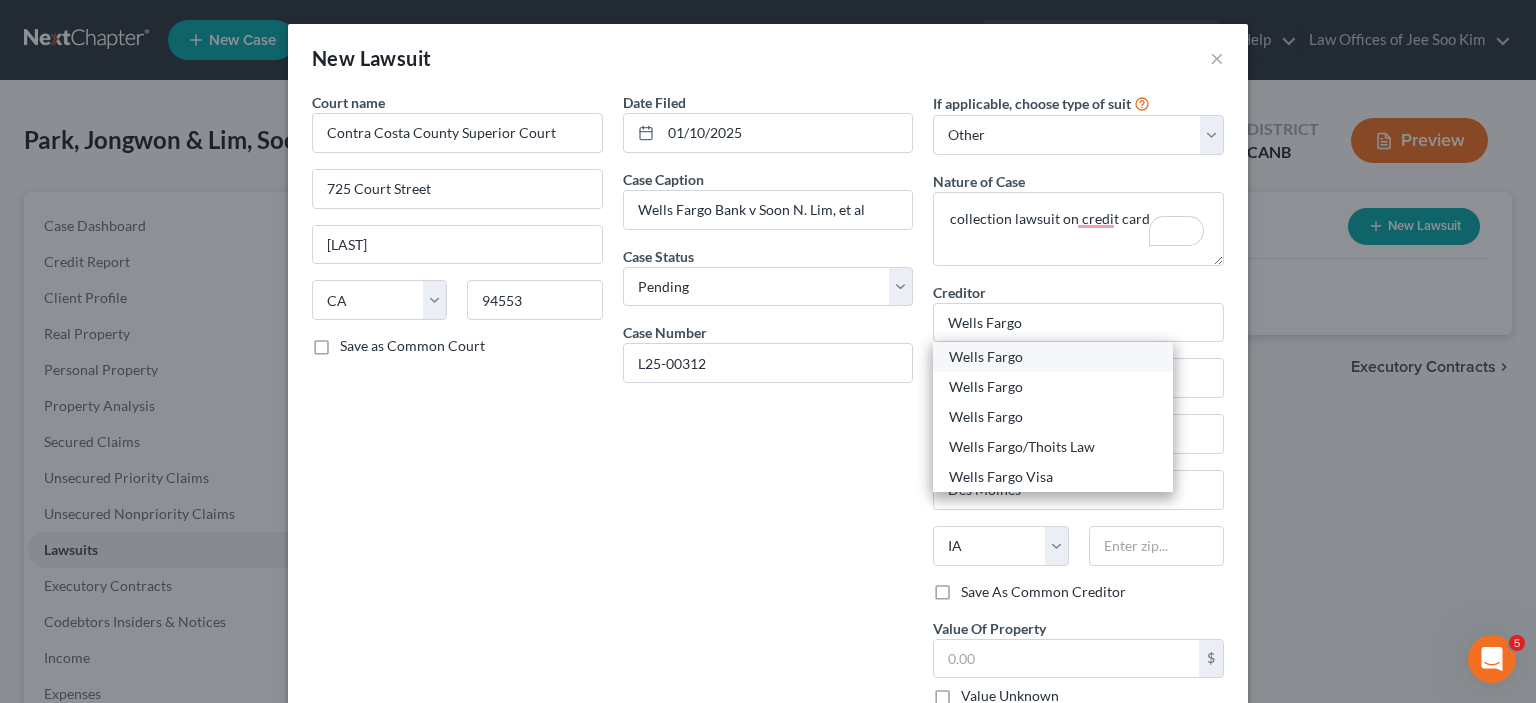 type on "50306" 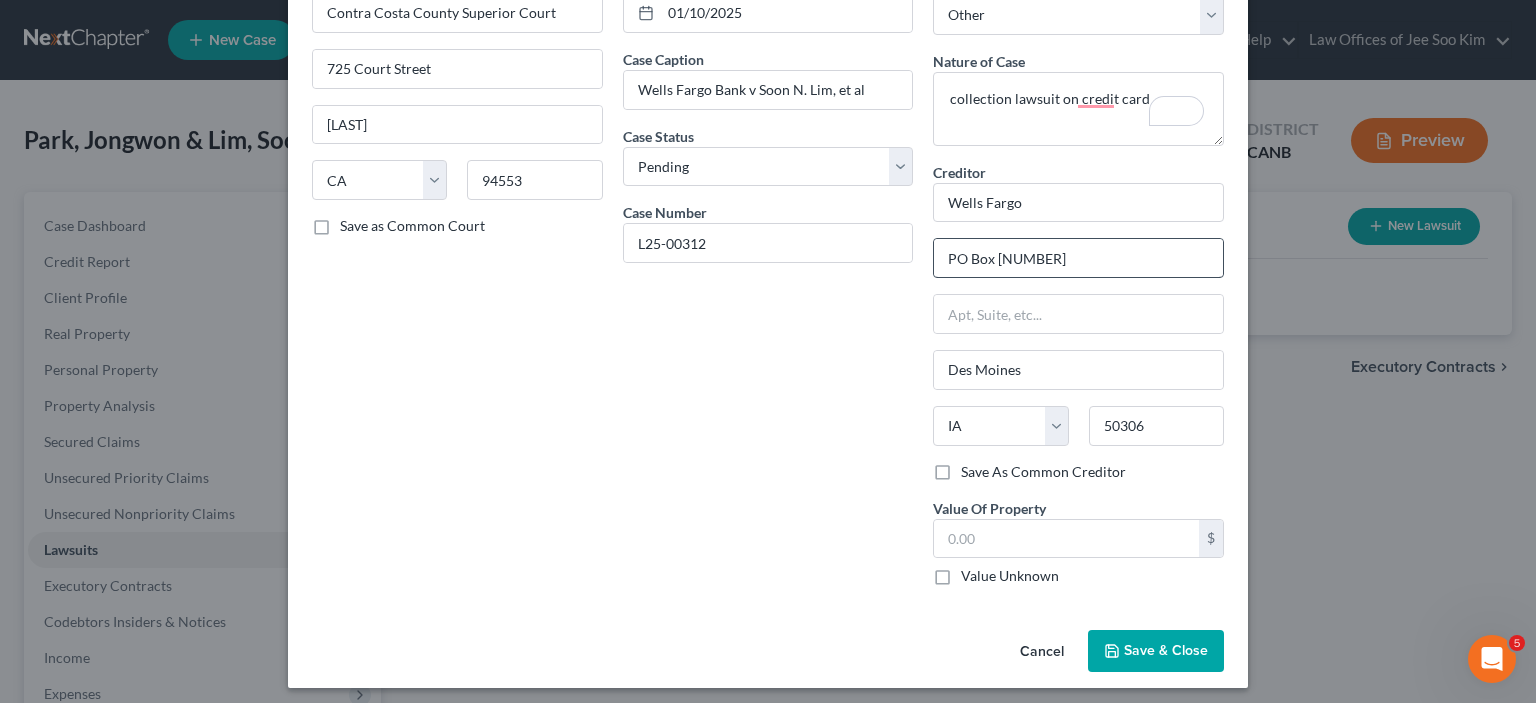 scroll, scrollTop: 126, scrollLeft: 0, axis: vertical 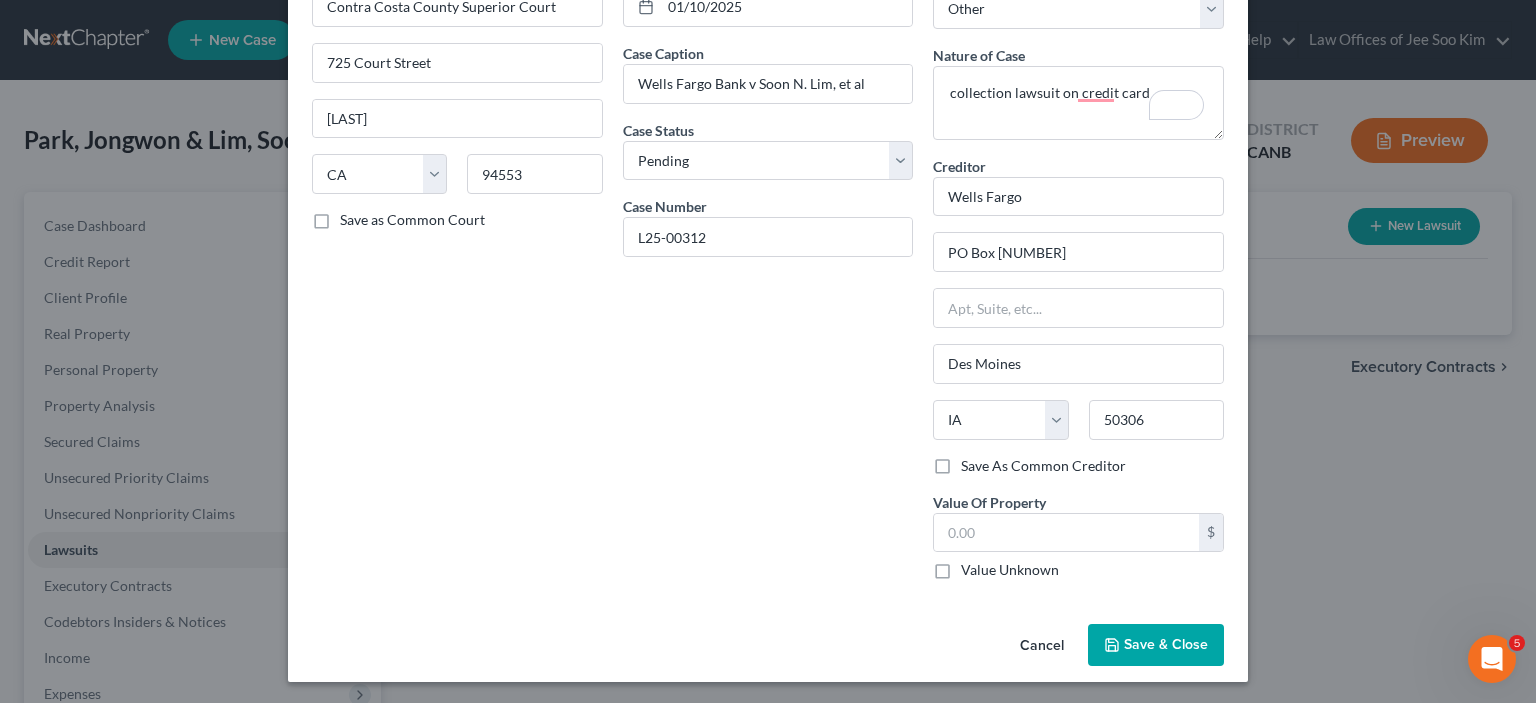 drag, startPoint x: 1167, startPoint y: 647, endPoint x: 940, endPoint y: 612, distance: 229.68239 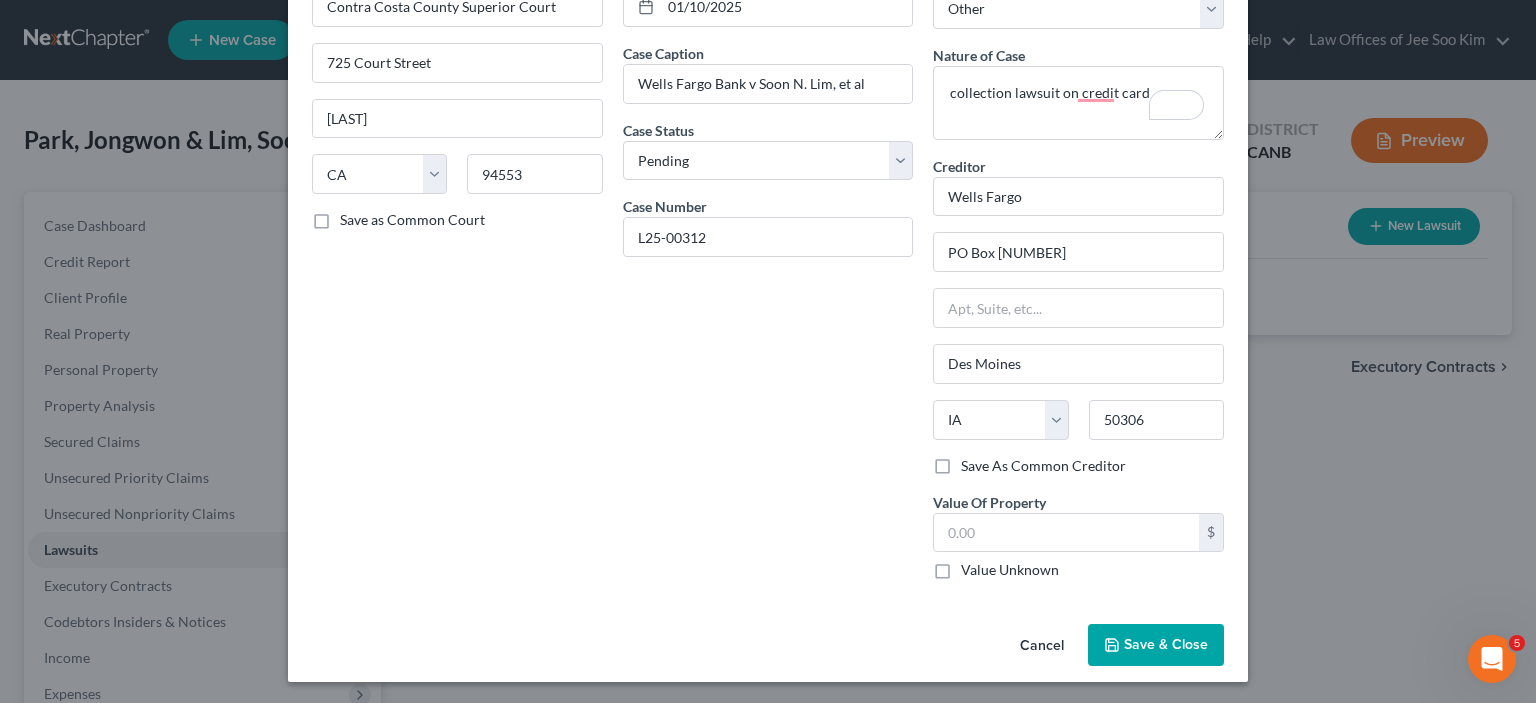 click on "Cancel Save & Close" at bounding box center (768, 649) 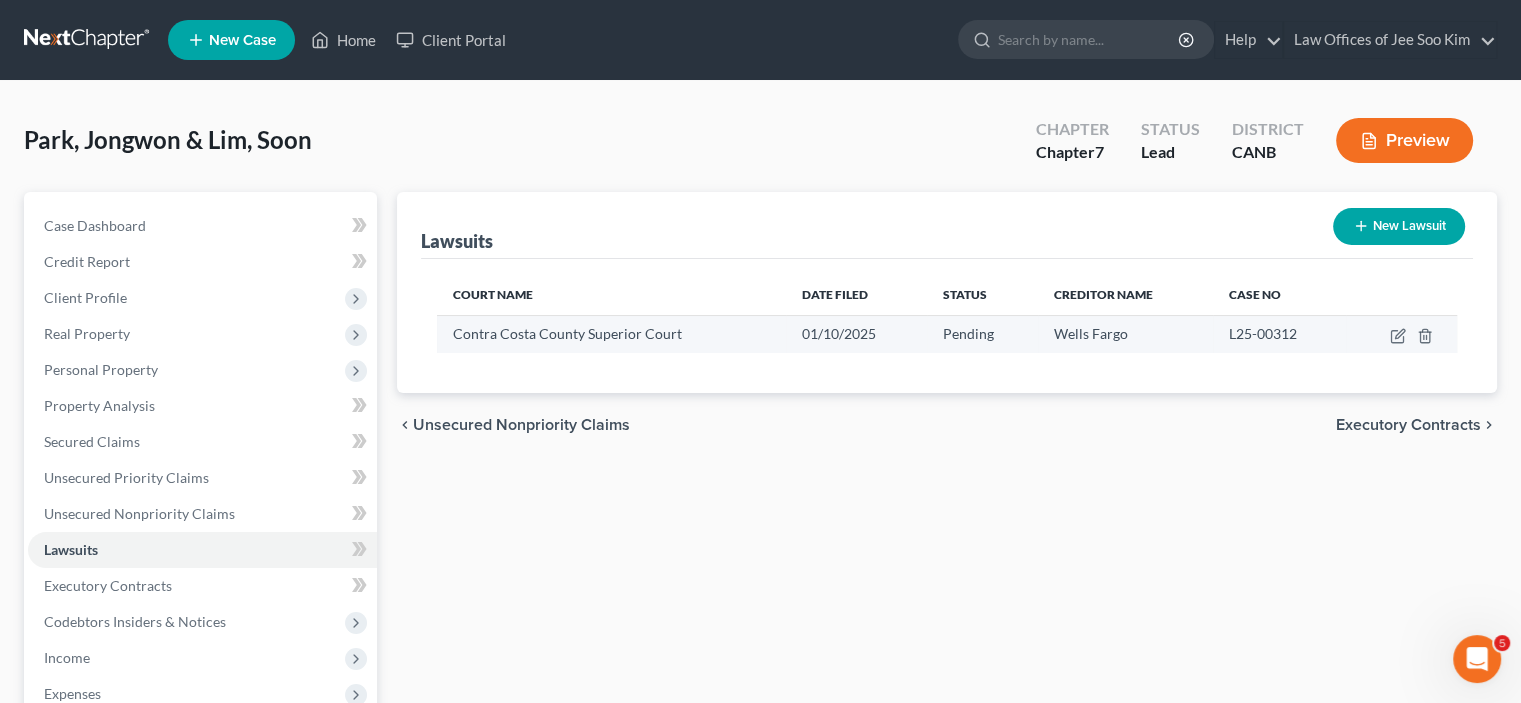 click at bounding box center [1401, 334] 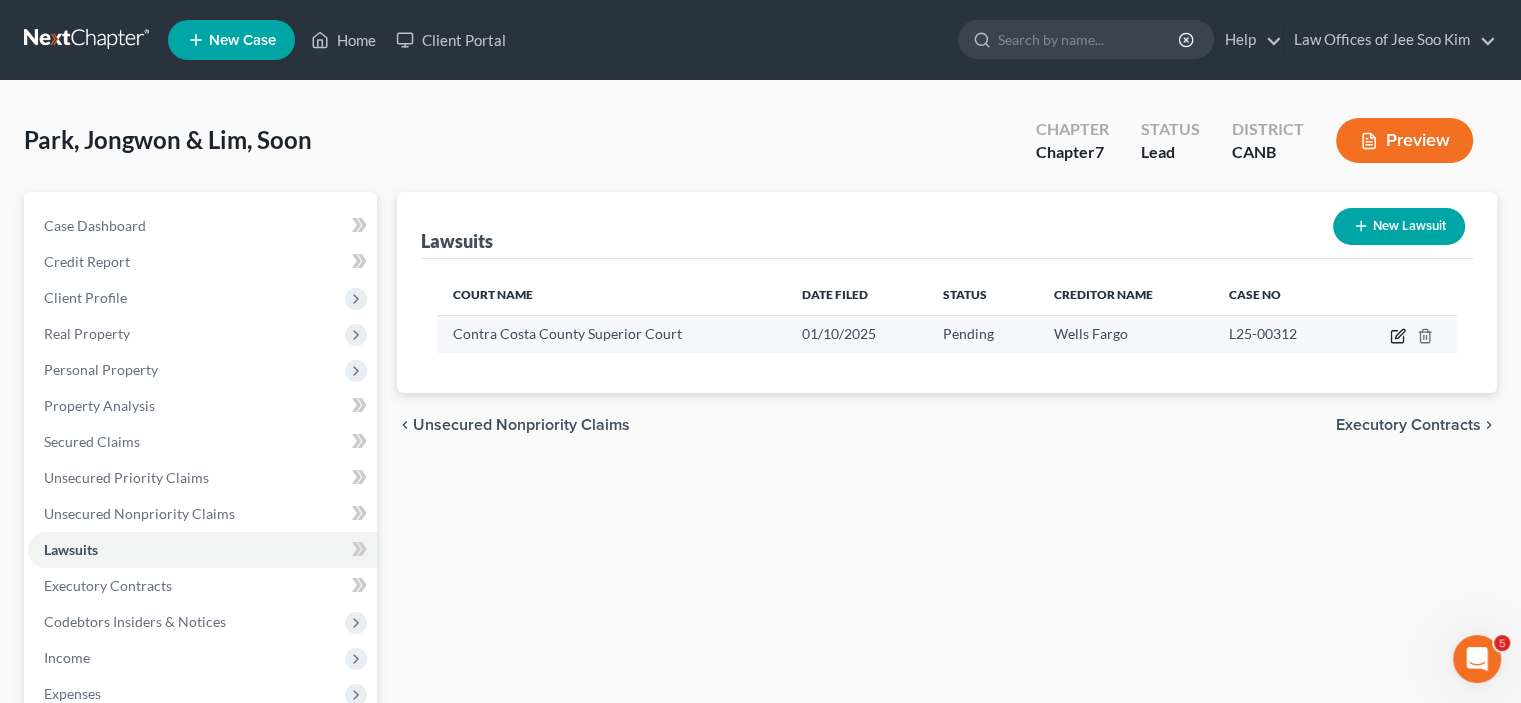 click 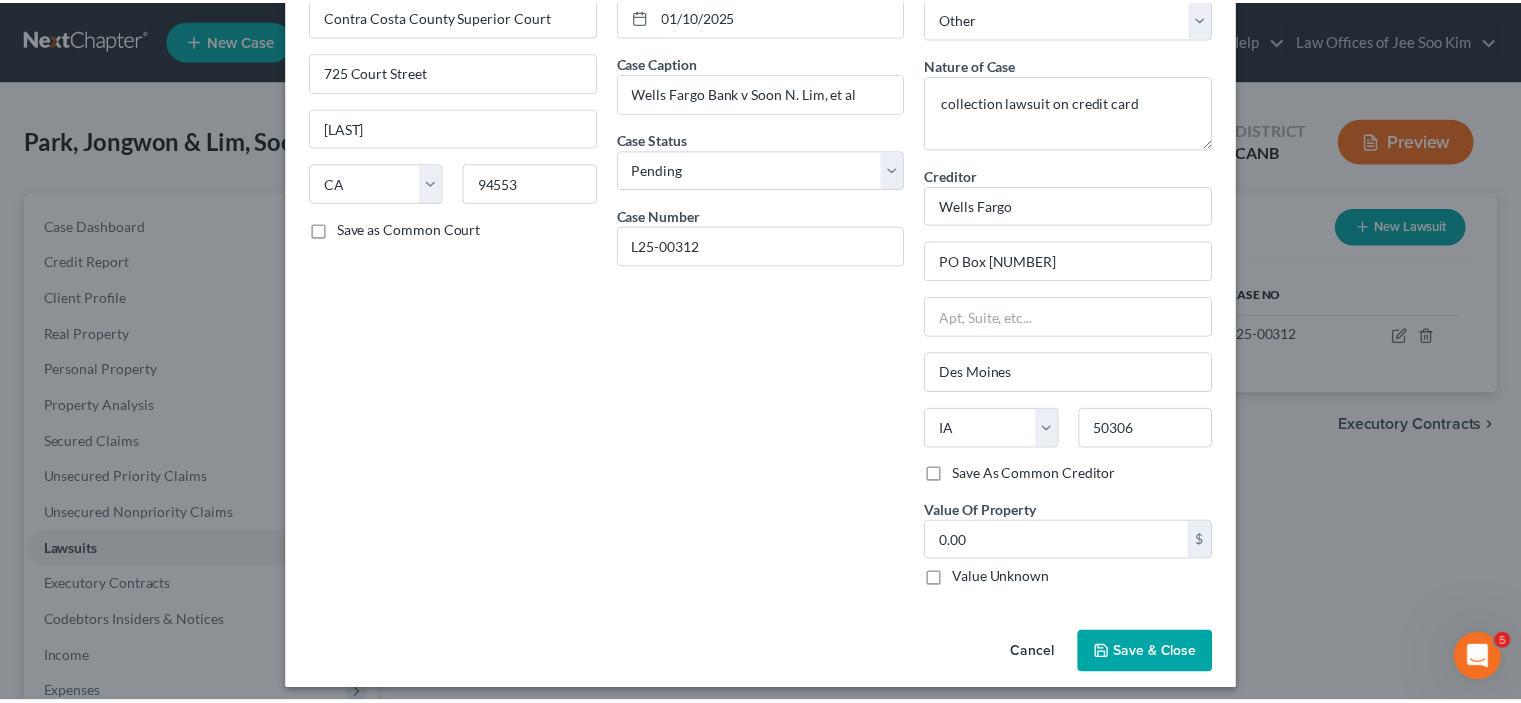 scroll, scrollTop: 126, scrollLeft: 0, axis: vertical 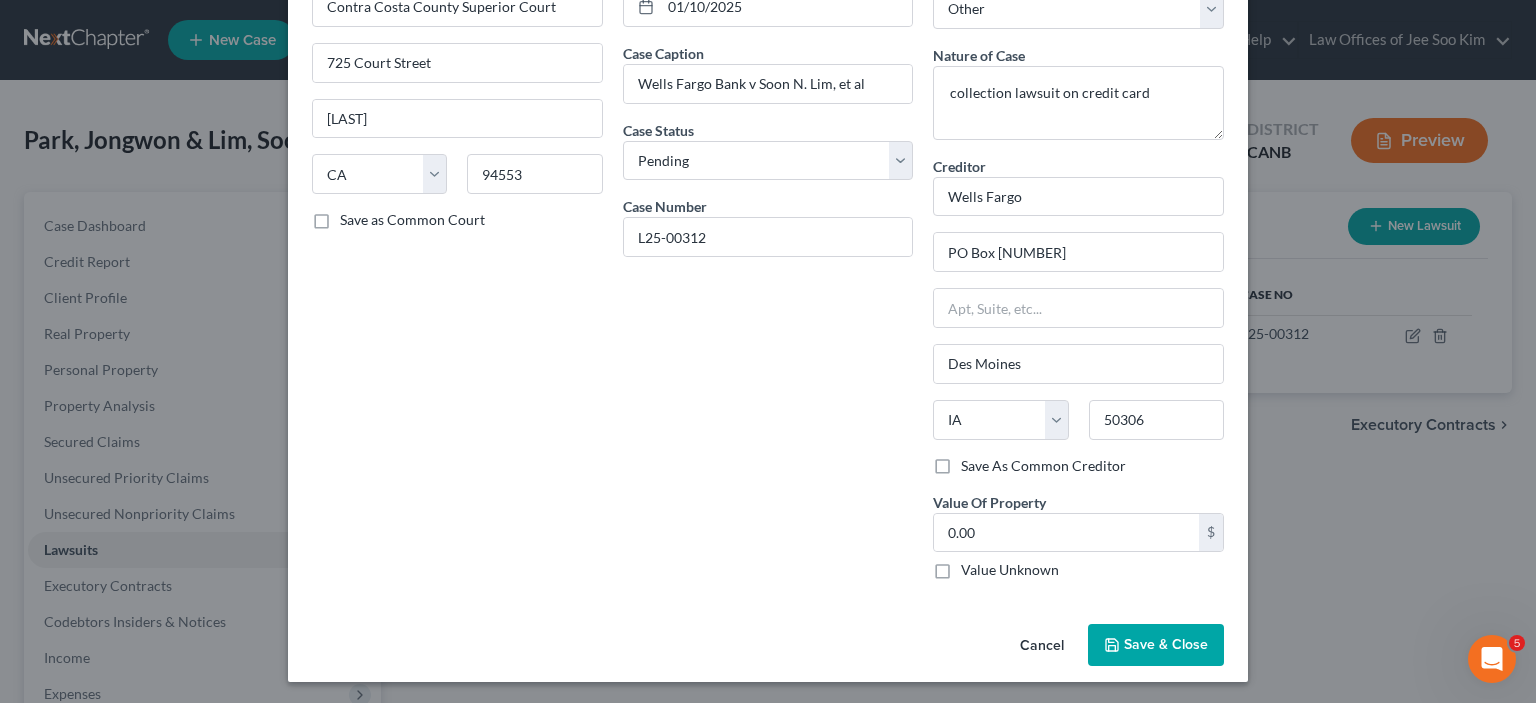 click on "Save & Close" at bounding box center (1166, 644) 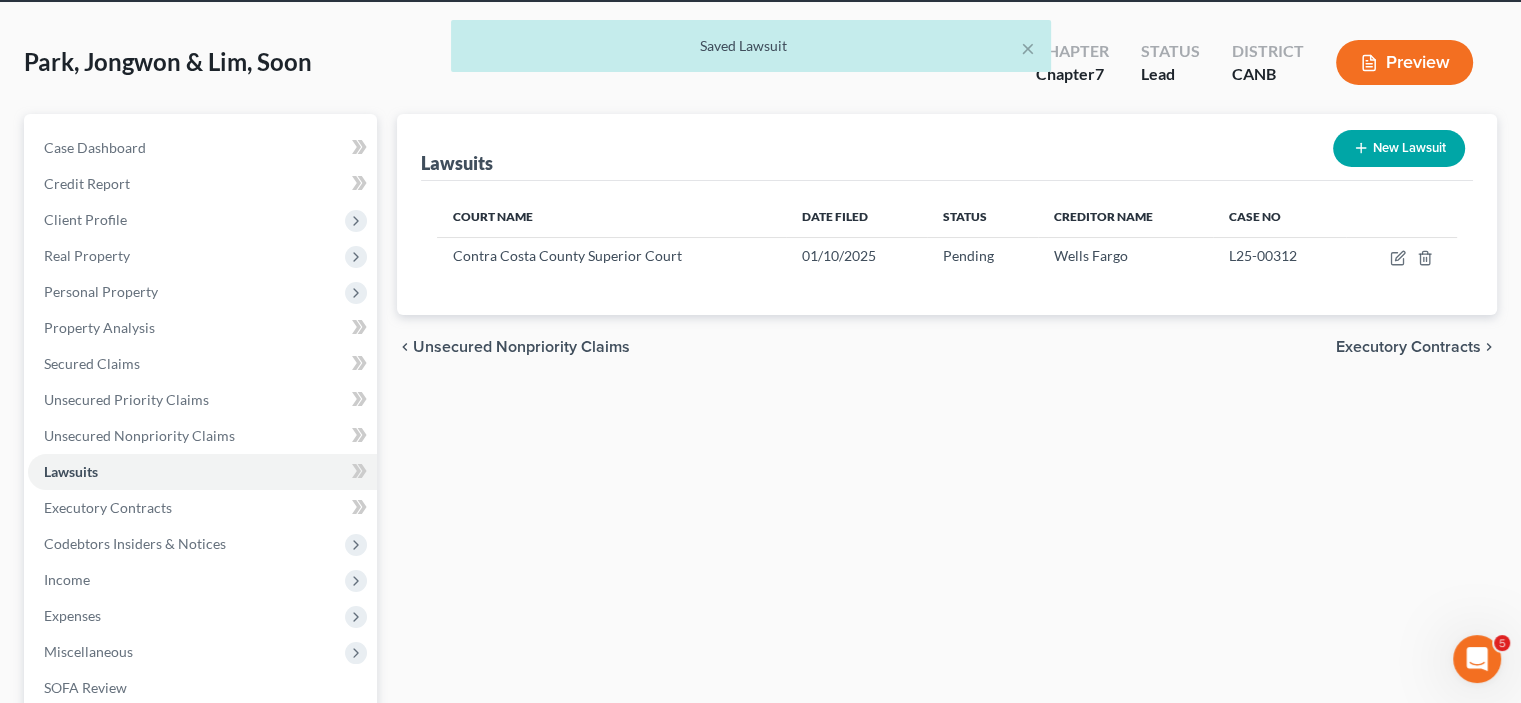 scroll, scrollTop: 200, scrollLeft: 0, axis: vertical 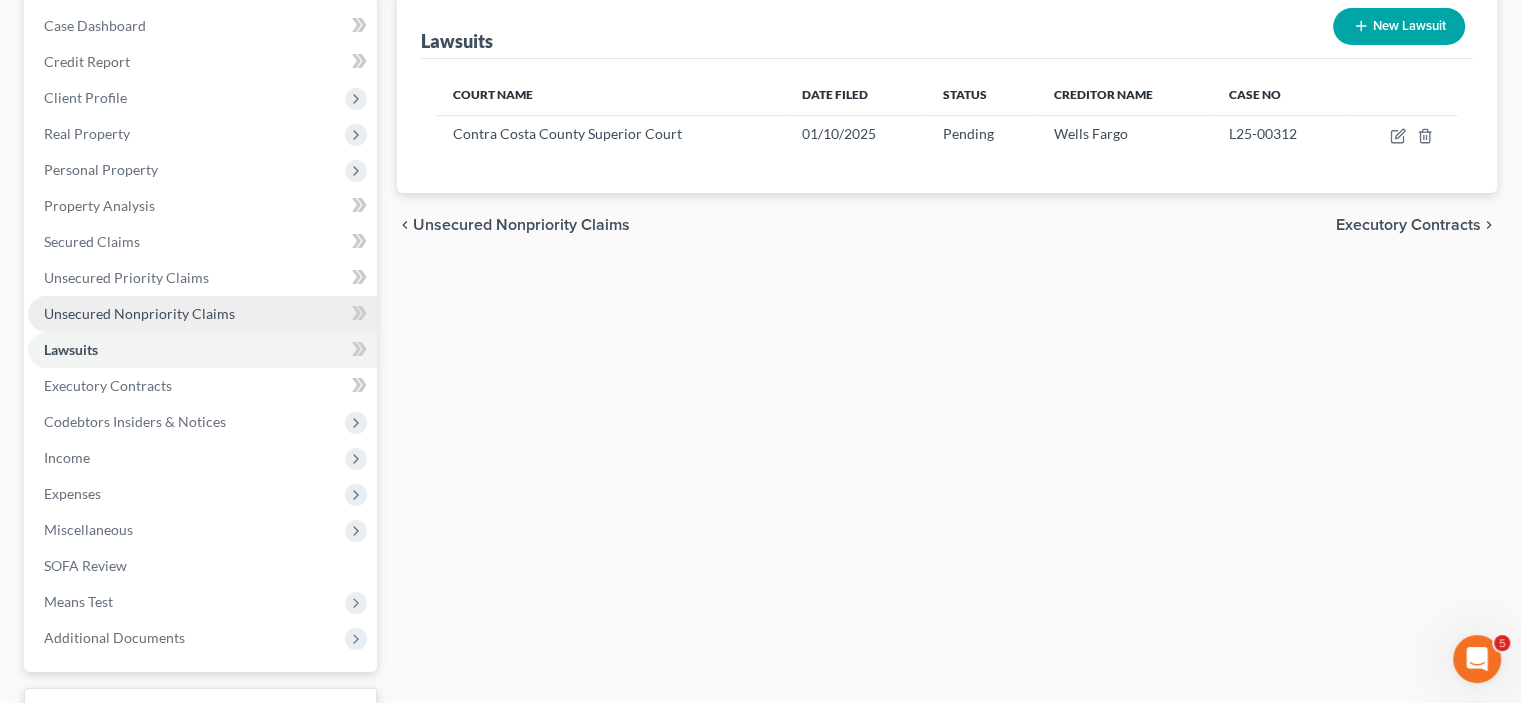 click on "Unsecured Nonpriority Claims" at bounding box center (139, 313) 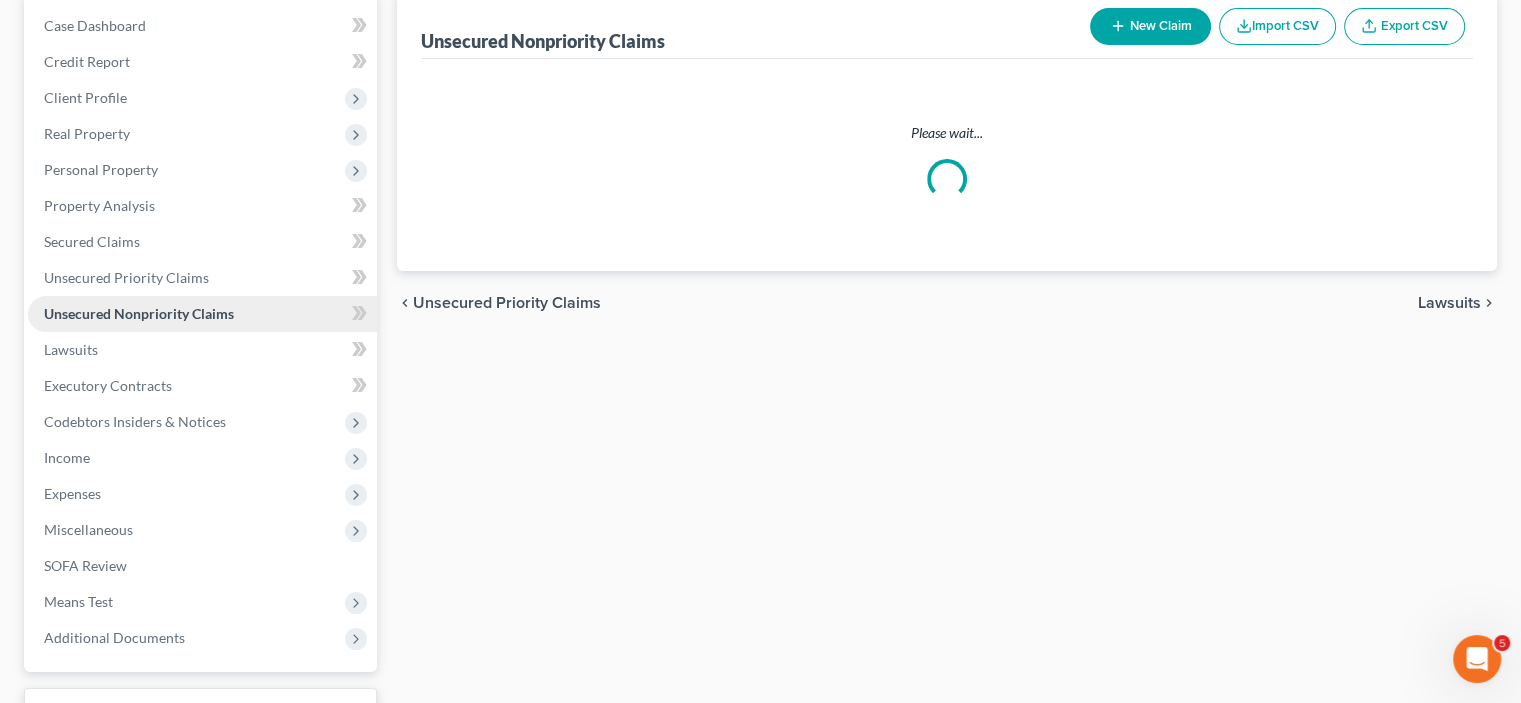scroll, scrollTop: 173, scrollLeft: 0, axis: vertical 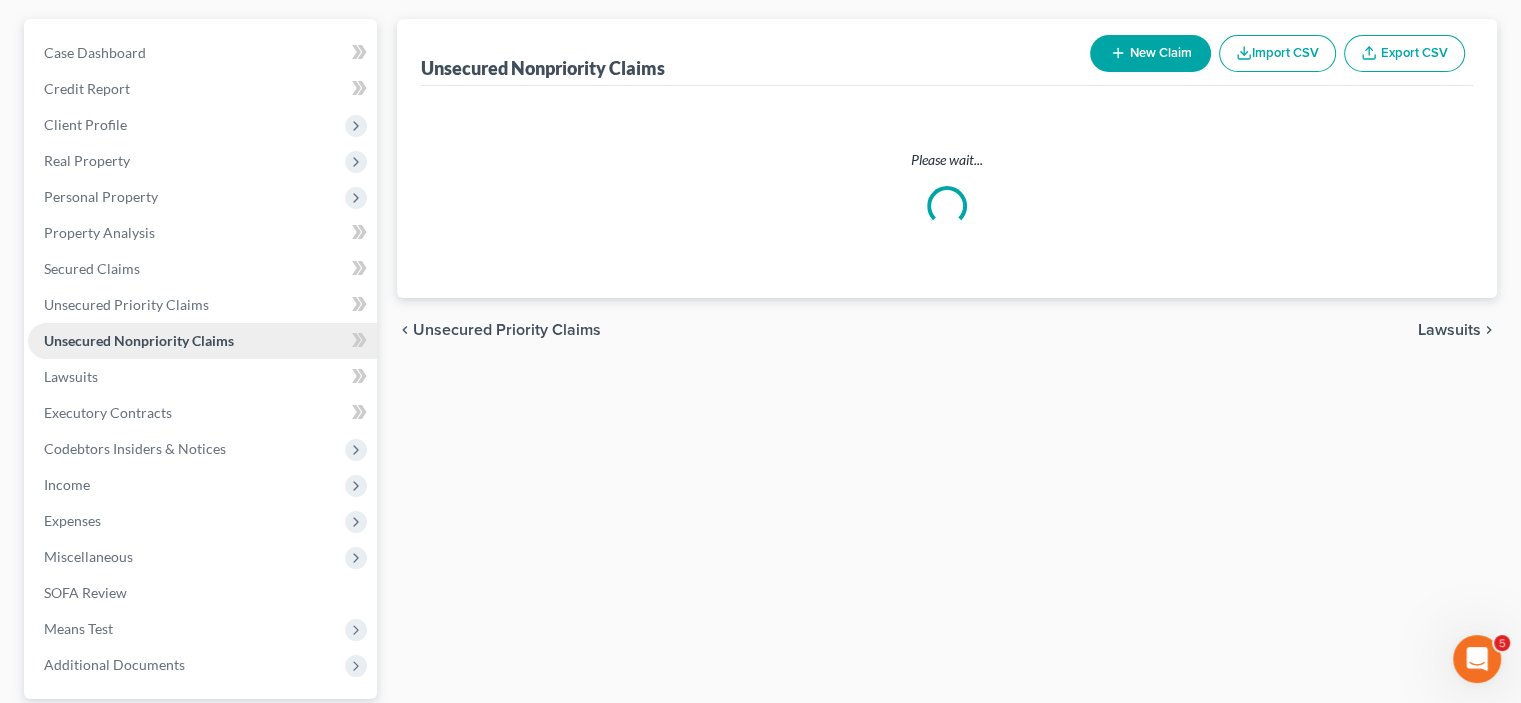 click on "Case Dashboard
Payments
Invoices
Payments
Payments
Credit Report
Client Profile" at bounding box center (202, 359) 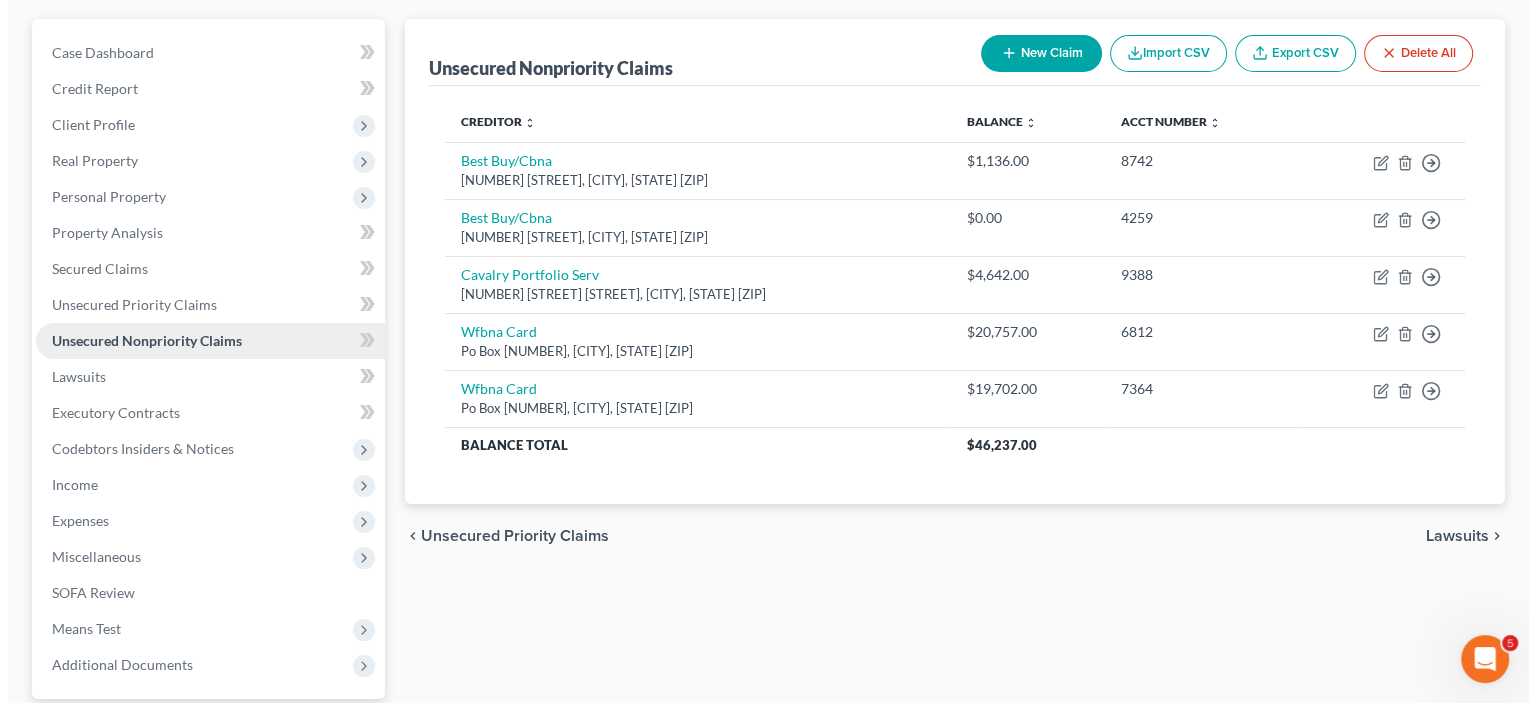 scroll, scrollTop: 0, scrollLeft: 0, axis: both 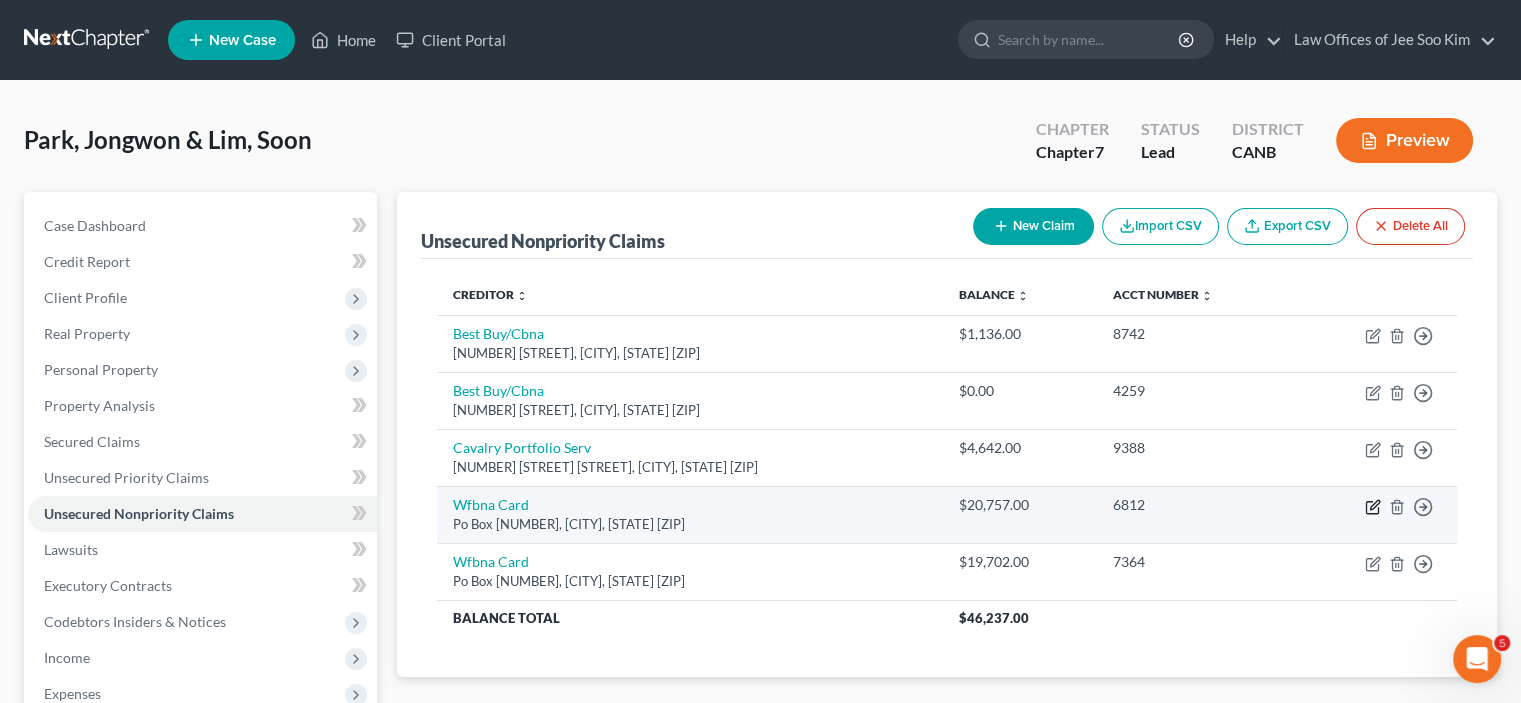 click 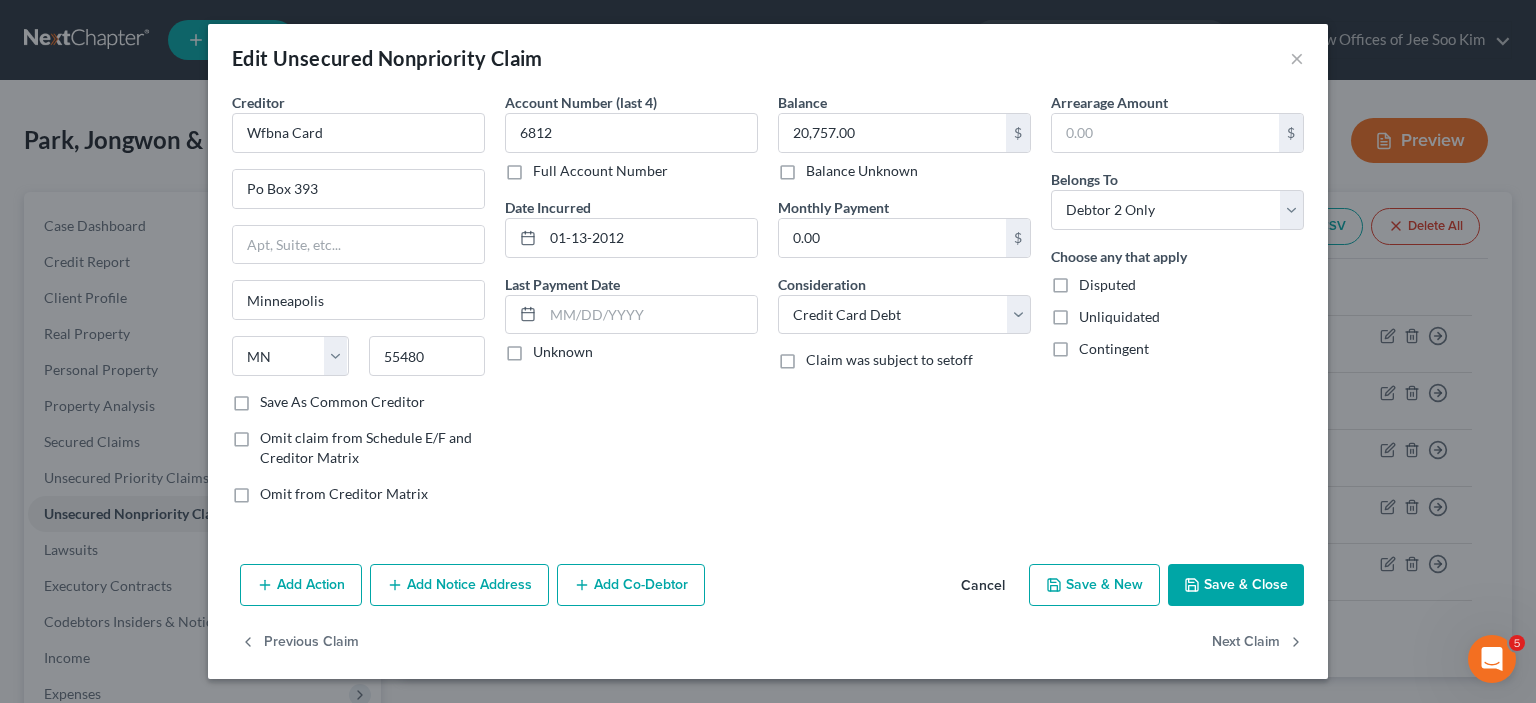 click on "Add Action" at bounding box center (301, 585) 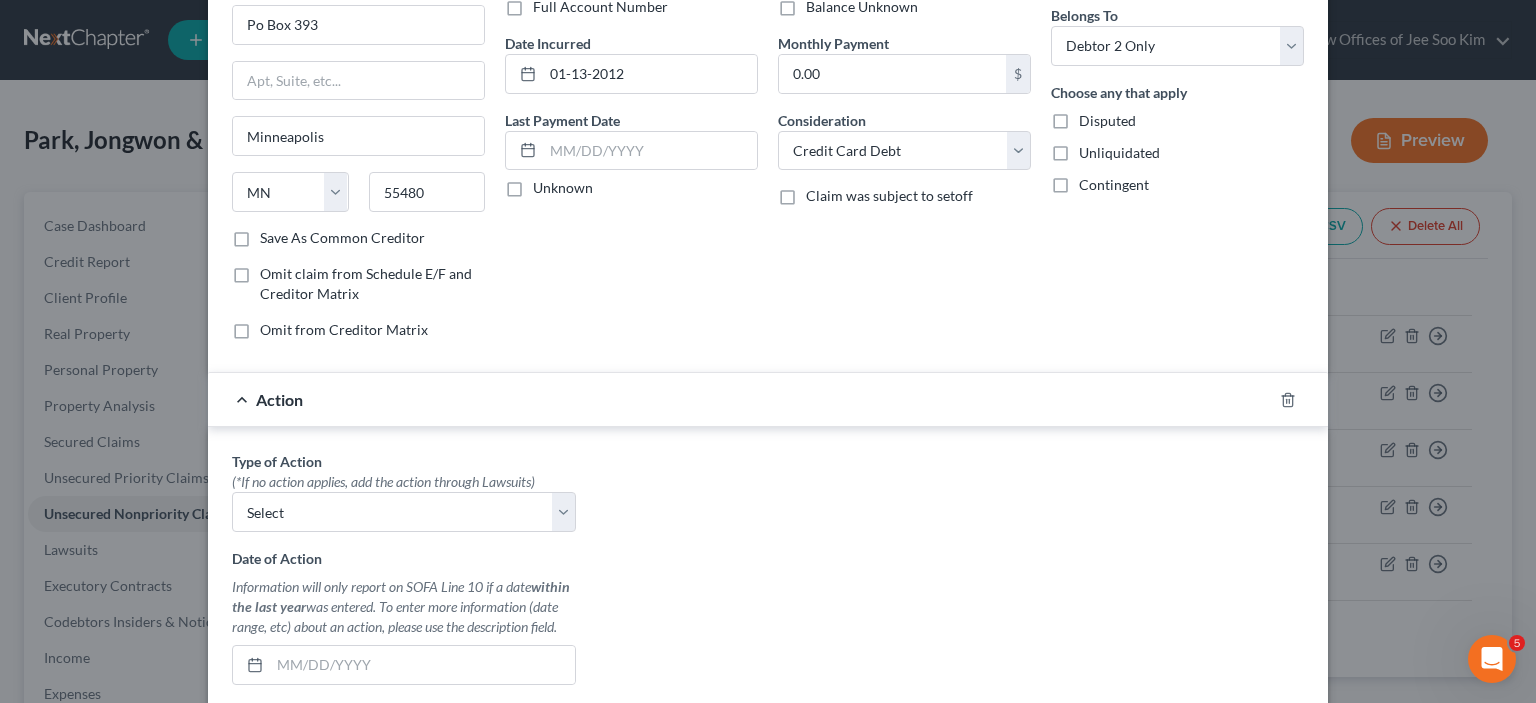 scroll, scrollTop: 200, scrollLeft: 0, axis: vertical 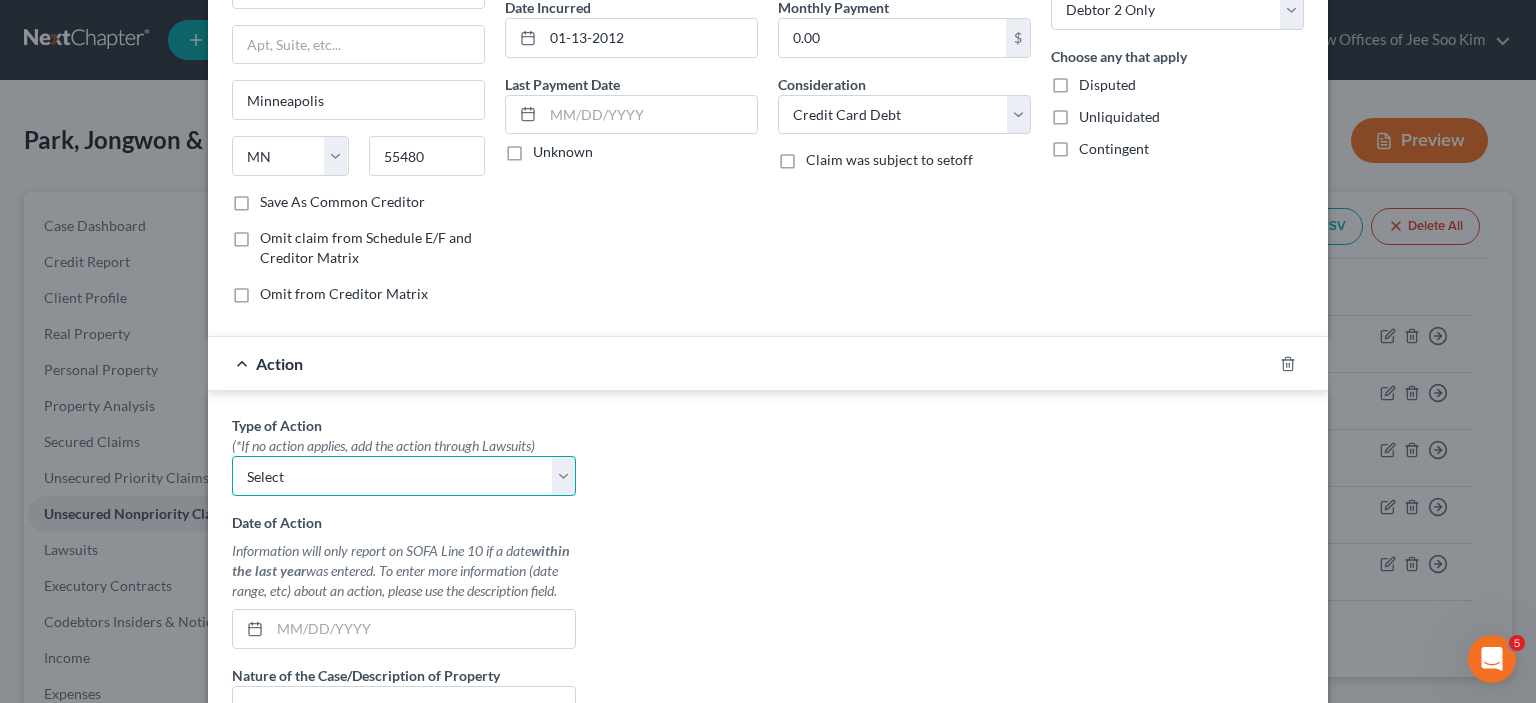 click on "Select Repossession Garnishment Foreclosure Personal Injury Attached, Seized, Or Levied" at bounding box center (404, 476) 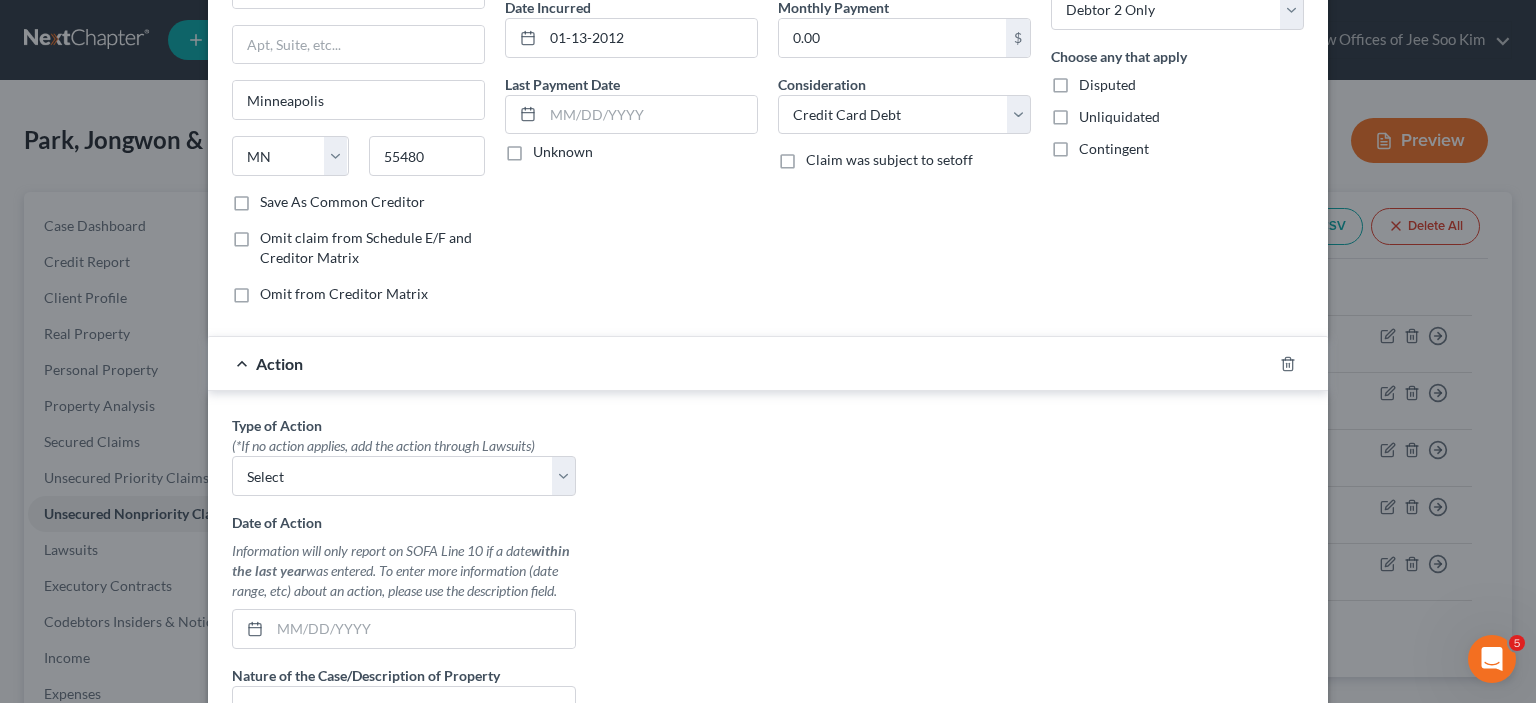 click on "Type of Action
*
(*If no action applies, add the action through Lawsuits) Select Repossession Garnishment Foreclosure Personal Injury Attached, Seized, Or Levied Date of Action Information will only report on SOFA Line 10 if a date  within the last year  was entered. To enter more information (date range, etc) about an action, please use the description field.         Nature of the Case/Description of Property Value of Property
$
Value Unknown
Balance Undetermined
$
Value Unknown
Add to SOFA #9 (Lawsuit)" at bounding box center [768, 665] 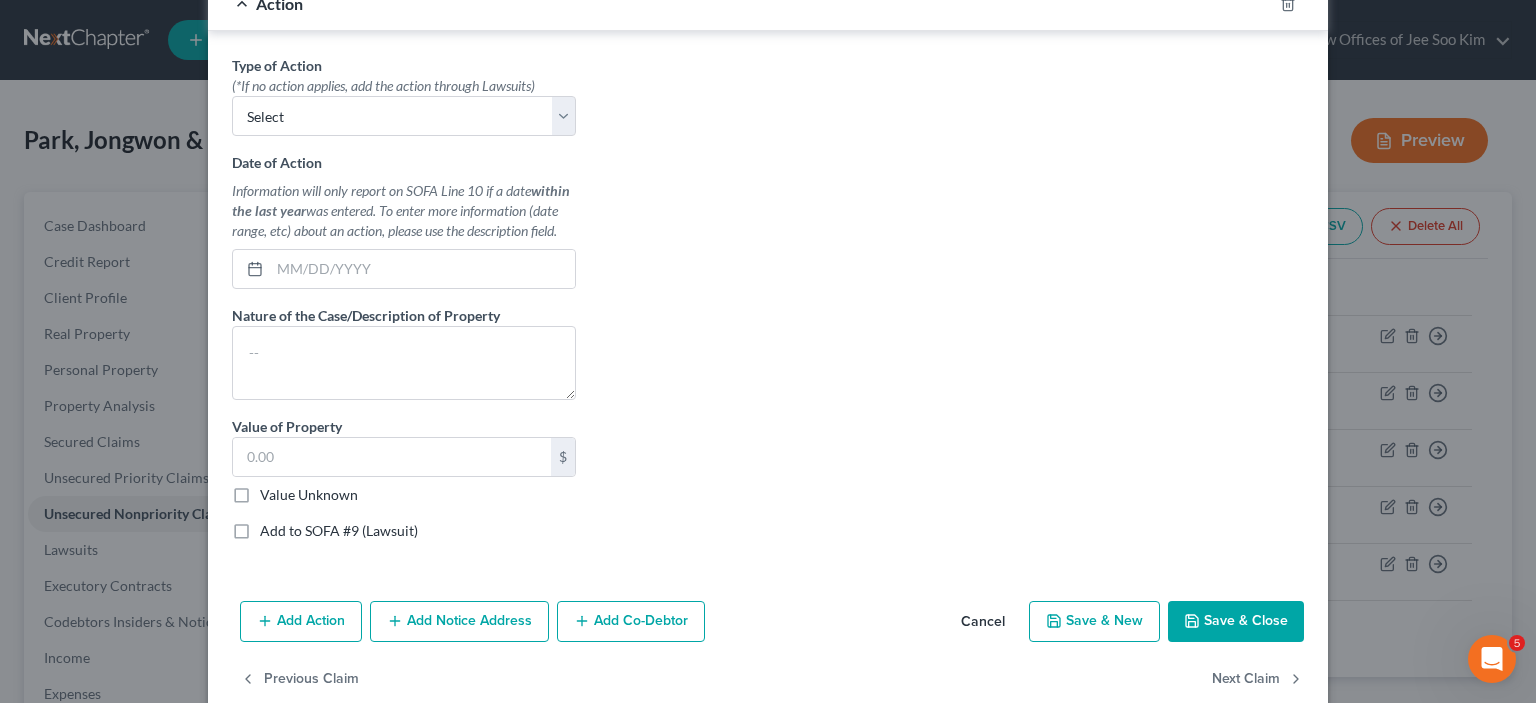 scroll, scrollTop: 592, scrollLeft: 0, axis: vertical 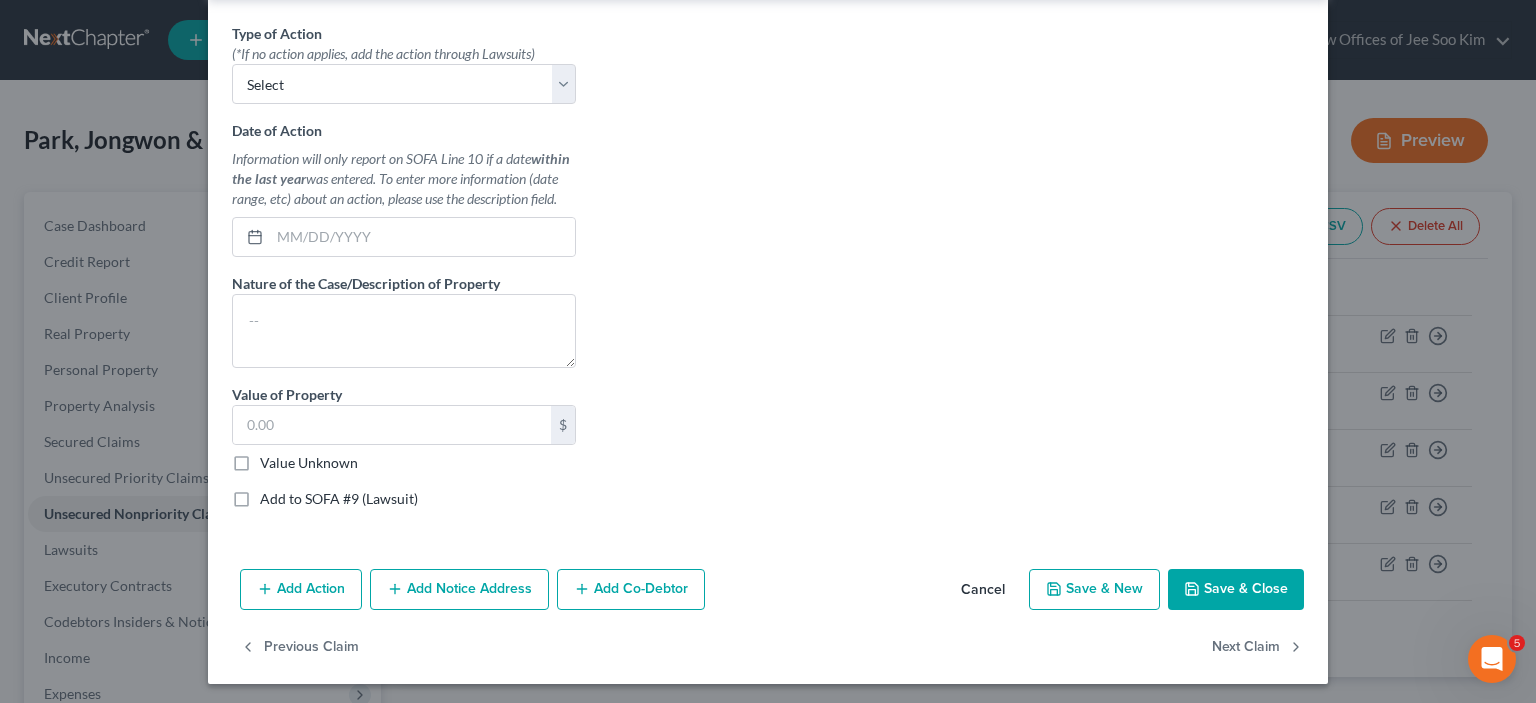 click on "Add Notice Address" at bounding box center (459, 590) 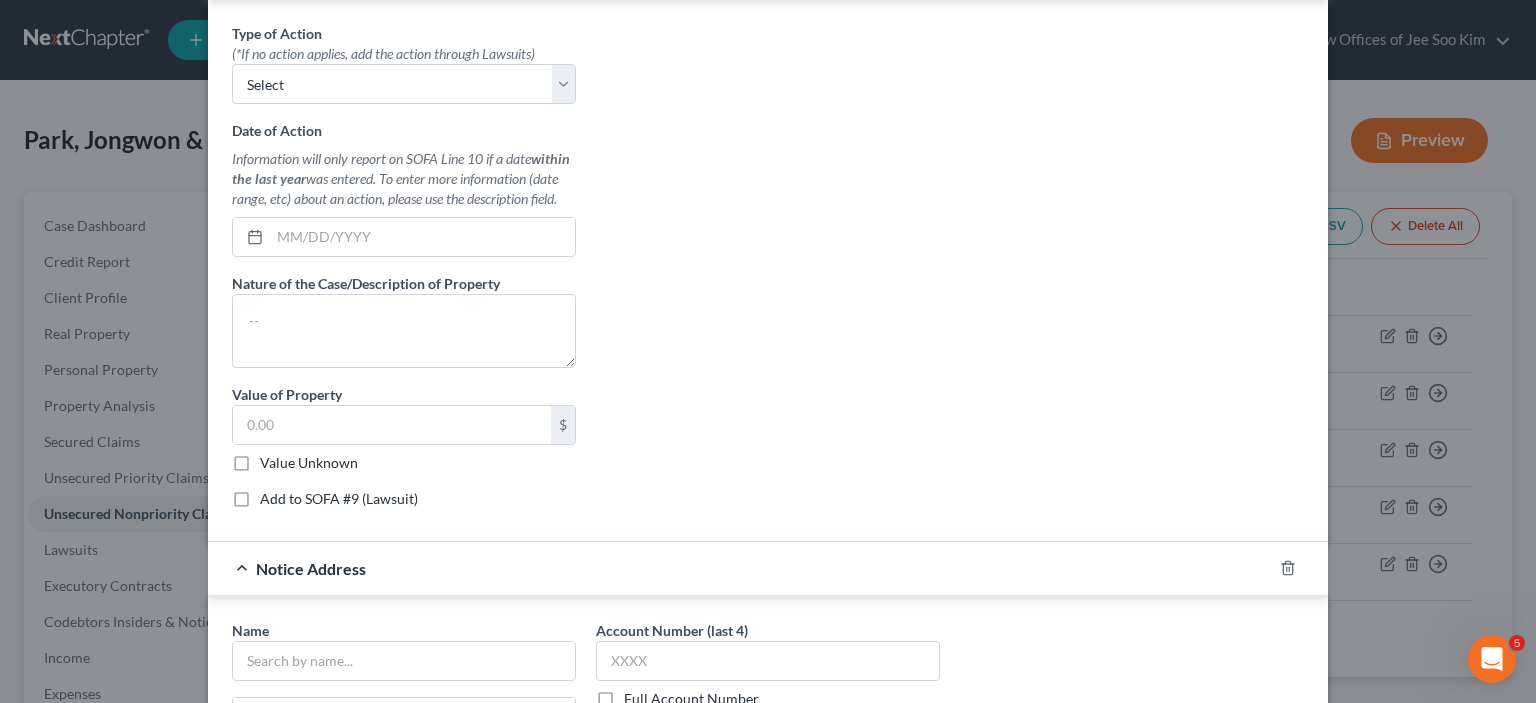 scroll, scrollTop: 792, scrollLeft: 0, axis: vertical 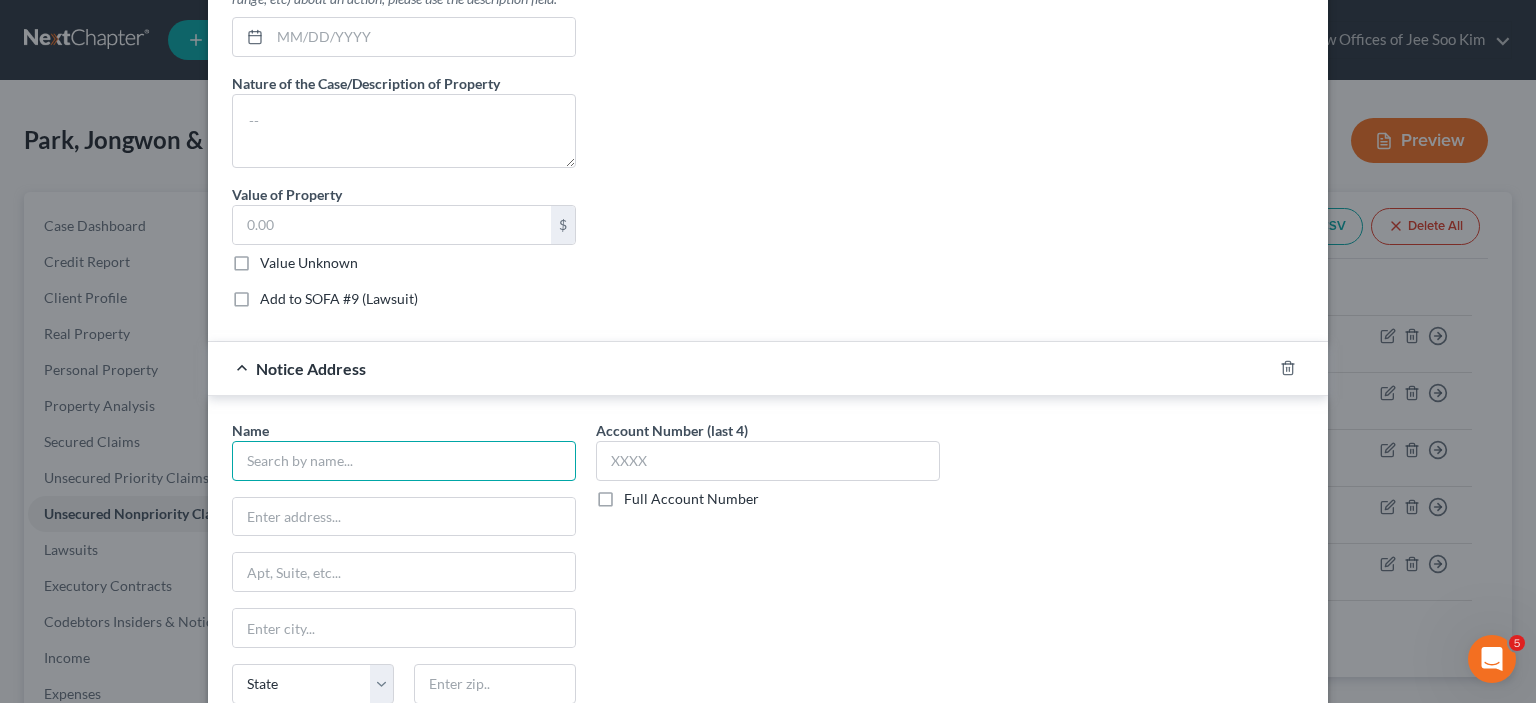 click at bounding box center (404, 461) 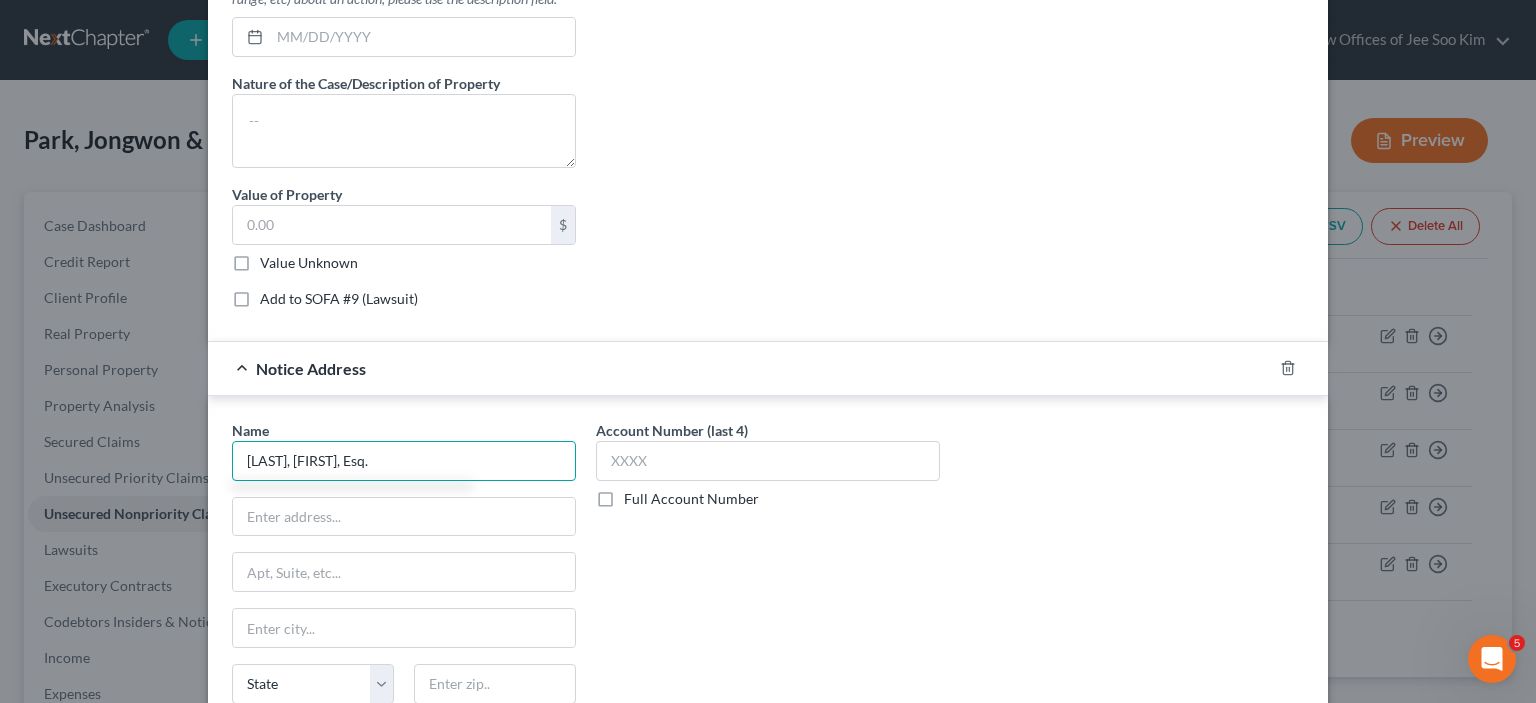 type on "[LAST], [FIRST], Esq." 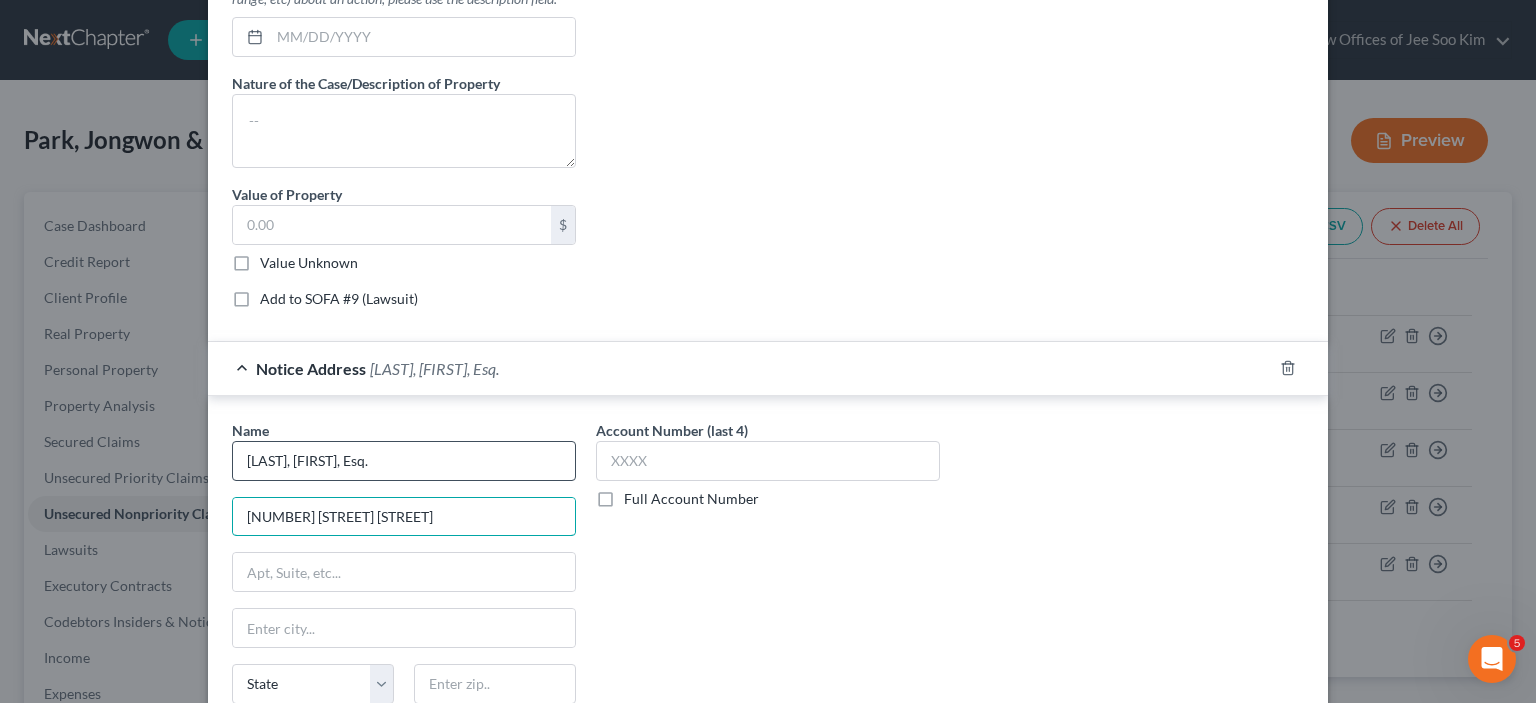 type on "[NUMBER] [STREET] [STREET]" 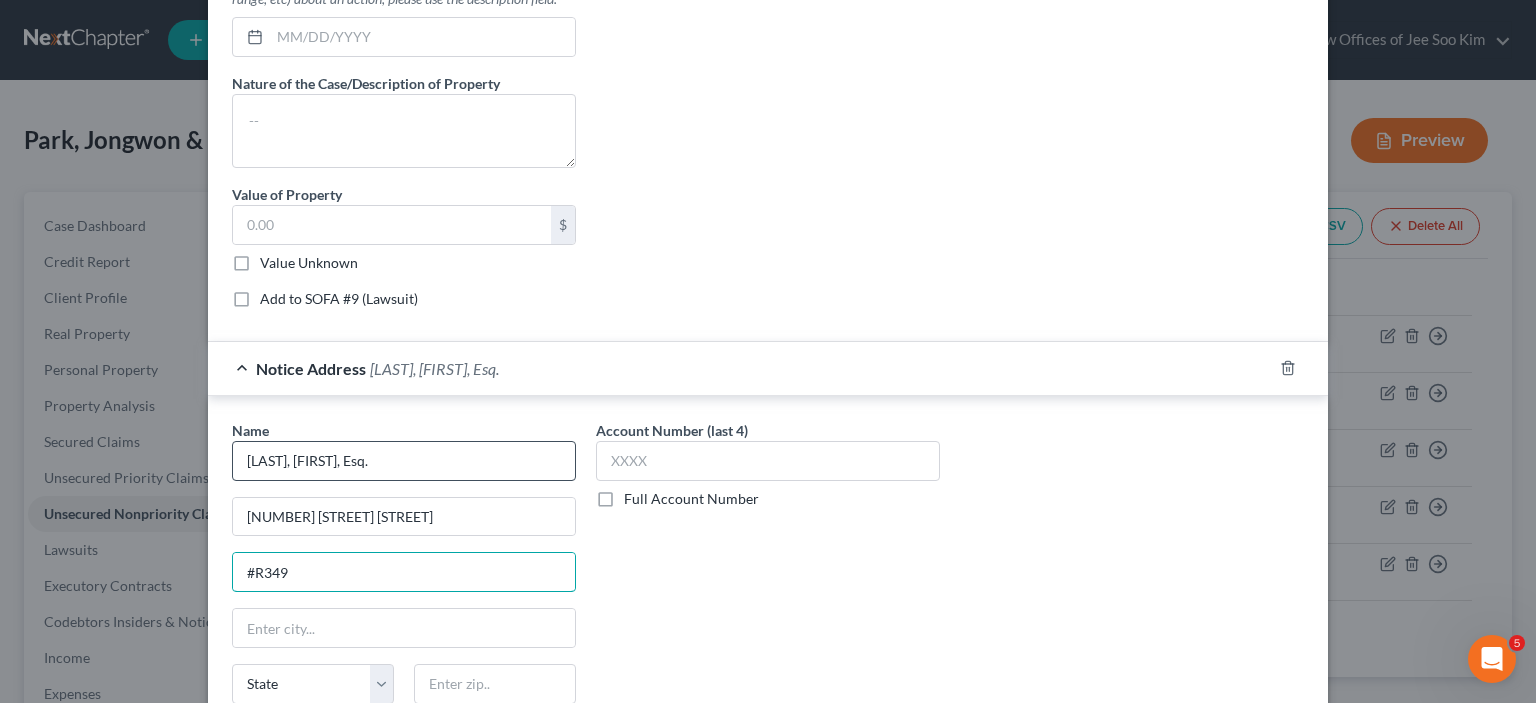 type on "#R349" 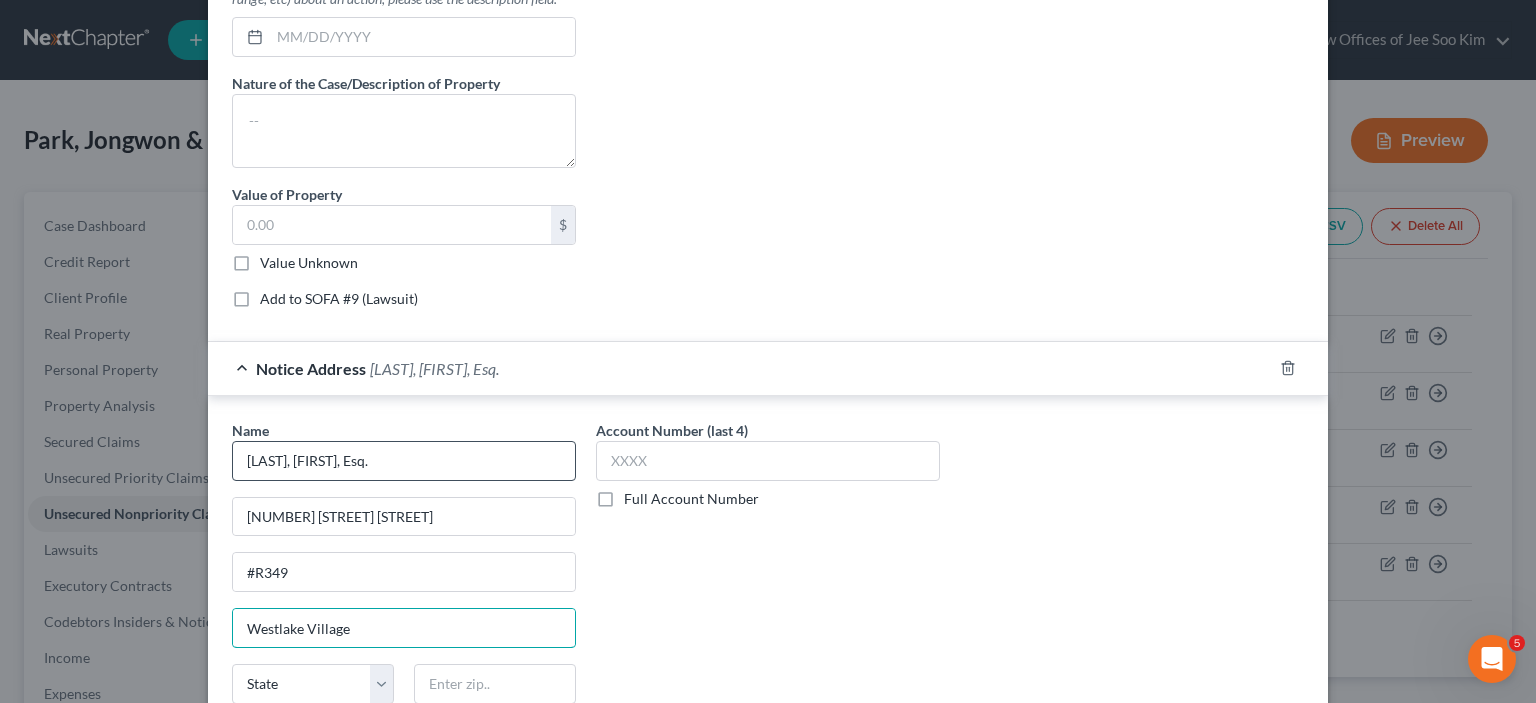 type on "Westlake Village" 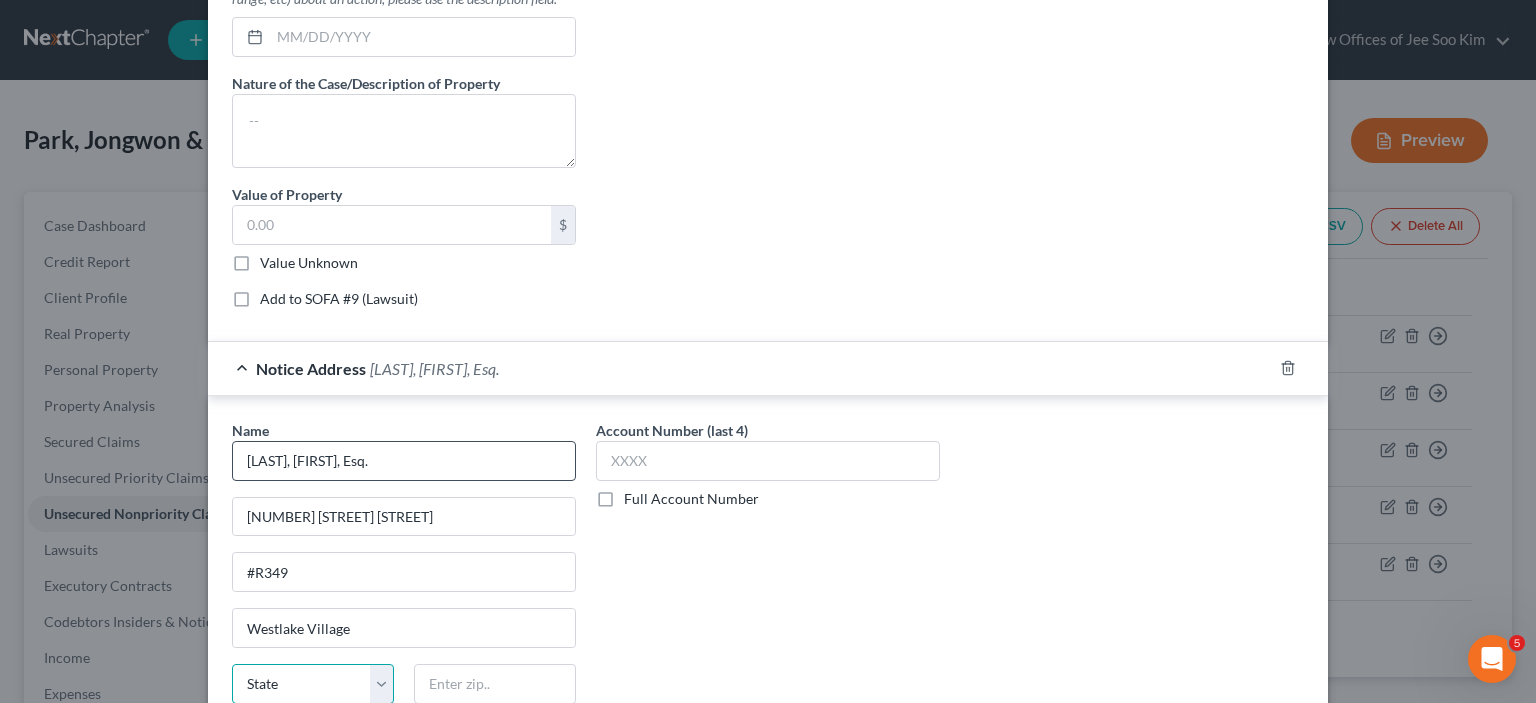 select on "4" 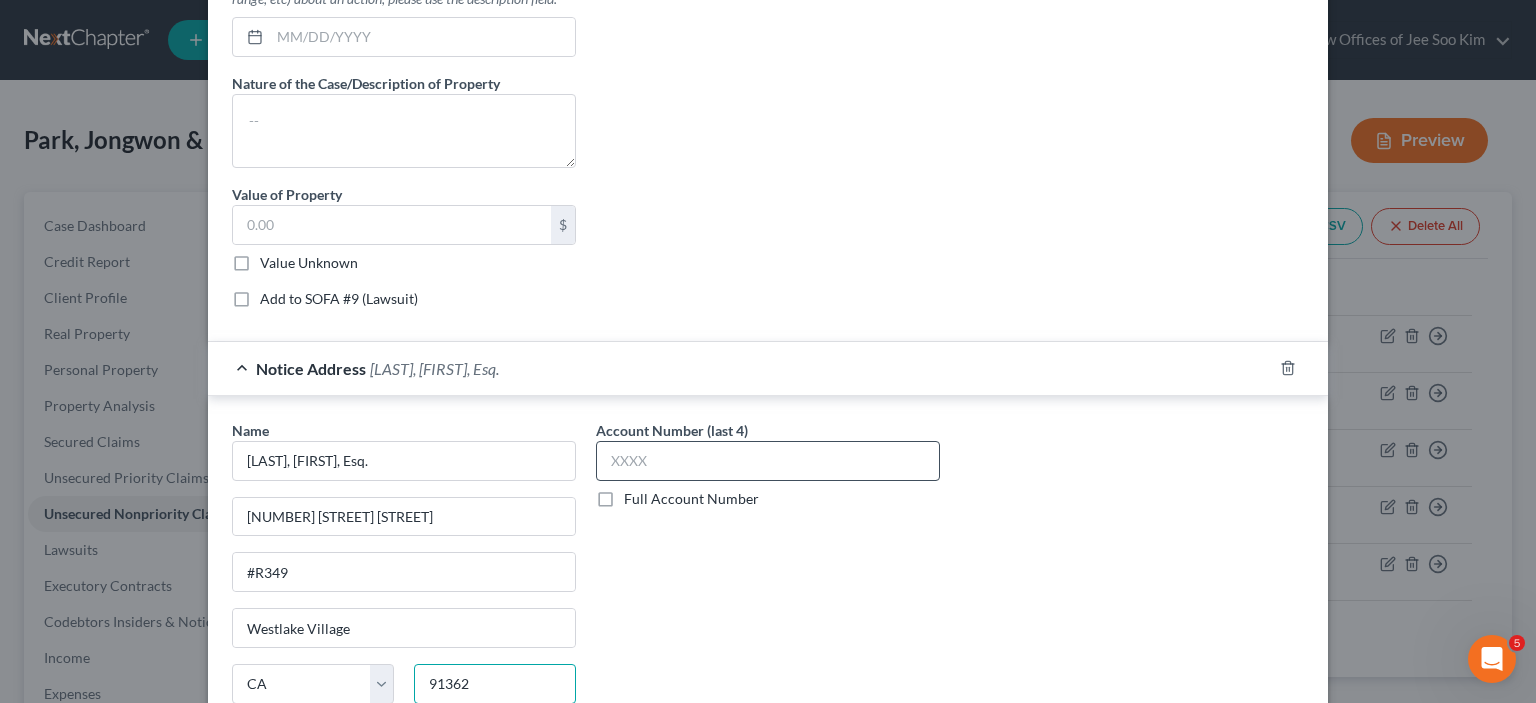type on "91362" 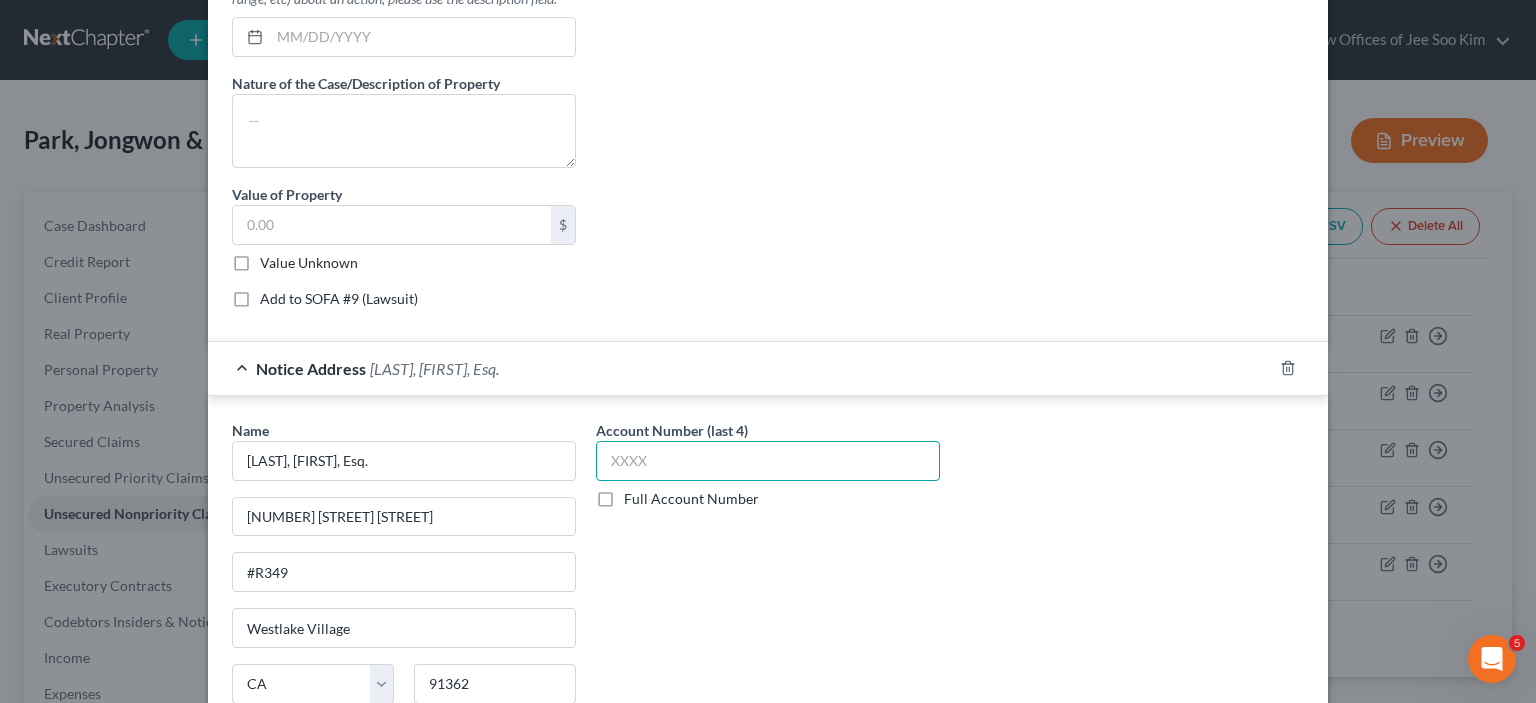 type on "Thousand Oaks" 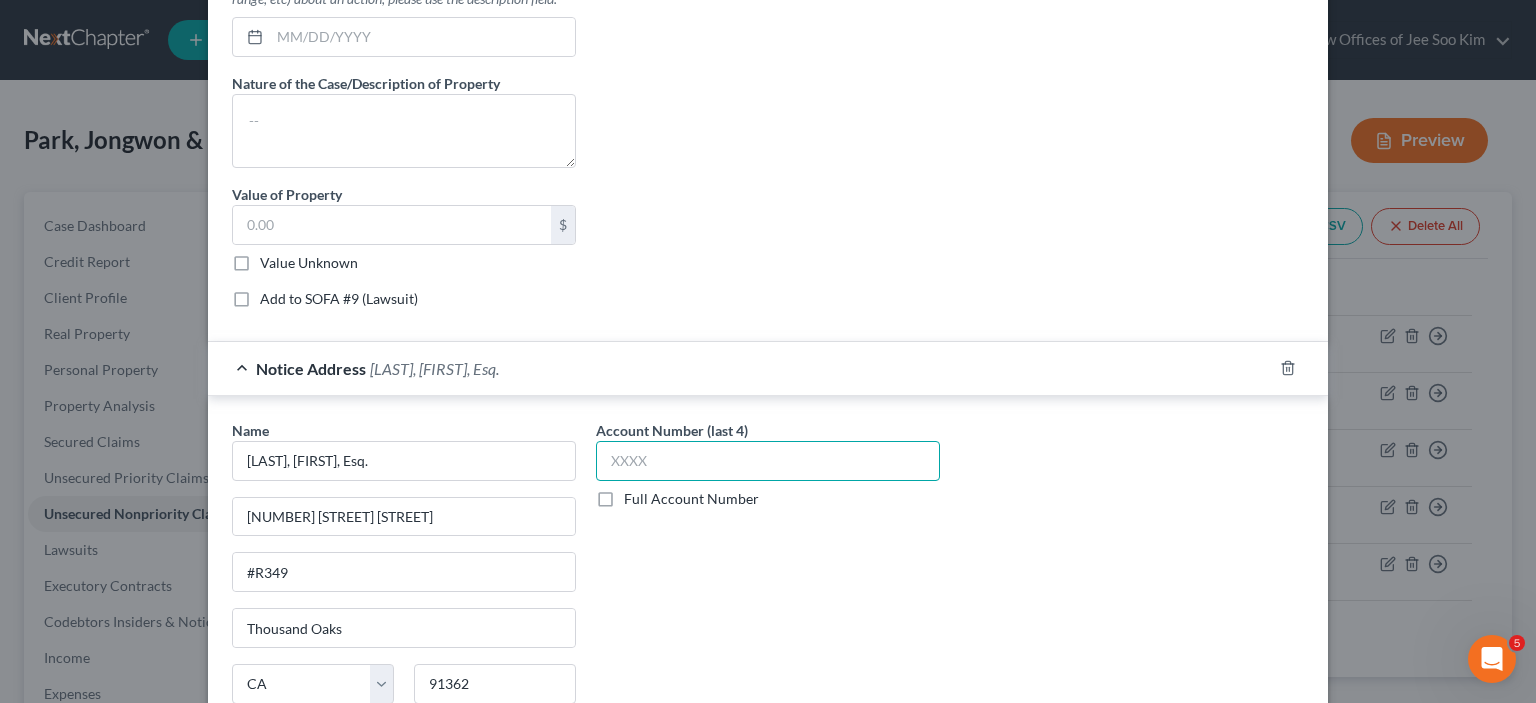 click at bounding box center [768, 461] 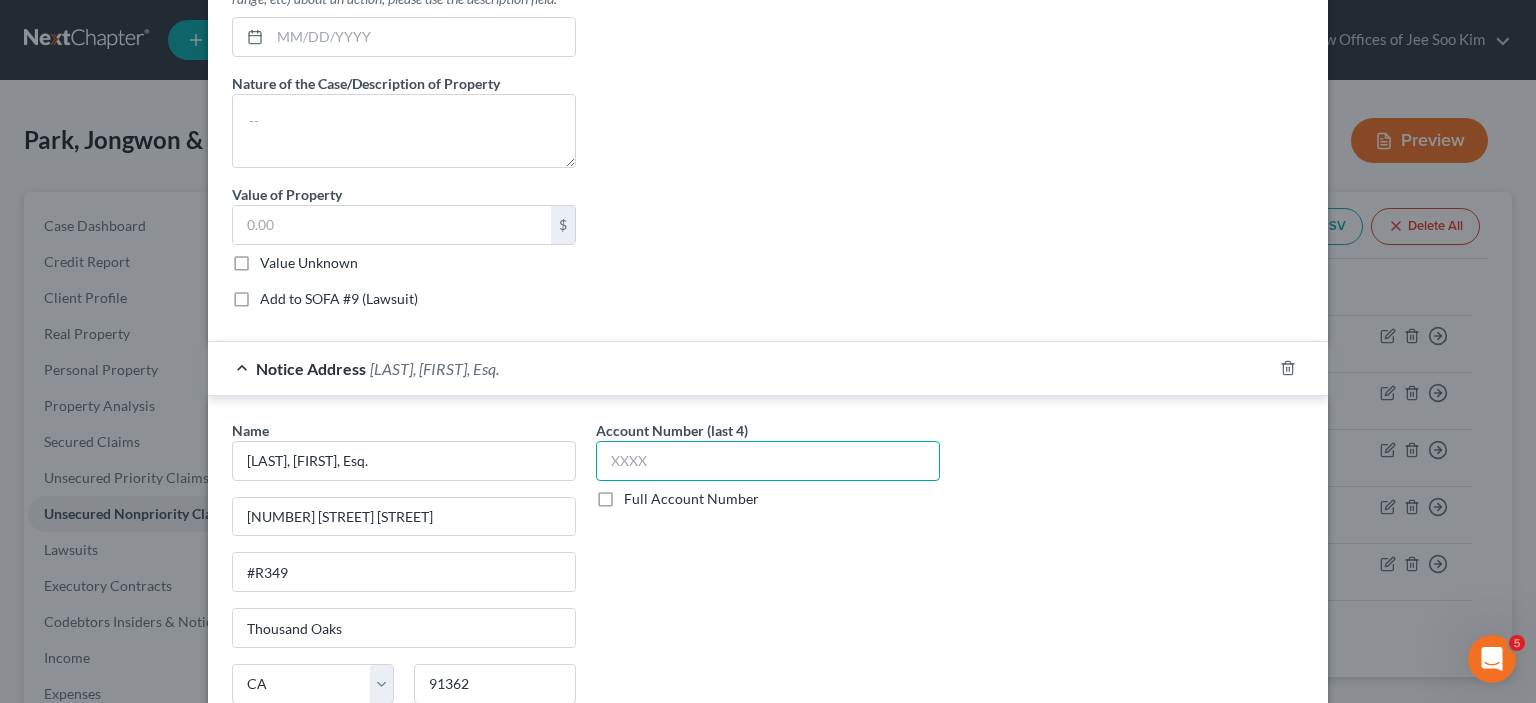 paste on "L25-" 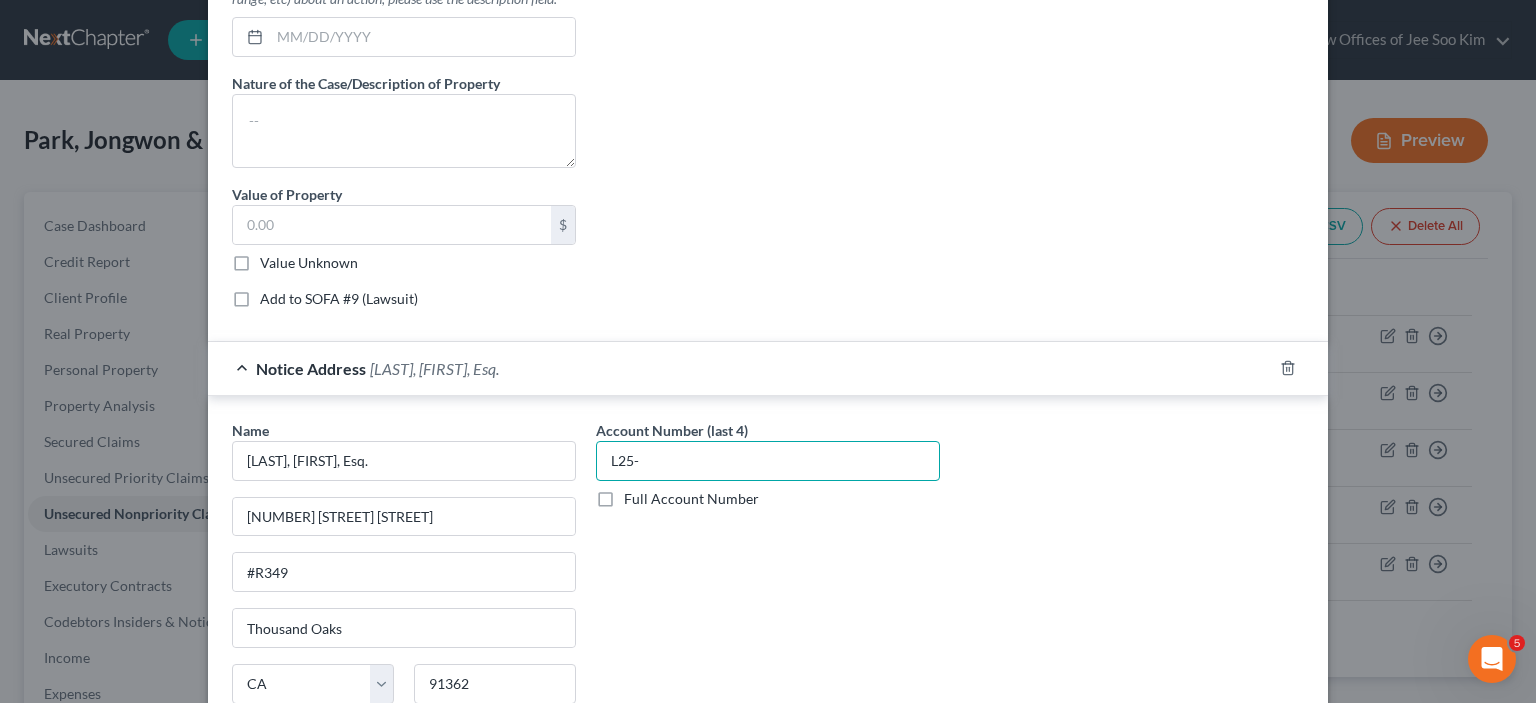 type on "L25-" 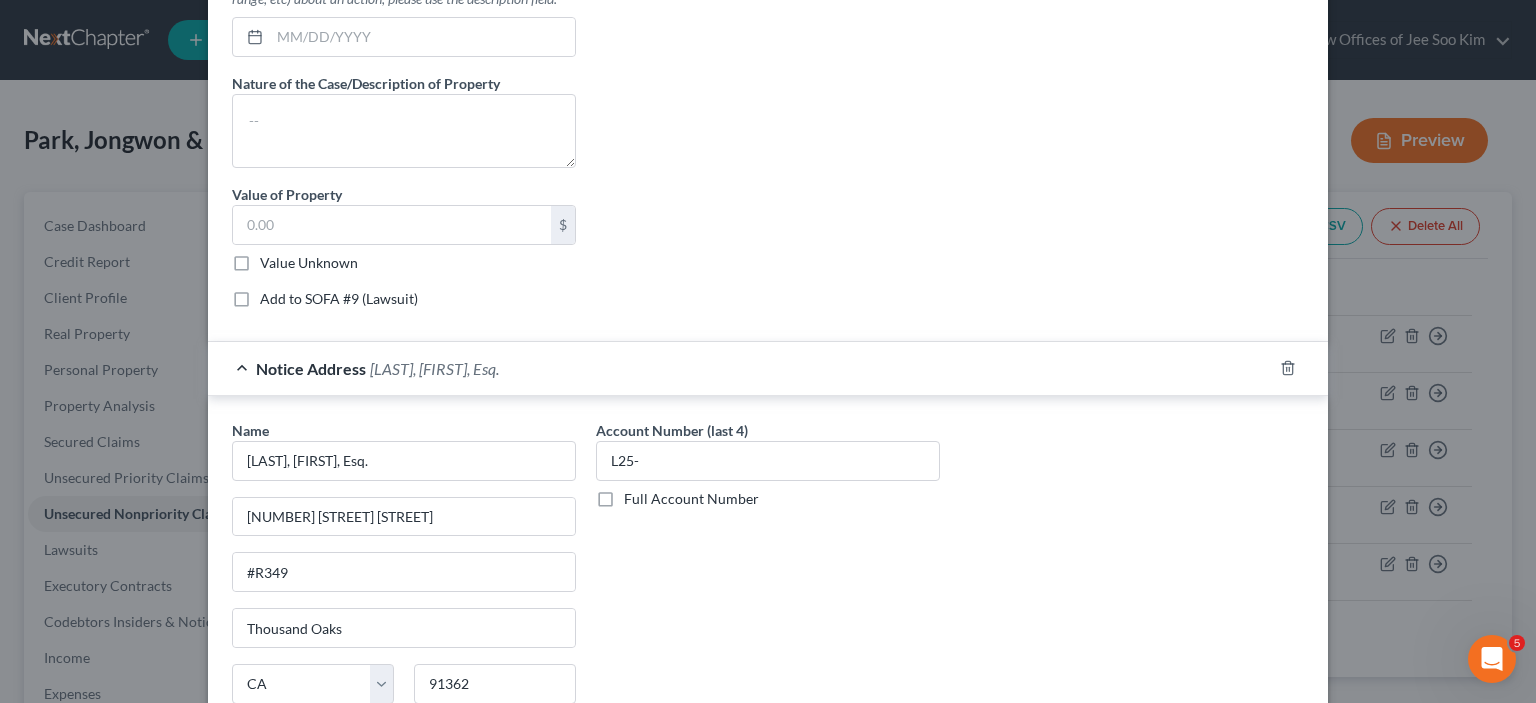 click on "Full Account Number" at bounding box center (691, 499) 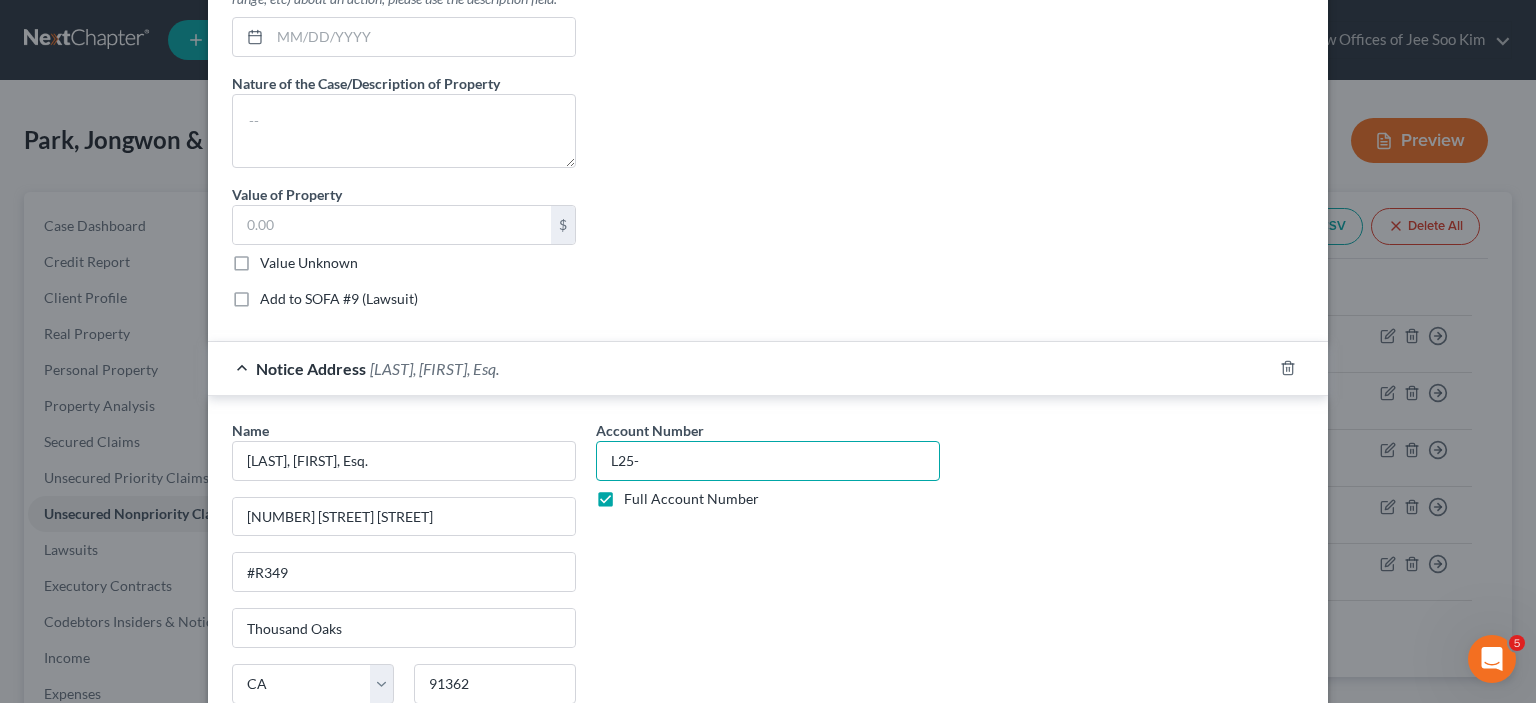 drag, startPoint x: 644, startPoint y: 455, endPoint x: 570, endPoint y: 461, distance: 74.24284 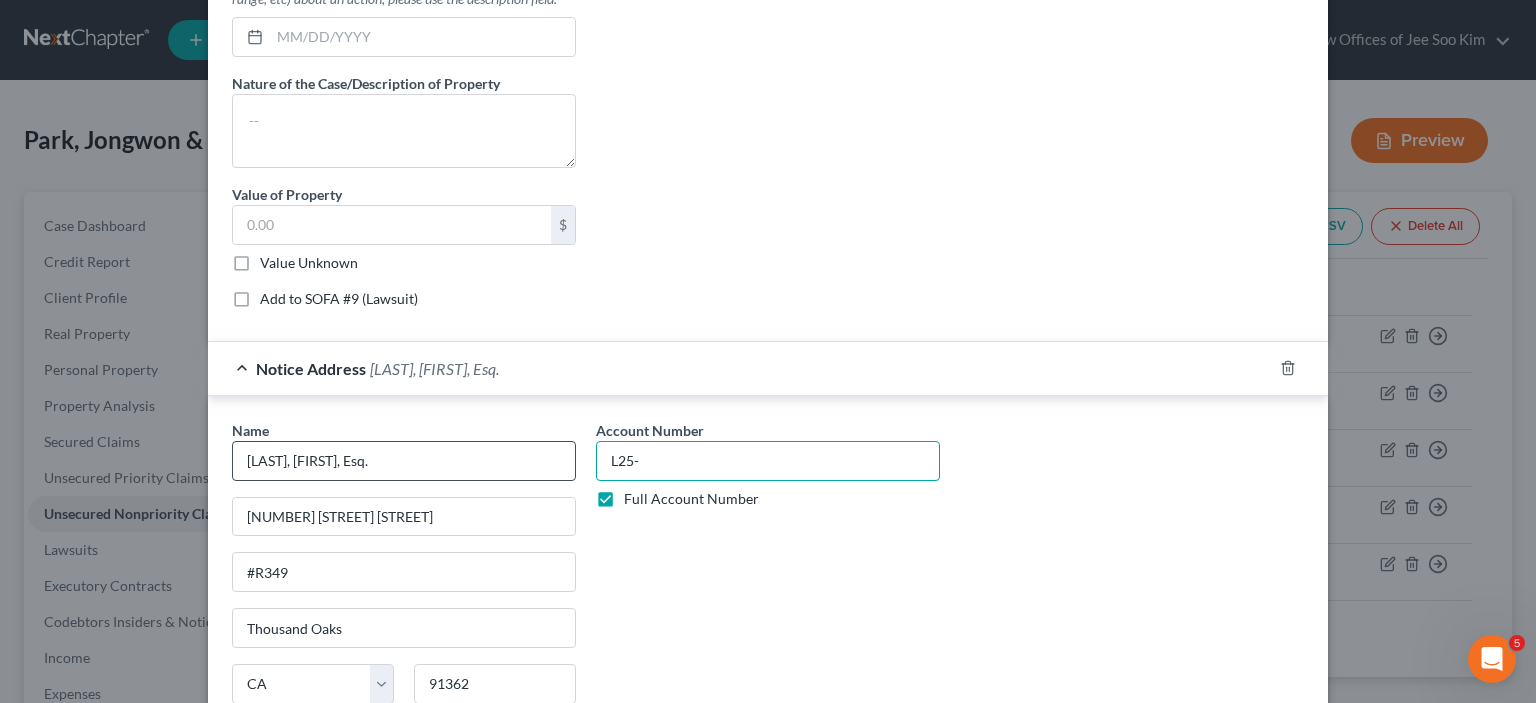 paste on "00312" 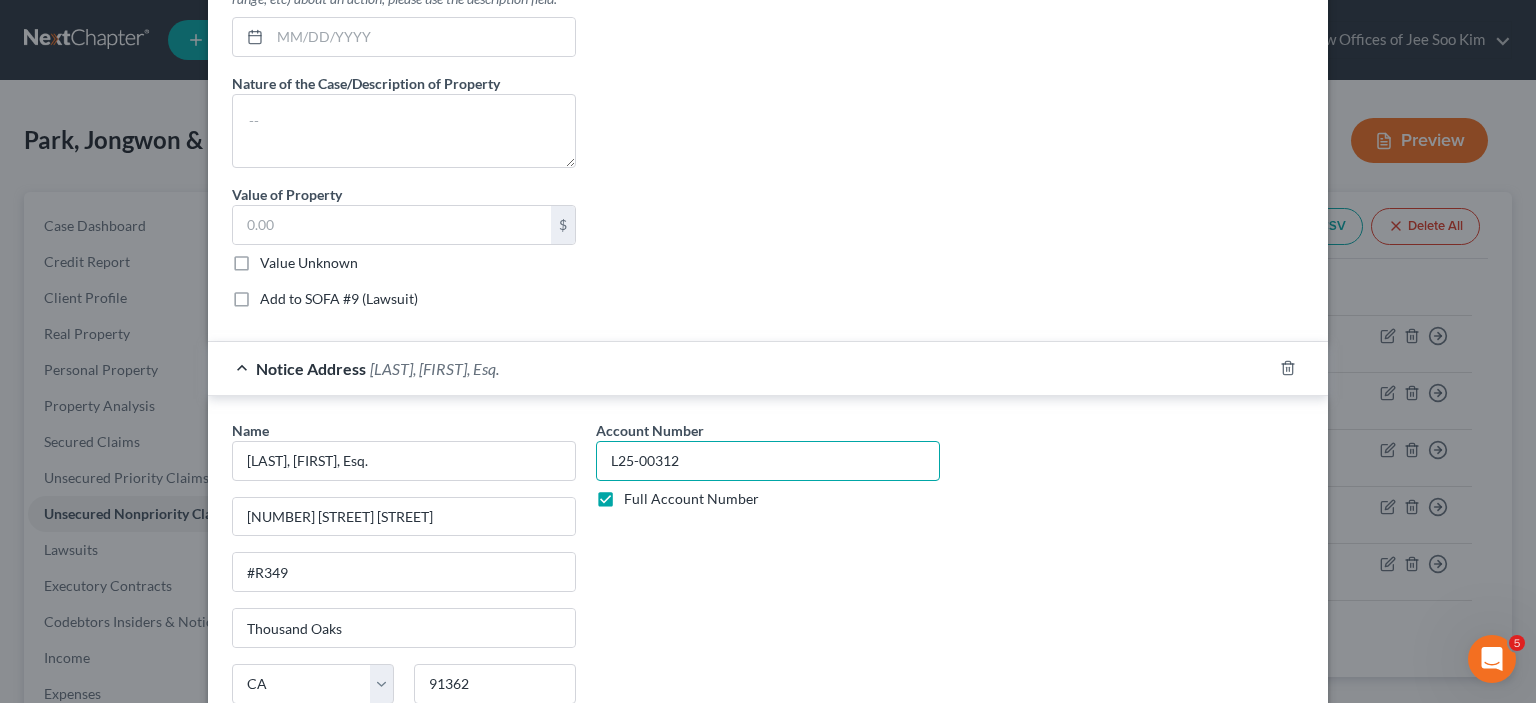 type on "L25-00312" 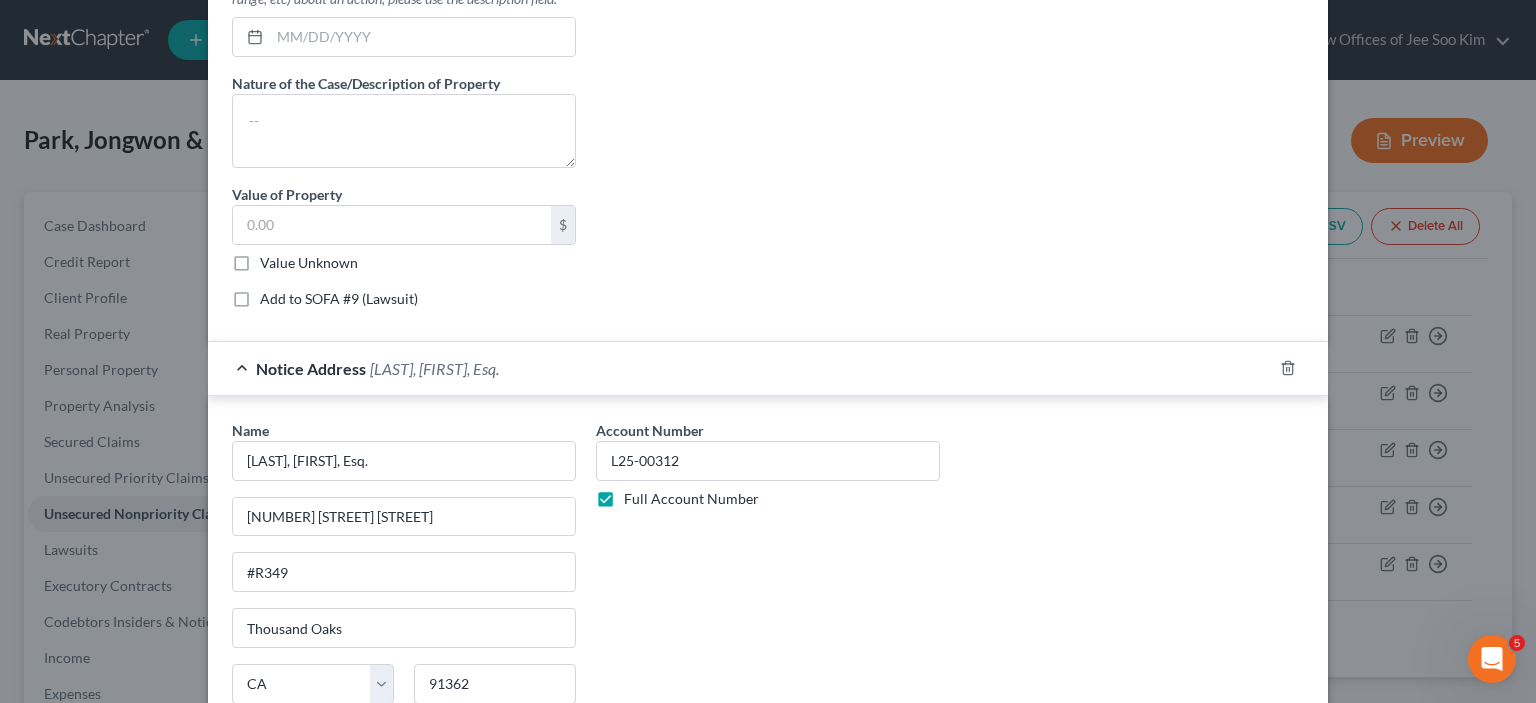 click on "Account Number
L25-00312
Full Account Number" at bounding box center (768, 588) 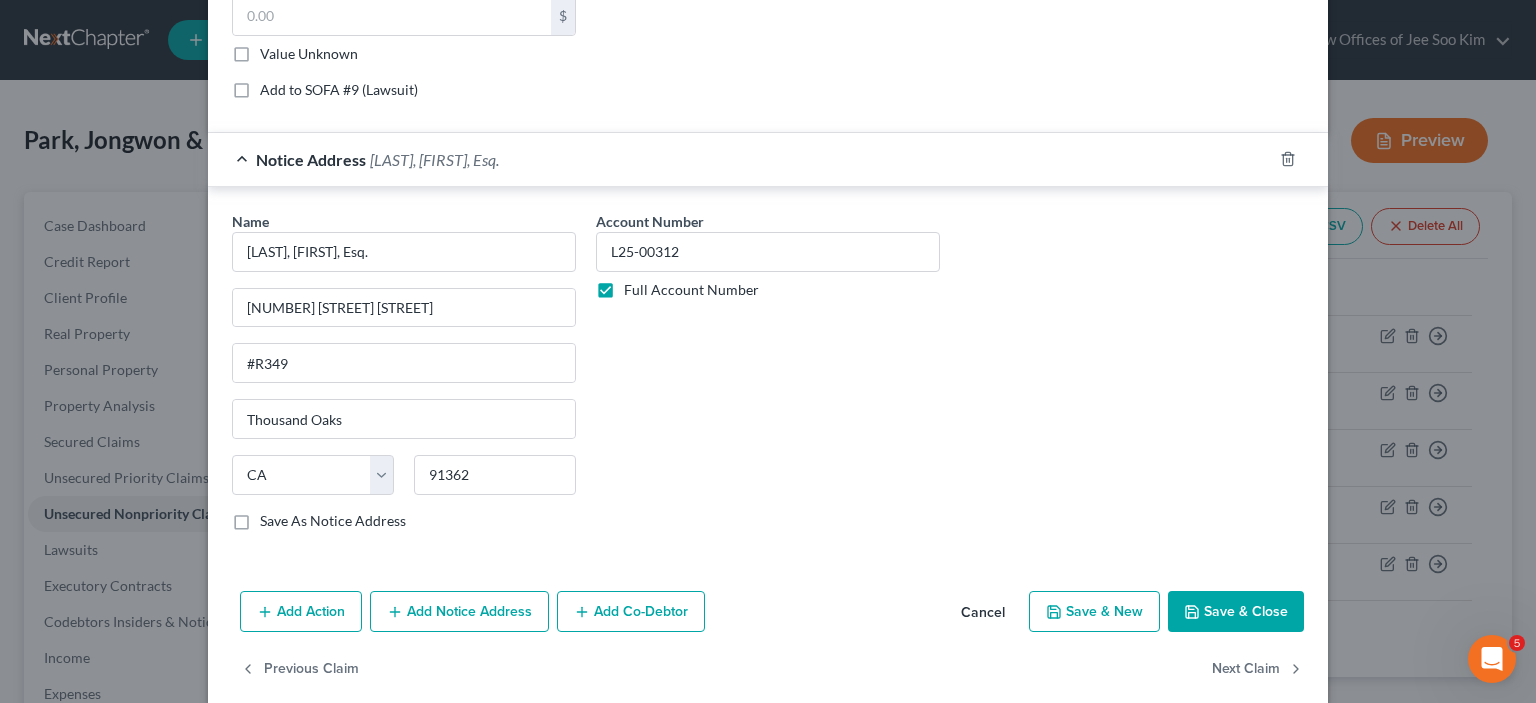 scroll, scrollTop: 1021, scrollLeft: 0, axis: vertical 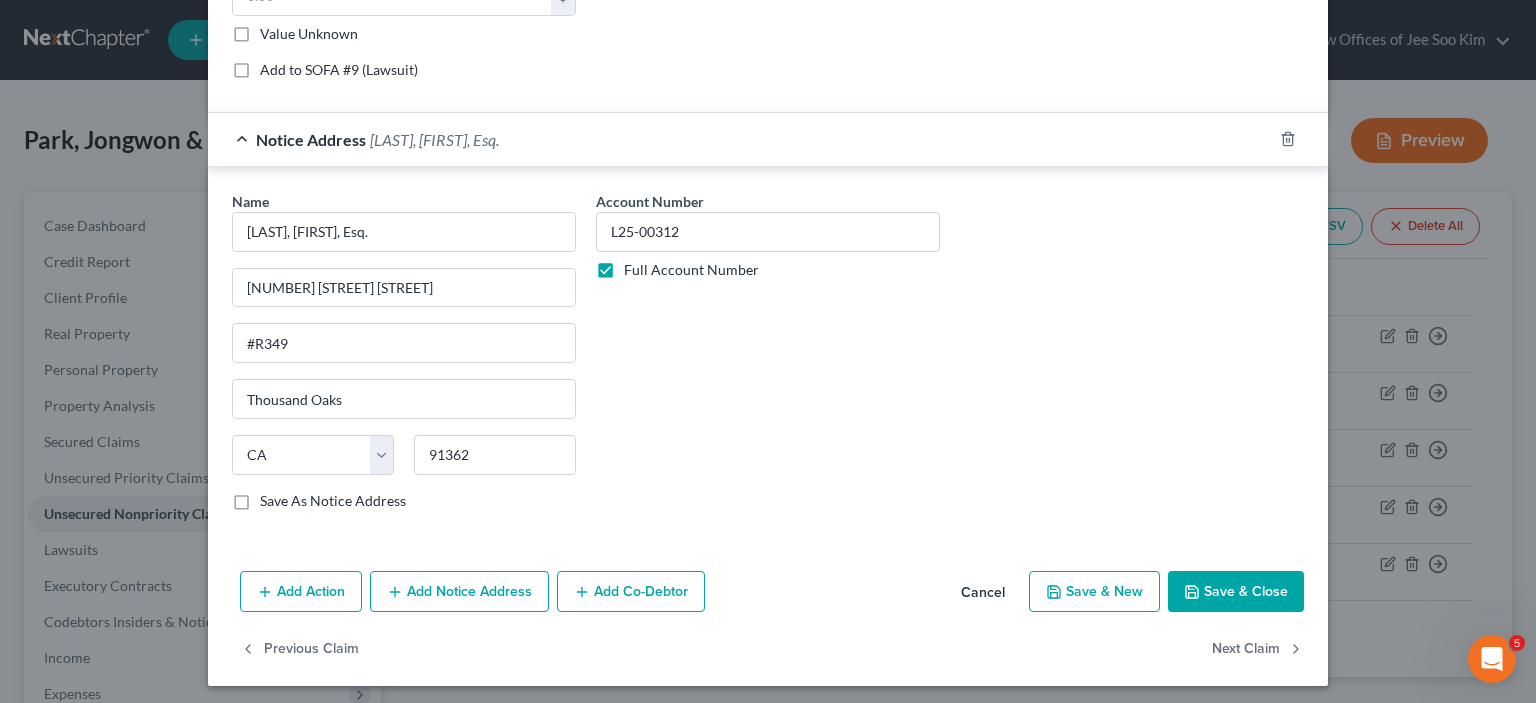 click on "Save & Close" at bounding box center [1236, 592] 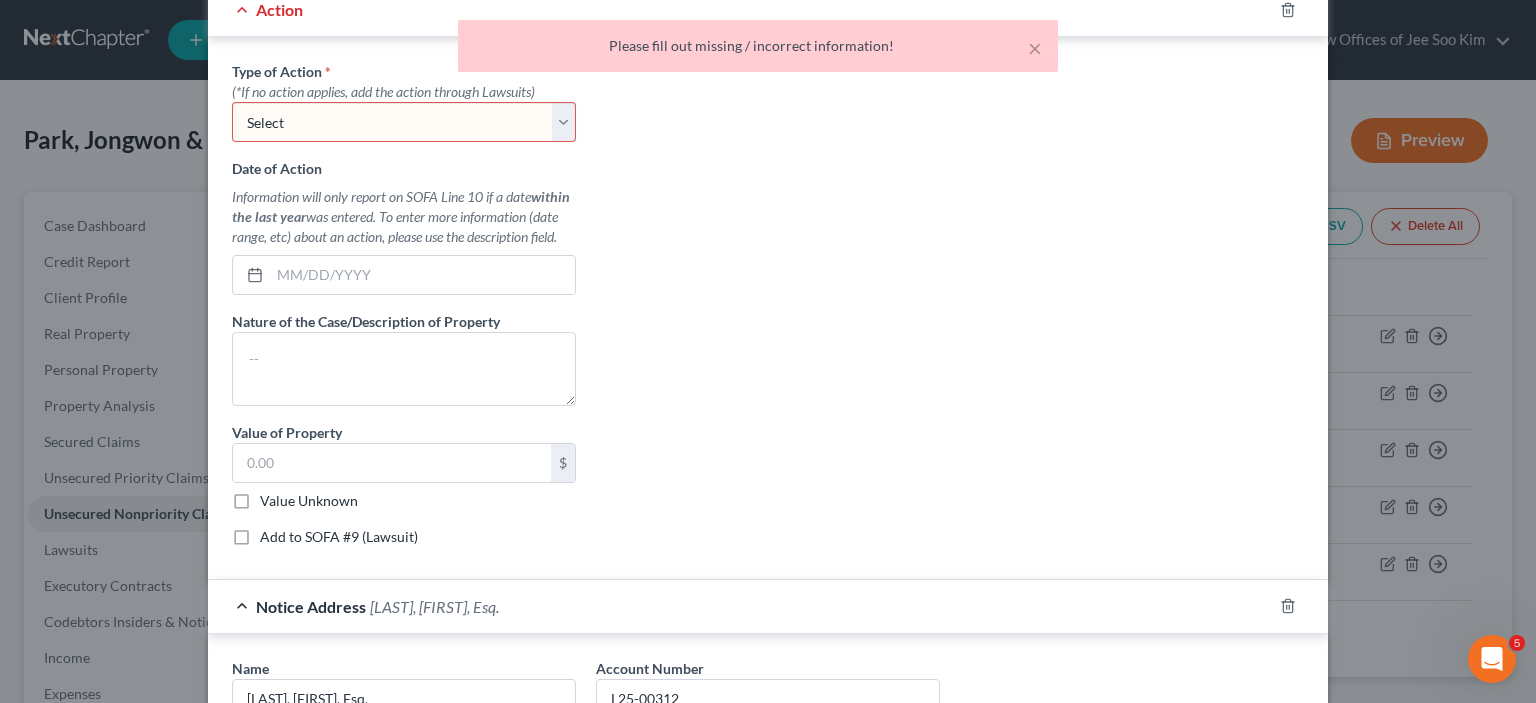 scroll, scrollTop: 421, scrollLeft: 0, axis: vertical 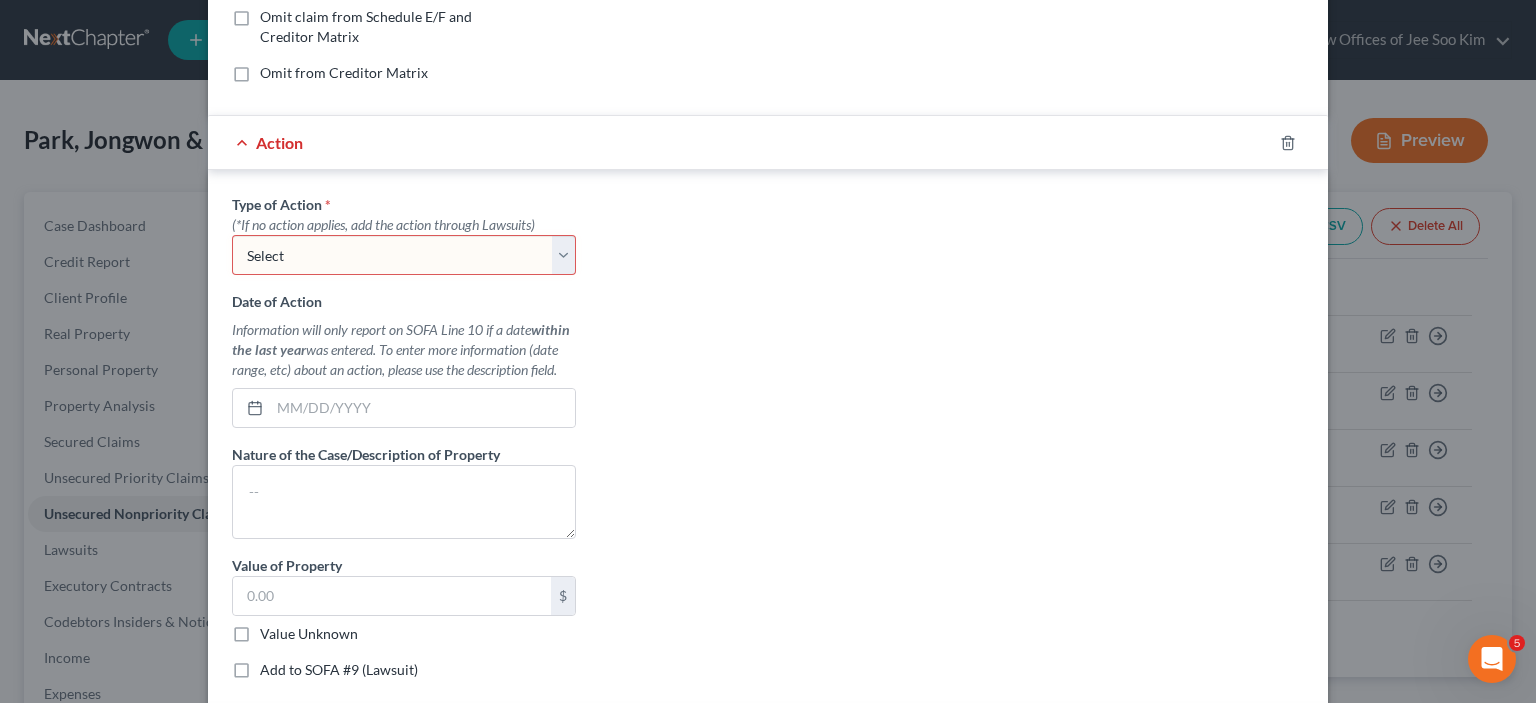 click on "Select Repossession Garnishment Foreclosure Personal Injury Attached, Seized, Or Levied" at bounding box center (404, 255) 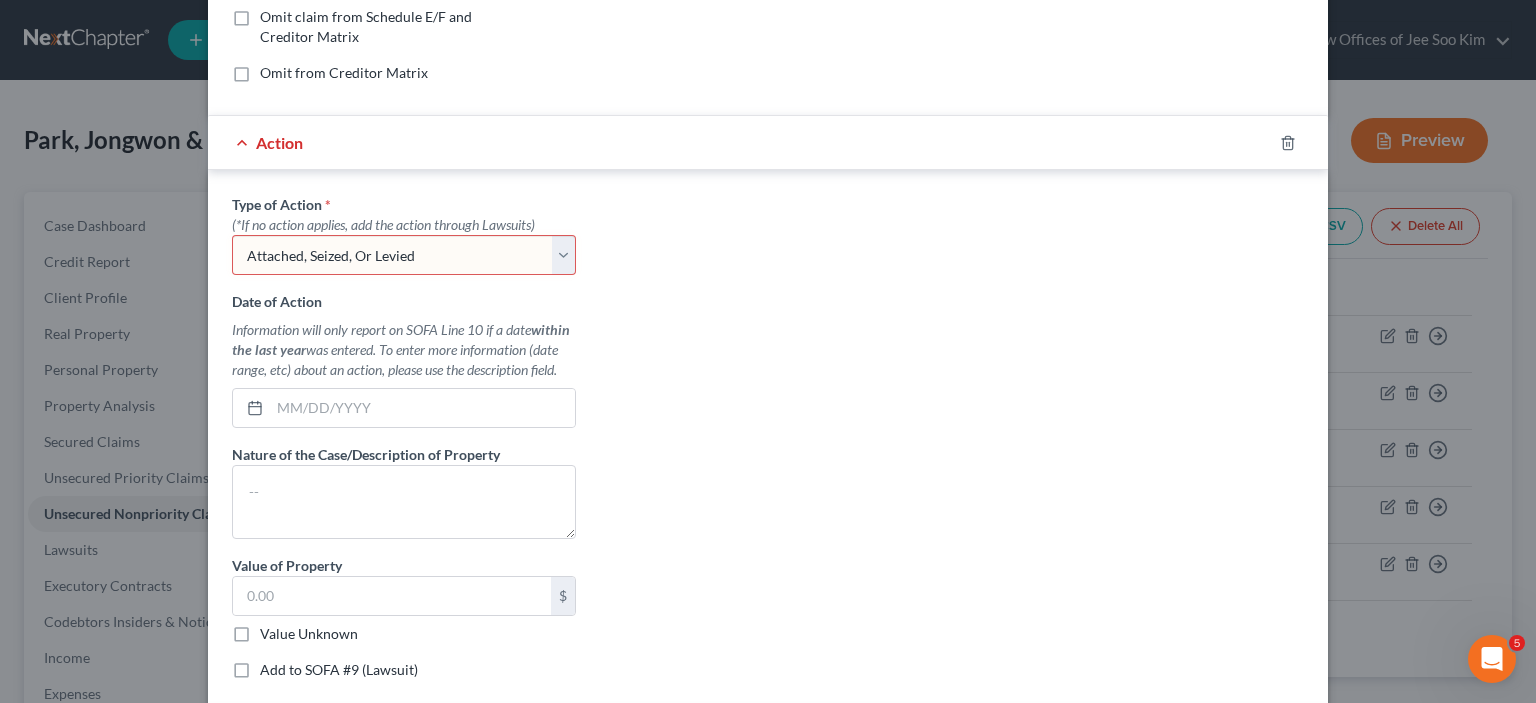click on "Select Repossession Garnishment Foreclosure Personal Injury Attached, Seized, Or Levied" at bounding box center [404, 255] 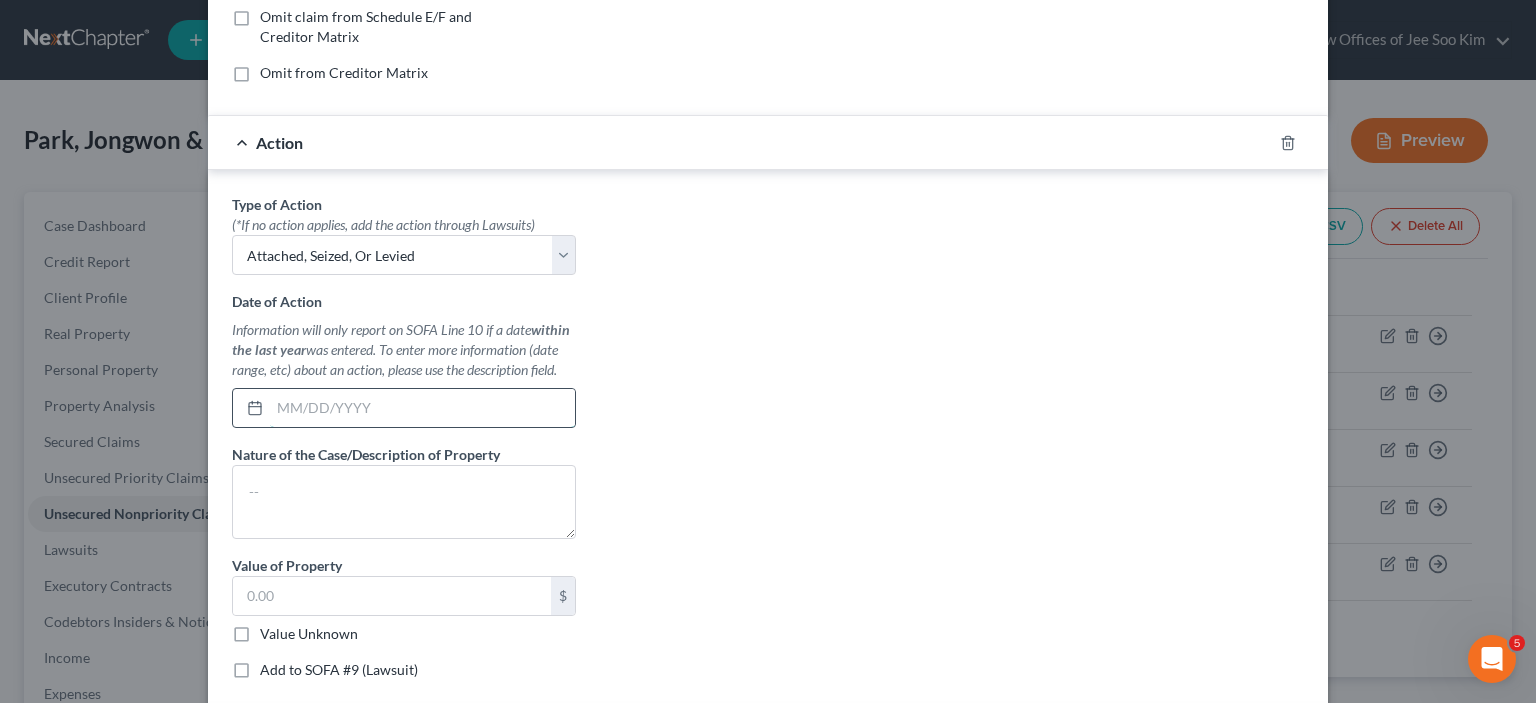 click at bounding box center (422, 408) 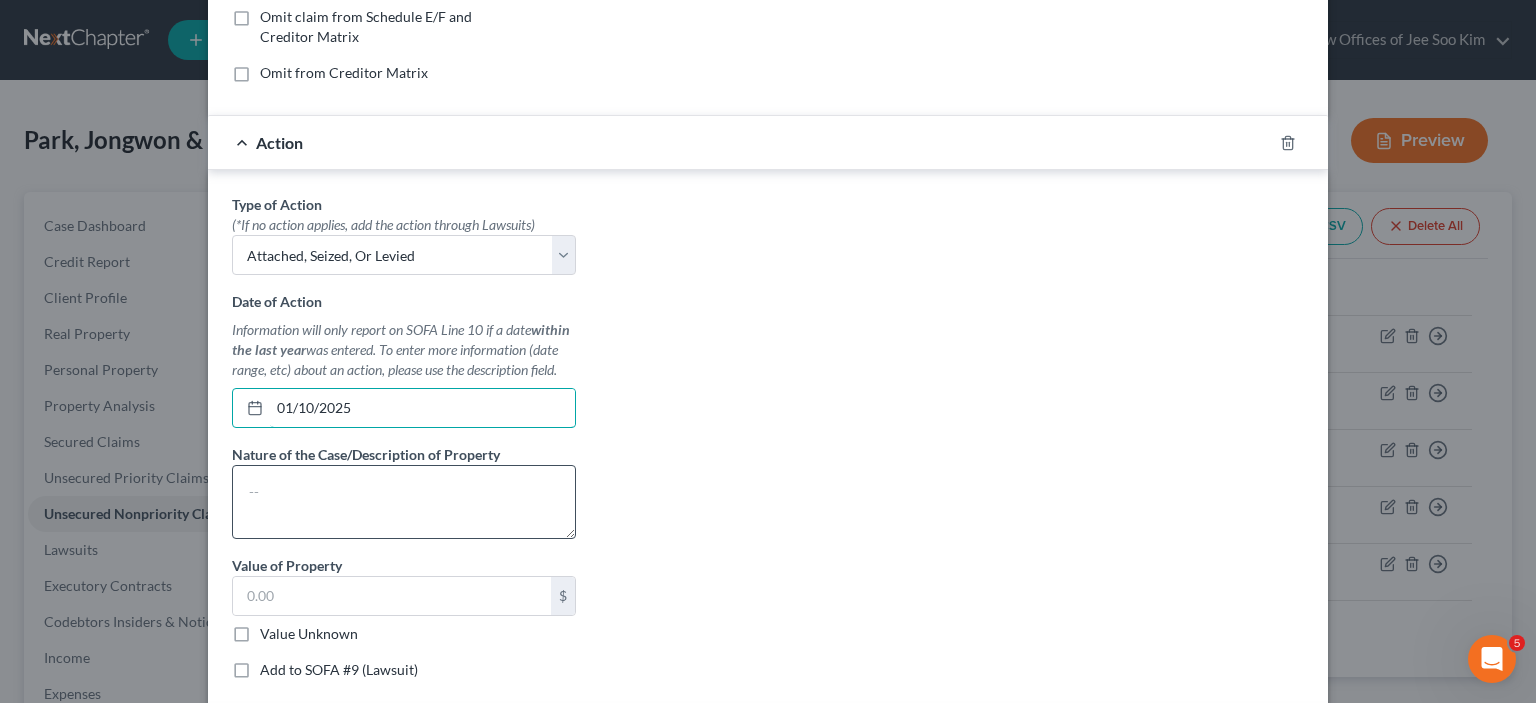 type on "01/10/2025" 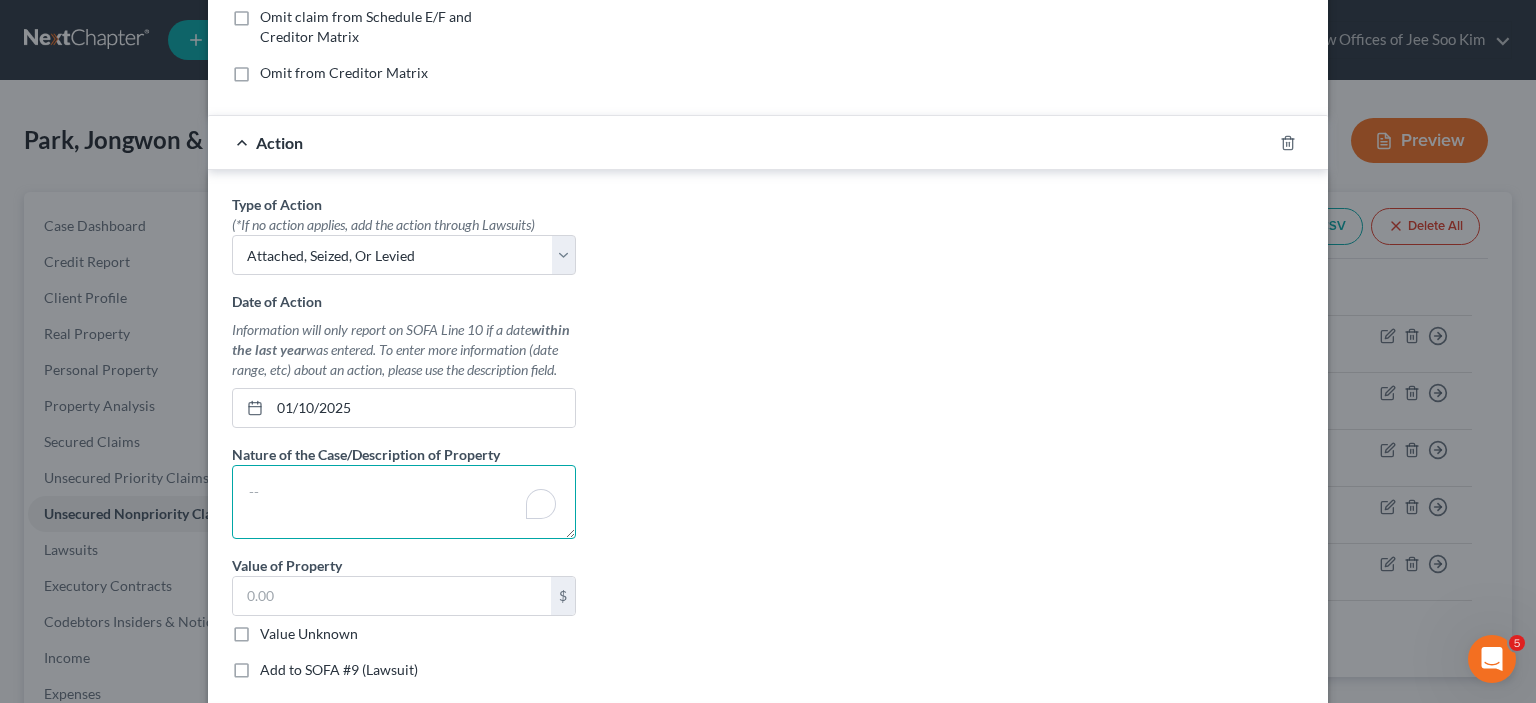 click at bounding box center [404, 502] 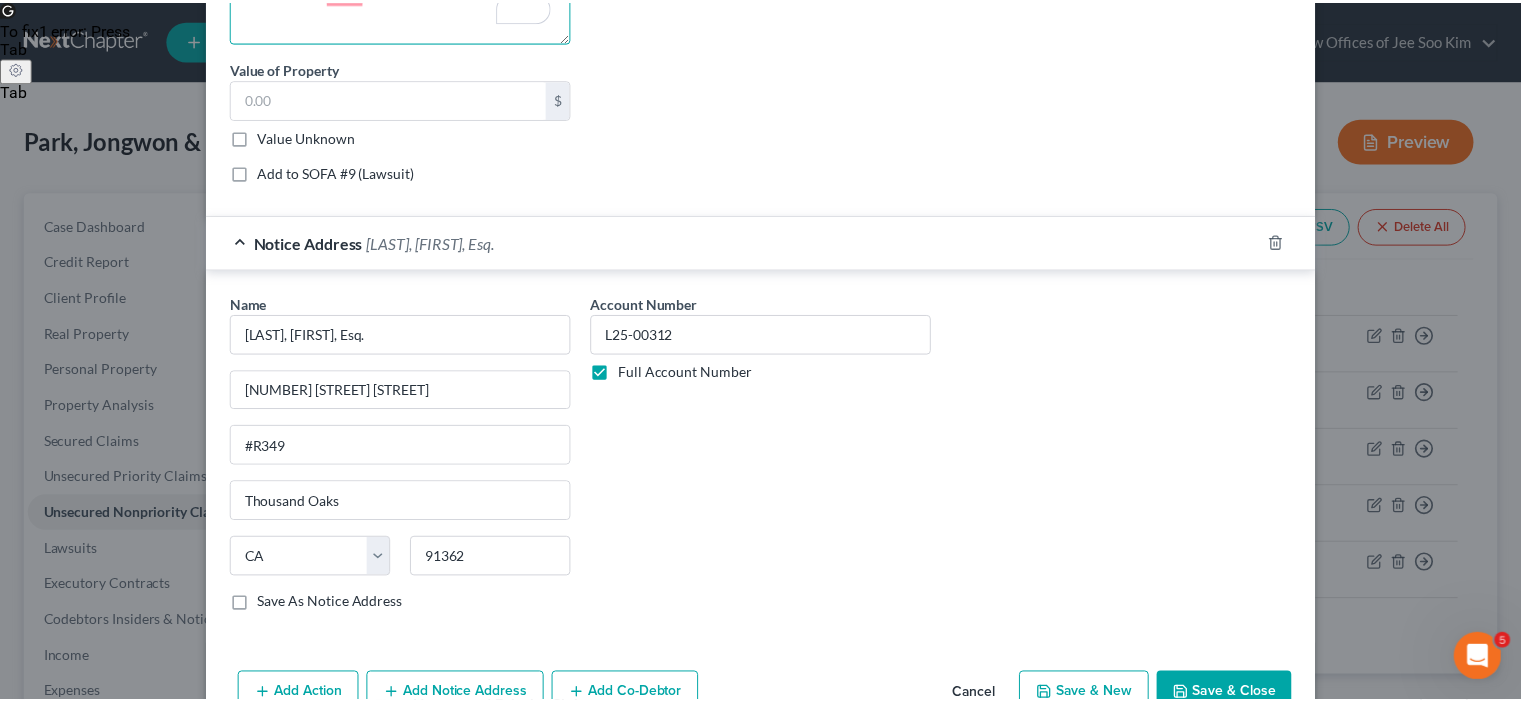 scroll, scrollTop: 1021, scrollLeft: 0, axis: vertical 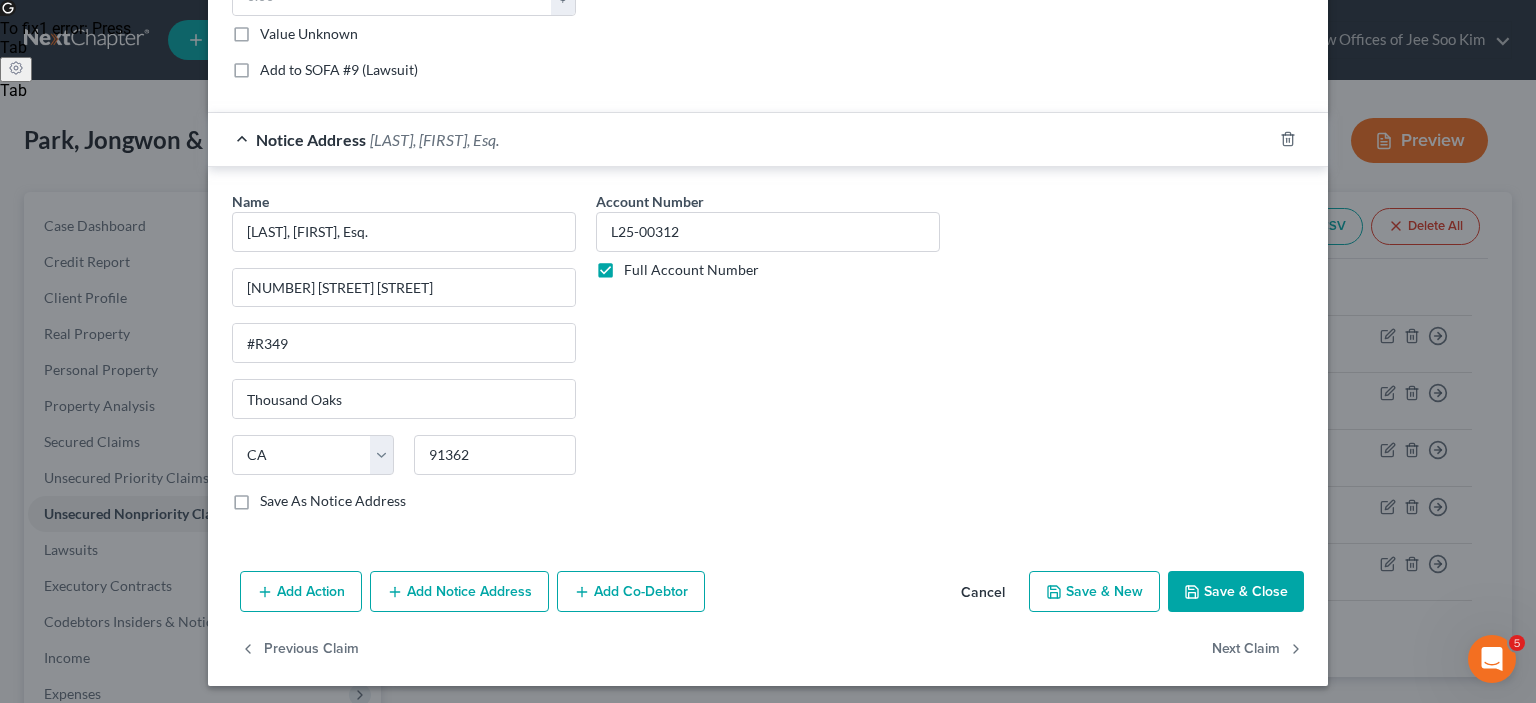 type on "collection on credit card account" 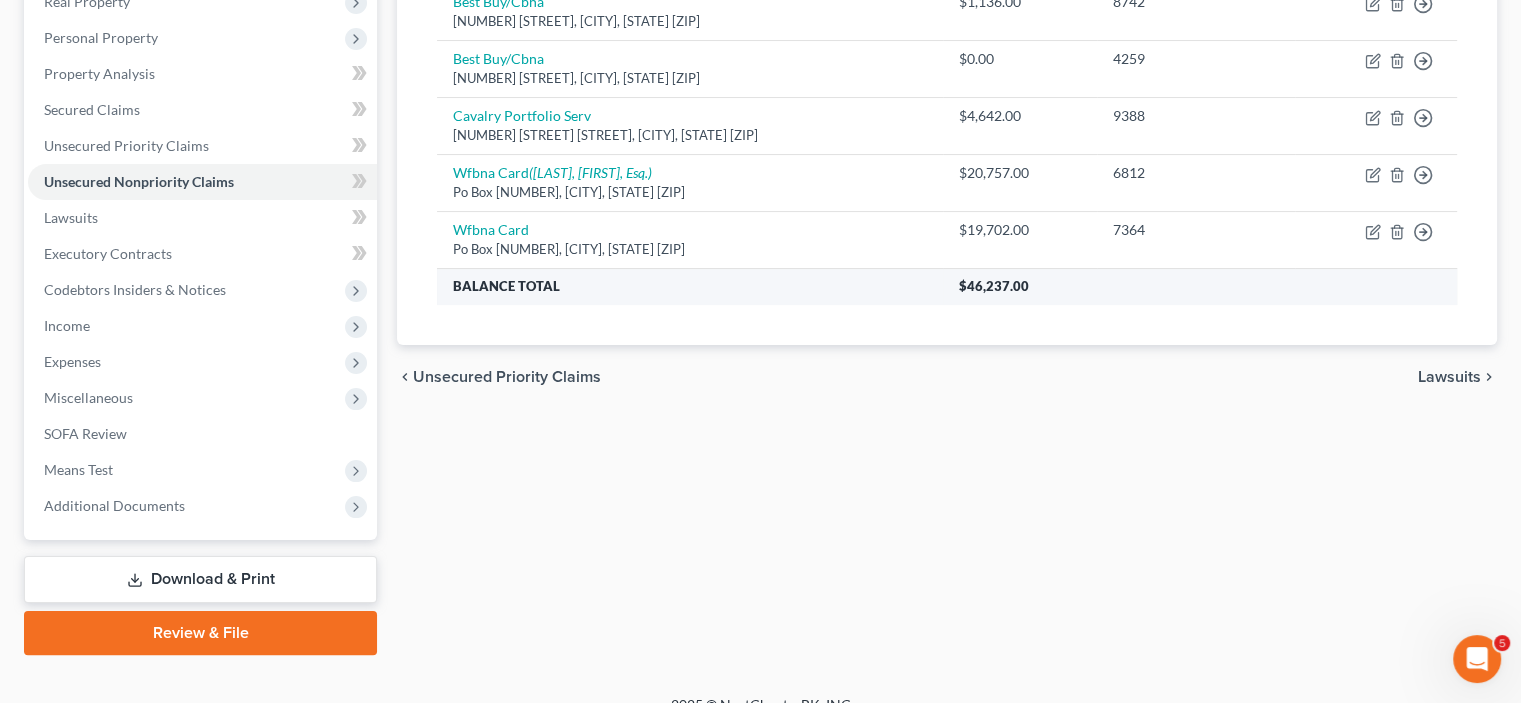 scroll, scrollTop: 358, scrollLeft: 0, axis: vertical 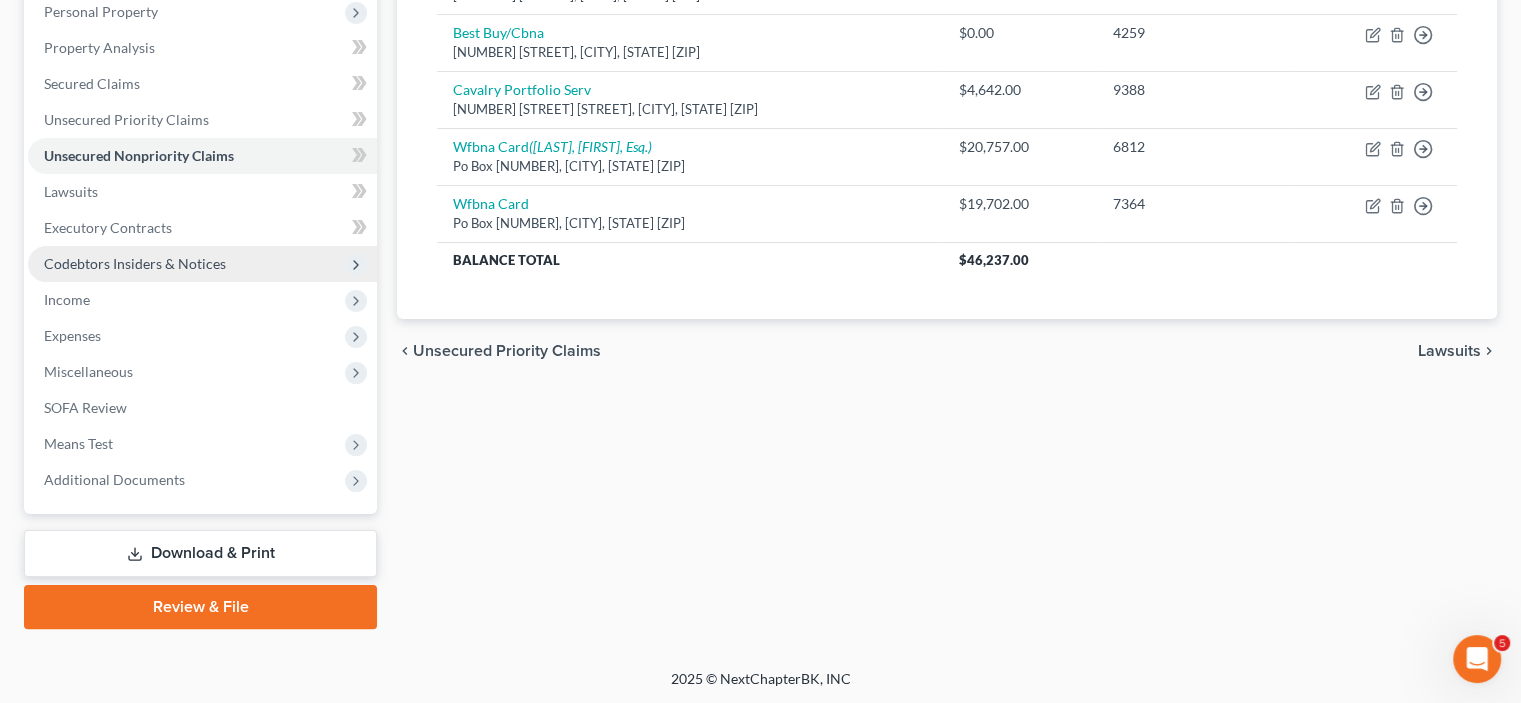 click on "Codebtors Insiders & Notices" at bounding box center (135, 263) 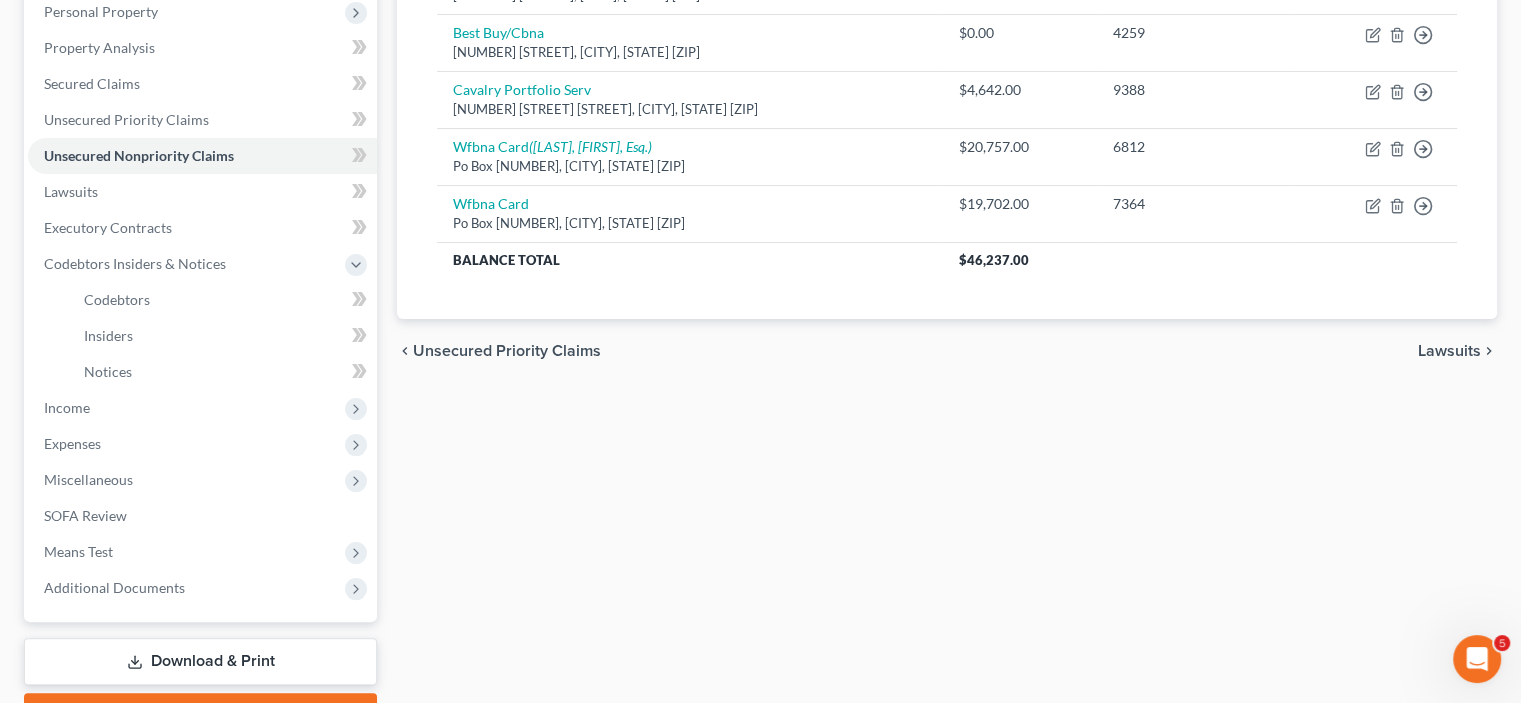 click on "Lawsuits" at bounding box center (1449, 351) 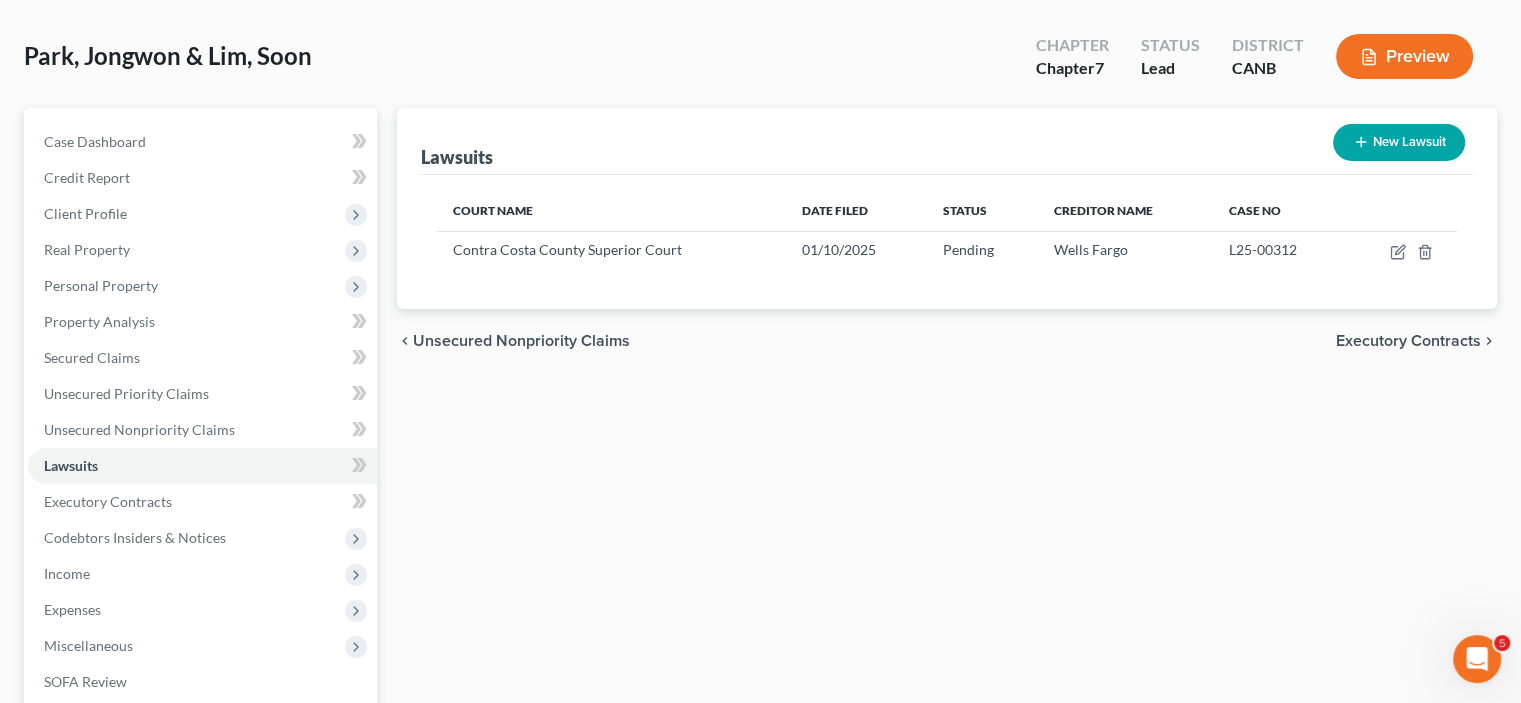 scroll, scrollTop: 0, scrollLeft: 0, axis: both 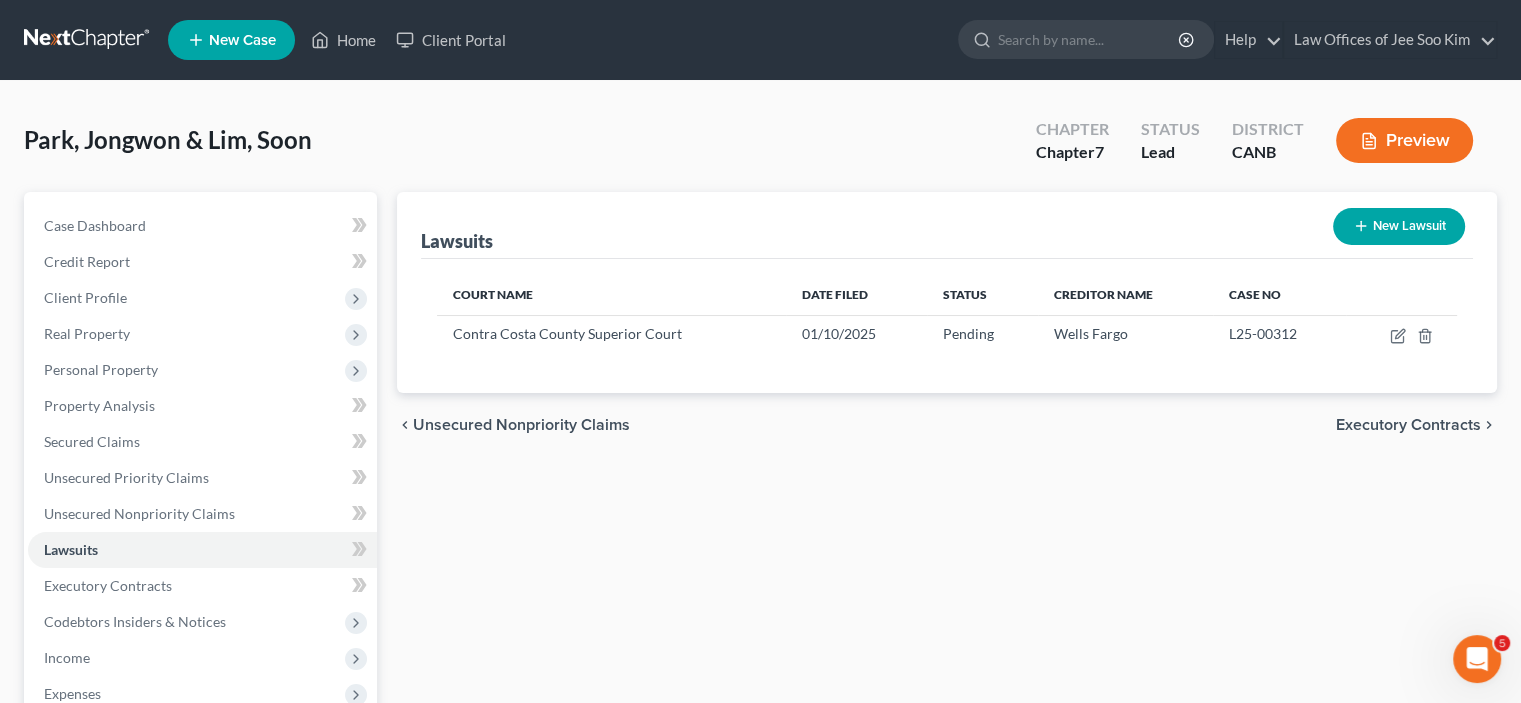 click on "Executory Contracts" at bounding box center (1408, 425) 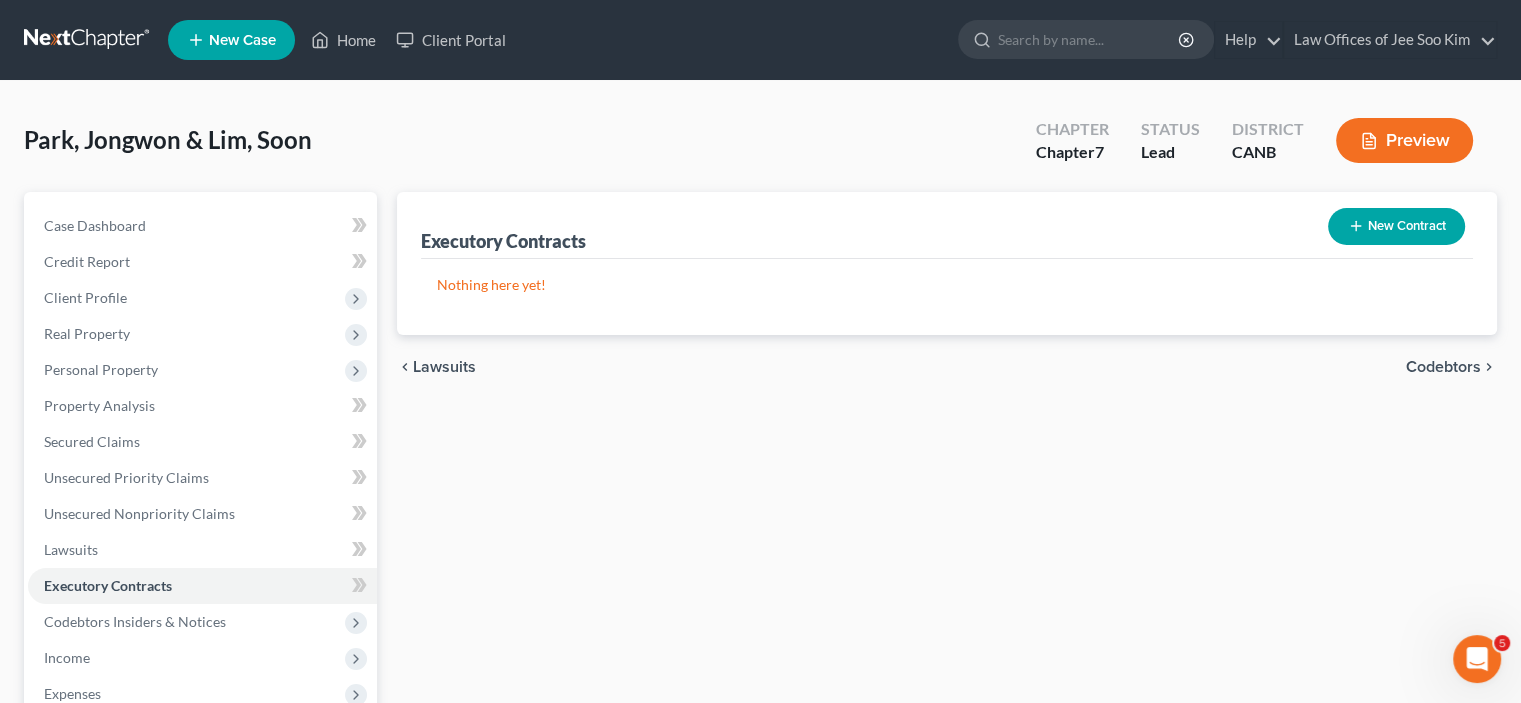 click on "Codebtors" at bounding box center [1443, 367] 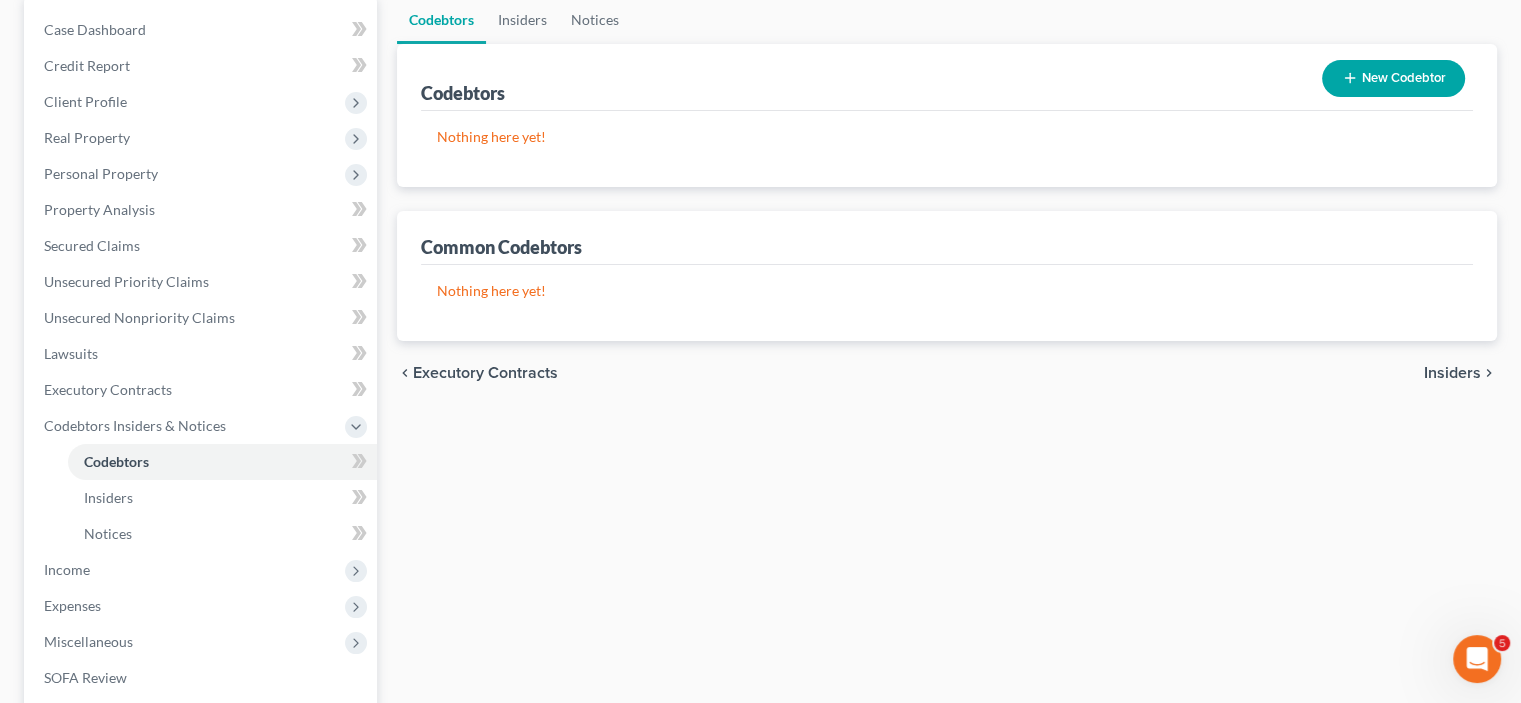 scroll, scrollTop: 200, scrollLeft: 0, axis: vertical 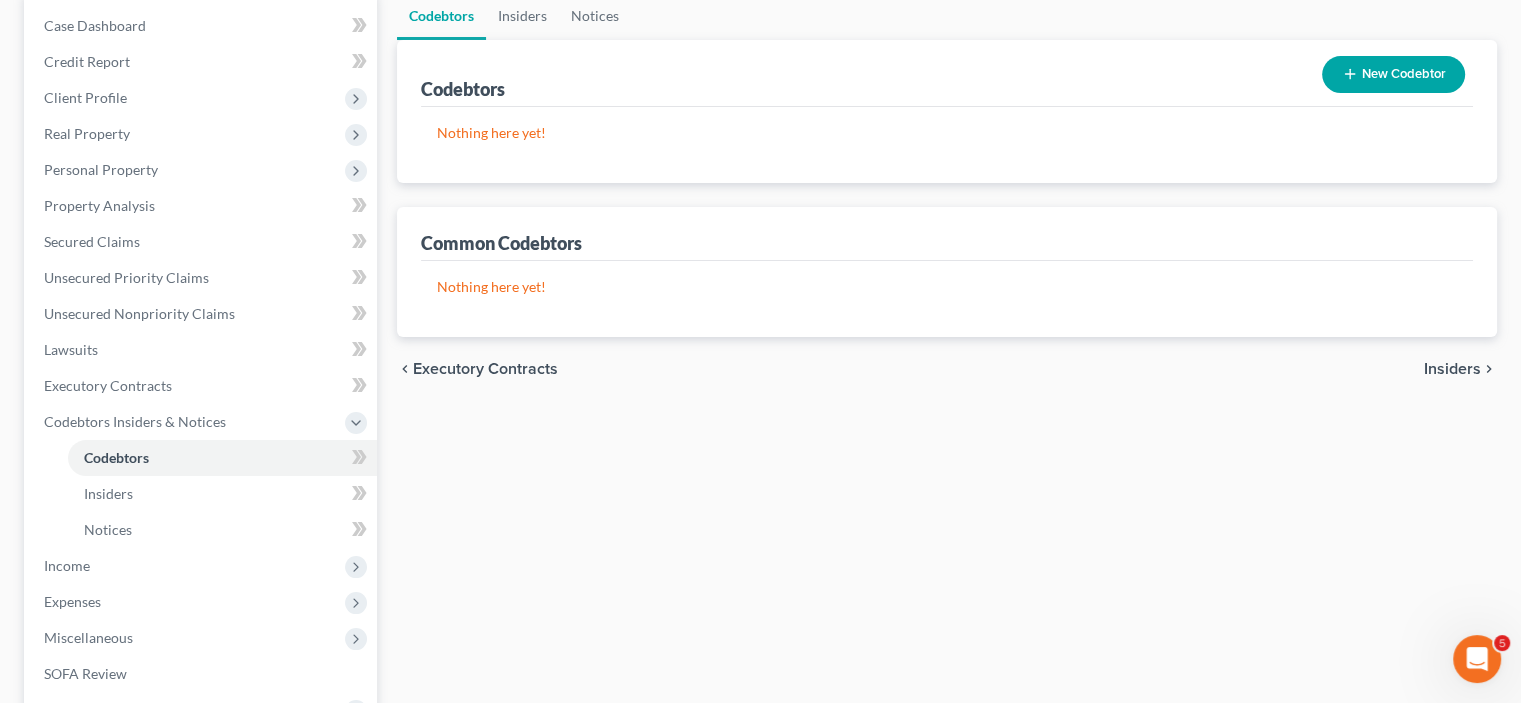 click on "Insiders" at bounding box center (1452, 369) 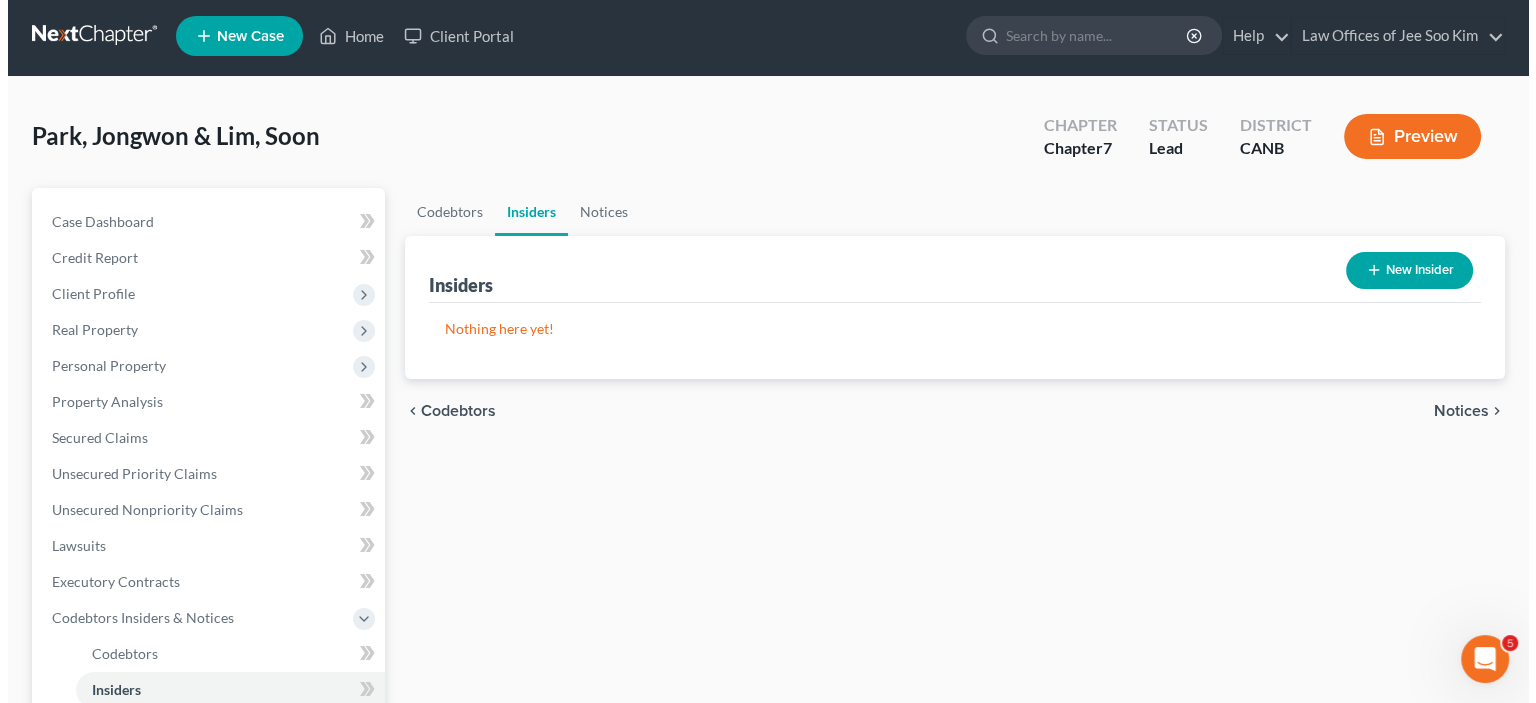 scroll, scrollTop: 0, scrollLeft: 0, axis: both 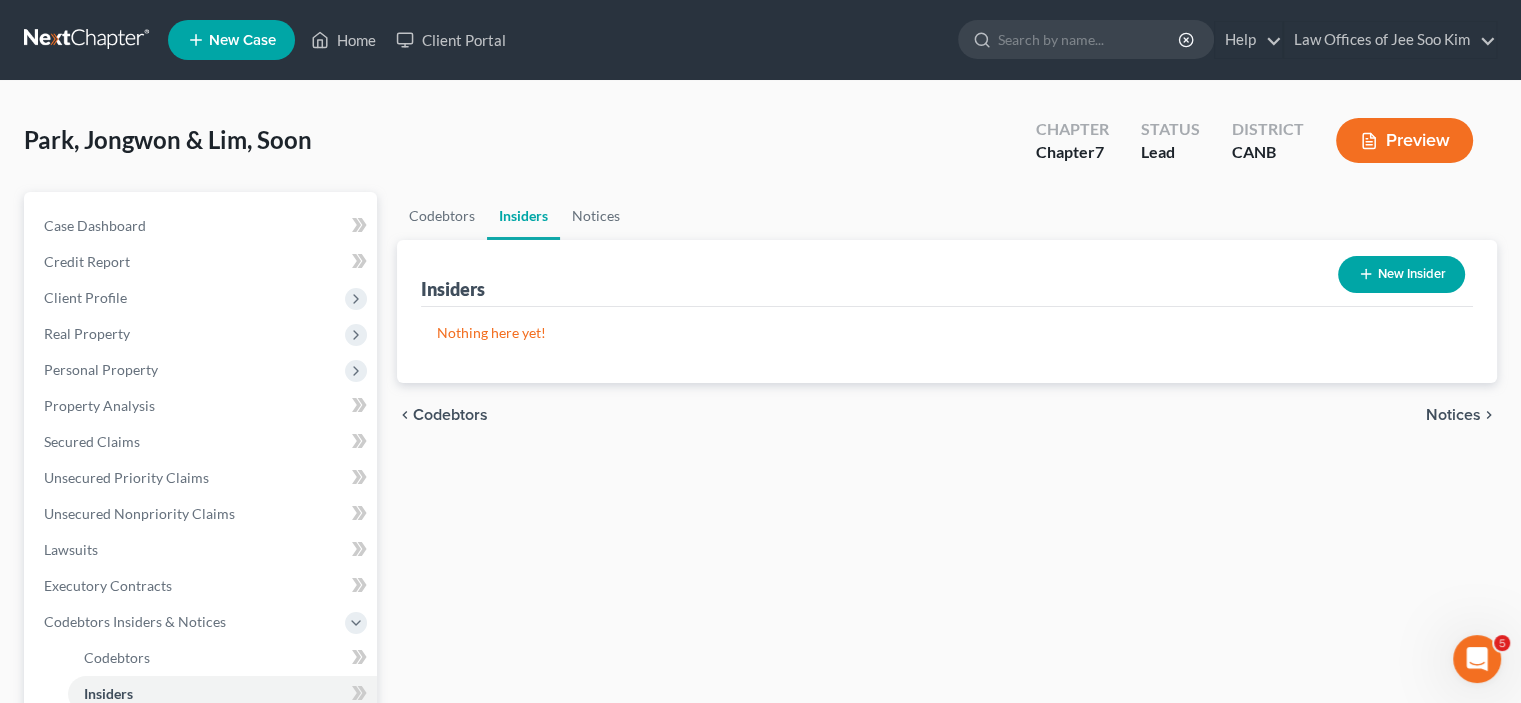click on "Notices" at bounding box center [1453, 415] 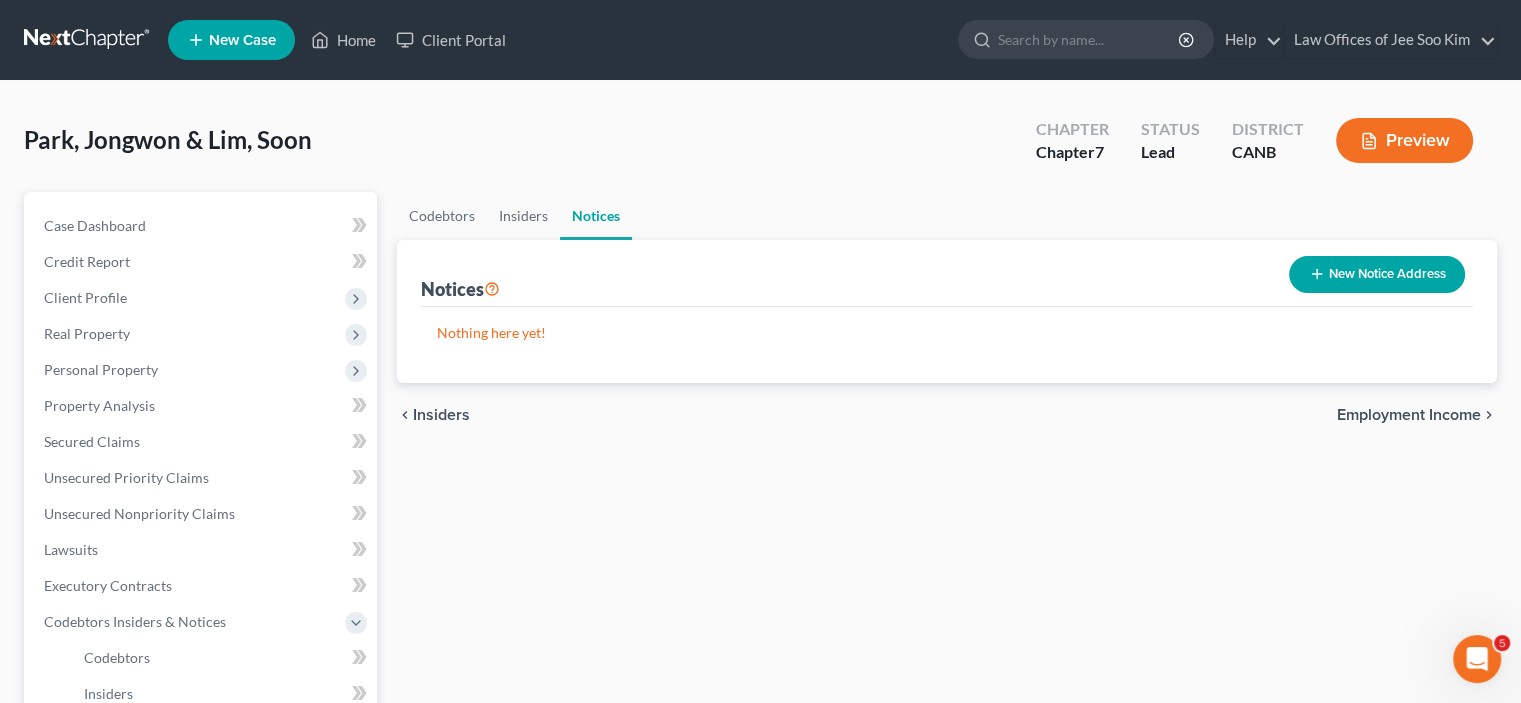 click on "Employment Income" at bounding box center (1409, 415) 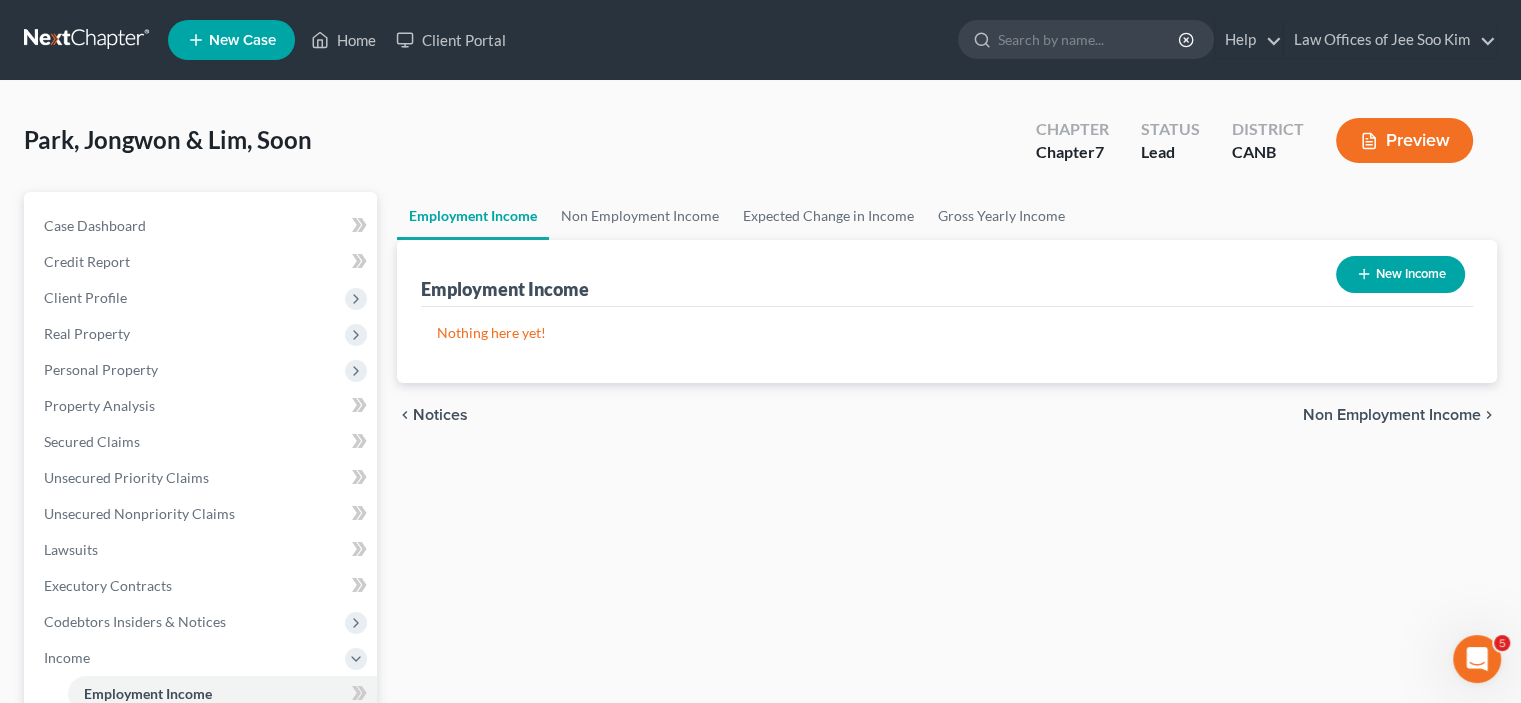 click on "Non Employment Income" at bounding box center (1392, 415) 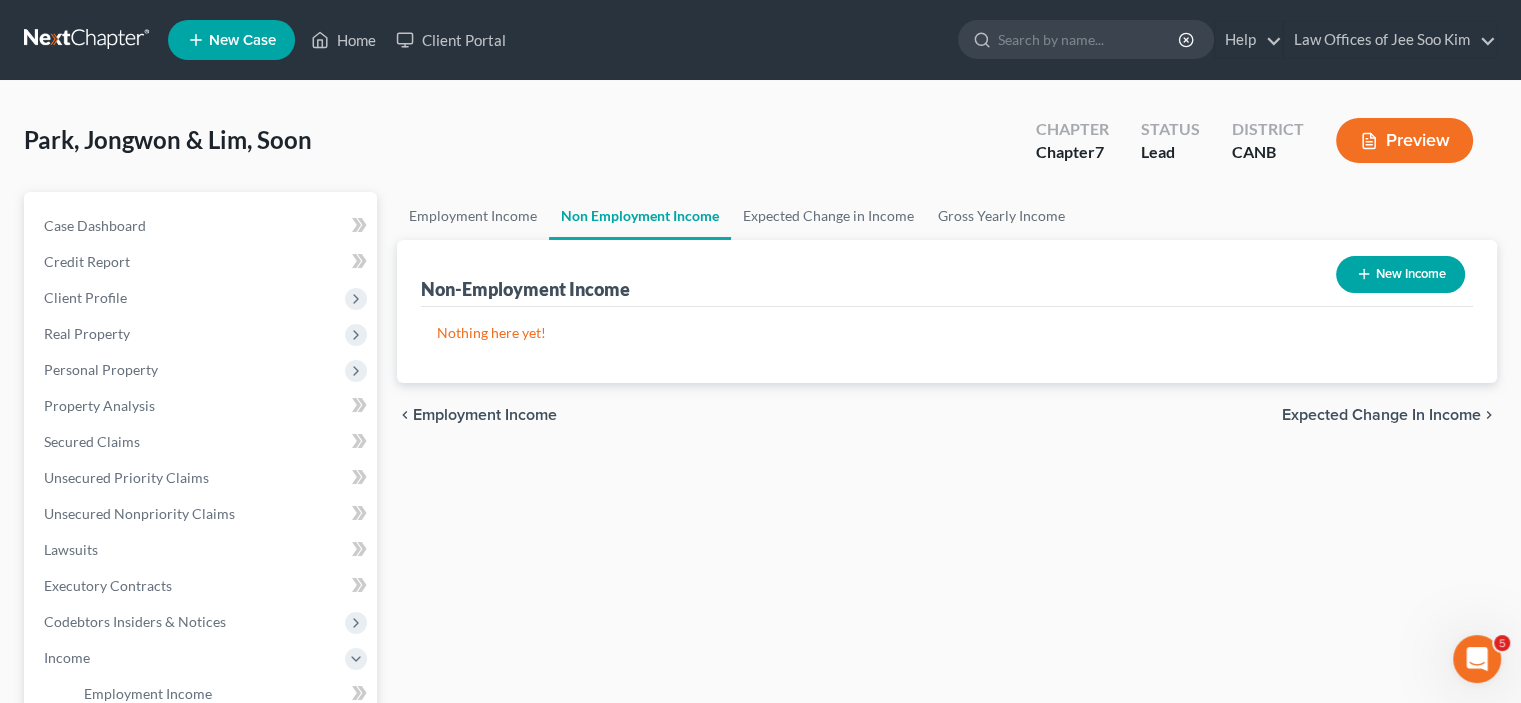 click on "New Income" at bounding box center (1400, 274) 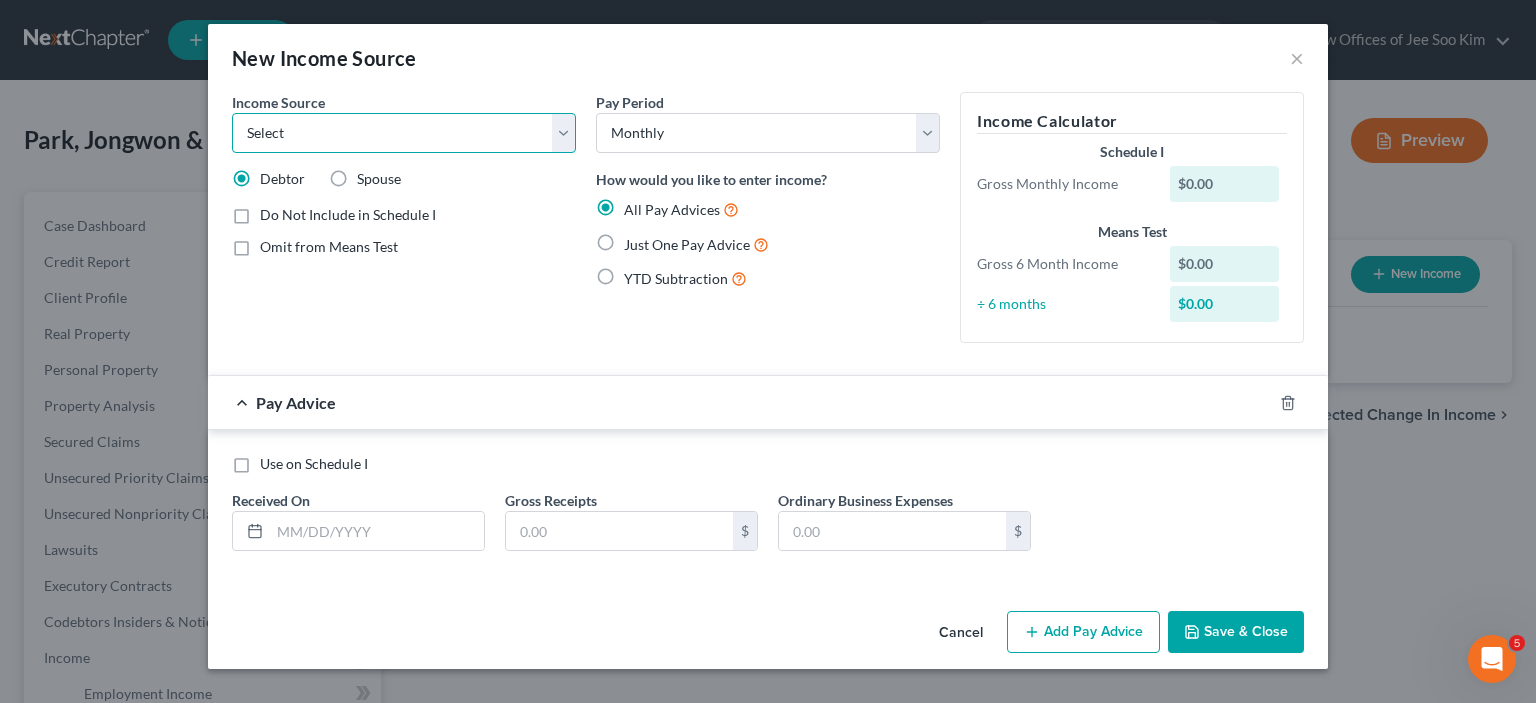 click on "Select Unemployment Disability (from employer) Pension Retirement Social Security / Social Security Disability Other Government Assistance Interests, Dividends or Royalties Child / Family Support Contributions to Household Property / Rental Business, Professional or Farm Alimony / Maintenance Payments Military Disability Benefits Other Monthly Income" at bounding box center (404, 133) 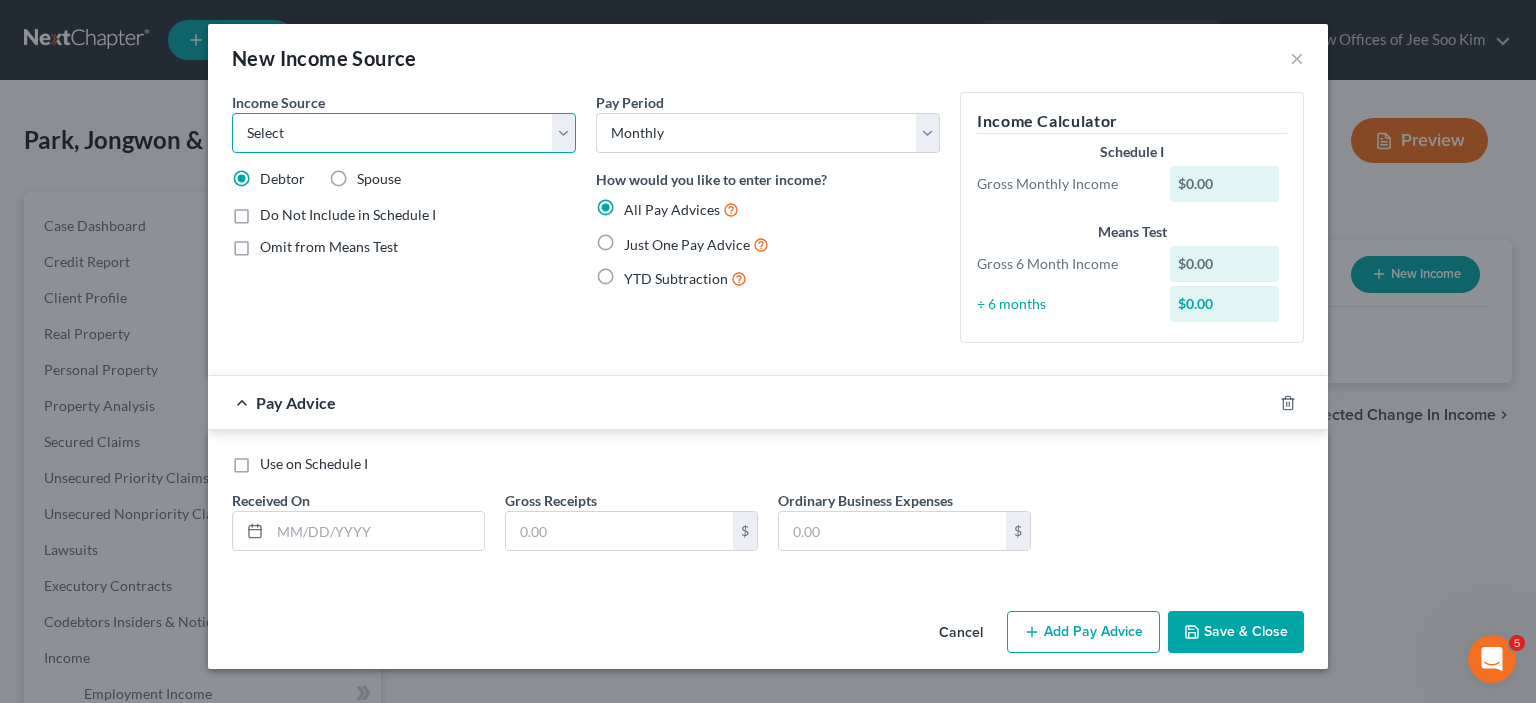 select on "4" 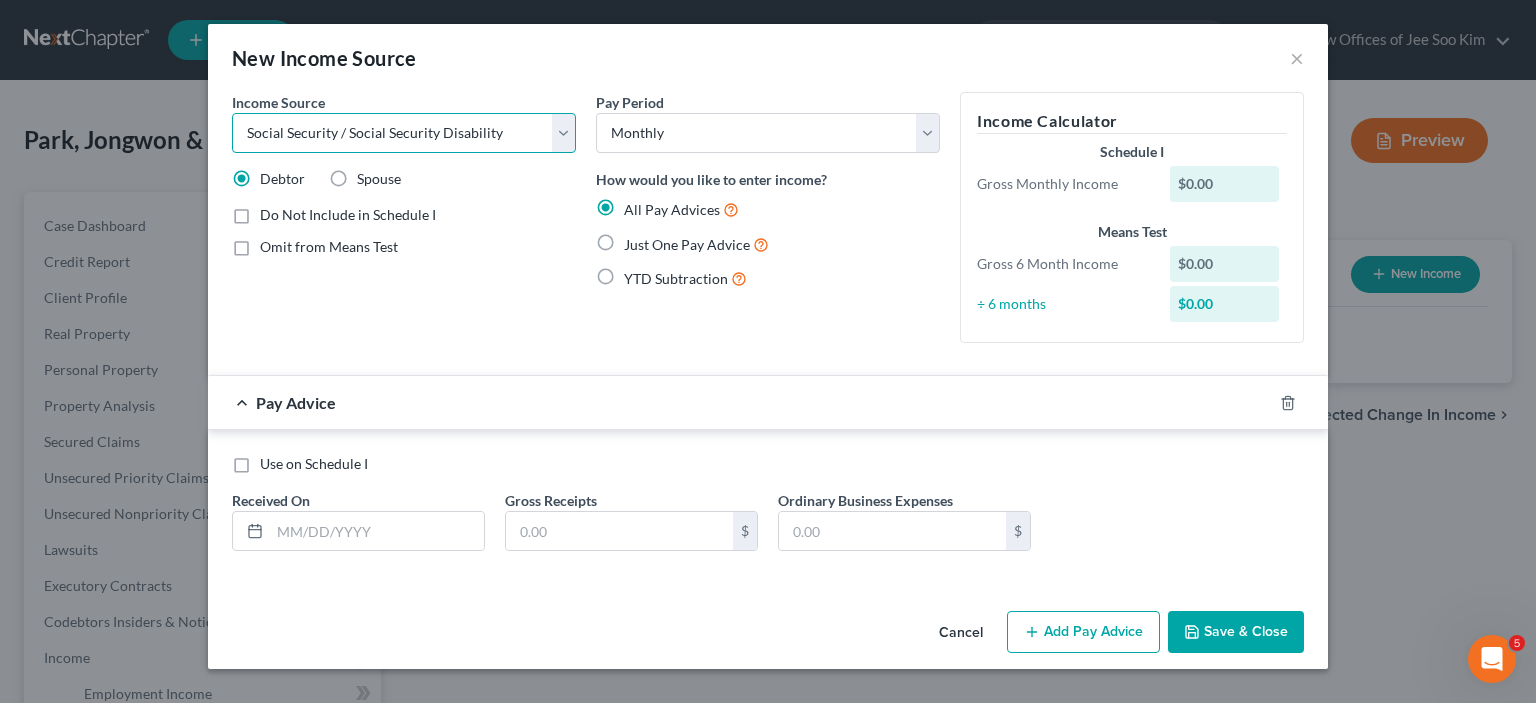 click on "Select Unemployment Disability (from employer) Pension Retirement Social Security / Social Security Disability Other Government Assistance Interests, Dividends or Royalties Child / Family Support Contributions to Household Property / Rental Business, Professional or Farm Alimony / Maintenance Payments Military Disability Benefits Other Monthly Income" at bounding box center (404, 133) 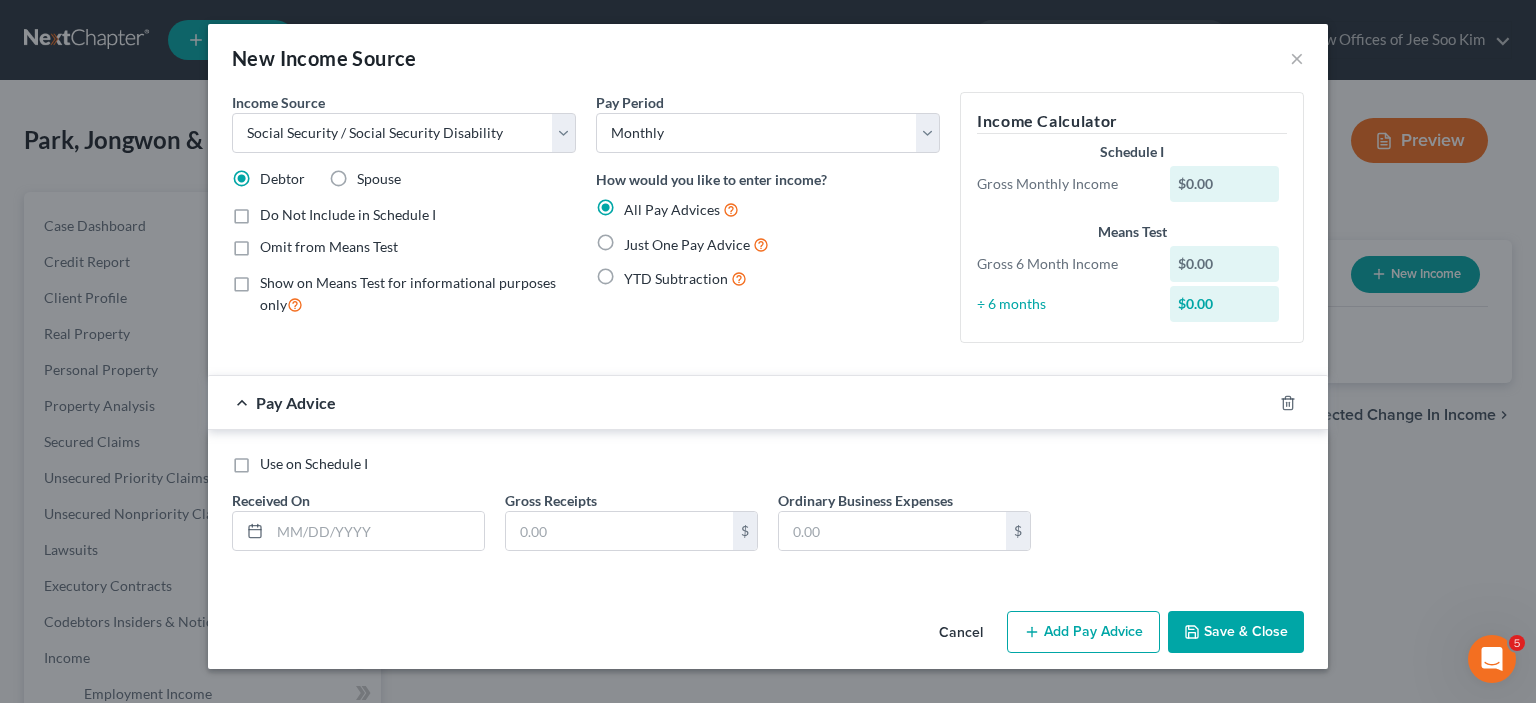 click on "$0.00" at bounding box center [1225, 184] 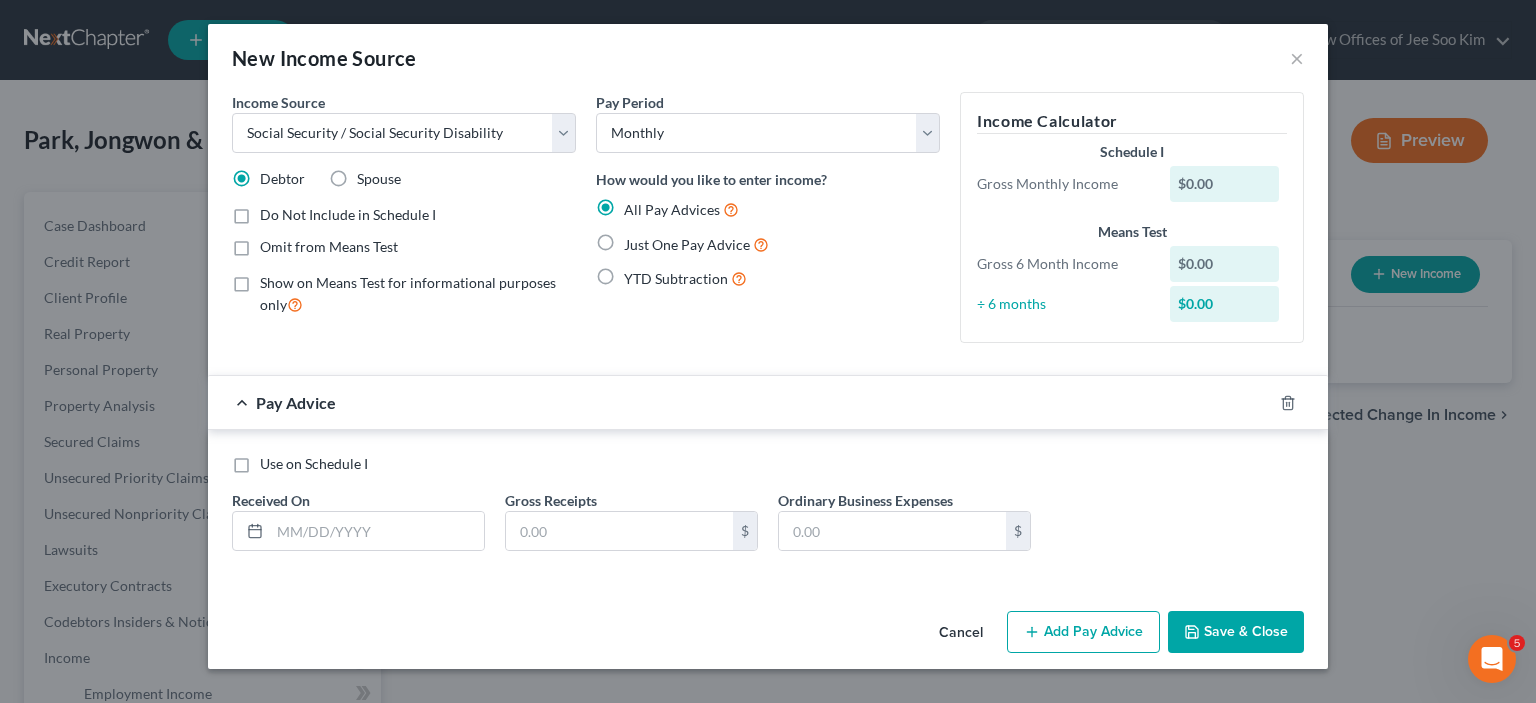 radio on "true" 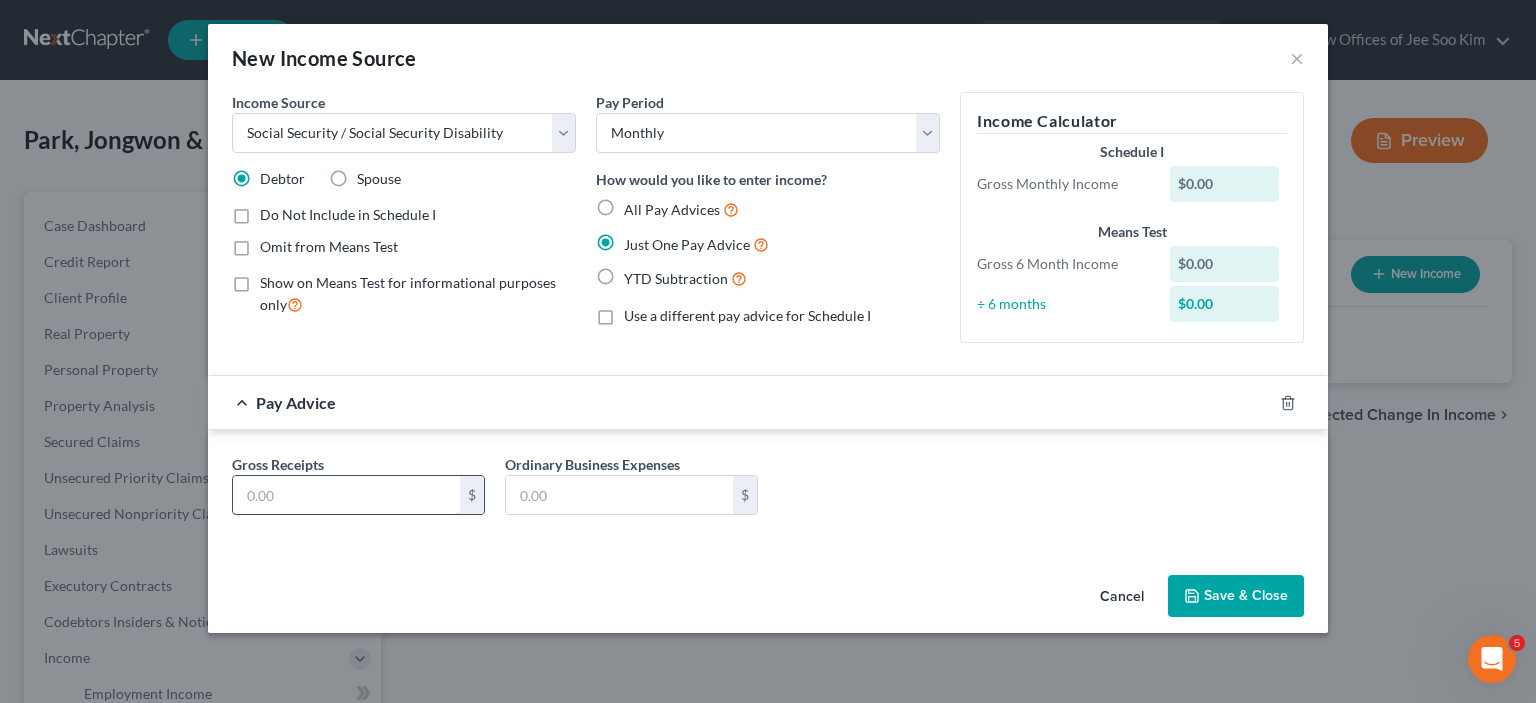 click on "Gross Receipts $ Ordinary Business Expenses $" at bounding box center [768, 492] 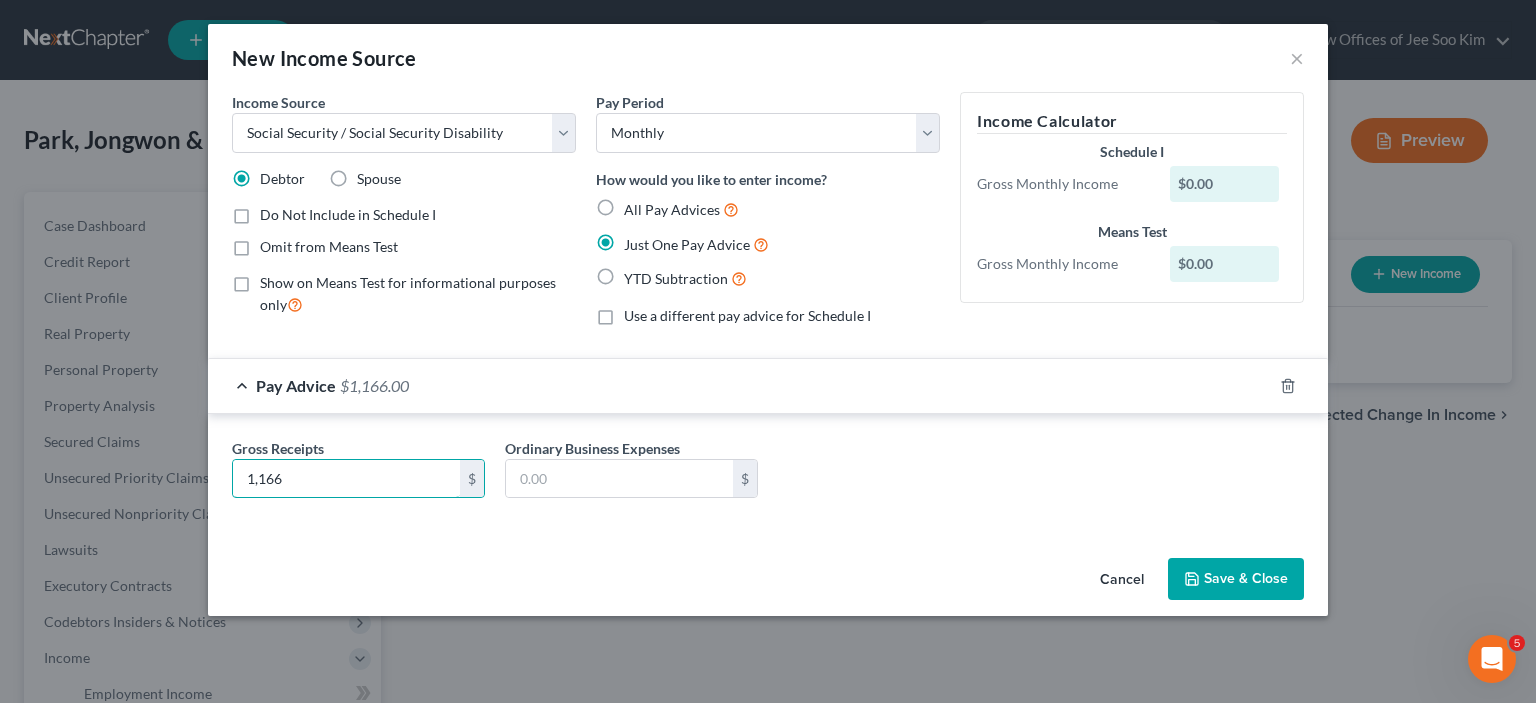 type on "1,166" 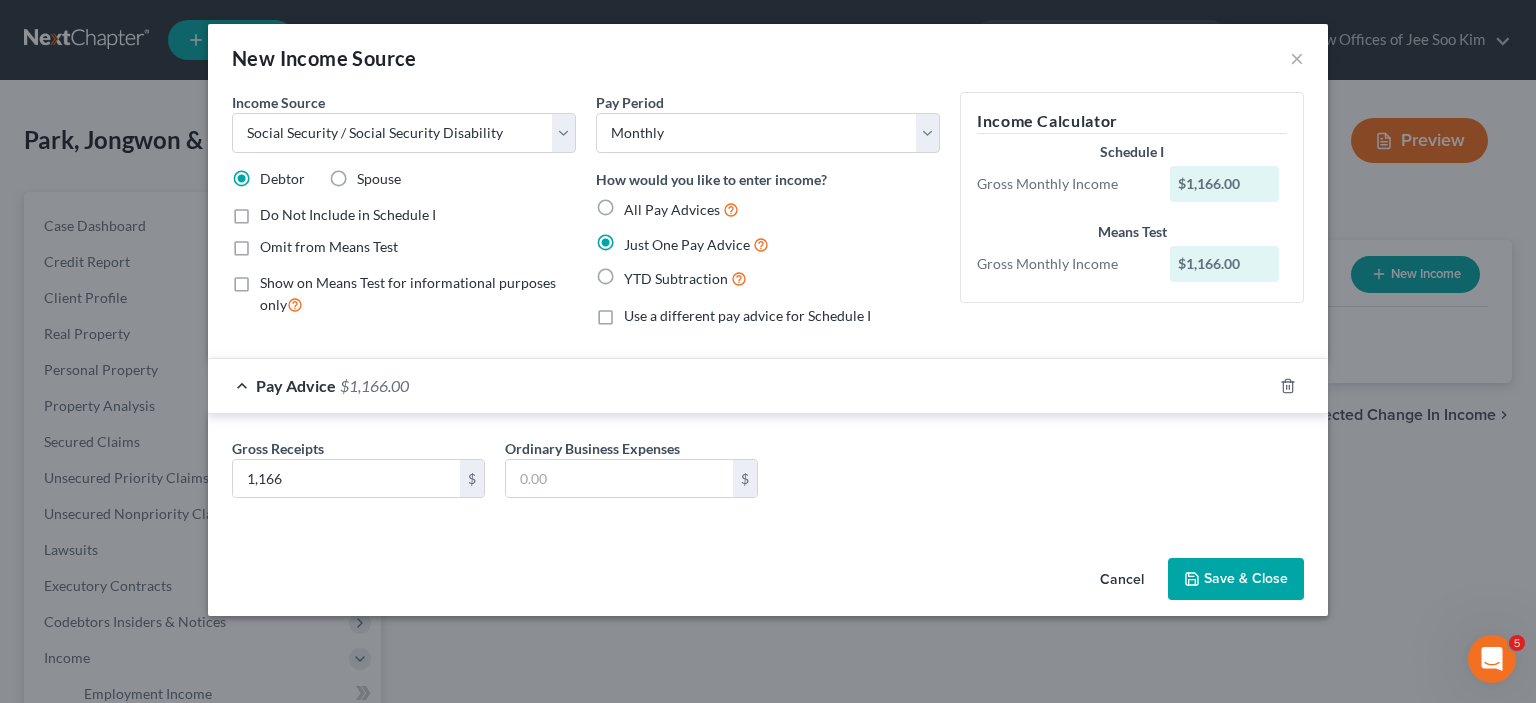 click on "Save & Close" at bounding box center [1236, 579] 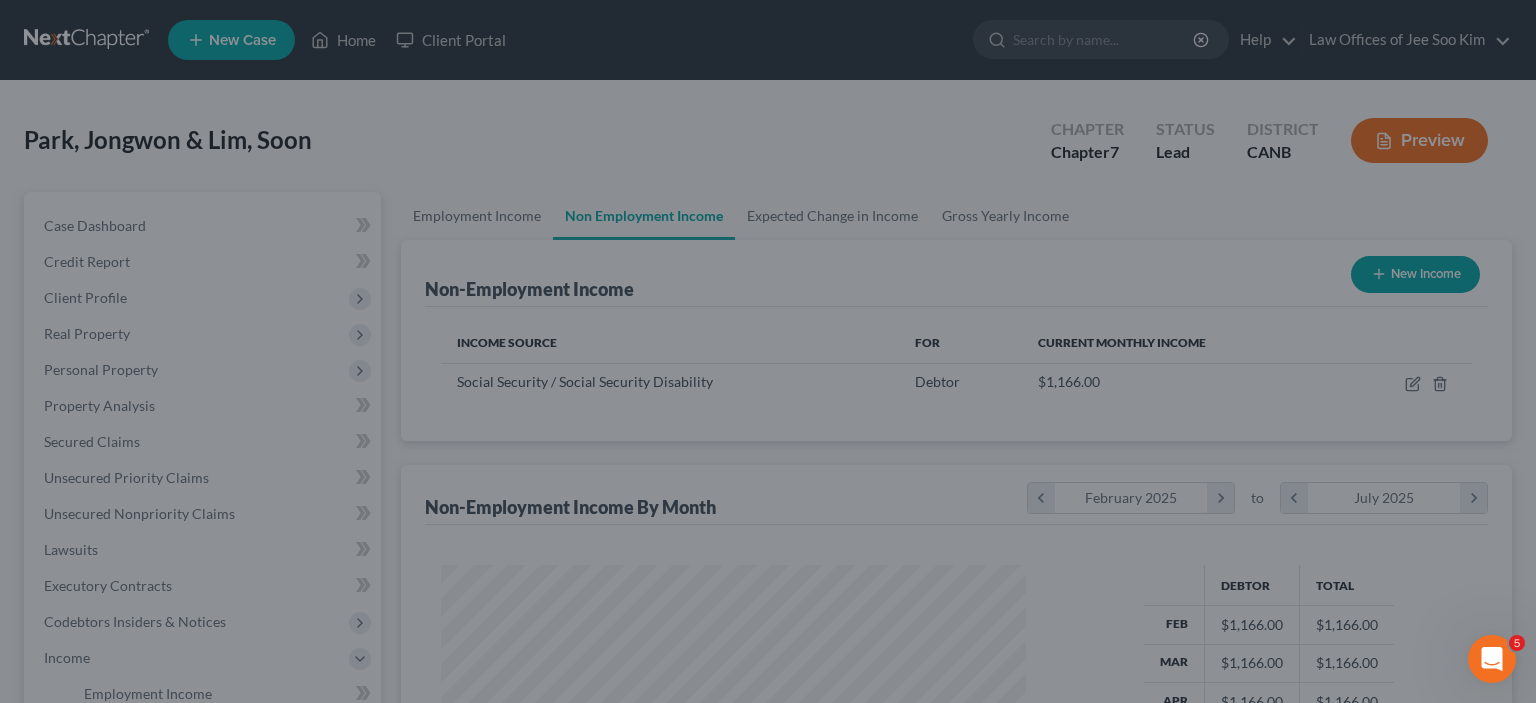 scroll, scrollTop: 999643, scrollLeft: 999381, axis: both 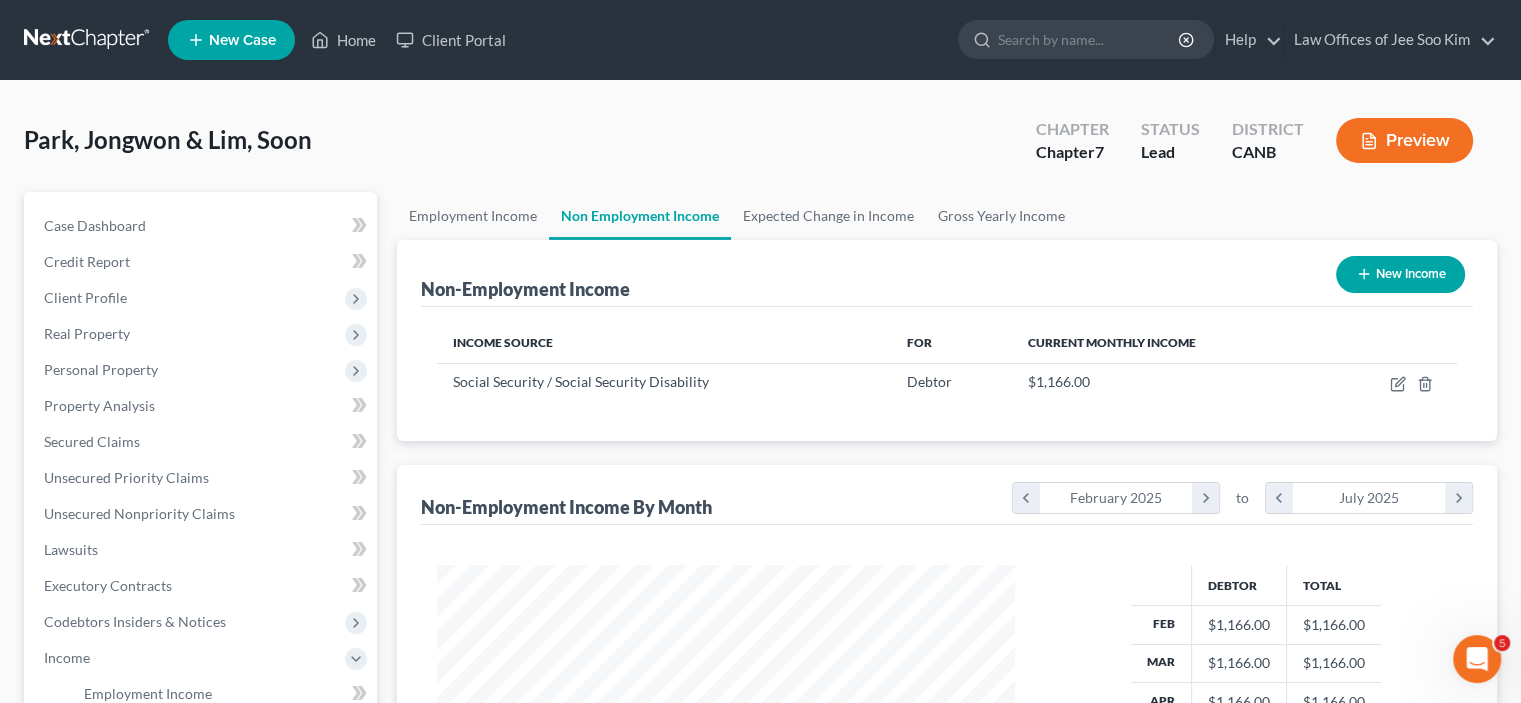 click on "New Income" at bounding box center (1400, 274) 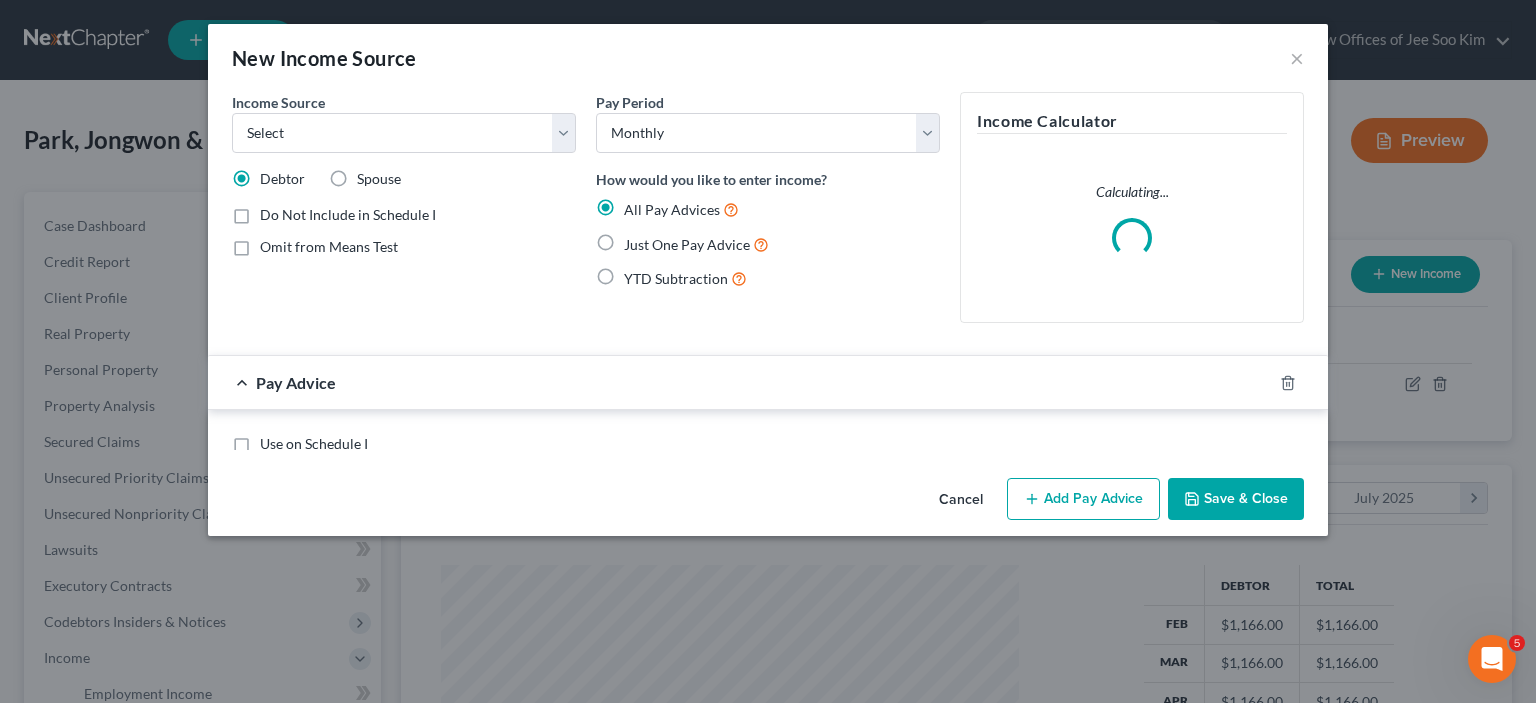 scroll, scrollTop: 999643, scrollLeft: 999375, axis: both 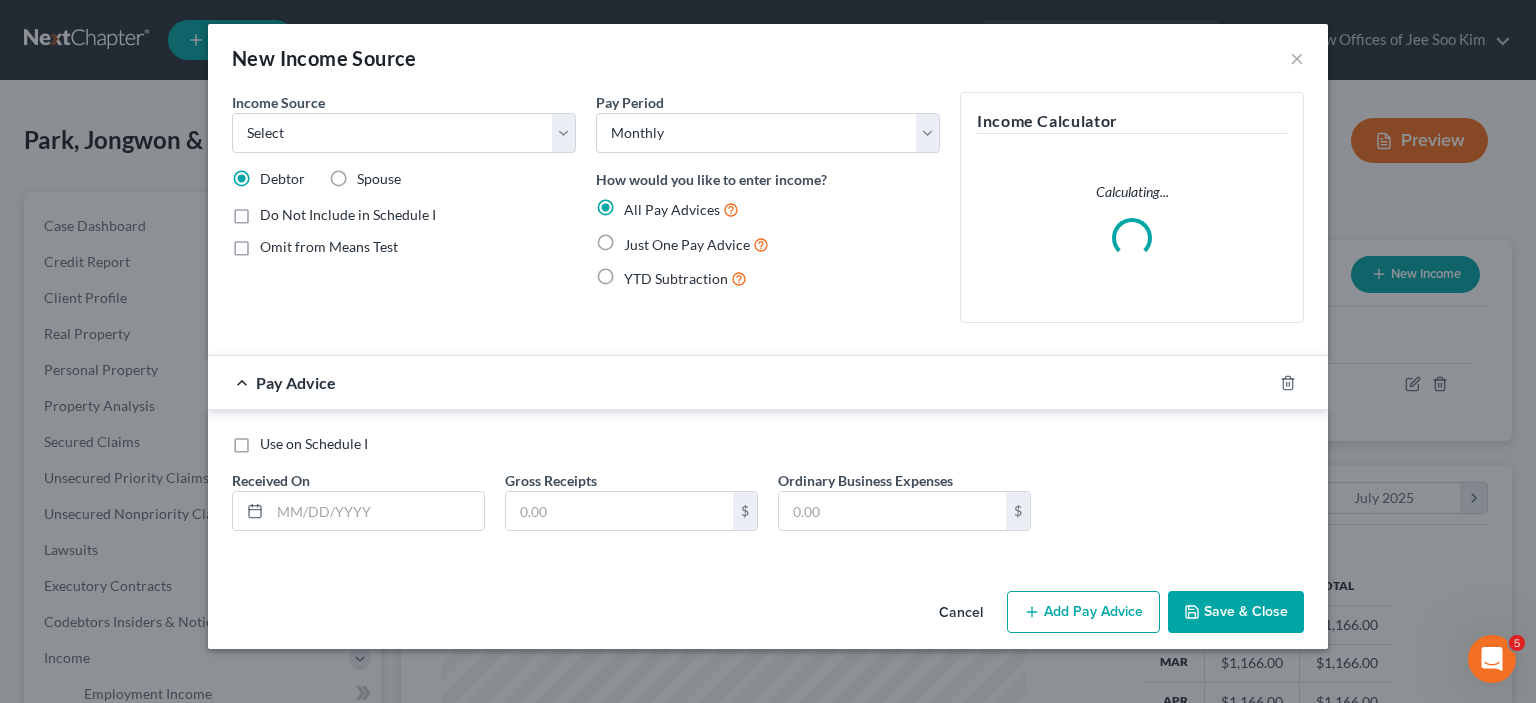 click on "Spouse" at bounding box center (379, 179) 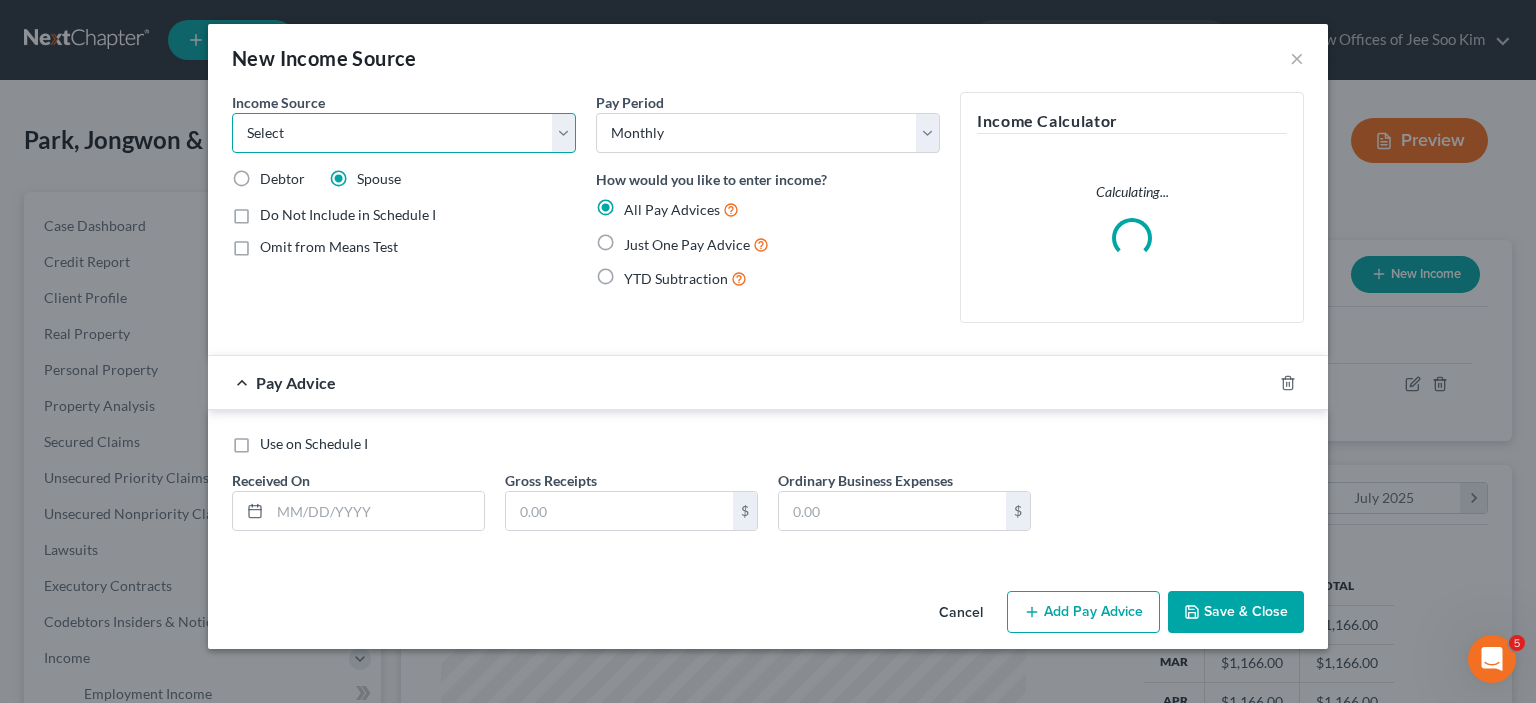 click on "Select Unemployment Disability (from employer) Pension Retirement Social Security / Social Security Disability Other Government Assistance Interests, Dividends or Royalties Child / Family Support Contributions to Household Property / Rental Business, Professional or Farm Alimony / Maintenance Payments Military Disability Benefits Other Monthly Income" at bounding box center (404, 133) 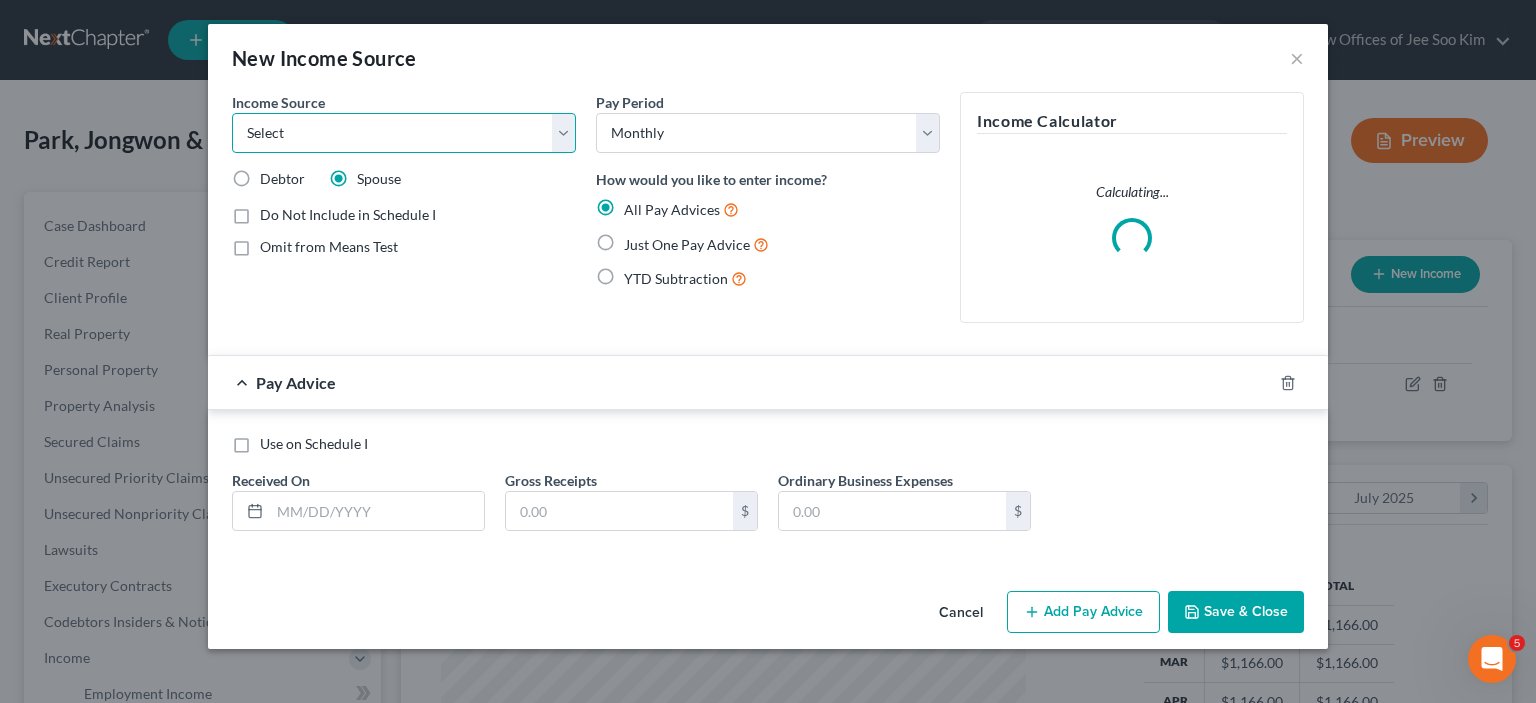 select on "4" 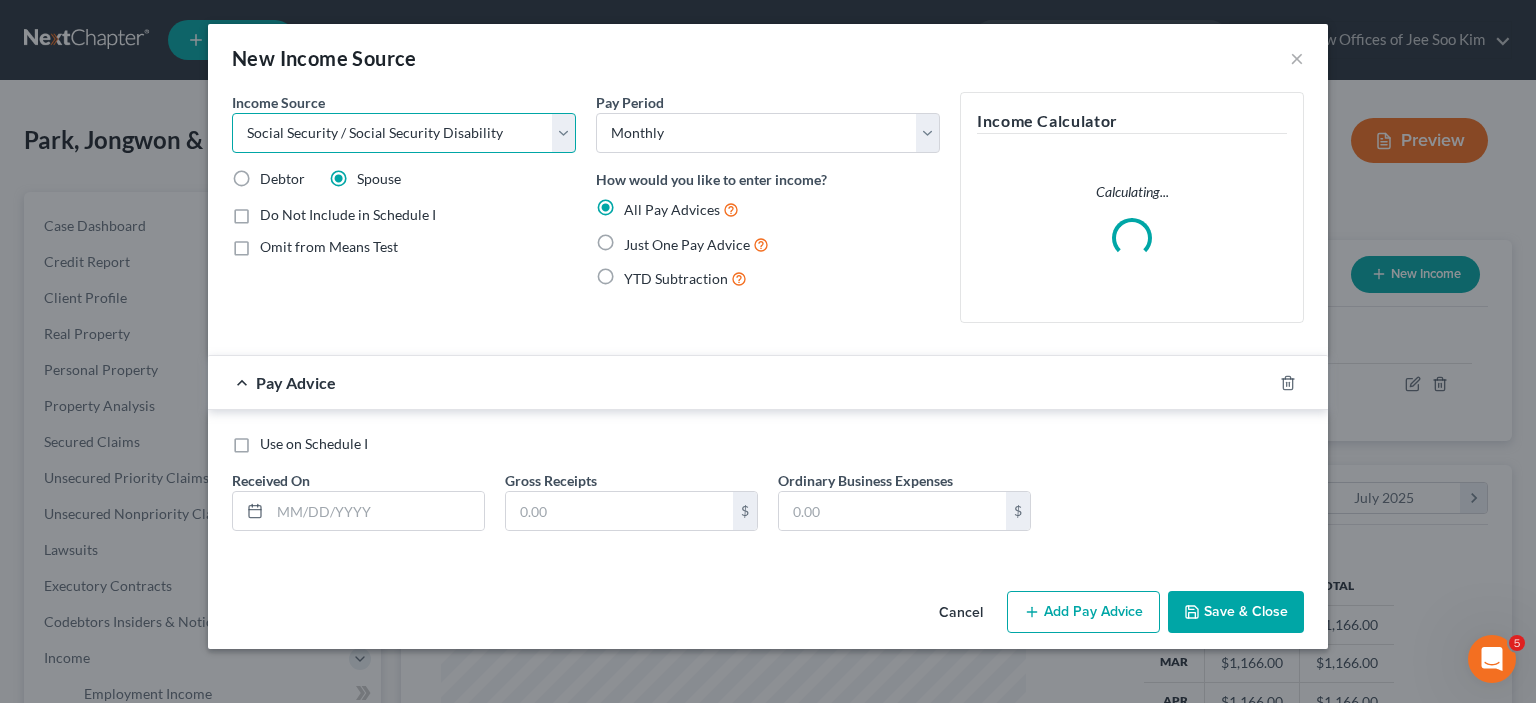 click on "Select Unemployment Disability (from employer) Pension Retirement Social Security / Social Security Disability Other Government Assistance Interests, Dividends or Royalties Child / Family Support Contributions to Household Property / Rental Business, Professional or Farm Alimony / Maintenance Payments Military Disability Benefits Other Monthly Income" at bounding box center [404, 133] 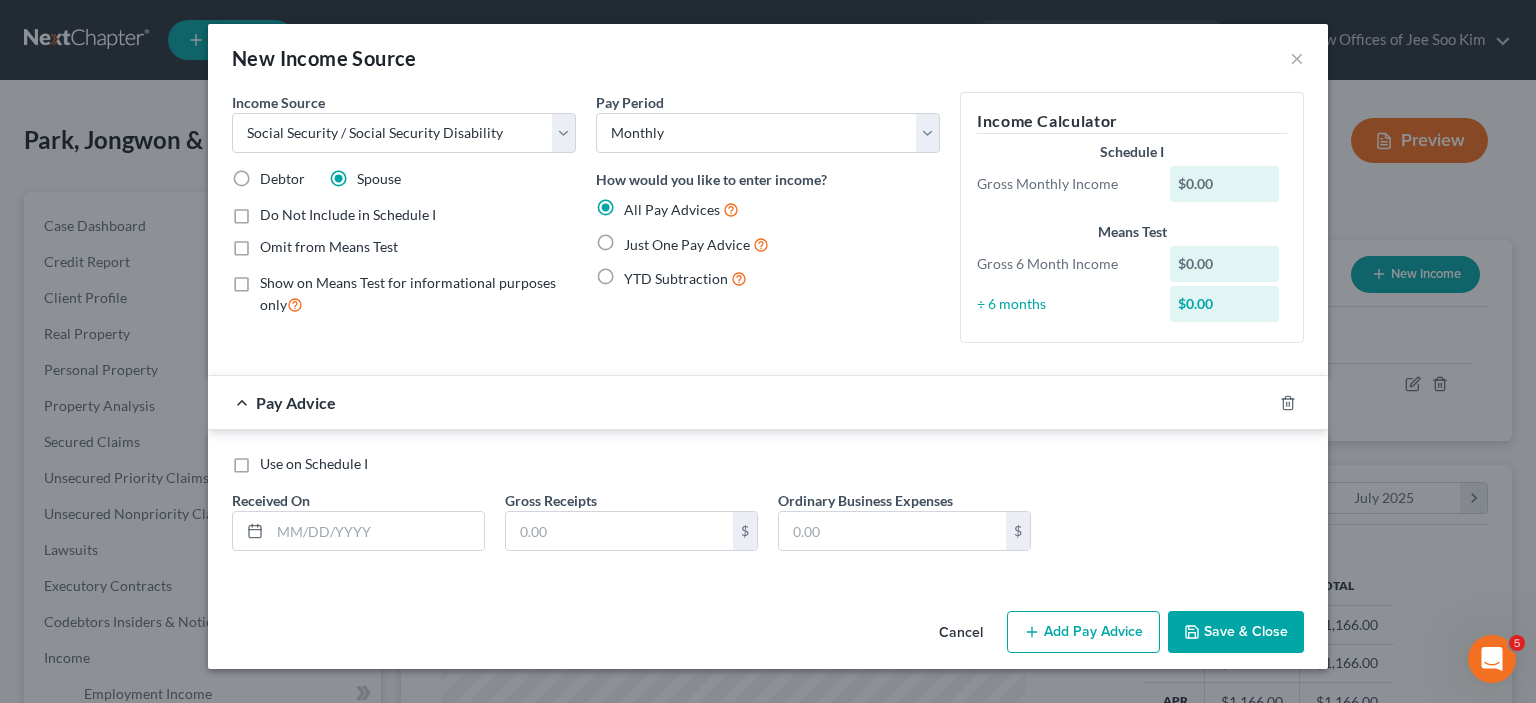 click on "Just One Pay Advice" at bounding box center [696, 244] 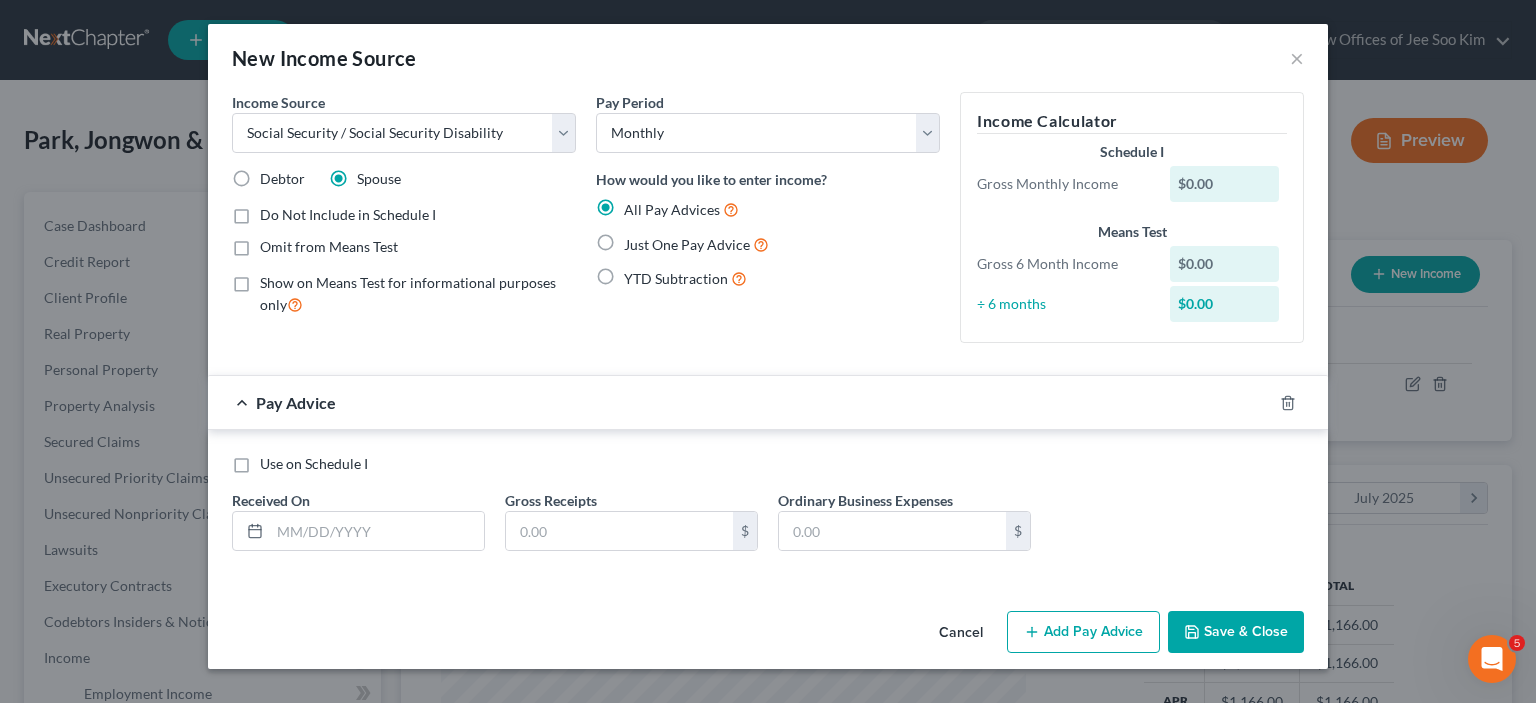 click on "Just One Pay Advice" at bounding box center [638, 239] 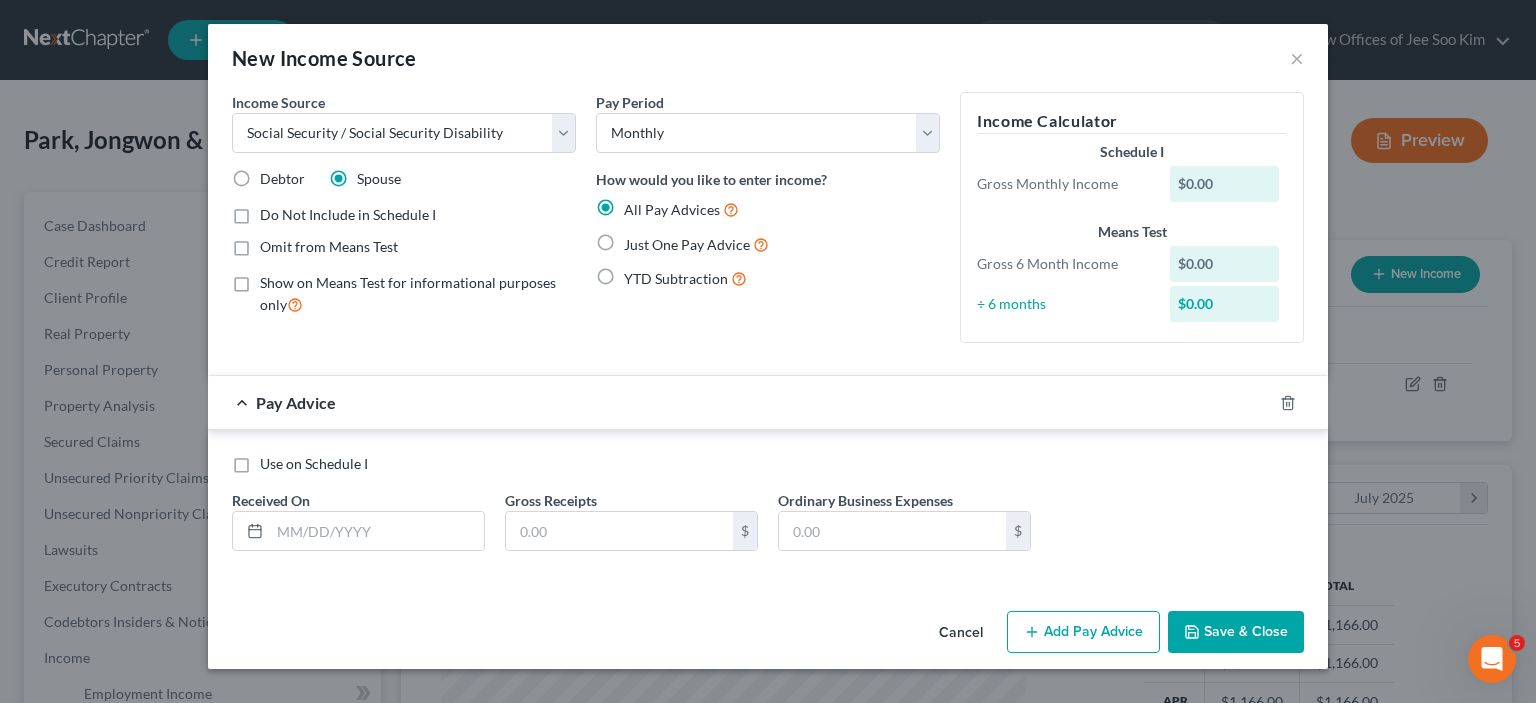 radio on "true" 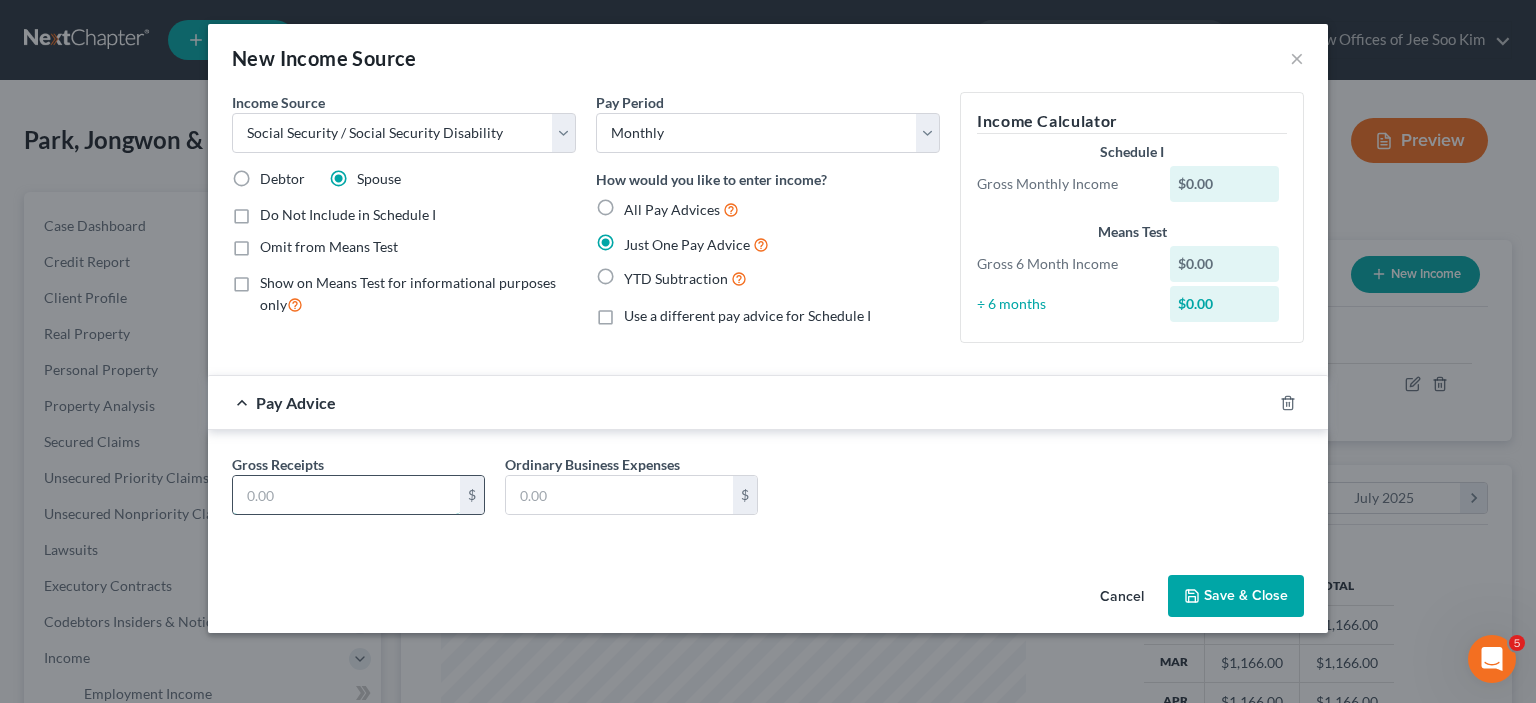 click at bounding box center [346, 495] 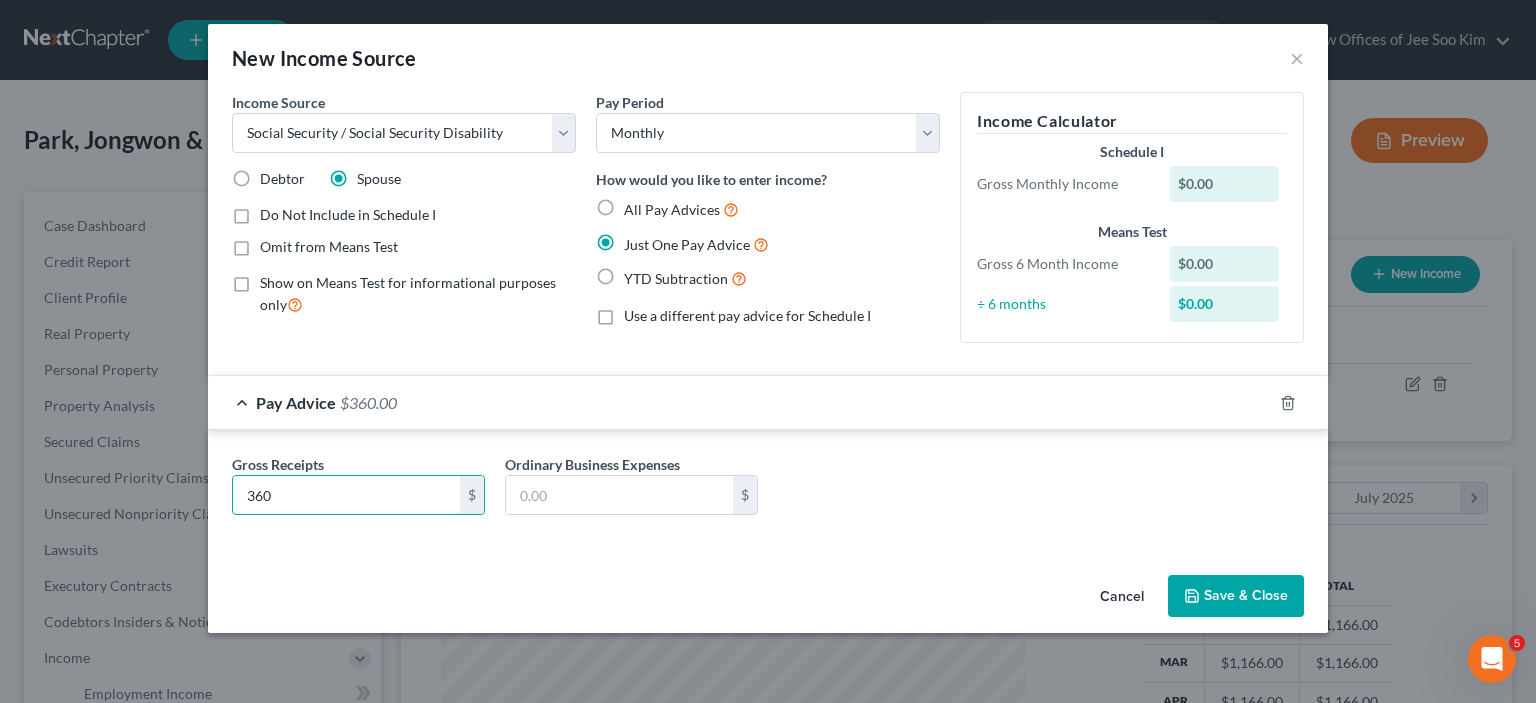 type on "360" 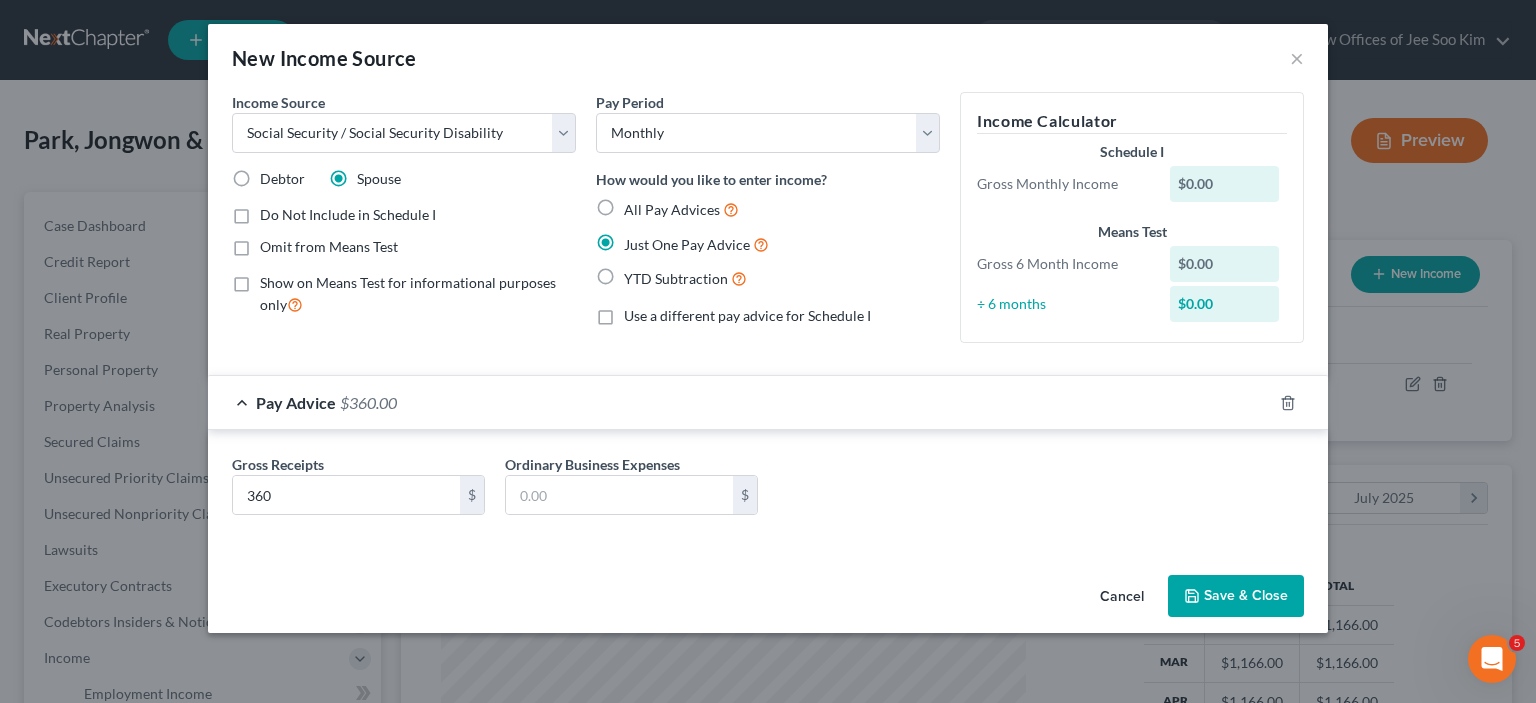 click on "Gross Receipts 360 $ Ordinary Business Expenses $" at bounding box center [768, 492] 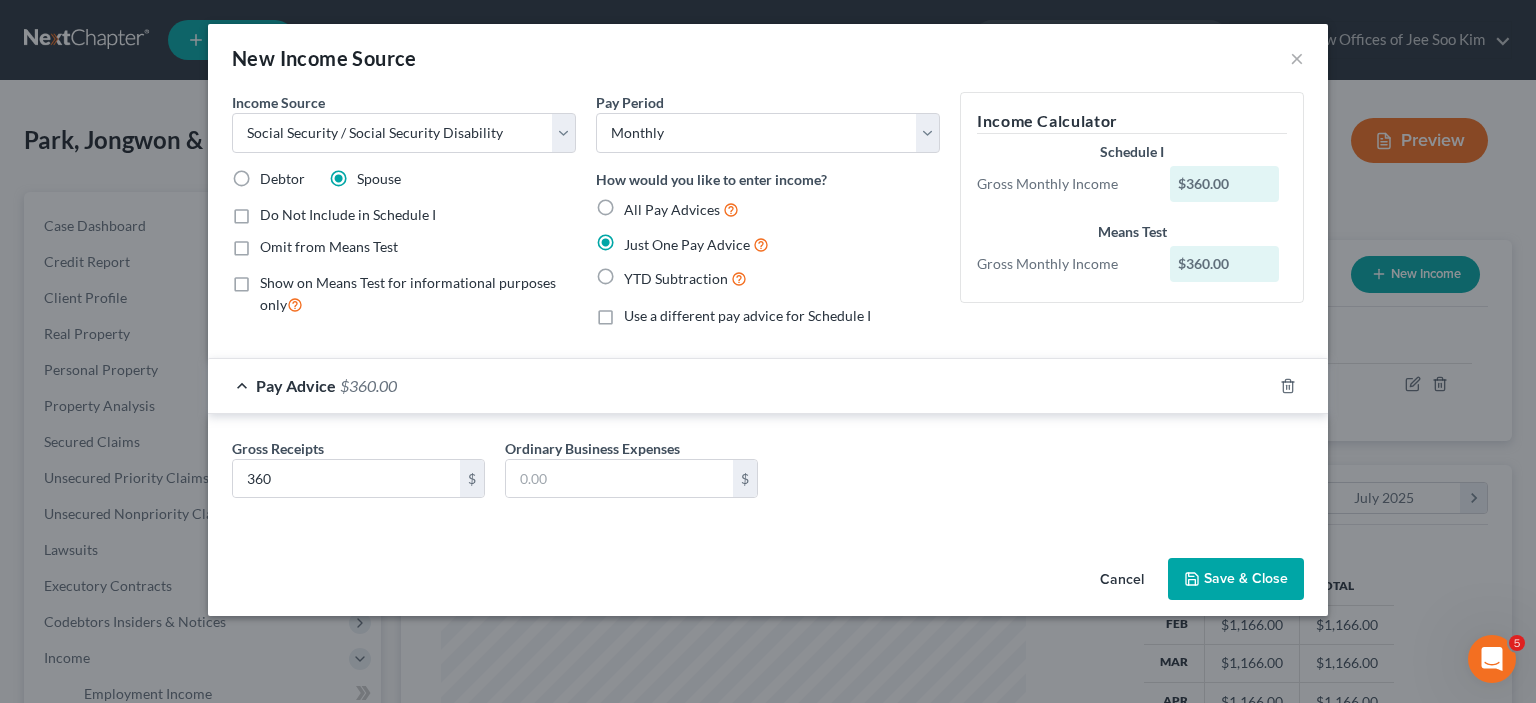 click on "Save & Close" at bounding box center [1236, 579] 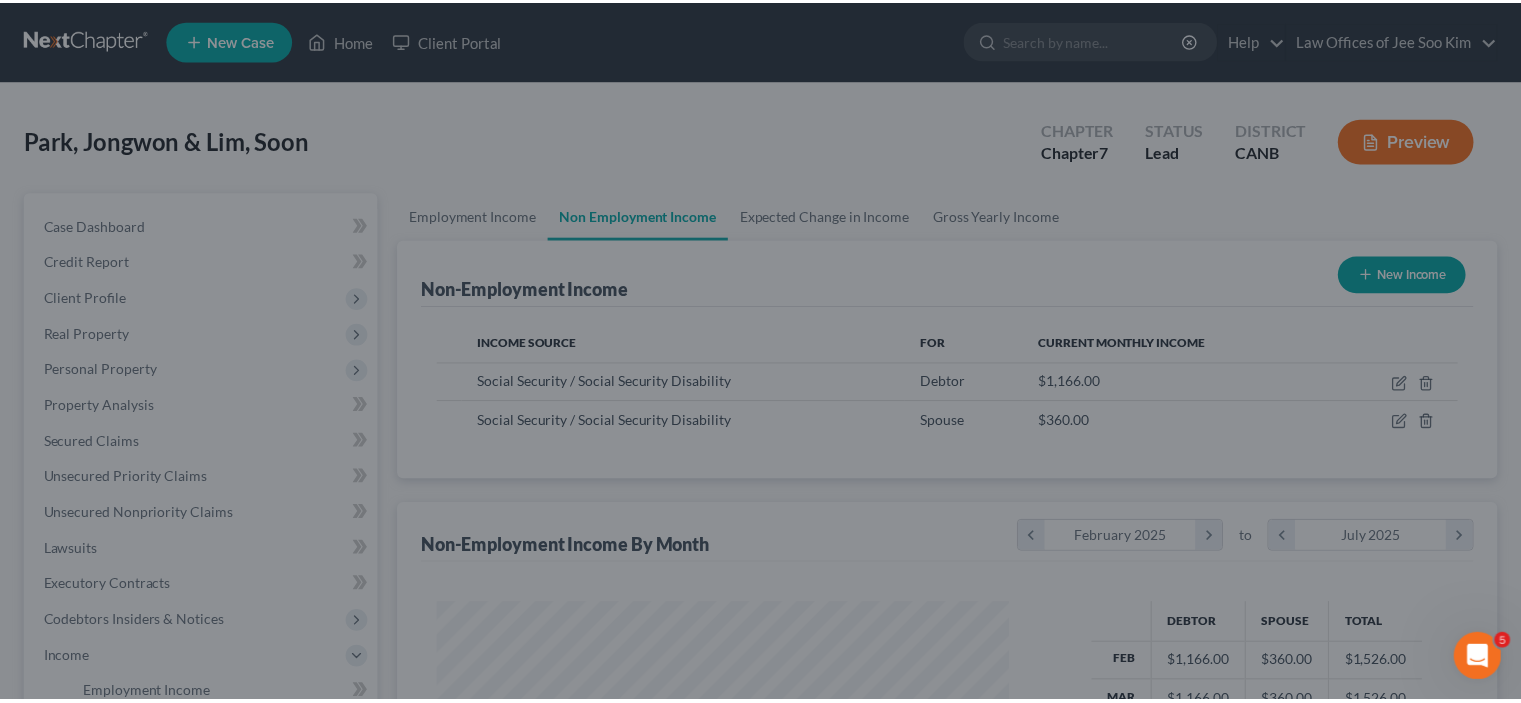 scroll, scrollTop: 356, scrollLeft: 617, axis: both 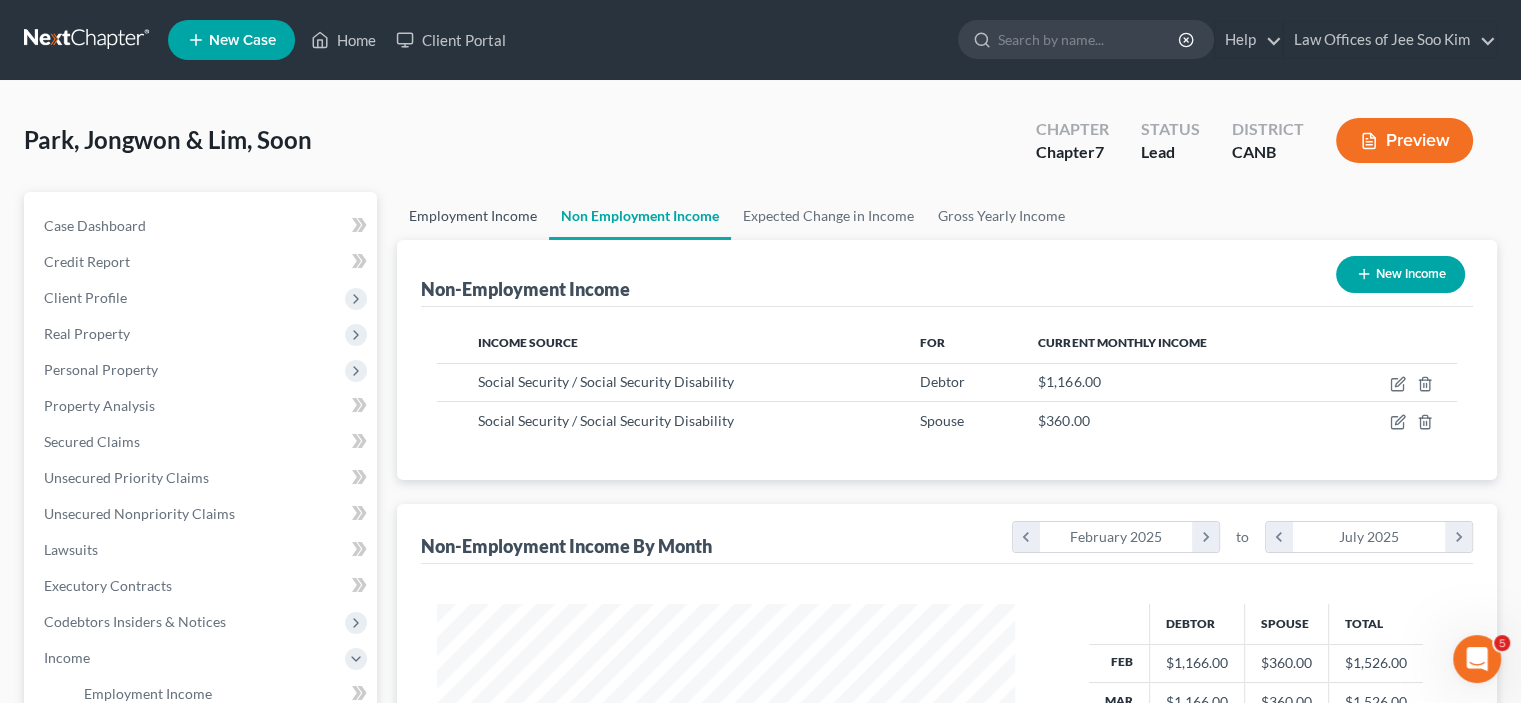 click on "Employment Income" at bounding box center (473, 216) 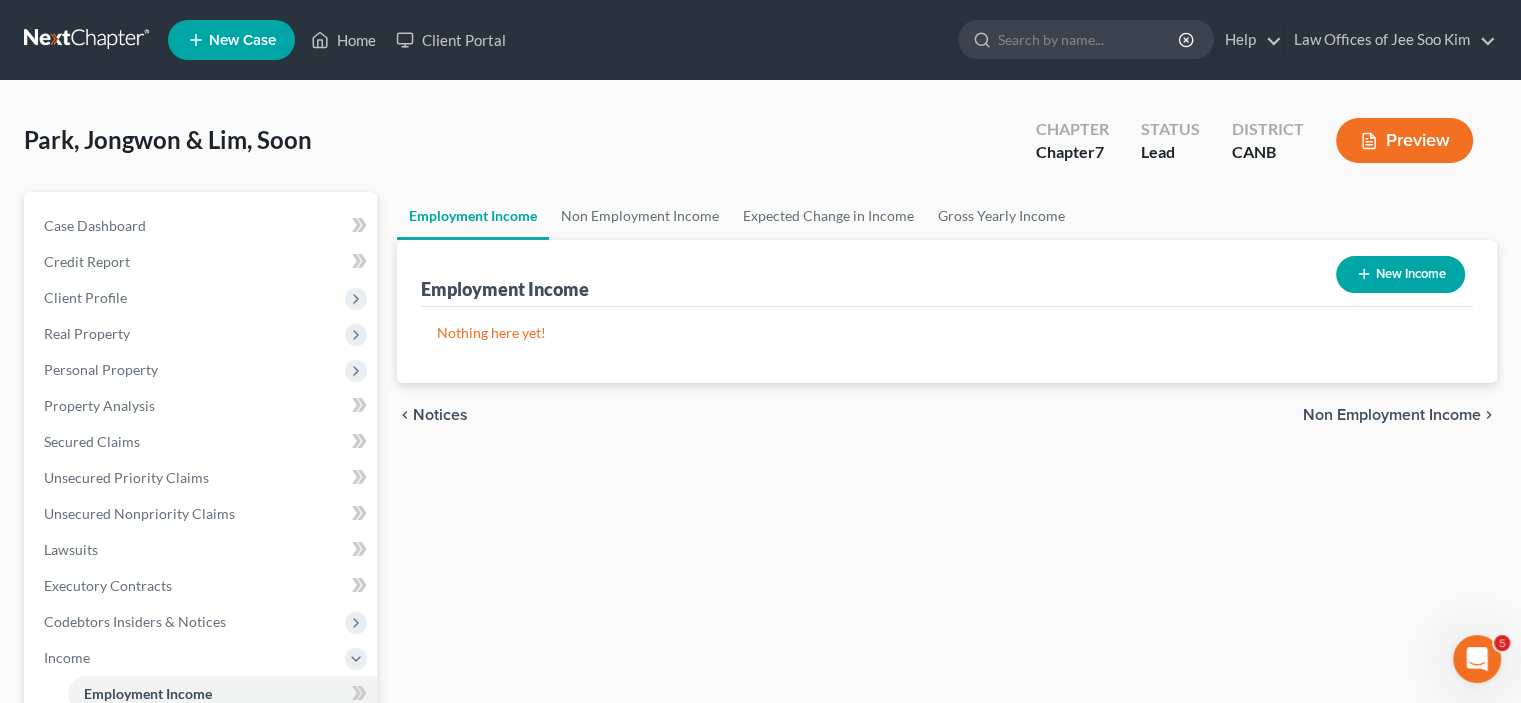 click on "Non Employment Income" at bounding box center (1392, 415) 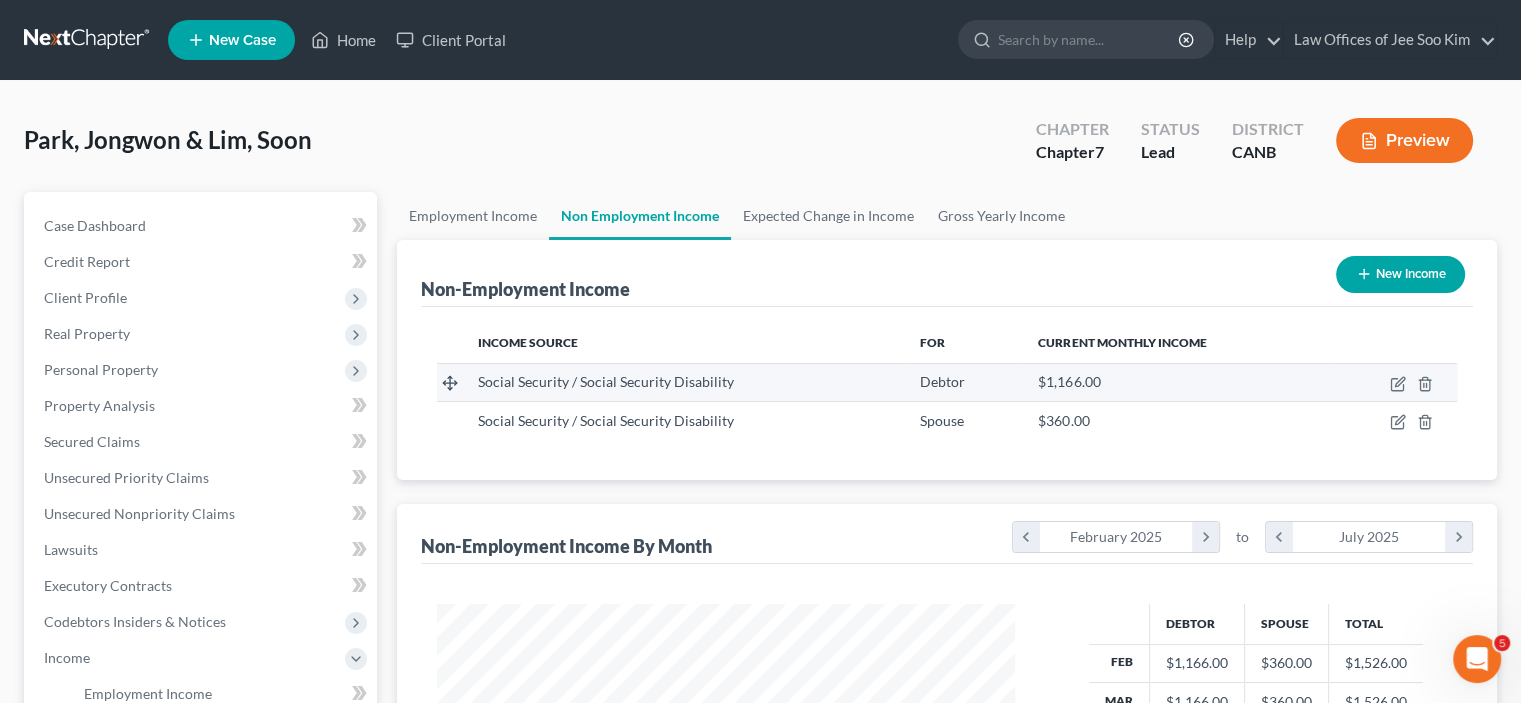 scroll, scrollTop: 999643, scrollLeft: 999381, axis: both 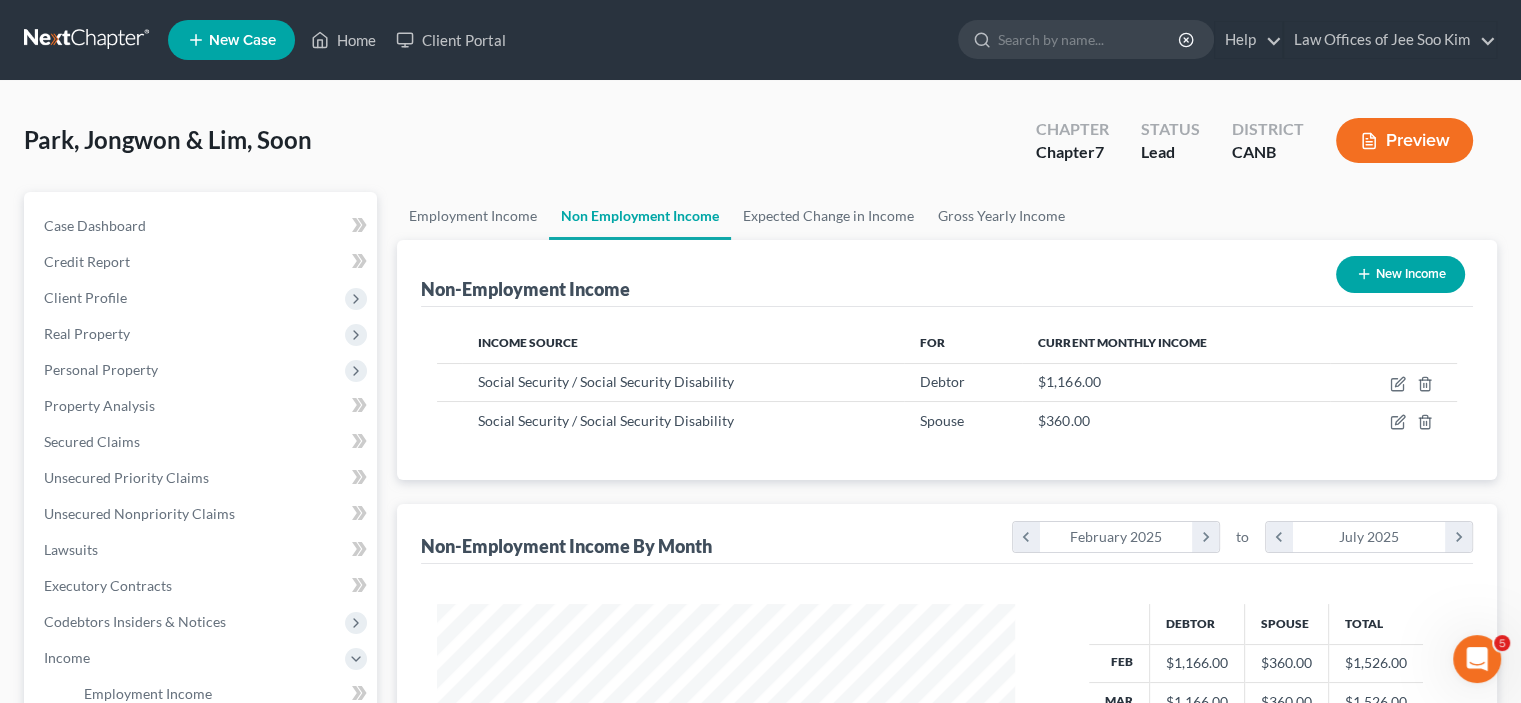 click on "New Income" at bounding box center [1400, 274] 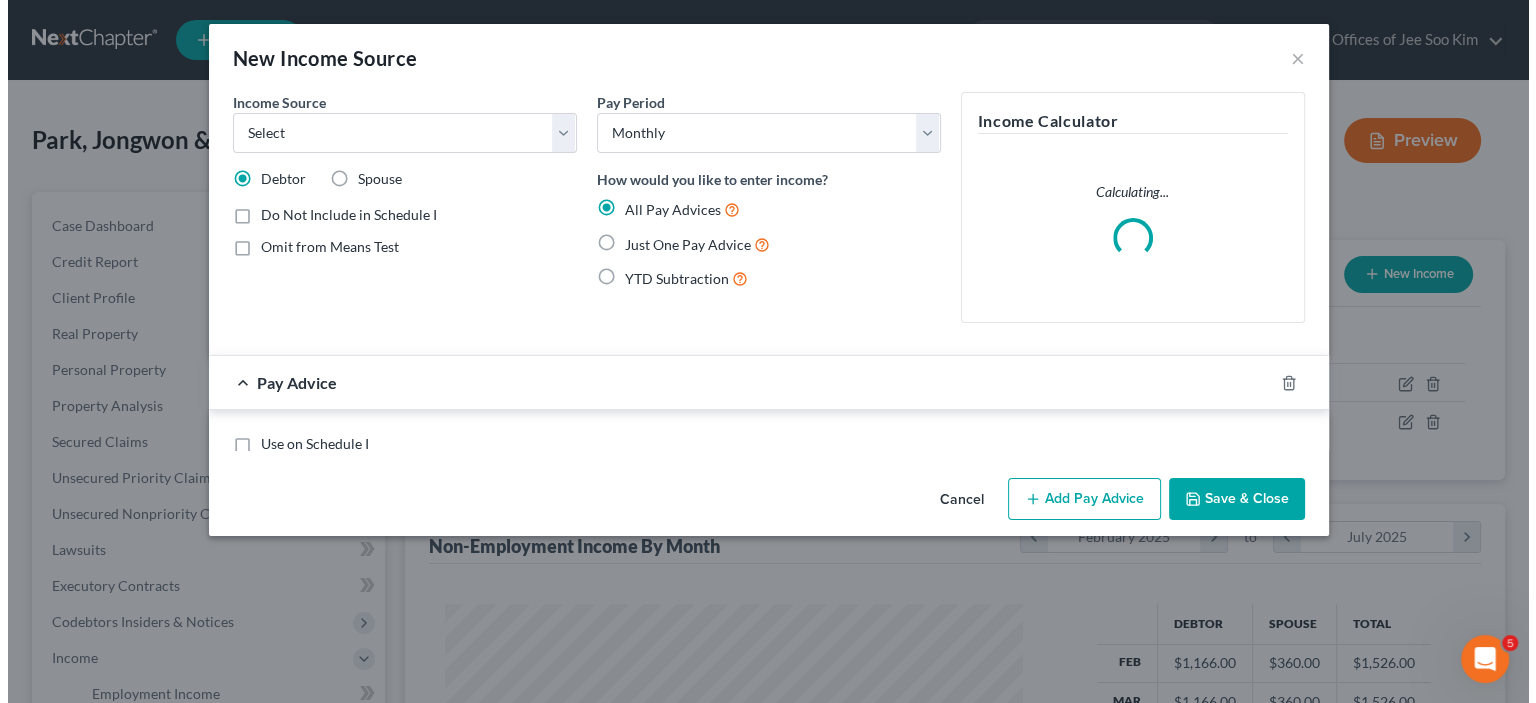 scroll, scrollTop: 999643, scrollLeft: 999375, axis: both 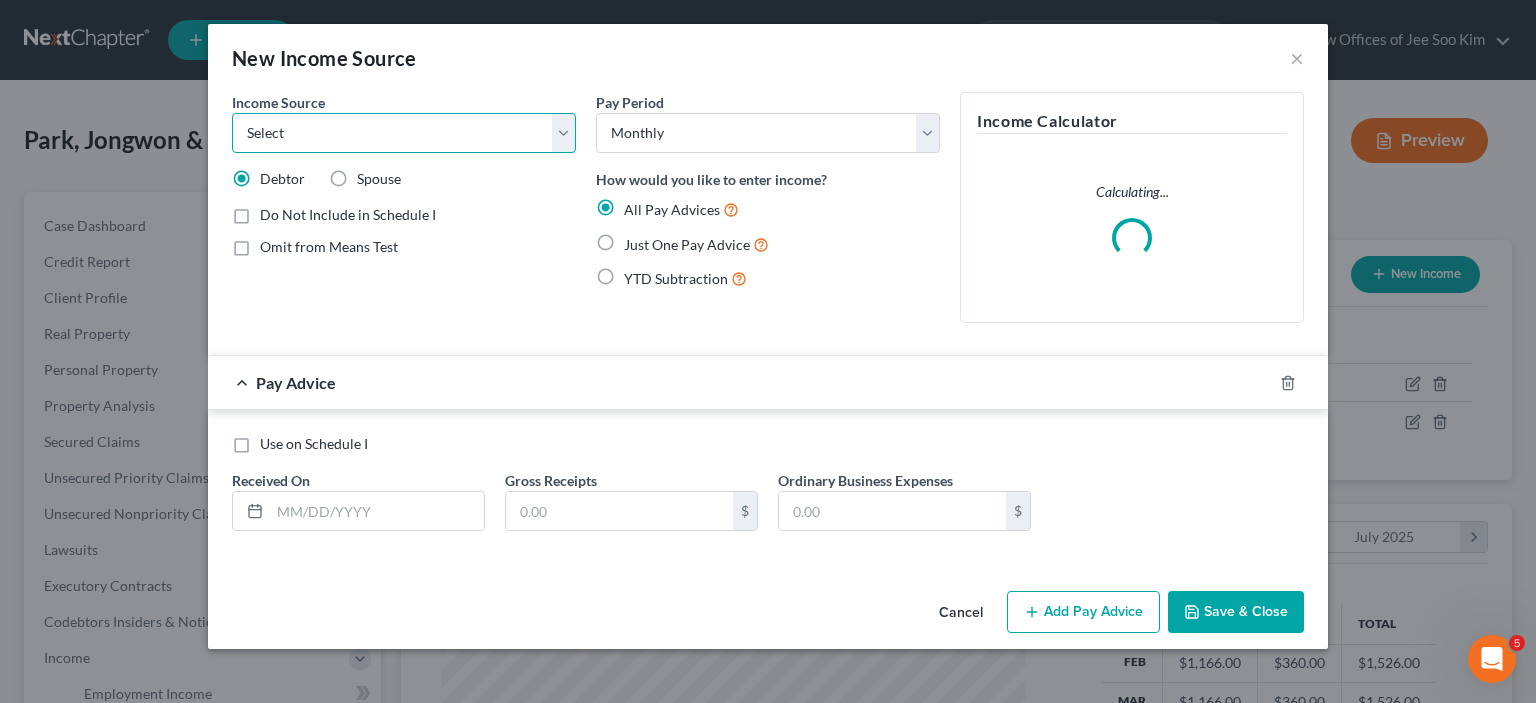 click on "Select Unemployment Disability (from employer) Pension Retirement Social Security / Social Security Disability Other Government Assistance Interests, Dividends or Royalties Child / Family Support Contributions to Household Property / Rental Business, Professional or Farm Alimony / Maintenance Payments Military Disability Benefits Other Monthly Income" at bounding box center (404, 133) 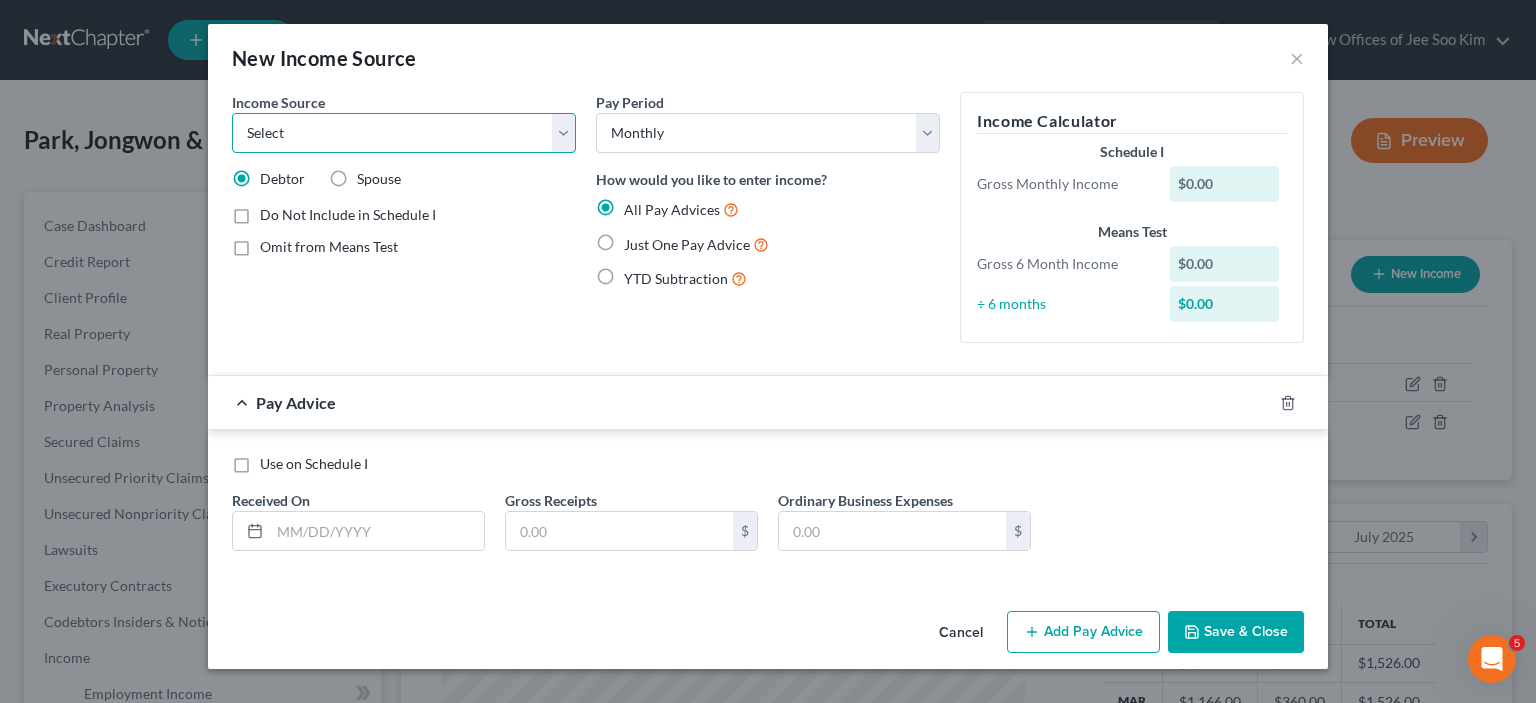 select on "10" 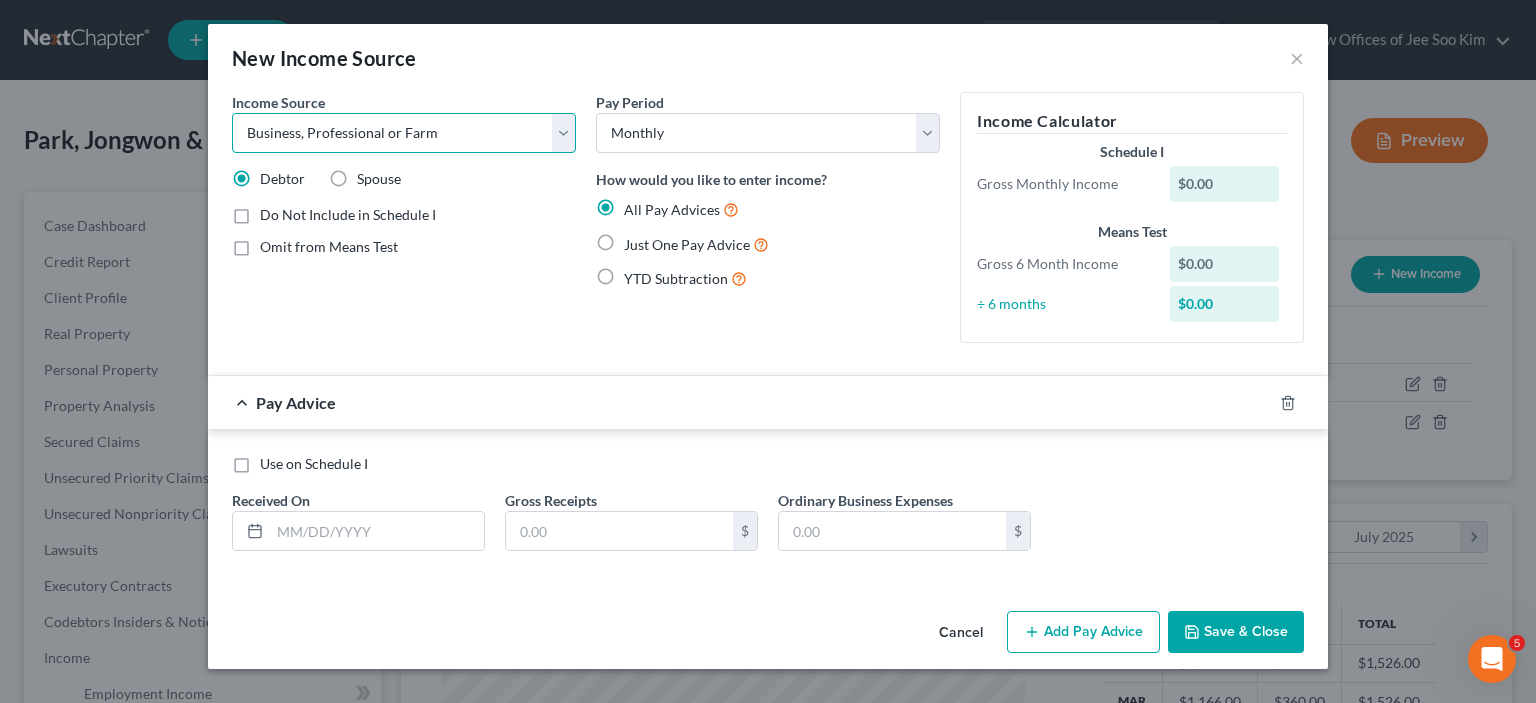 click on "Select Unemployment Disability (from employer) Pension Retirement Social Security / Social Security Disability Other Government Assistance Interests, Dividends or Royalties Child / Family Support Contributions to Household Property / Rental Business, Professional or Farm Alimony / Maintenance Payments Military Disability Benefits Other Monthly Income" at bounding box center [404, 133] 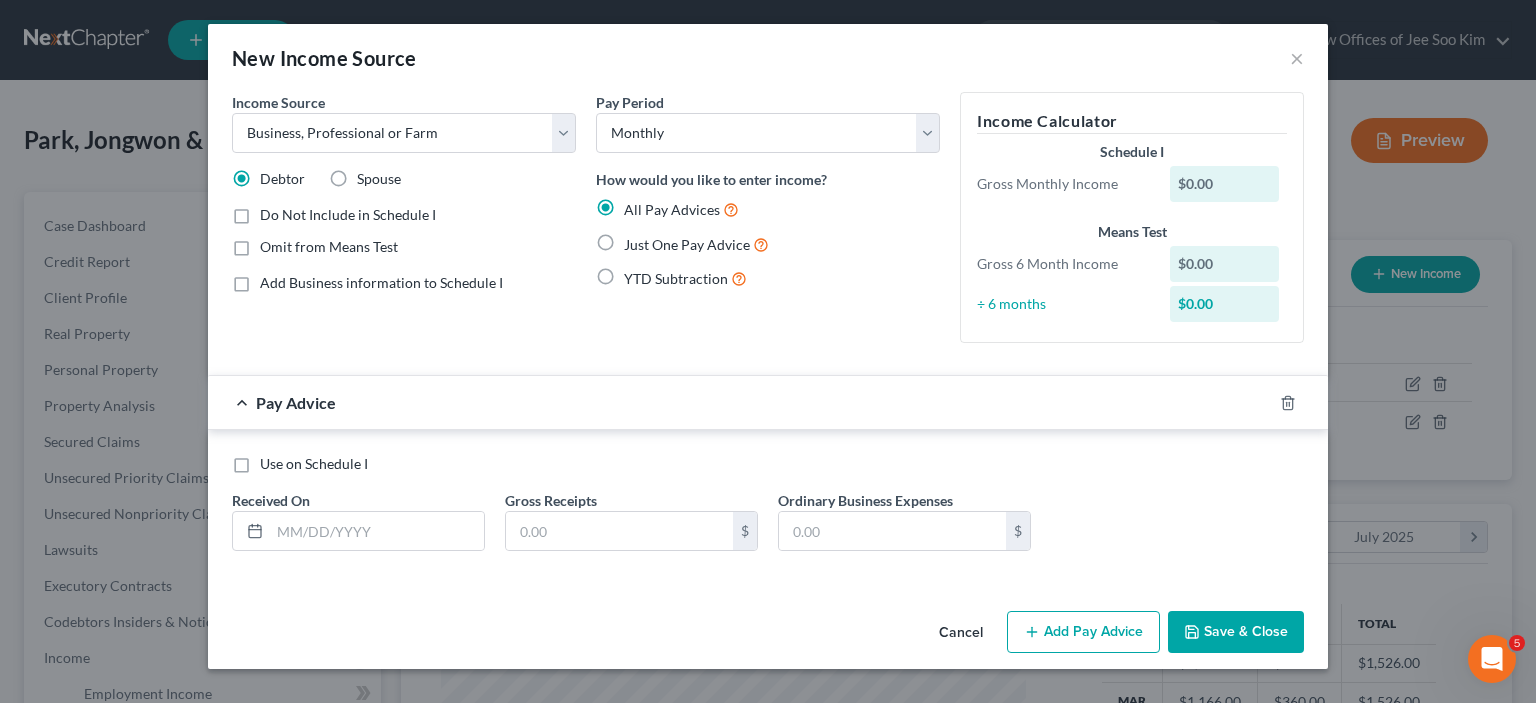 click on "Just One Pay Advice" at bounding box center (696, 244) 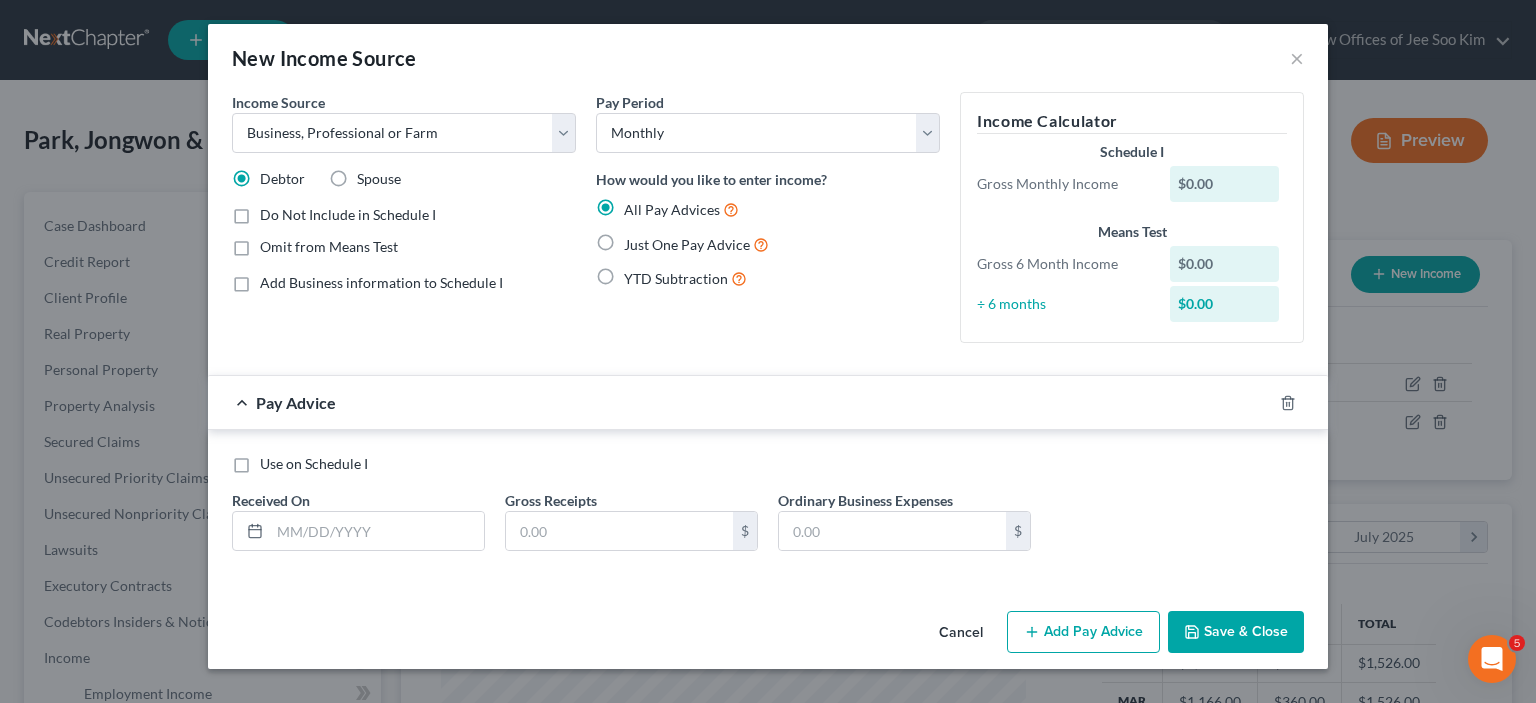 click on "Just One Pay Advice" at bounding box center [638, 239] 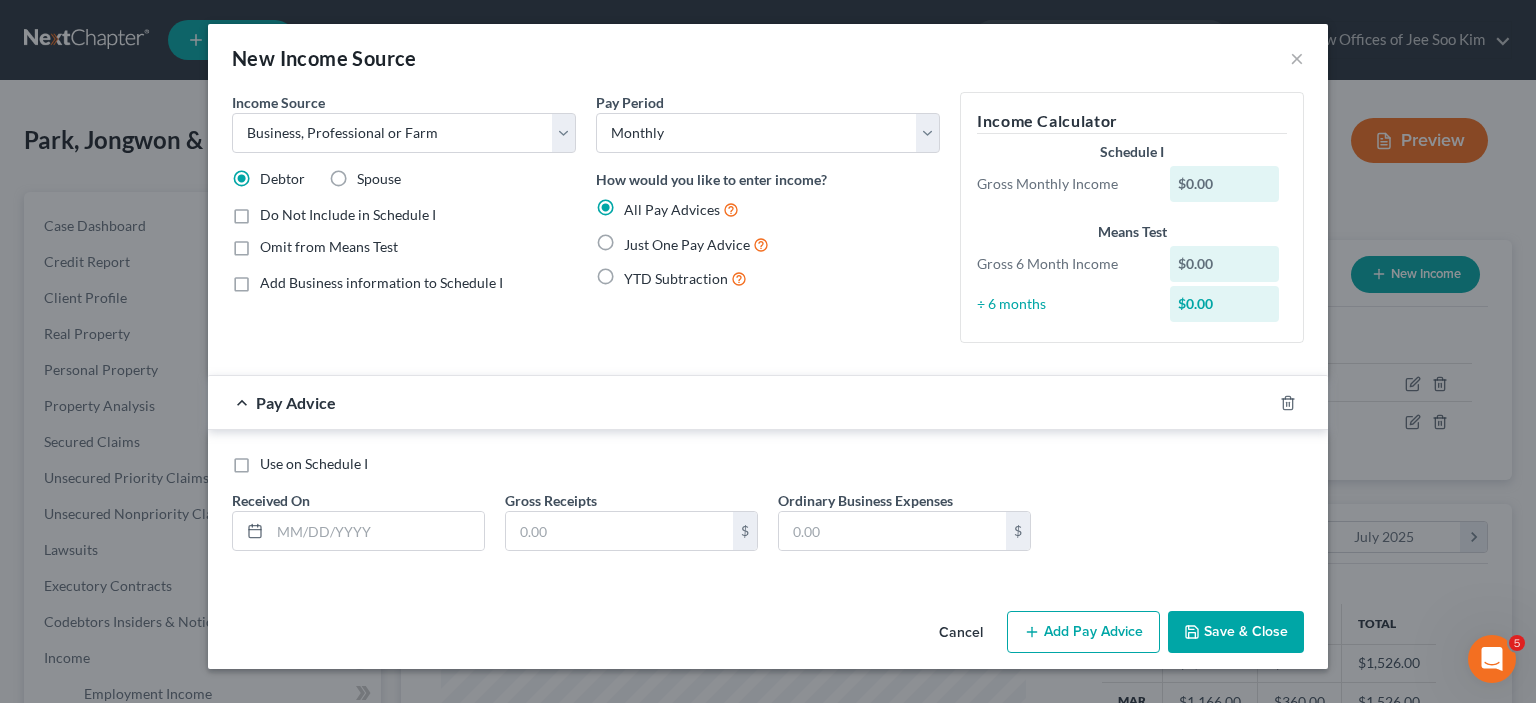radio on "true" 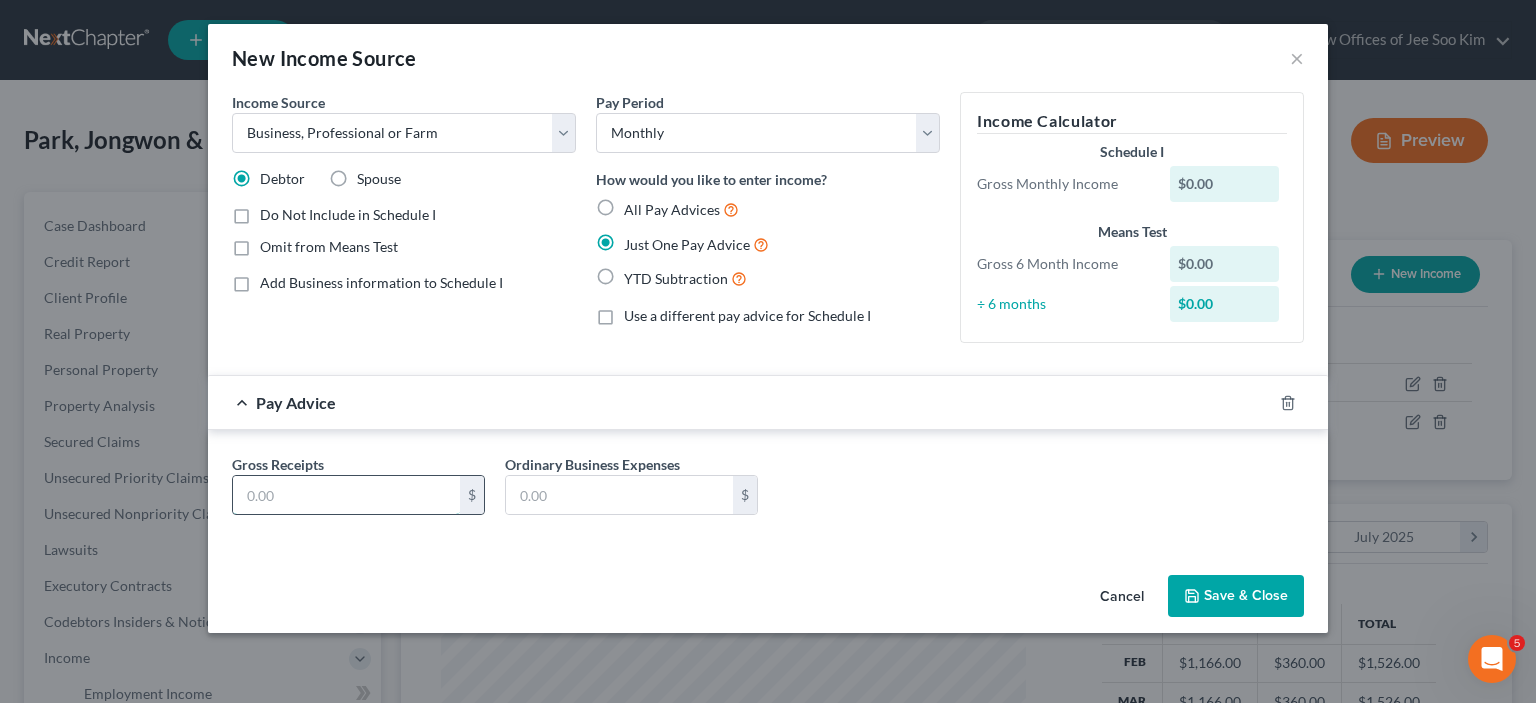 click at bounding box center (346, 495) 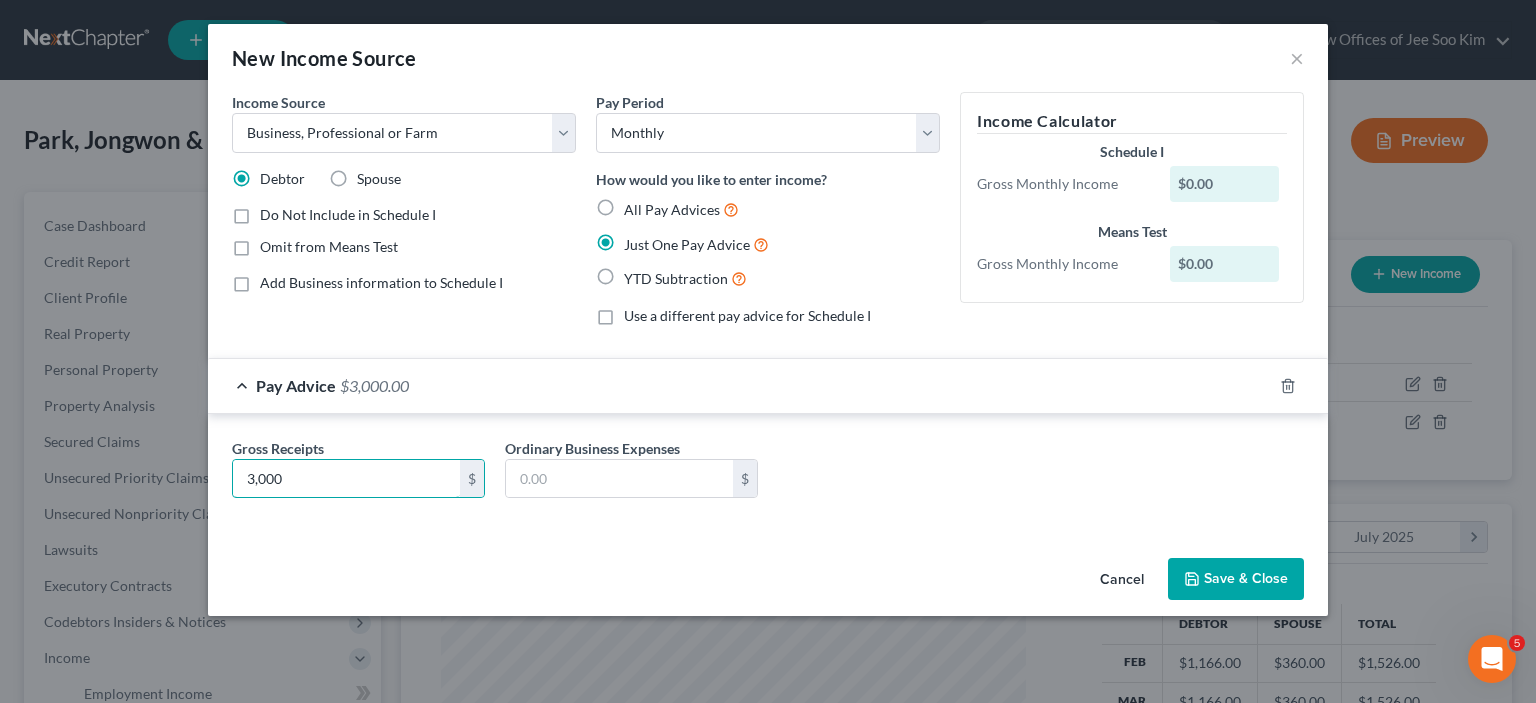 type on "3,000" 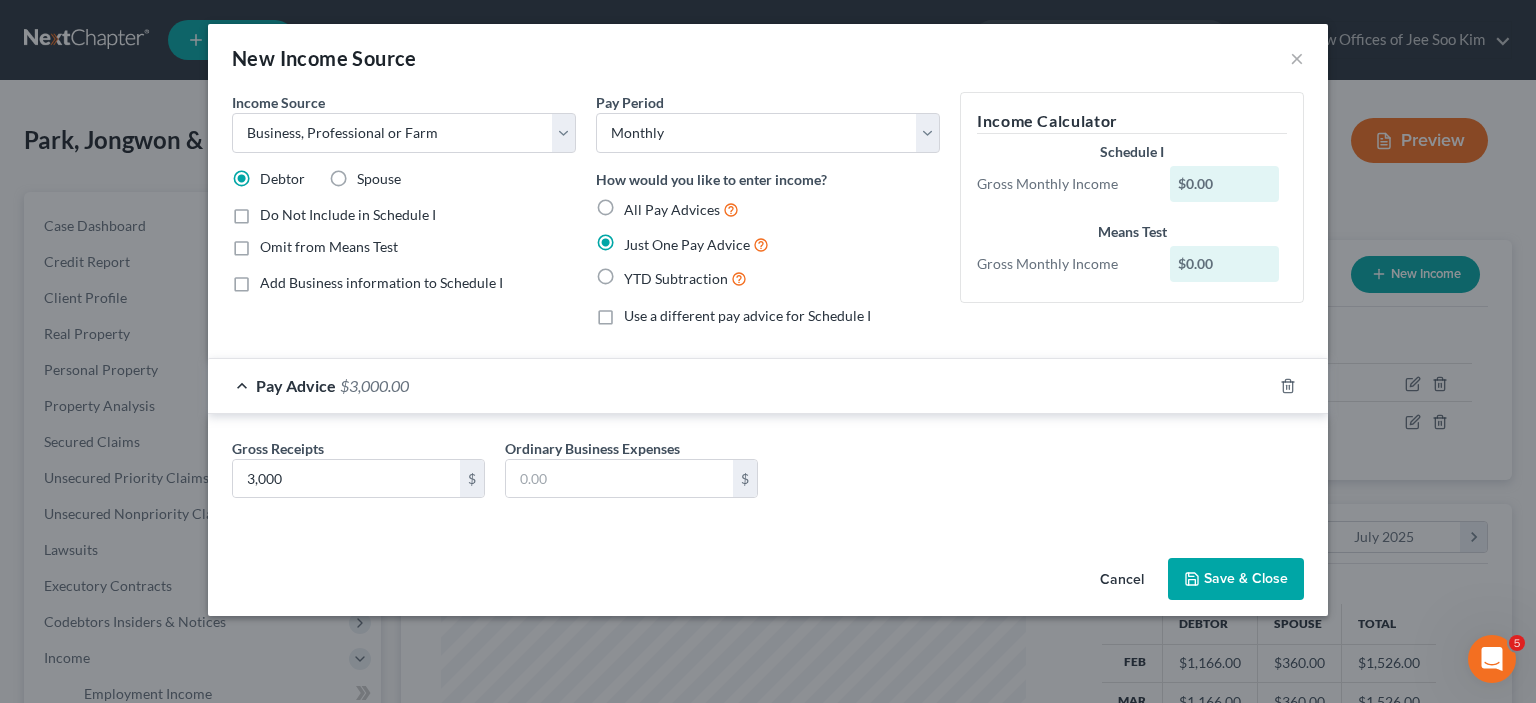 click on "Gross Receipts 3,000 $ Ordinary Business Expenses $" at bounding box center (768, 476) 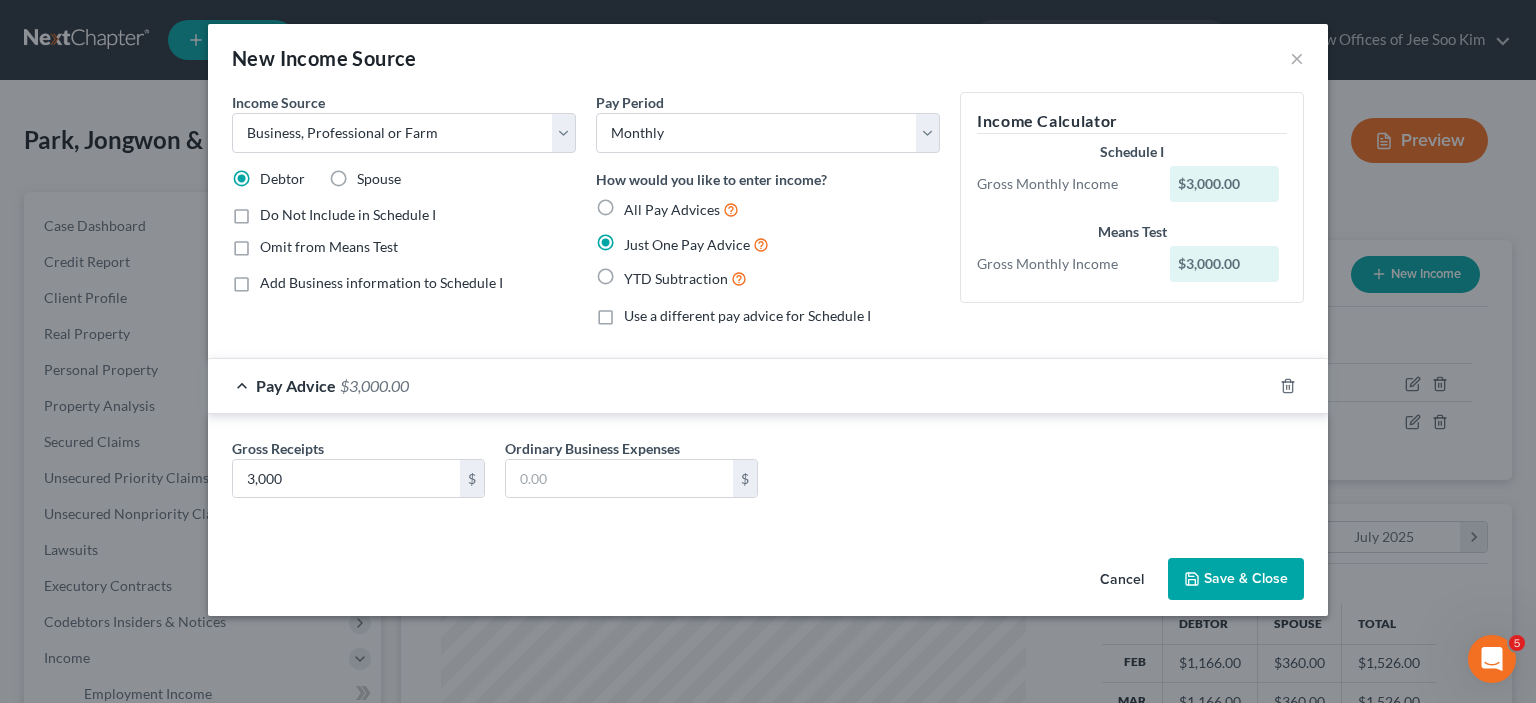 click on "Add Business information to Schedule I" at bounding box center (381, 283) 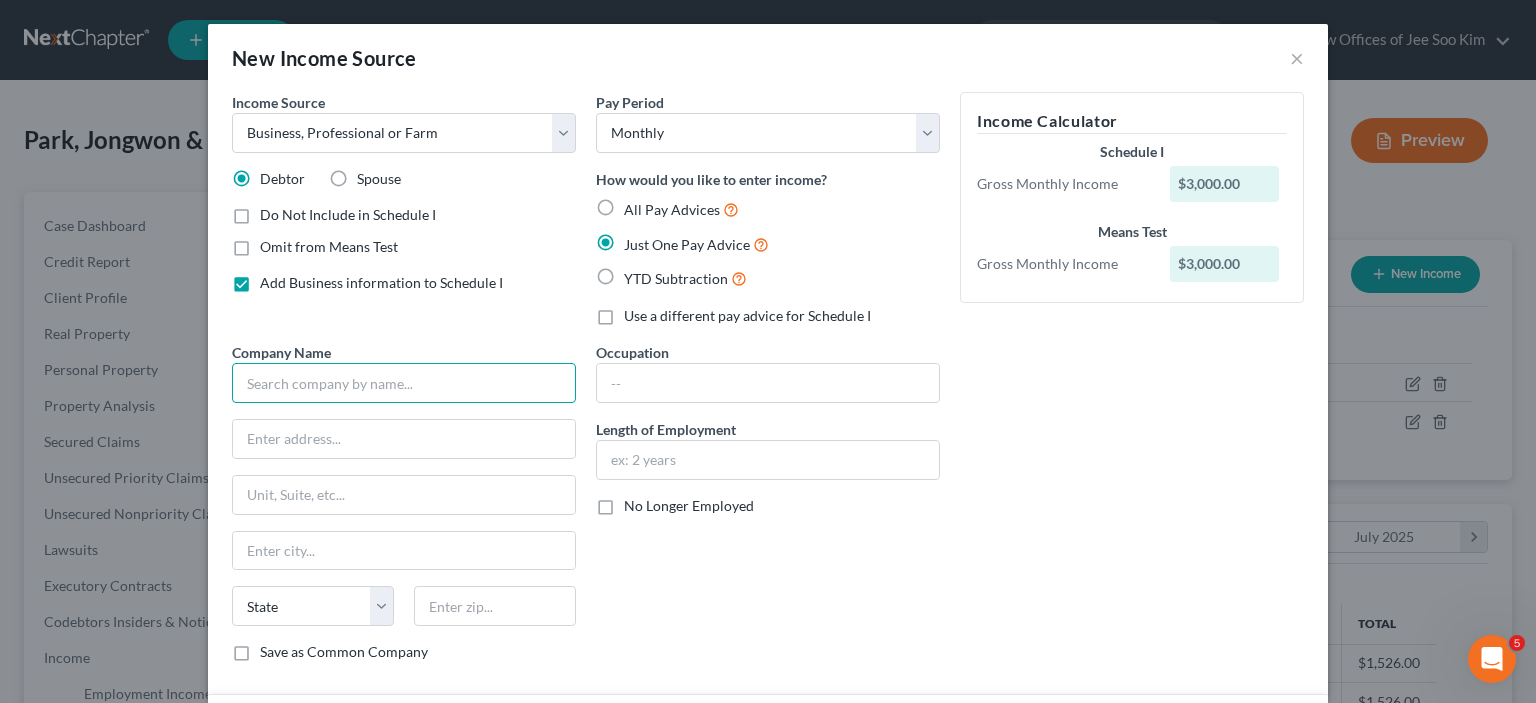 click at bounding box center (404, 383) 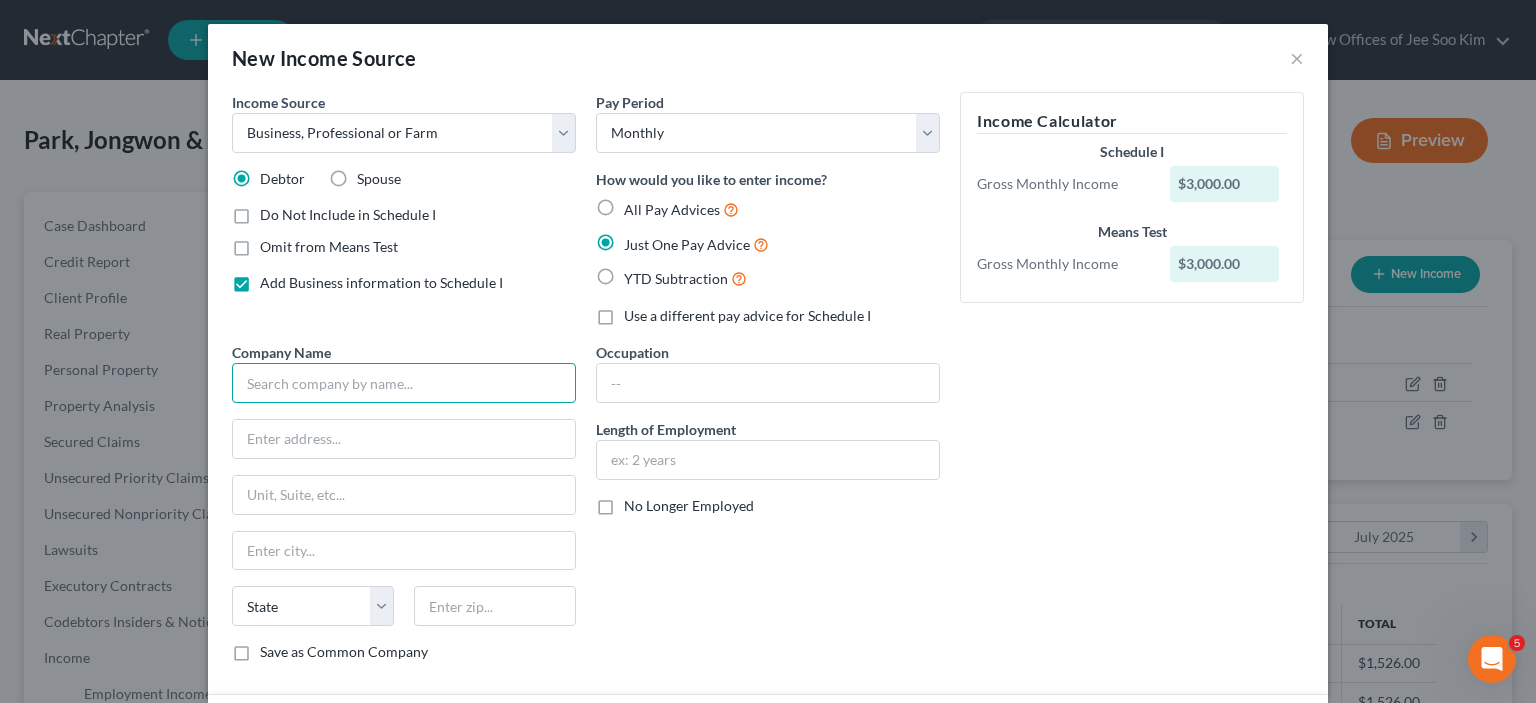 type on "h" 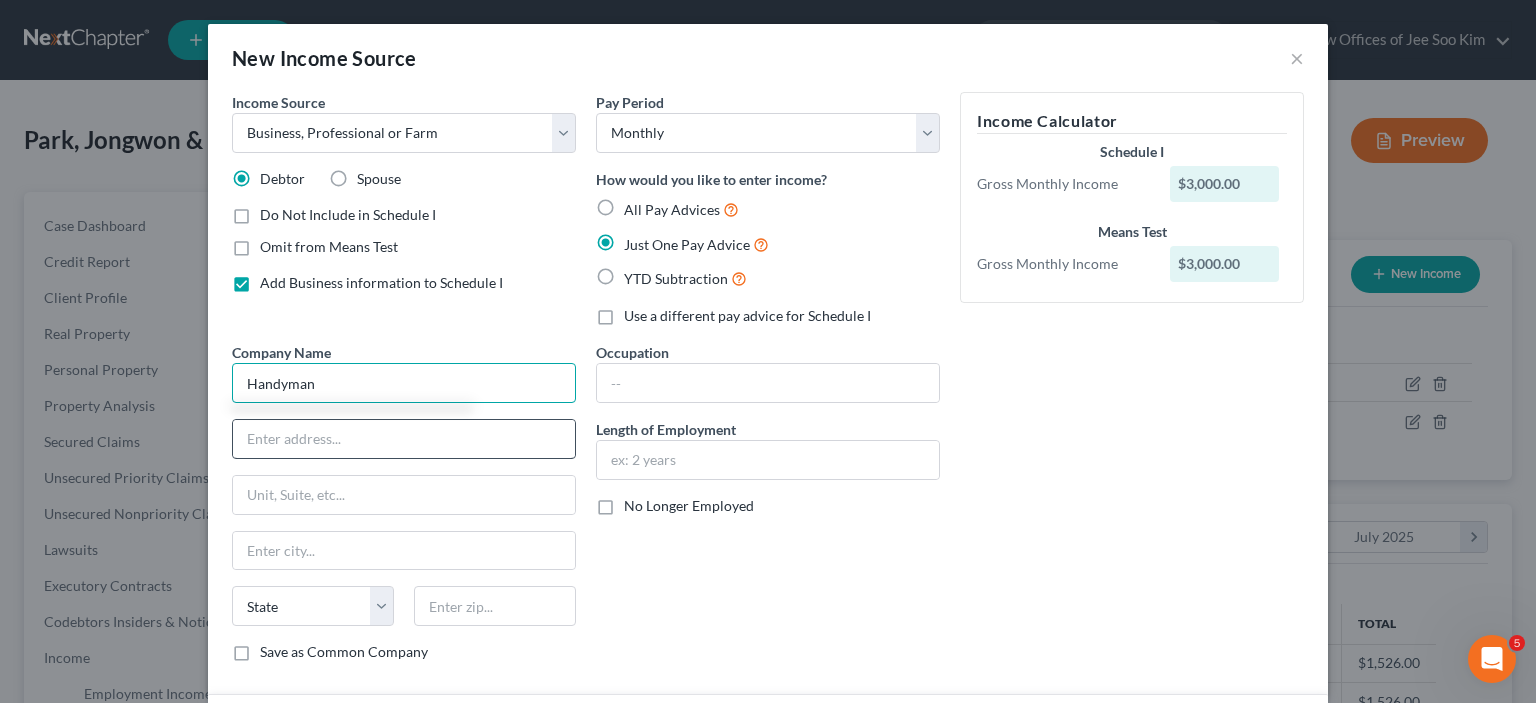 type on "Handyman" 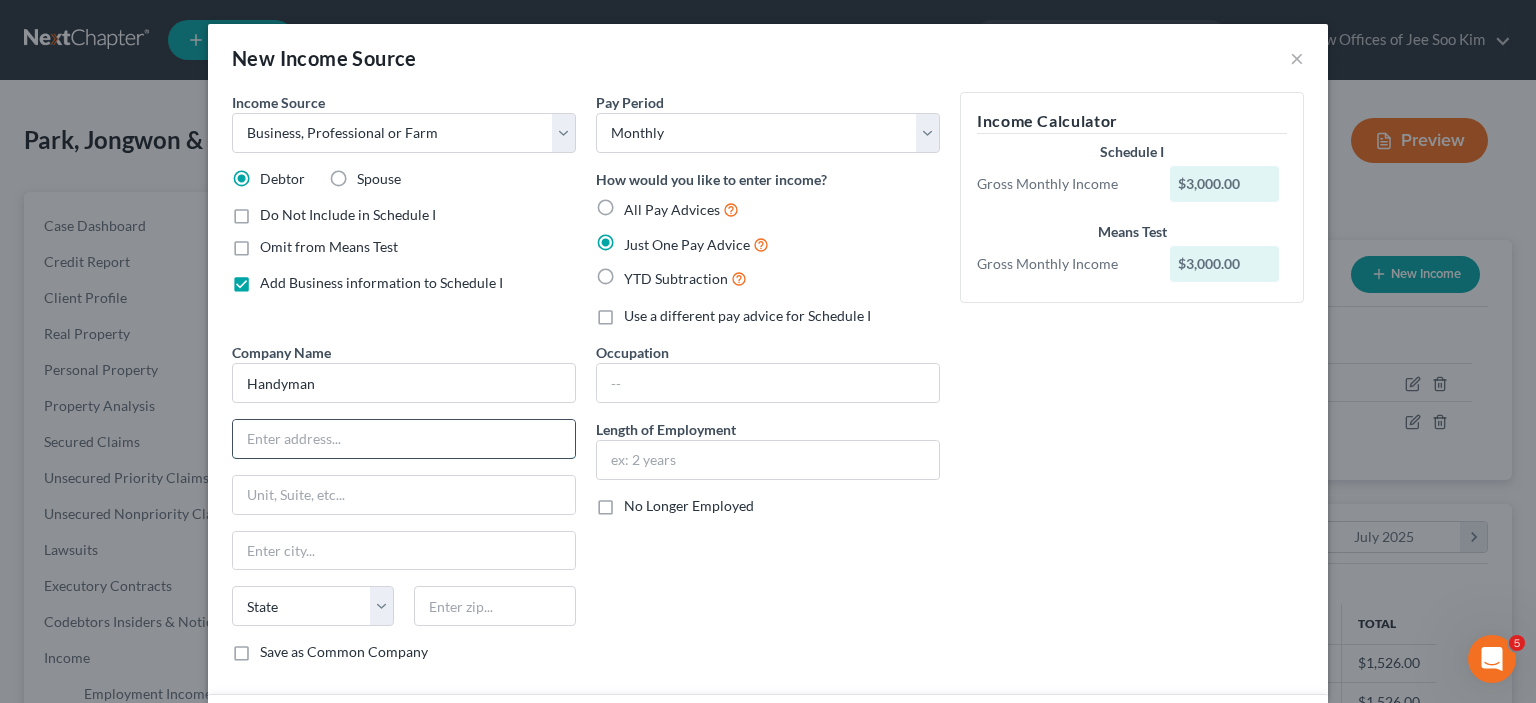 click at bounding box center (404, 439) 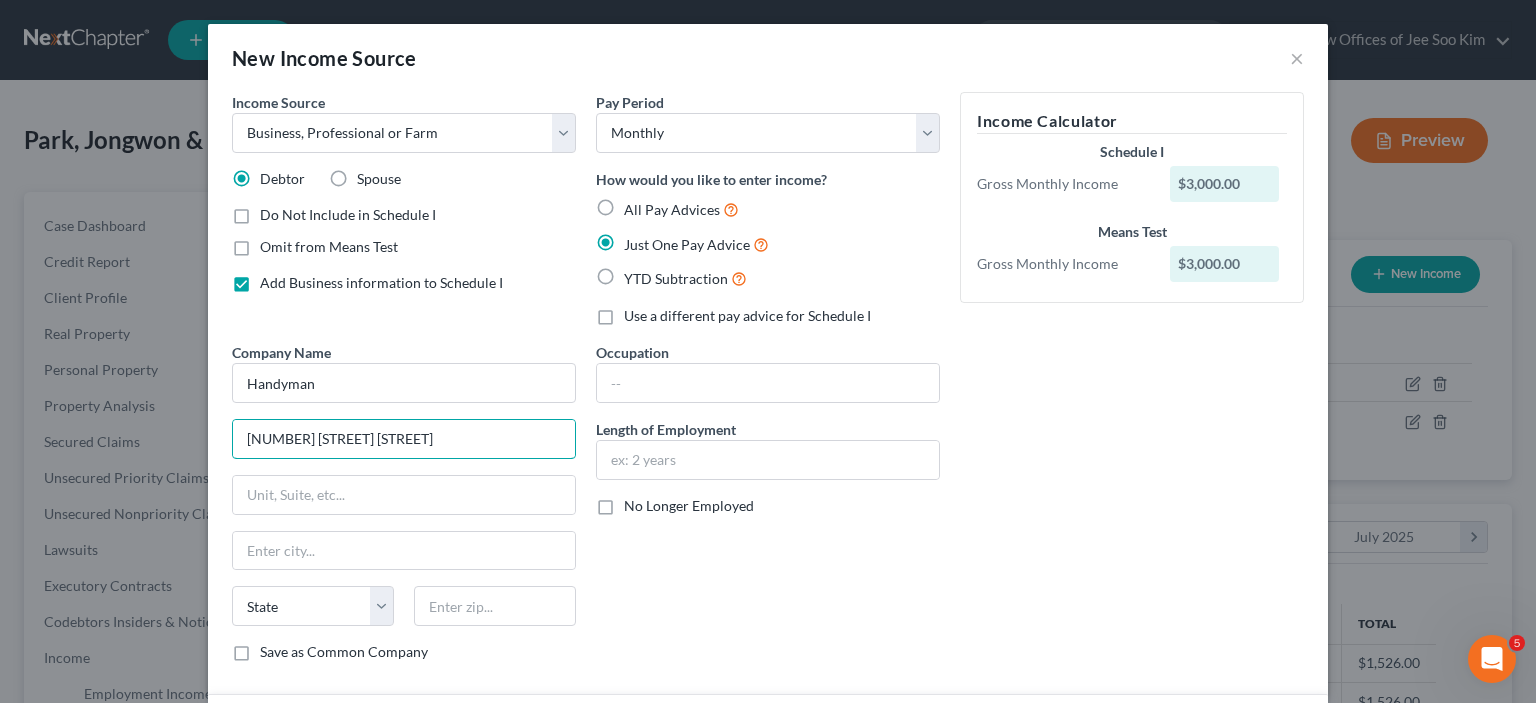 type on "395 2nd Avenue South" 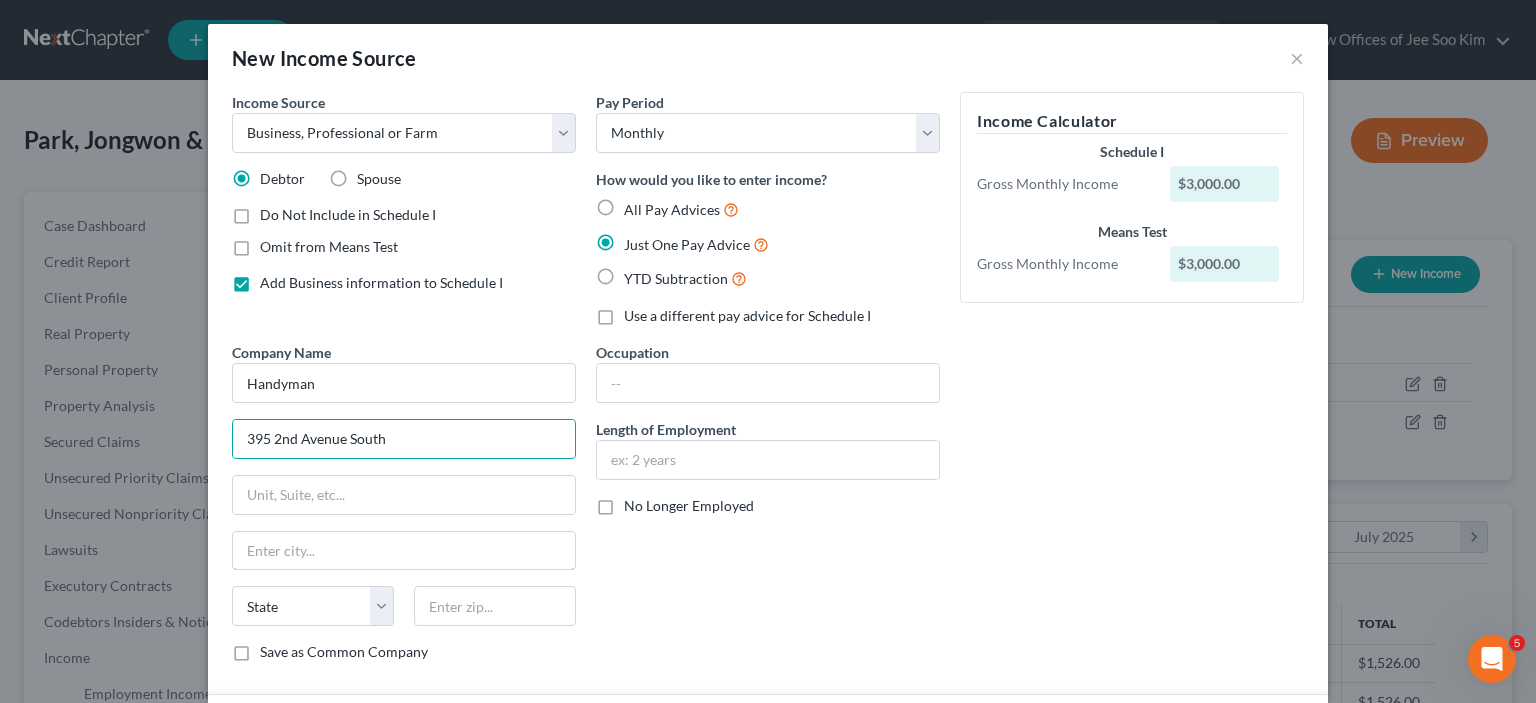 type on "Pleasant Hill" 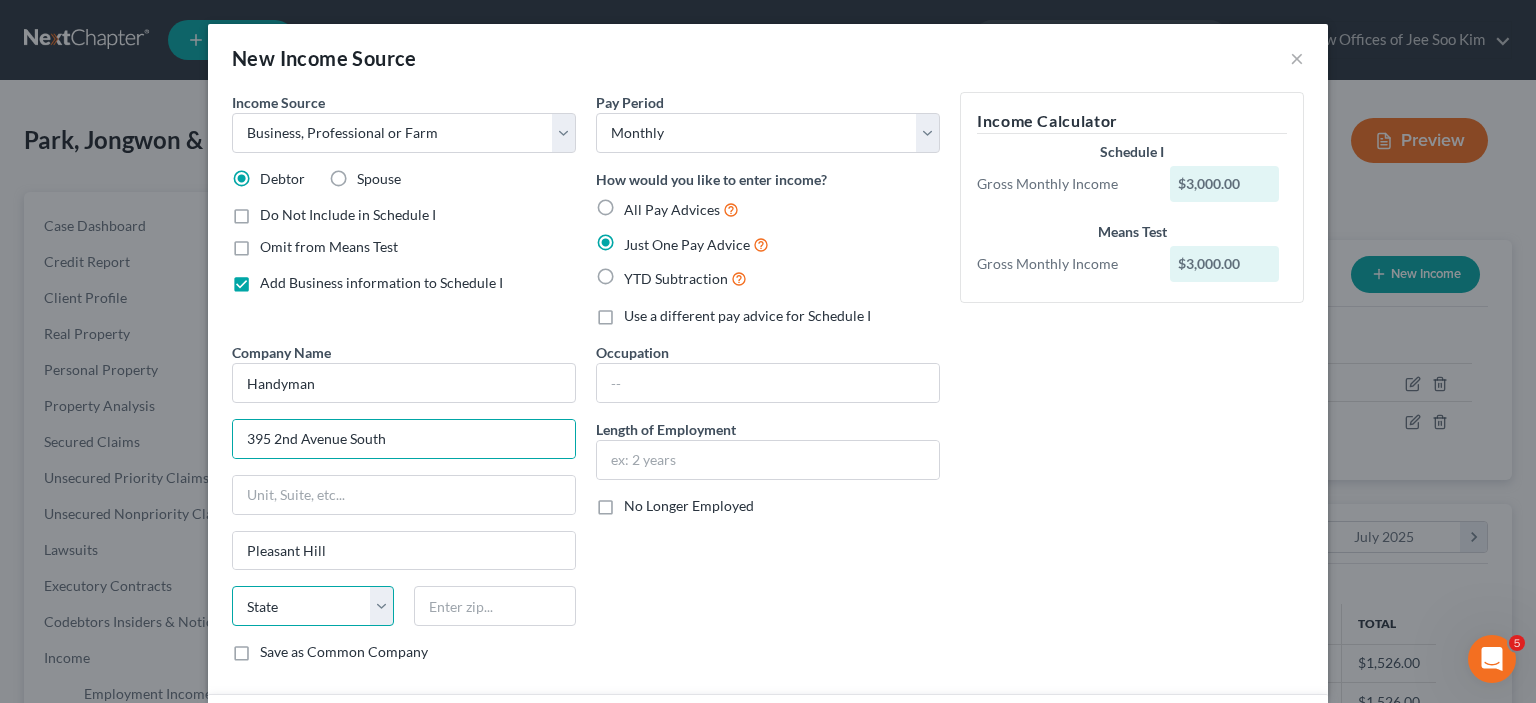 select on "4" 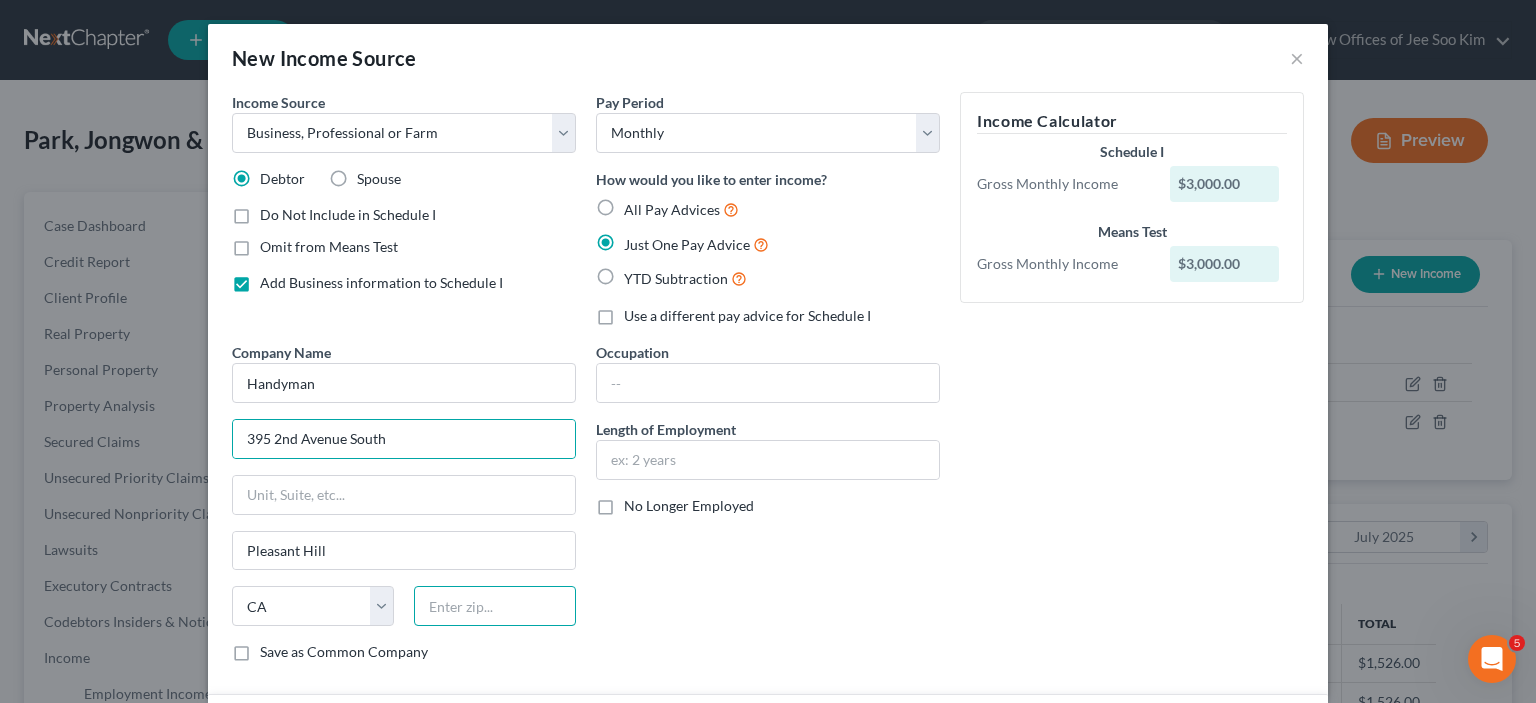 type on "94523" 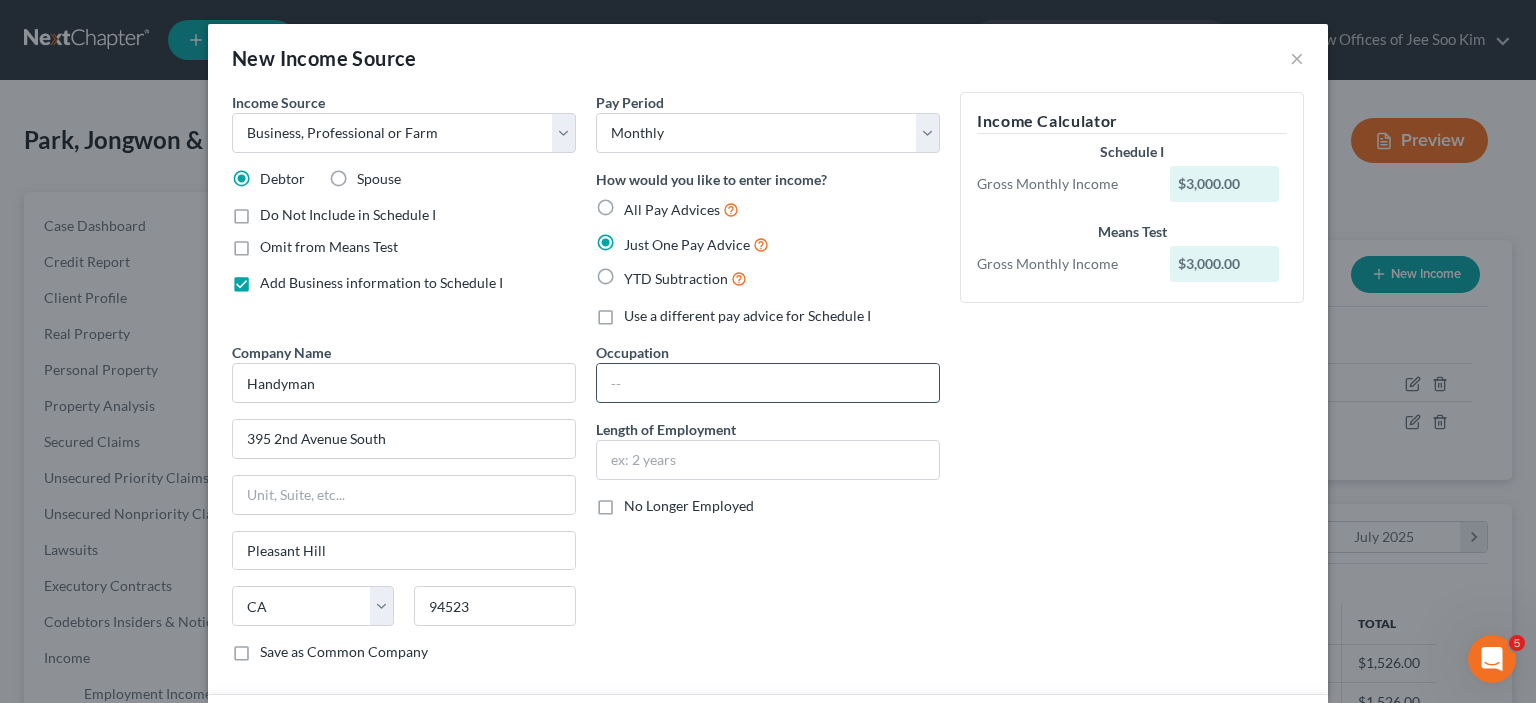 click at bounding box center [768, 383] 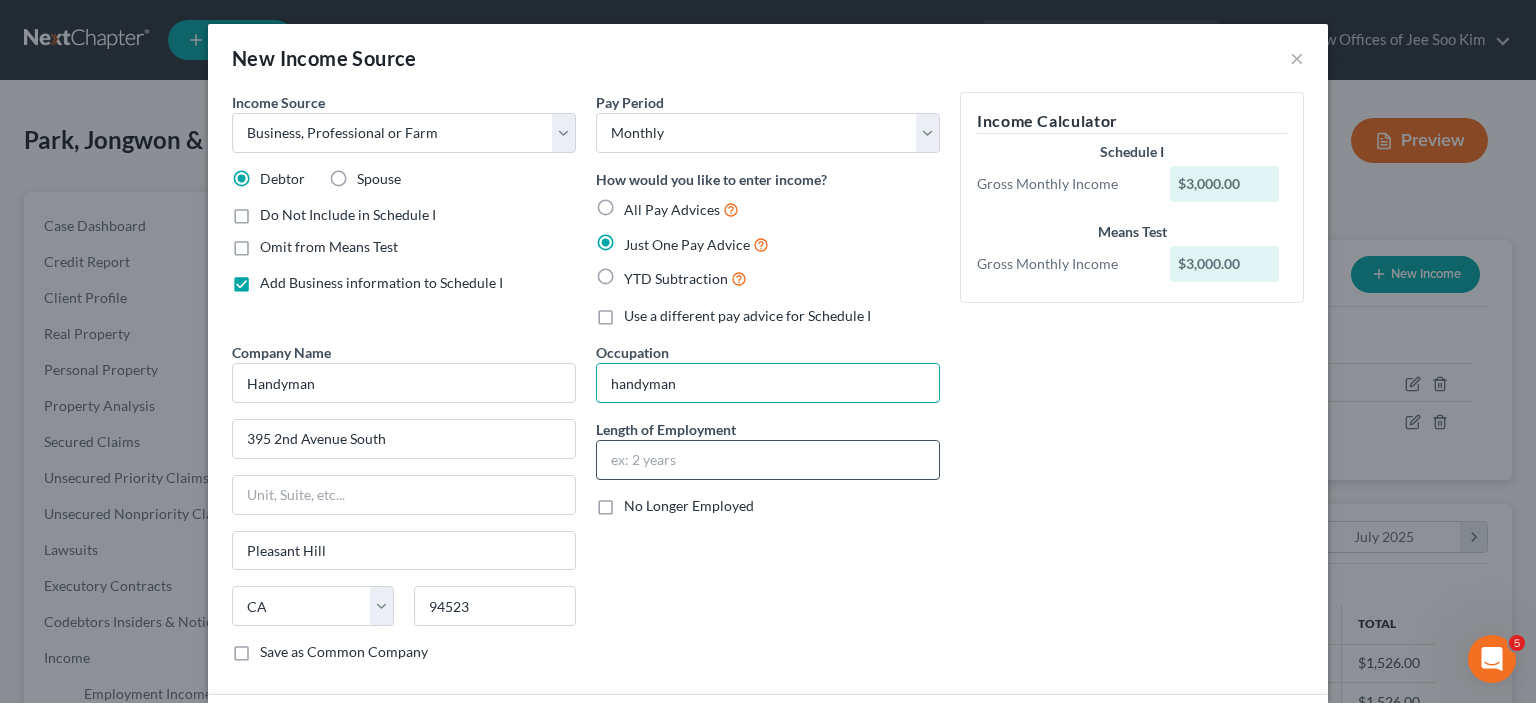 type on "handyman" 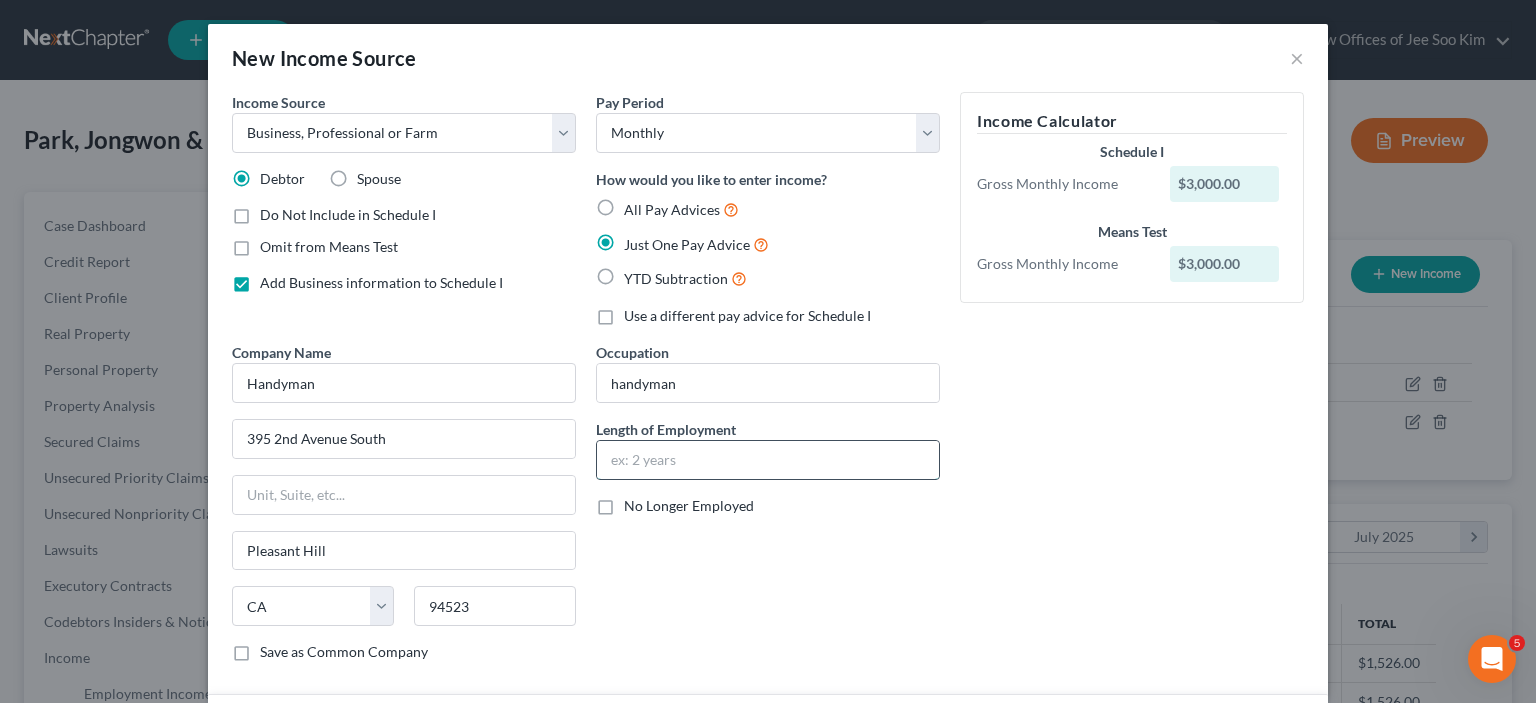 click at bounding box center [768, 460] 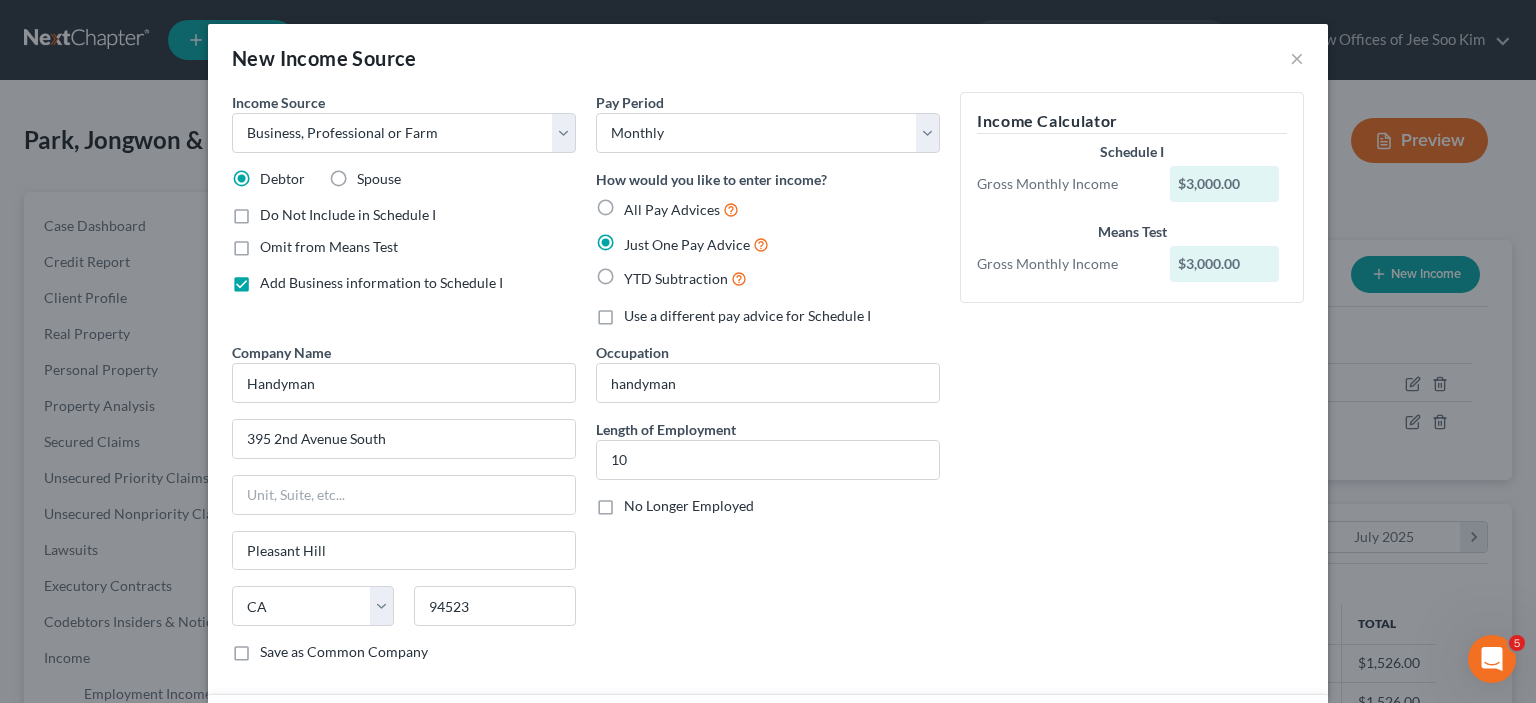 click on "Occupation handyman Length of Employment 10 No Longer Employed" at bounding box center [768, 510] 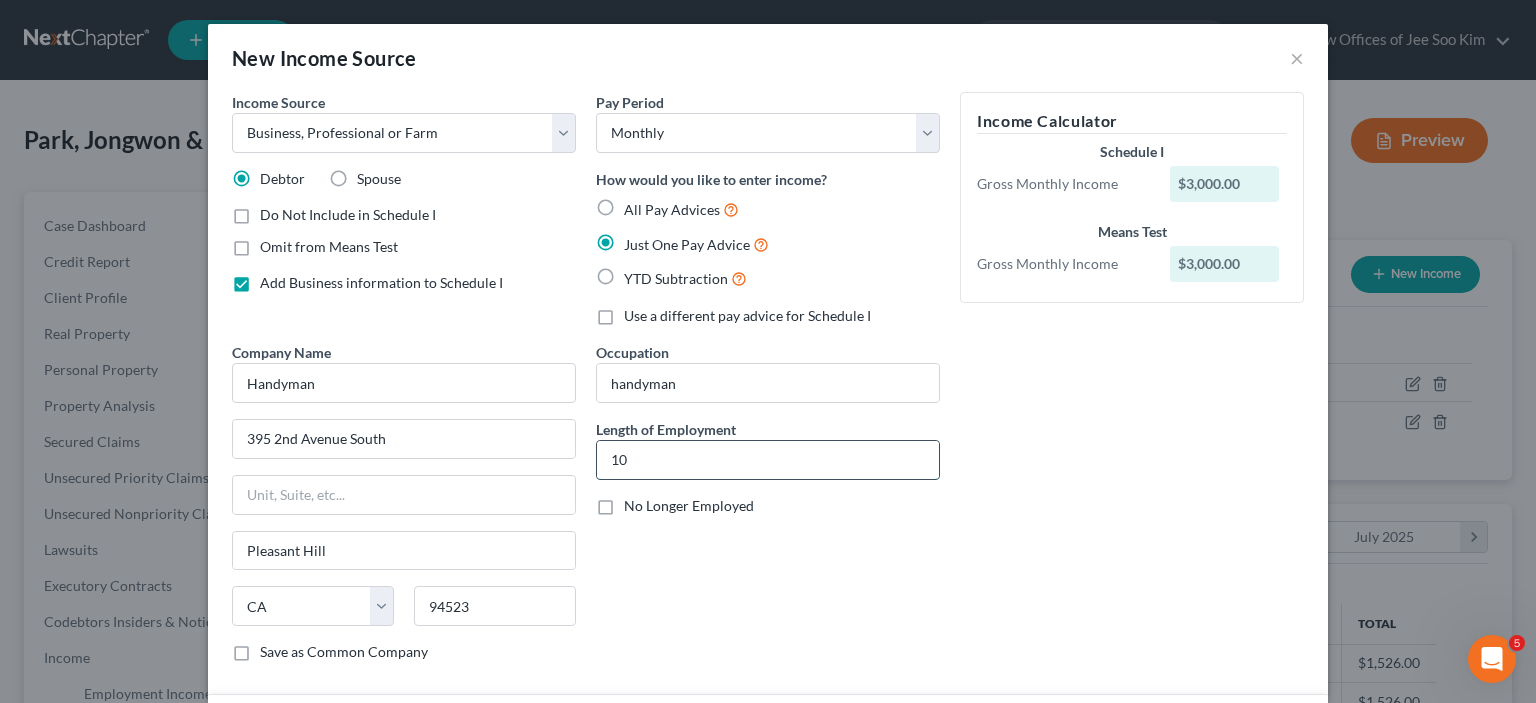 click on "10" at bounding box center [768, 460] 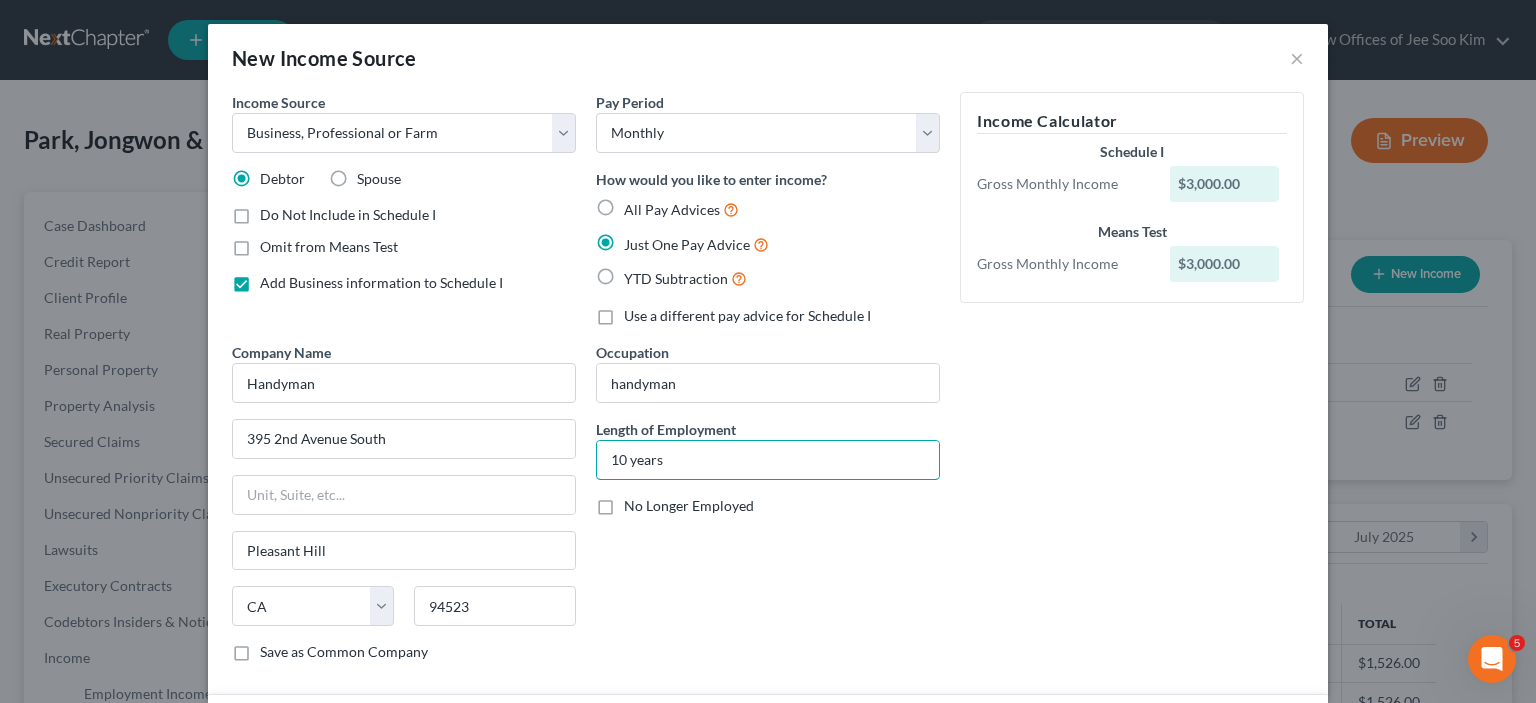 type on "10 years" 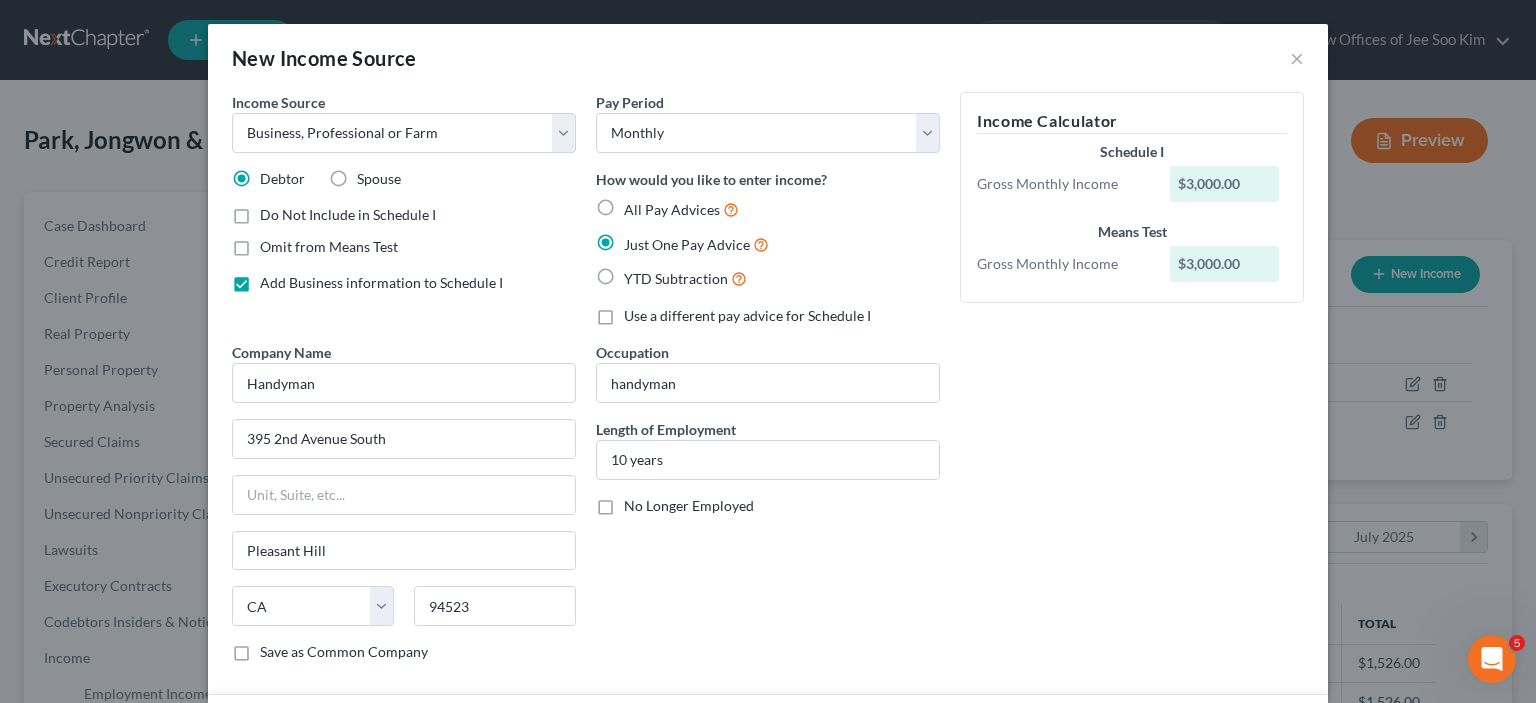 click on "Company Name
*
Handyman                      [NUMBER] [STREET] [STREET] [CITY] State [STATE] [ZIP] Save as Common Company Occupation handyman Length of Employment 10 years No Longer Employed" at bounding box center [768, 510] 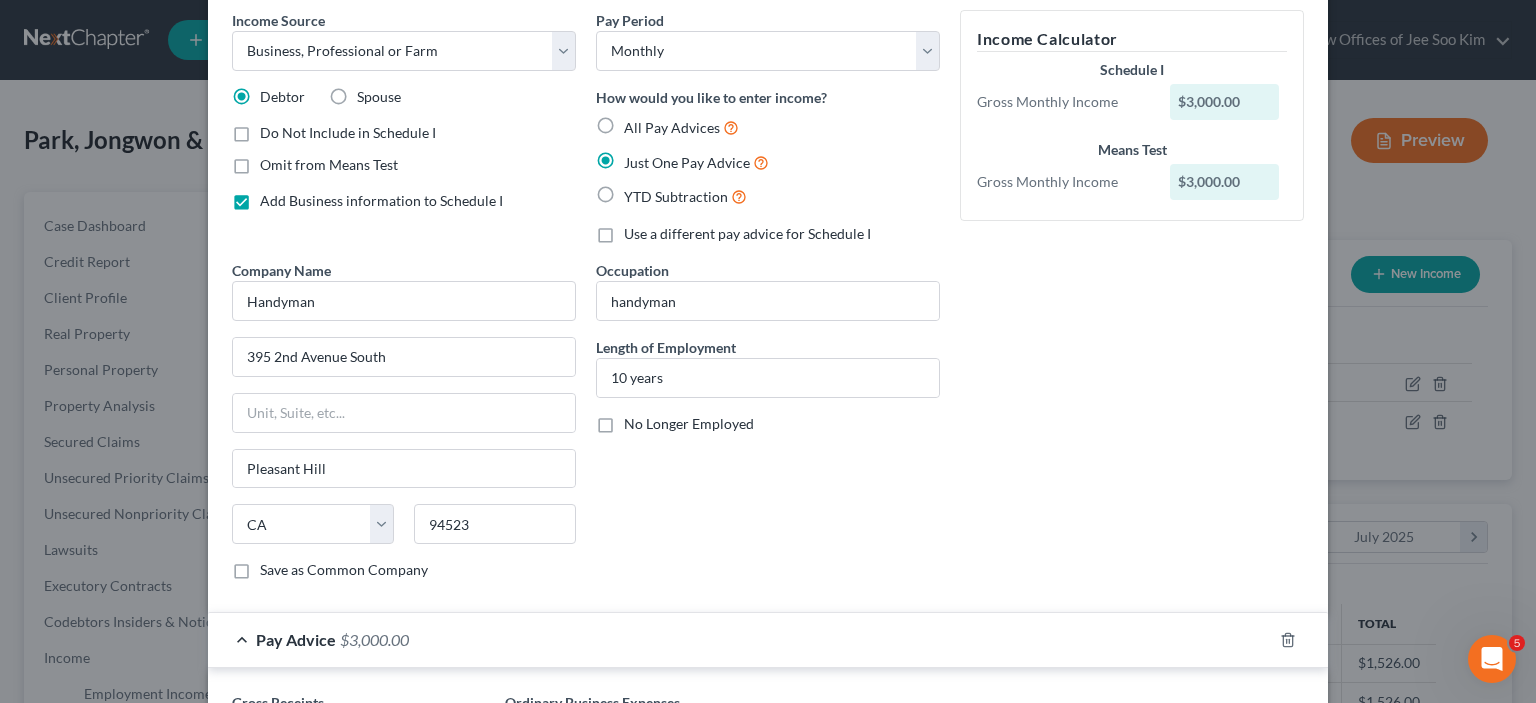 scroll, scrollTop: 69, scrollLeft: 0, axis: vertical 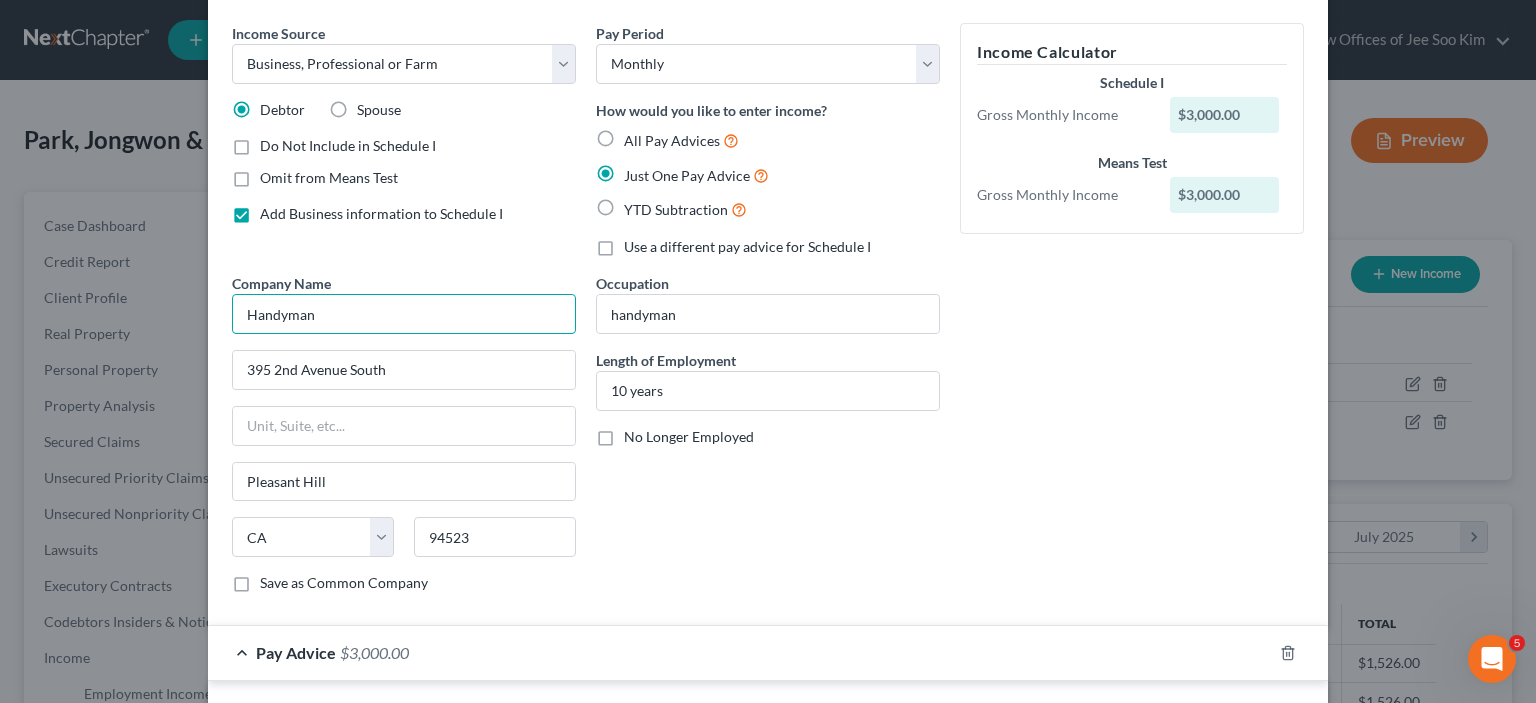 drag, startPoint x: 328, startPoint y: 312, endPoint x: 198, endPoint y: 306, distance: 130.13838 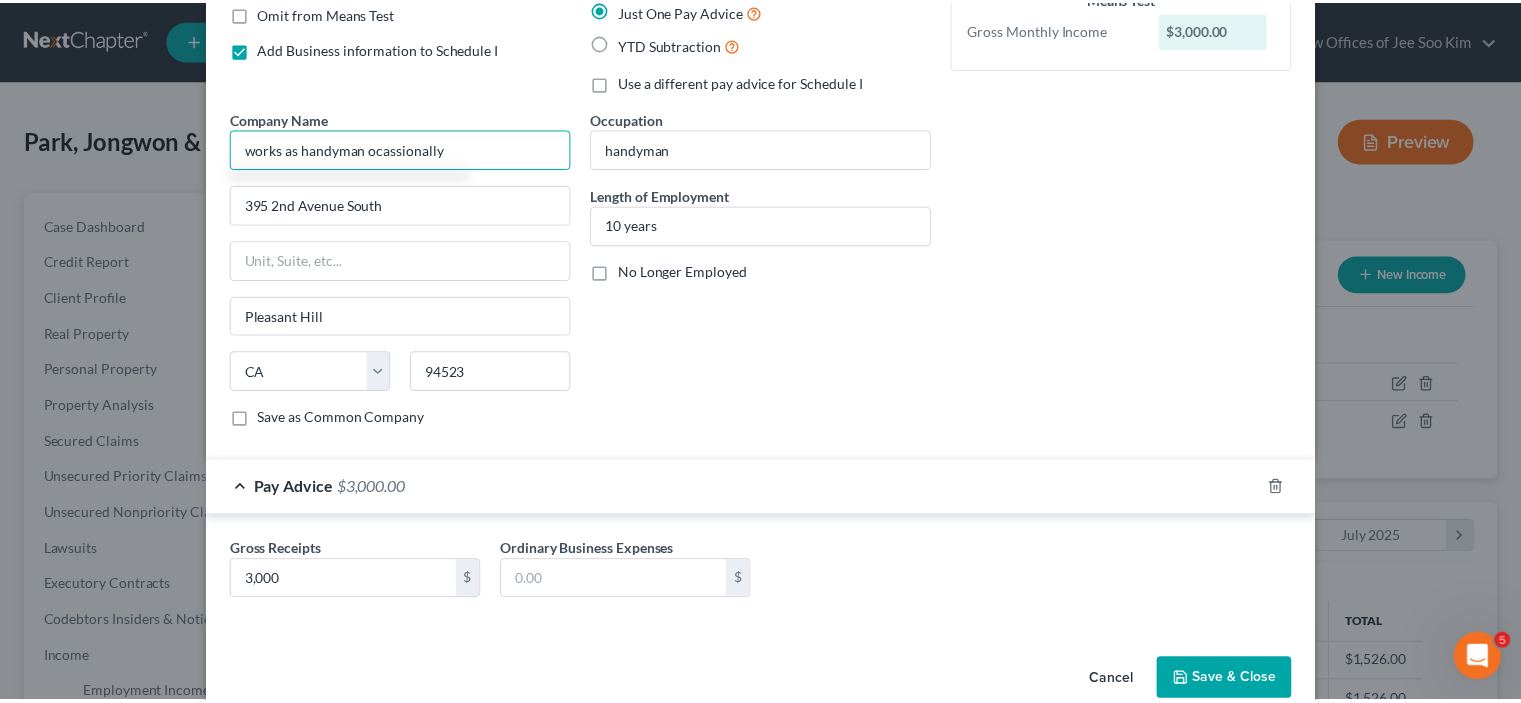 scroll, scrollTop: 269, scrollLeft: 0, axis: vertical 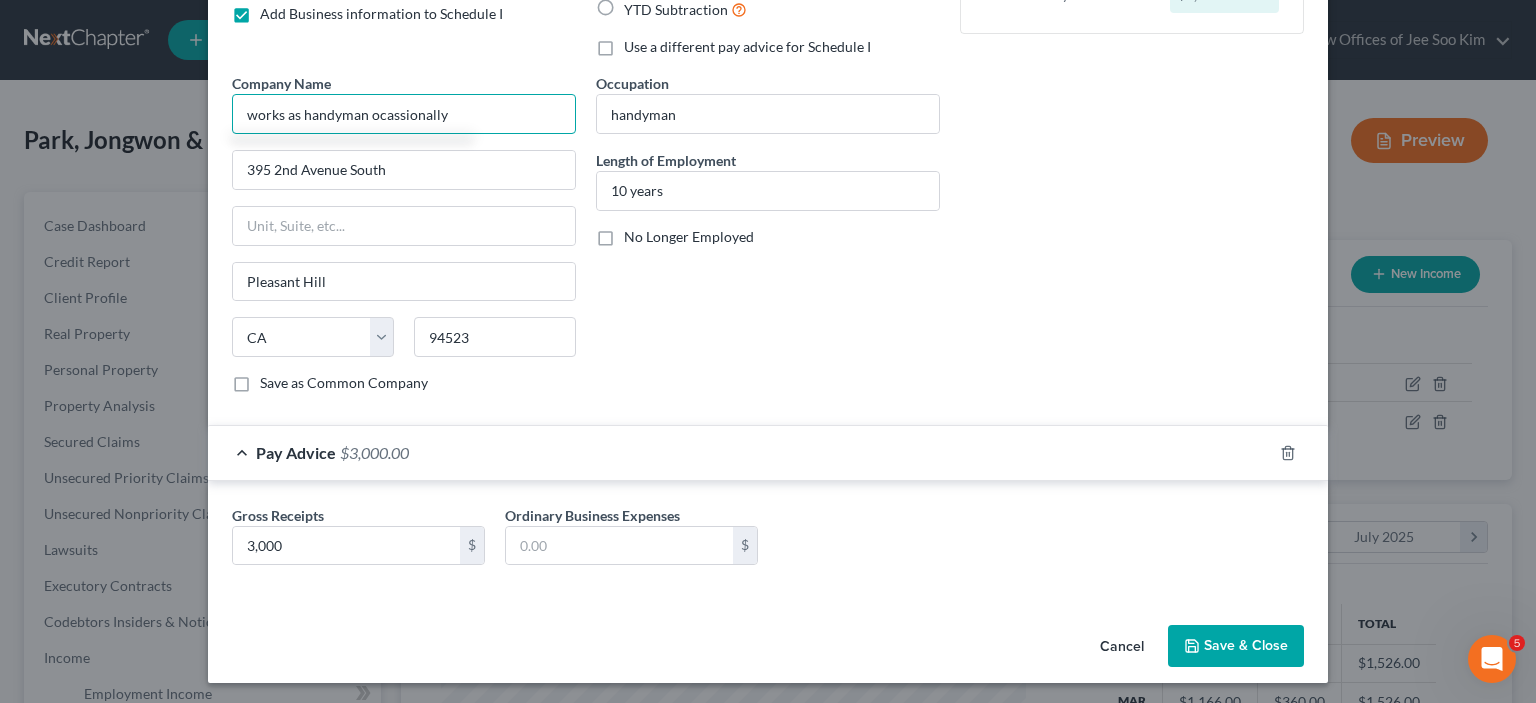 type on "works as handyman ocassionally" 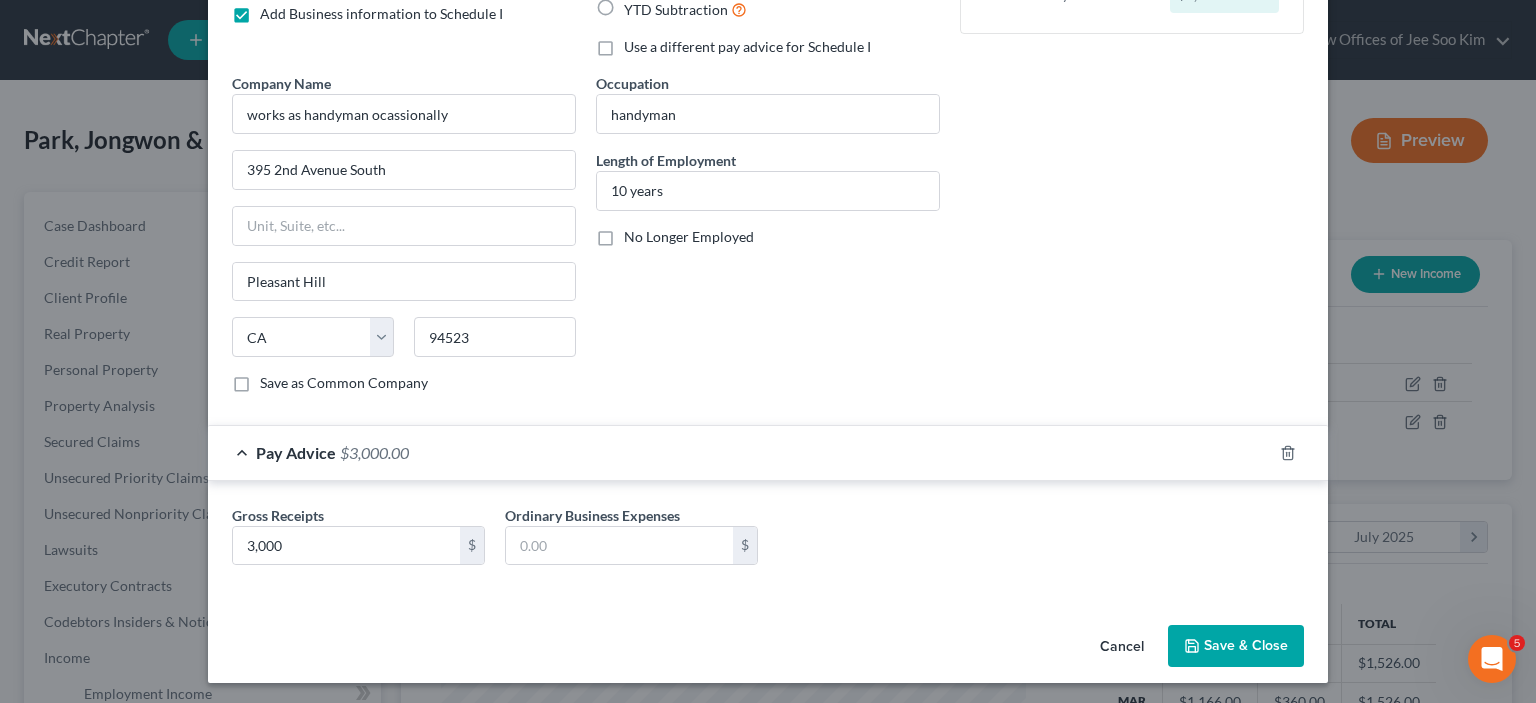 click on "Save & Close" at bounding box center [1236, 646] 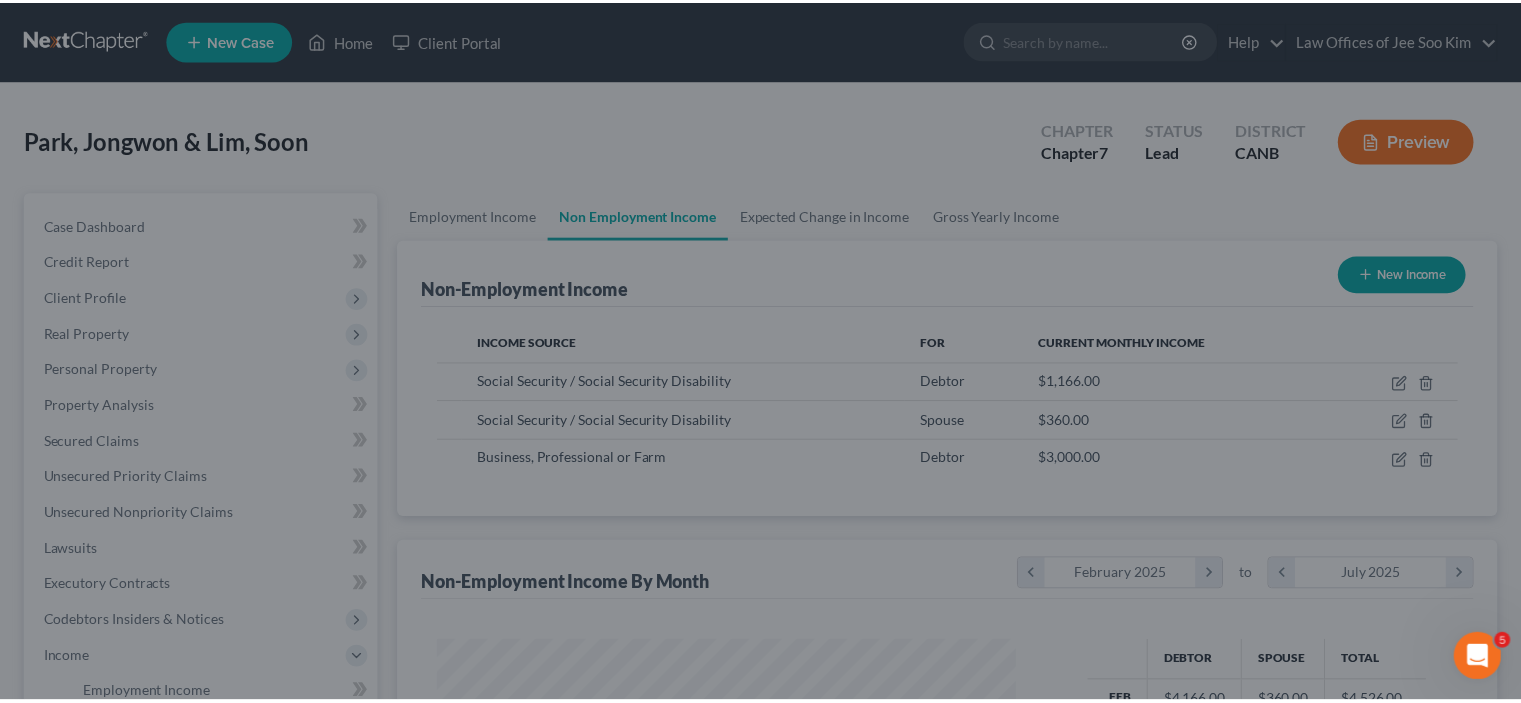 scroll, scrollTop: 356, scrollLeft: 617, axis: both 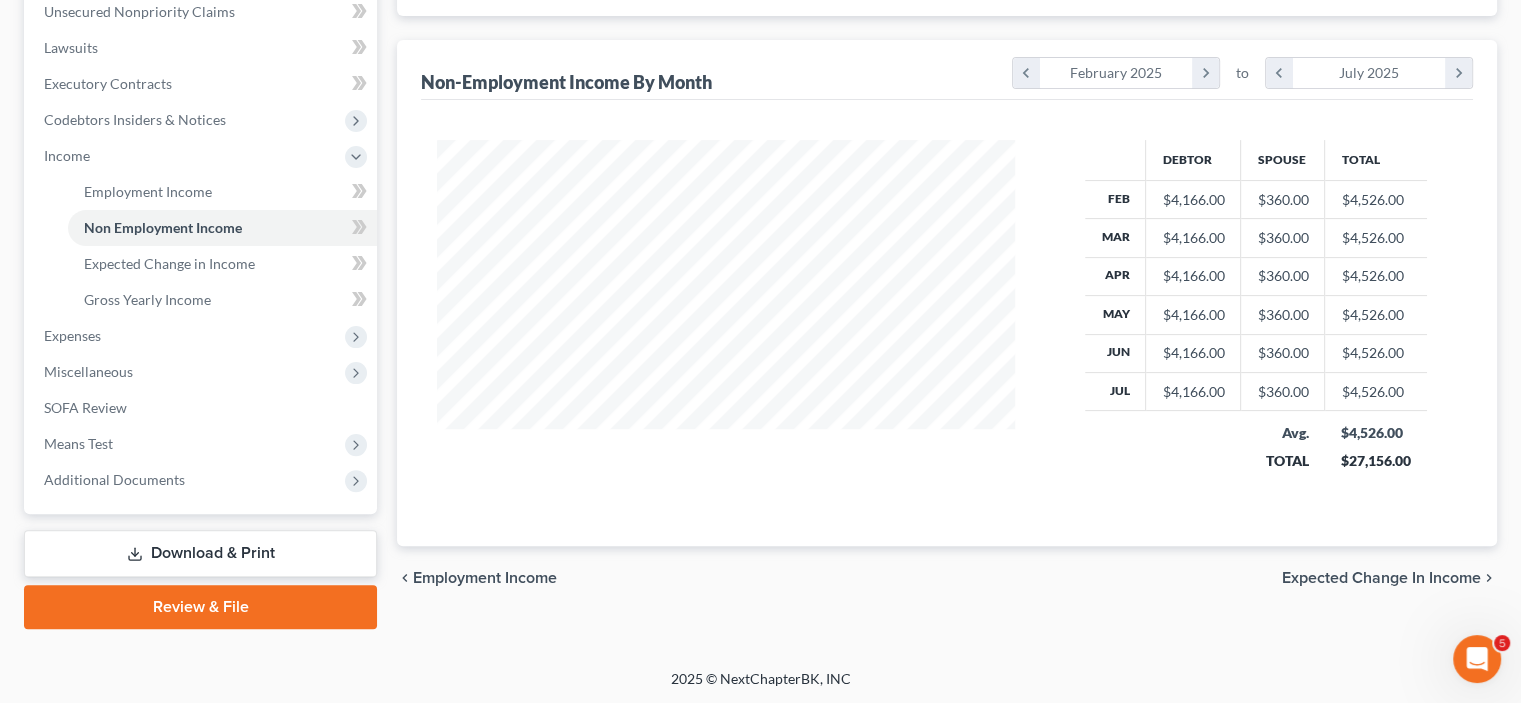 click on "Expected Change in Income" at bounding box center (1381, 578) 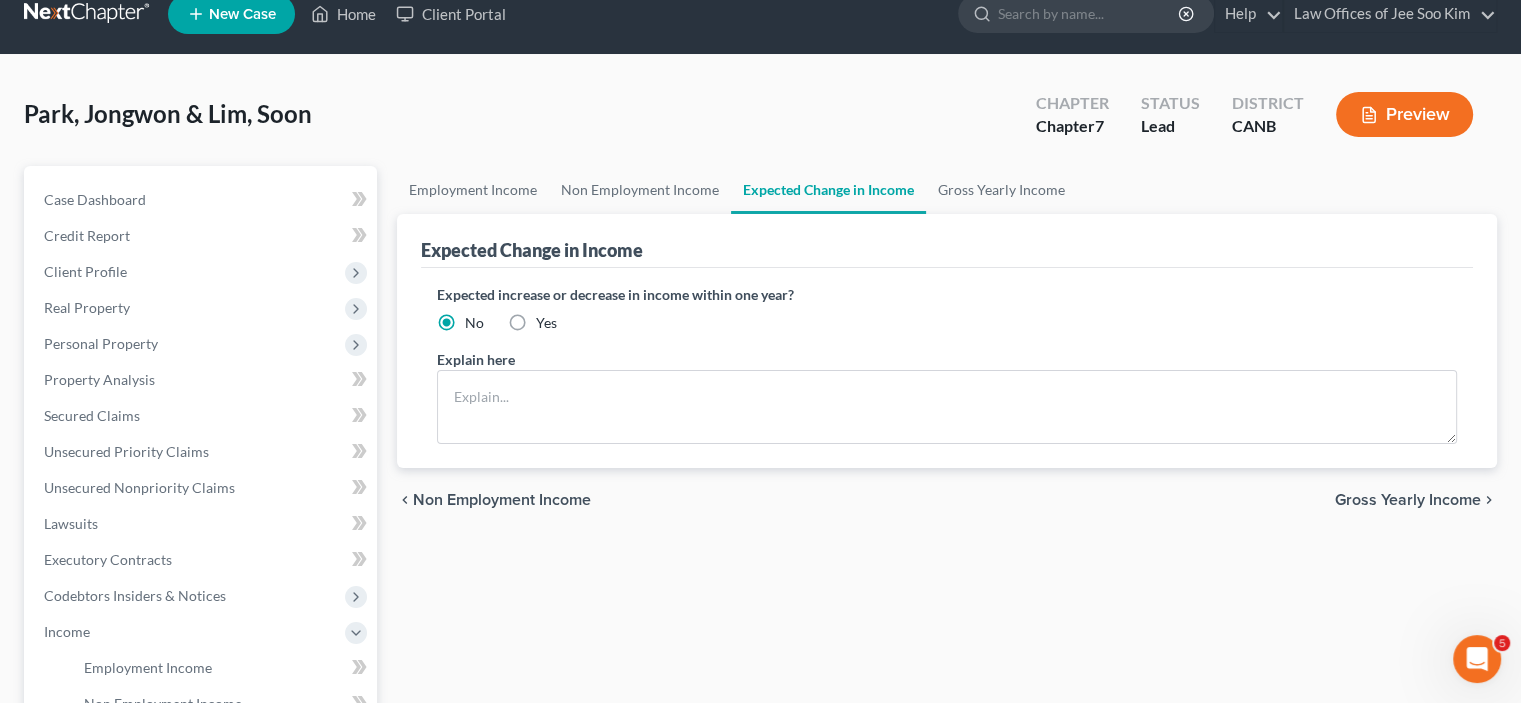 scroll, scrollTop: 0, scrollLeft: 0, axis: both 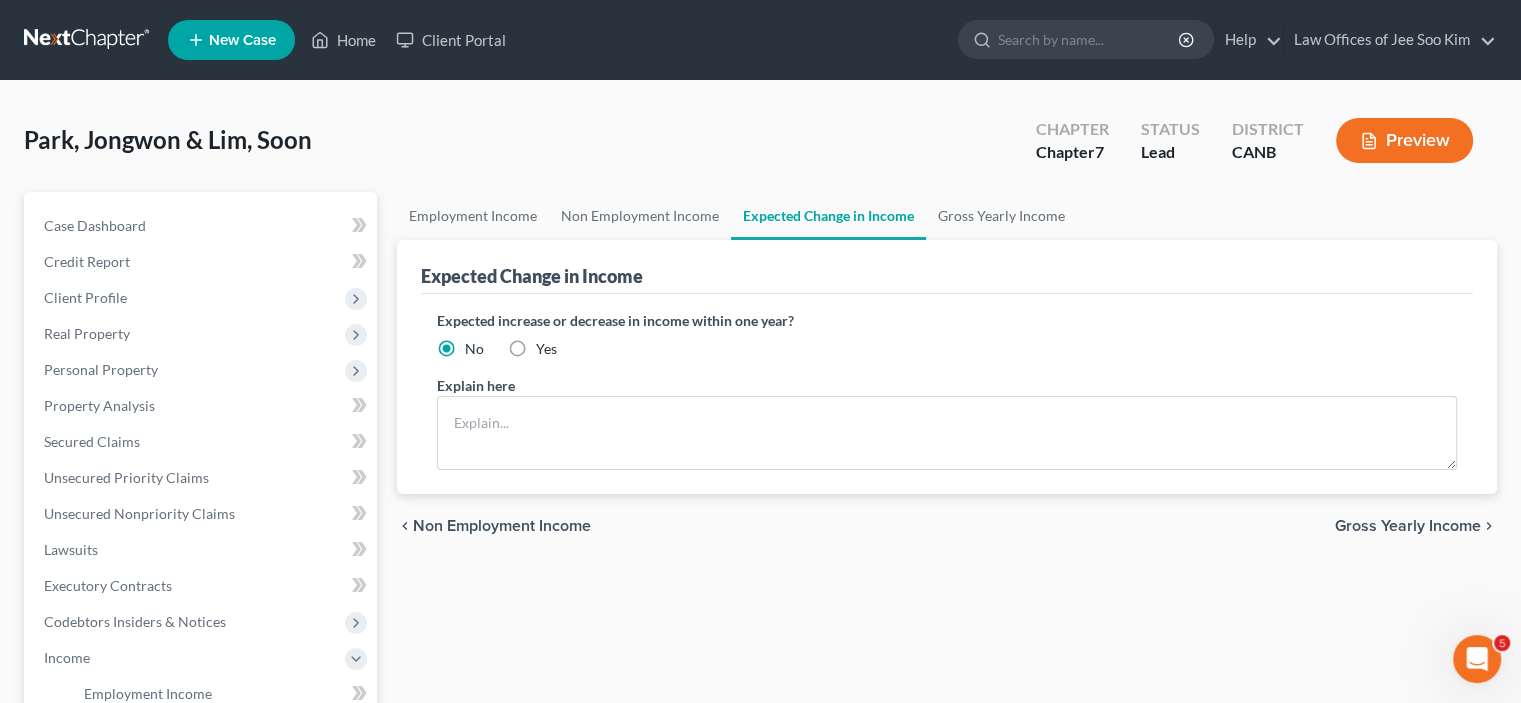 click on "Gross Yearly Income" at bounding box center (1408, 526) 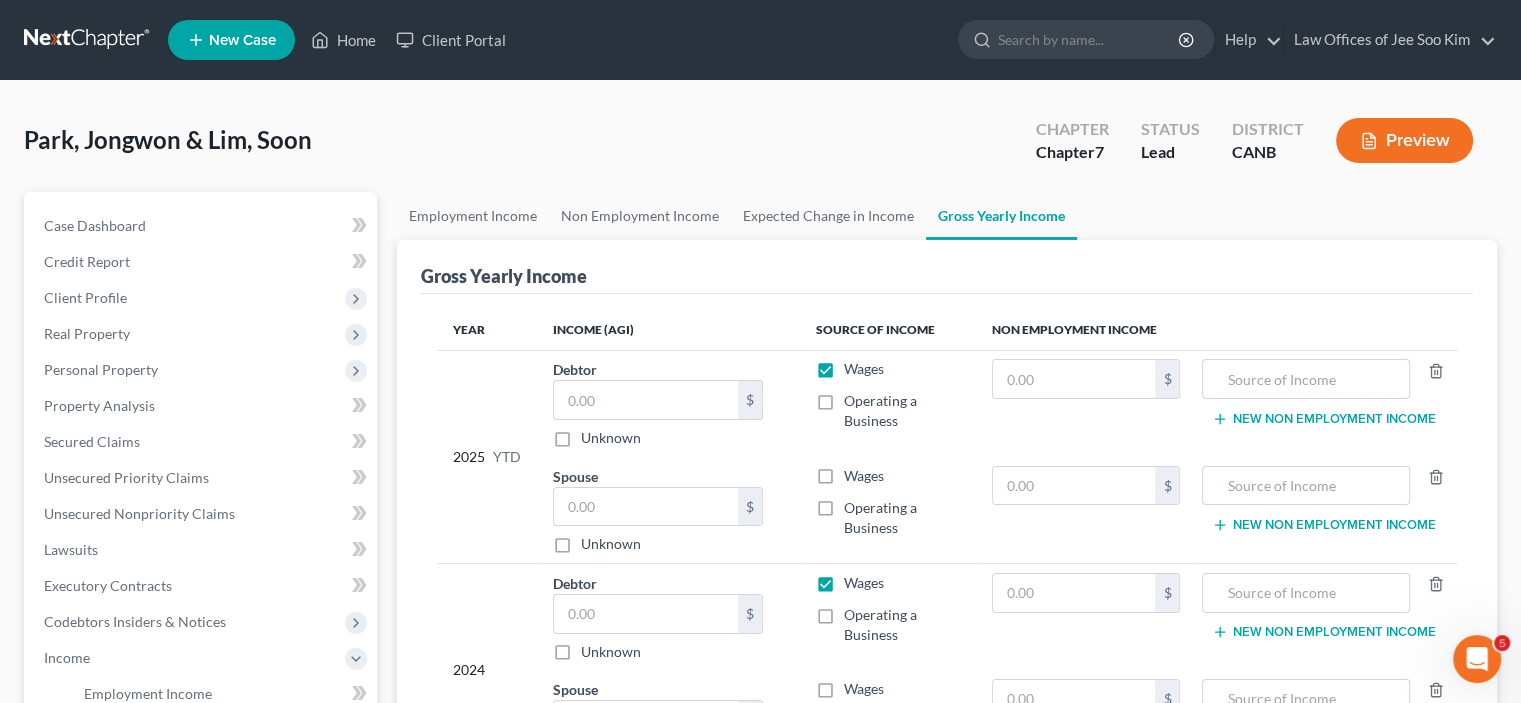 click on "Operating a Business" at bounding box center (902, 411) 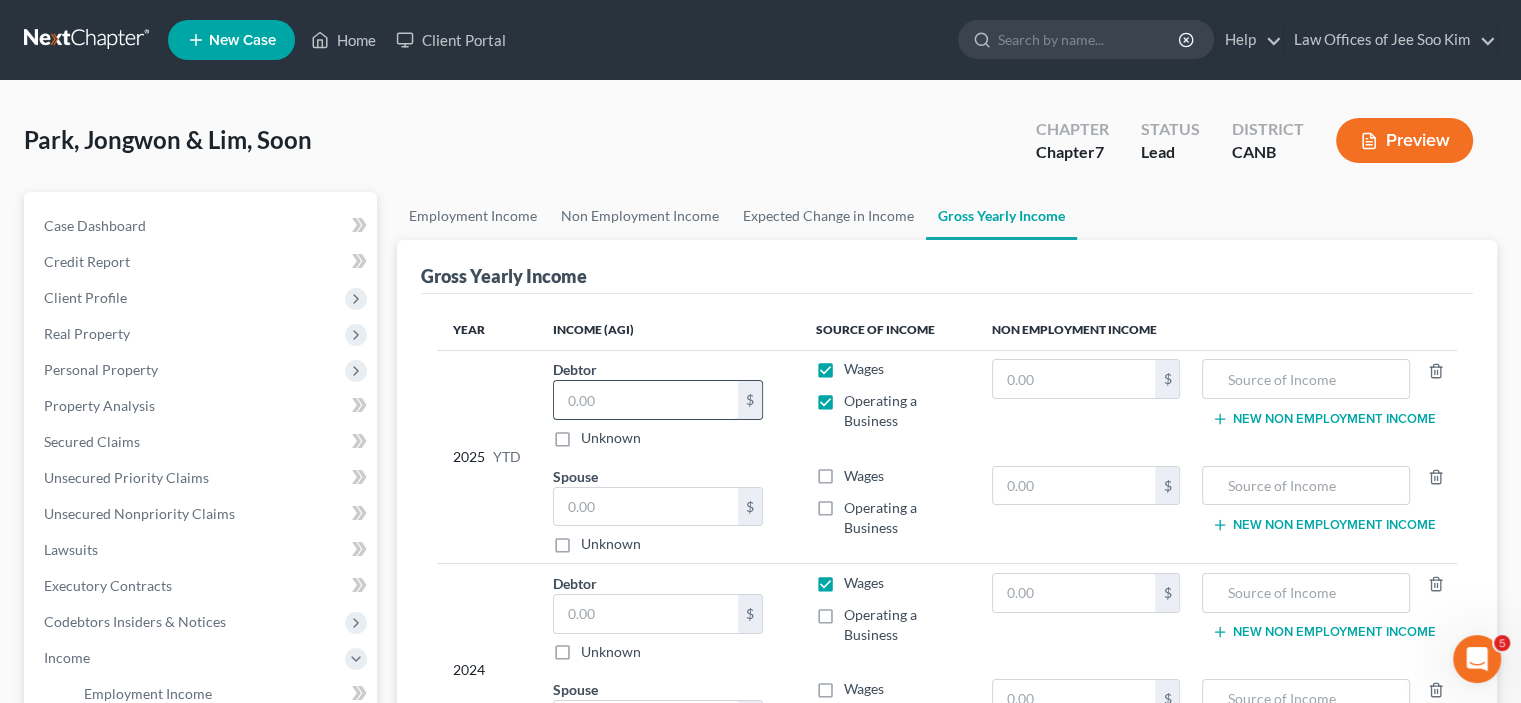 click at bounding box center [646, 400] 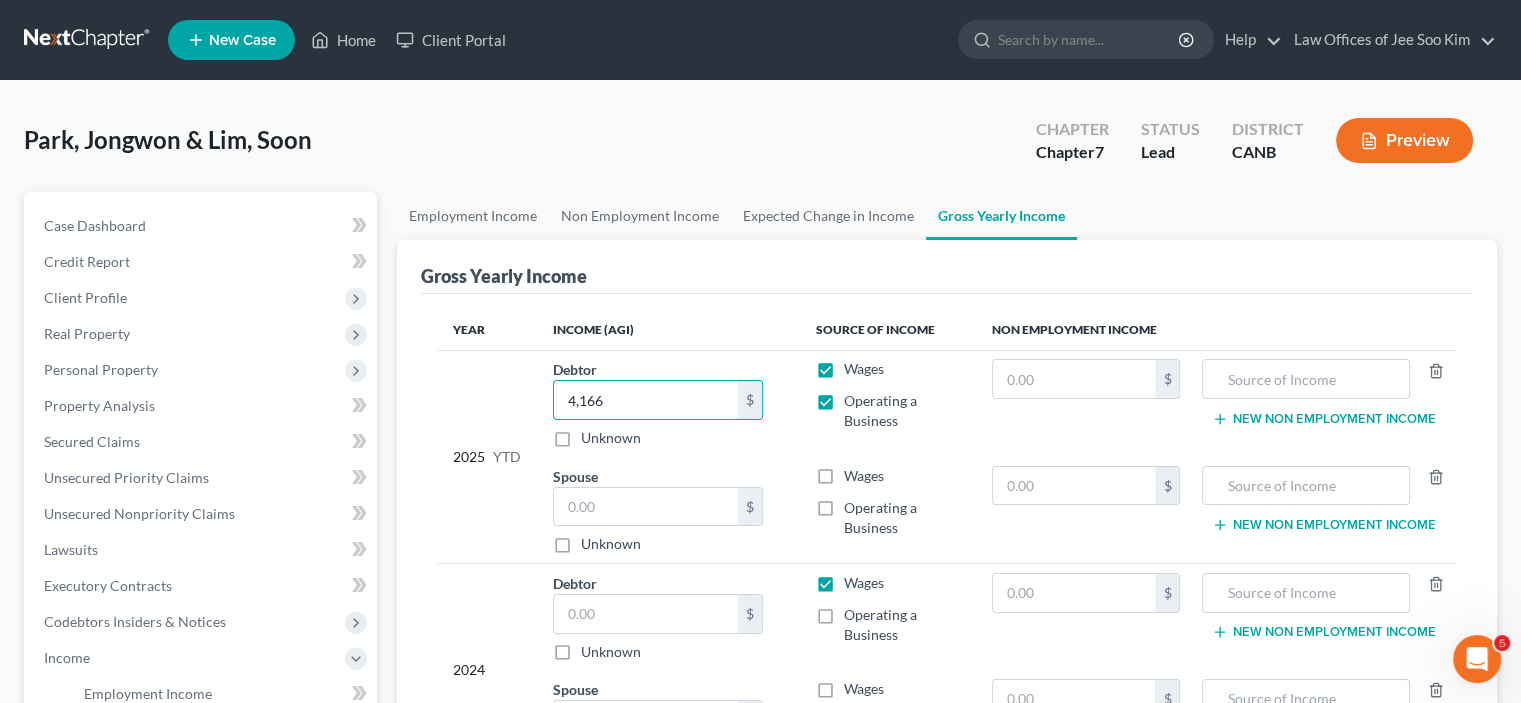 type on "4,166" 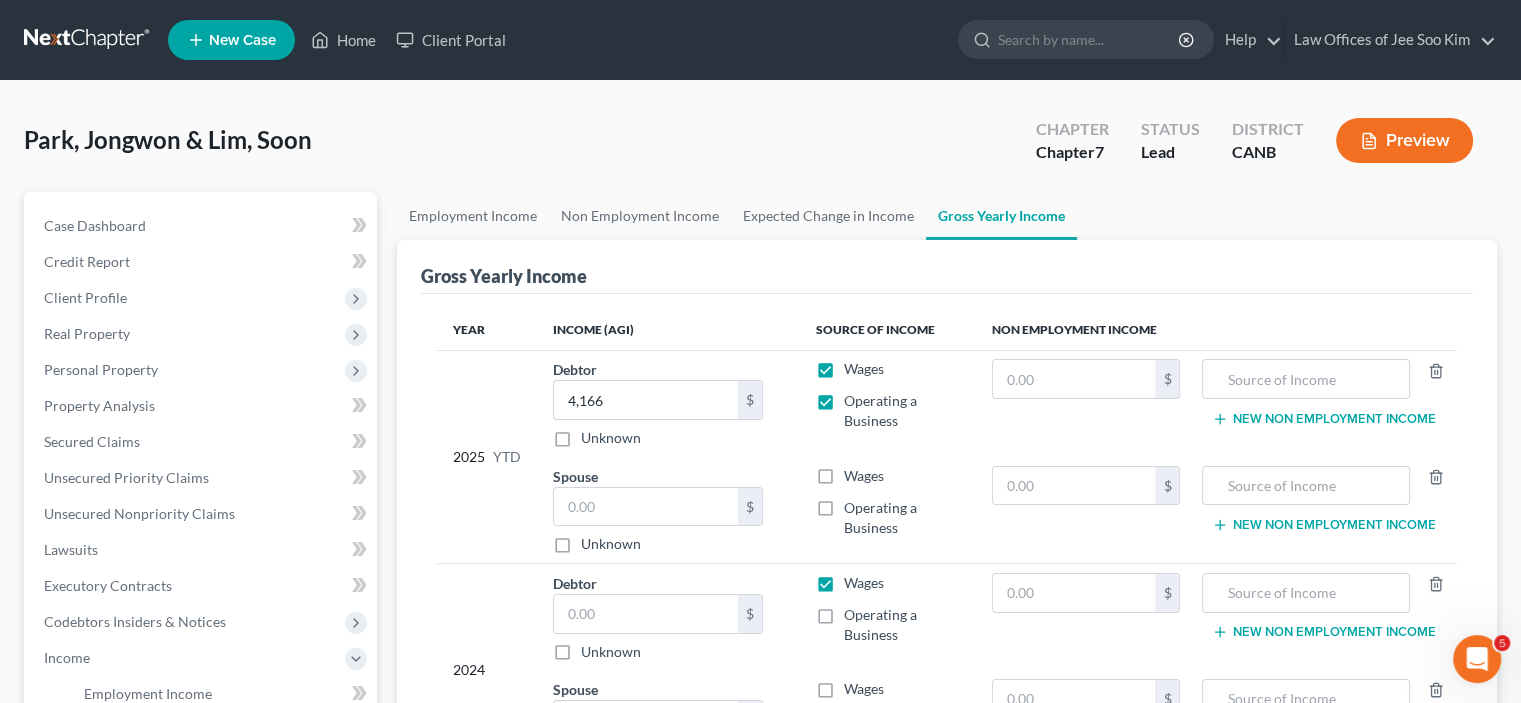 click on "Wages" at bounding box center (864, 369) 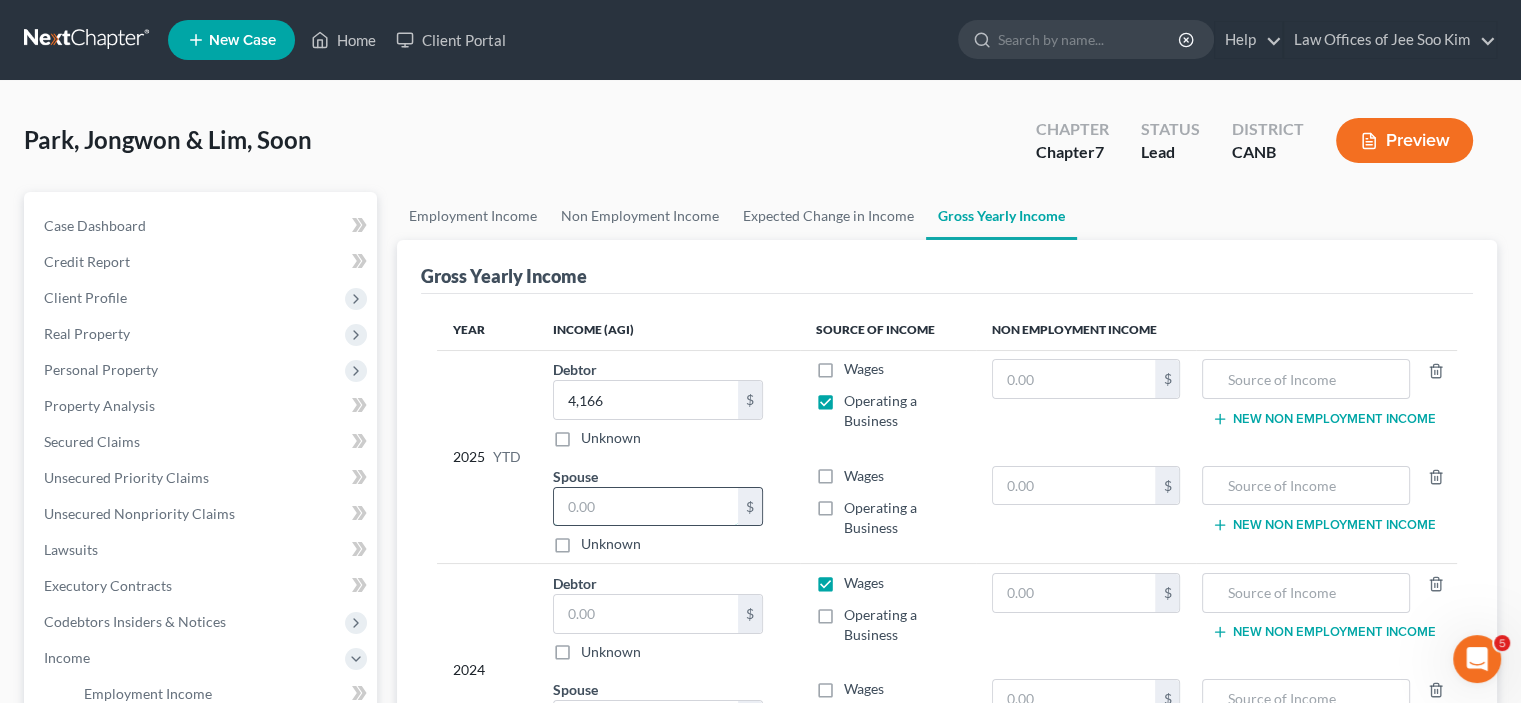 click at bounding box center [646, 507] 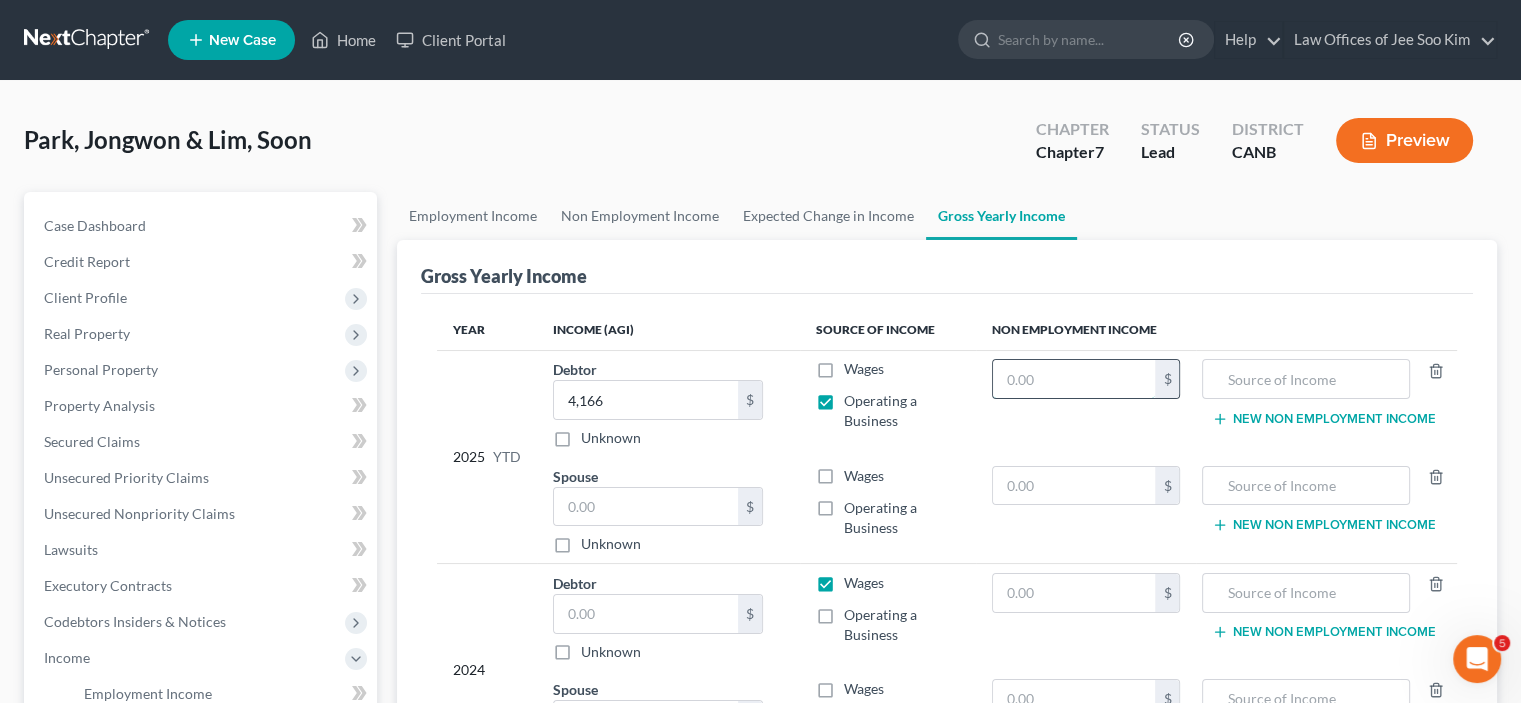 click at bounding box center (1074, 379) 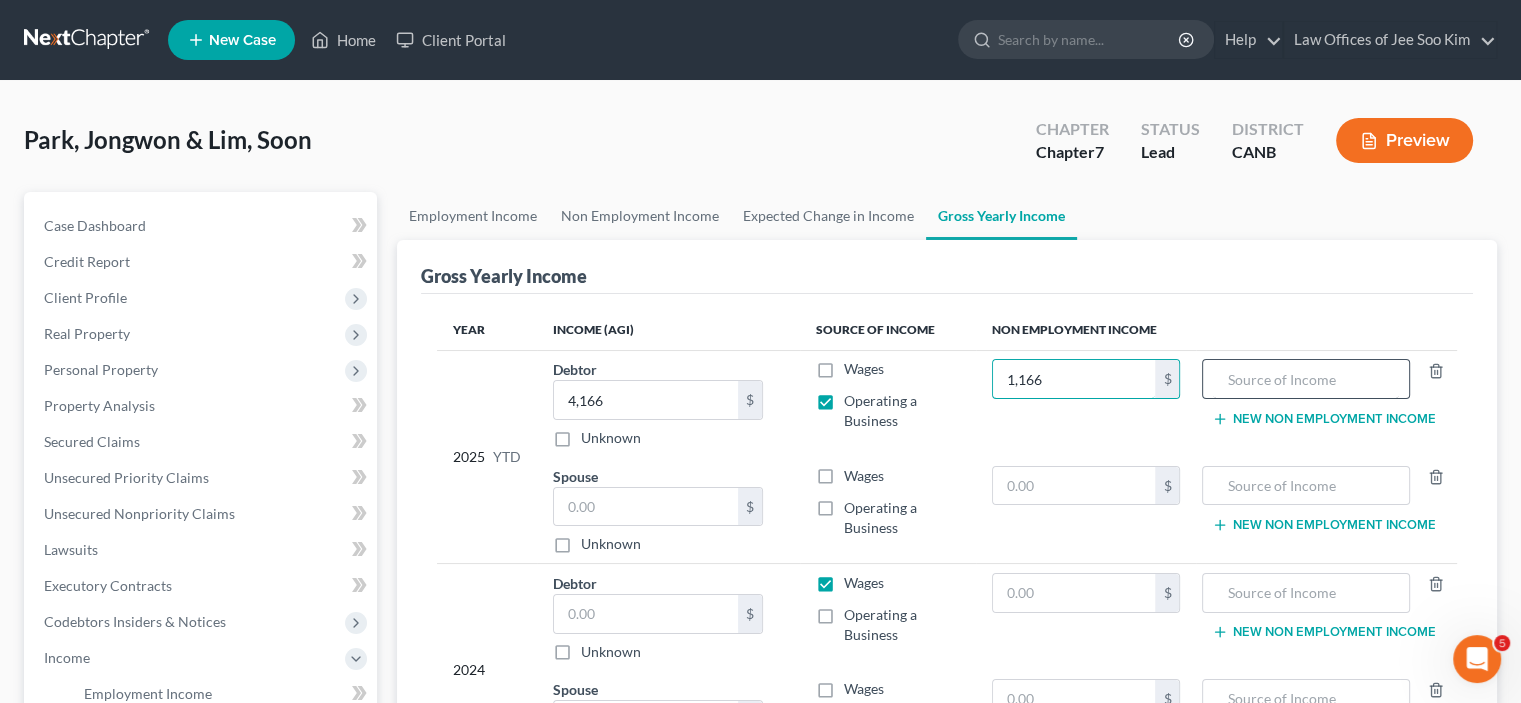 type on "1,166" 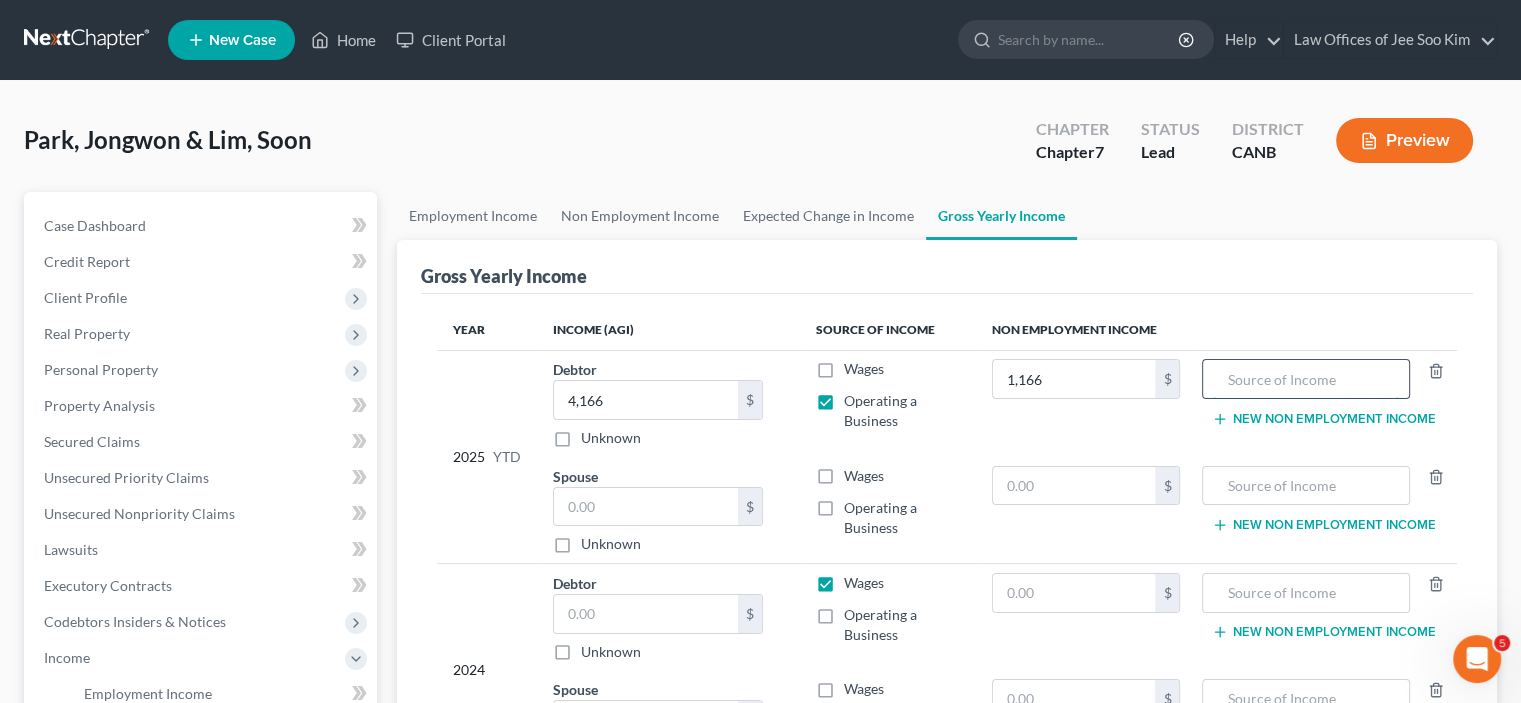 click at bounding box center [1305, 379] 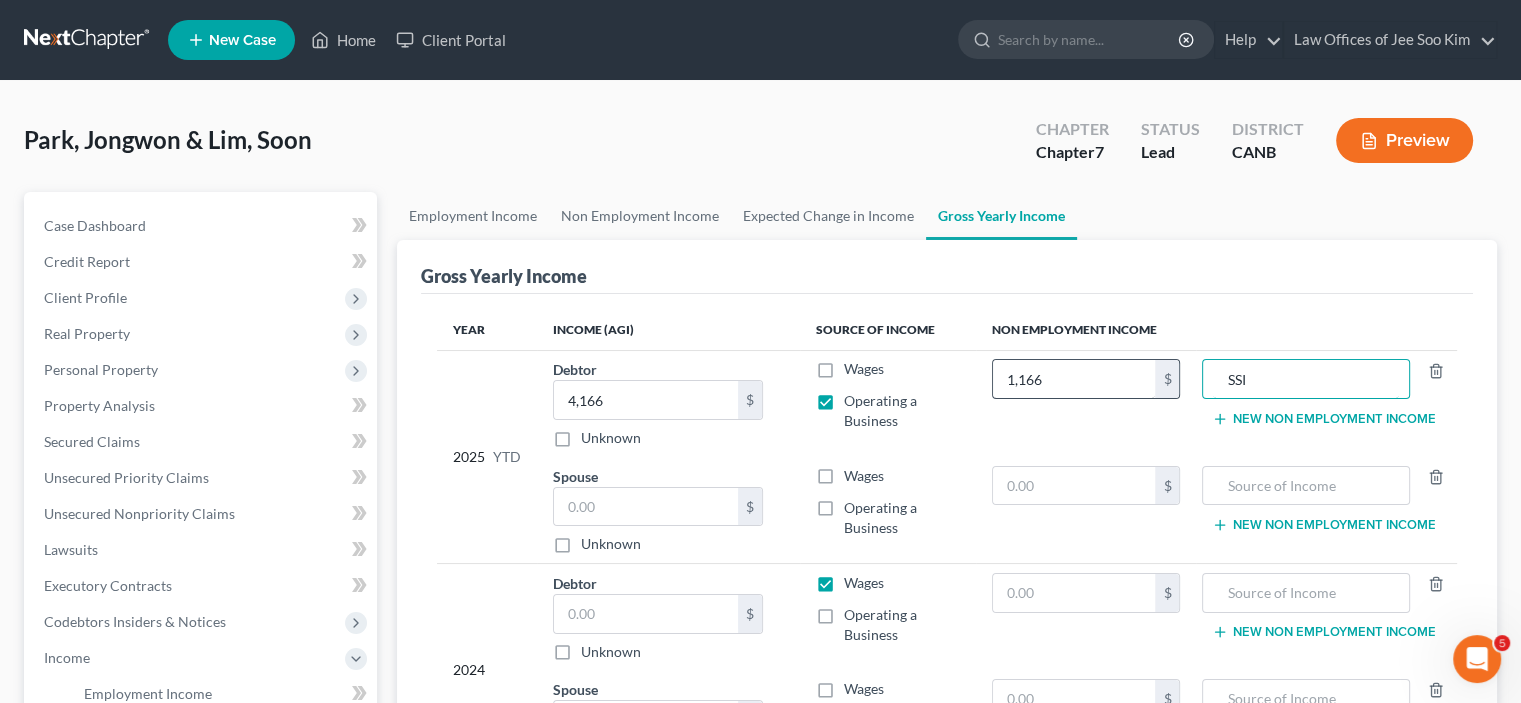type on "SSI" 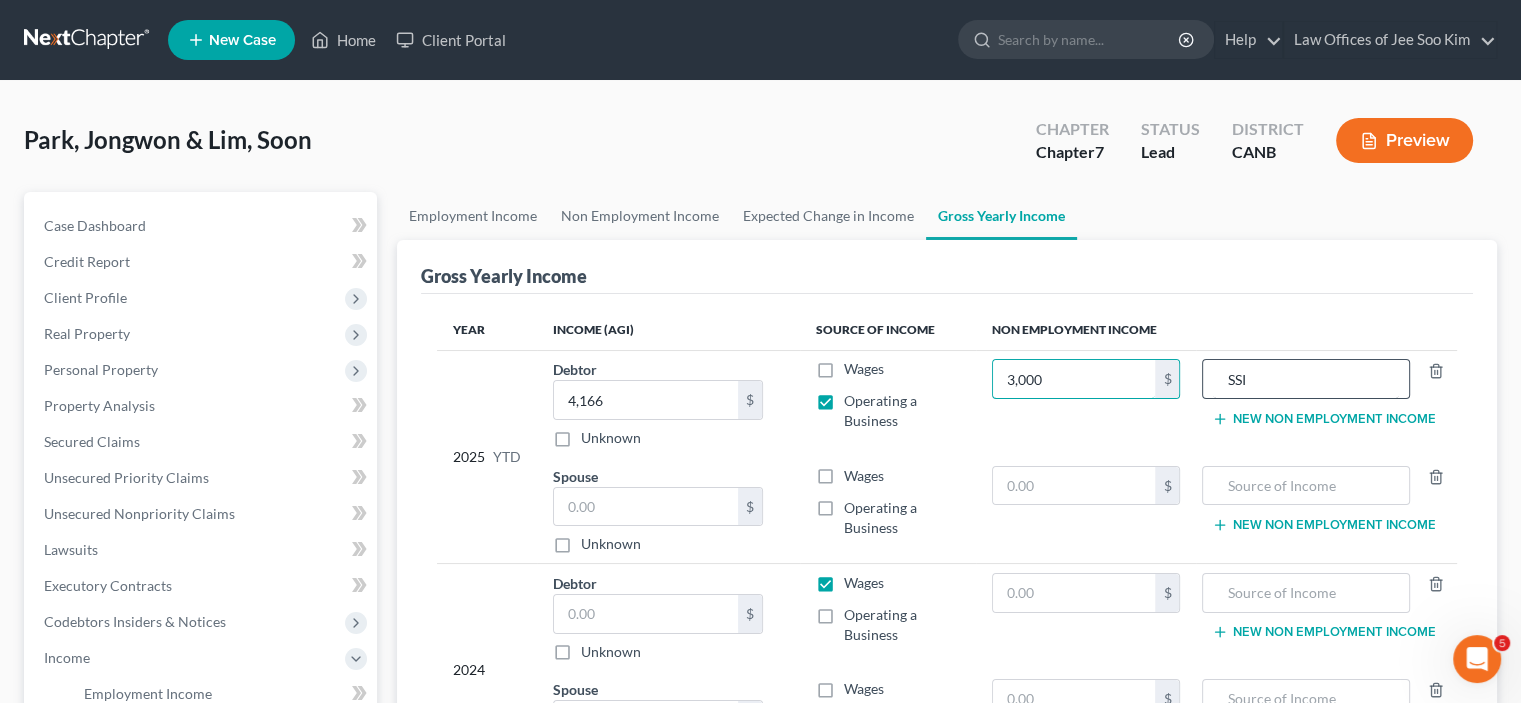 type on "3,000" 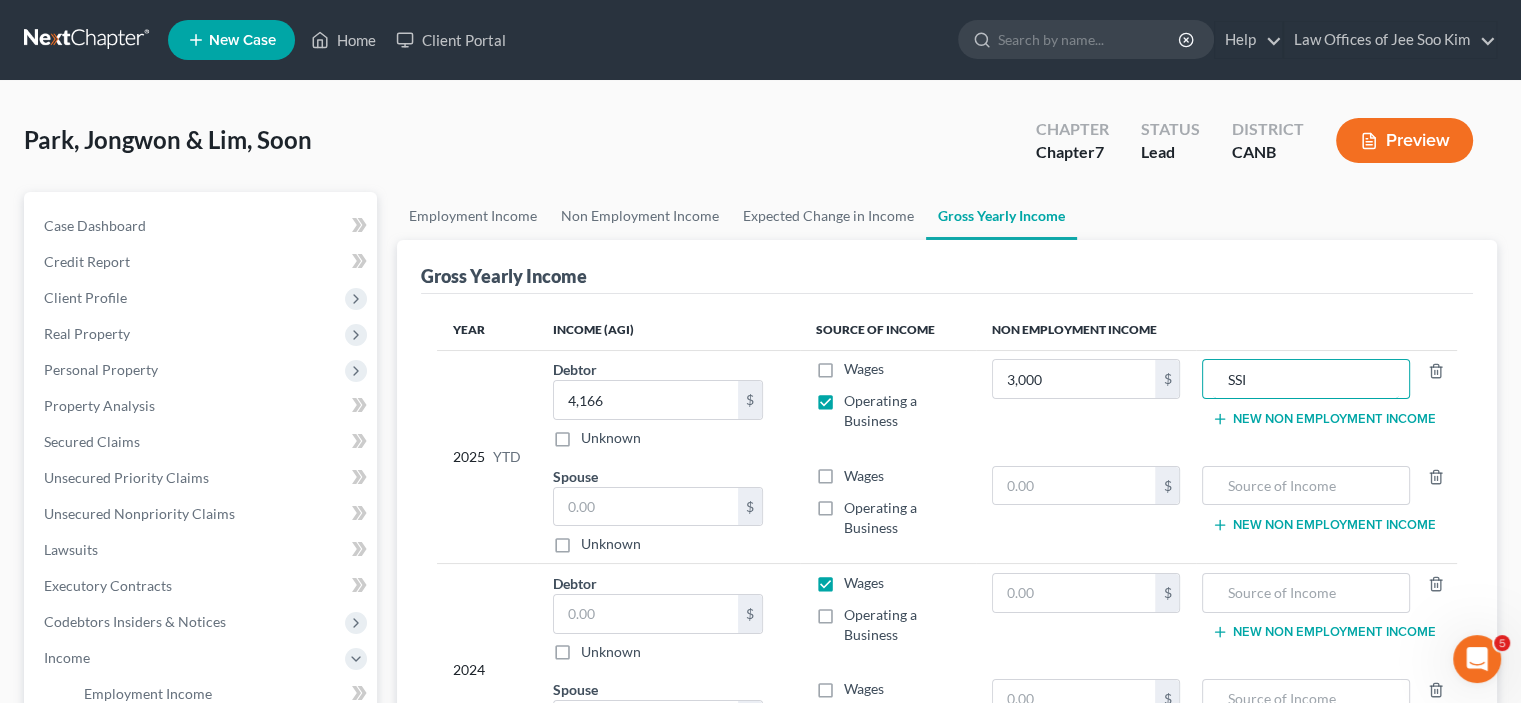drag, startPoint x: 1297, startPoint y: 371, endPoint x: 1191, endPoint y: 345, distance: 109.14211 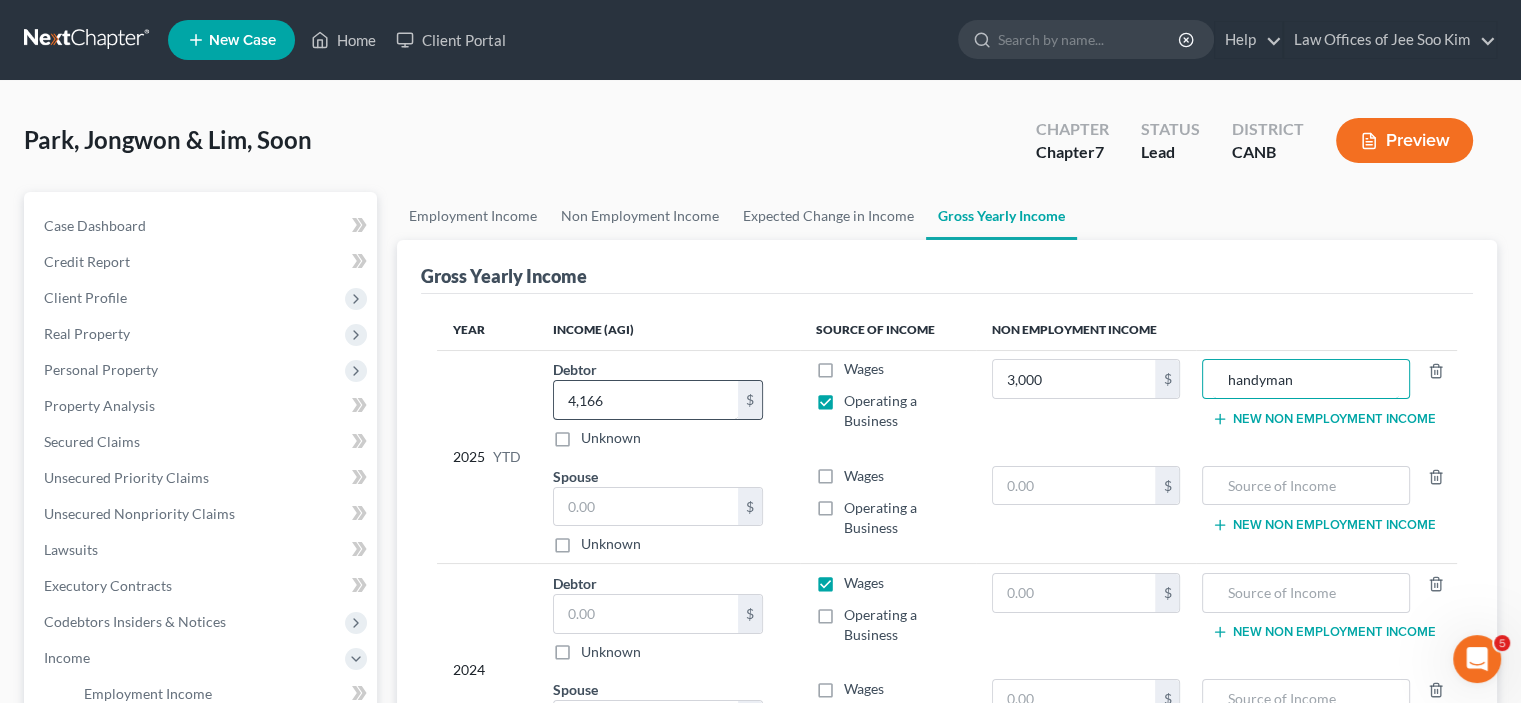 type on "handyman" 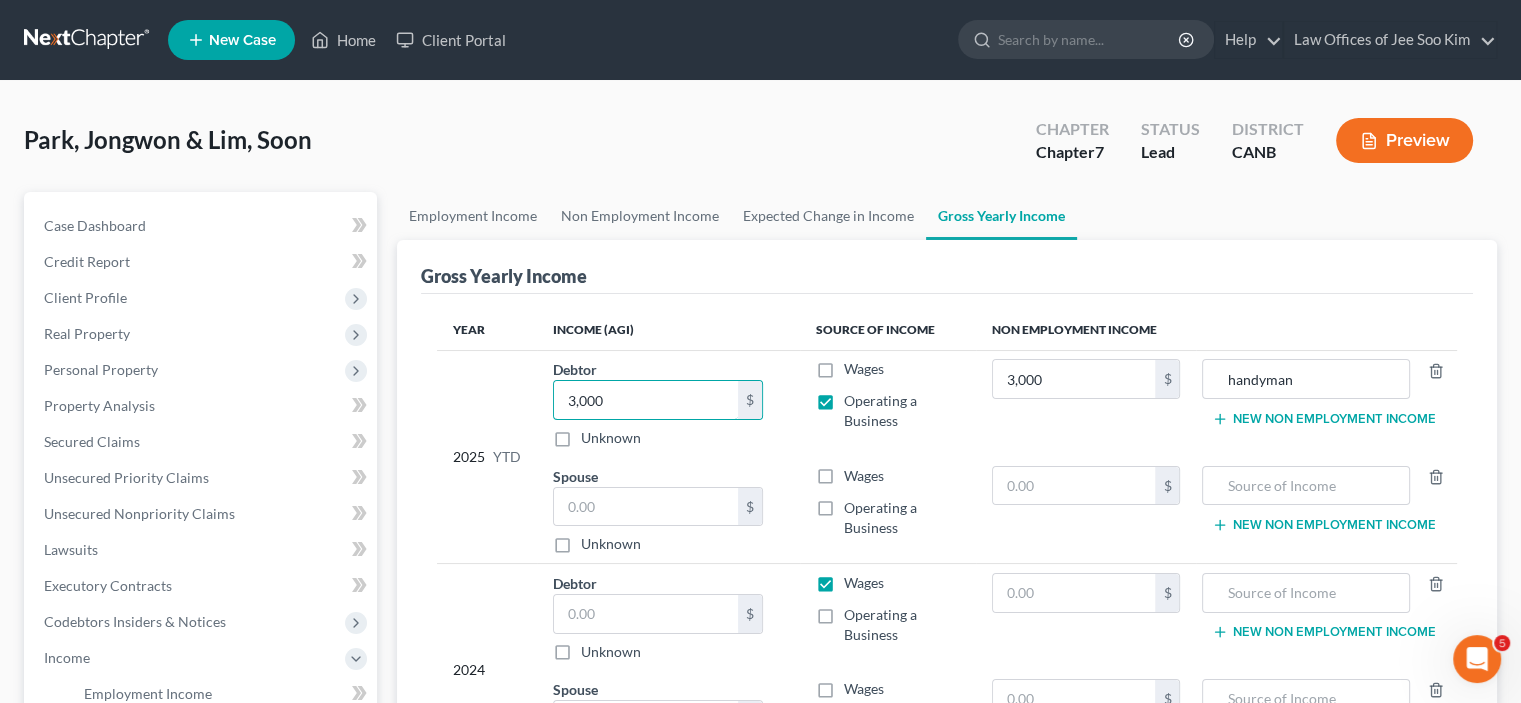 type on "3,000" 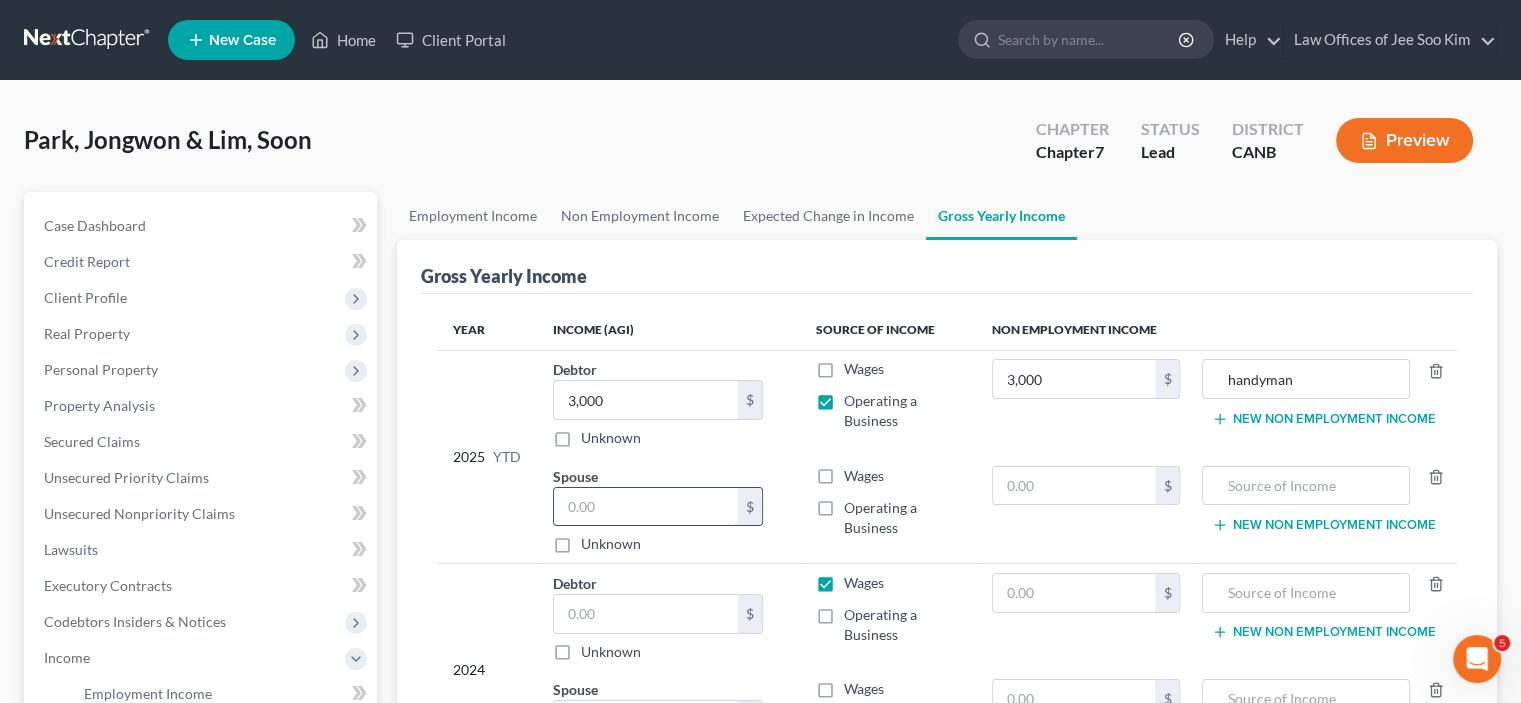 drag, startPoint x: 1322, startPoint y: 416, endPoint x: 676, endPoint y: 509, distance: 652.6599 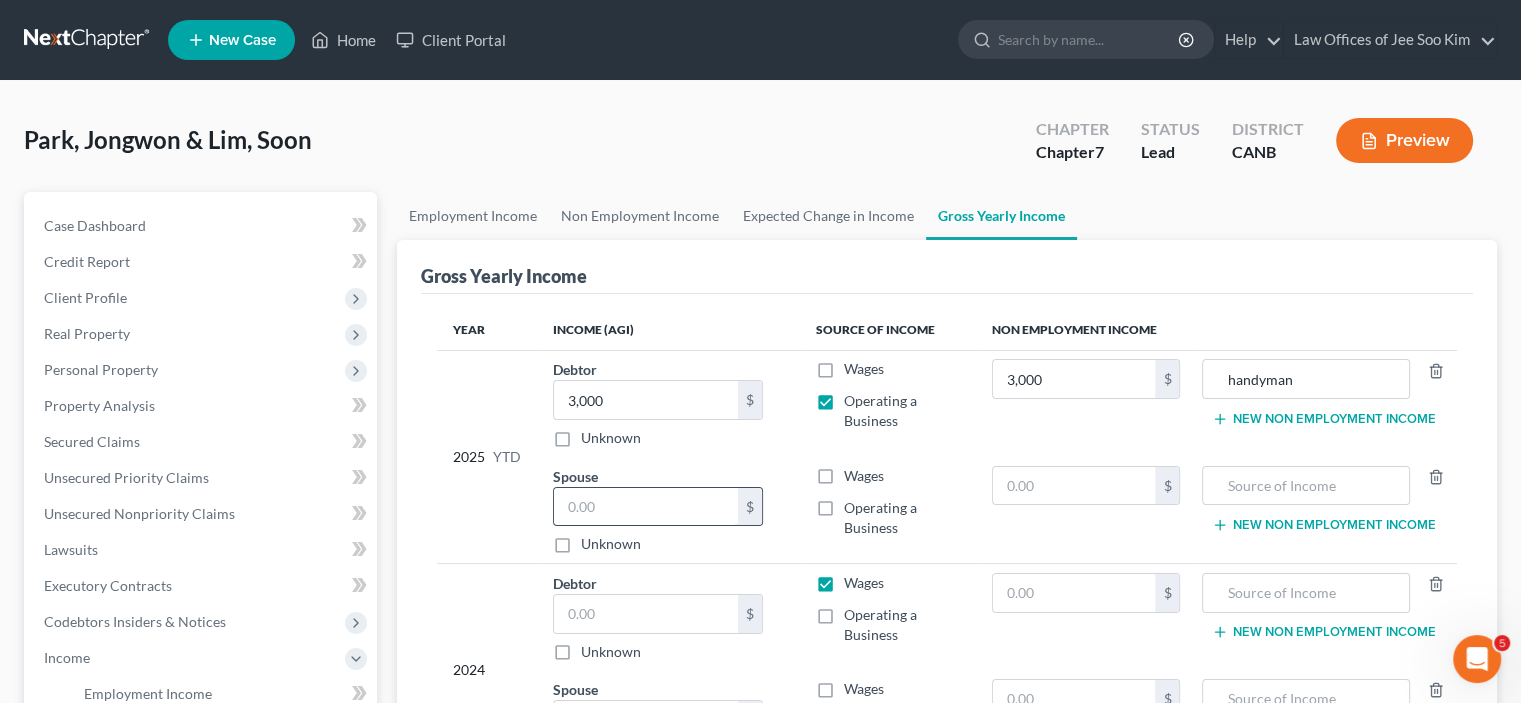 click at bounding box center (646, 507) 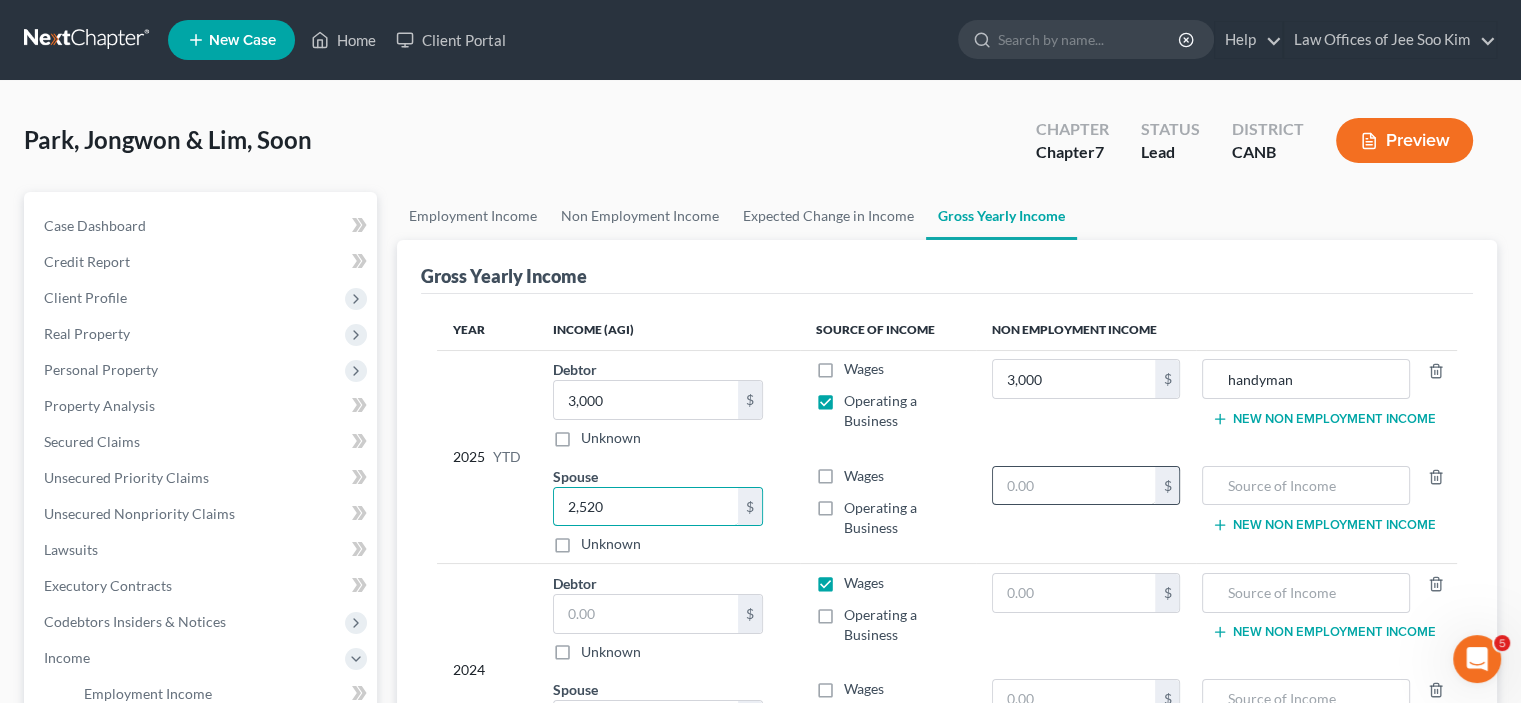 type on "2,520" 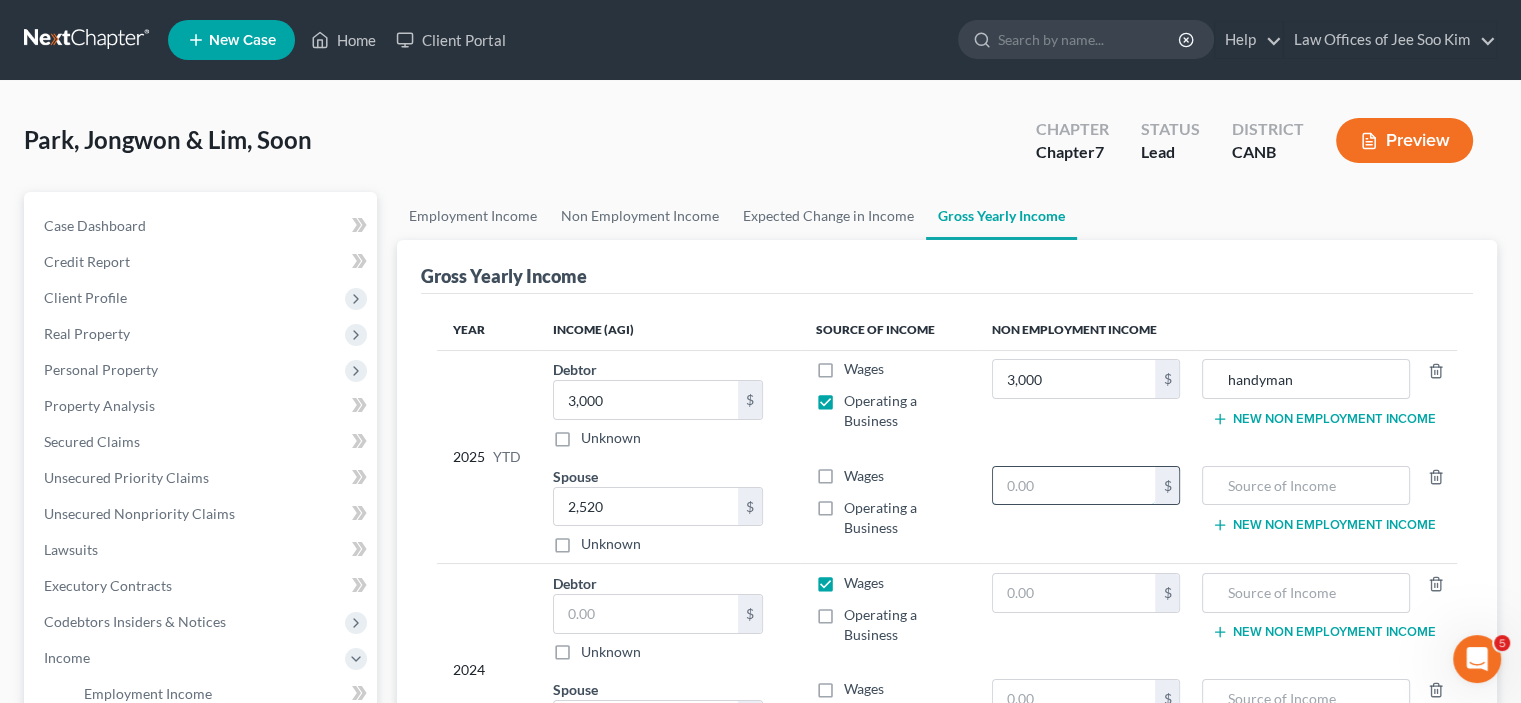 click at bounding box center [1074, 486] 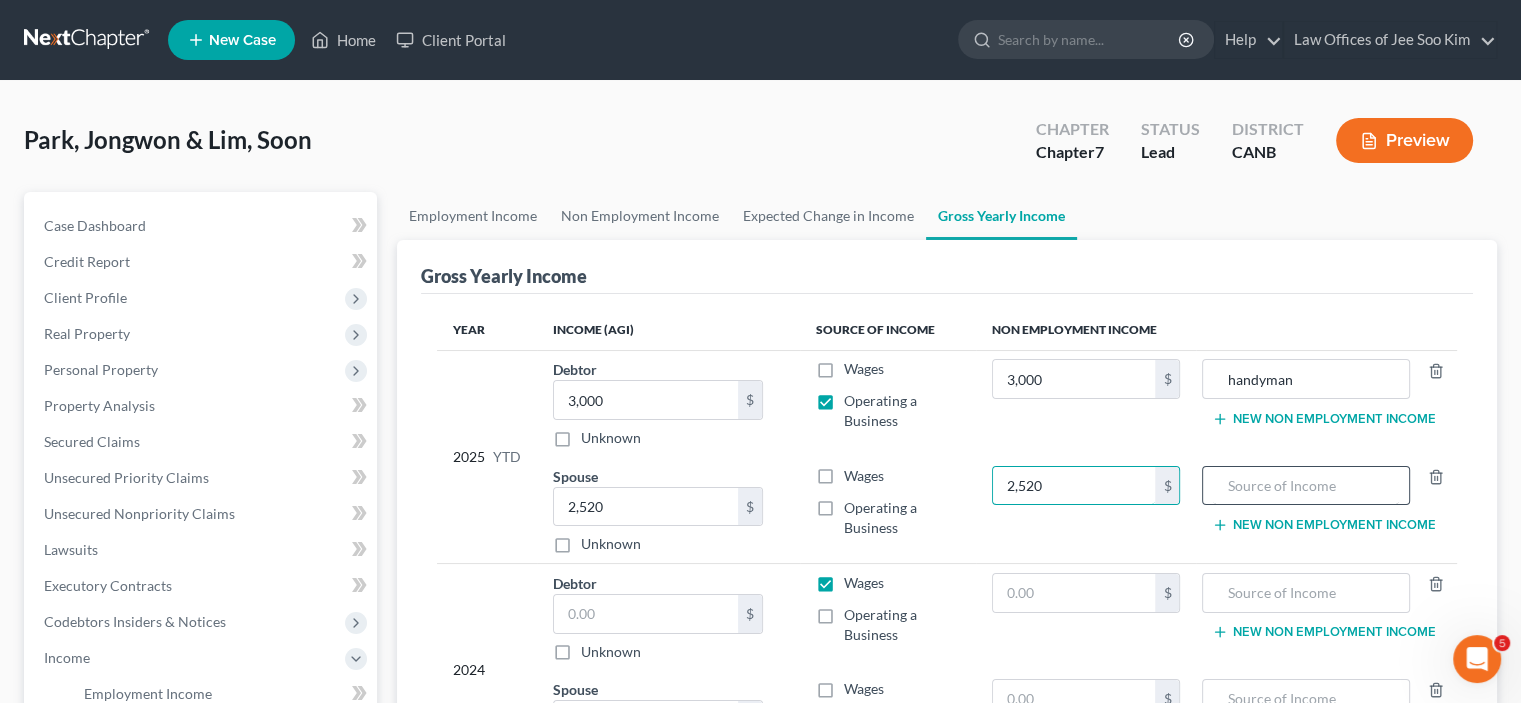 type on "2,520" 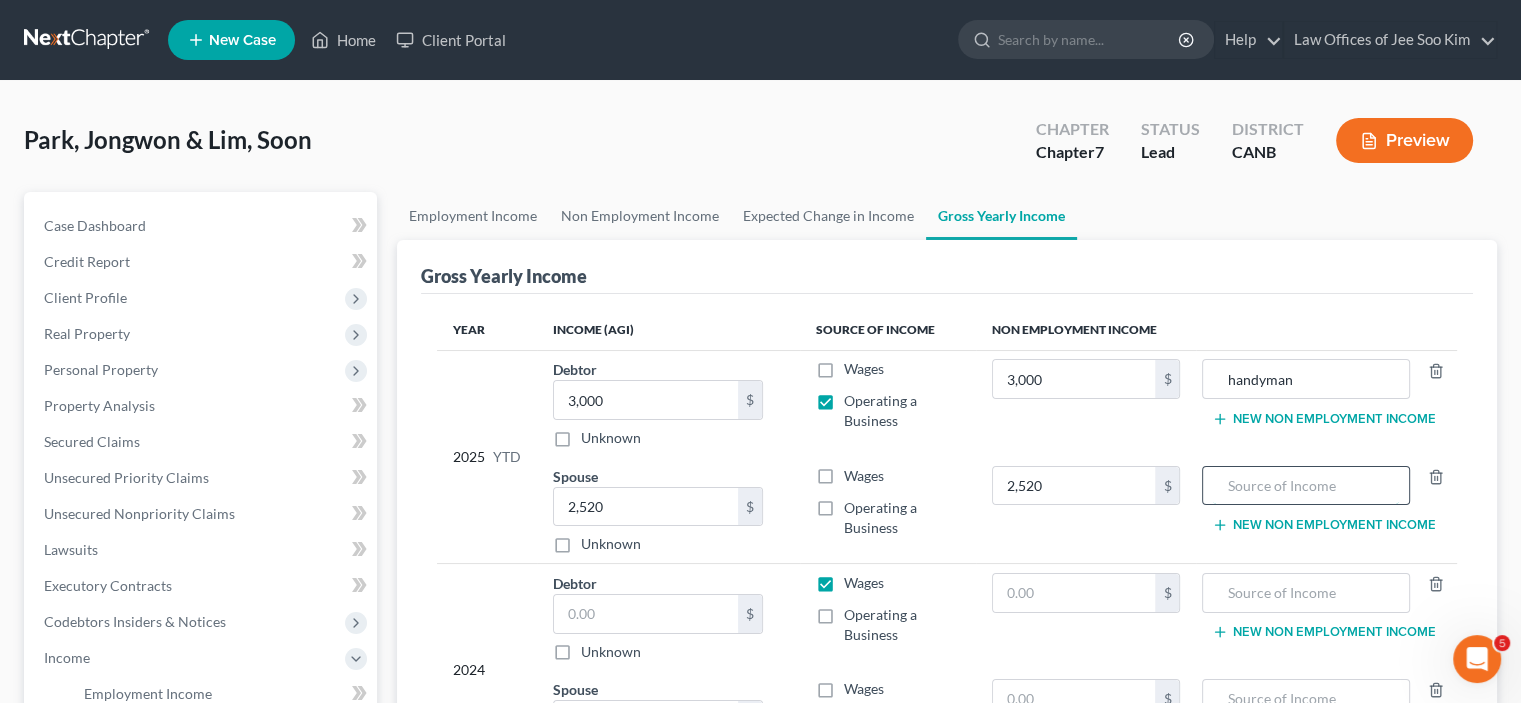 click at bounding box center [1305, 486] 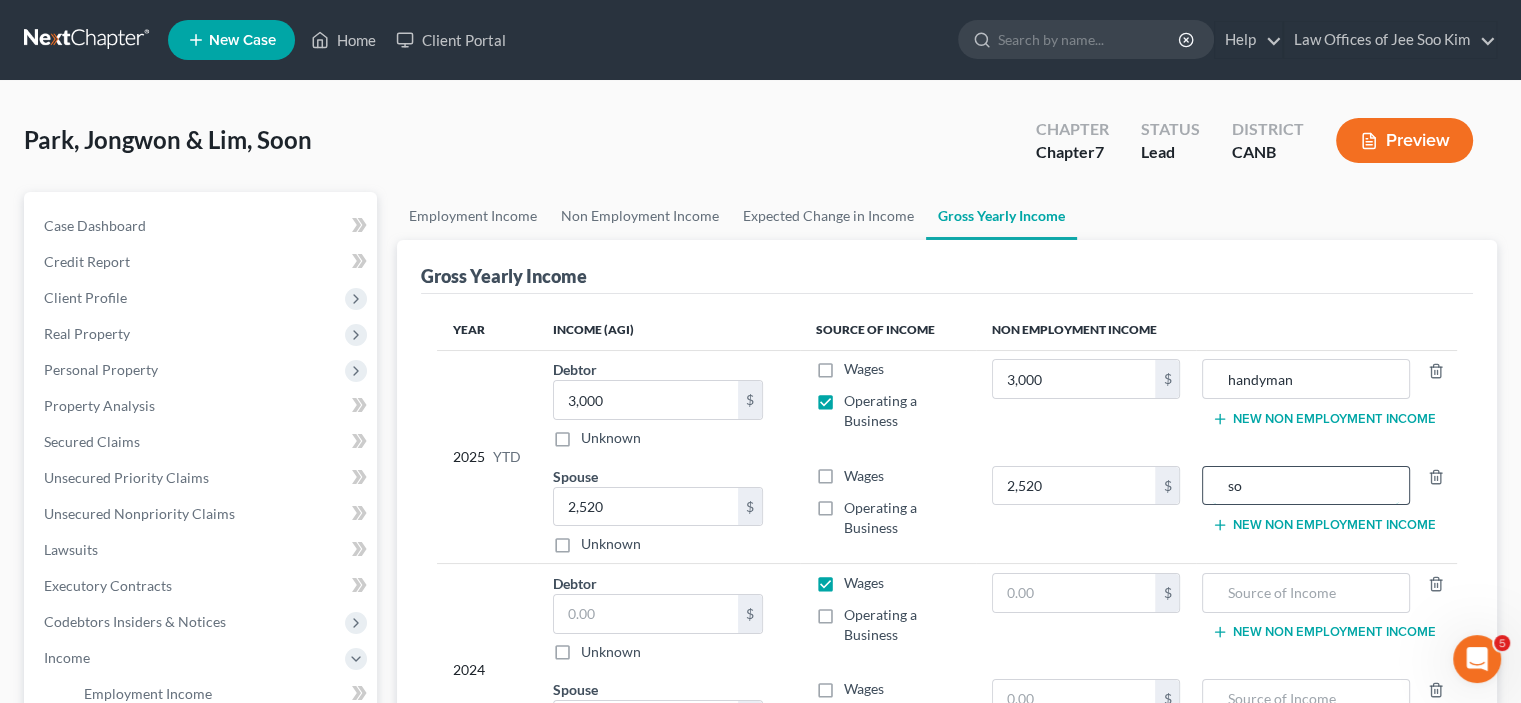 type on "s" 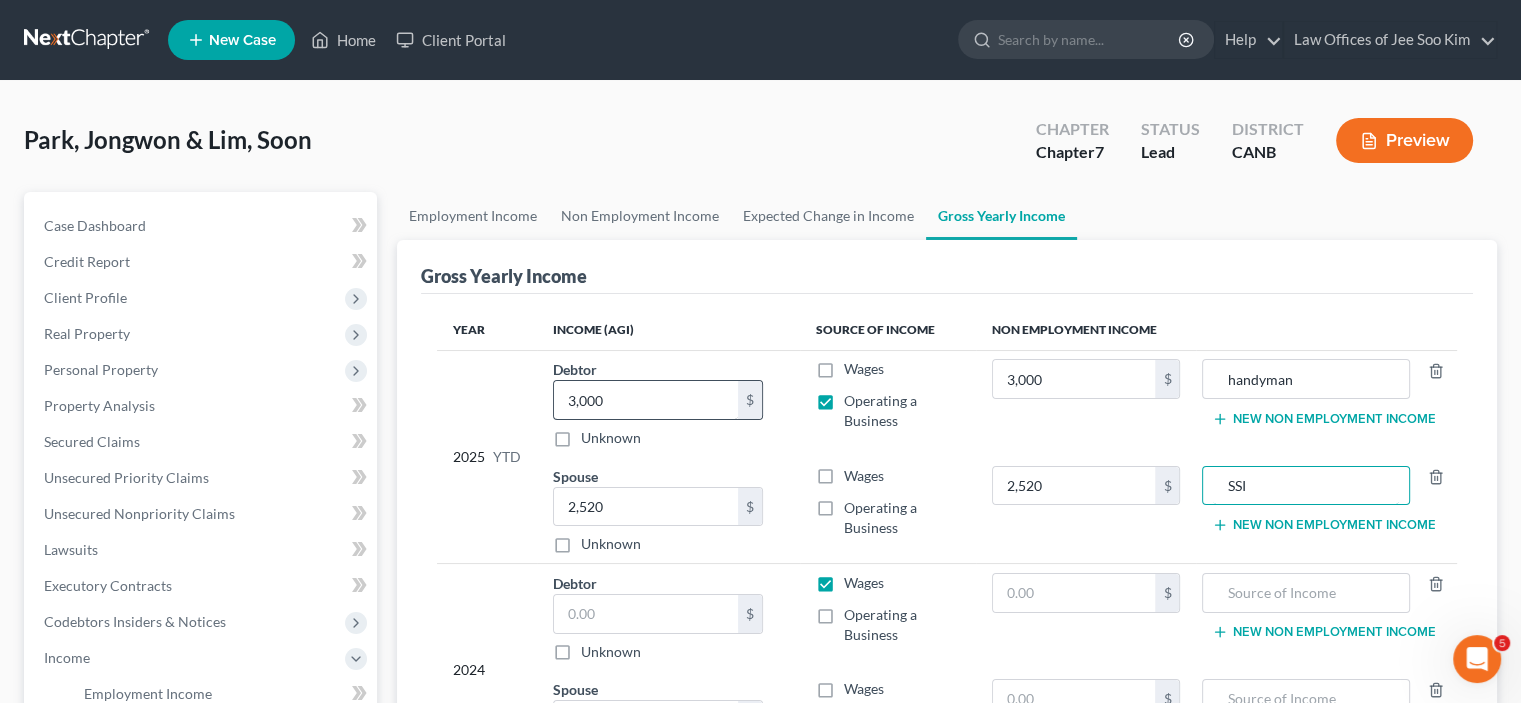 type on "SSI" 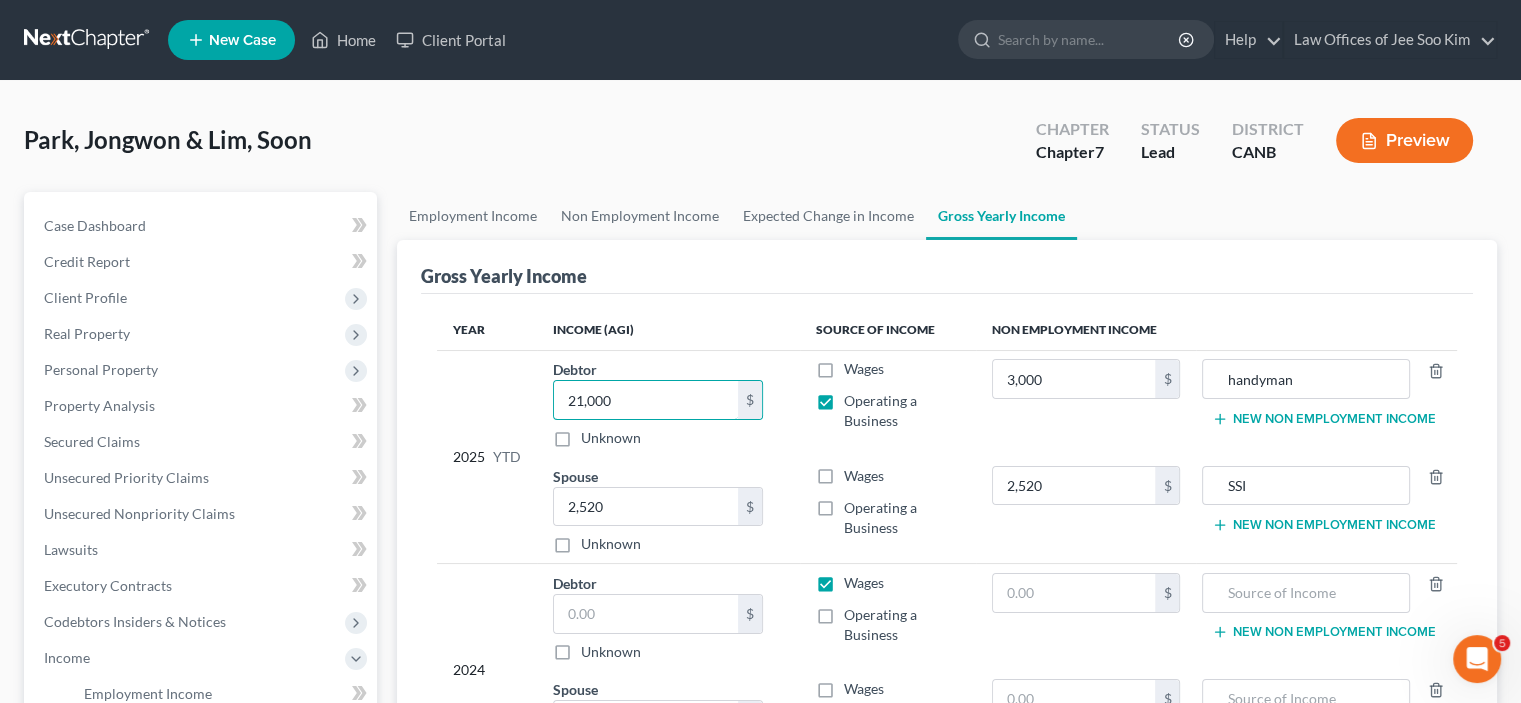 type on "21,000" 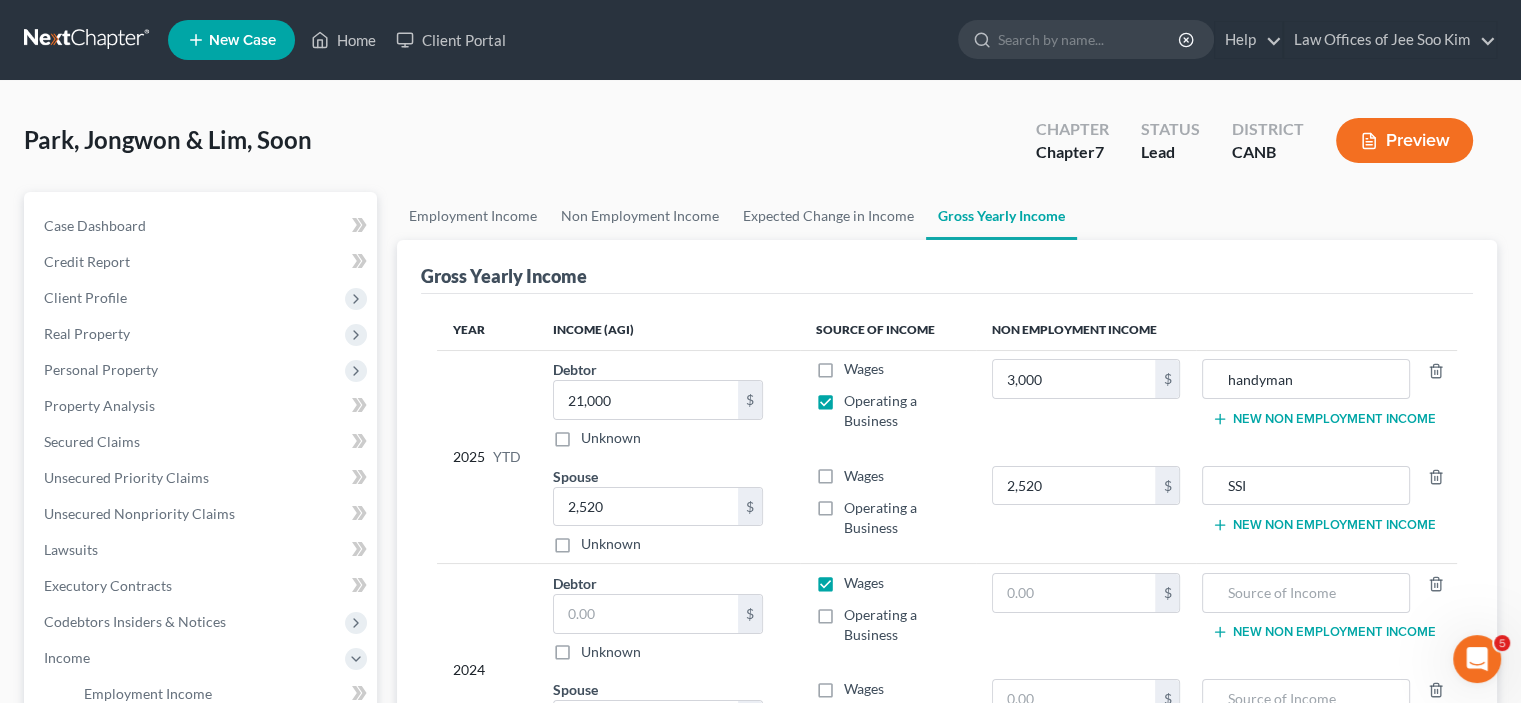 click on "New Non Employment Income" at bounding box center [1323, 419] 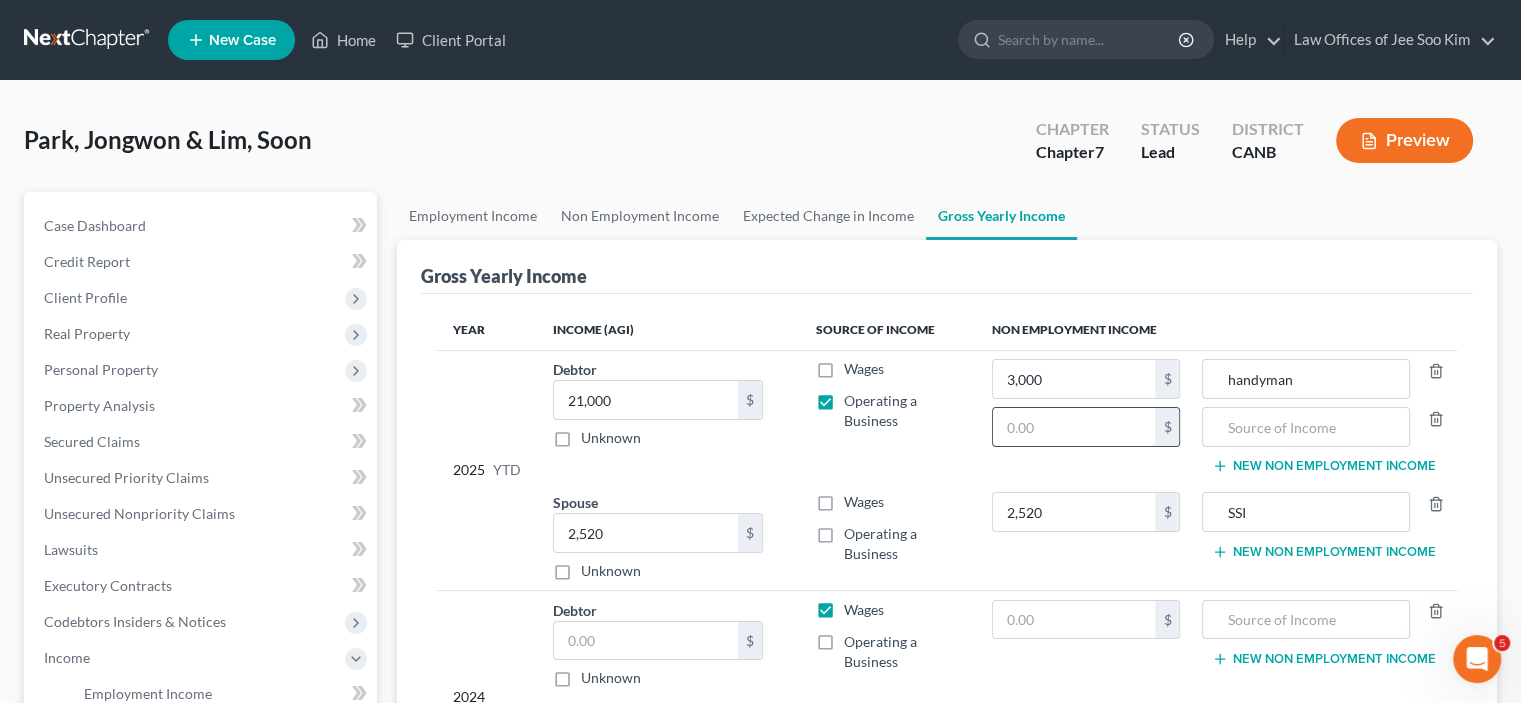 click at bounding box center [1074, 427] 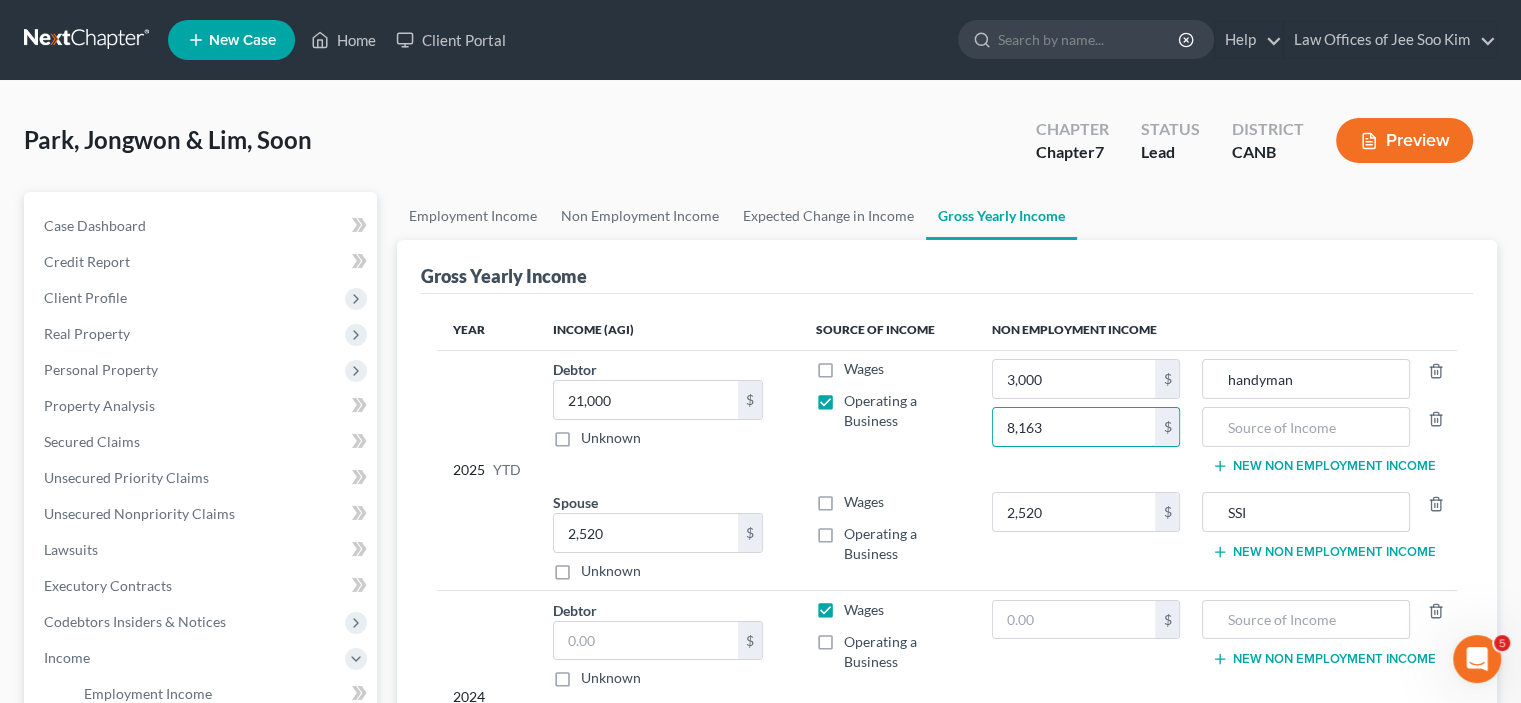 type on "8,163" 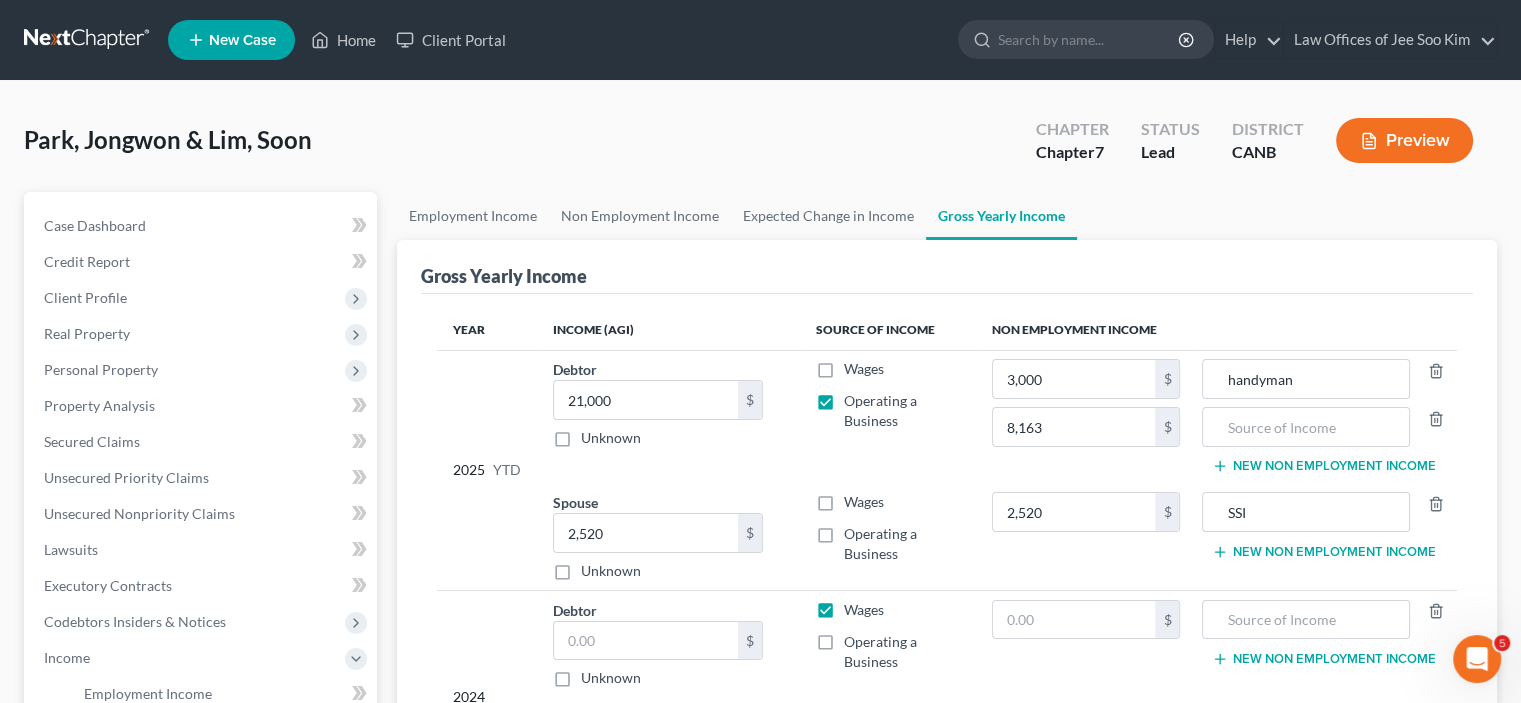 click on "Debtor
21,000.00 $
Unknown
Balance Undetermined
21,000 $
Unknown" at bounding box center [668, 416] 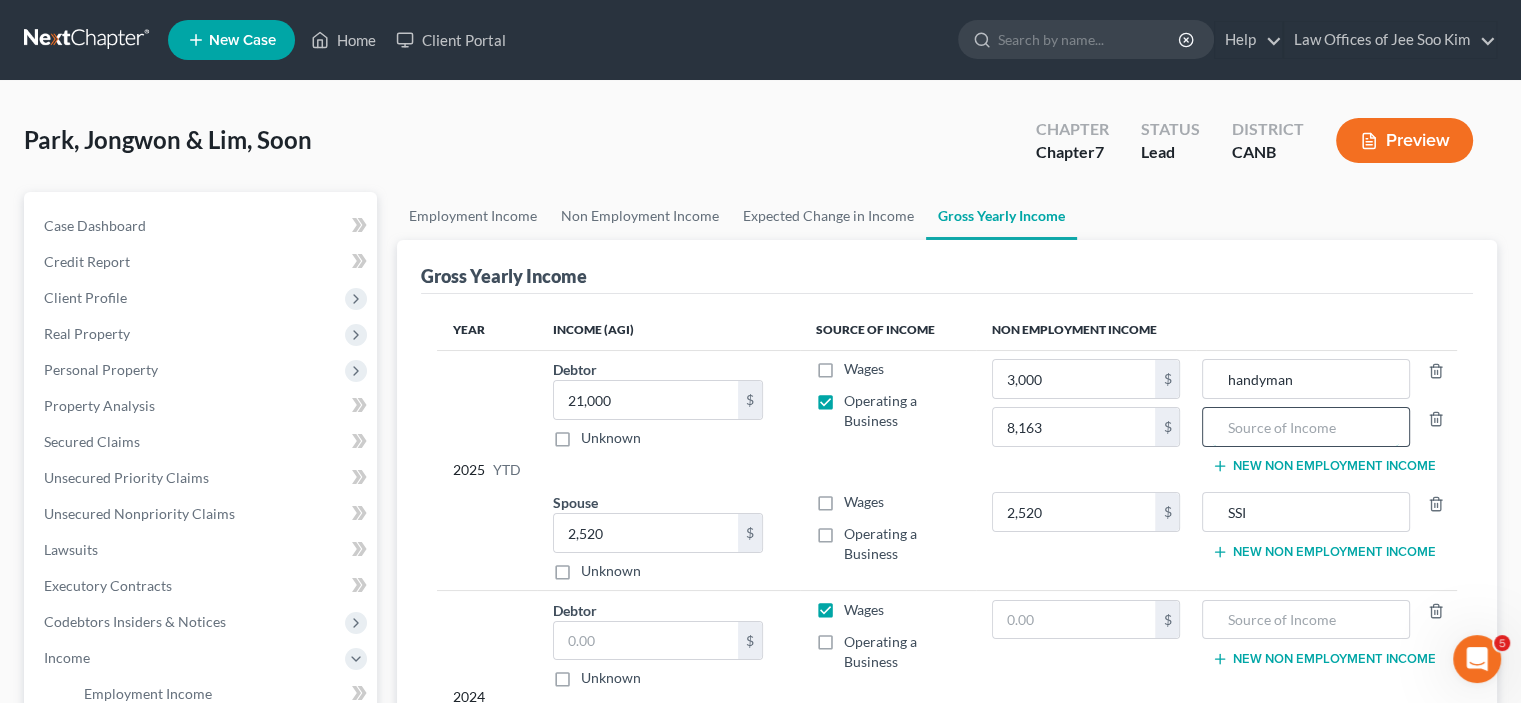 click at bounding box center (1305, 427) 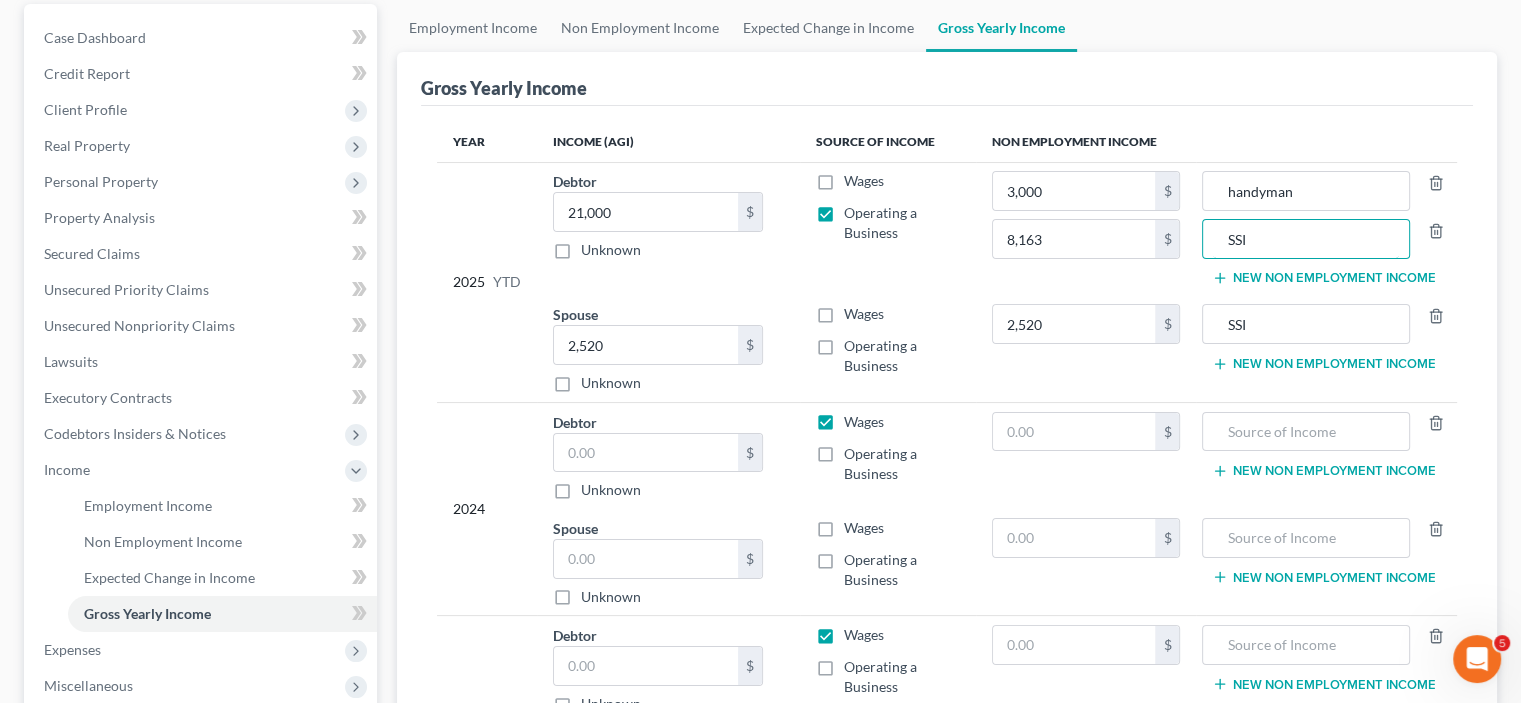 scroll, scrollTop: 200, scrollLeft: 0, axis: vertical 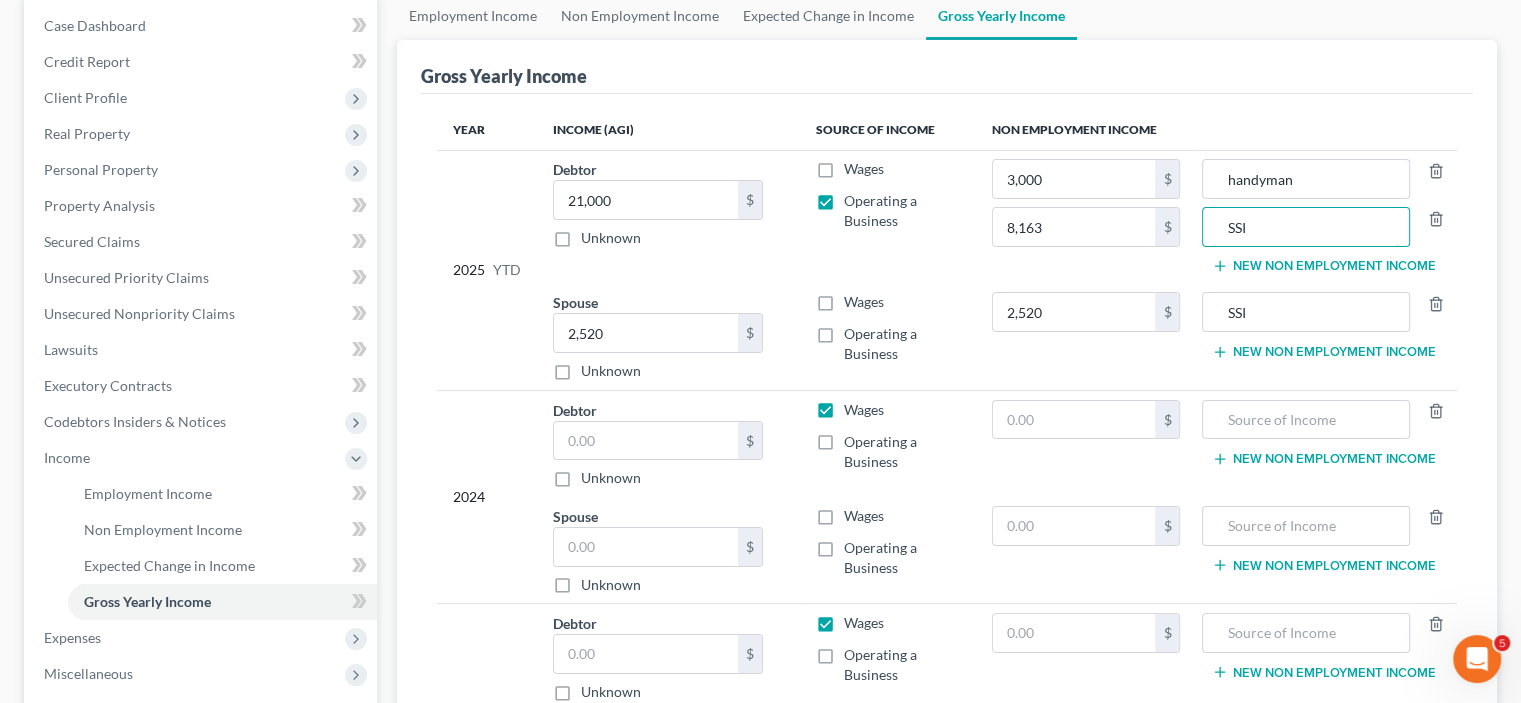 type on "SSI" 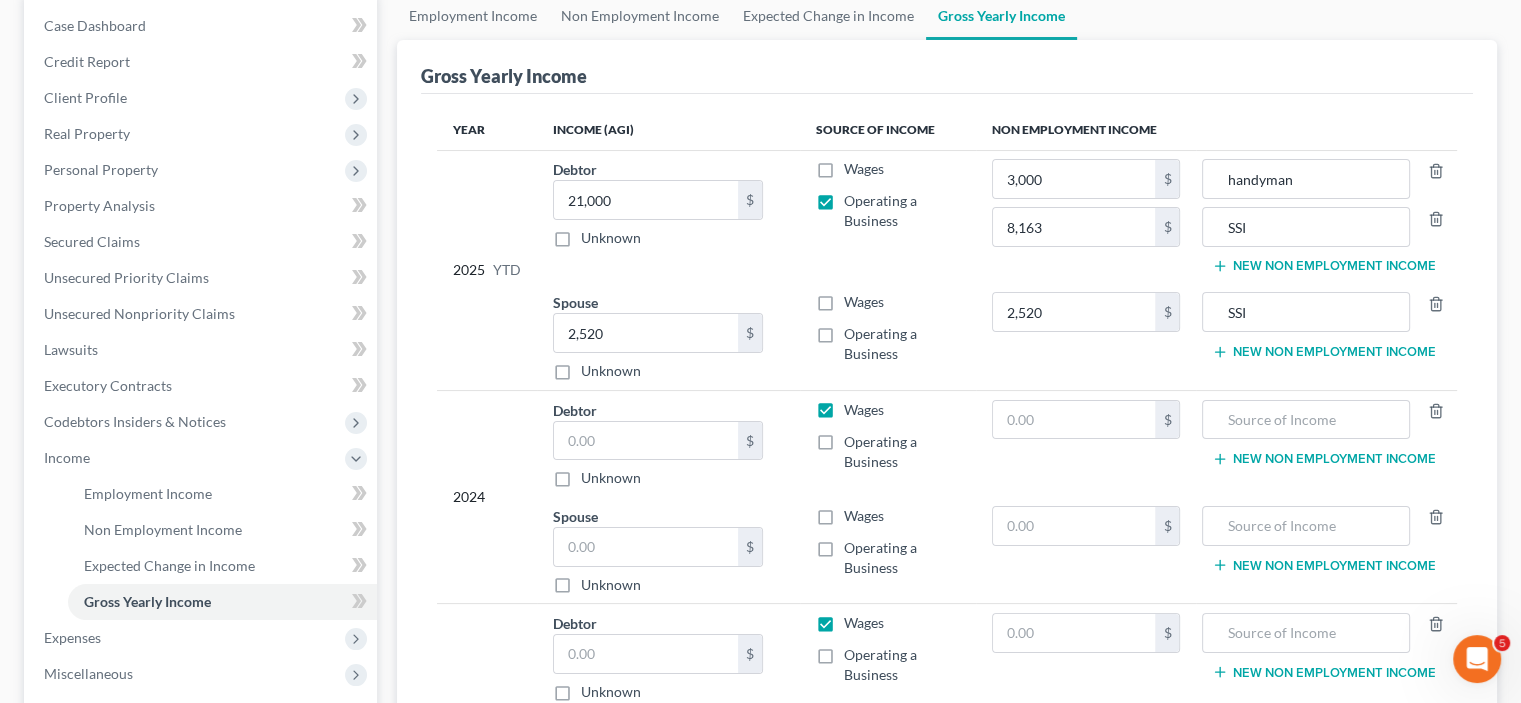 click on "Debtor
21,000.00 $
Unknown
Balance Undetermined
21,000 $
Unknown" at bounding box center (668, 216) 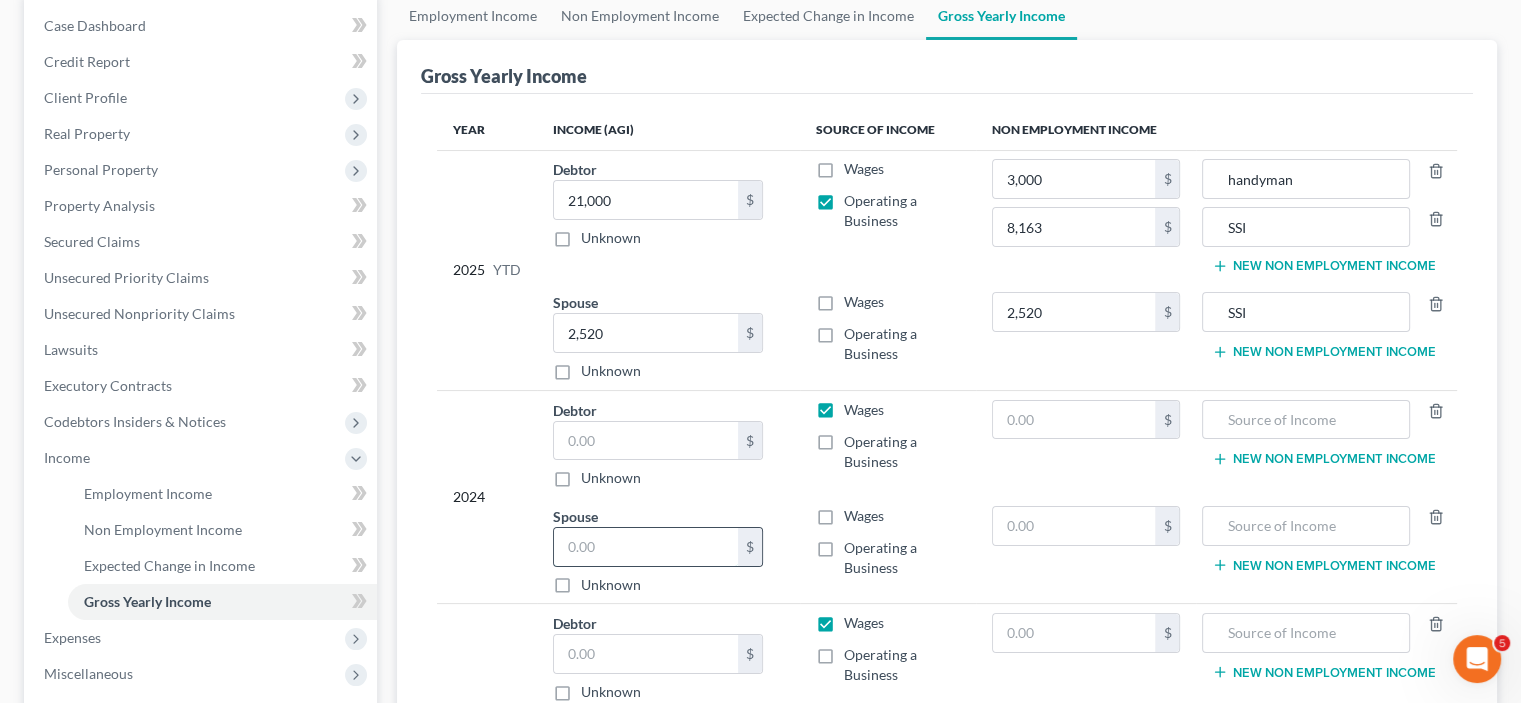 click at bounding box center [646, 547] 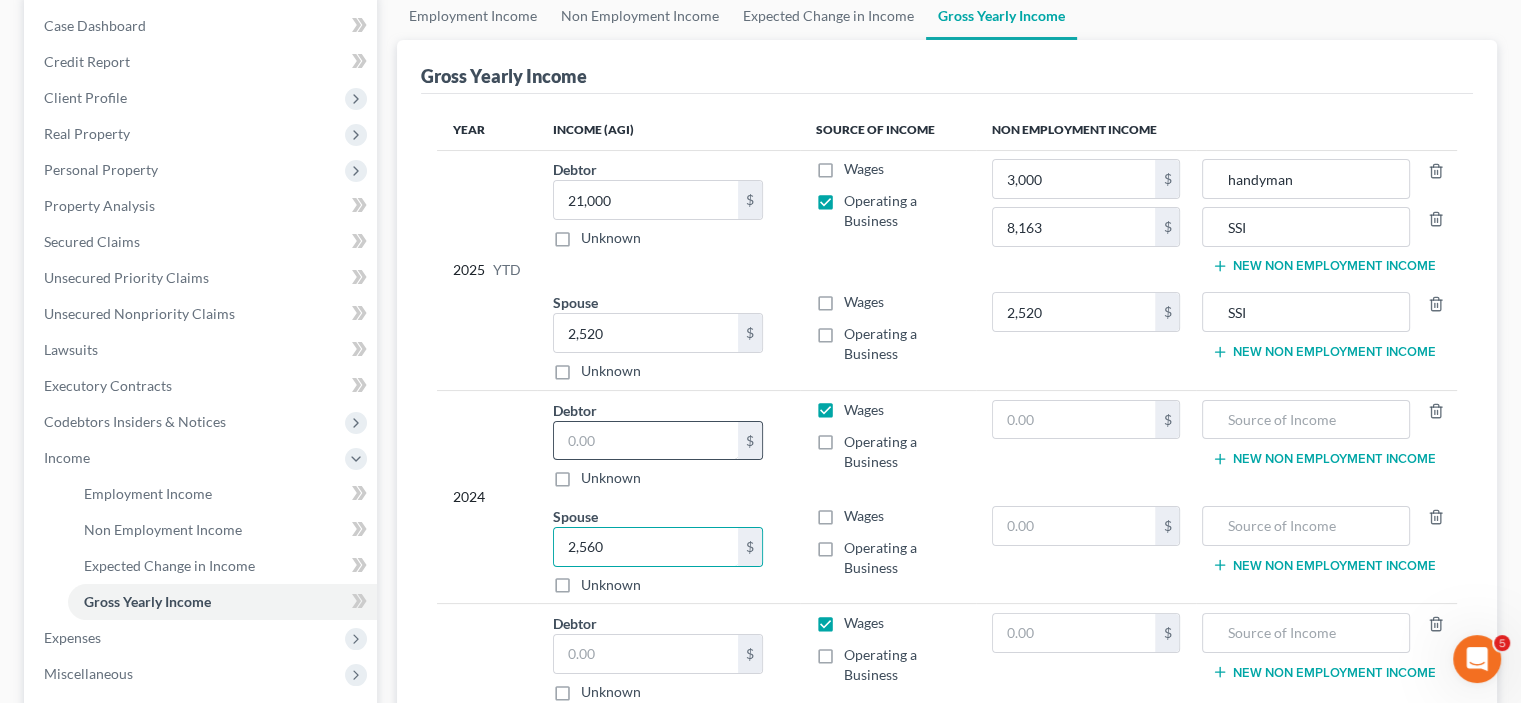 type on "2,560" 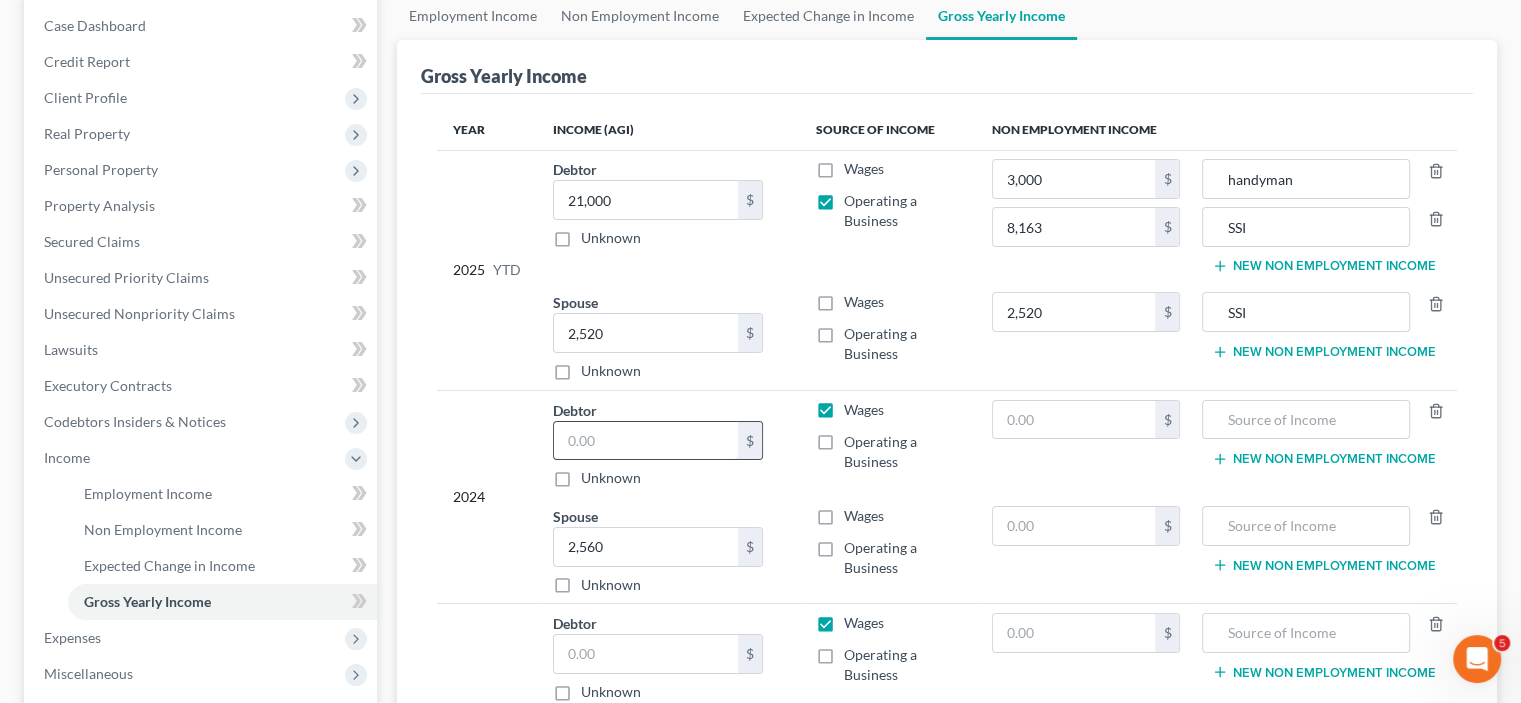 click at bounding box center (646, 441) 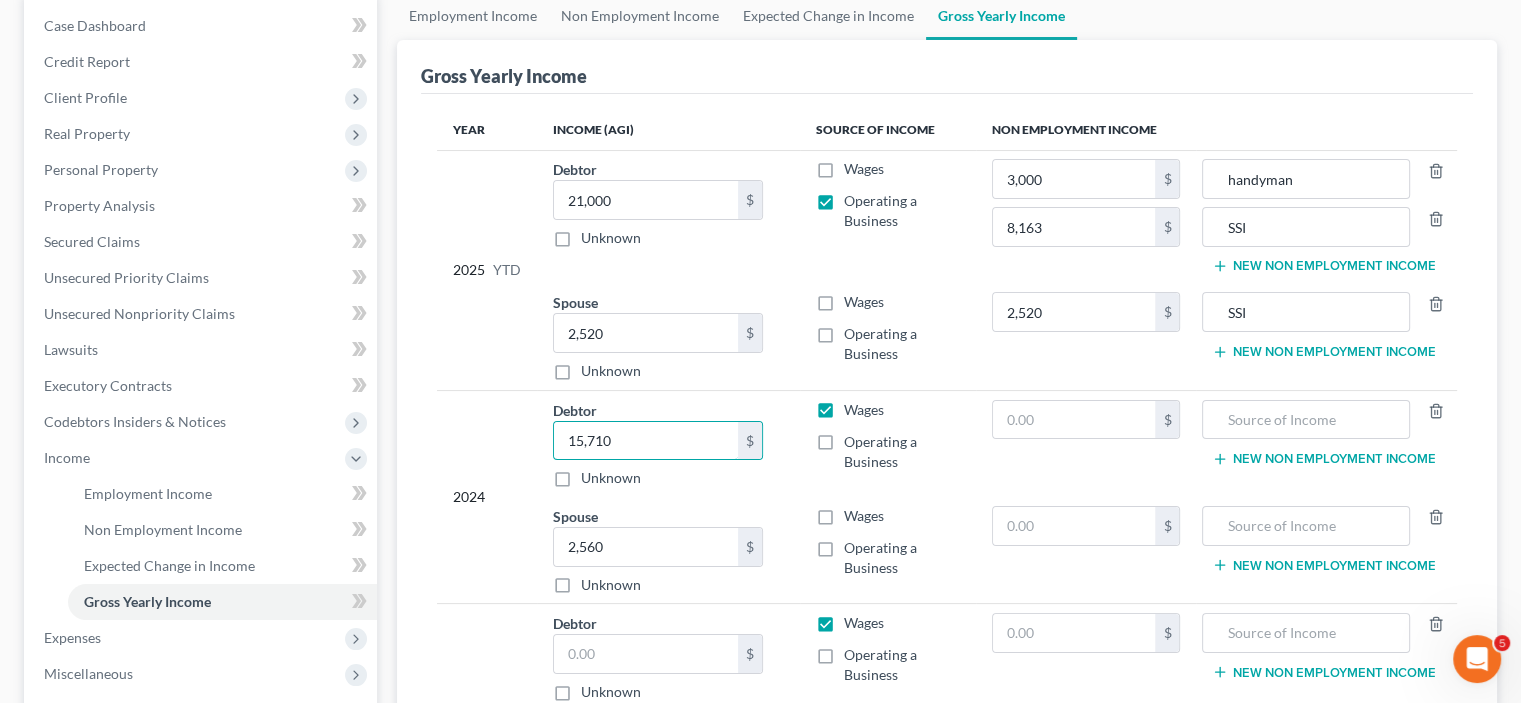 type on "15,710" 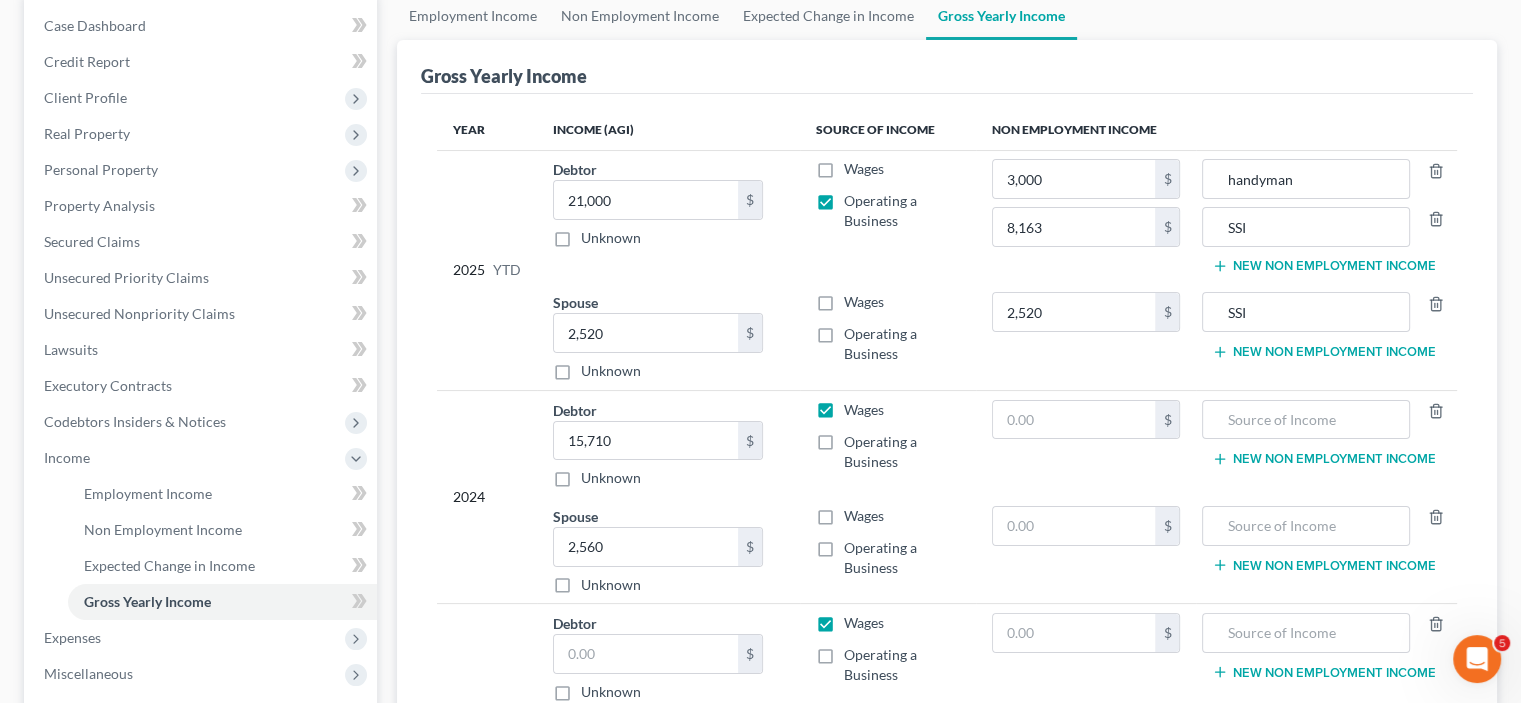 click on "Operating a Business" at bounding box center [902, 452] 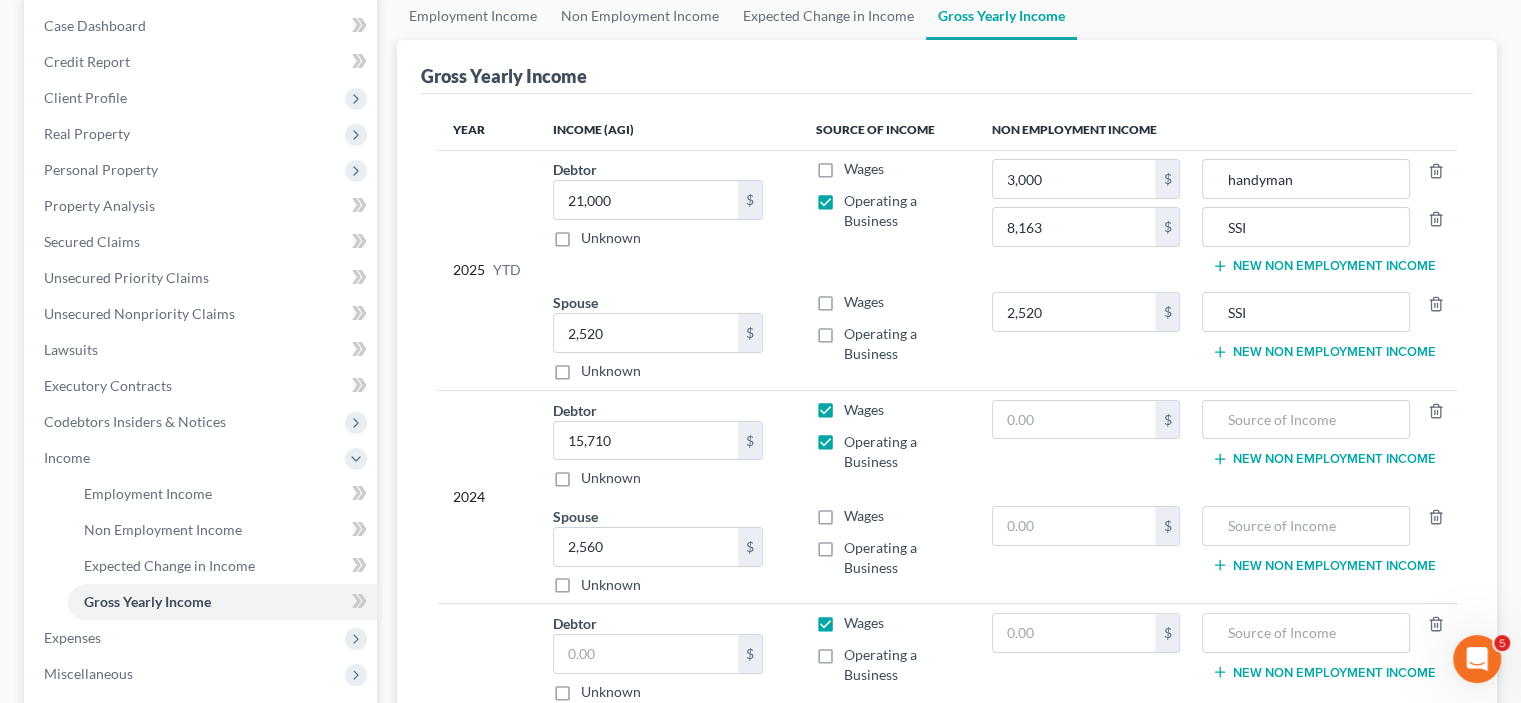 click on "Wages" at bounding box center [864, 410] 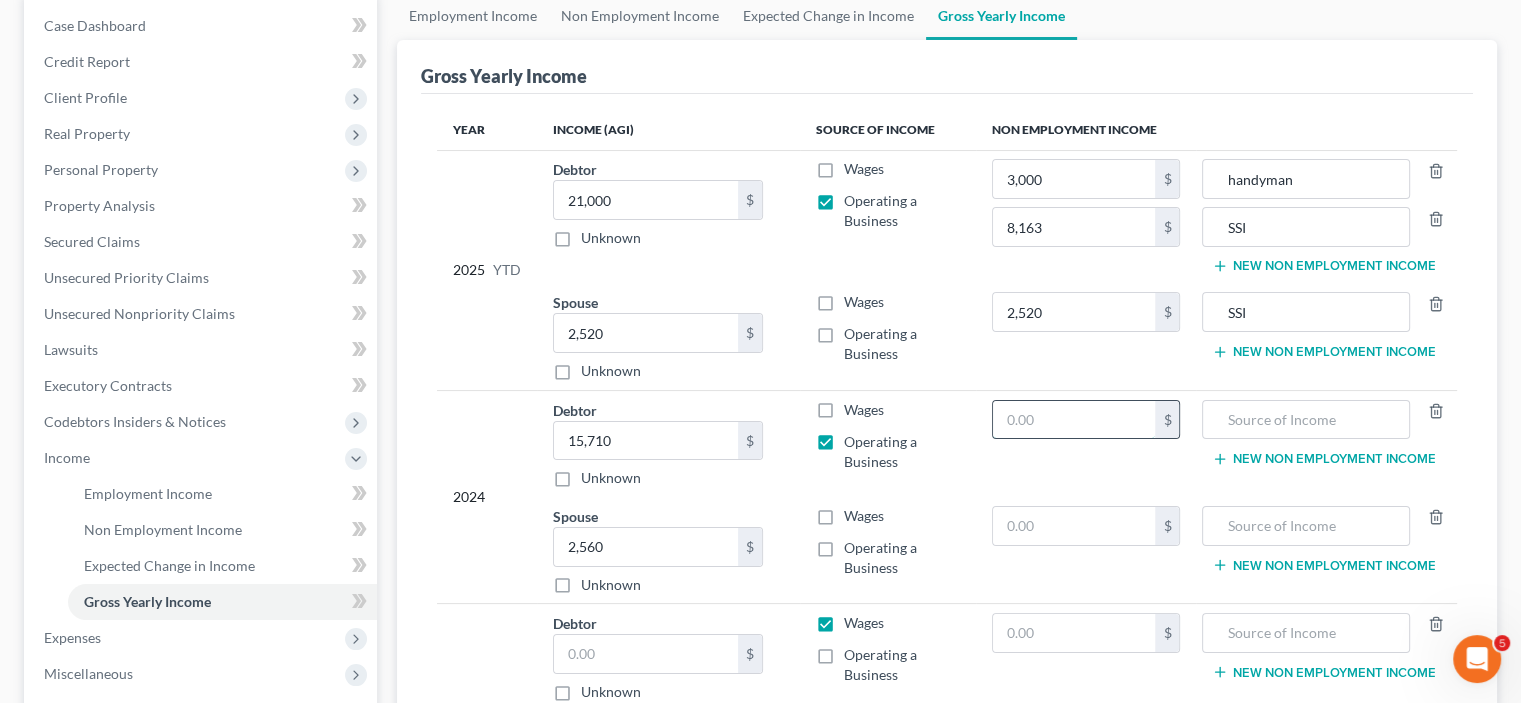 click at bounding box center [1074, 420] 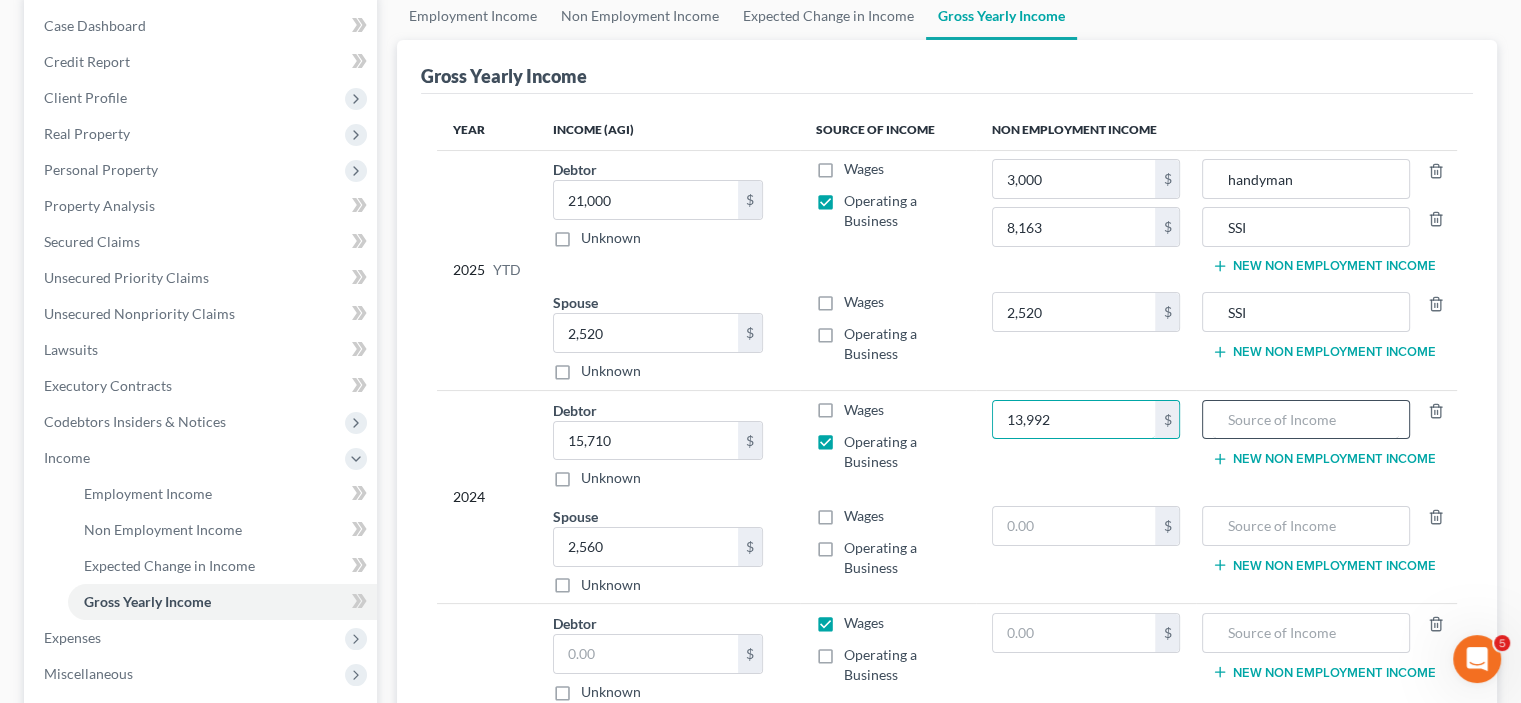 type on "13,992" 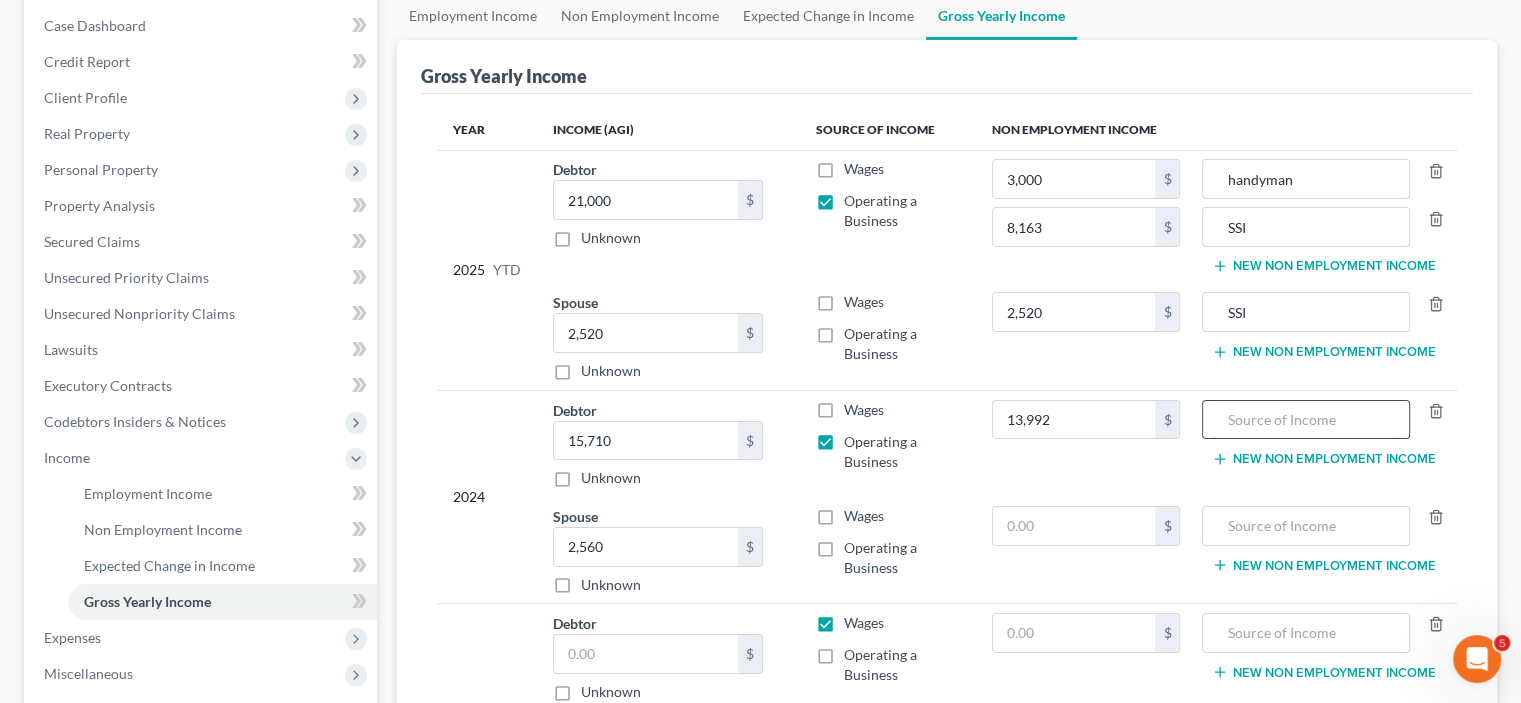 click at bounding box center [1305, 420] 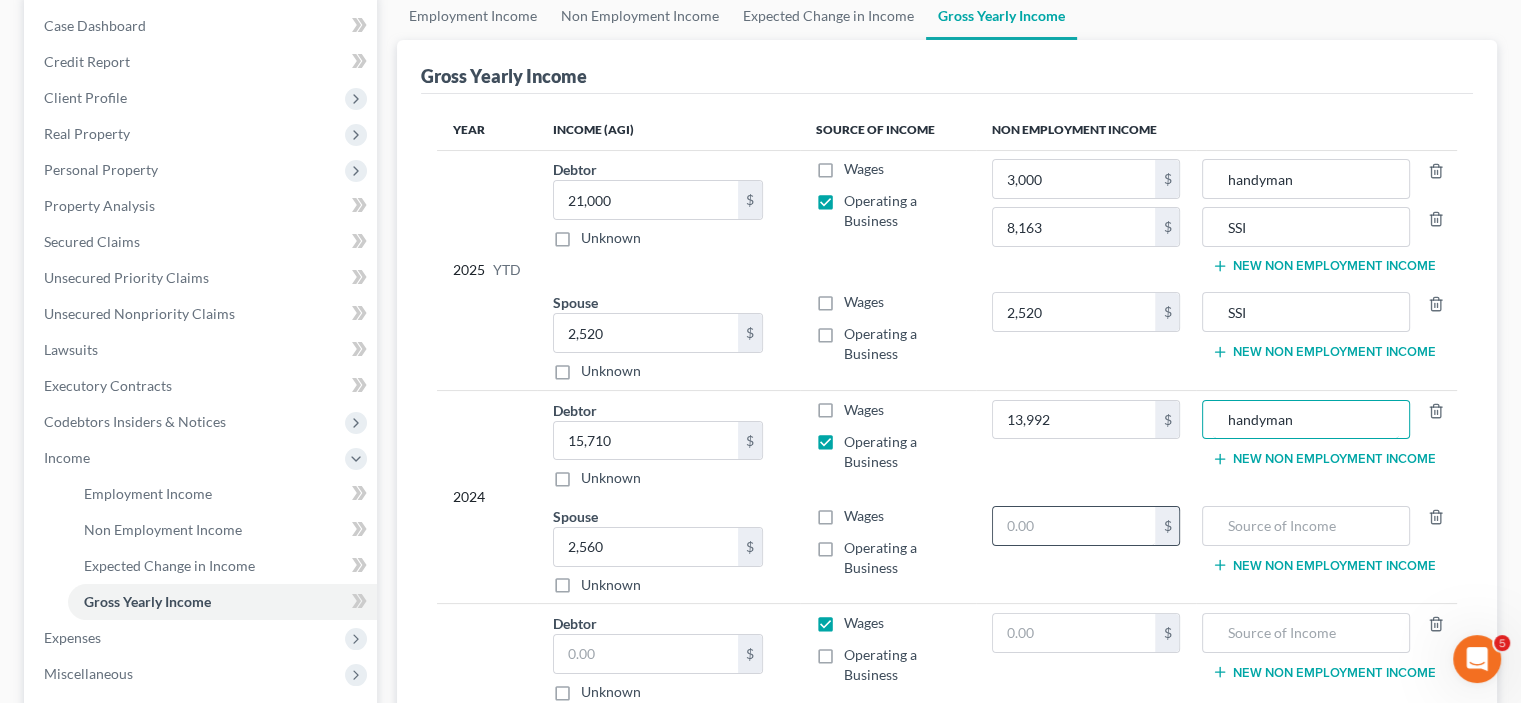 type on "handyman" 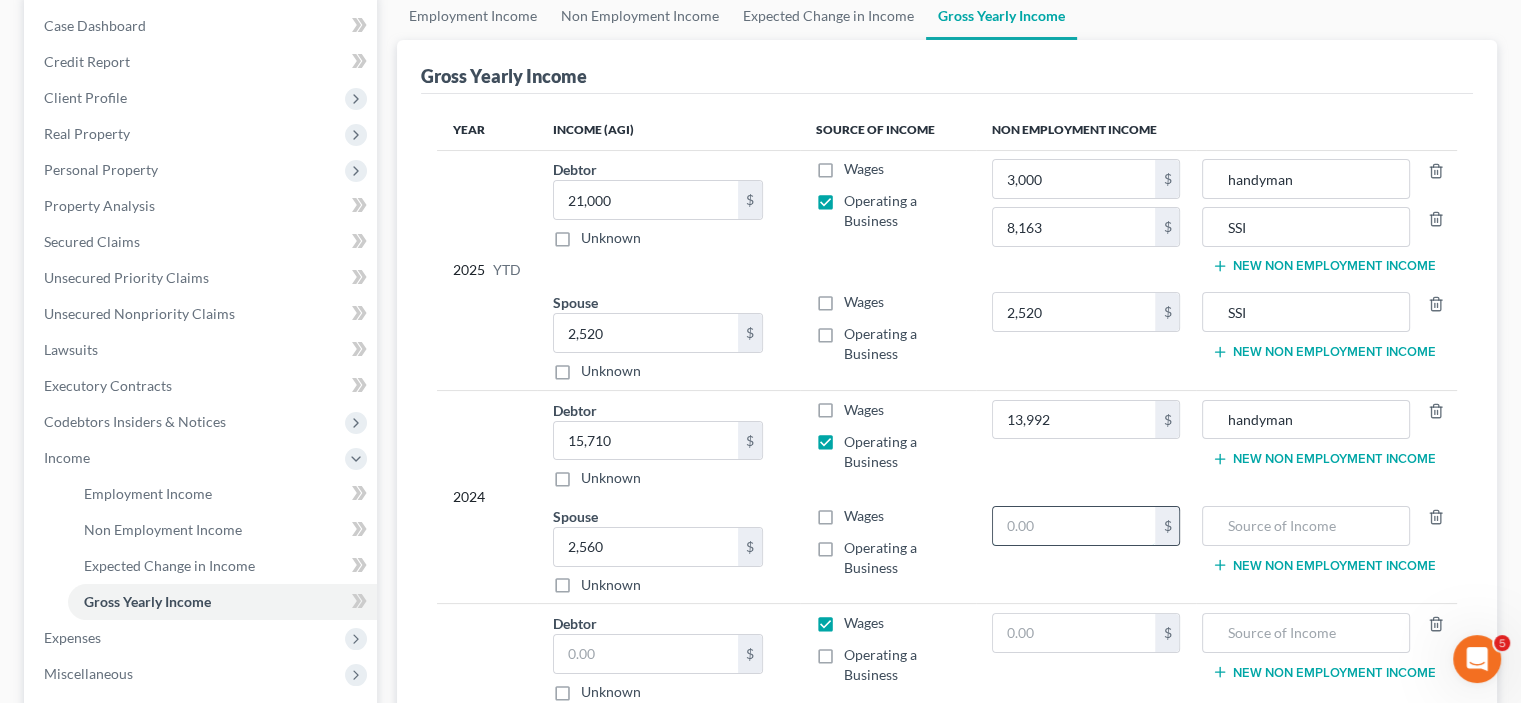 click at bounding box center (1074, 526) 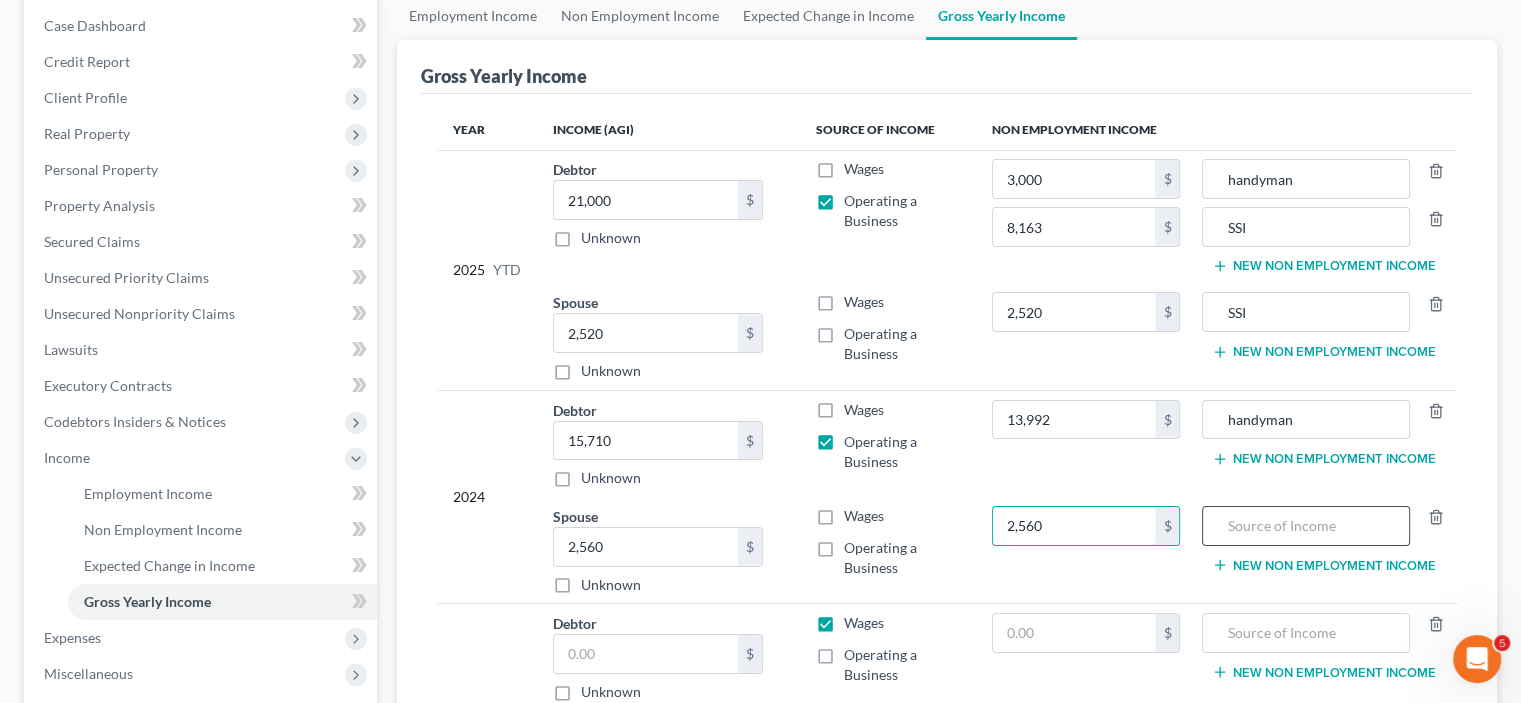 type on "2,560" 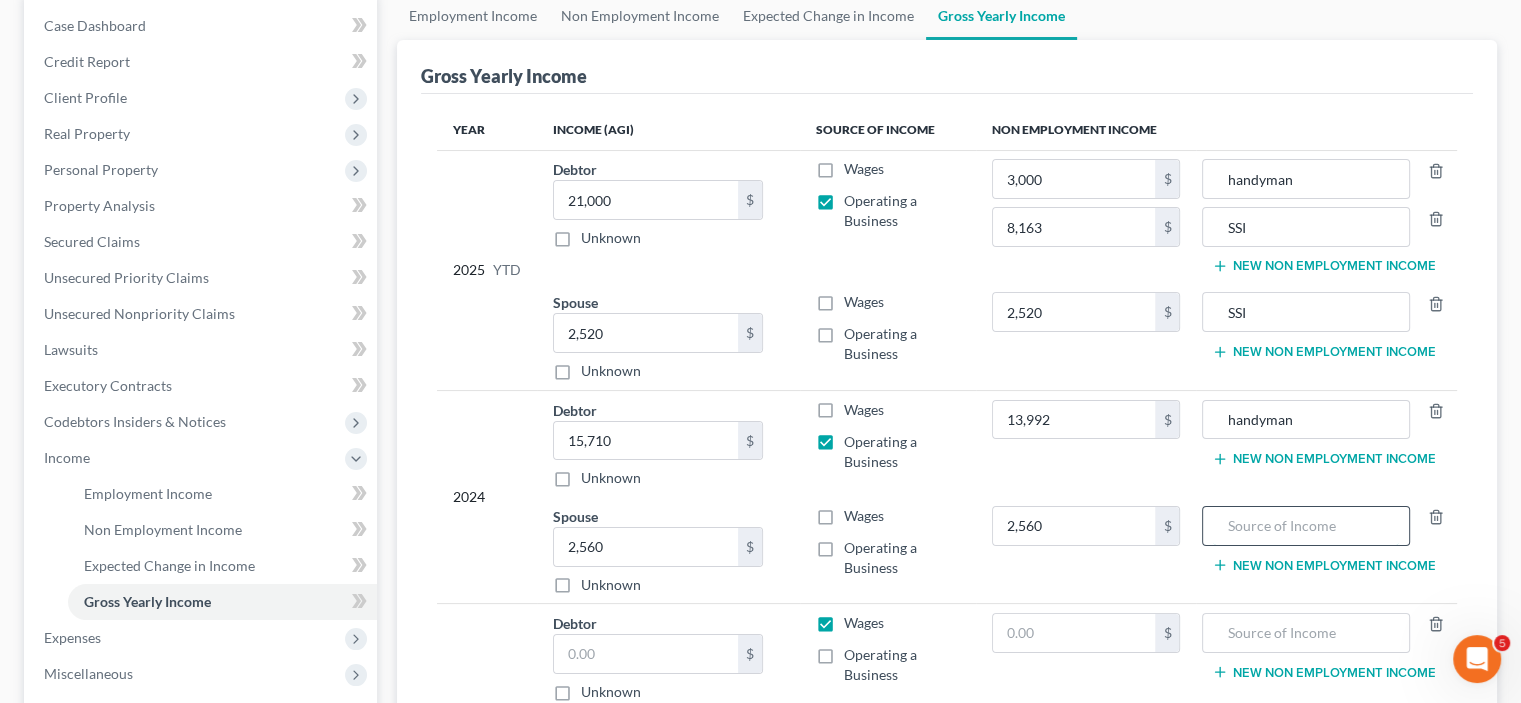 click at bounding box center [1305, 526] 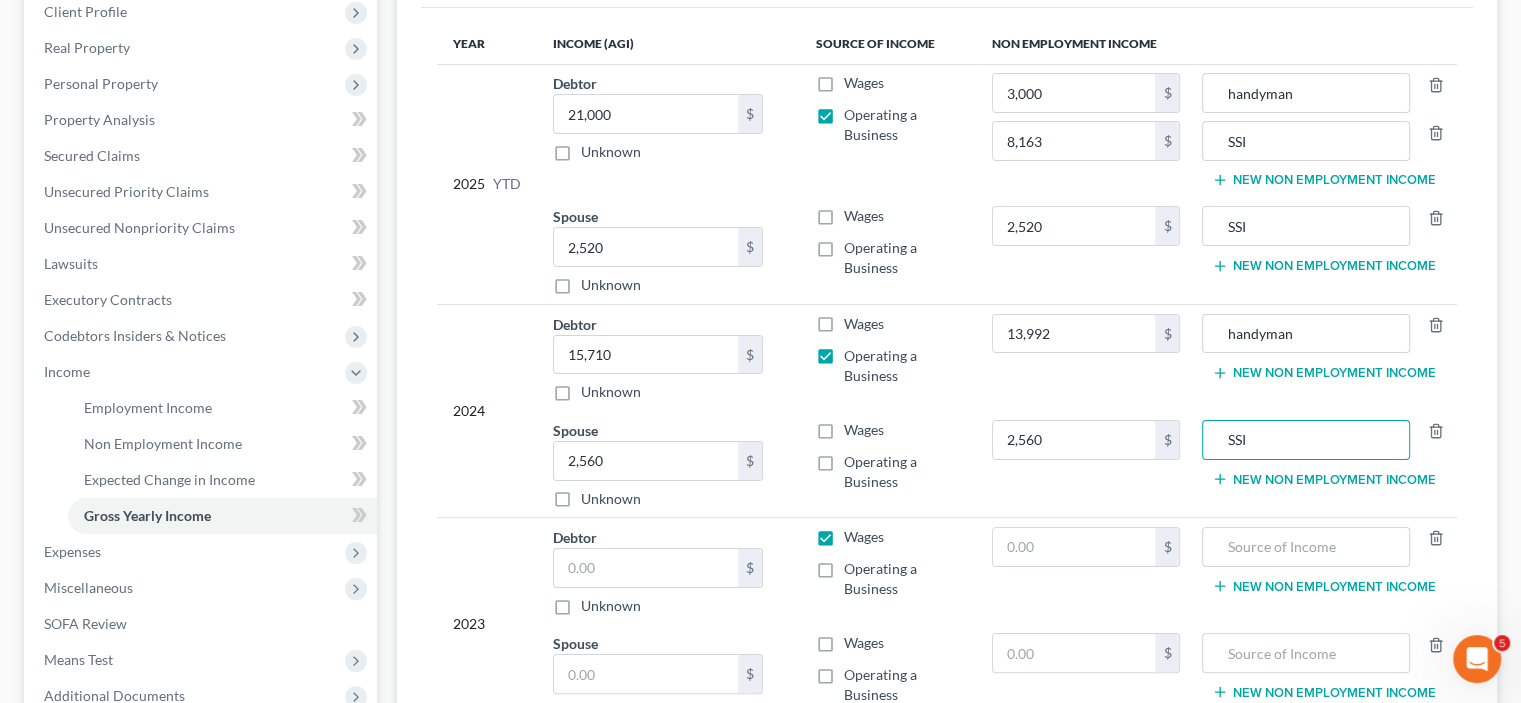 scroll, scrollTop: 402, scrollLeft: 0, axis: vertical 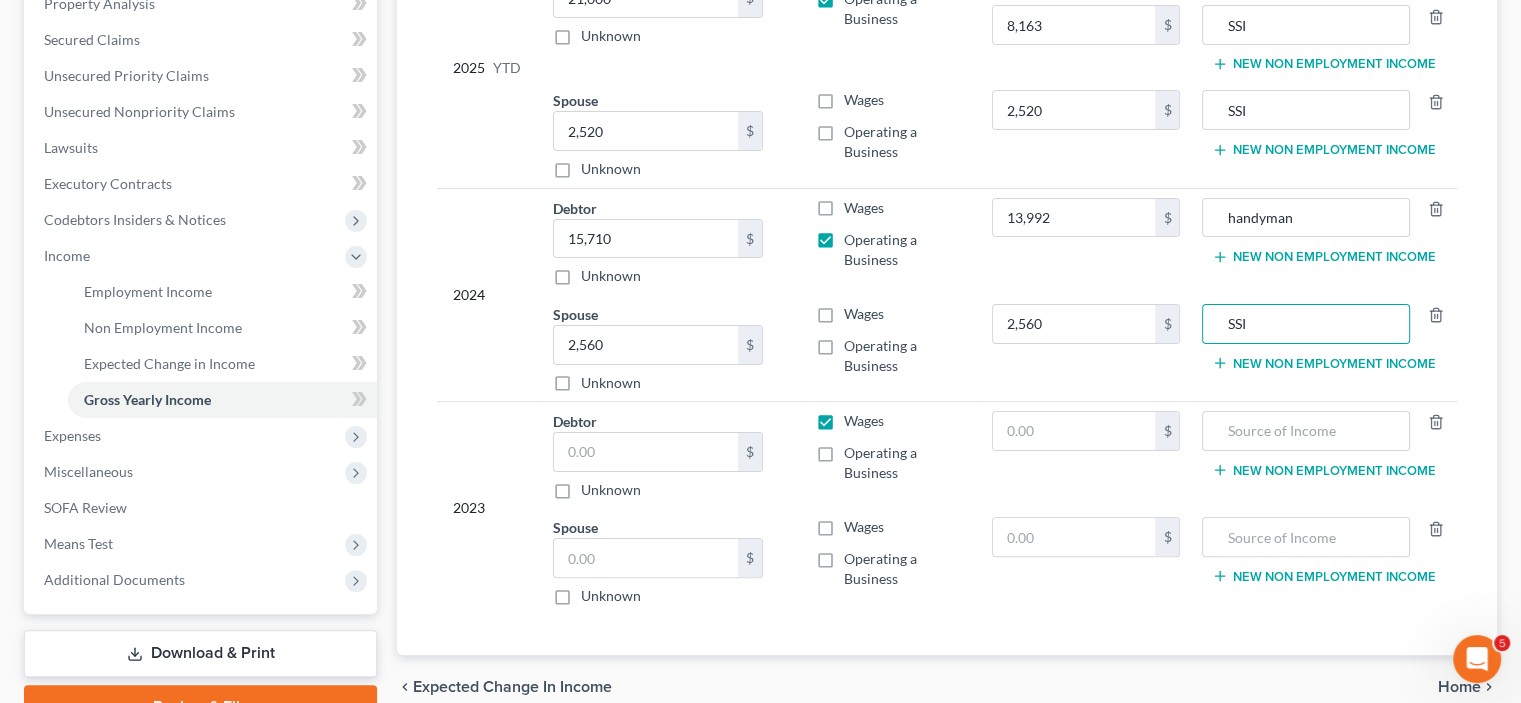 type on "SSI" 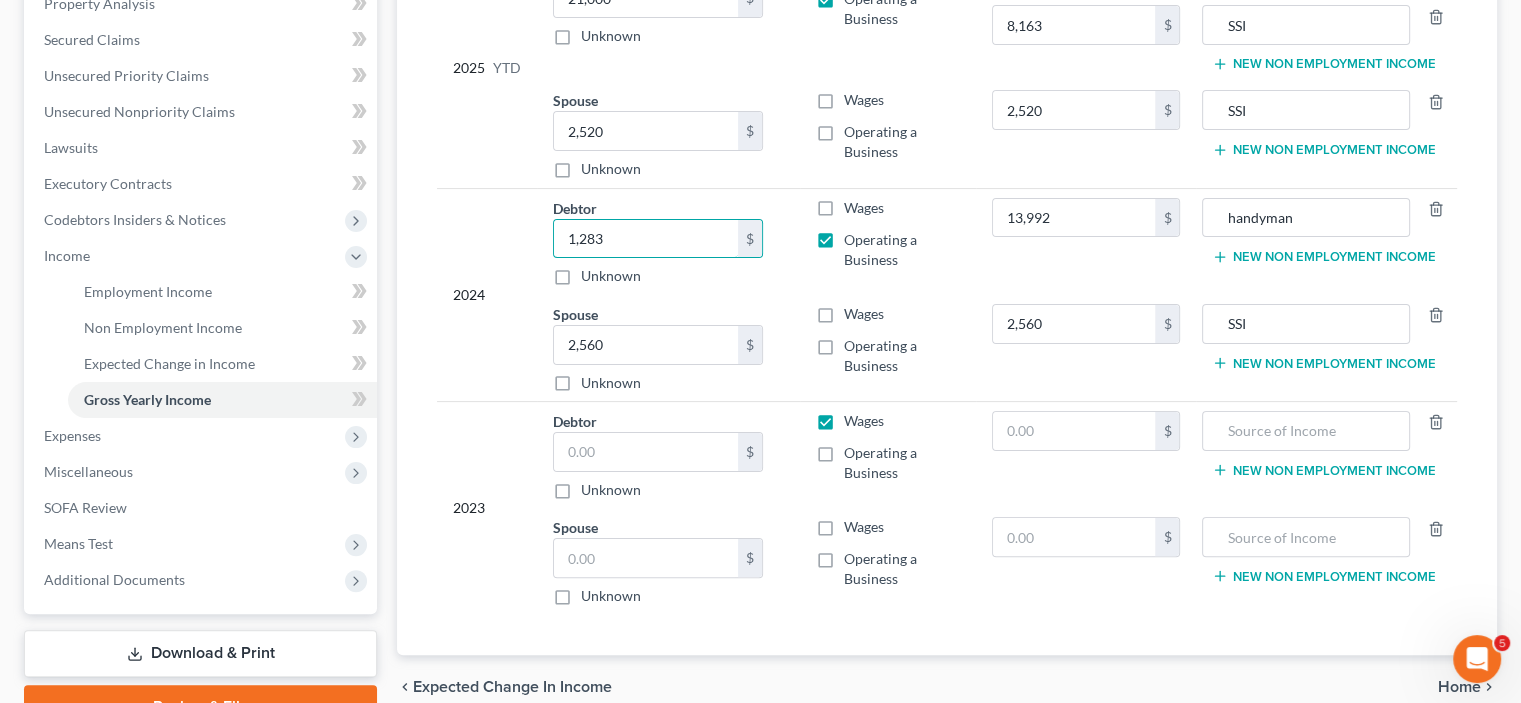 type on "1,283" 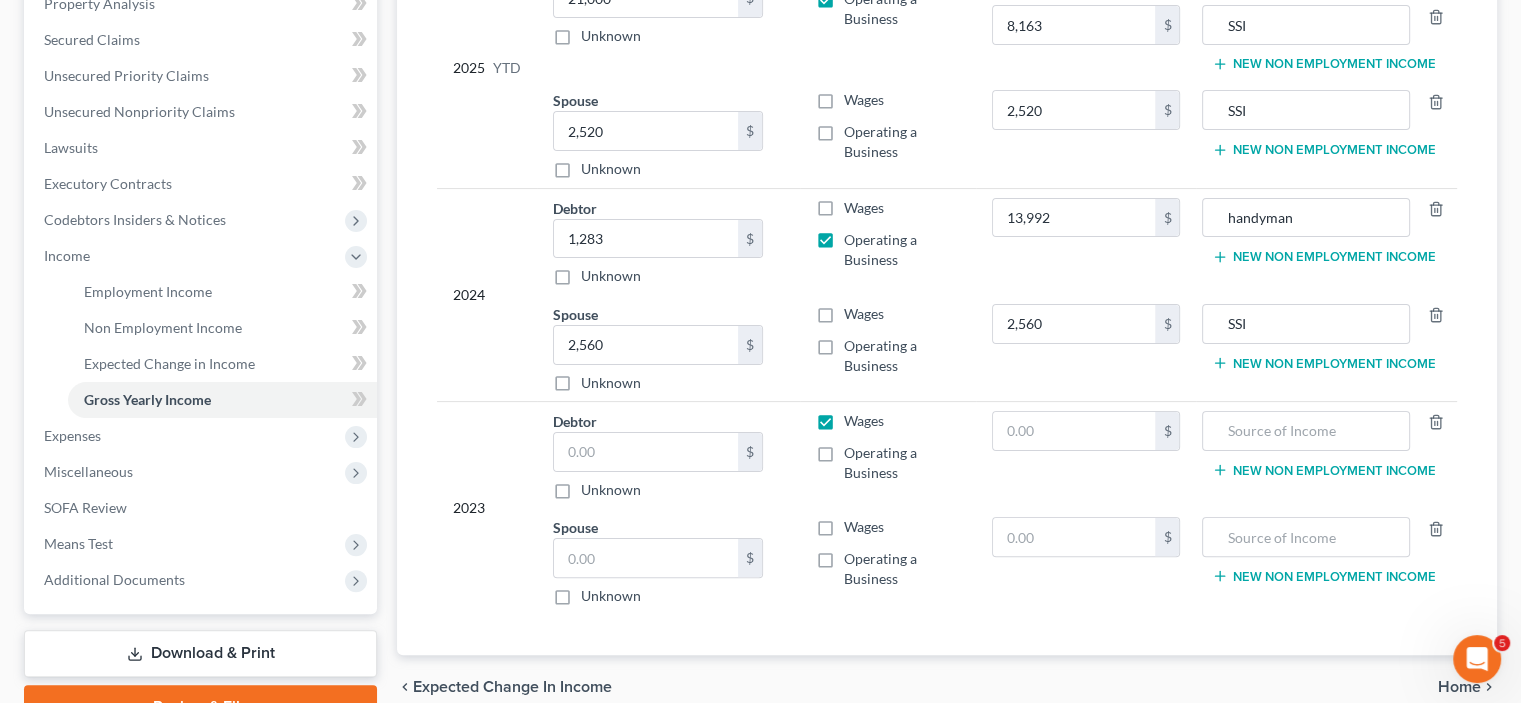drag, startPoint x: 1031, startPoint y: 259, endPoint x: 868, endPoint y: 242, distance: 163.88411 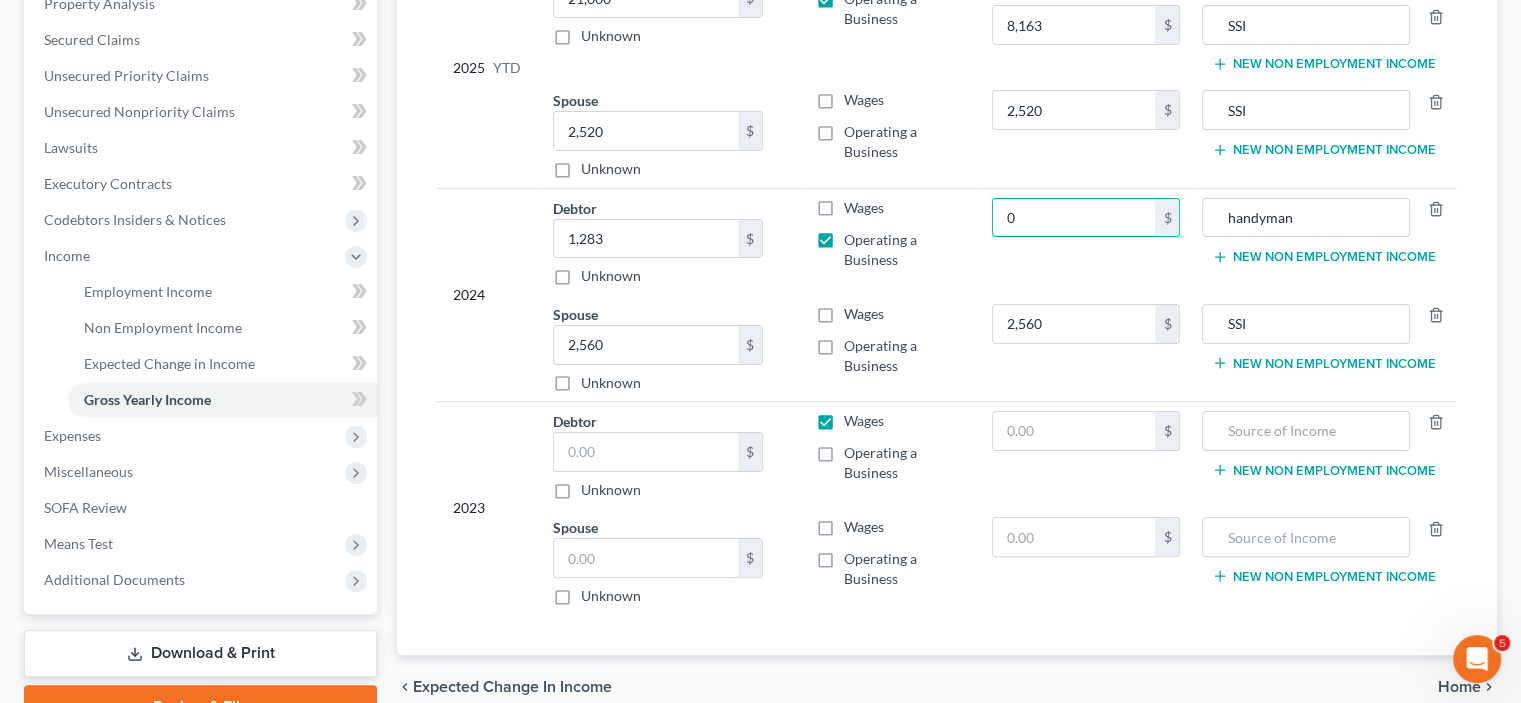 type on "0" 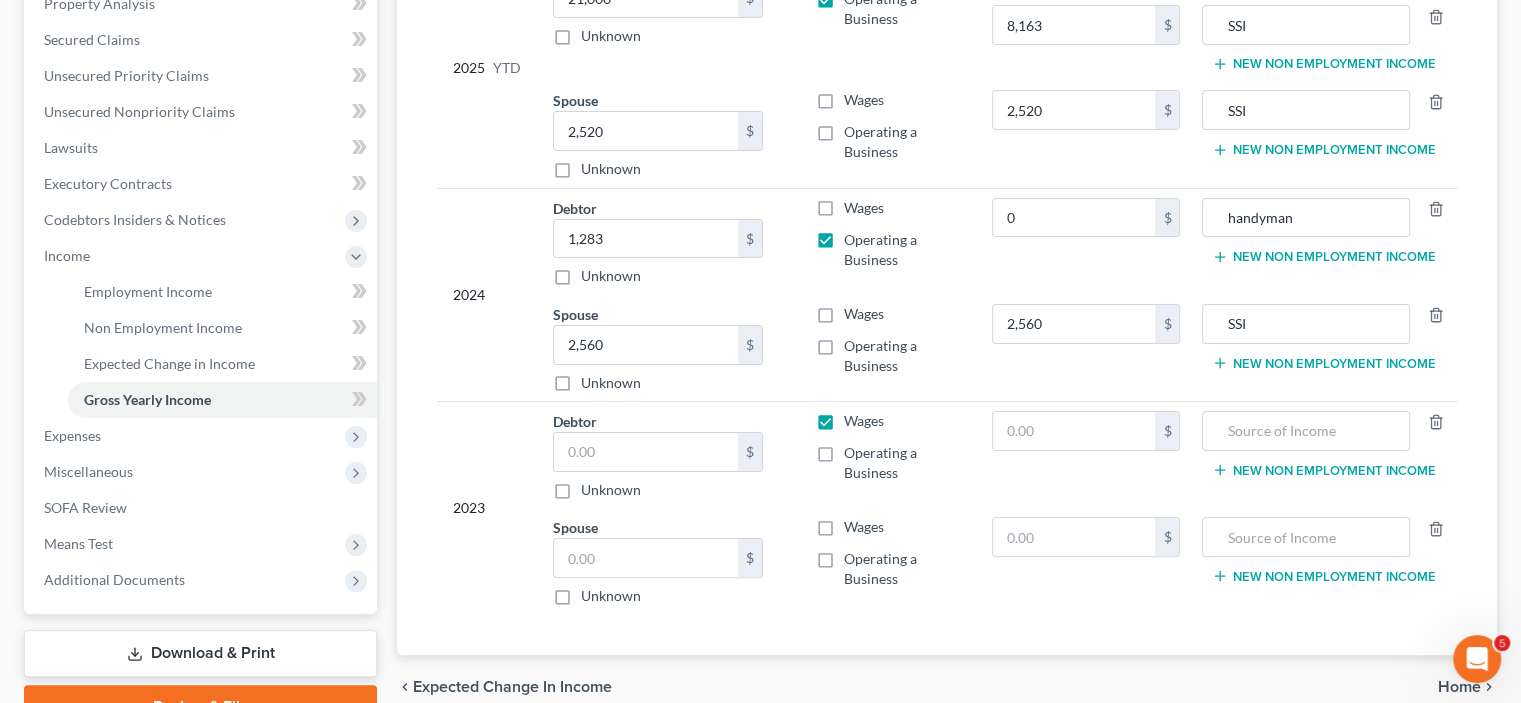 click on "New Non Employment Income" at bounding box center [1323, 257] 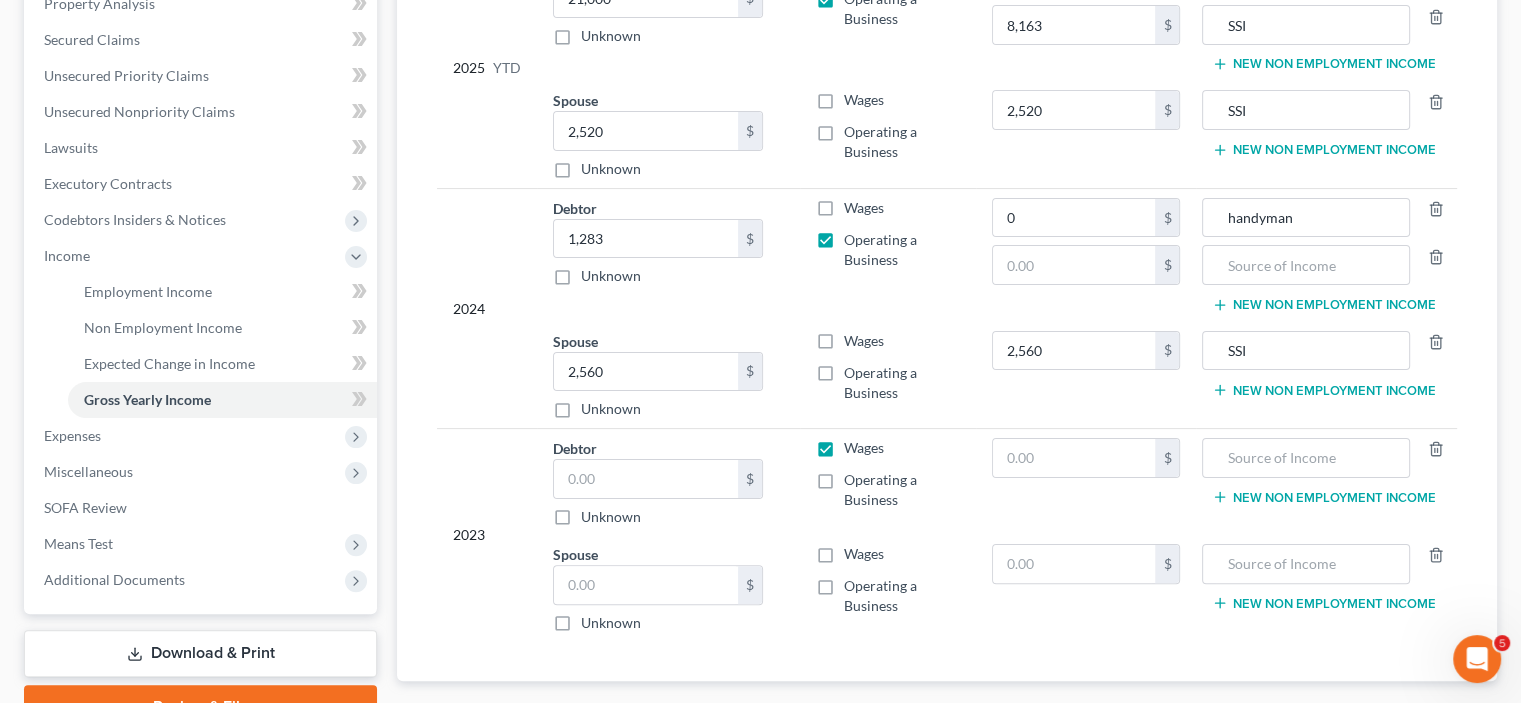 click on "Operating a Business" at bounding box center (902, 250) 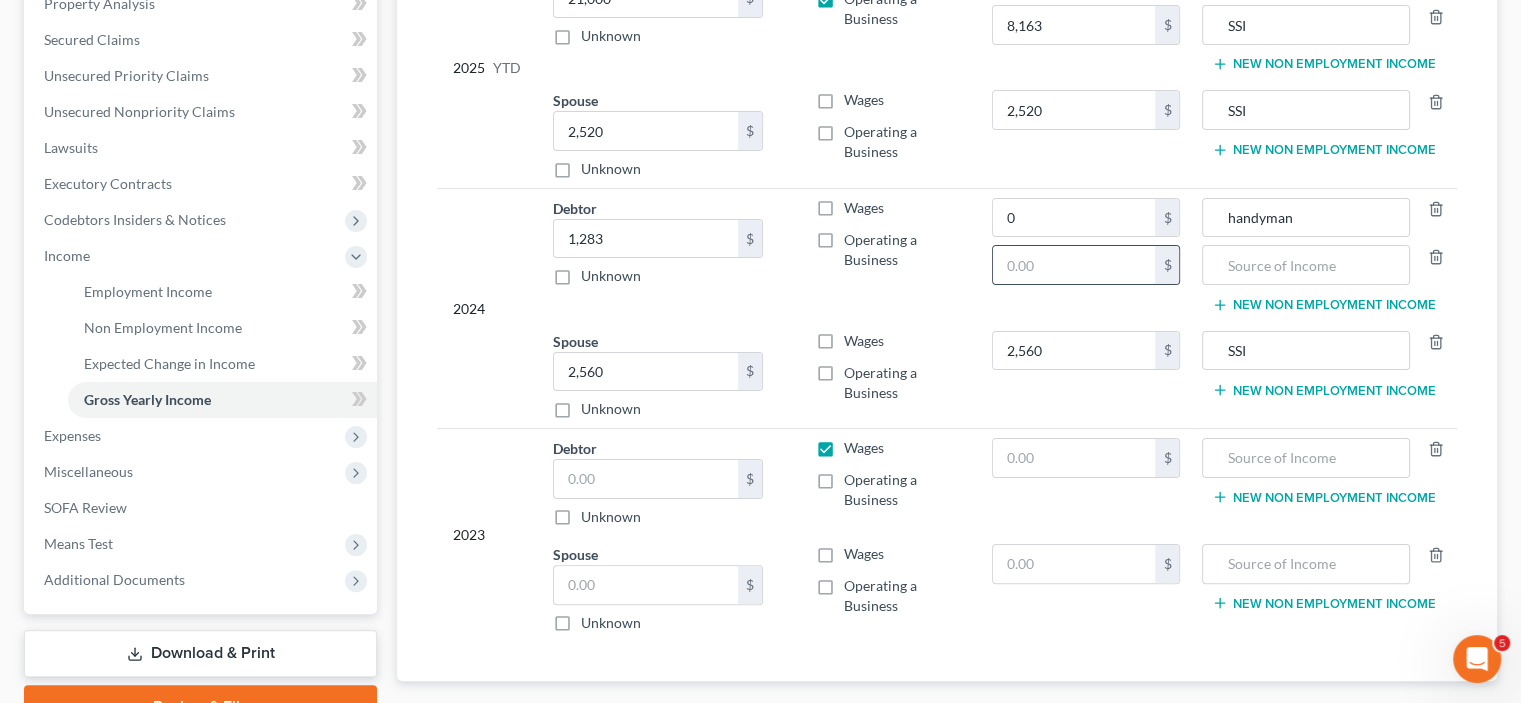 click at bounding box center (1074, 265) 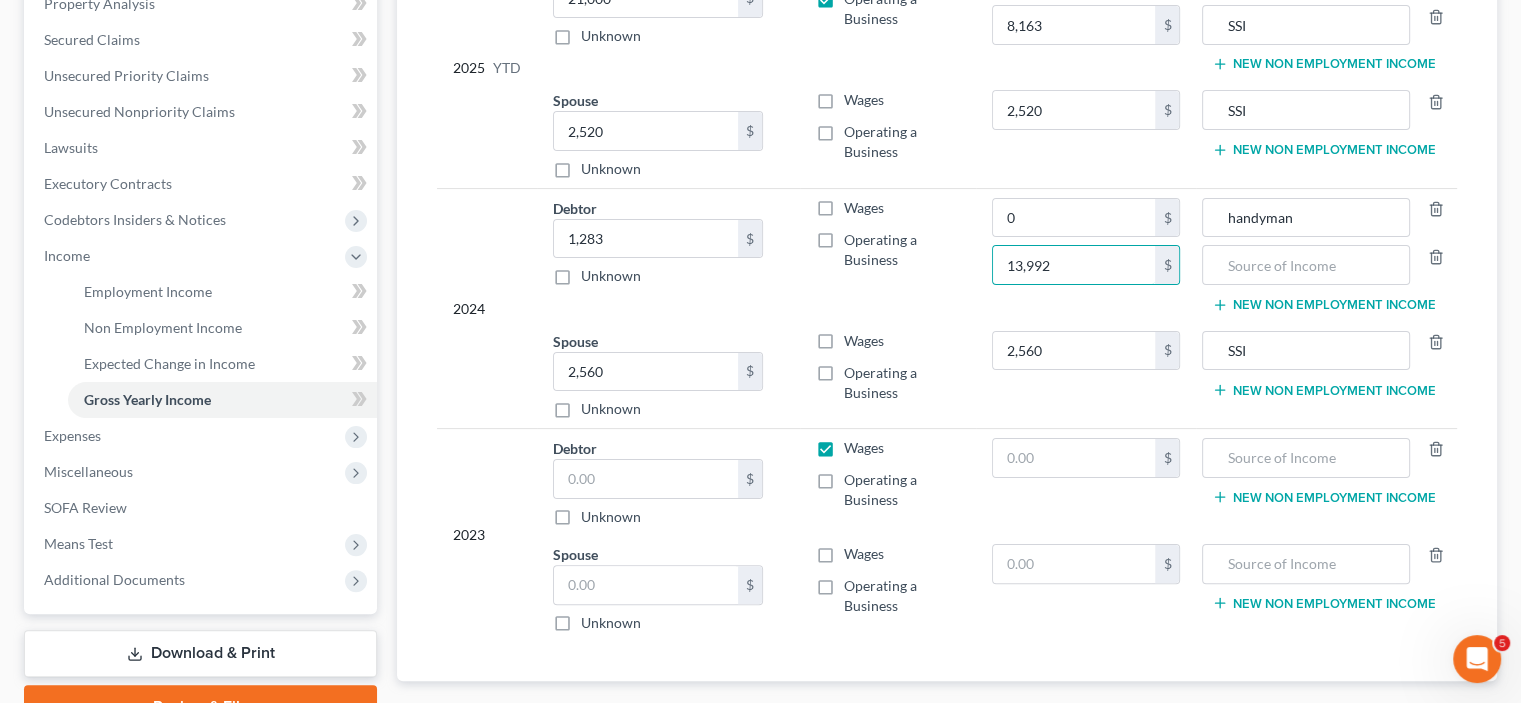 scroll, scrollTop: 0, scrollLeft: 0, axis: both 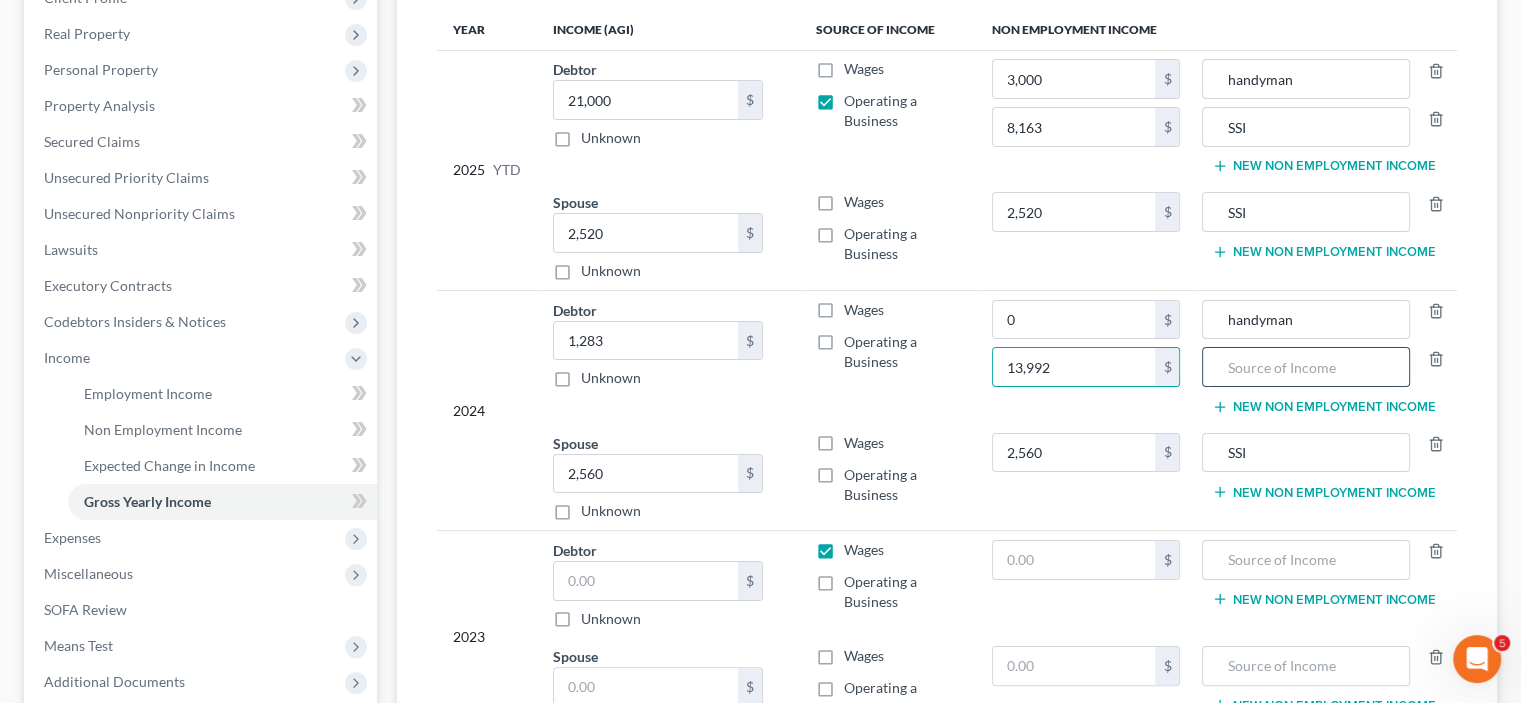 type on "13,992" 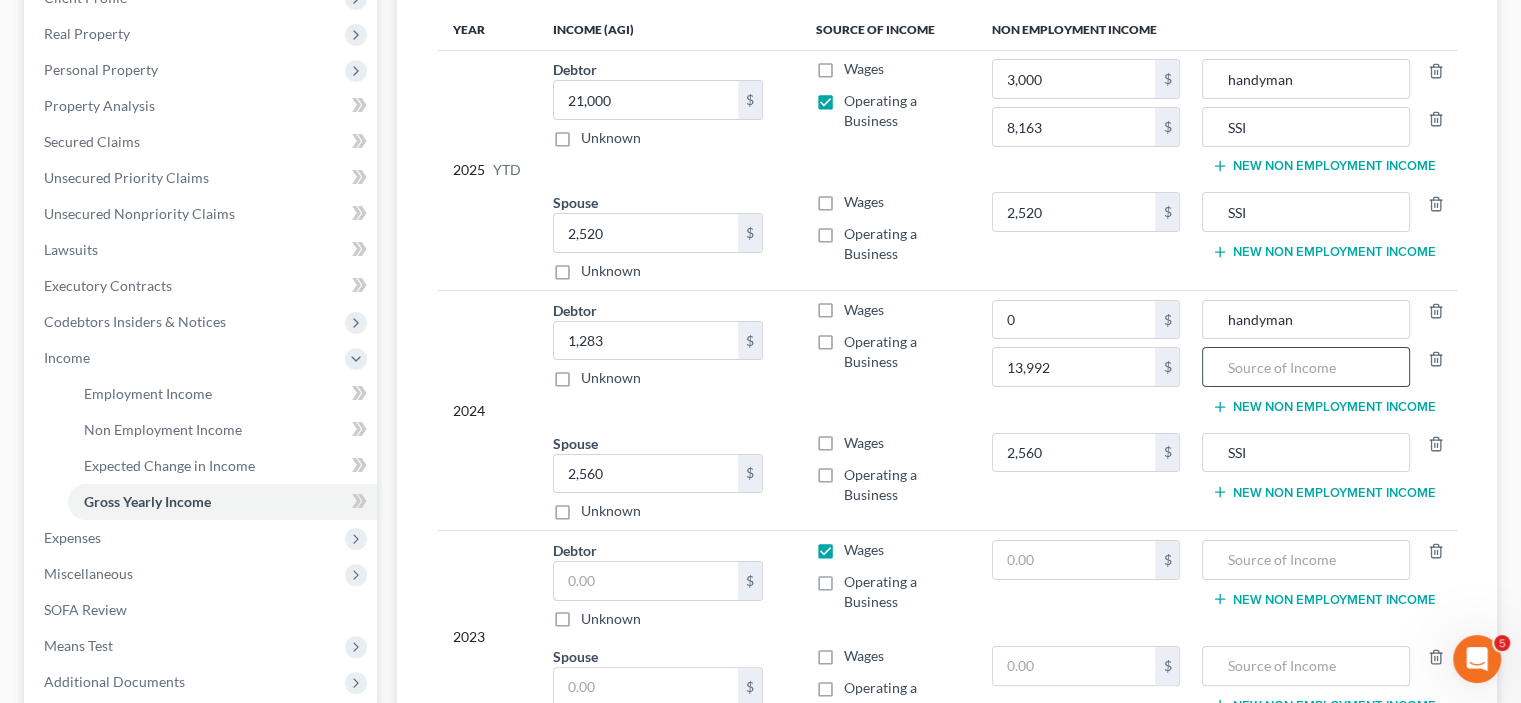 click at bounding box center [1305, 367] 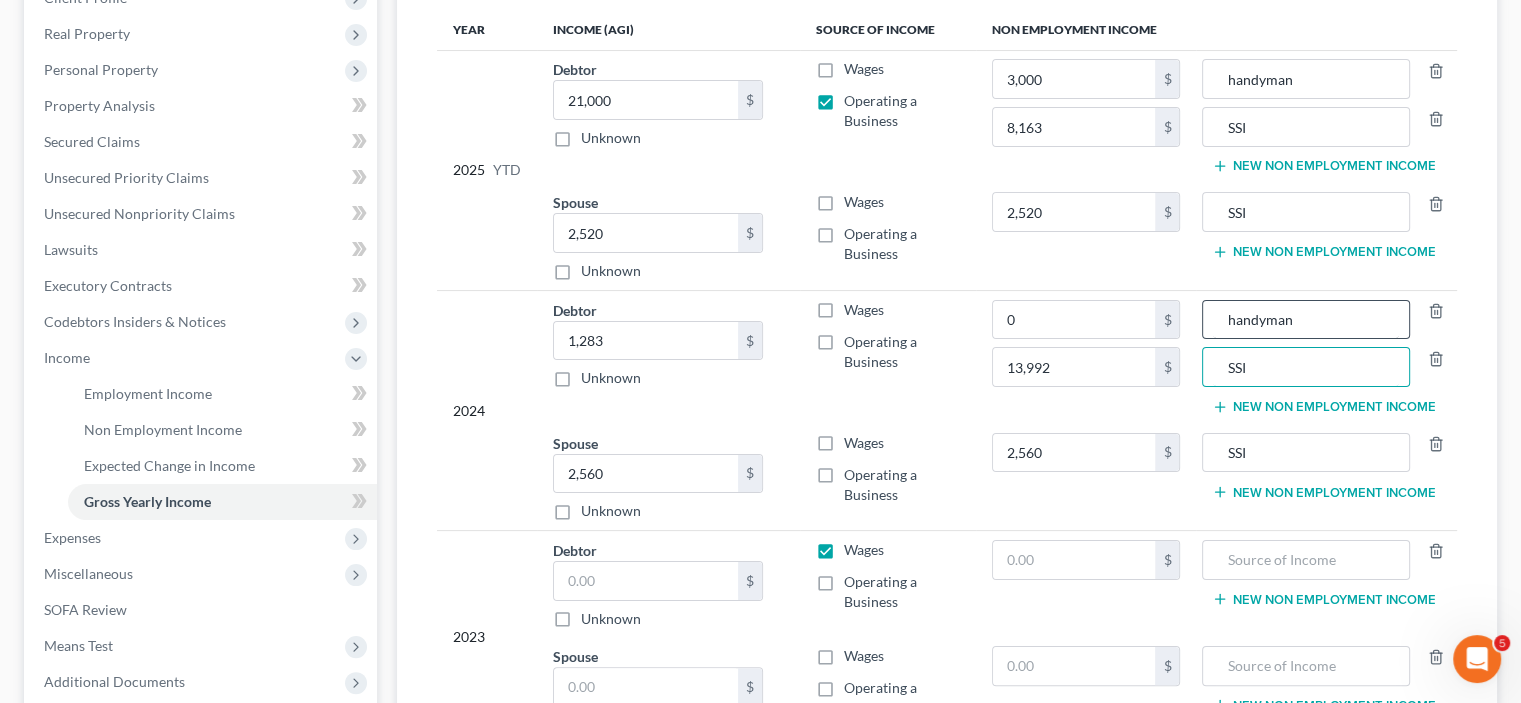type on "SSI" 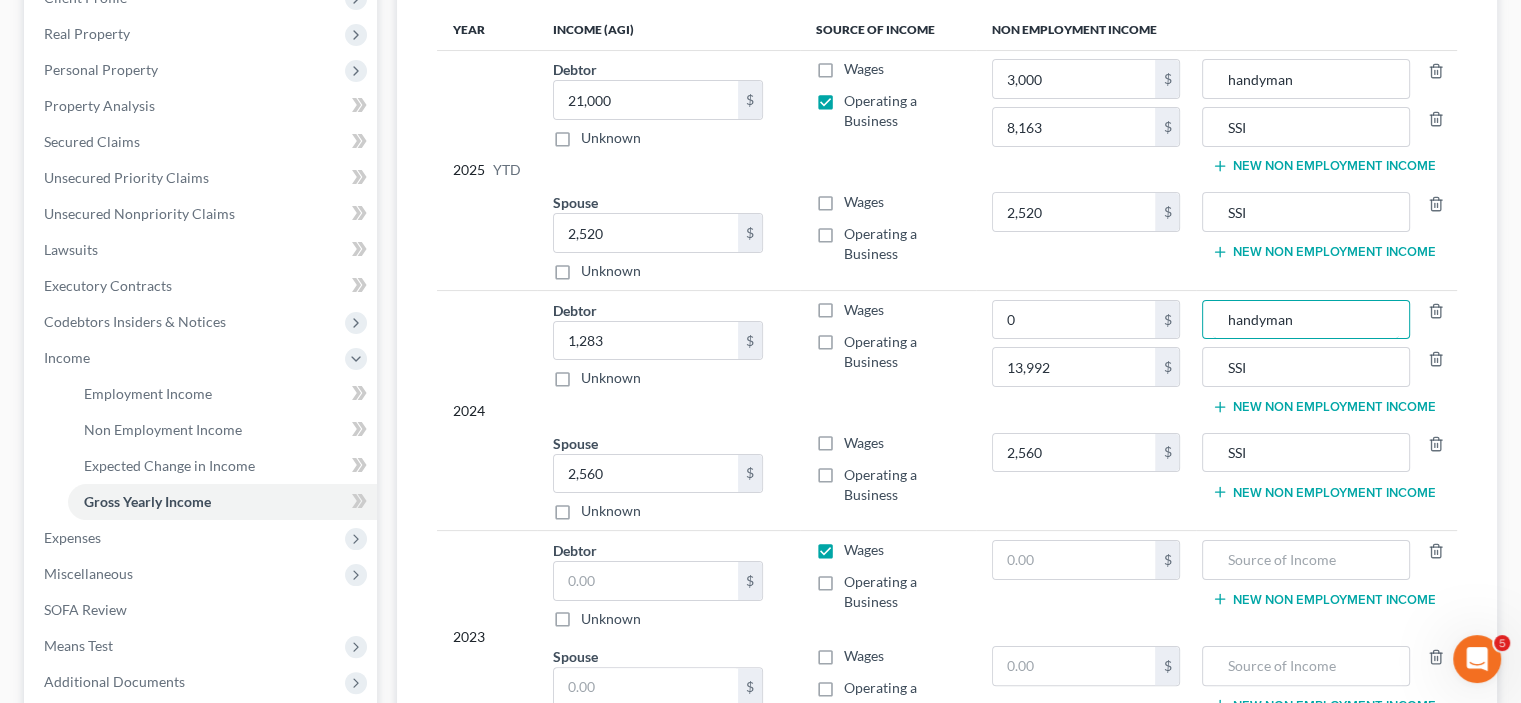 drag, startPoint x: 1326, startPoint y: 307, endPoint x: 1142, endPoint y: 291, distance: 184.69434 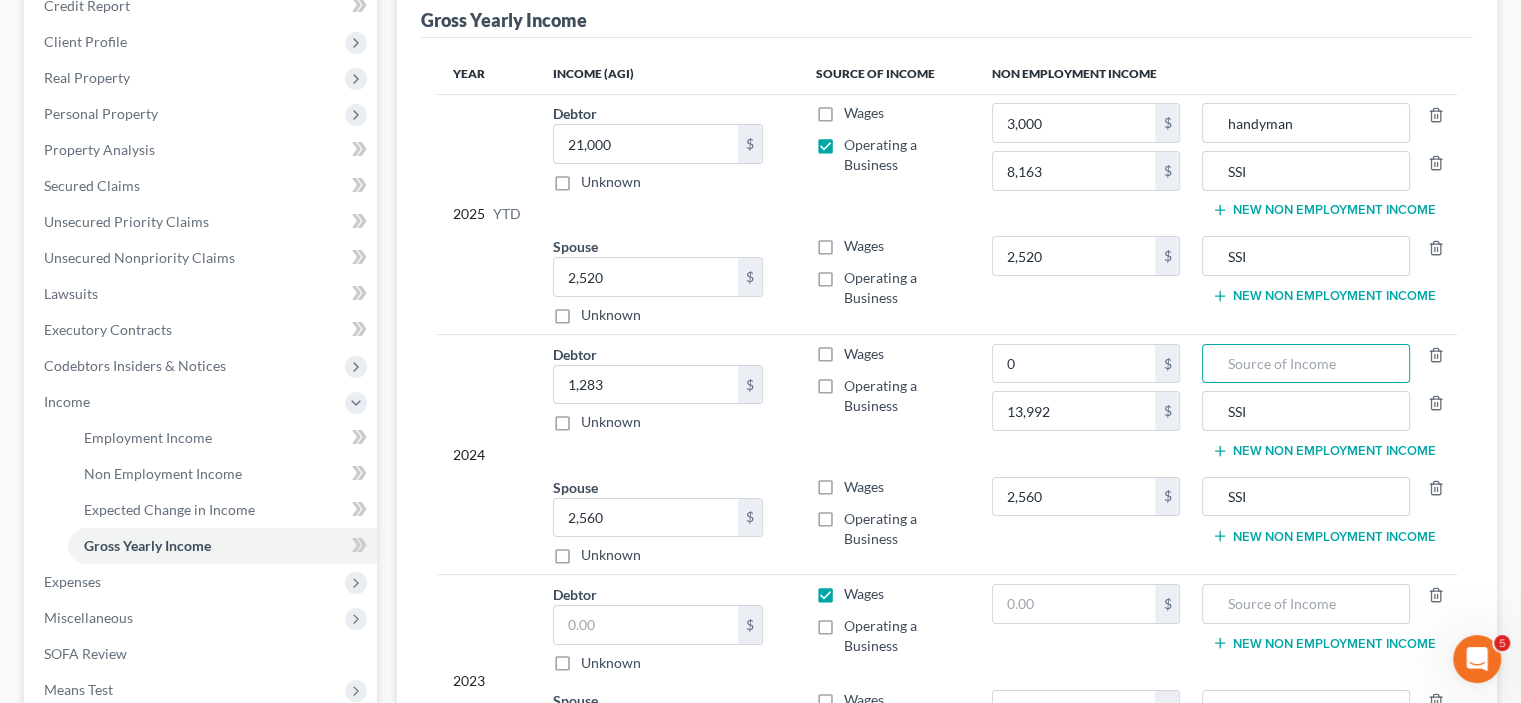 scroll, scrollTop: 300, scrollLeft: 0, axis: vertical 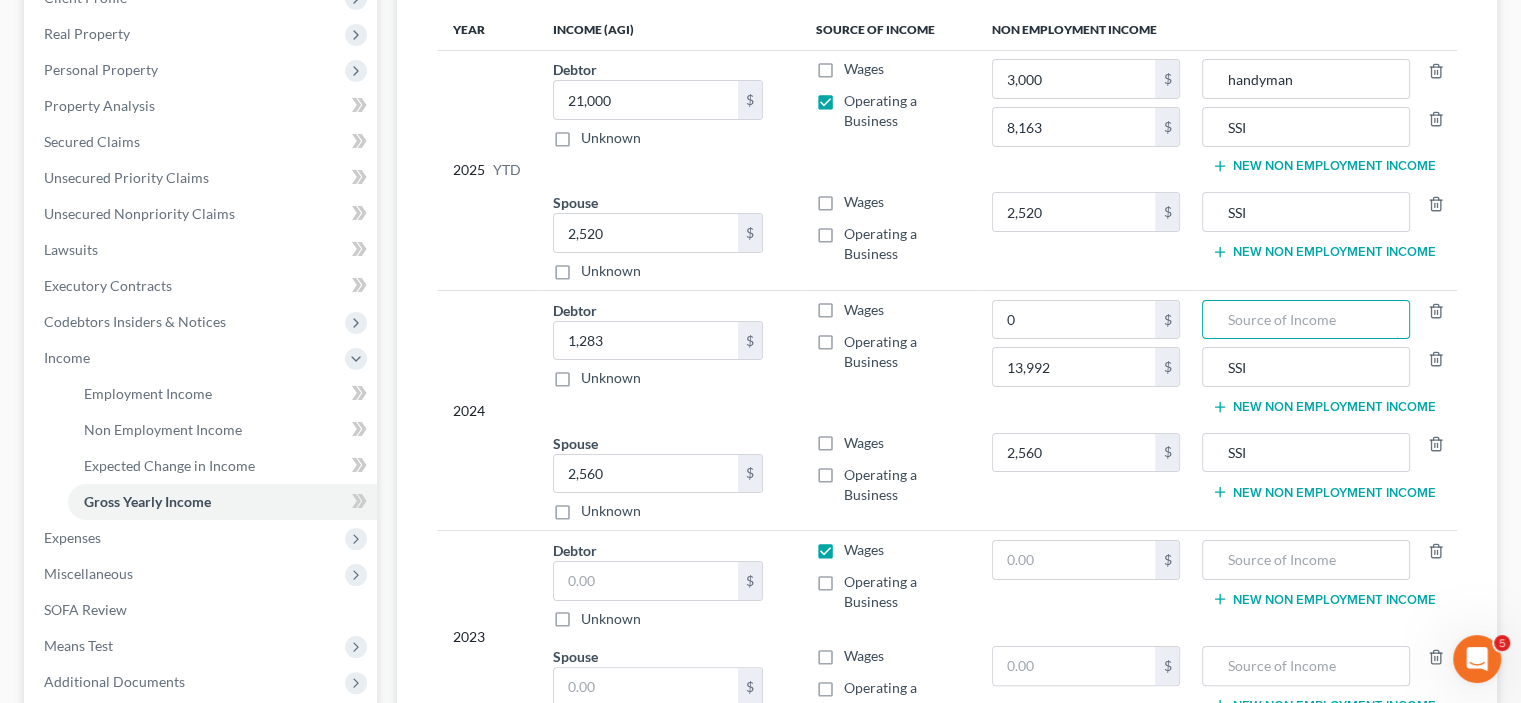 type 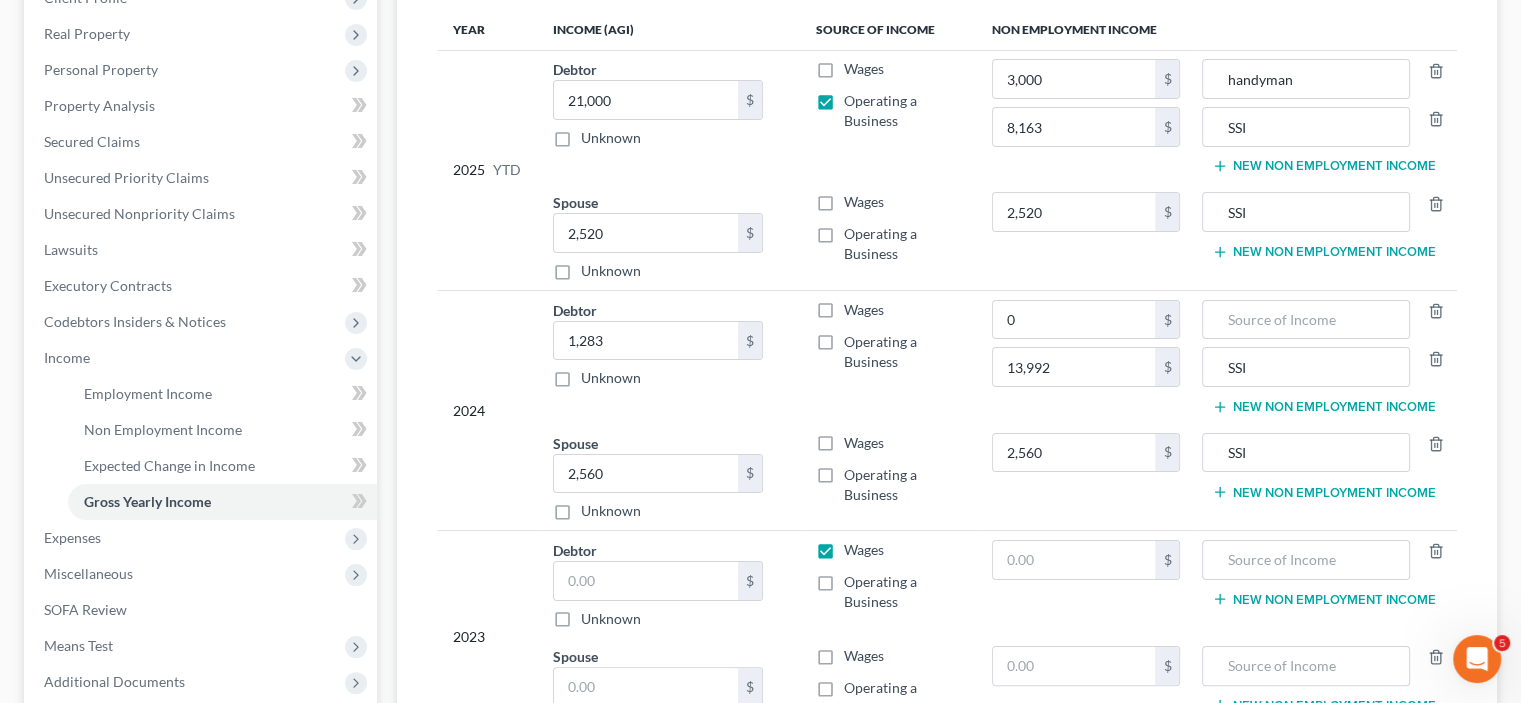 click on "Wages" at bounding box center [864, 310] 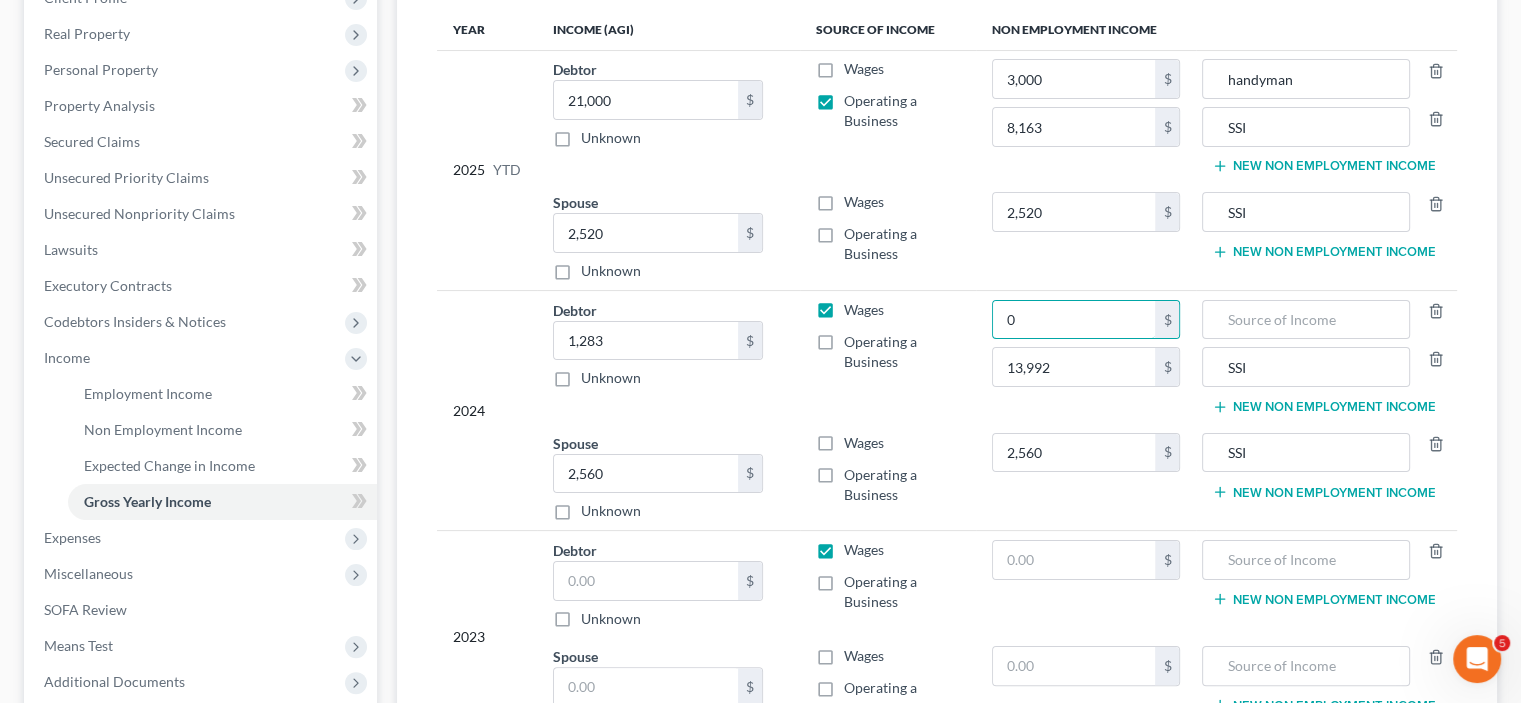 drag, startPoint x: 1044, startPoint y: 322, endPoint x: 823, endPoint y: 325, distance: 221.02036 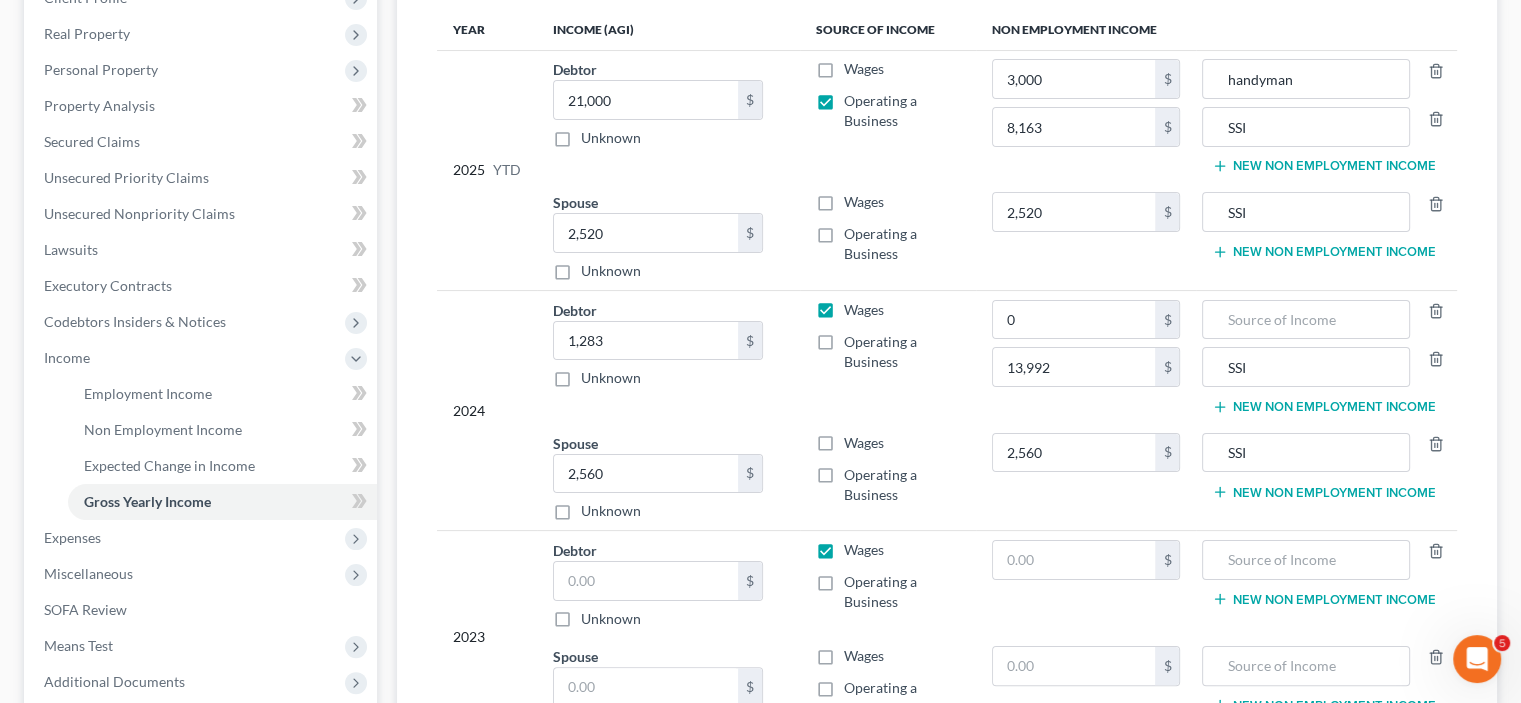 drag, startPoint x: 828, startPoint y: 307, endPoint x: 778, endPoint y: 319, distance: 51.41984 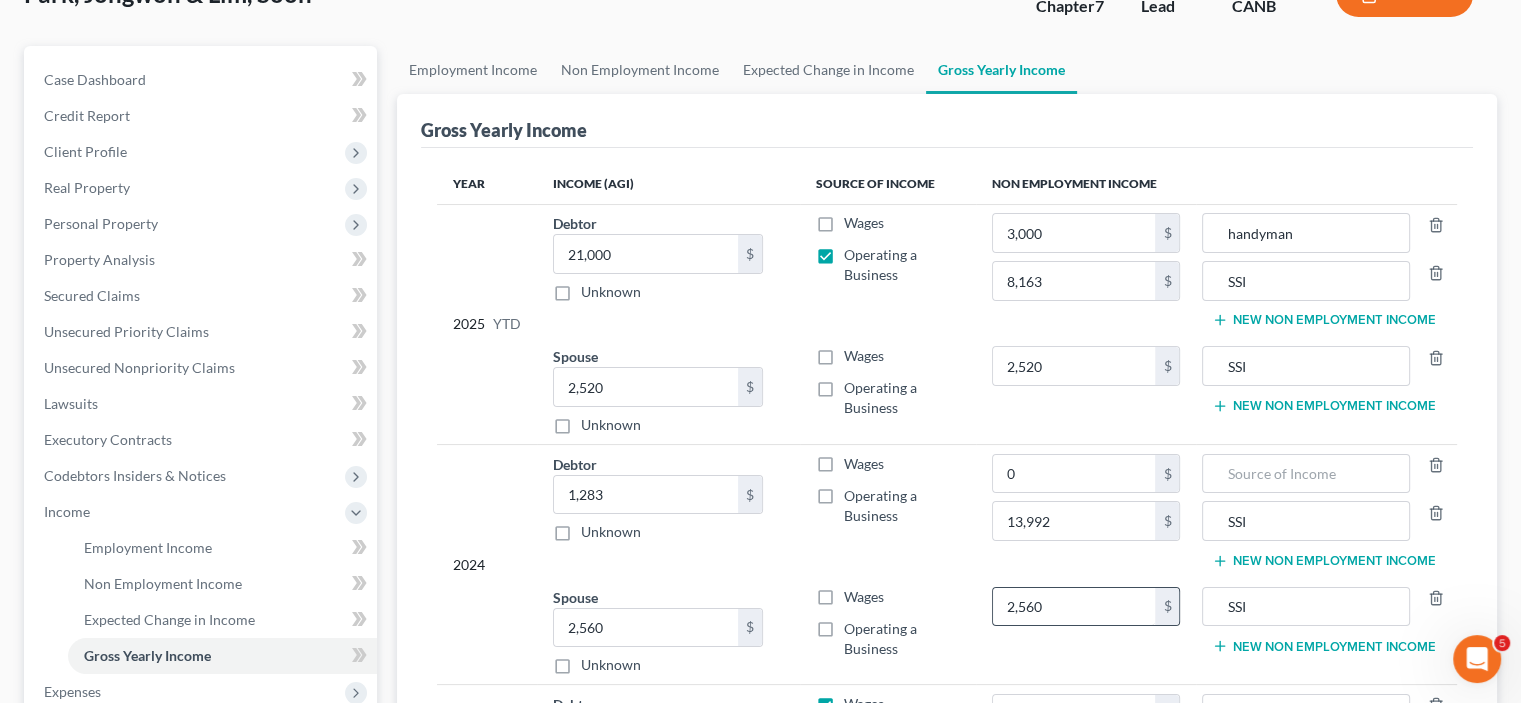 scroll, scrollTop: 100, scrollLeft: 0, axis: vertical 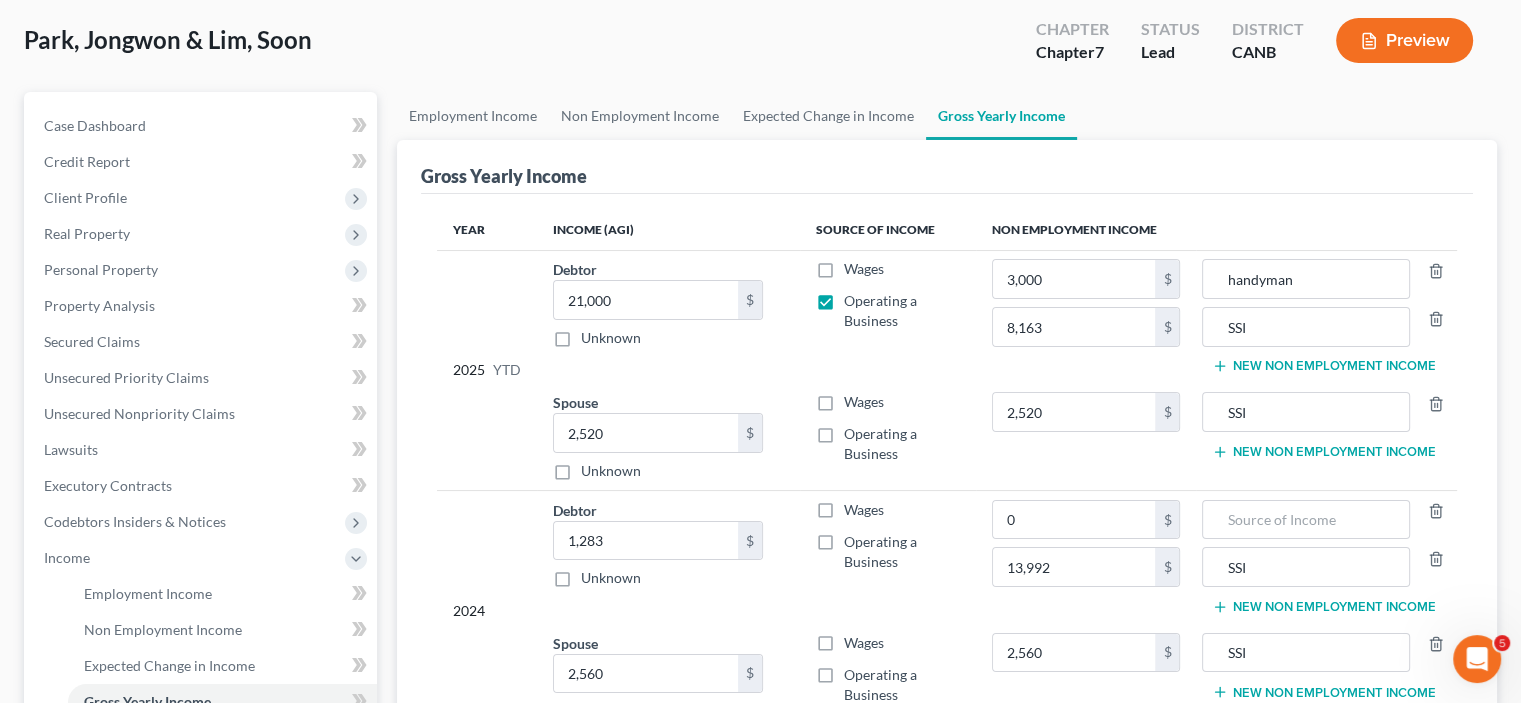 click on "New Non Employment Income" at bounding box center (1323, 366) 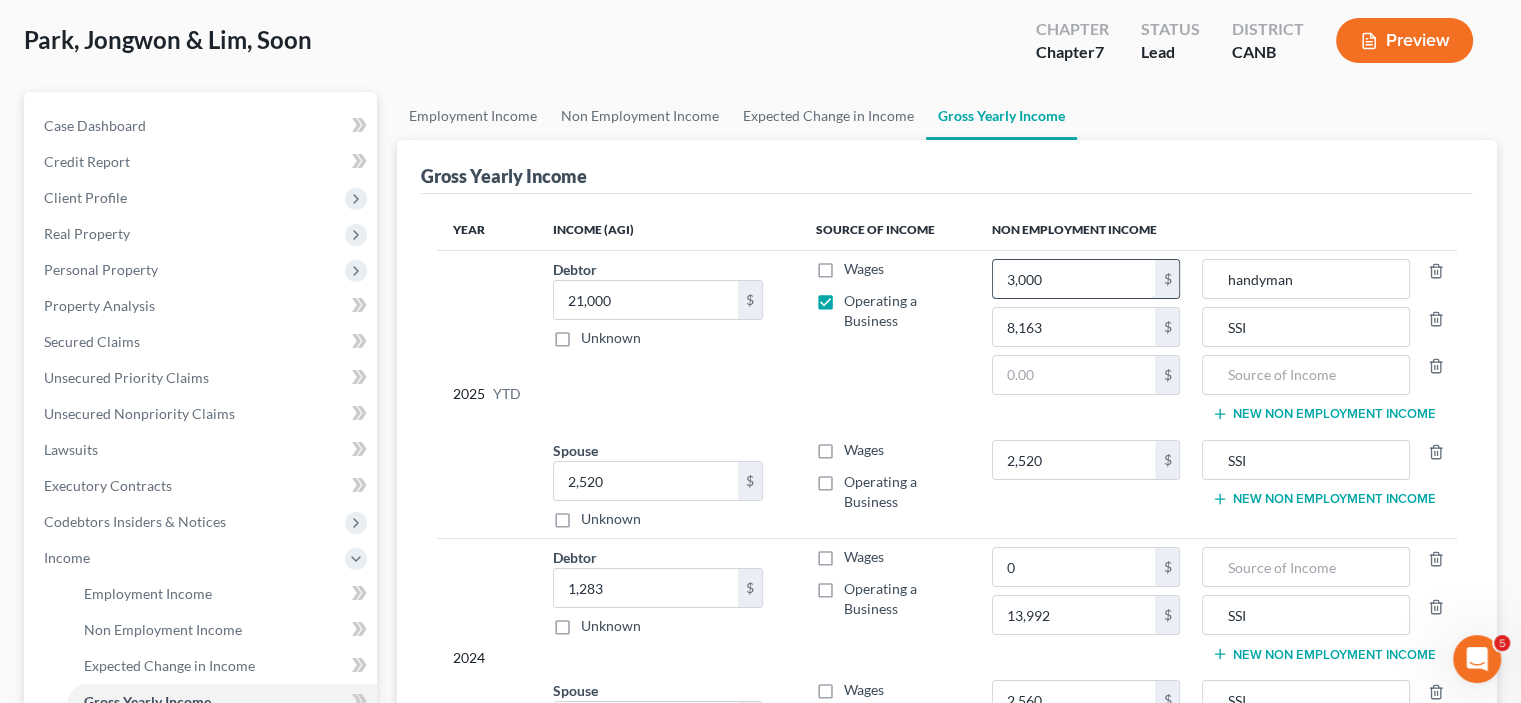 click on "3,000" at bounding box center [1074, 279] 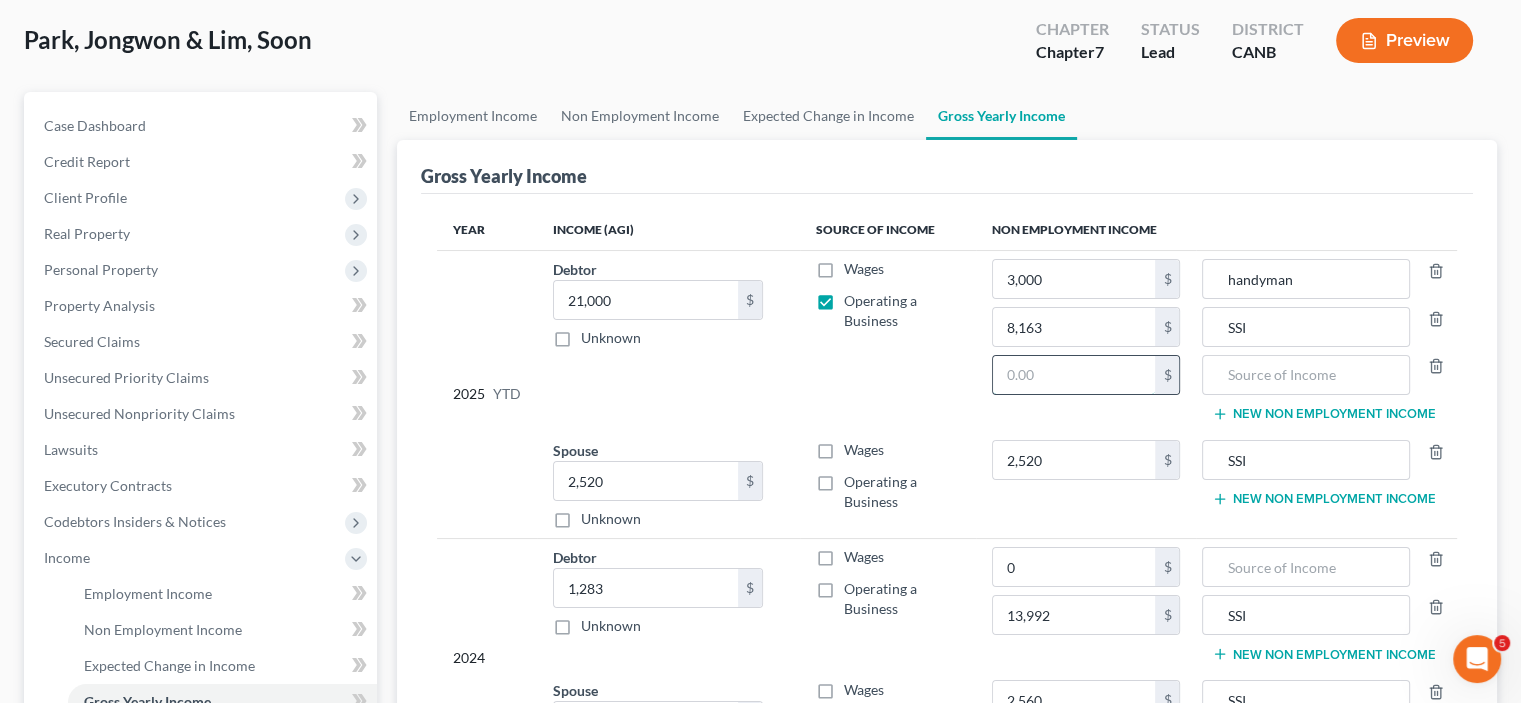 click at bounding box center [1074, 375] 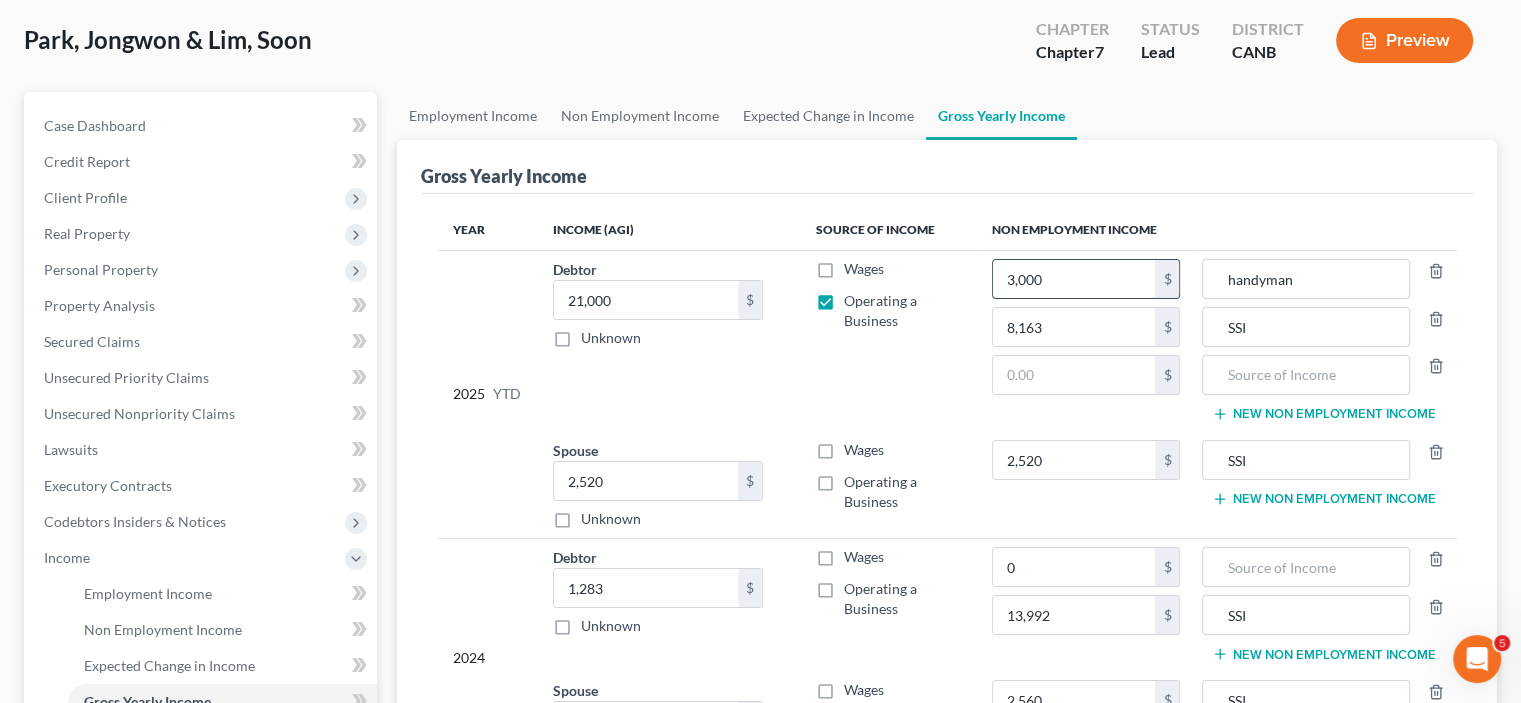 click on "3,000" at bounding box center [1074, 279] 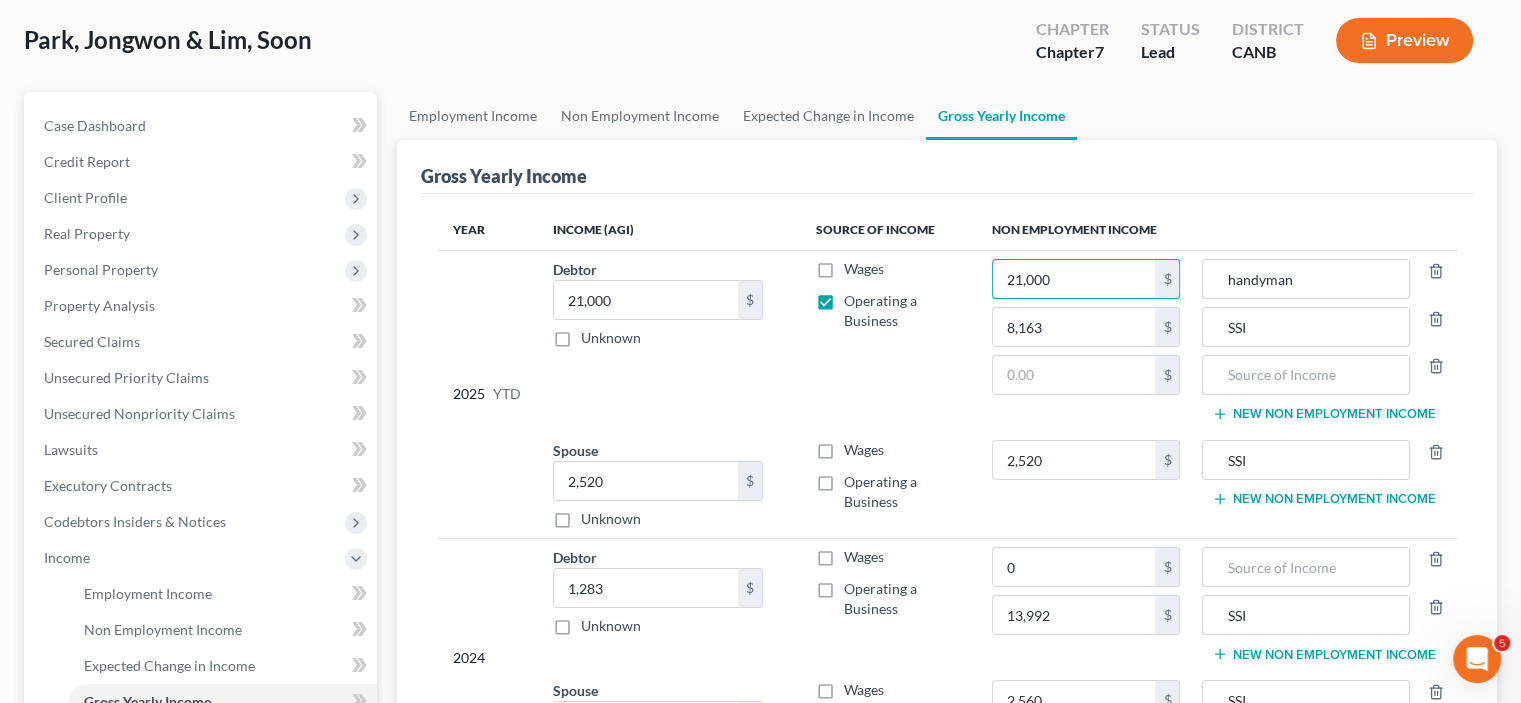 type on "21,000" 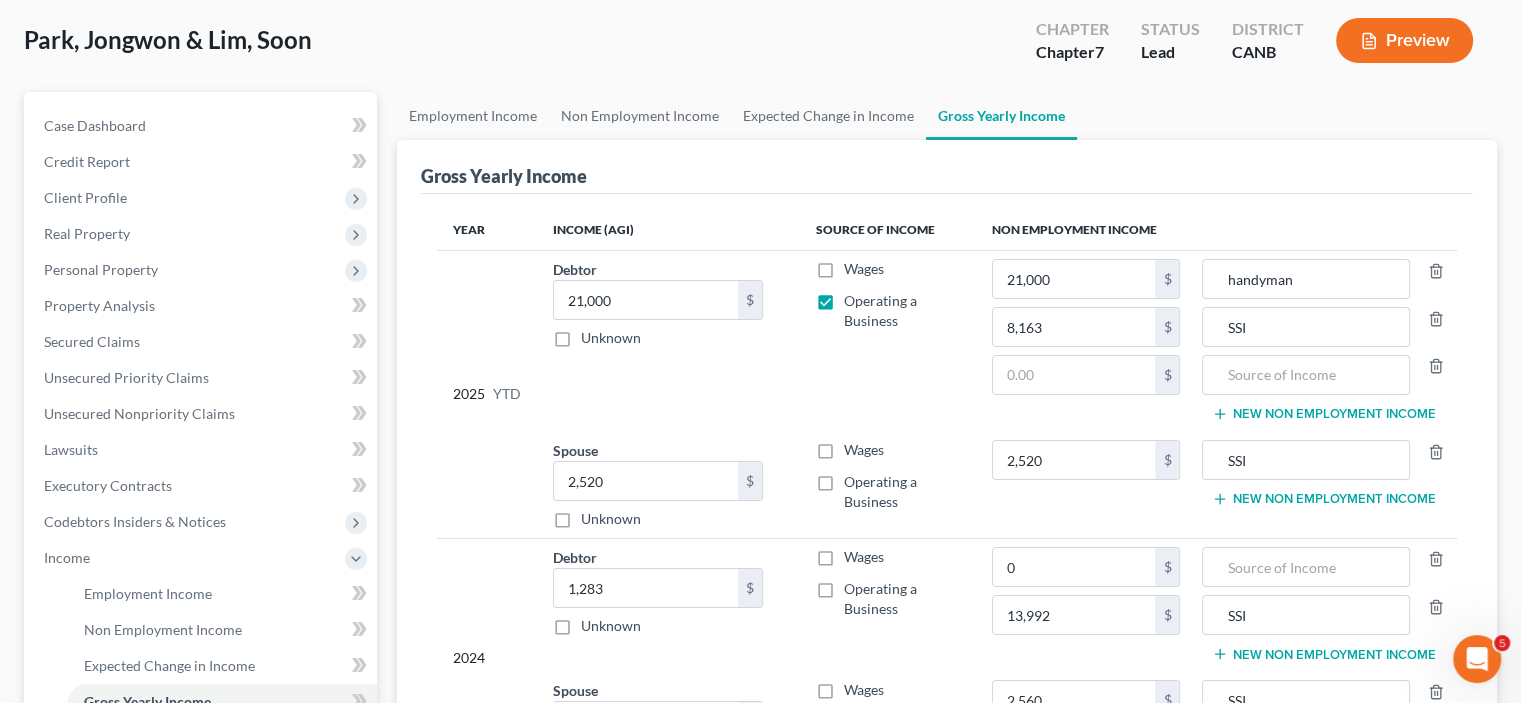 click on "Wages Operating a Business" at bounding box center [888, 340] 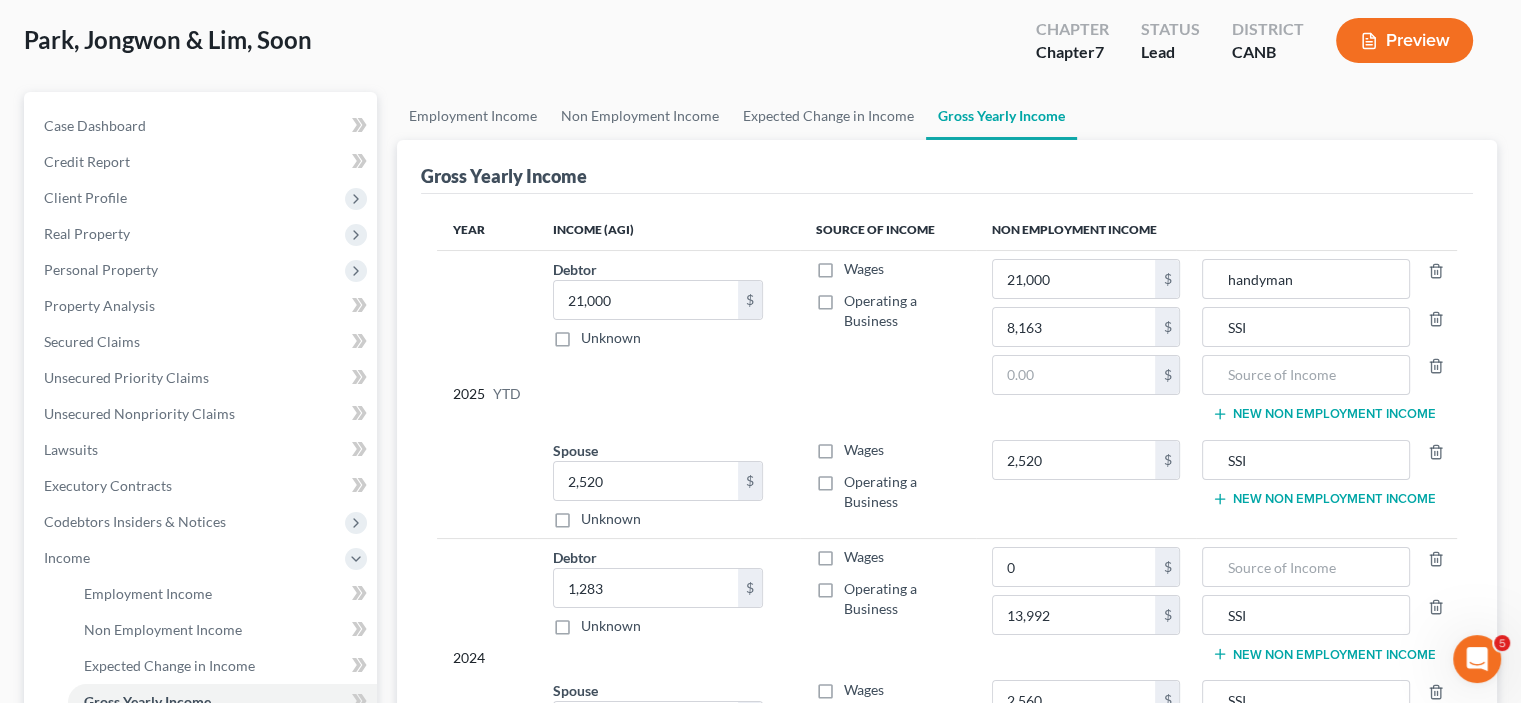 scroll, scrollTop: 200, scrollLeft: 0, axis: vertical 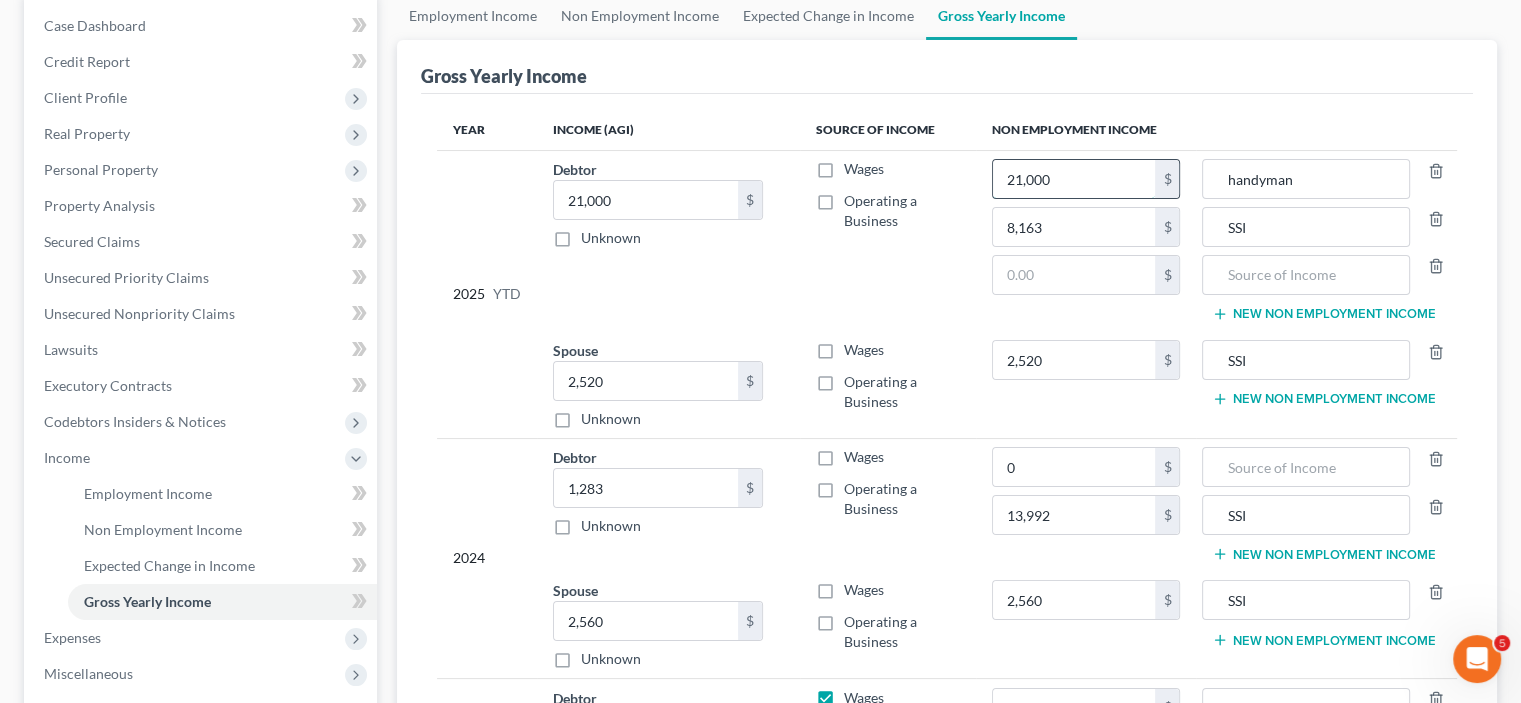 click on "21,000" at bounding box center [1074, 179] 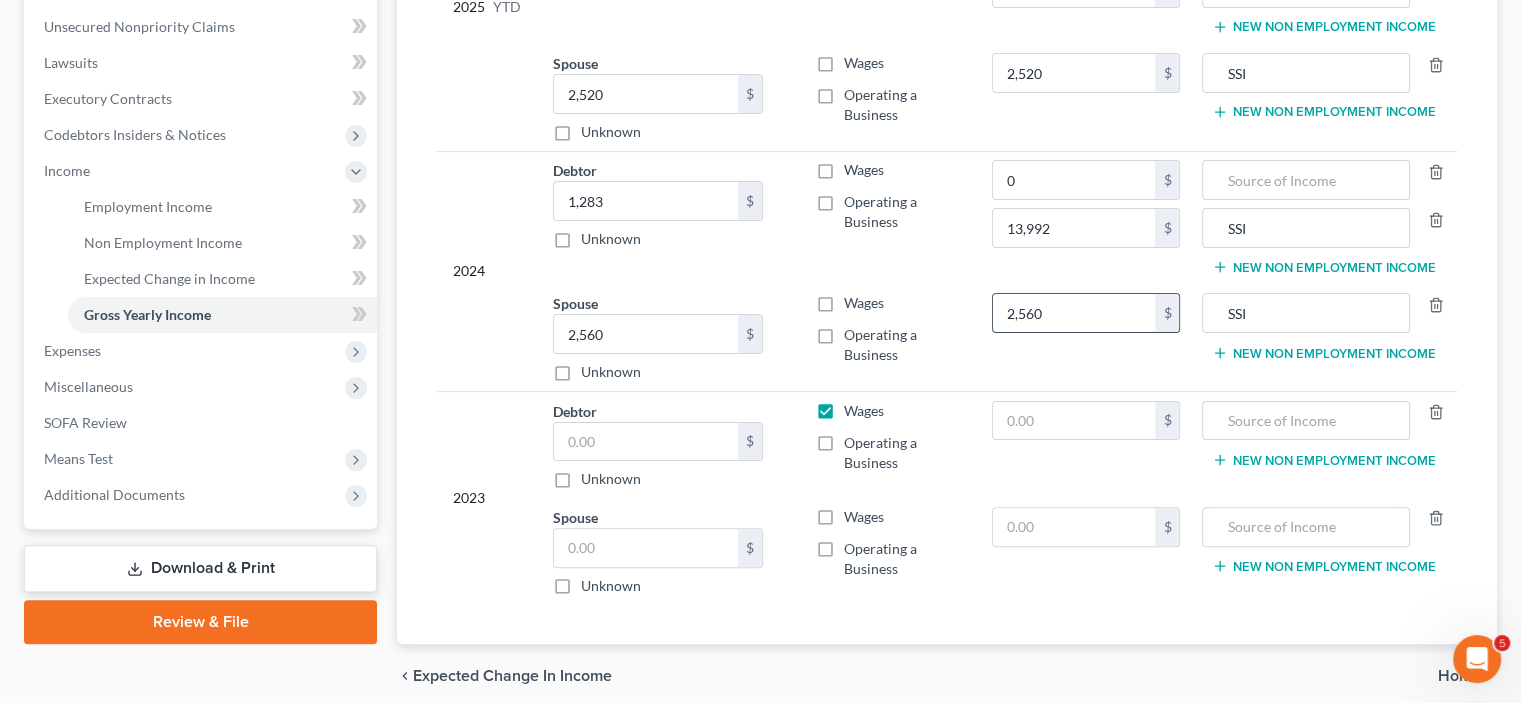 scroll, scrollTop: 500, scrollLeft: 0, axis: vertical 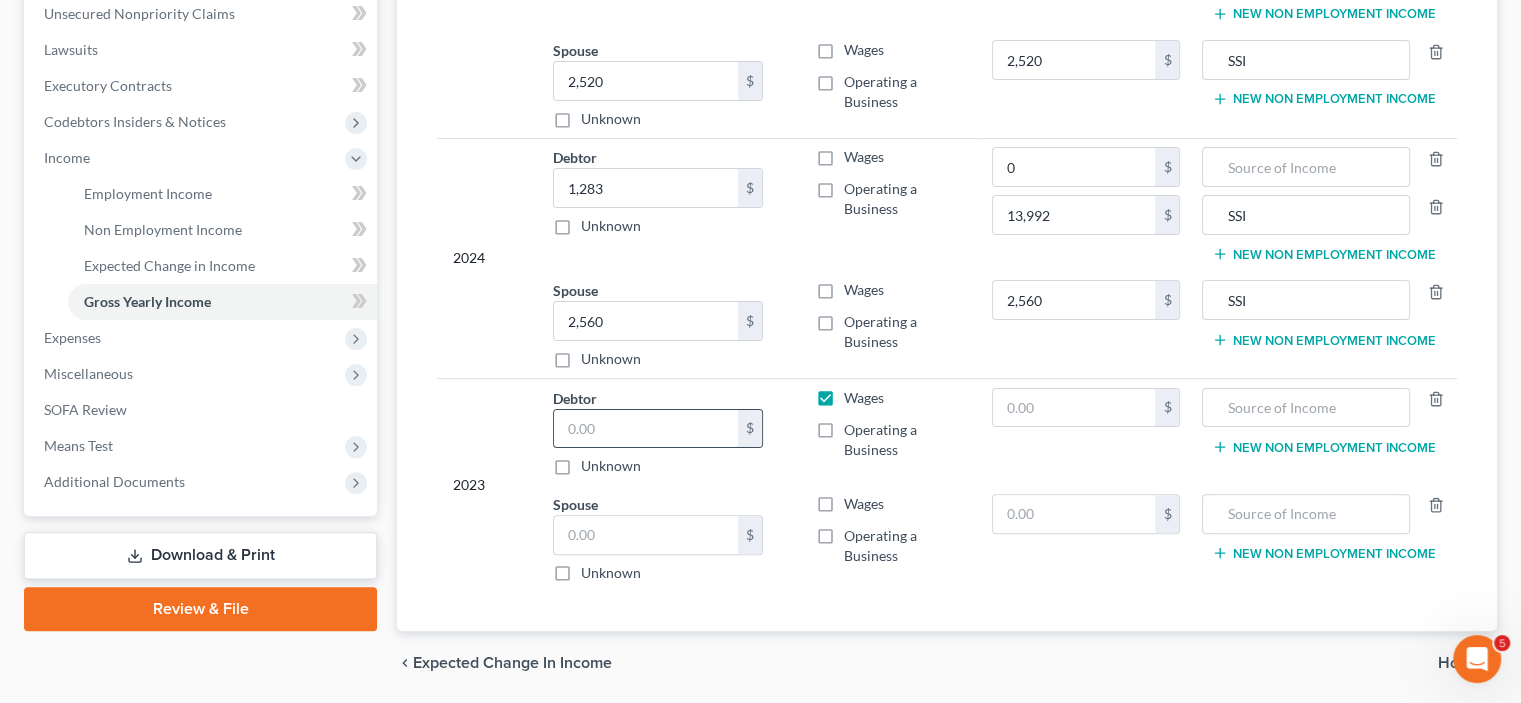 click at bounding box center [646, 429] 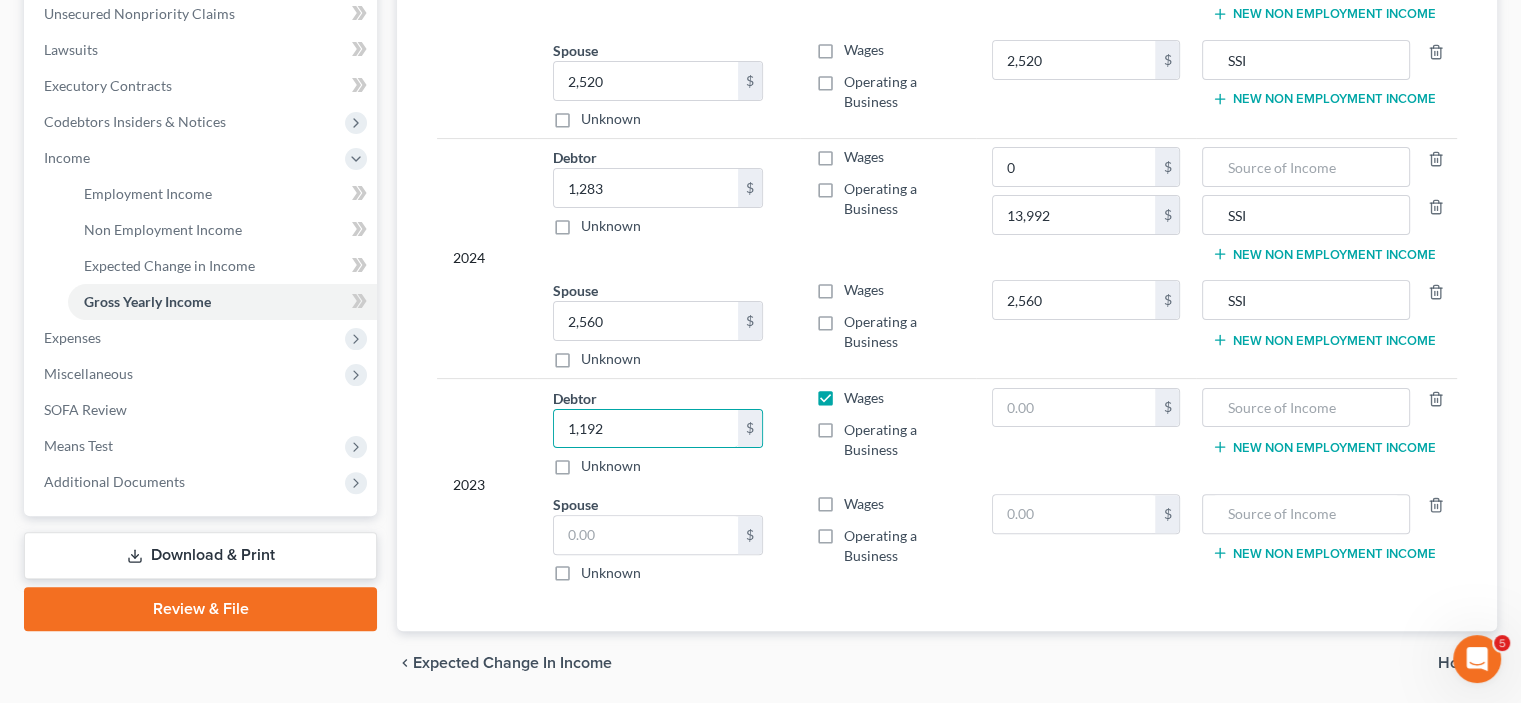 type on "1,192" 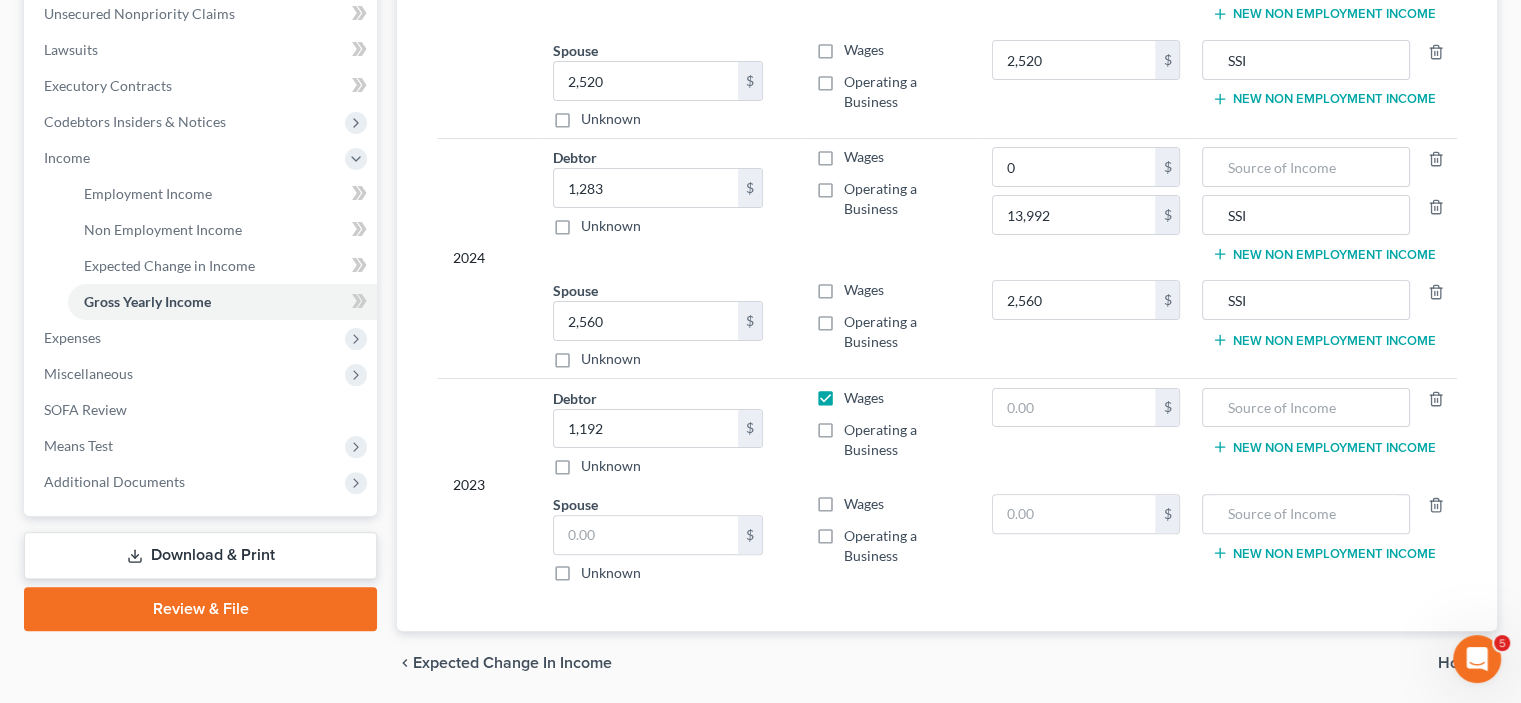 click on "Operating a Business" at bounding box center (902, 440) 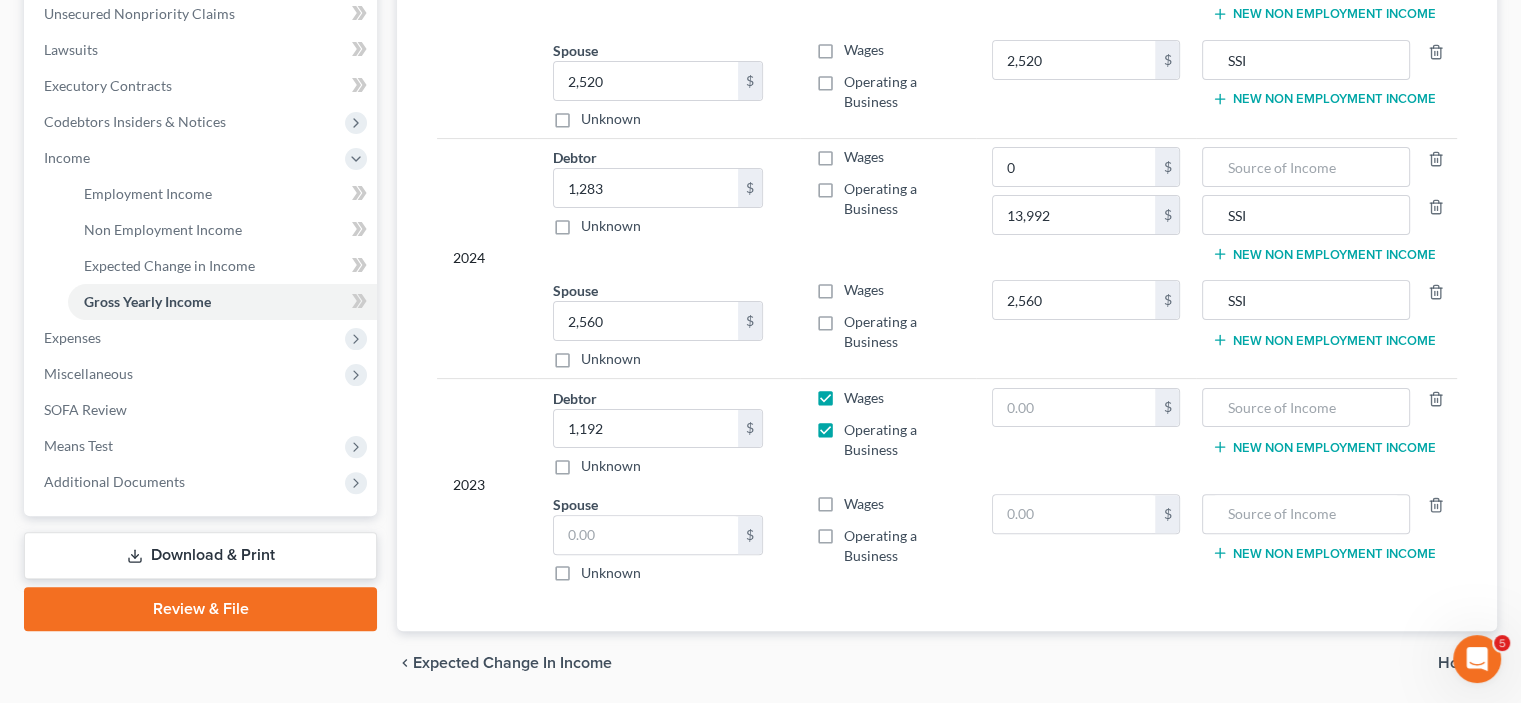 click on "Wages" at bounding box center (864, 398) 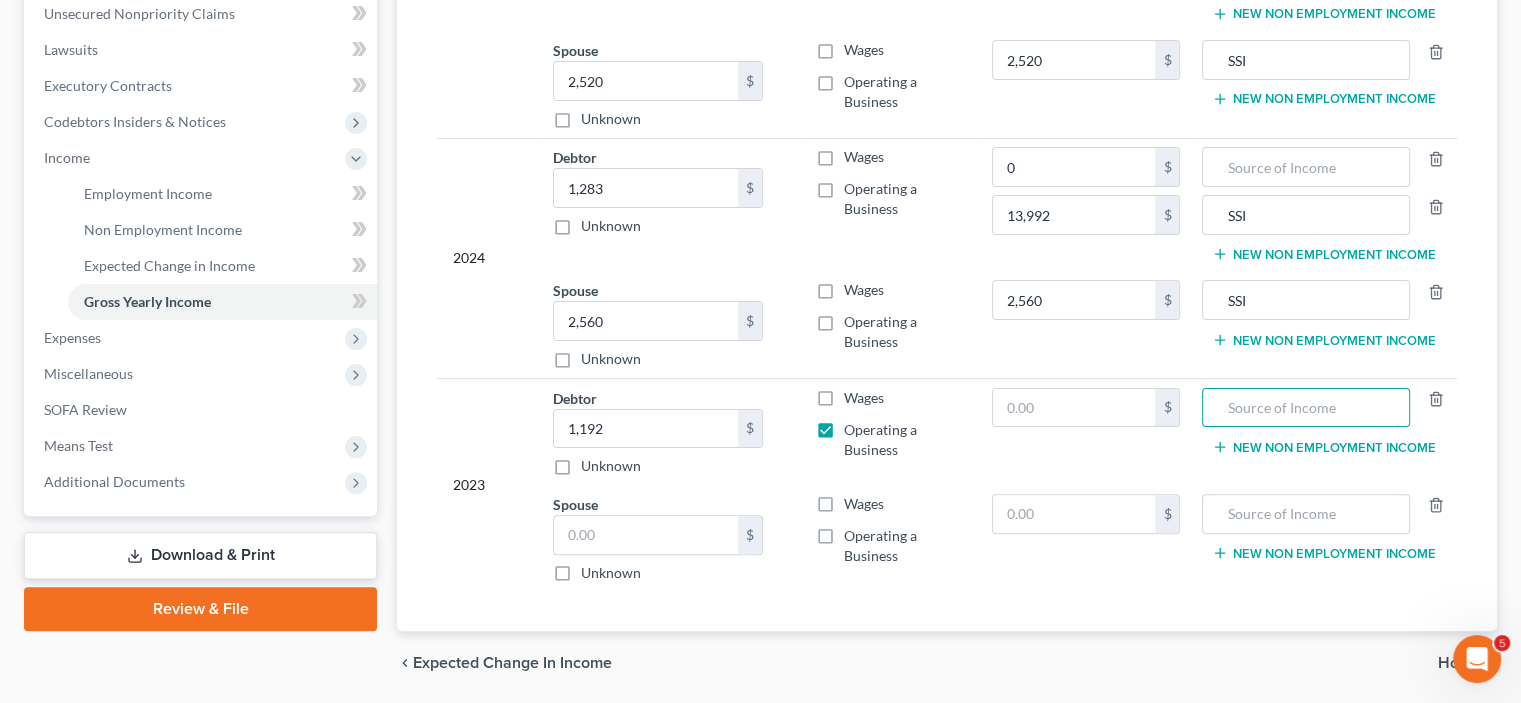 drag, startPoint x: 1305, startPoint y: 395, endPoint x: 1300, endPoint y: 376, distance: 19.646883 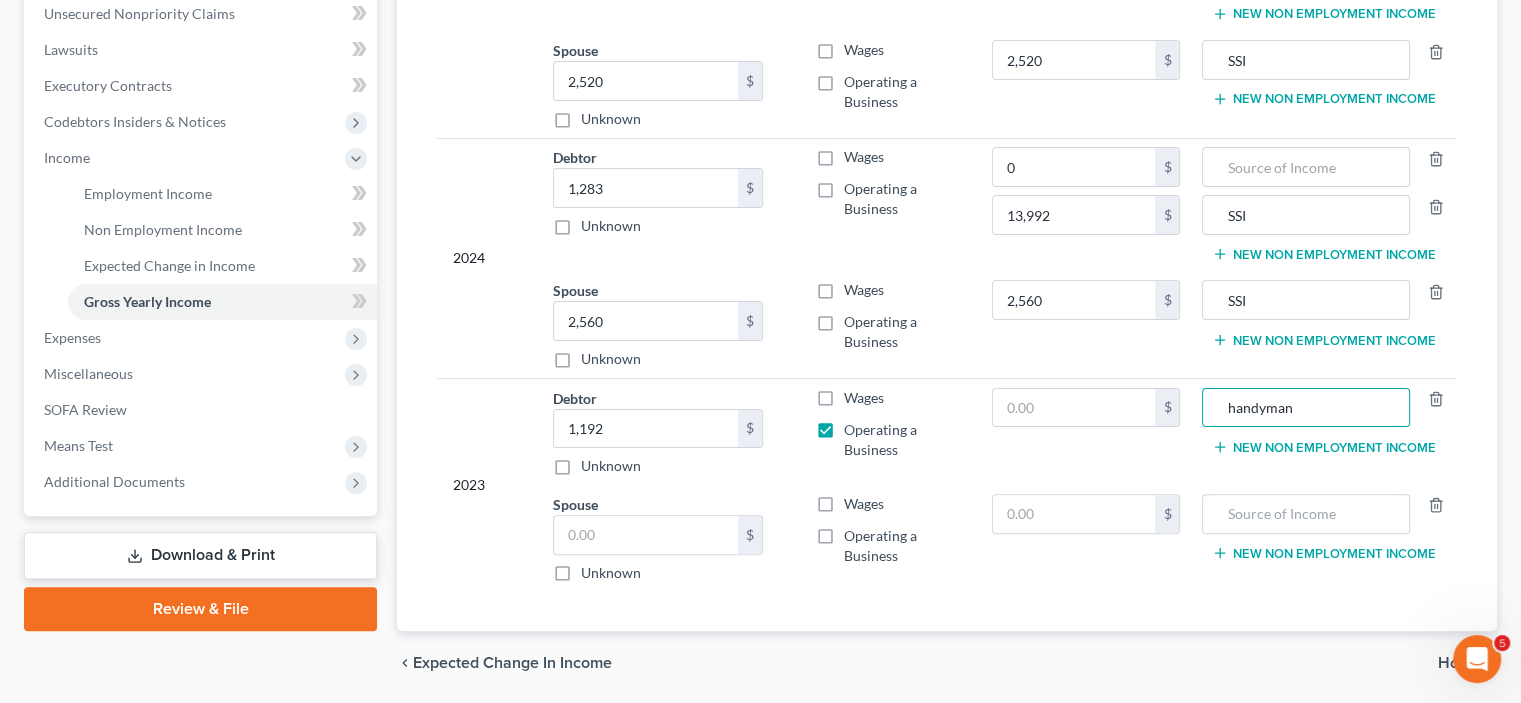 type on "handyman" 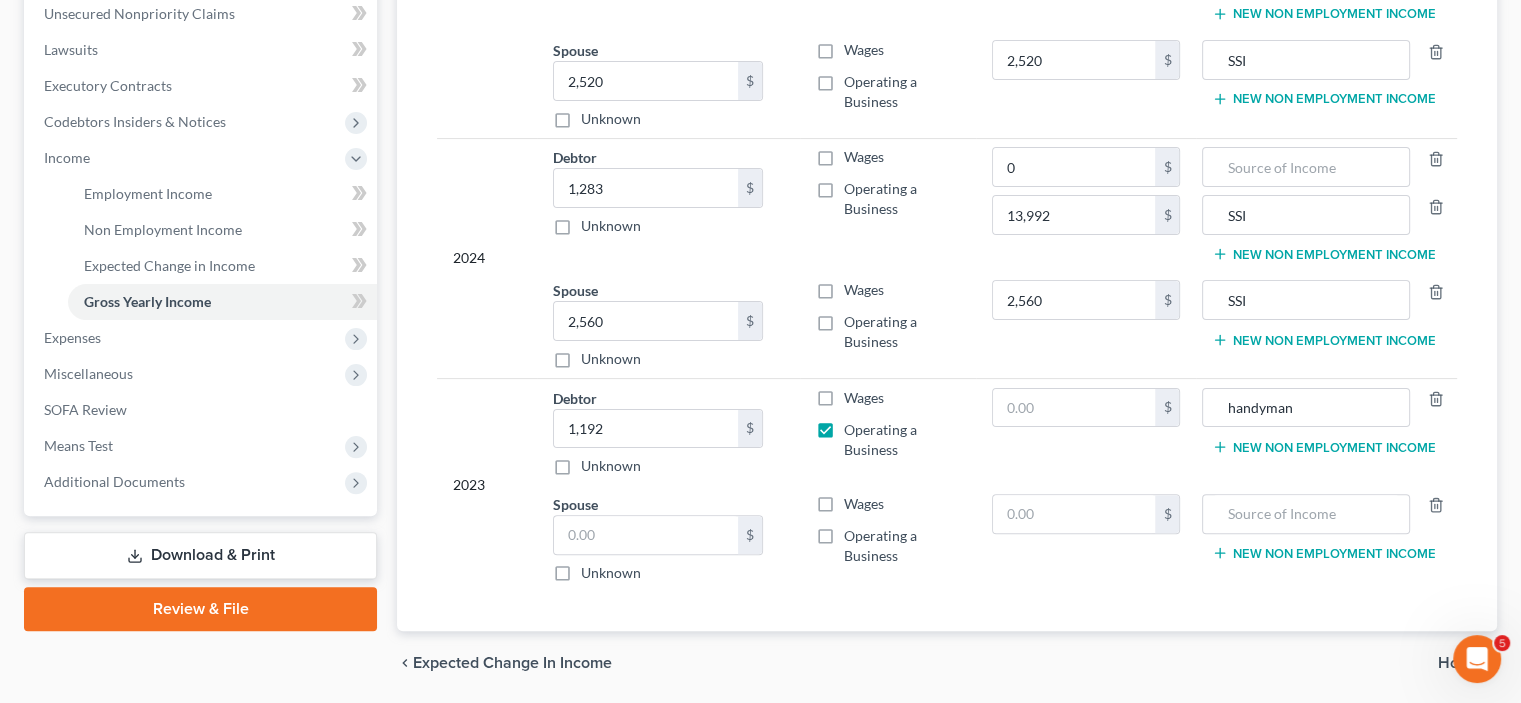 click on "New Non Employment Income" at bounding box center (1323, 447) 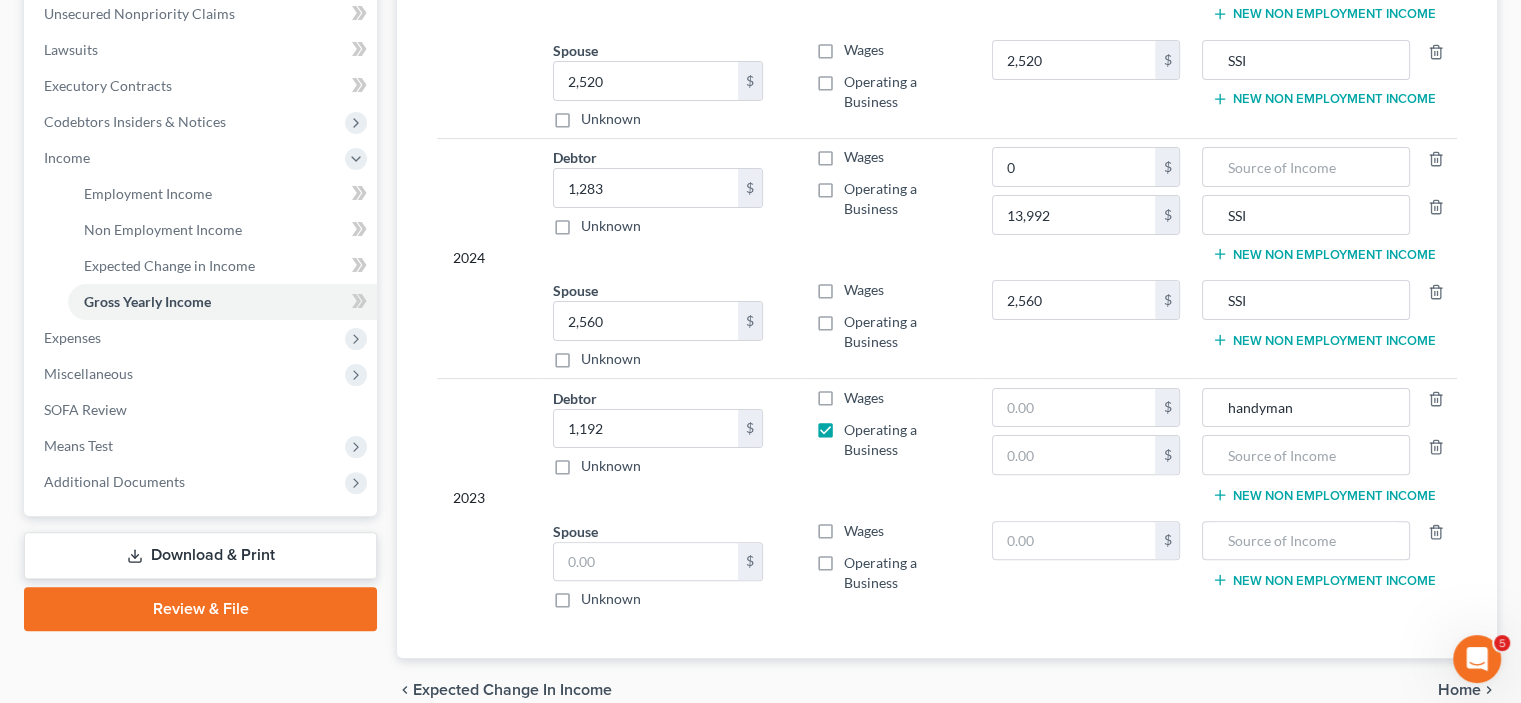 click on "Operating a Business" at bounding box center [902, 440] 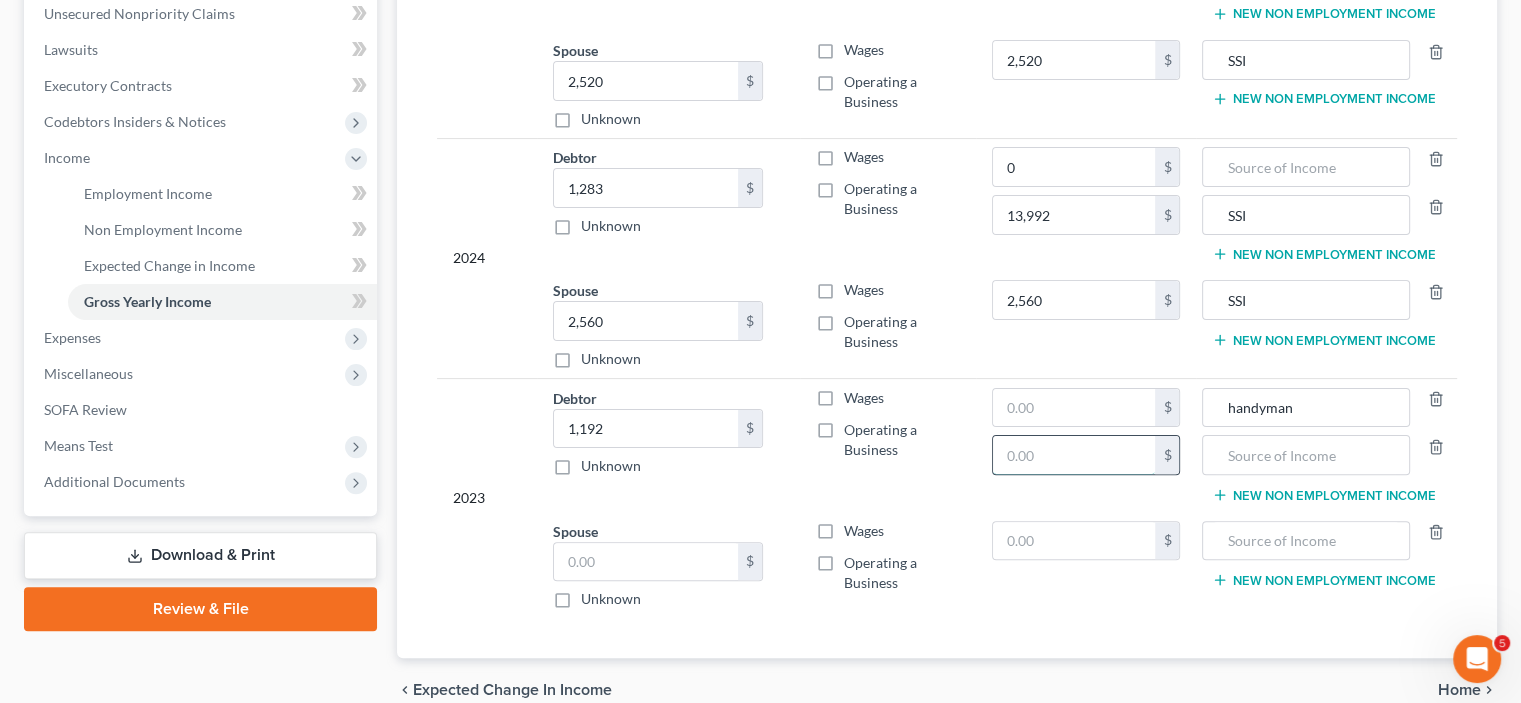 click at bounding box center [1074, 455] 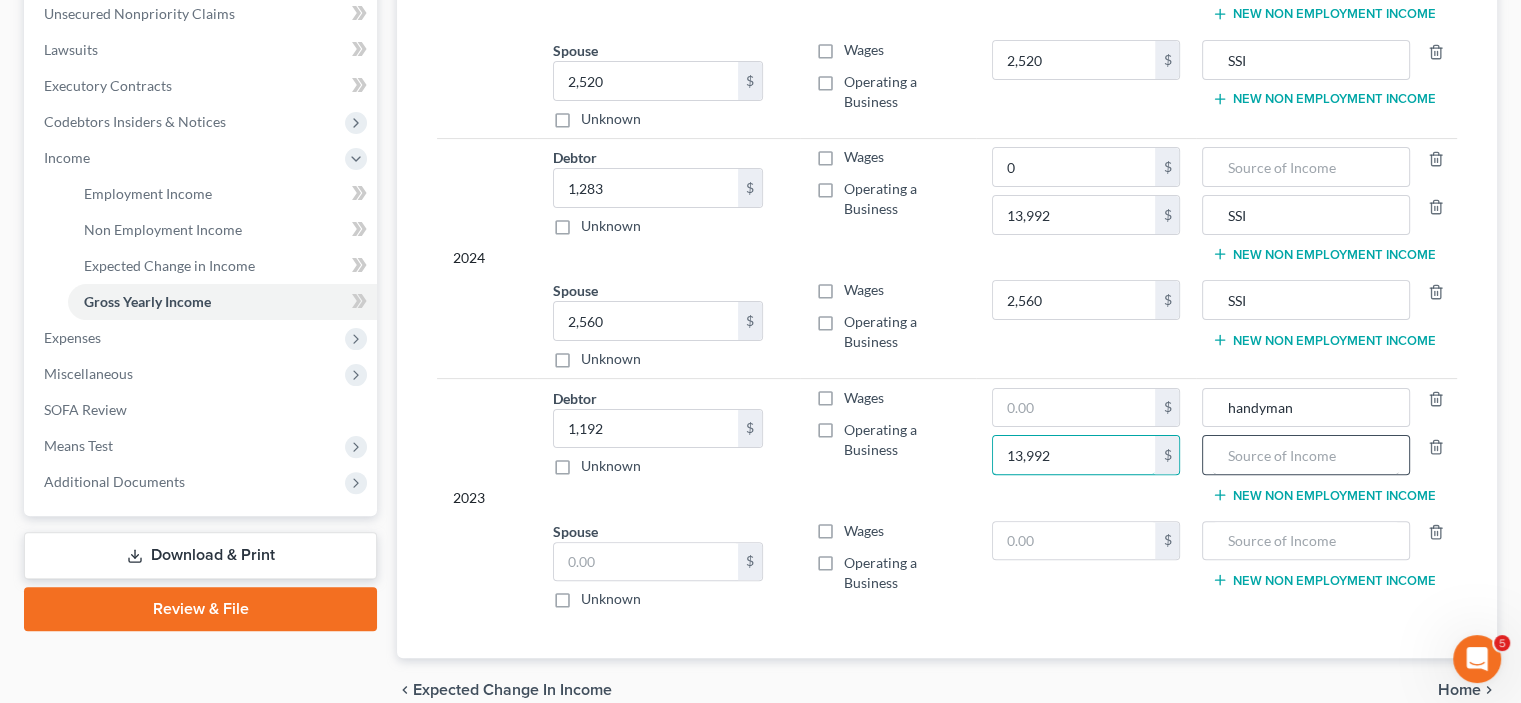 type on "13,992" 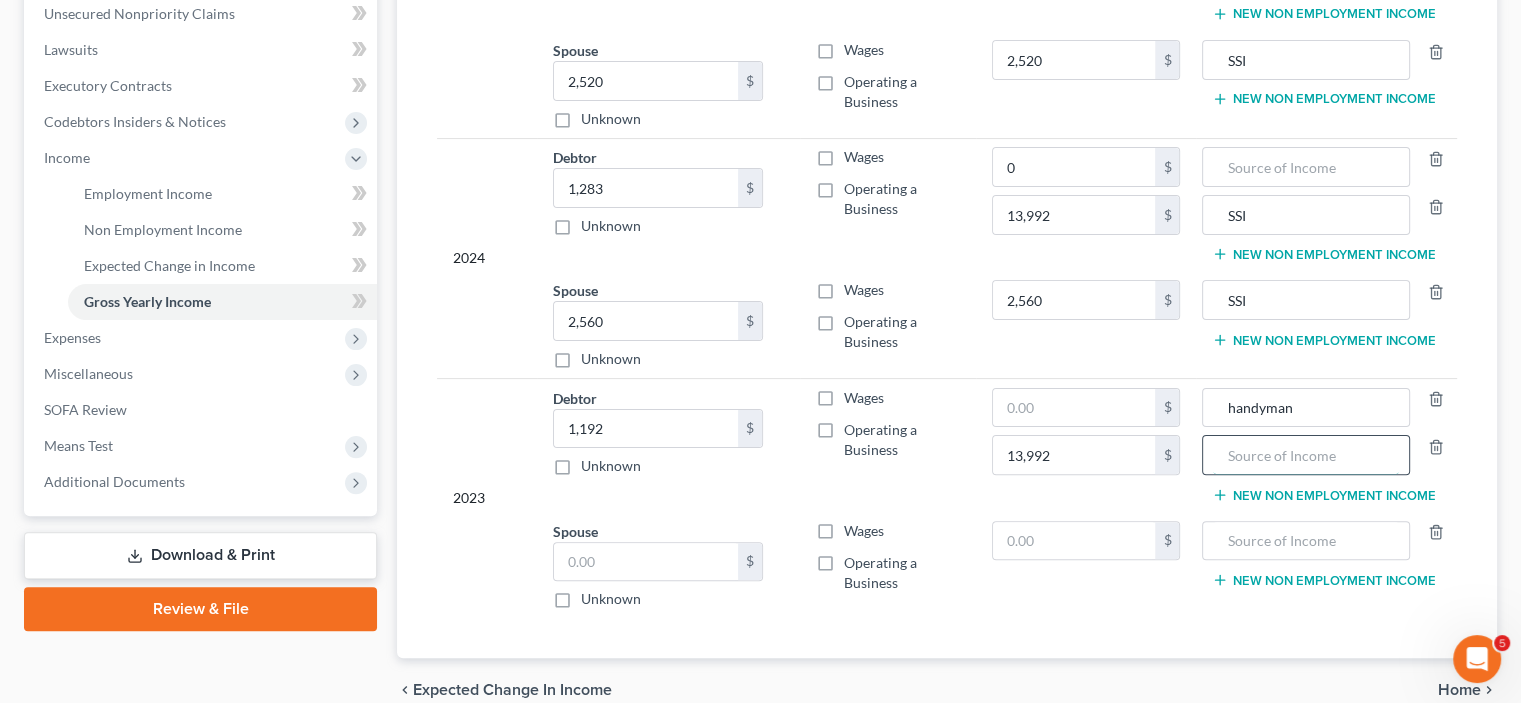 click at bounding box center (1305, 455) 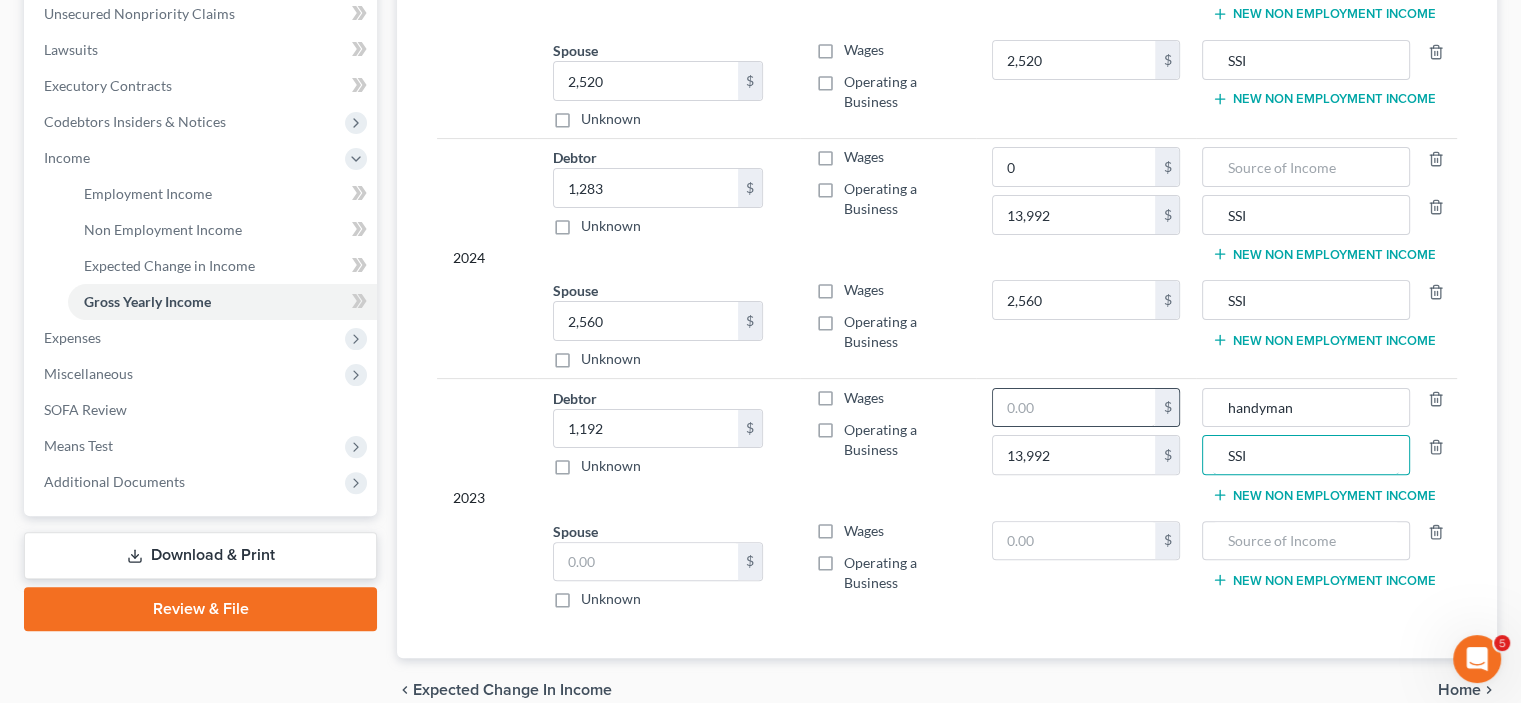 type on "SSI" 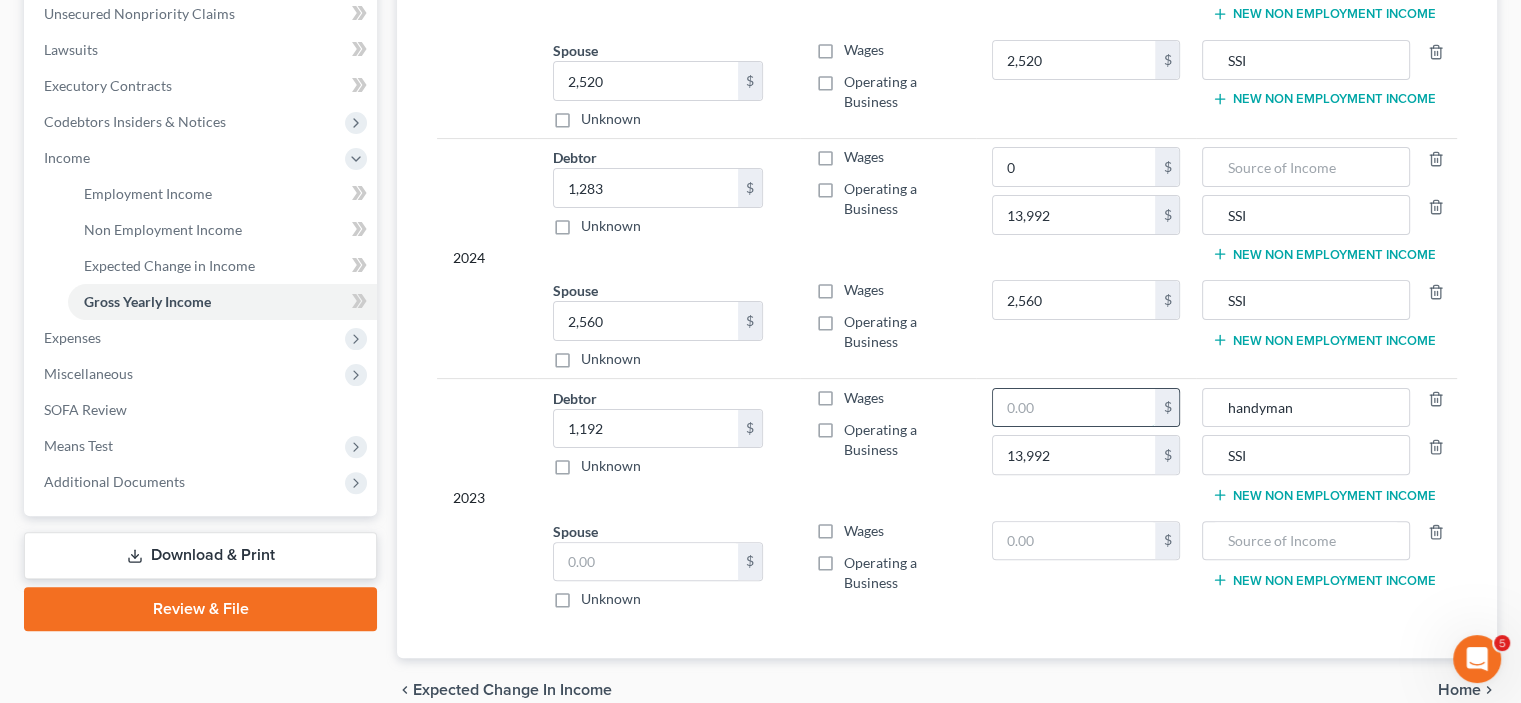 click at bounding box center (1074, 408) 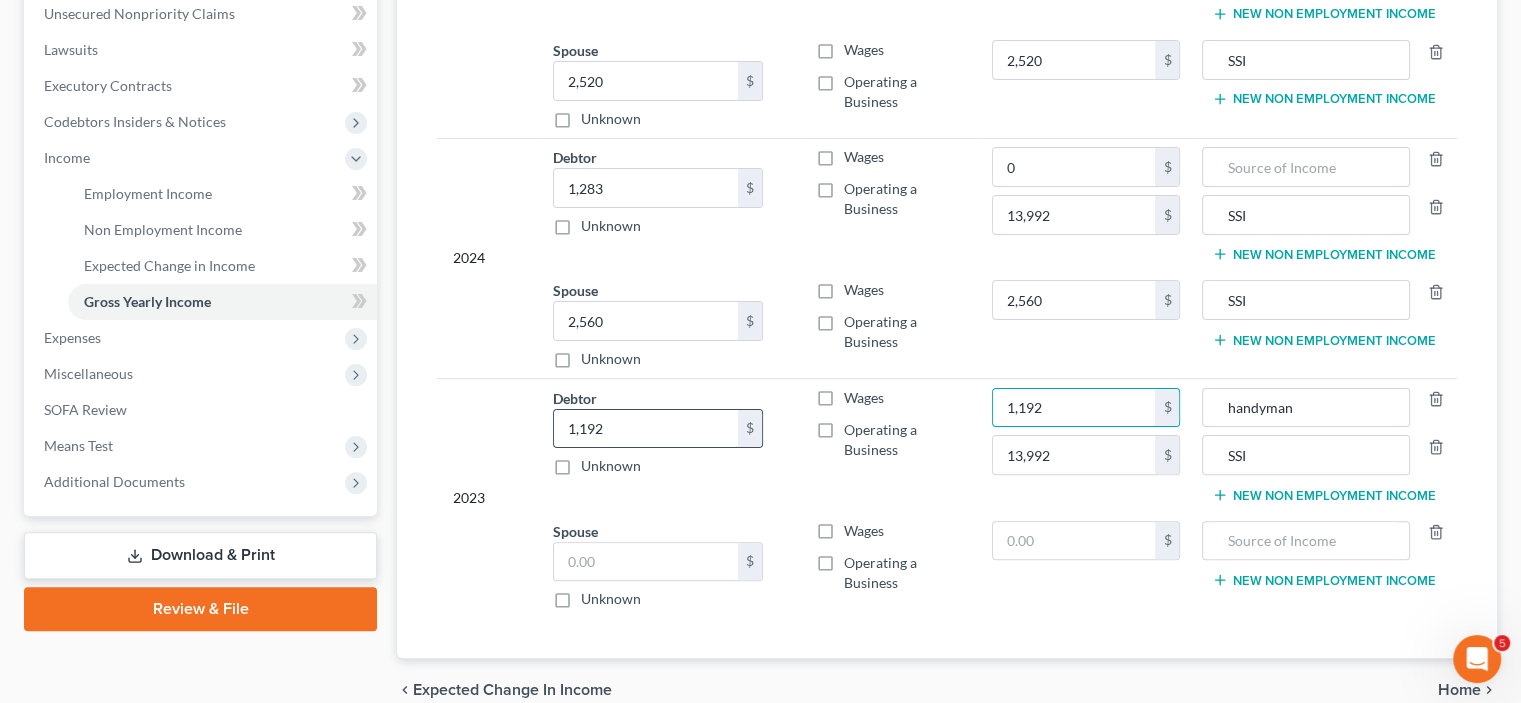 type on "1,192" 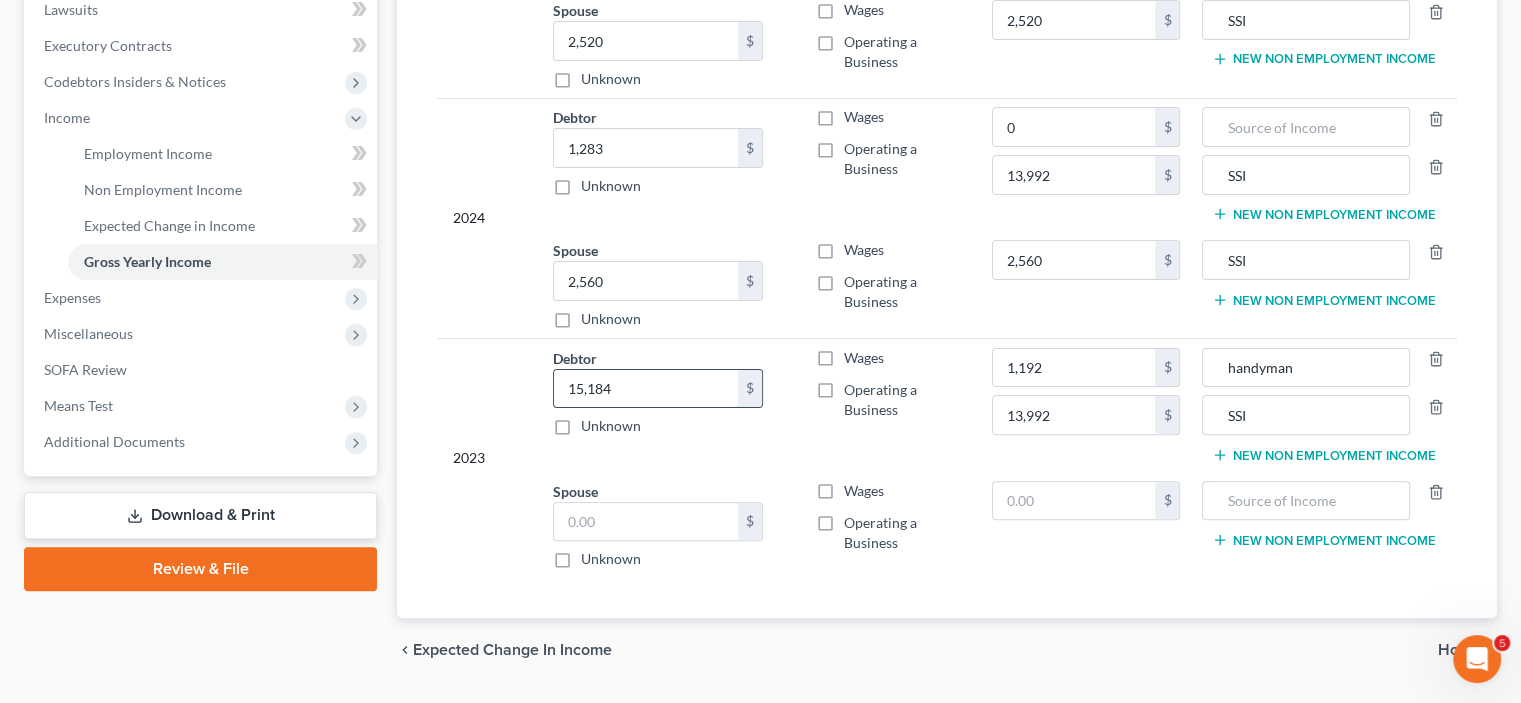 scroll, scrollTop: 589, scrollLeft: 0, axis: vertical 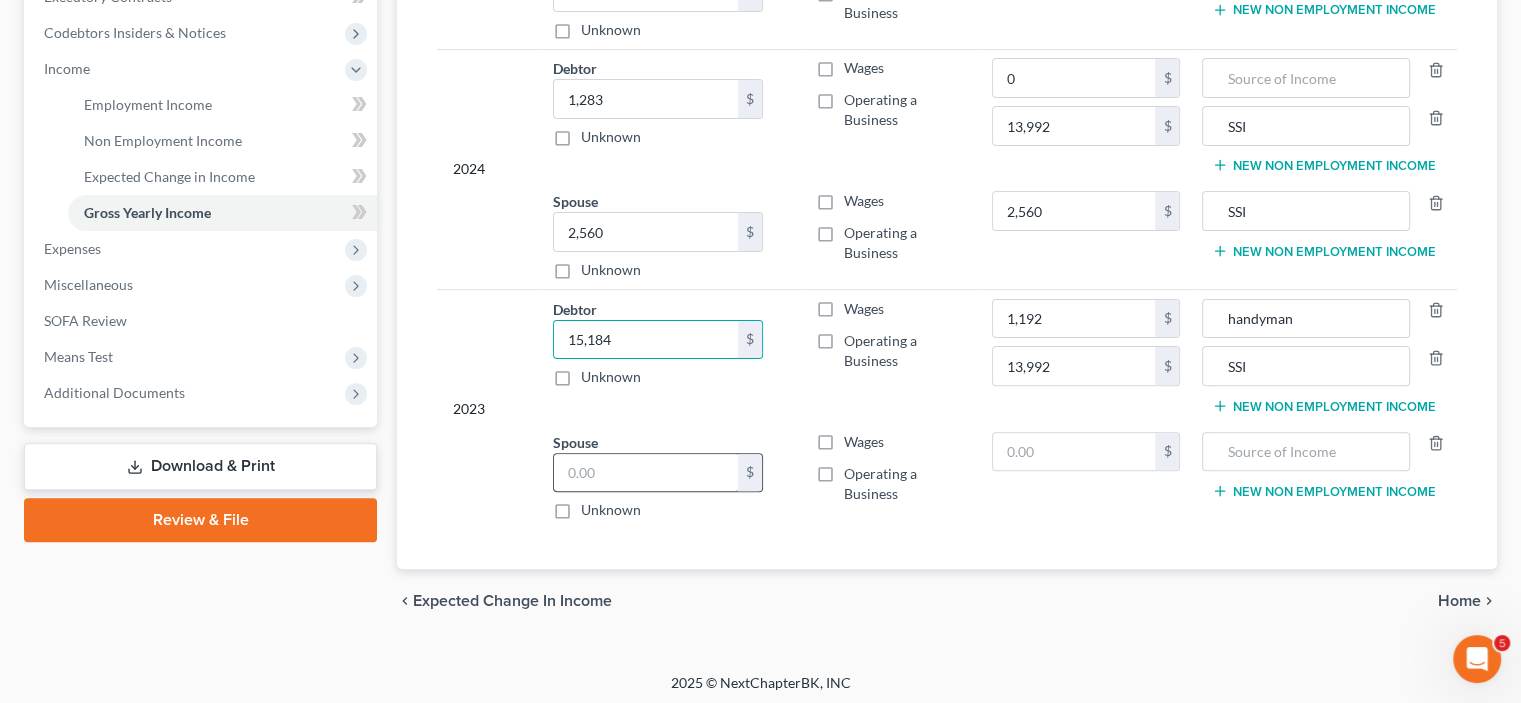 type on "15,184" 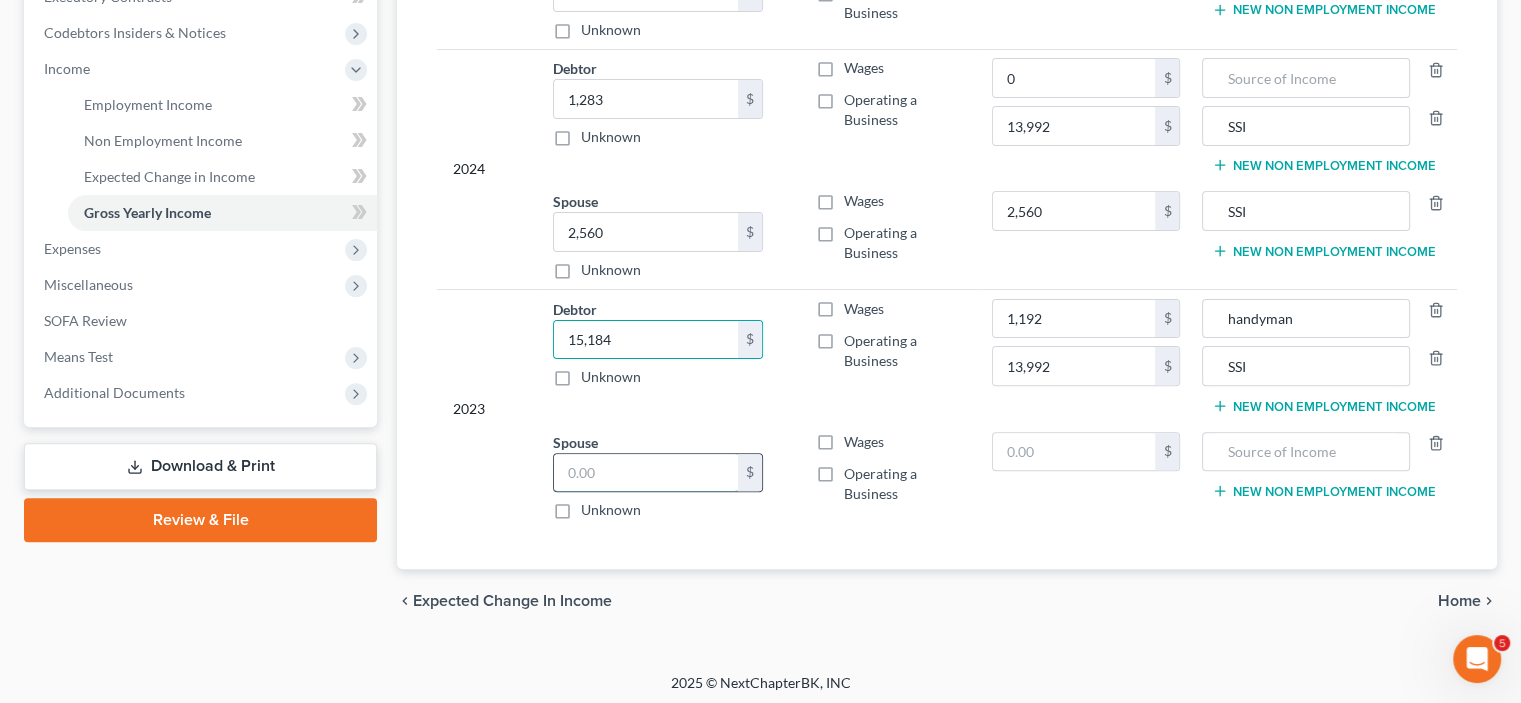 drag, startPoint x: 636, startPoint y: 465, endPoint x: 643, endPoint y: 474, distance: 11.401754 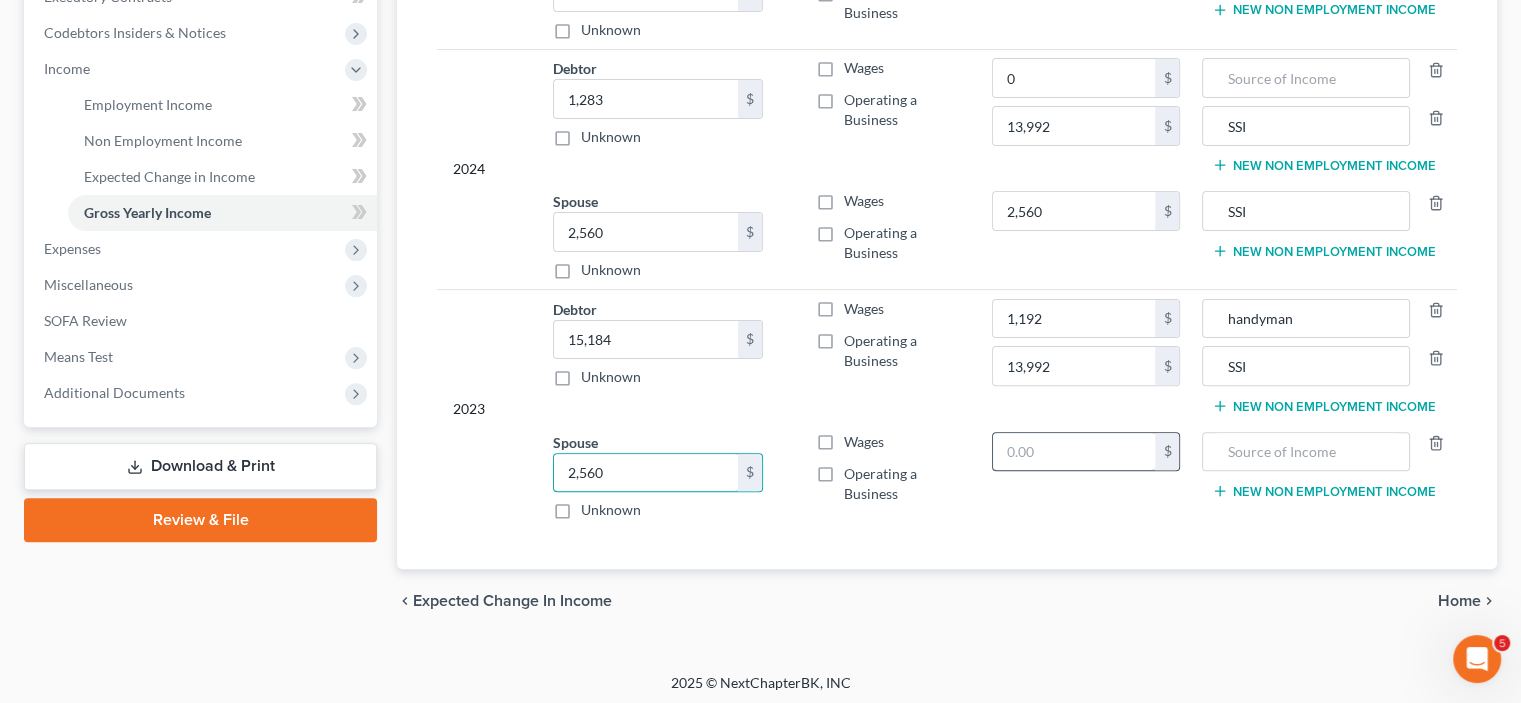 type on "2,560" 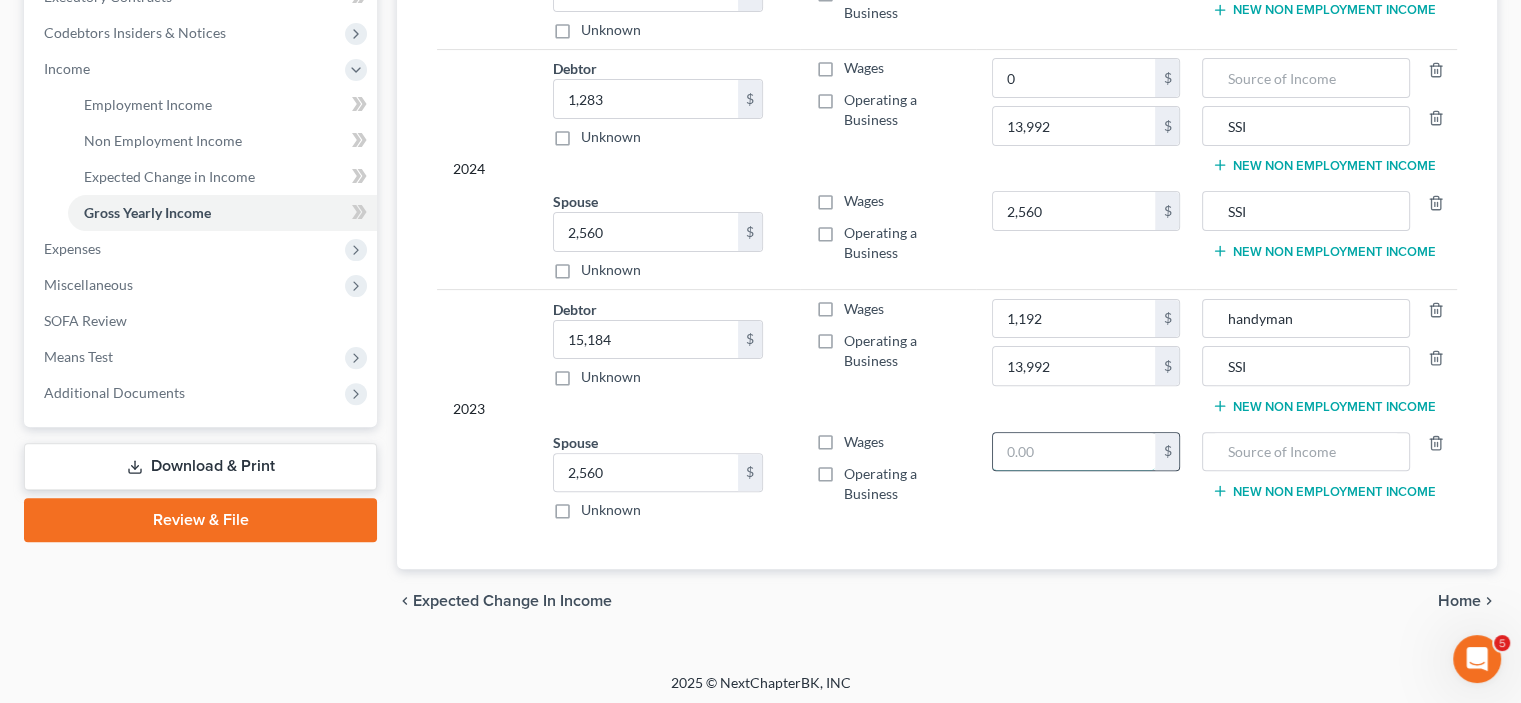 click at bounding box center (1074, 452) 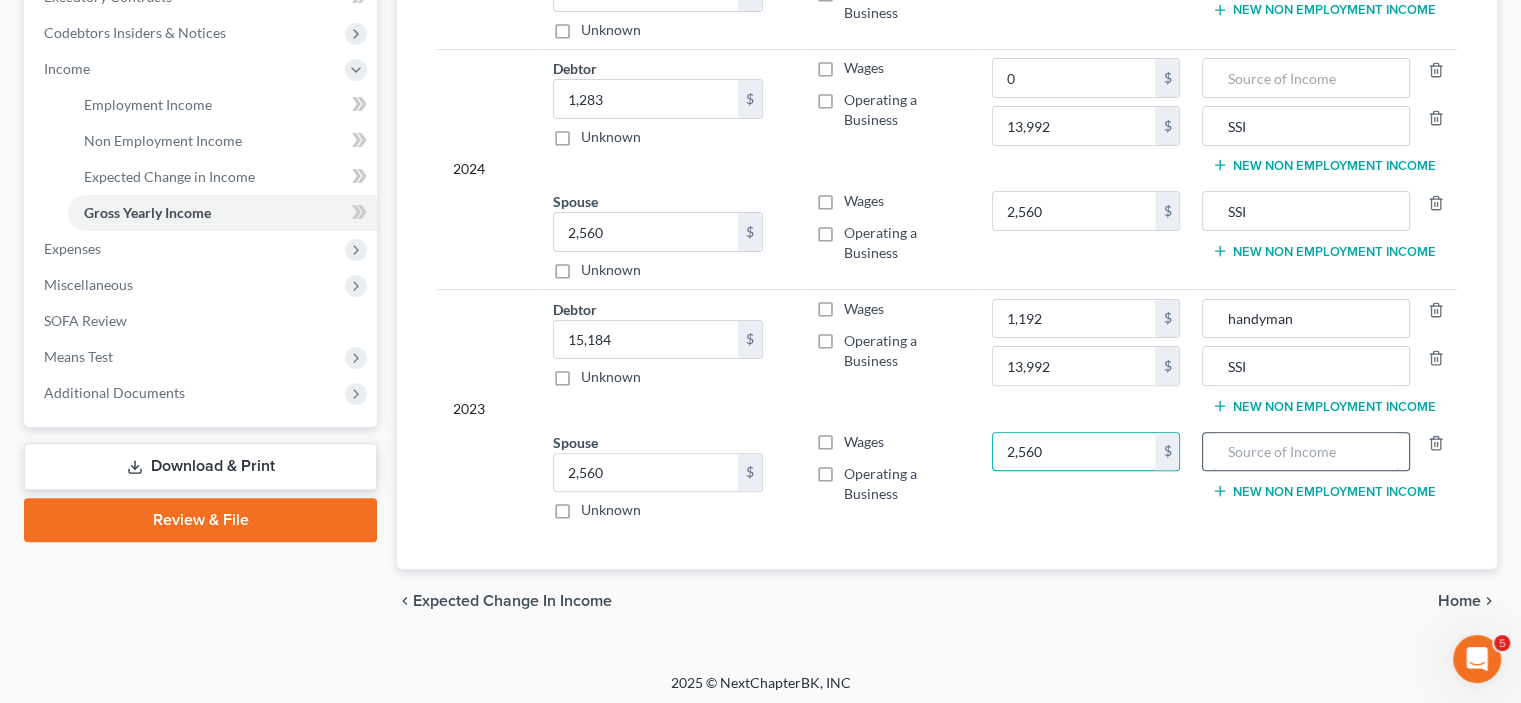 type on "2,560" 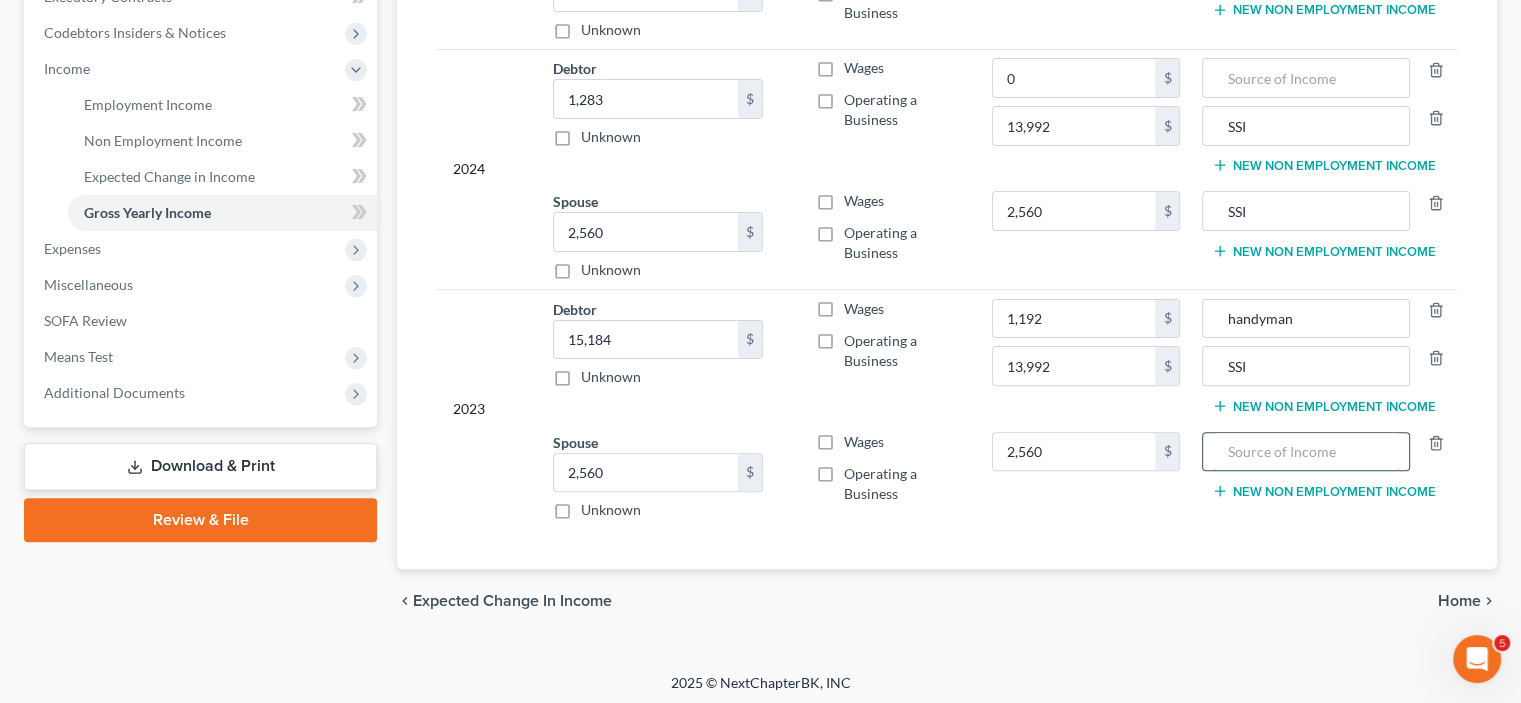 click at bounding box center [1305, 452] 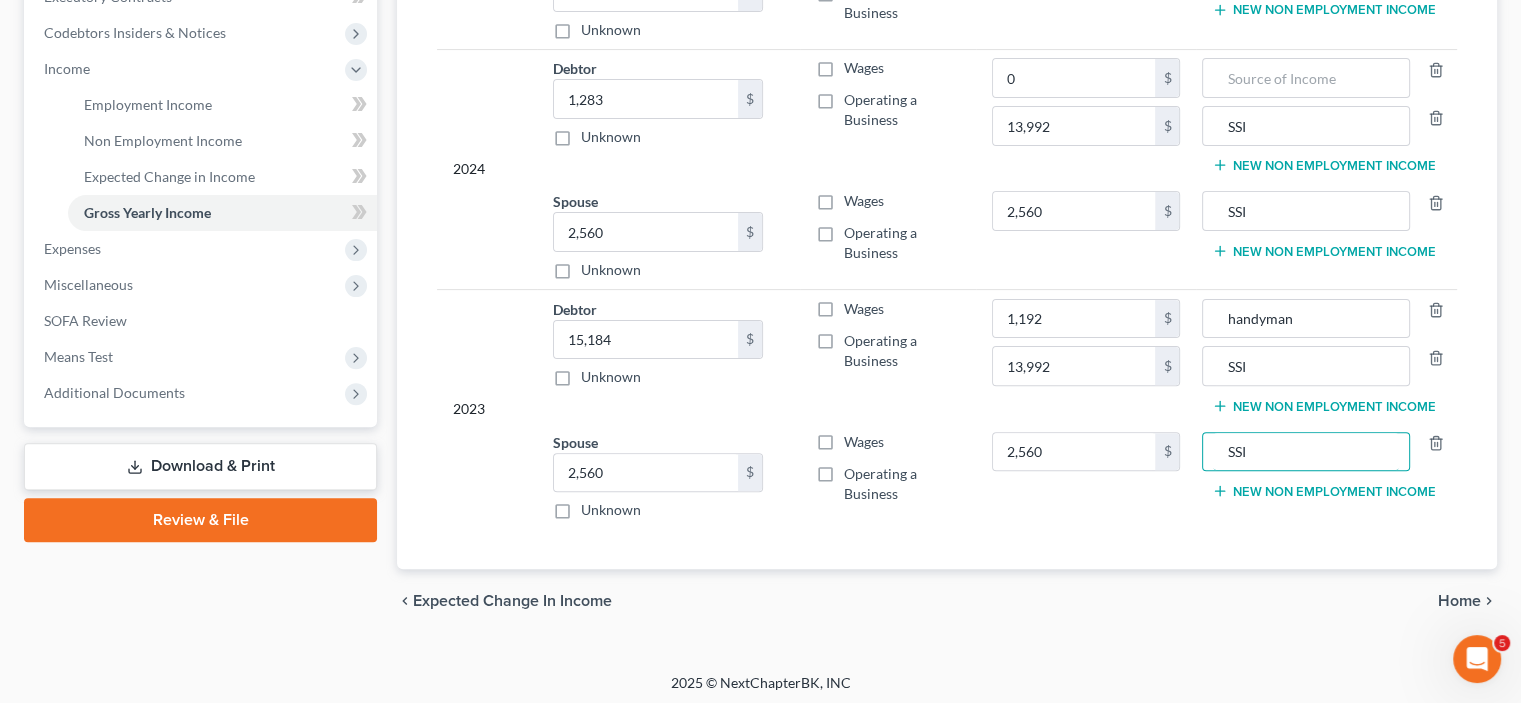 type on "SSI" 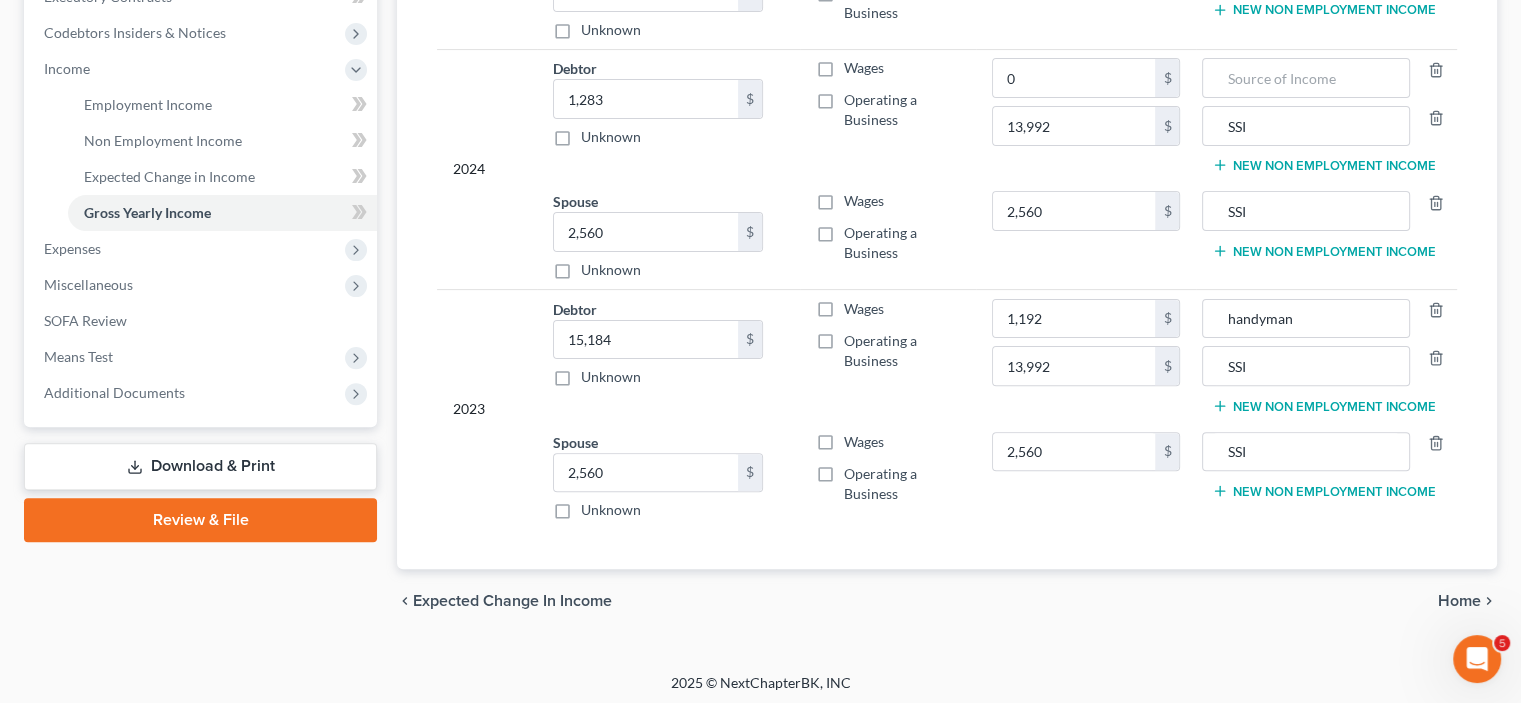 click on "Year Income (AGI) Source of Income Non Employment Income 2025  YTD Debtor
21,000.00 $
Unknown
Balance Undetermined
21,000 $
Unknown
Wages Operating a Business 21,000 $ 8,163 $ $ handyman SSI New Non Employment Income Spouse
2,520.00 $
Unknown
Balance Undetermined
2,520 $
Unknown
Wages Operating a Business 2,520 $ SSI New Non Employment Income 2024 Debtor
1,283.00 $
Unknown
Balance Undetermined
1,283 $
Unknown
Wages Operating a Business 0 $ 13,992 $ SSI New Non Employment Income Spouse
2,560.00 $
Unknown
Balance Undetermined
2,560 $
Unknown
Wages 2,560 $" at bounding box center (947, 137) 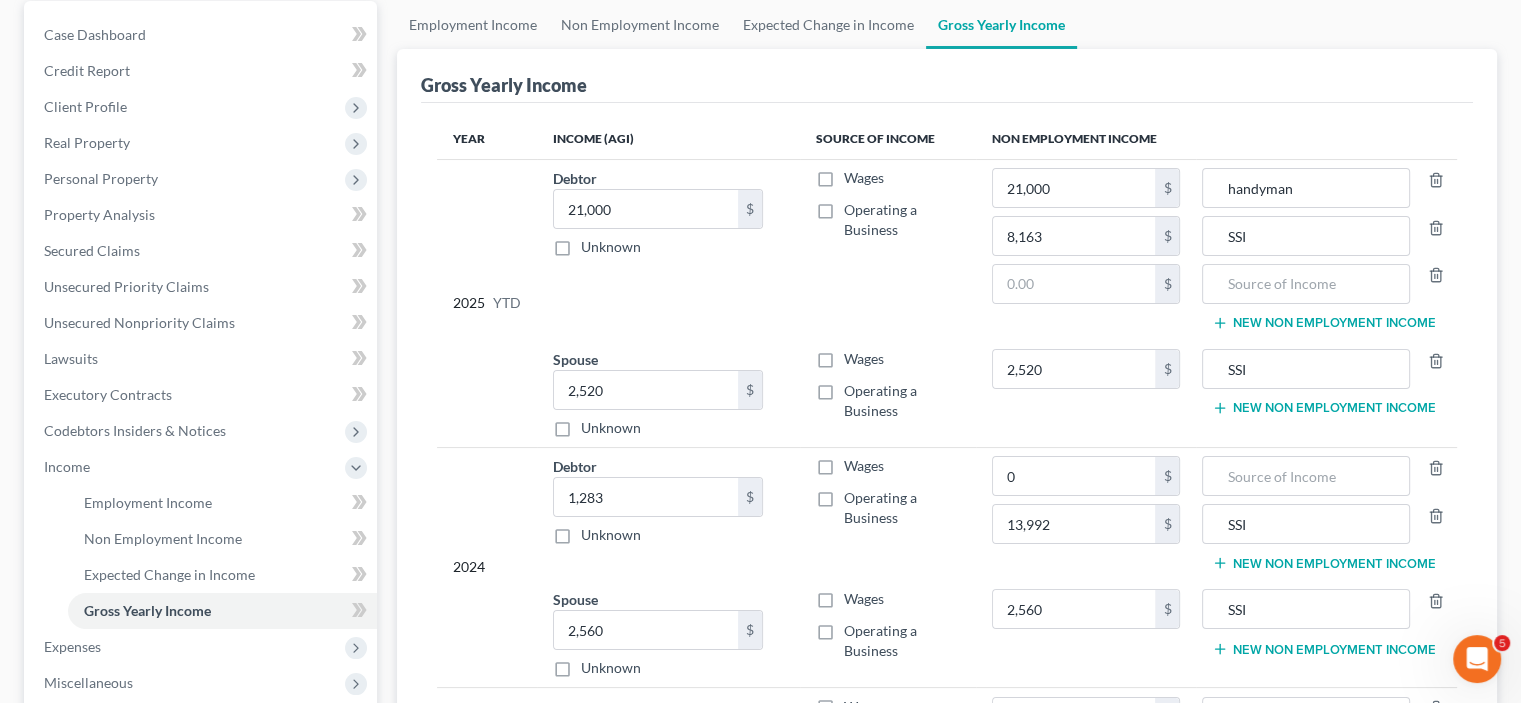 scroll, scrollTop: 189, scrollLeft: 0, axis: vertical 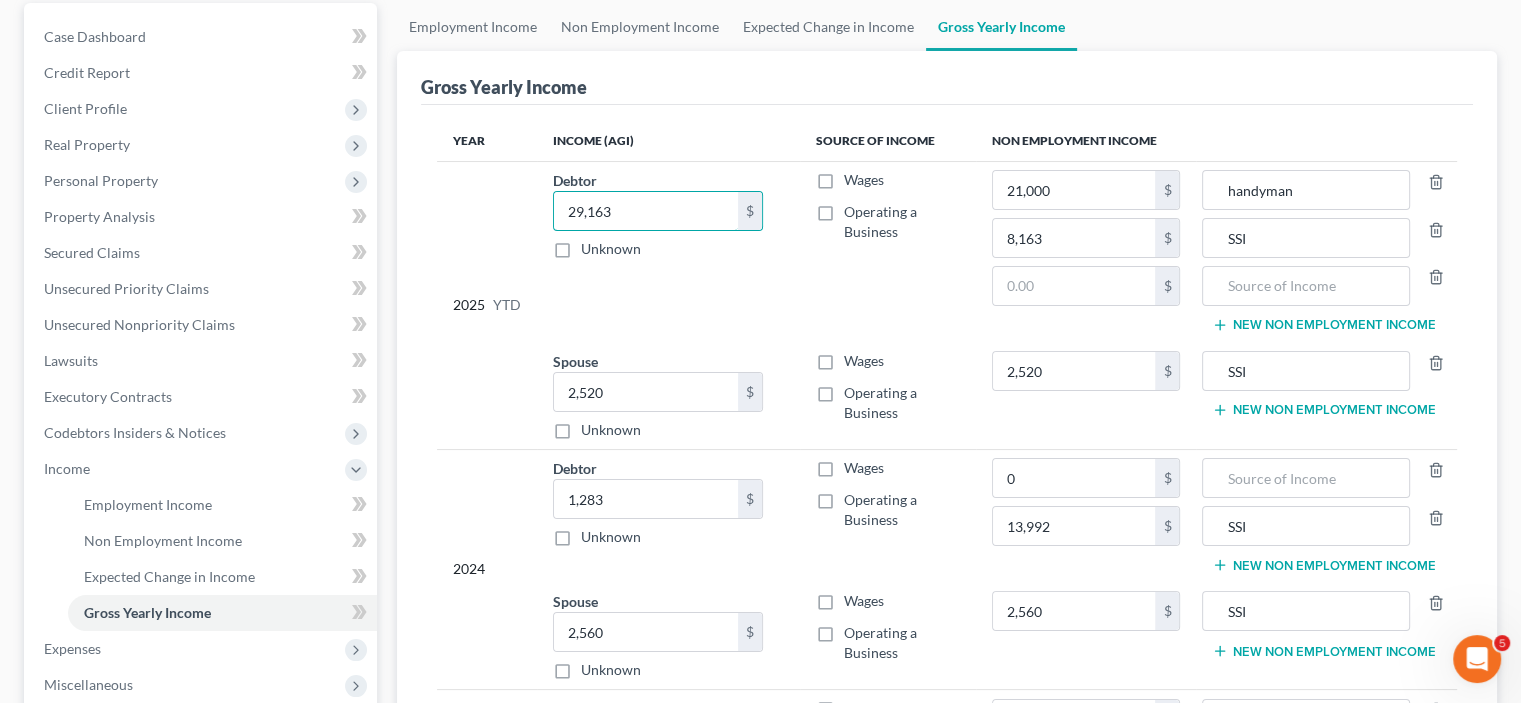 type on "29,163" 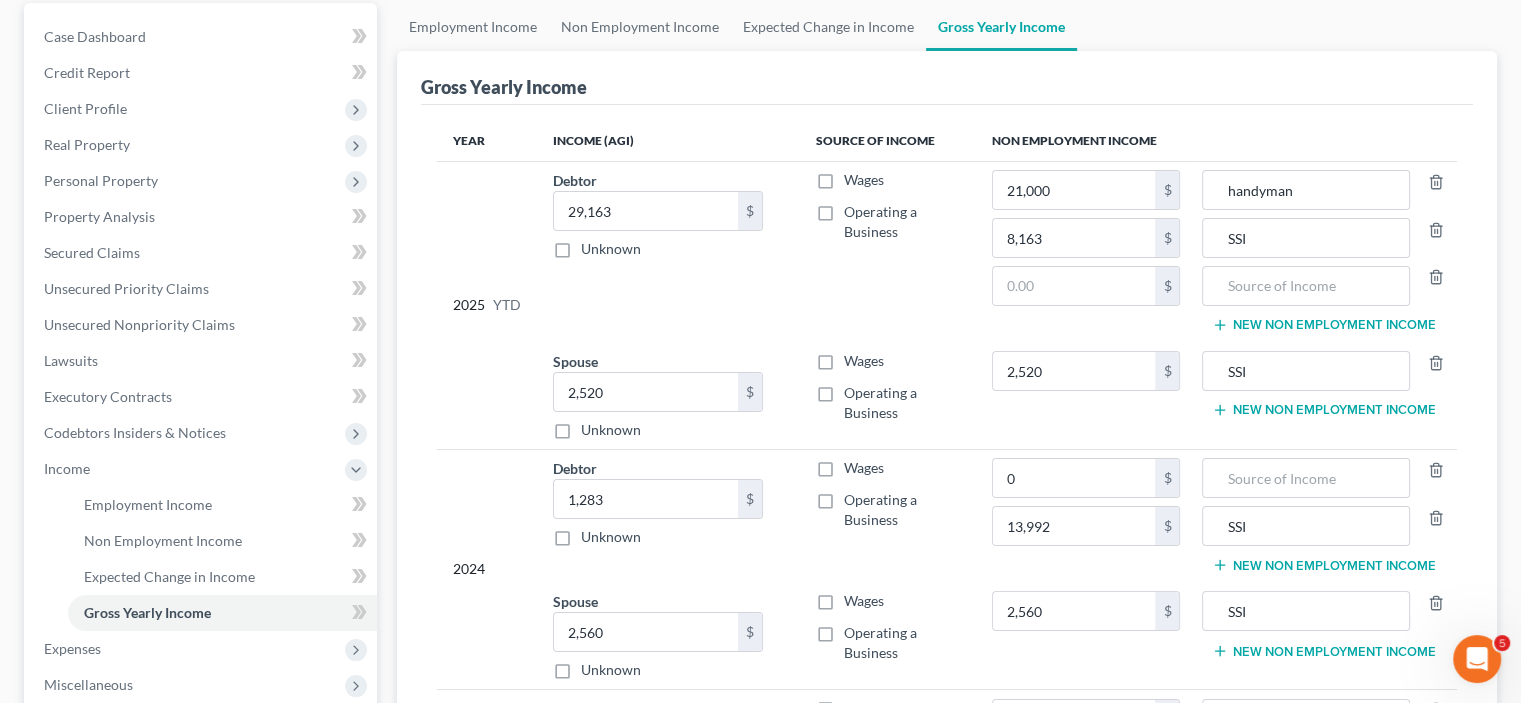 click on "Wages Operating a Business" at bounding box center (888, 251) 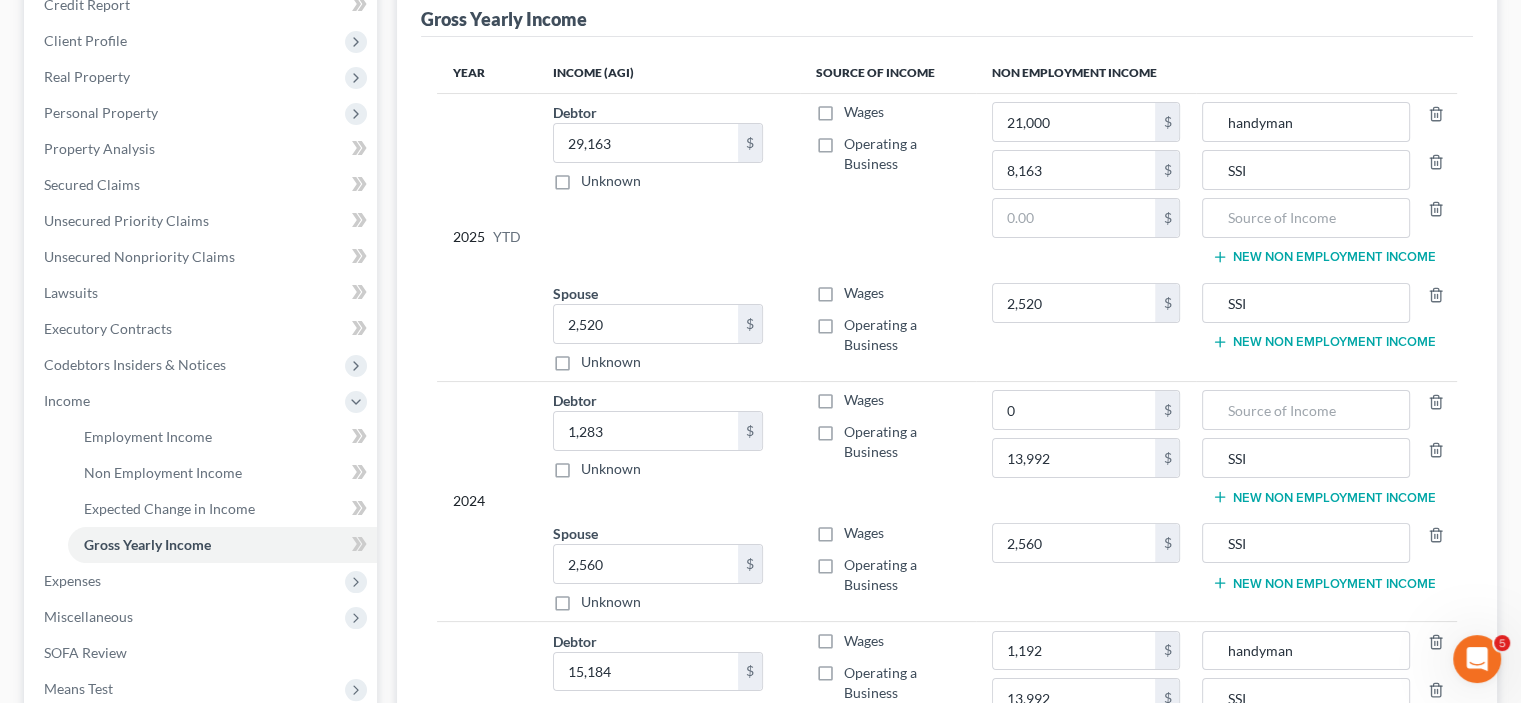scroll, scrollTop: 389, scrollLeft: 0, axis: vertical 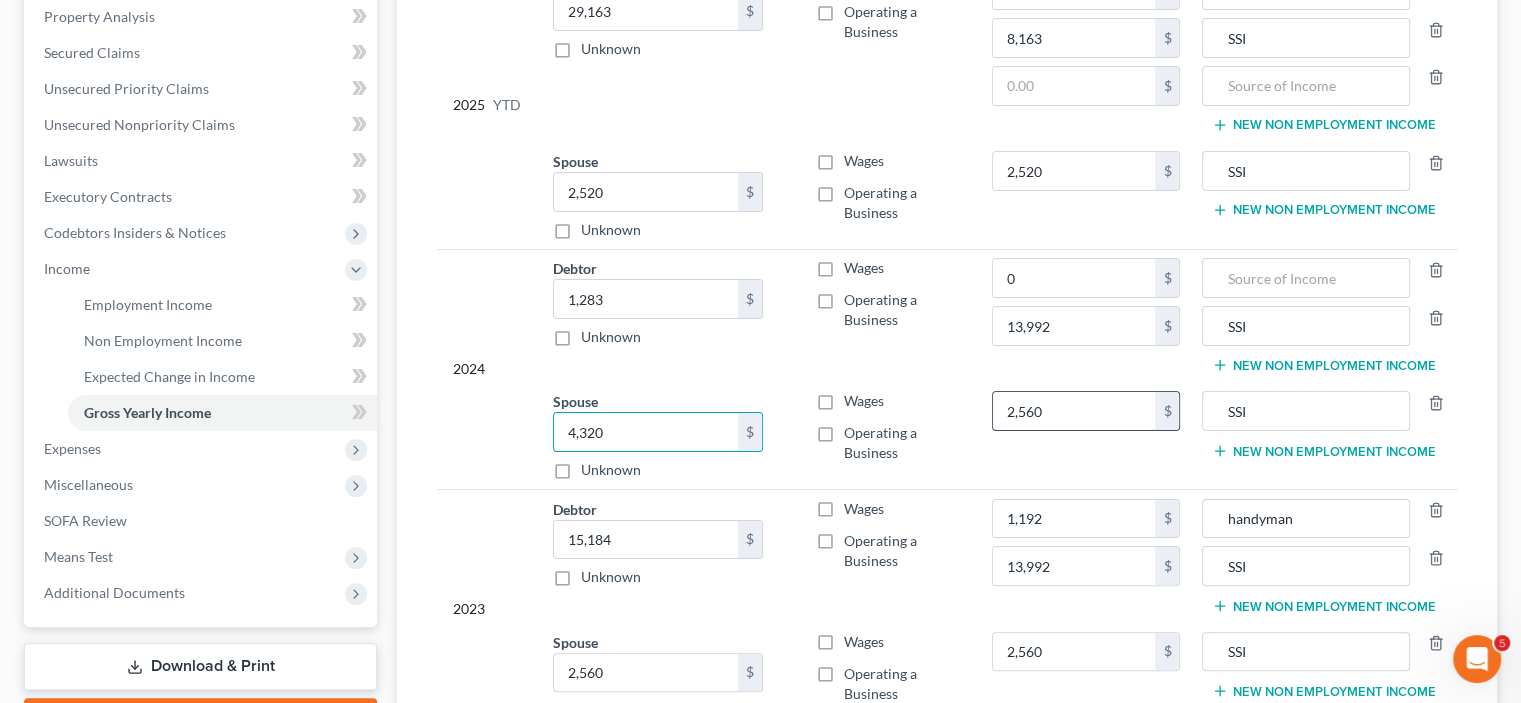 type on "4,320" 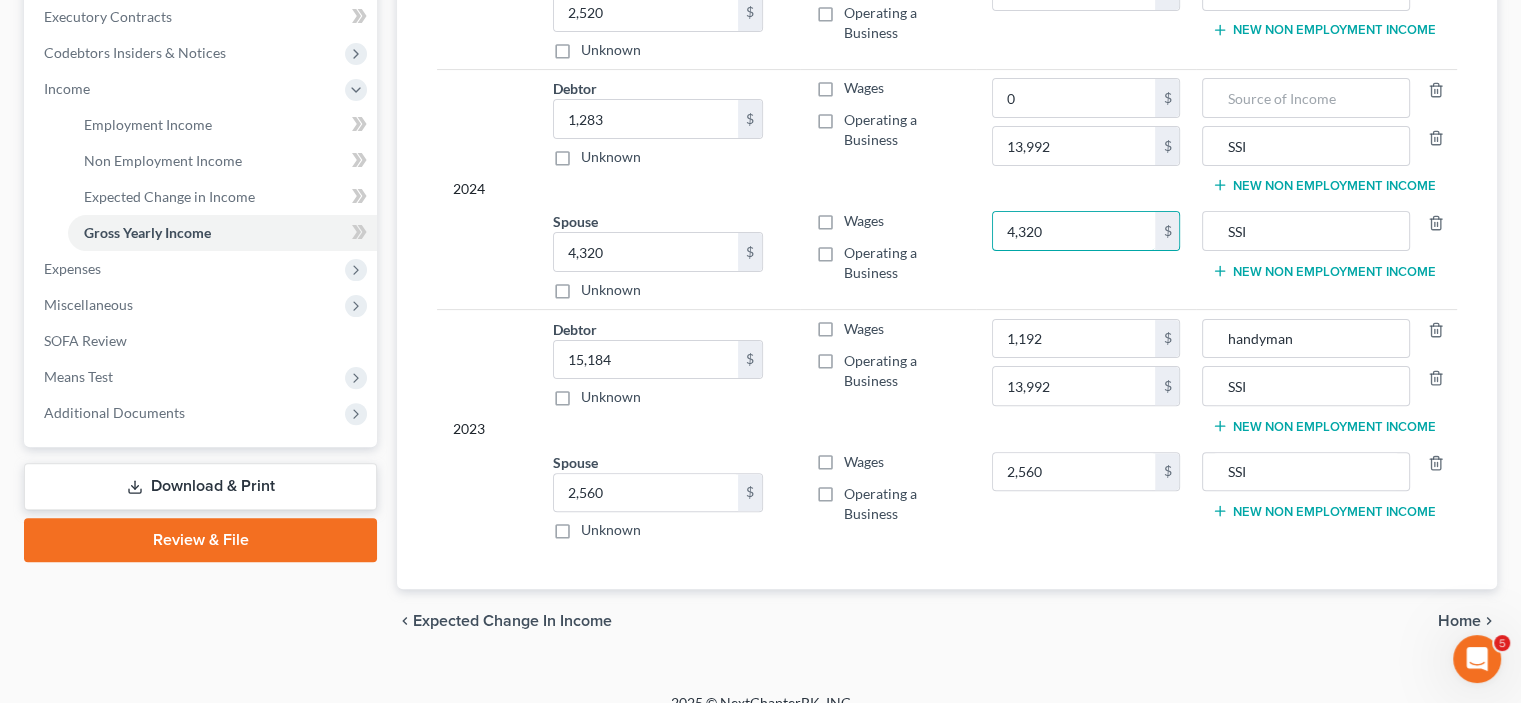 scroll, scrollTop: 589, scrollLeft: 0, axis: vertical 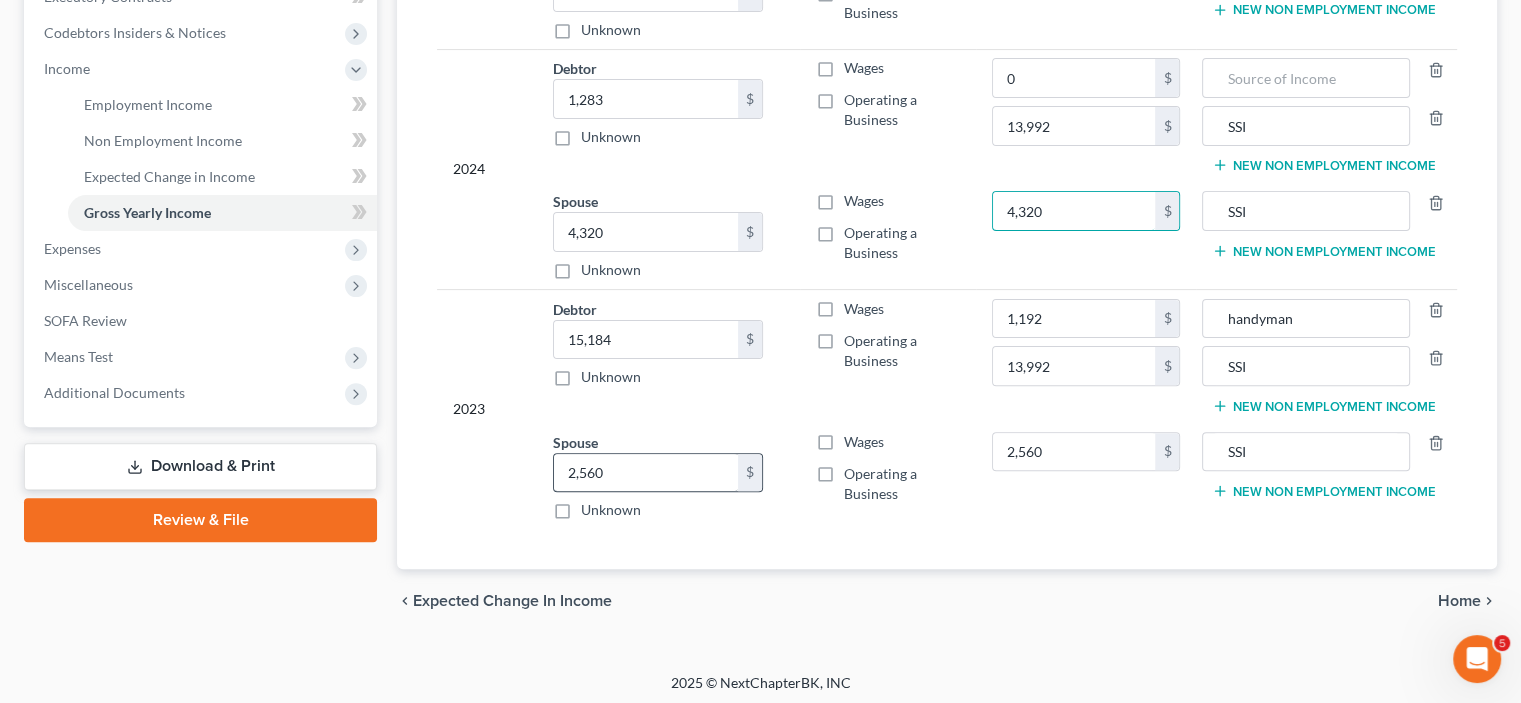 type on "4,320" 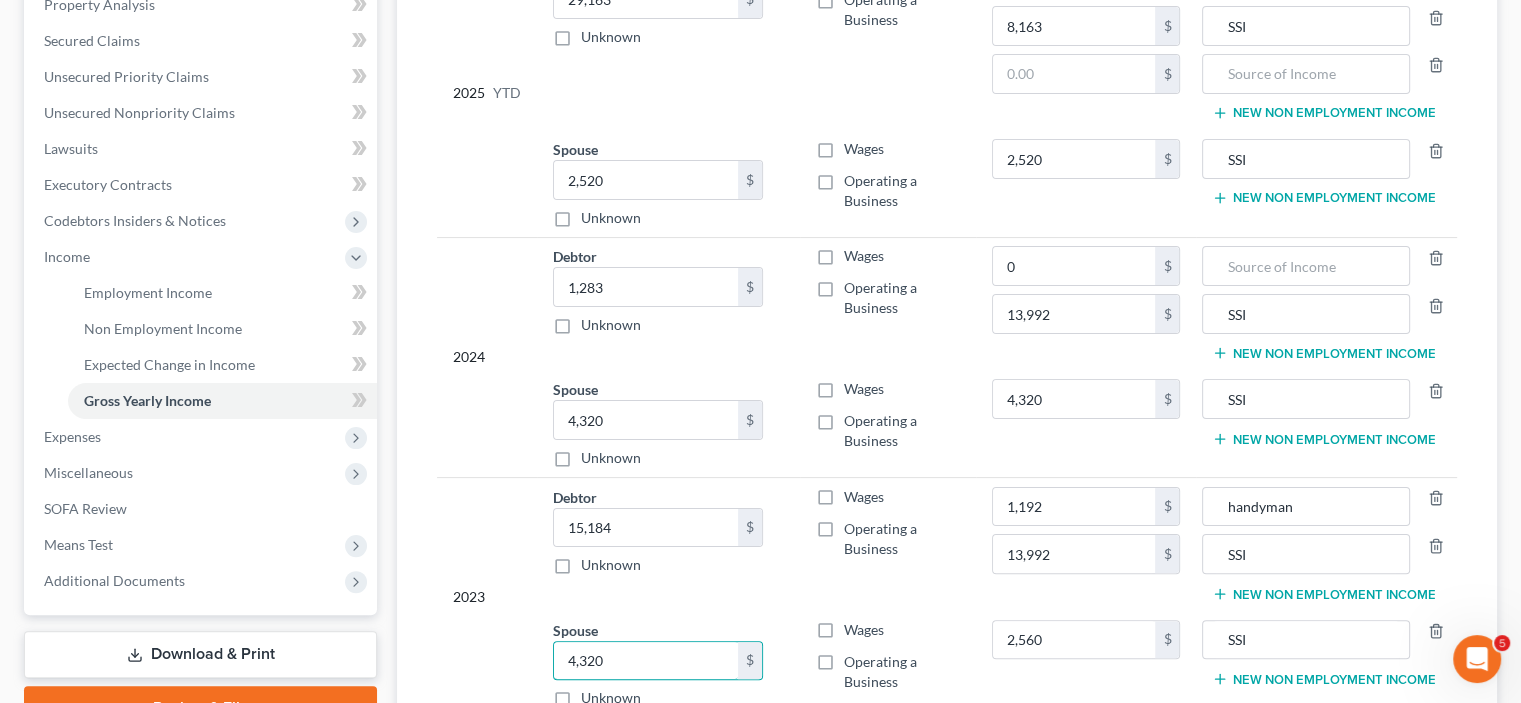 scroll, scrollTop: 389, scrollLeft: 0, axis: vertical 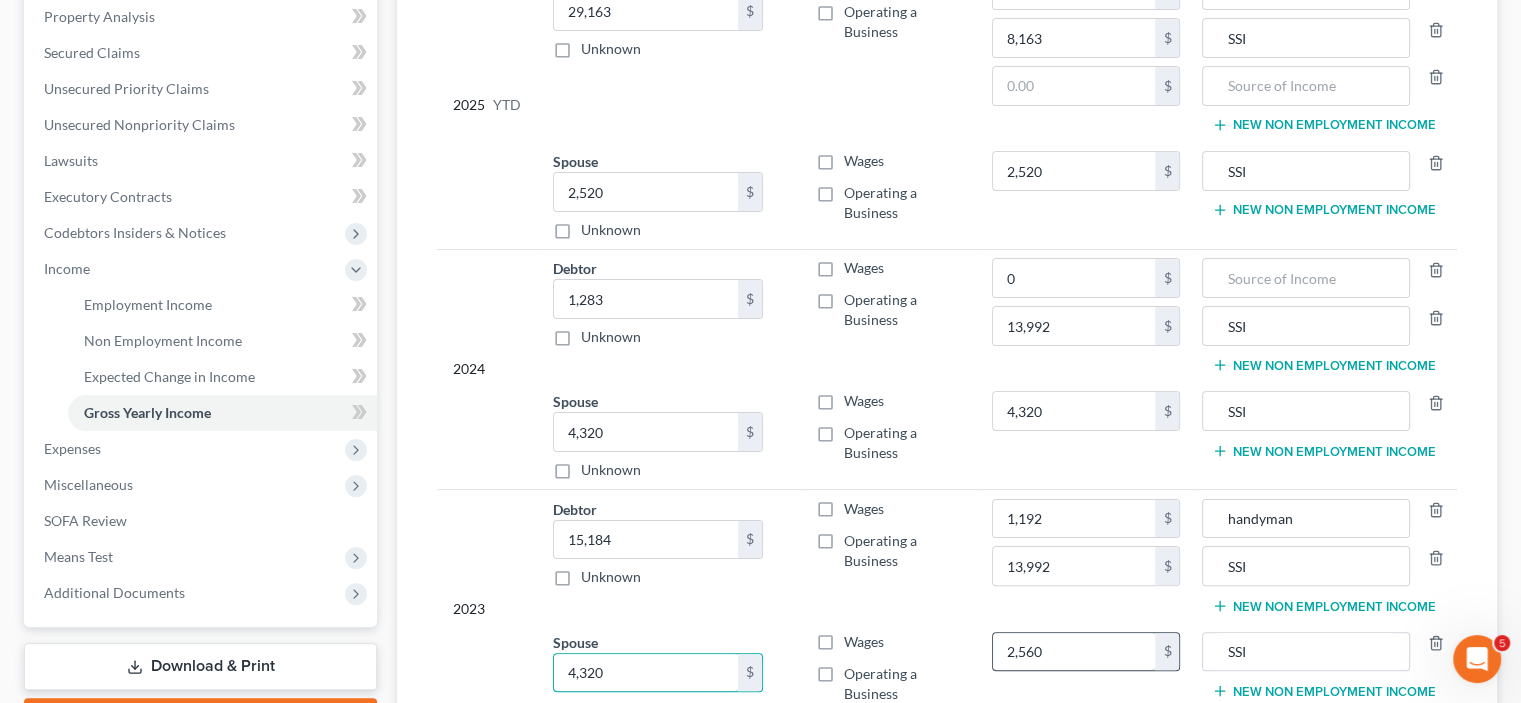 type on "4,320" 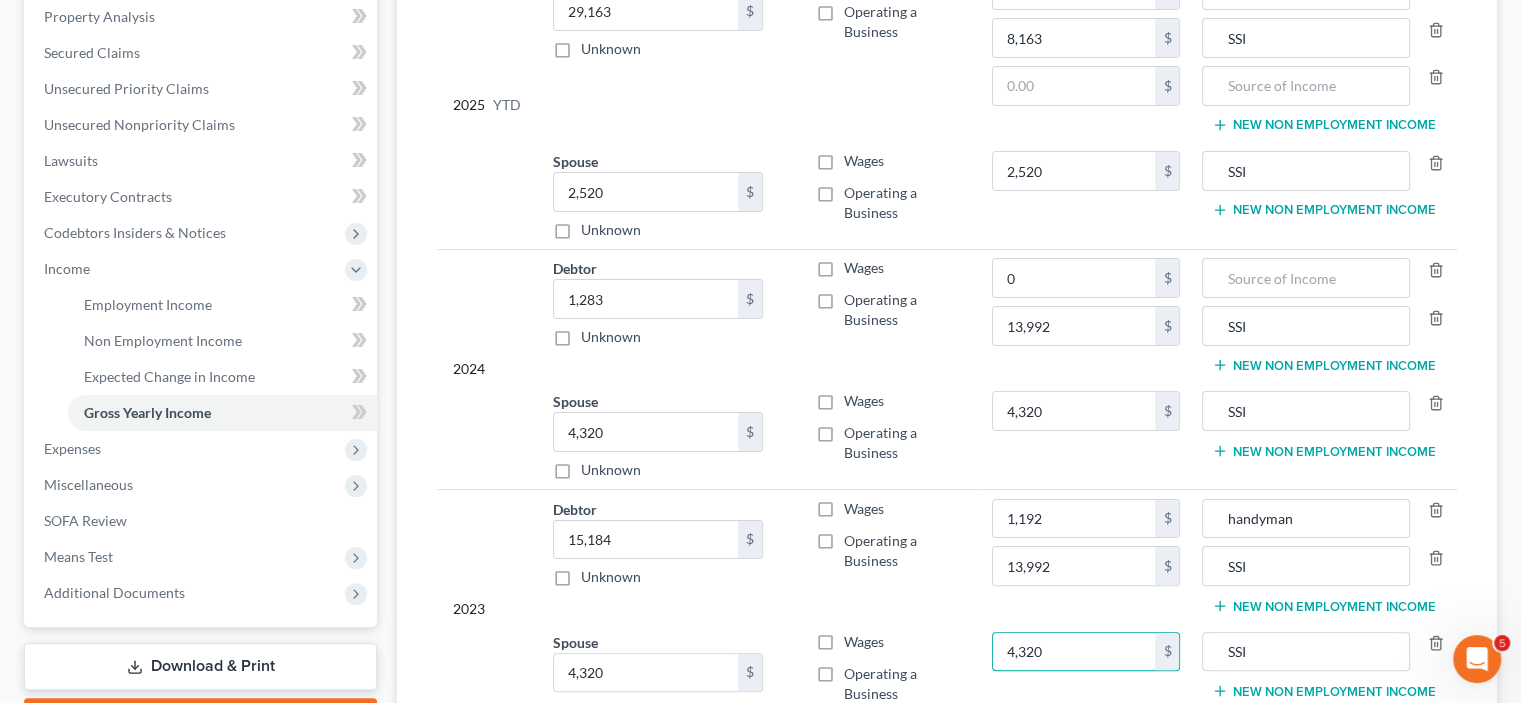 type on "4,320" 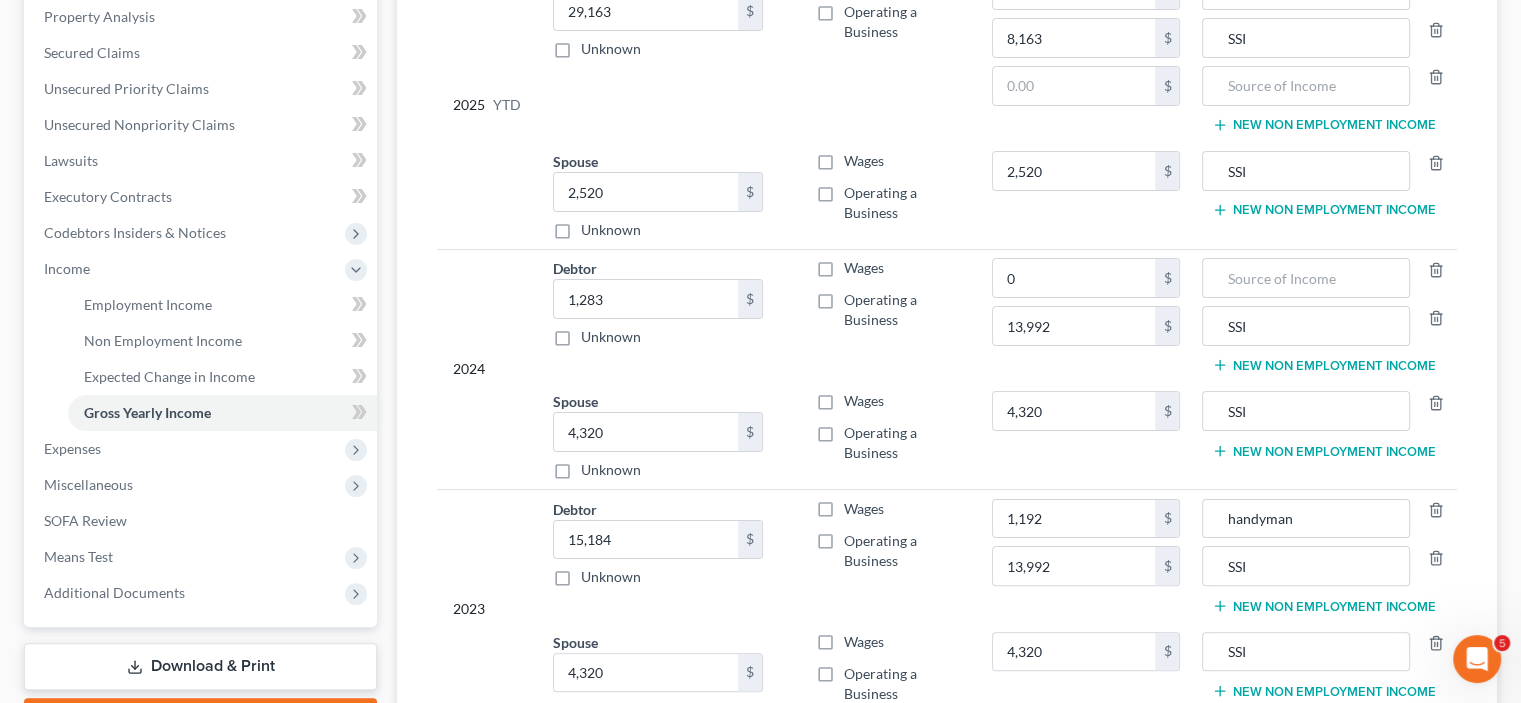 click on "Wages Operating a Business" at bounding box center (888, 555) 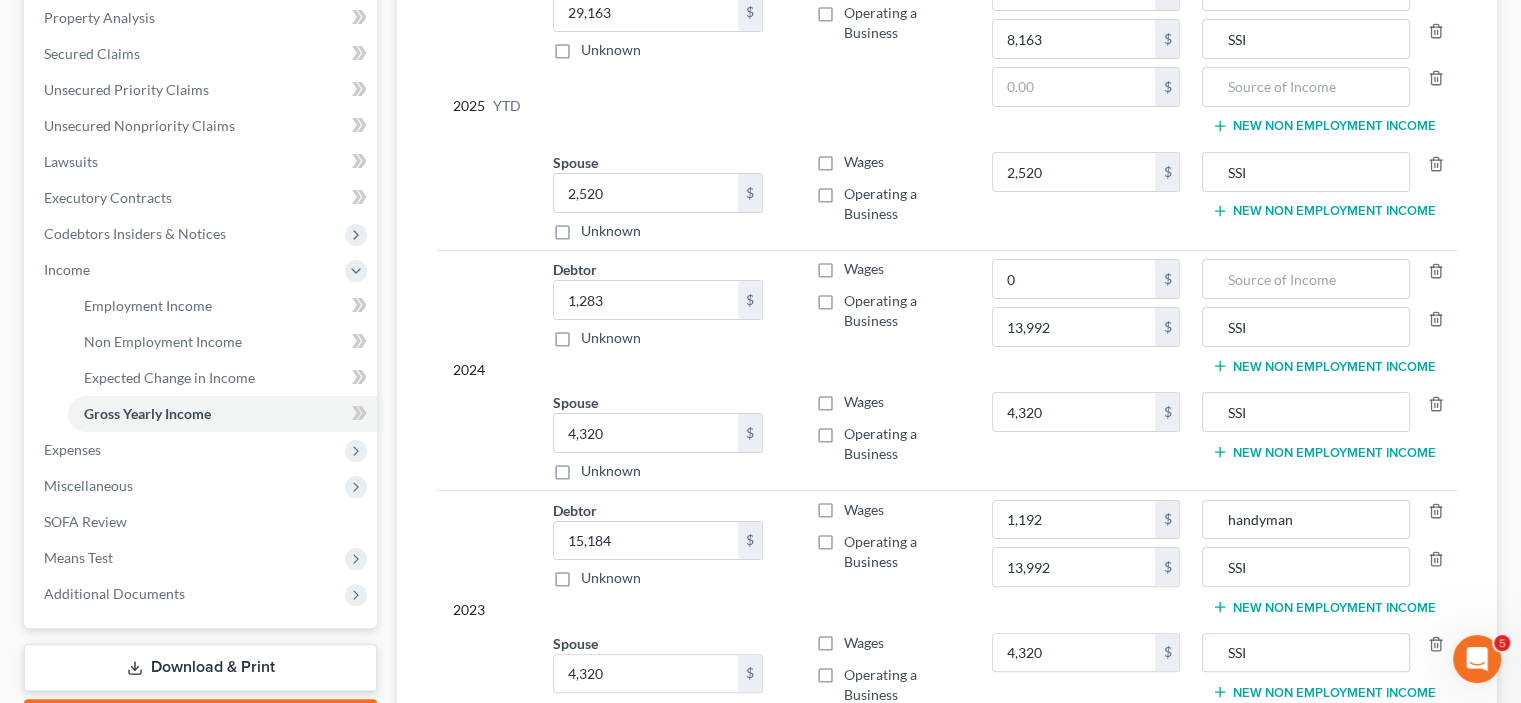 scroll, scrollTop: 489, scrollLeft: 0, axis: vertical 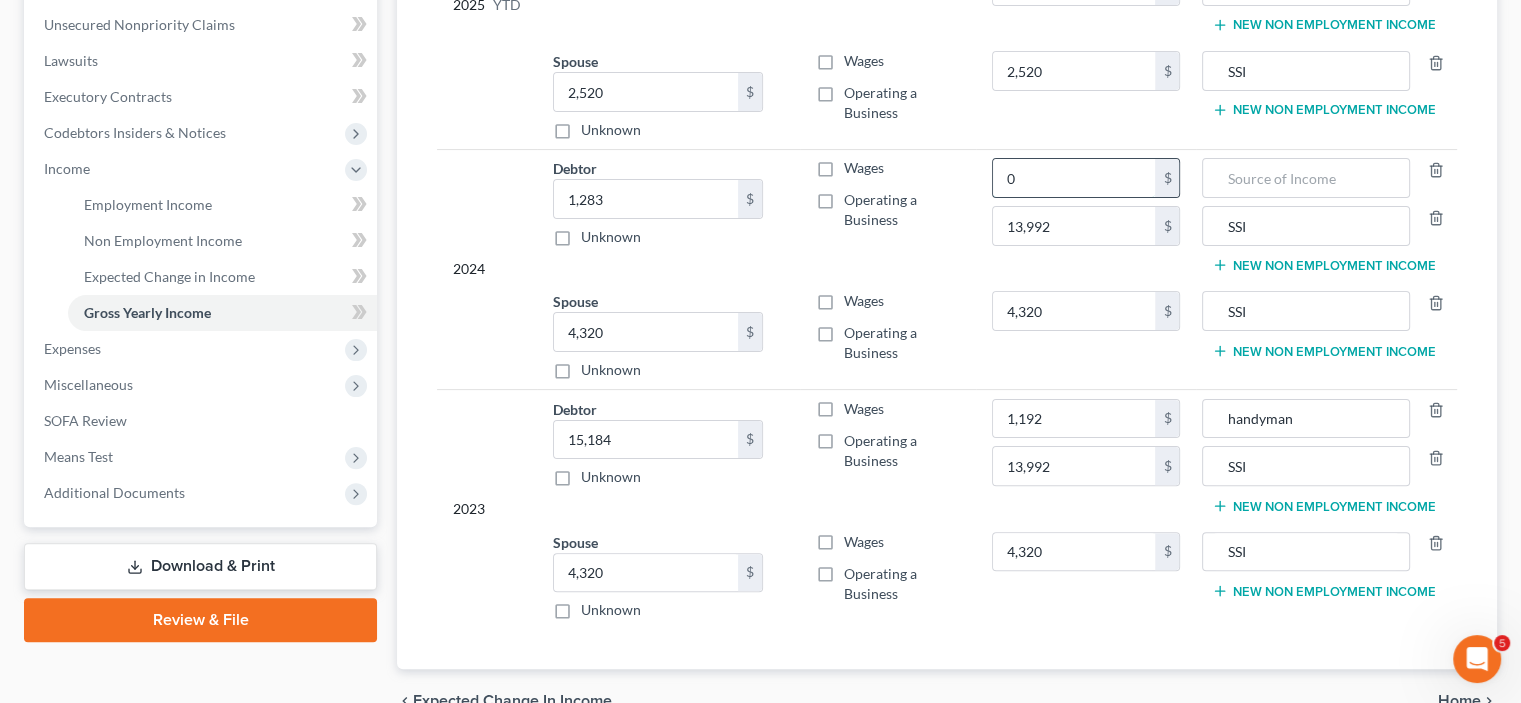 click on "0" at bounding box center [1074, 178] 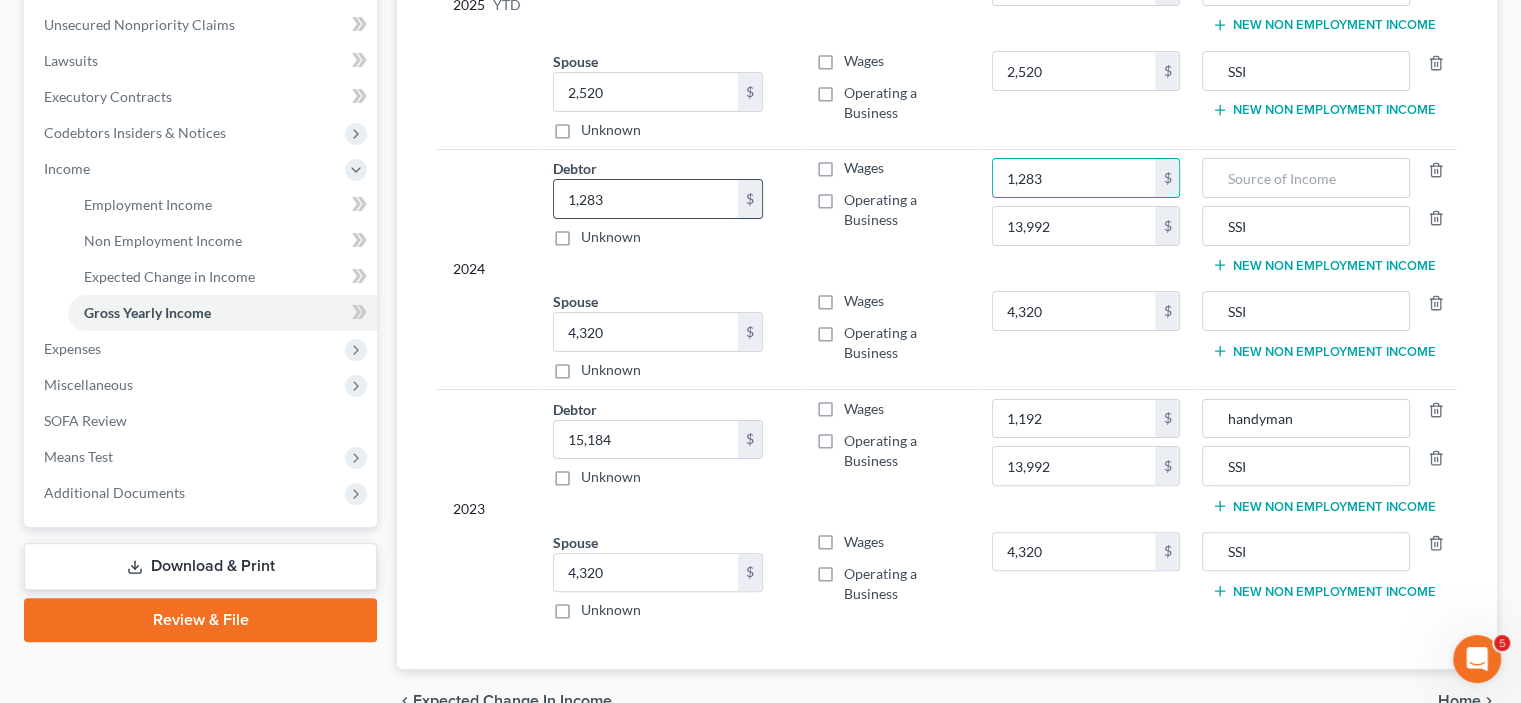 type on "1,283" 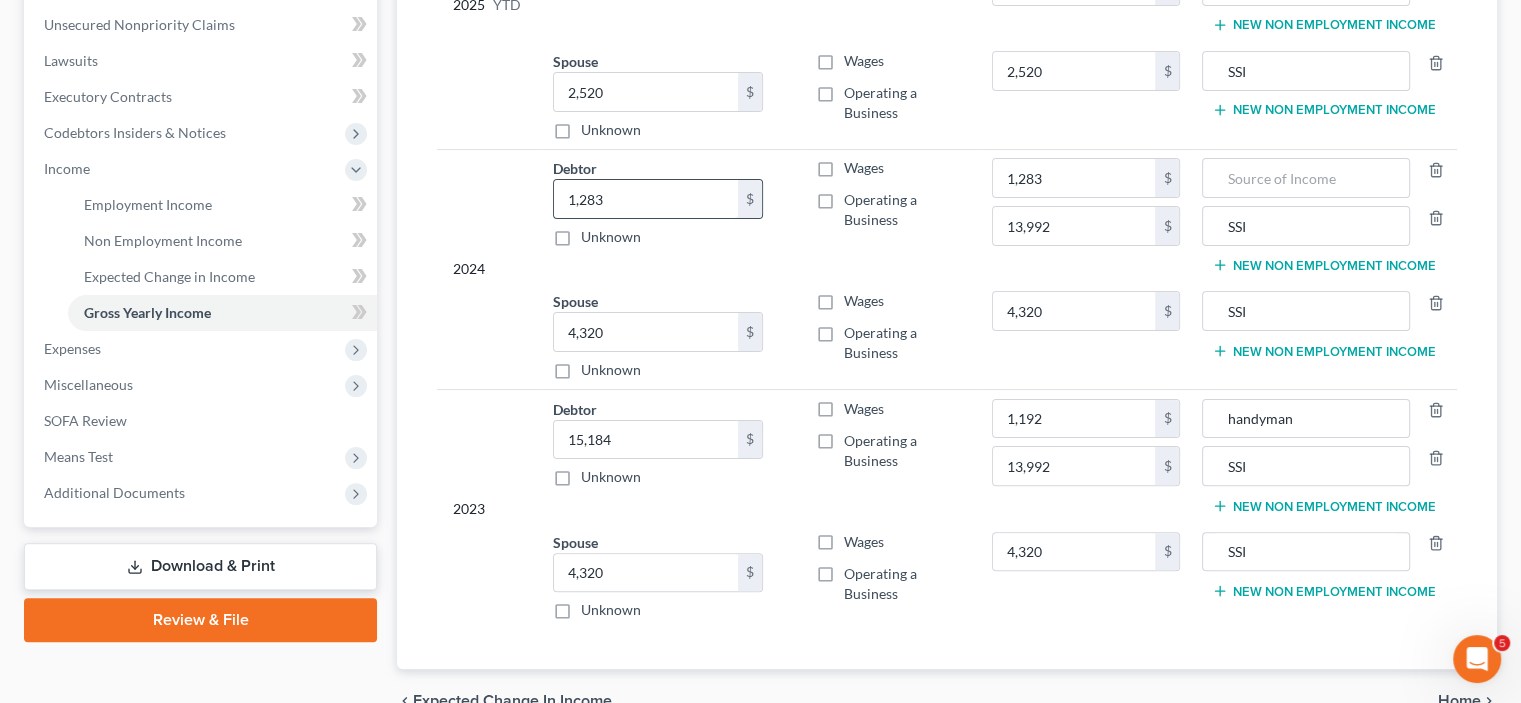 click on "1,283" at bounding box center [646, 199] 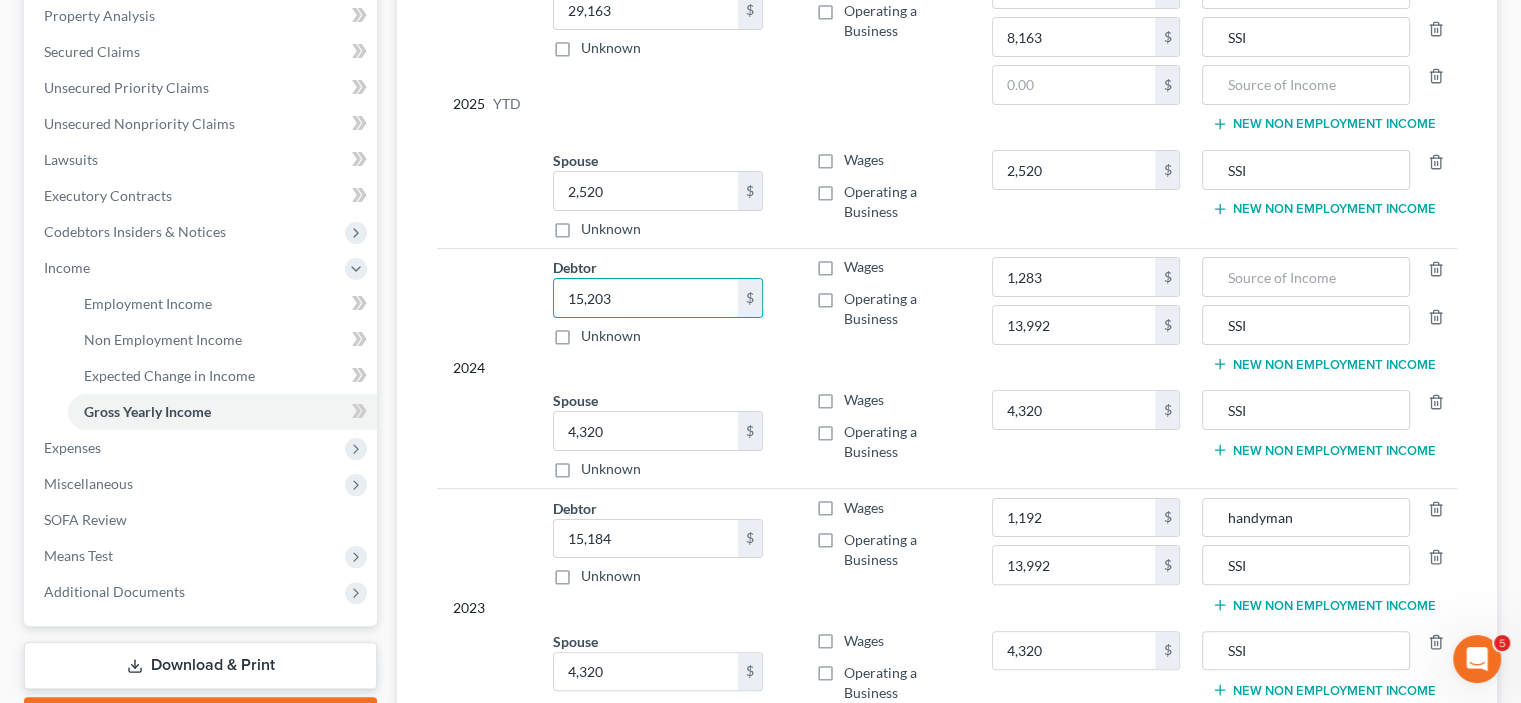 scroll, scrollTop: 389, scrollLeft: 0, axis: vertical 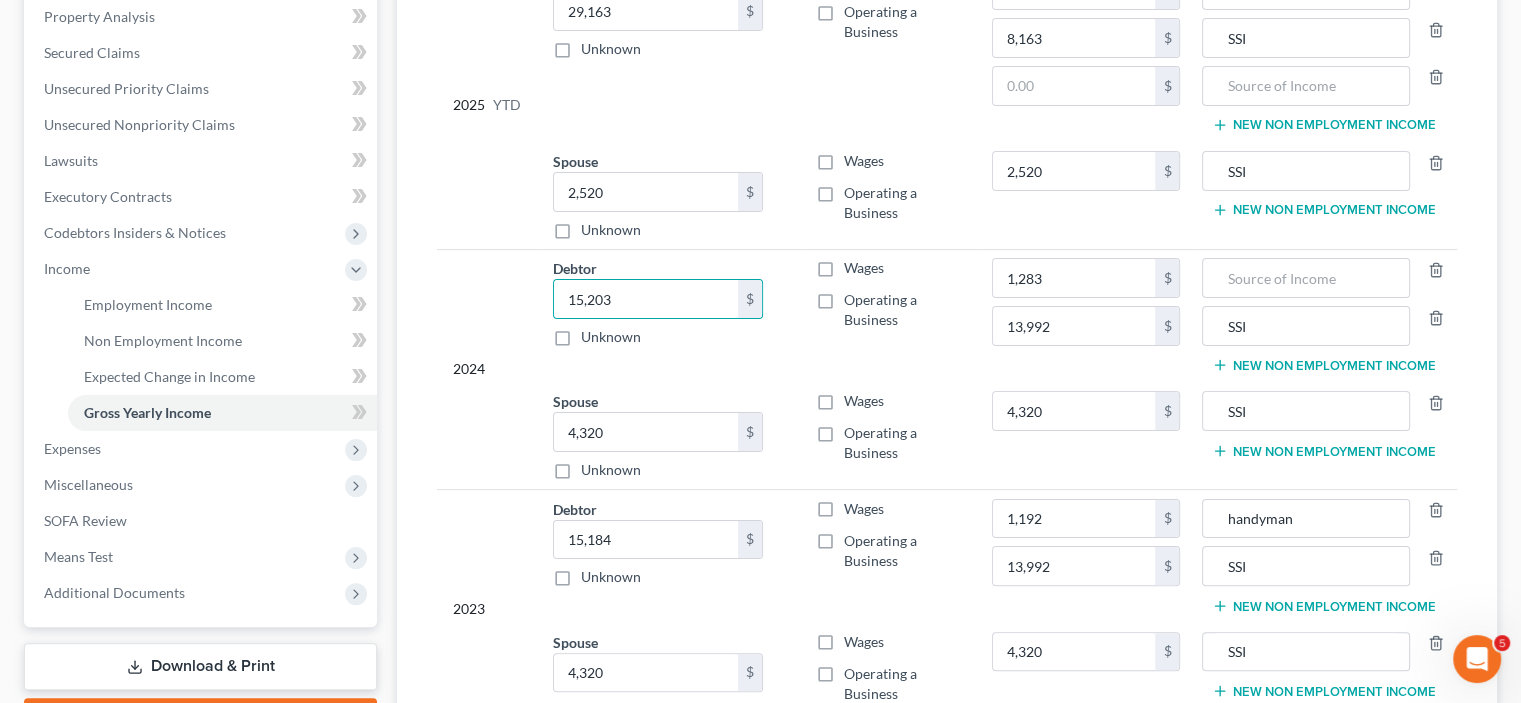 type on "15,203" 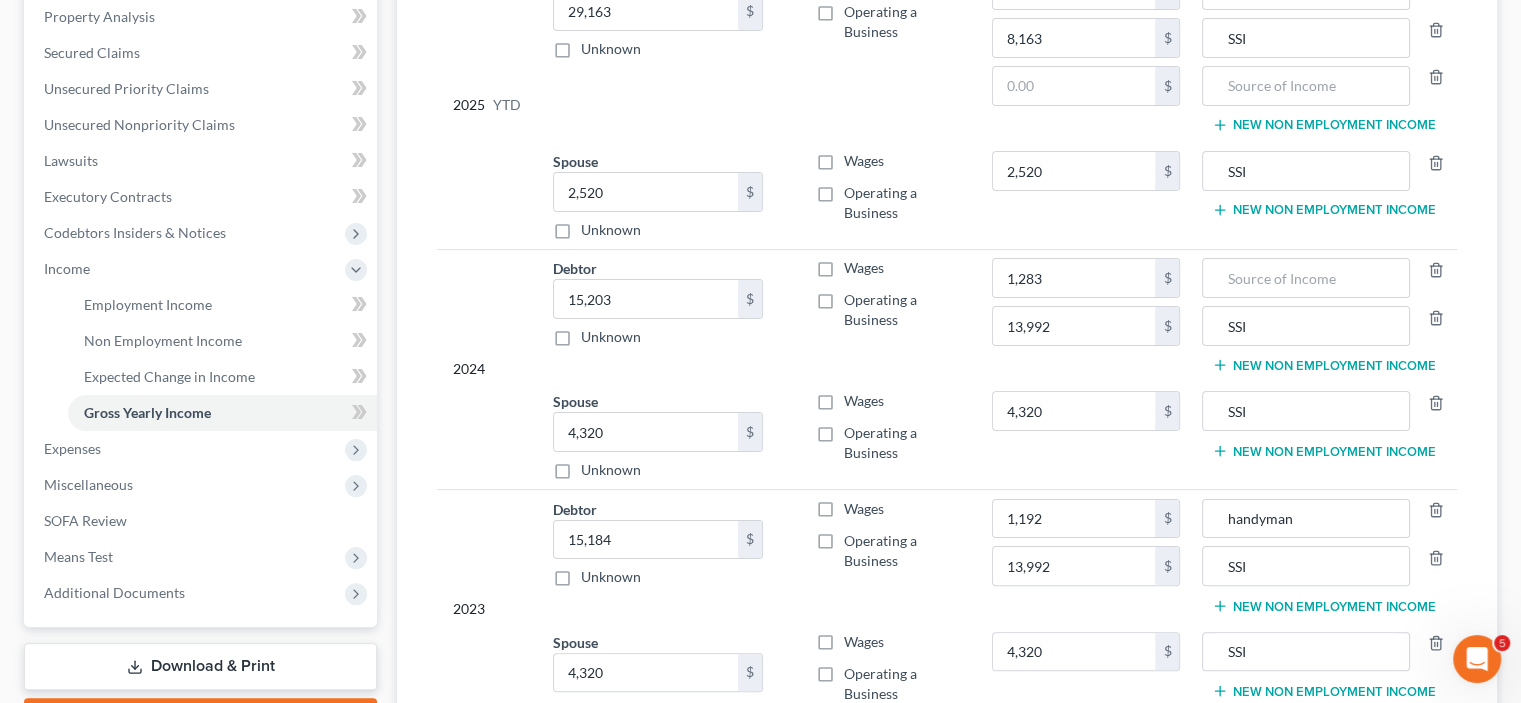 click on "Debtor
15,203.00 $
Unknown
Balance Undetermined
15,203 $
Unknown" at bounding box center [668, 315] 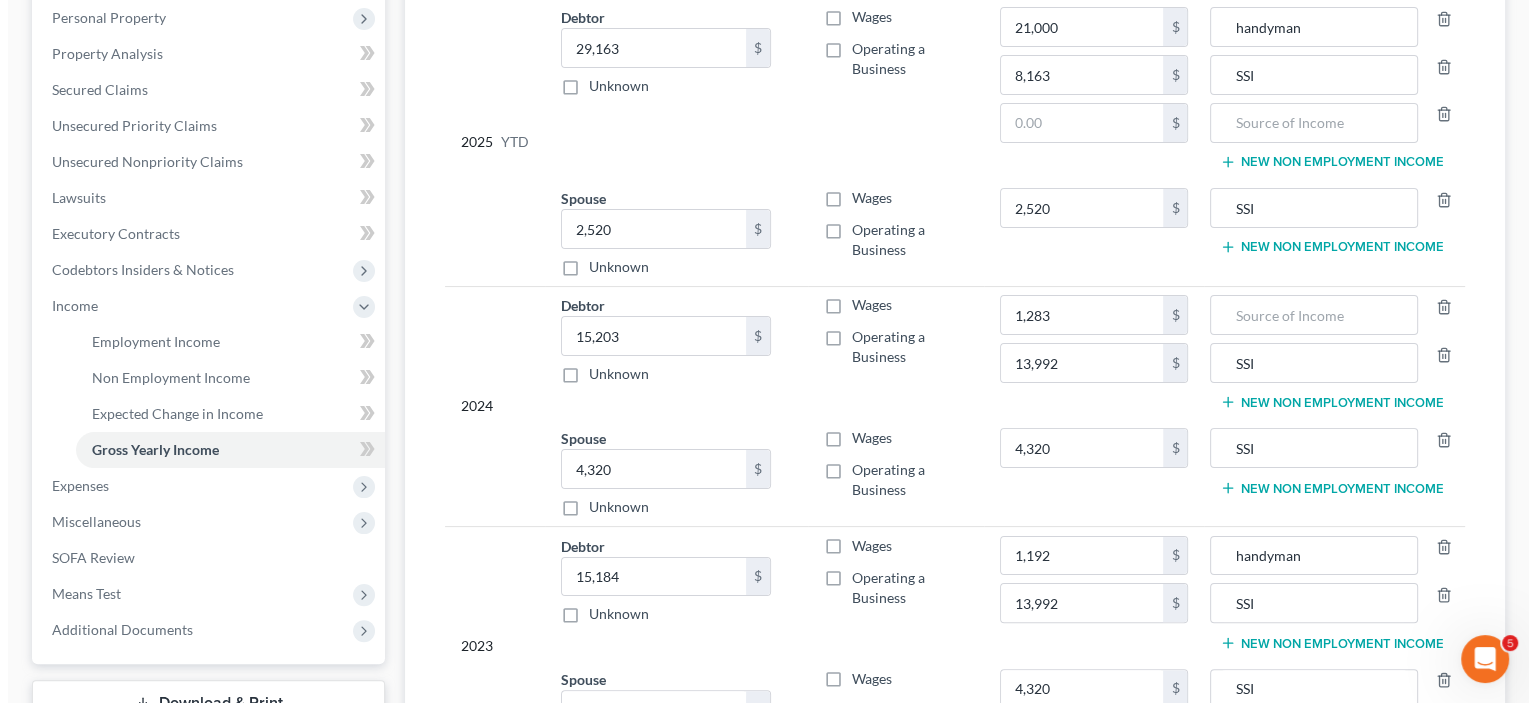 scroll, scrollTop: 589, scrollLeft: 0, axis: vertical 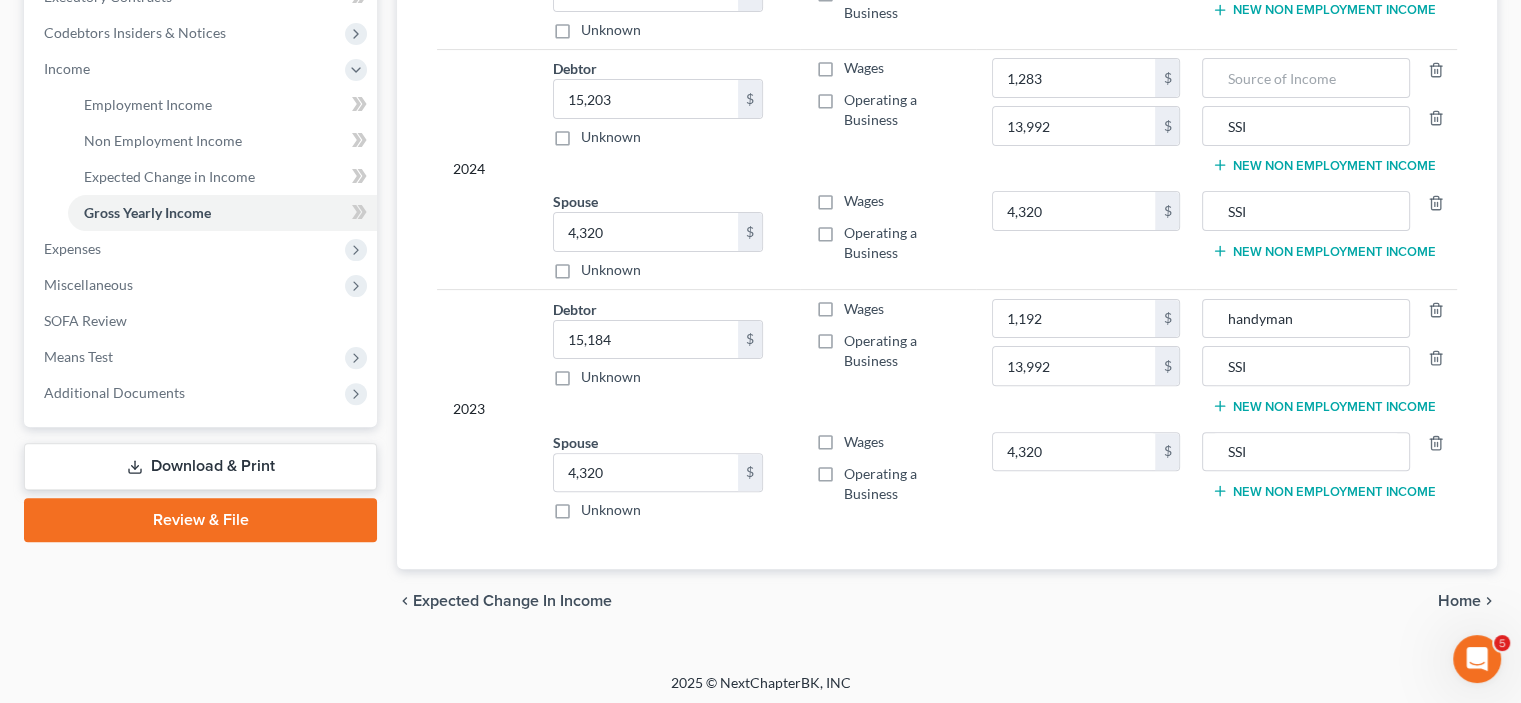 click on "Home" at bounding box center [1459, 601] 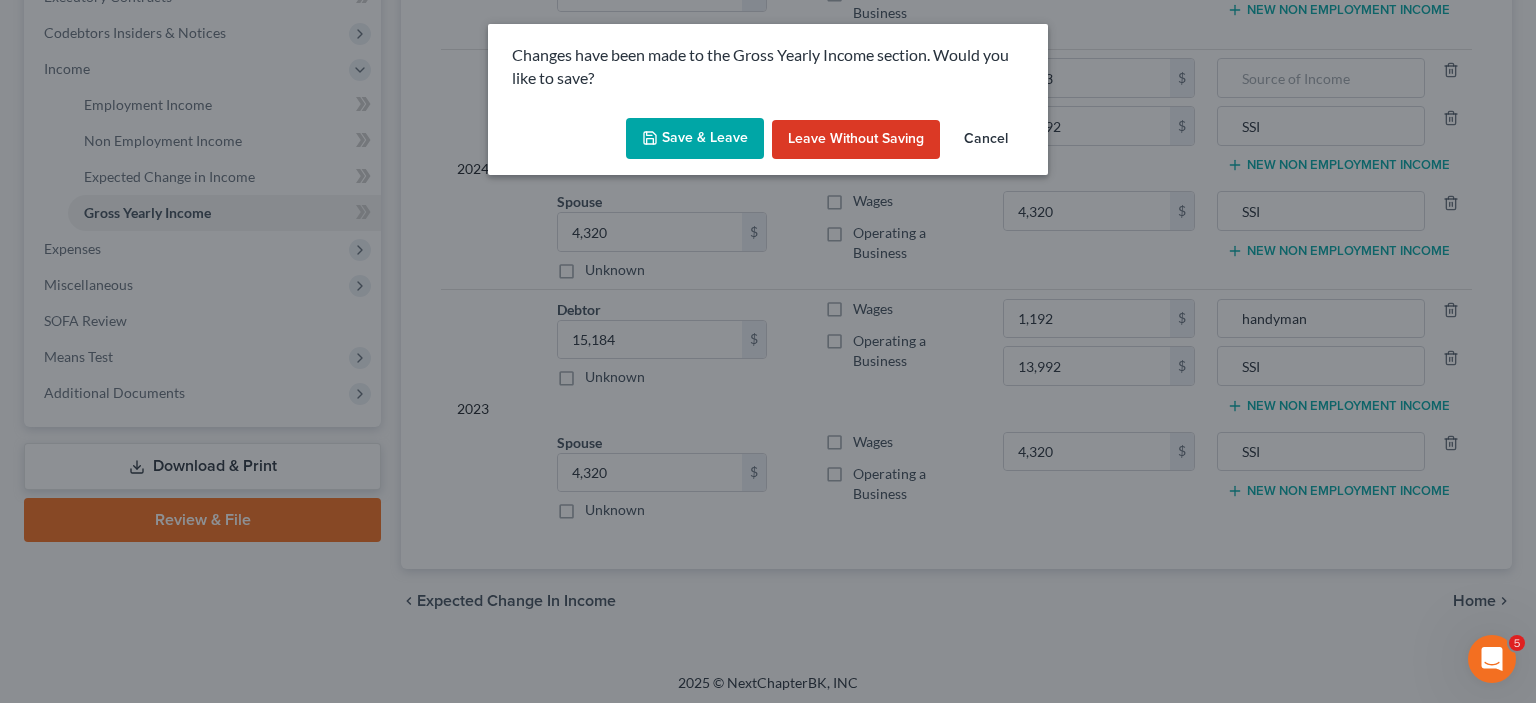 click on "Save & Leave" at bounding box center [695, 139] 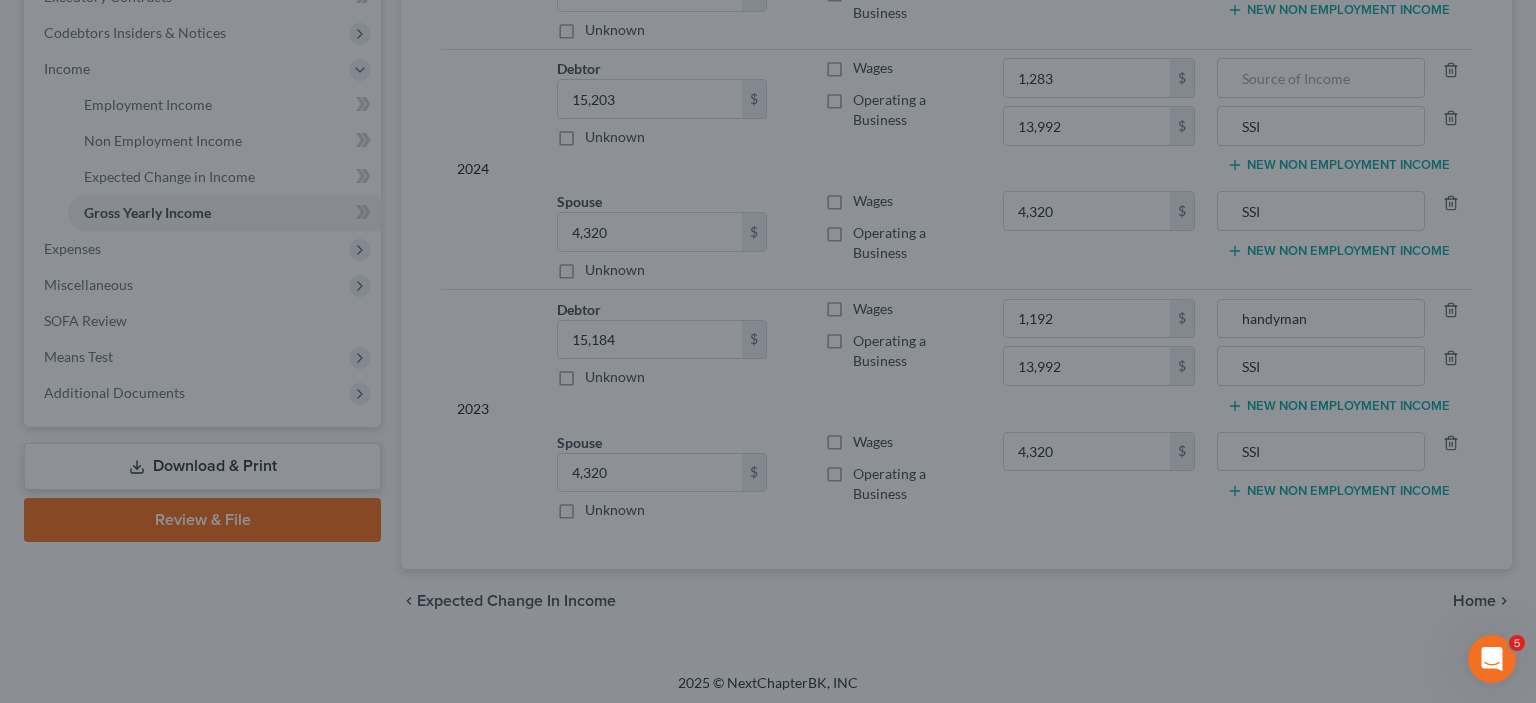 type on "21,000.00" 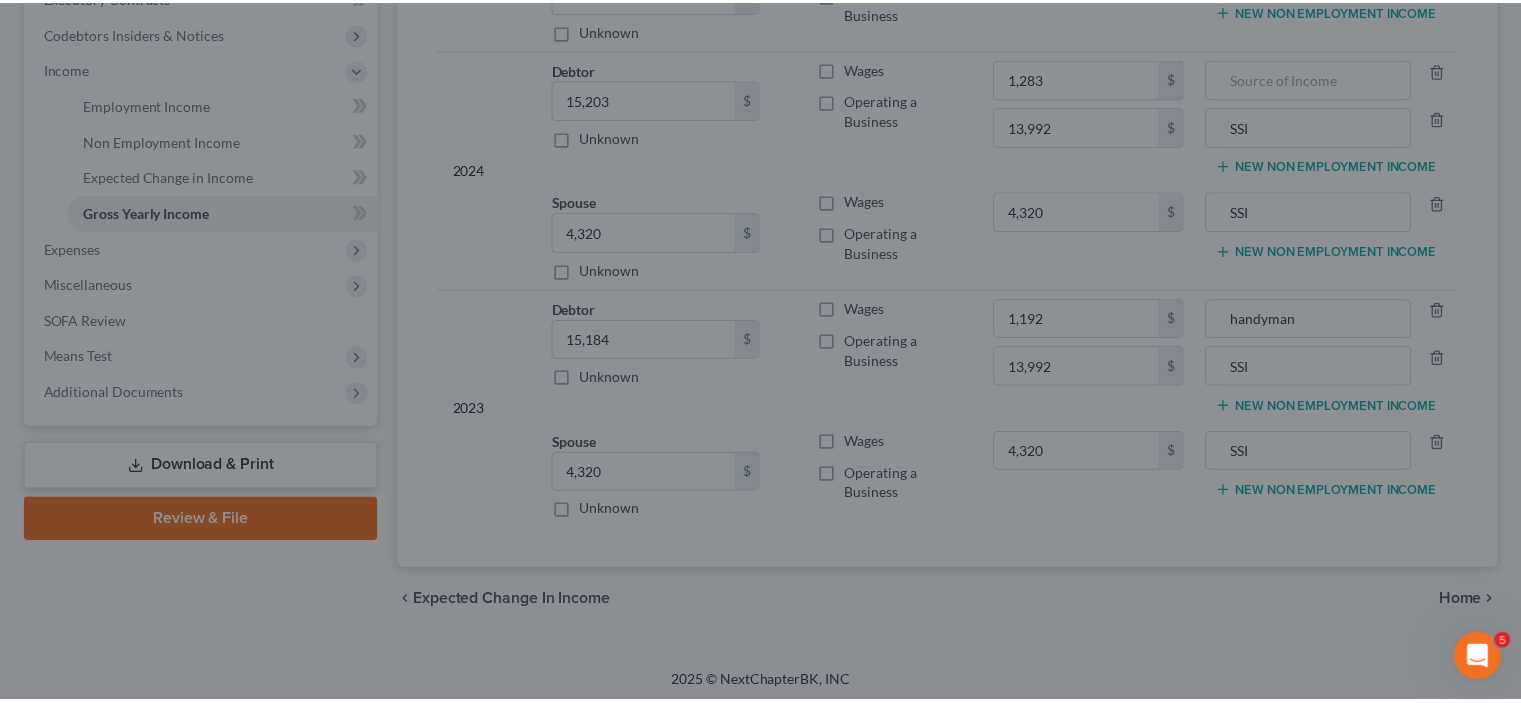 scroll, scrollTop: 542, scrollLeft: 0, axis: vertical 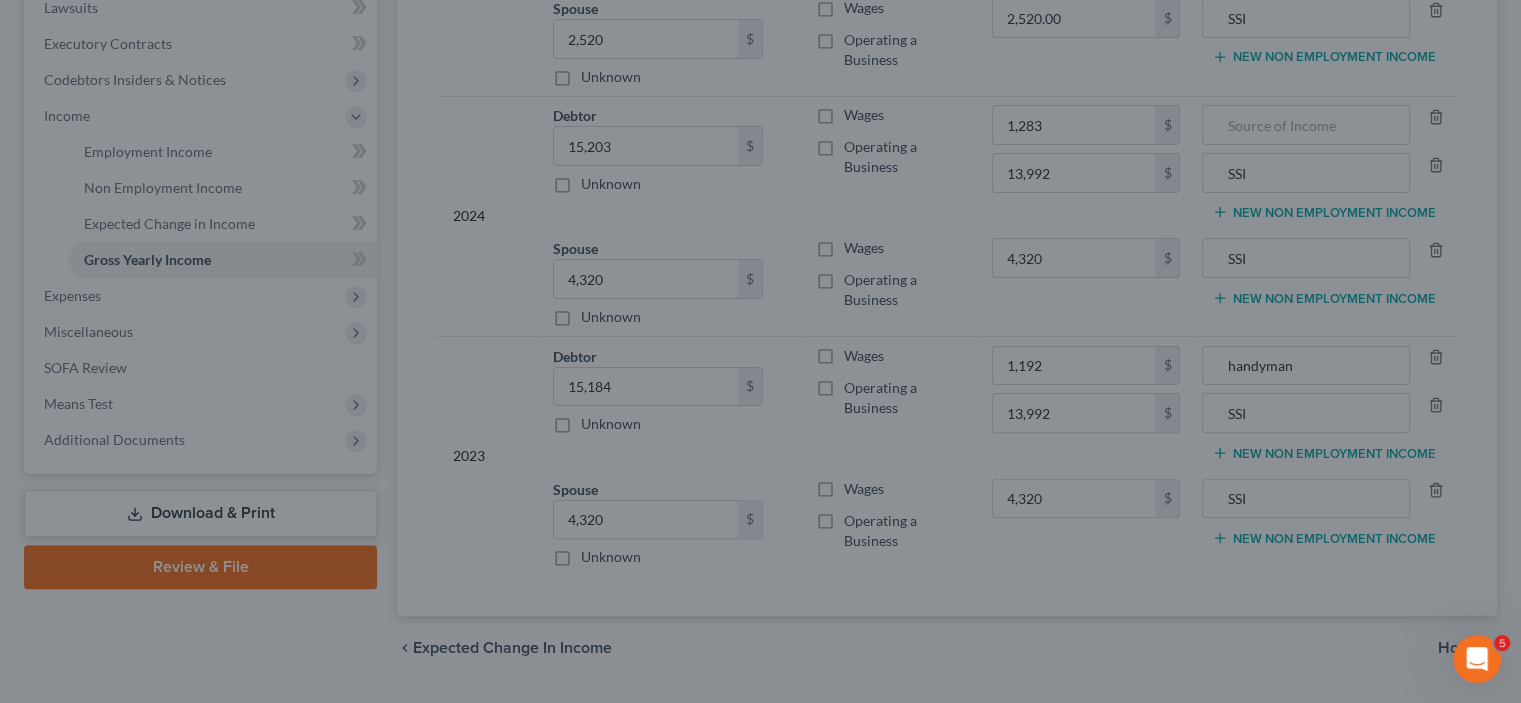 type on "1,192.00" 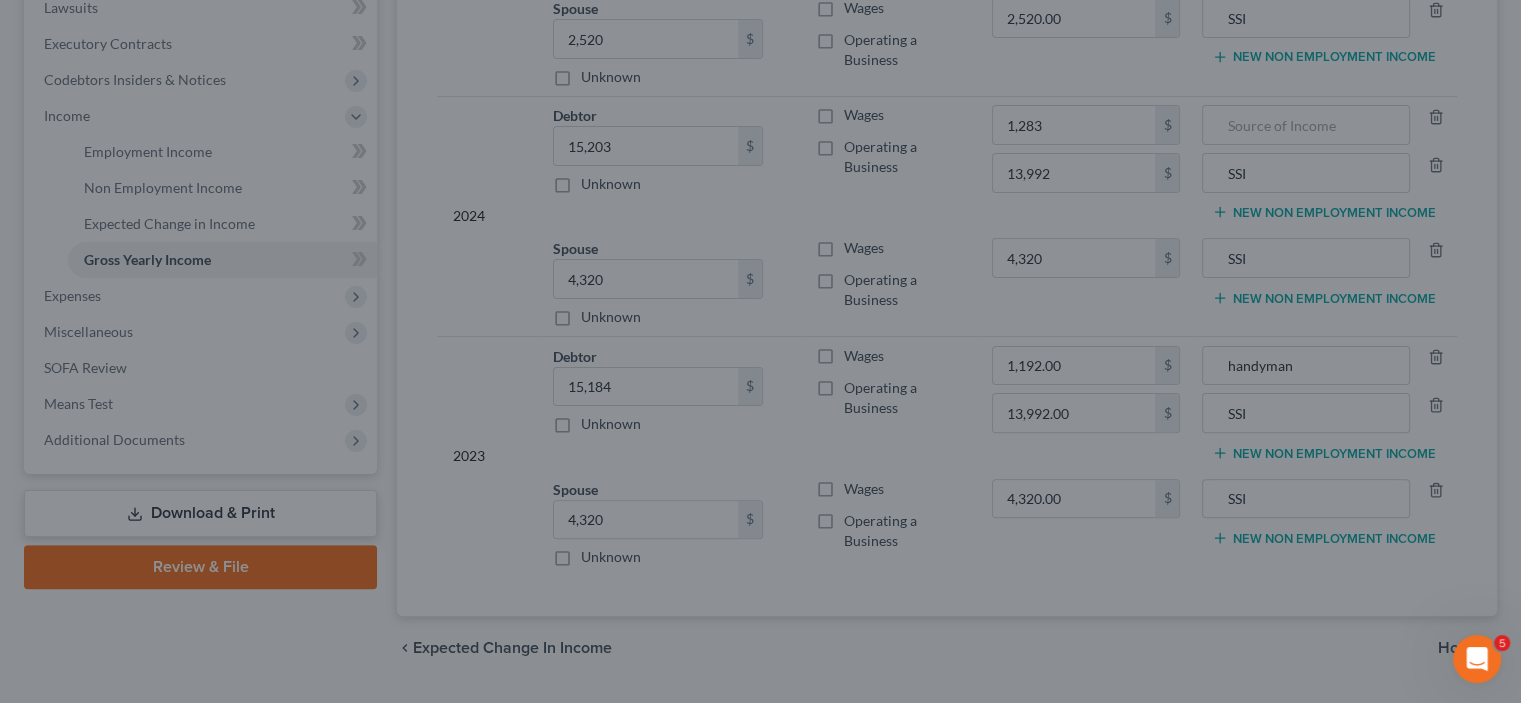 type on "1,283.00" 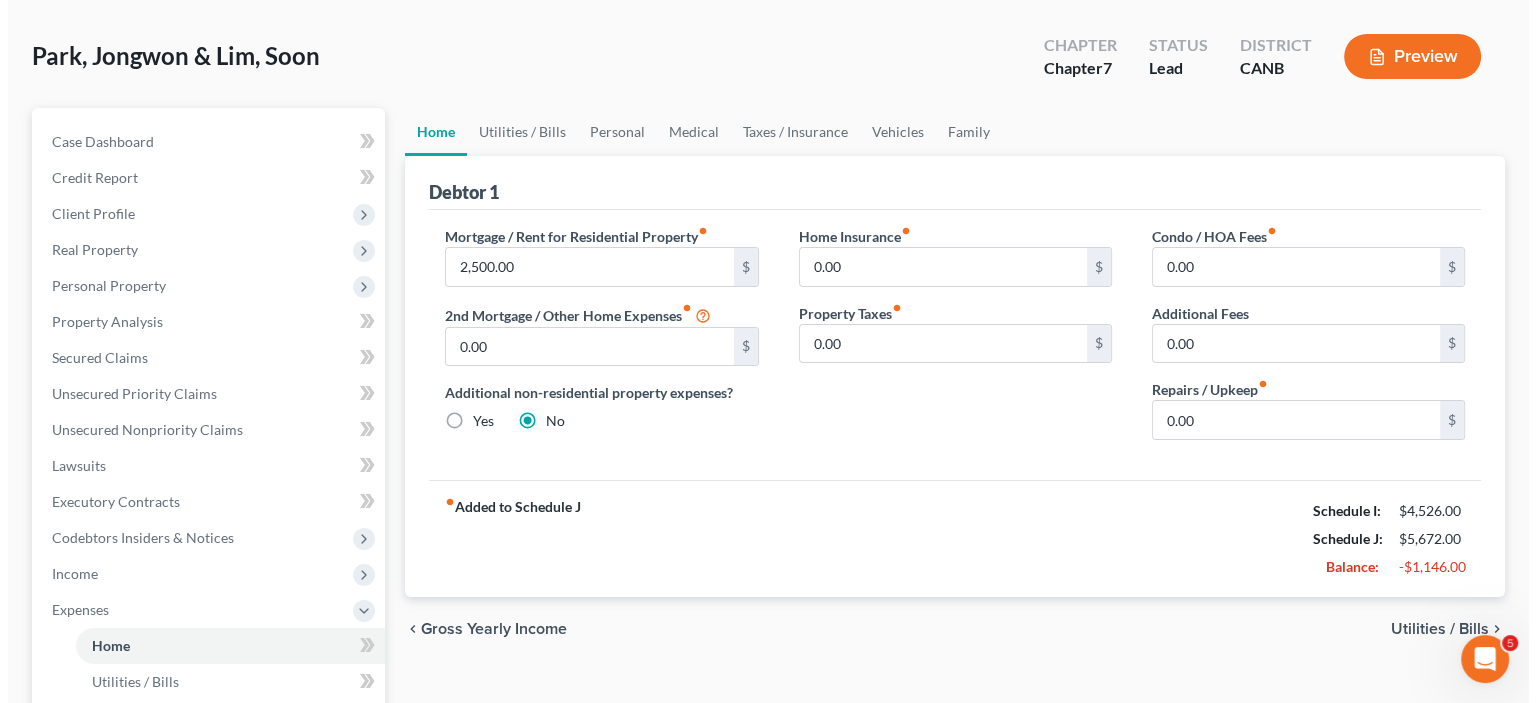 scroll, scrollTop: 200, scrollLeft: 0, axis: vertical 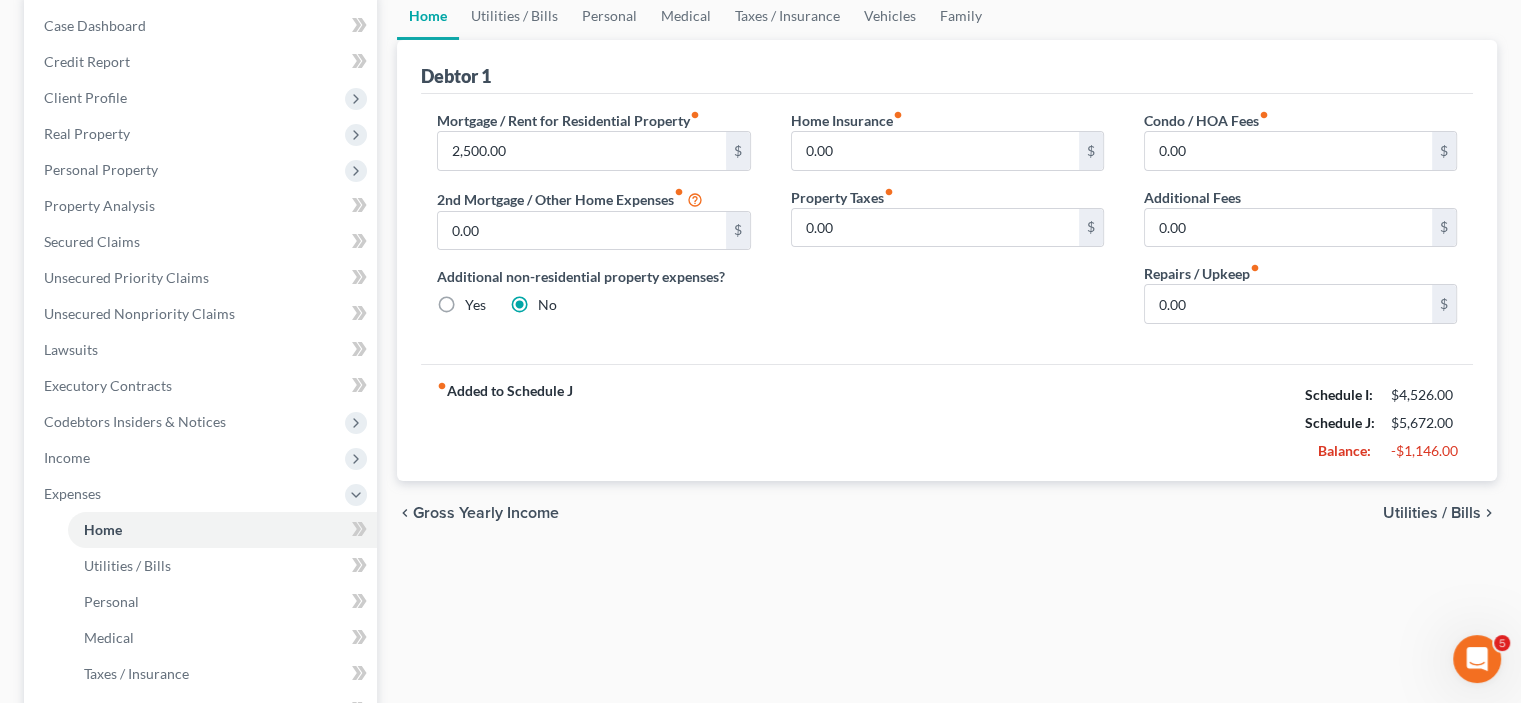 click on "Utilities / Bills" at bounding box center [1432, 513] 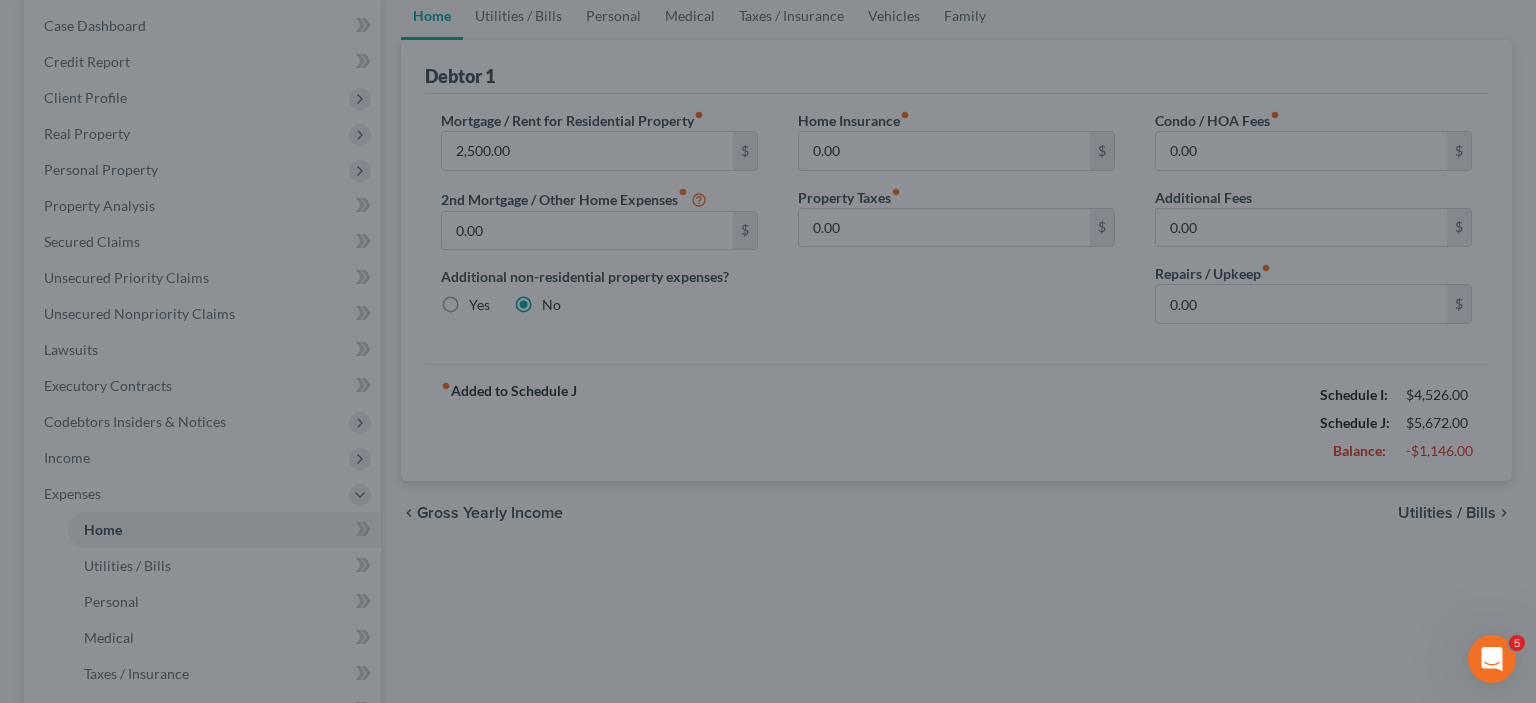 click at bounding box center [768, 351] 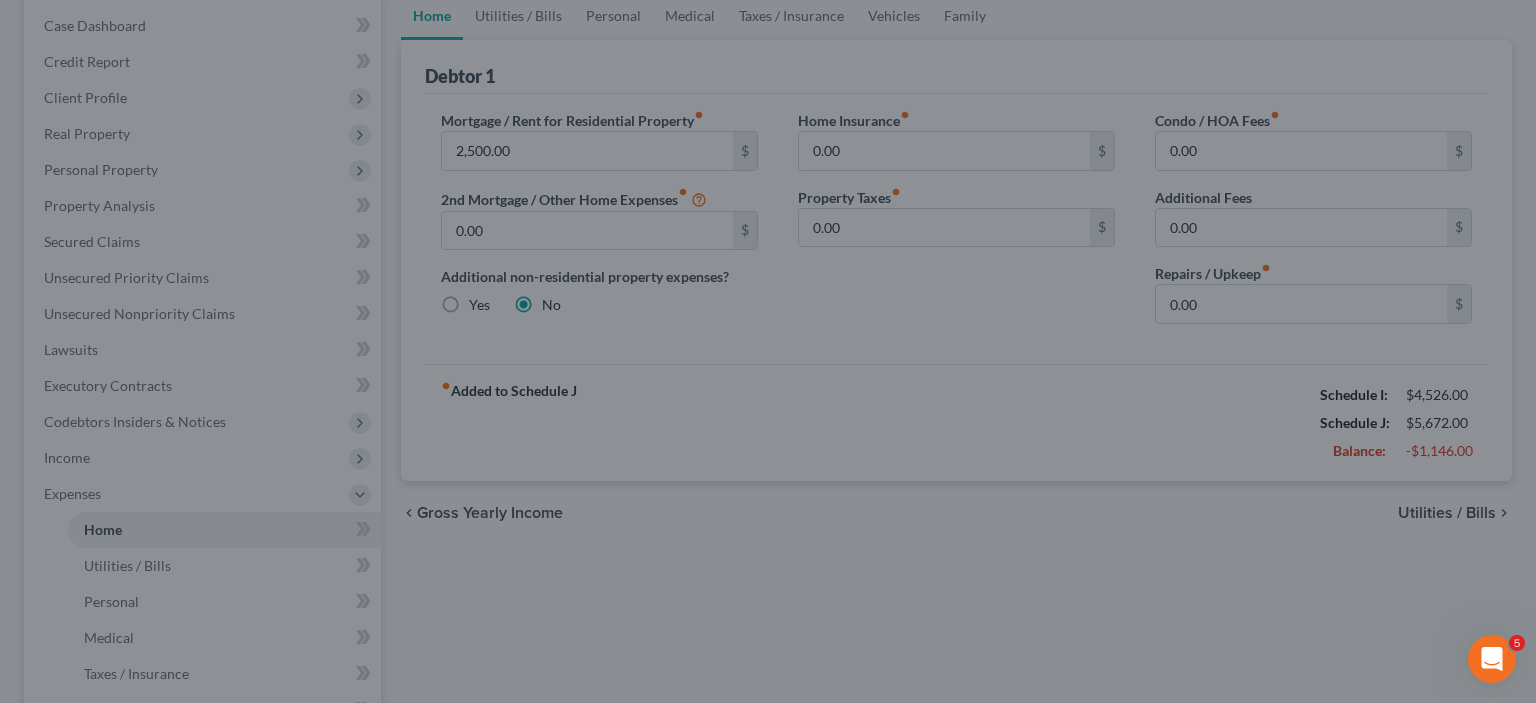 click at bounding box center [768, 351] 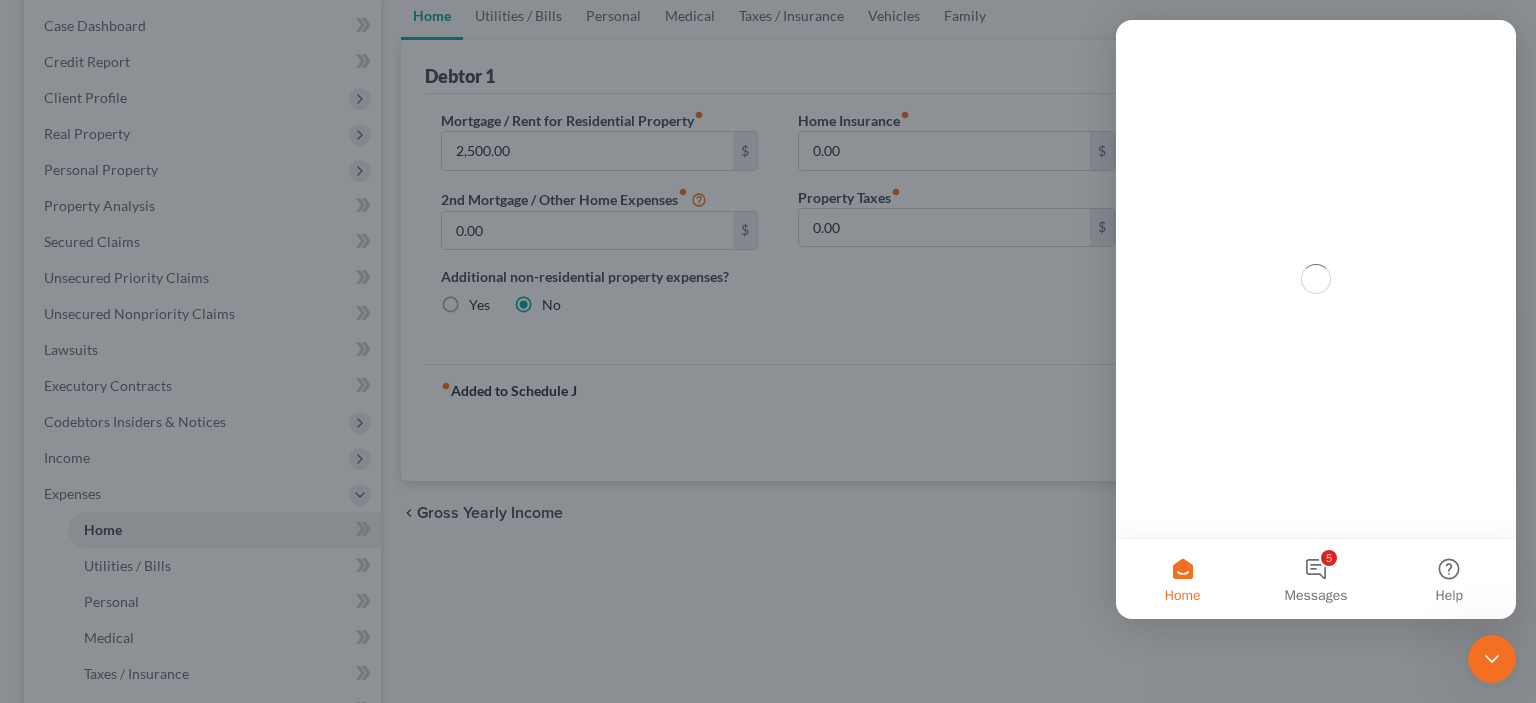 scroll, scrollTop: 0, scrollLeft: 0, axis: both 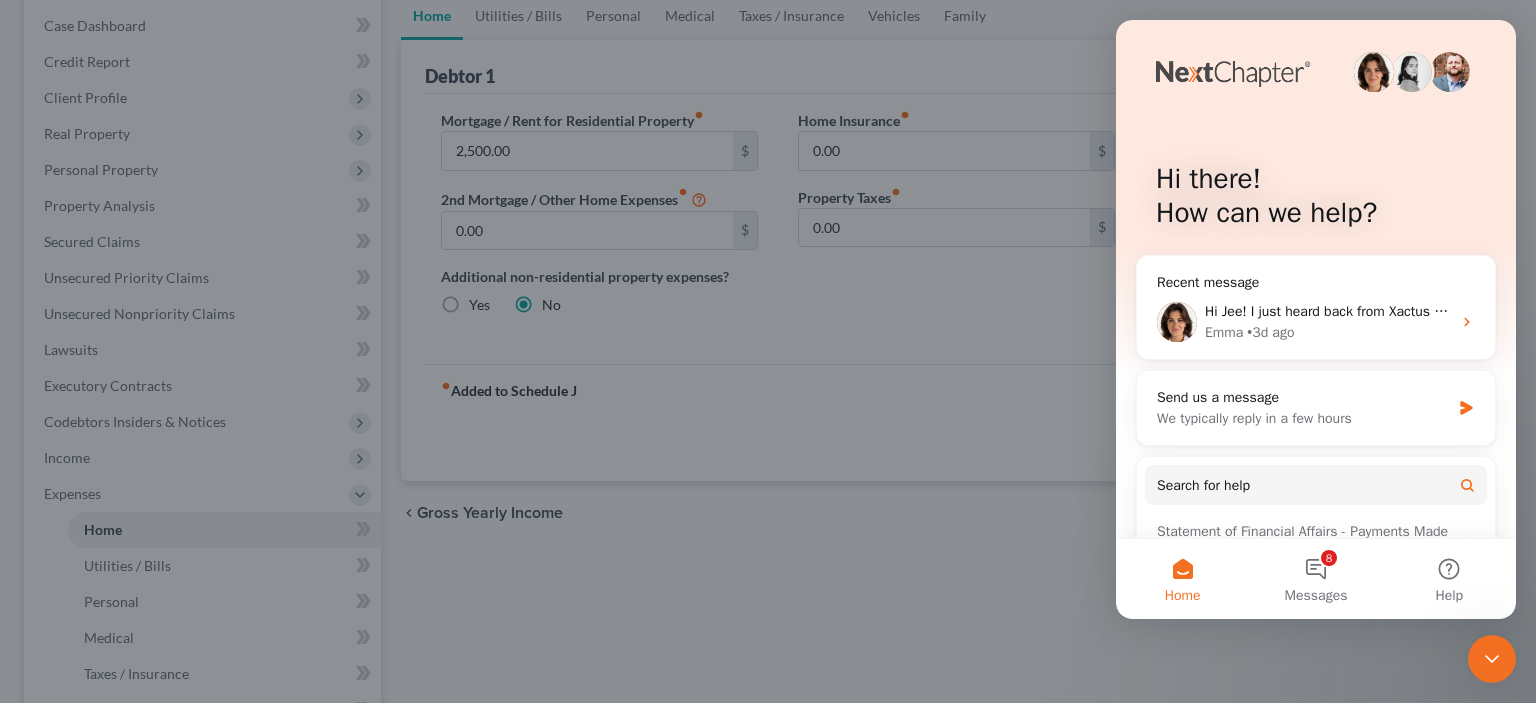 click at bounding box center (768, 351) 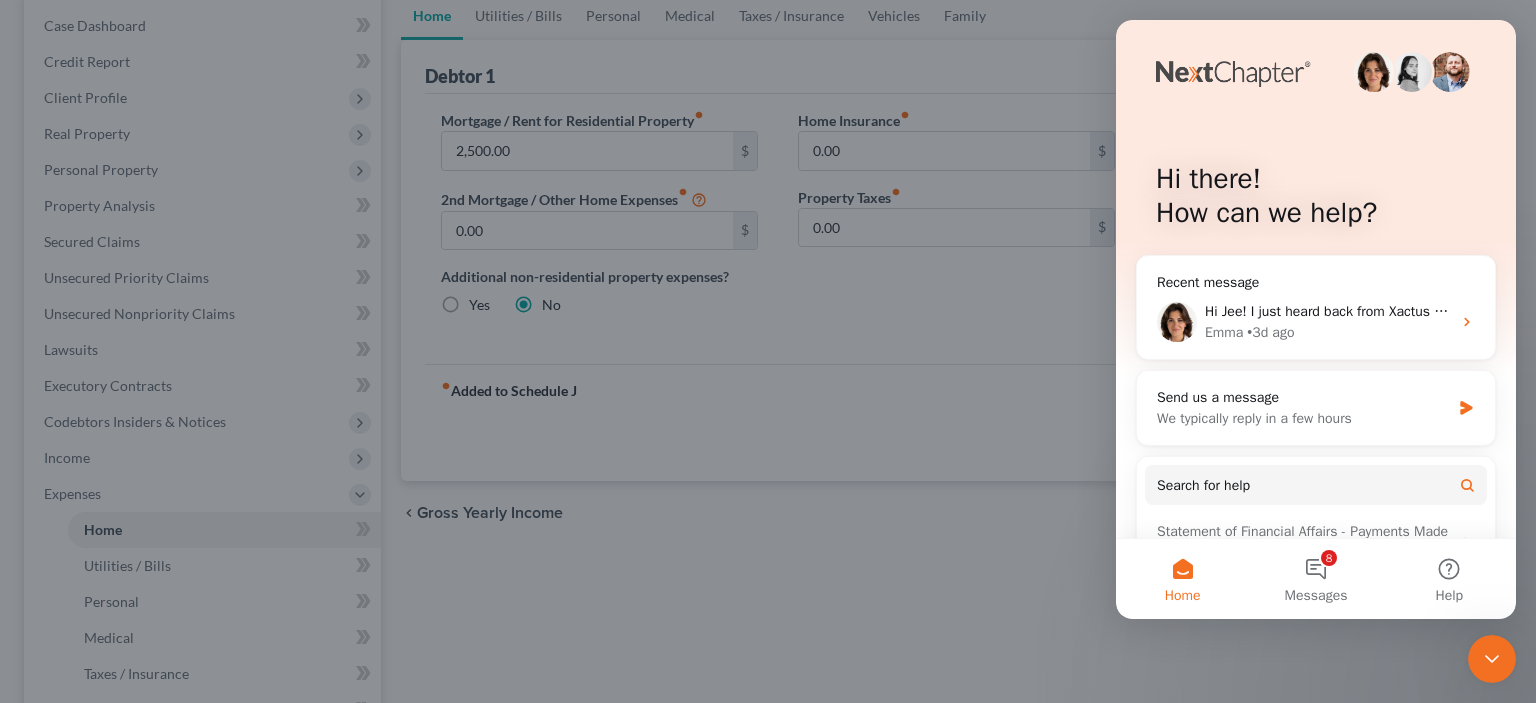 click 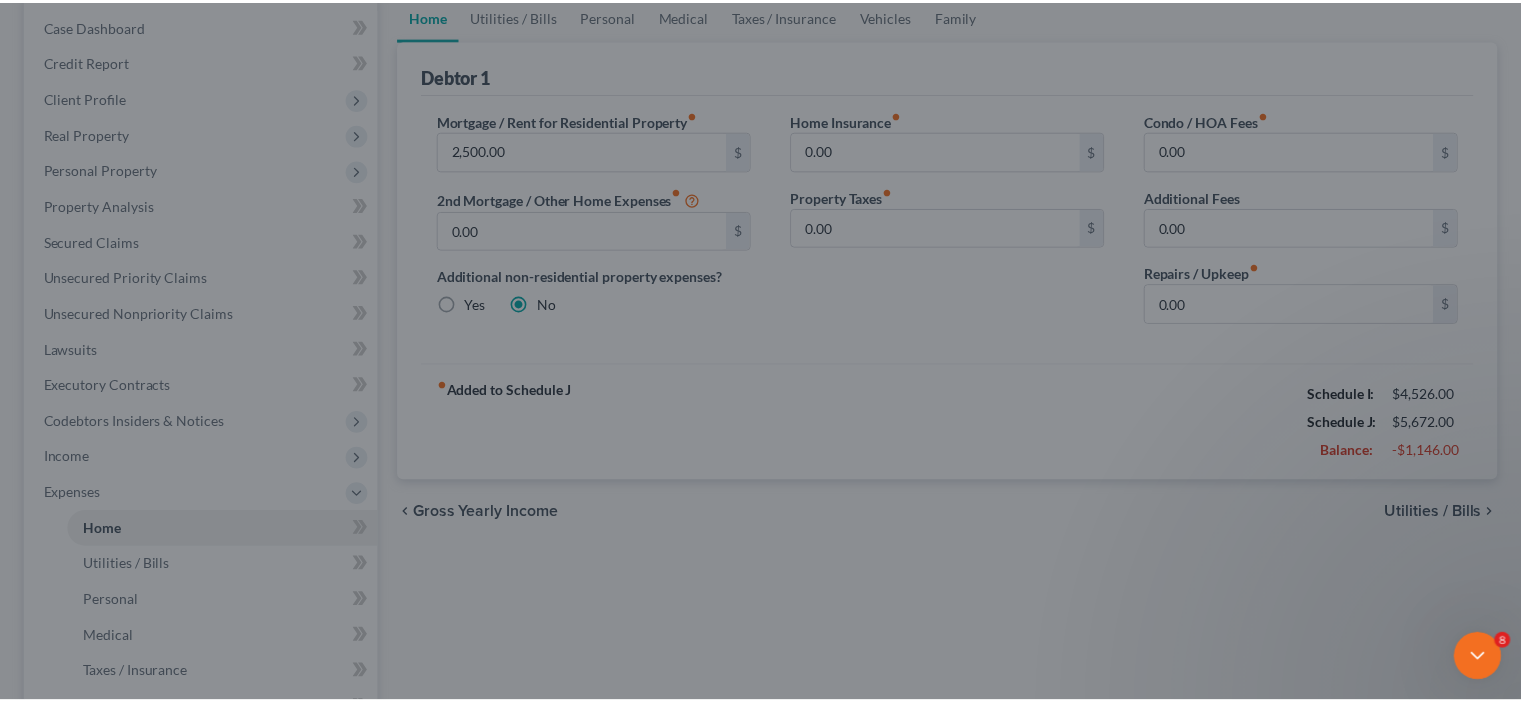 scroll, scrollTop: 0, scrollLeft: 0, axis: both 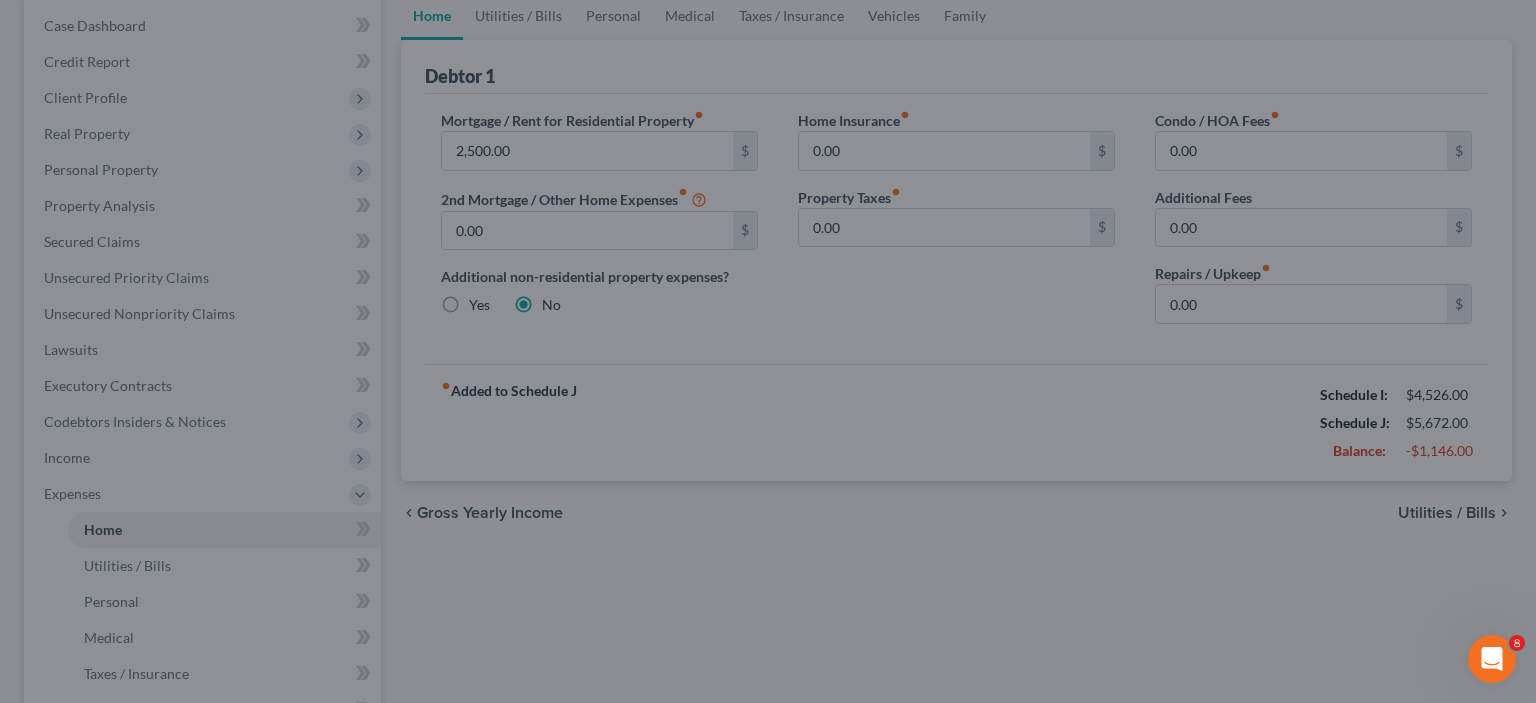 drag, startPoint x: 835, startPoint y: 351, endPoint x: 489, endPoint y: 266, distance: 356.2878 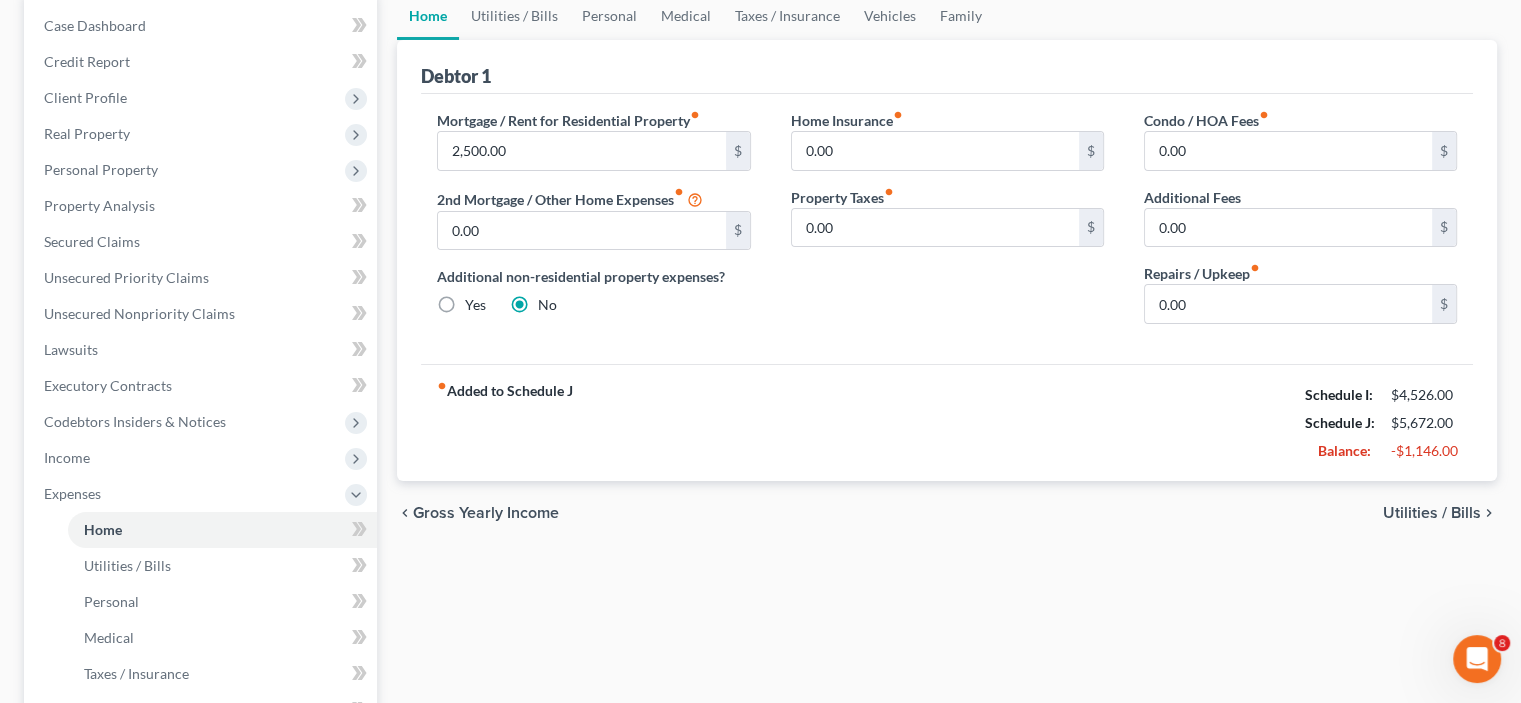 scroll, scrollTop: 400, scrollLeft: 0, axis: vertical 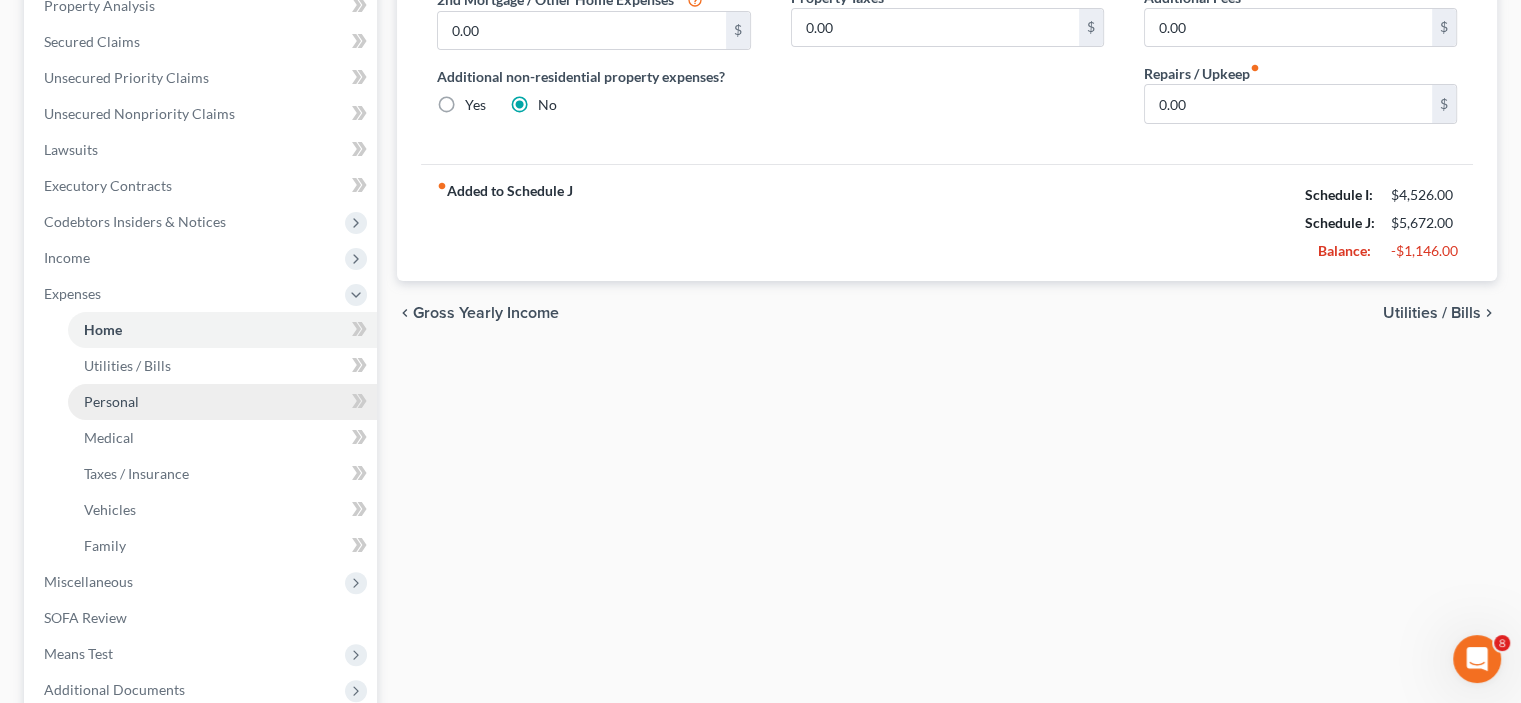 click on "Personal" at bounding box center [111, 401] 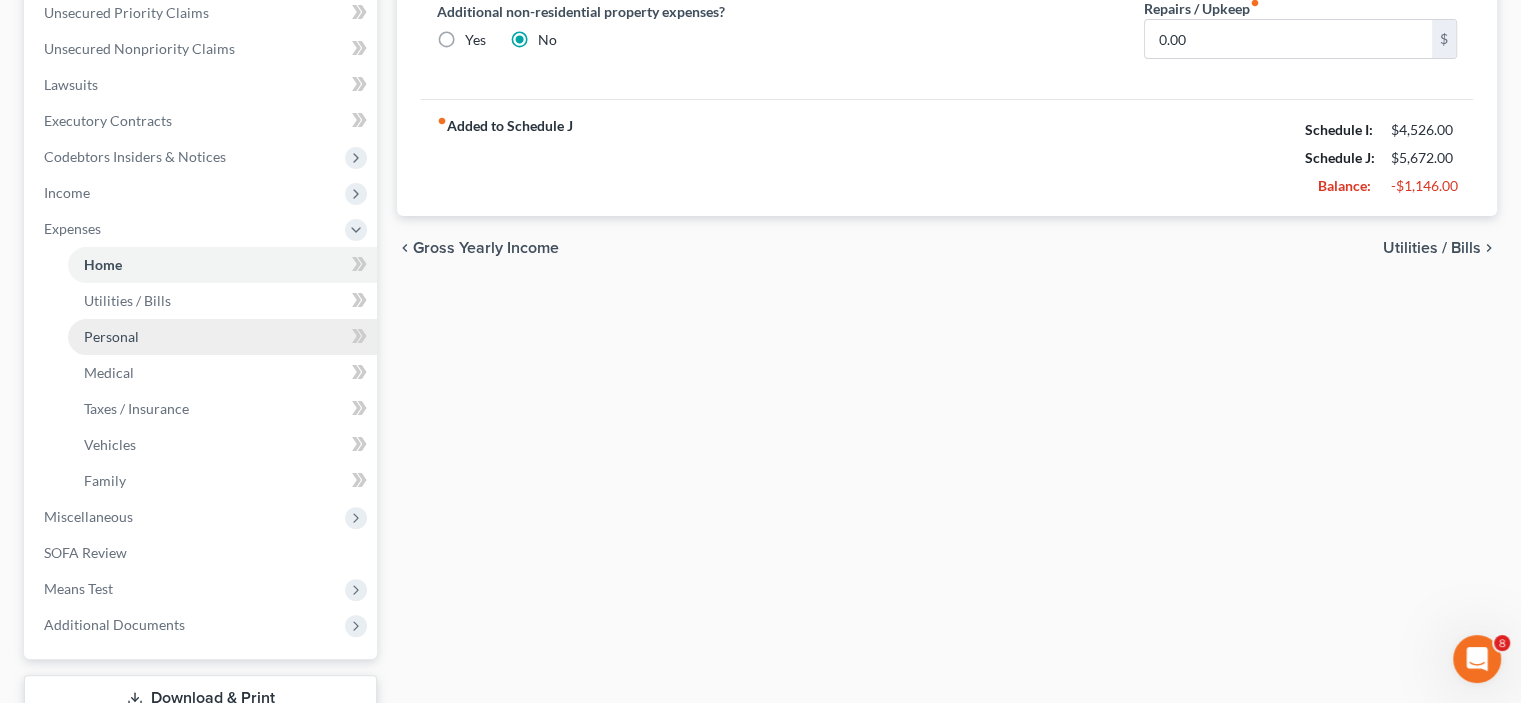 scroll, scrollTop: 500, scrollLeft: 0, axis: vertical 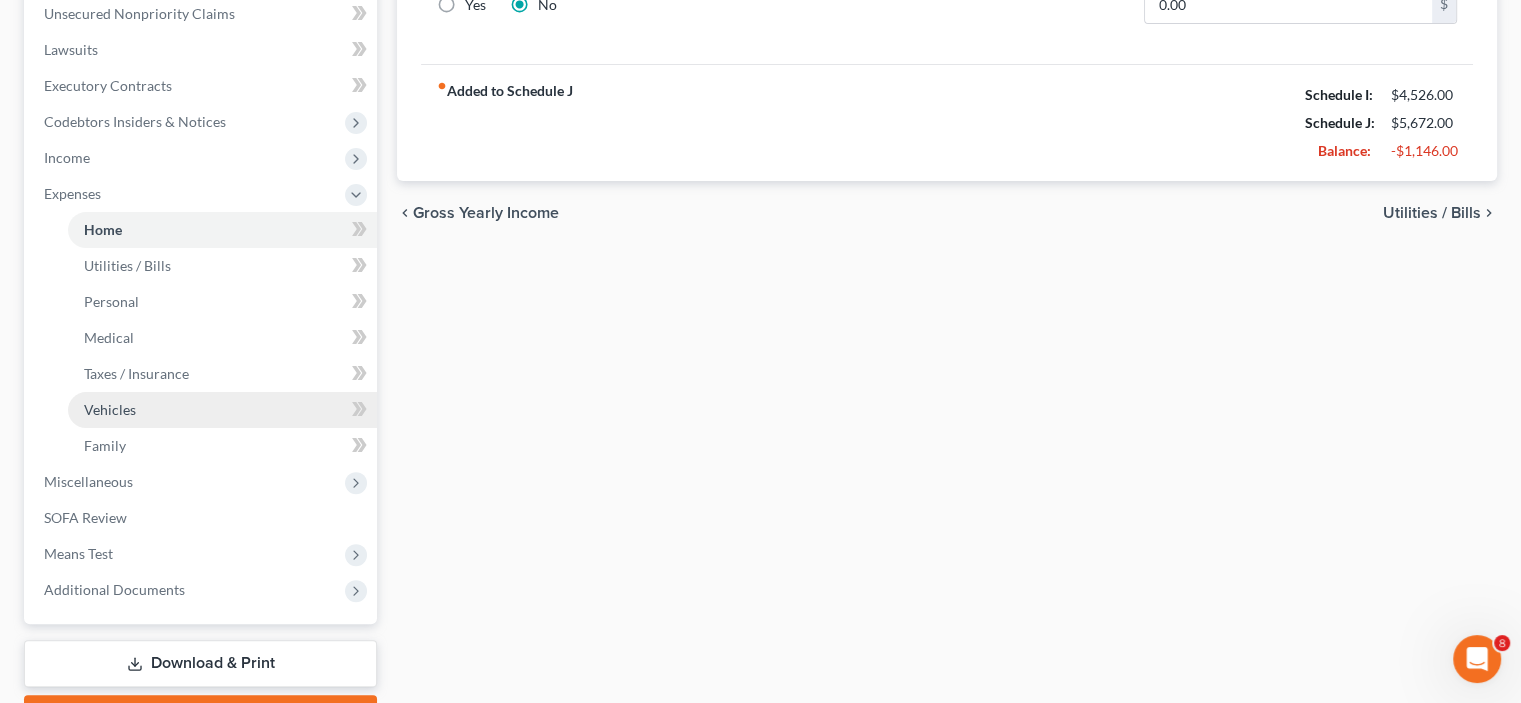 click on "Vehicles" at bounding box center [110, 409] 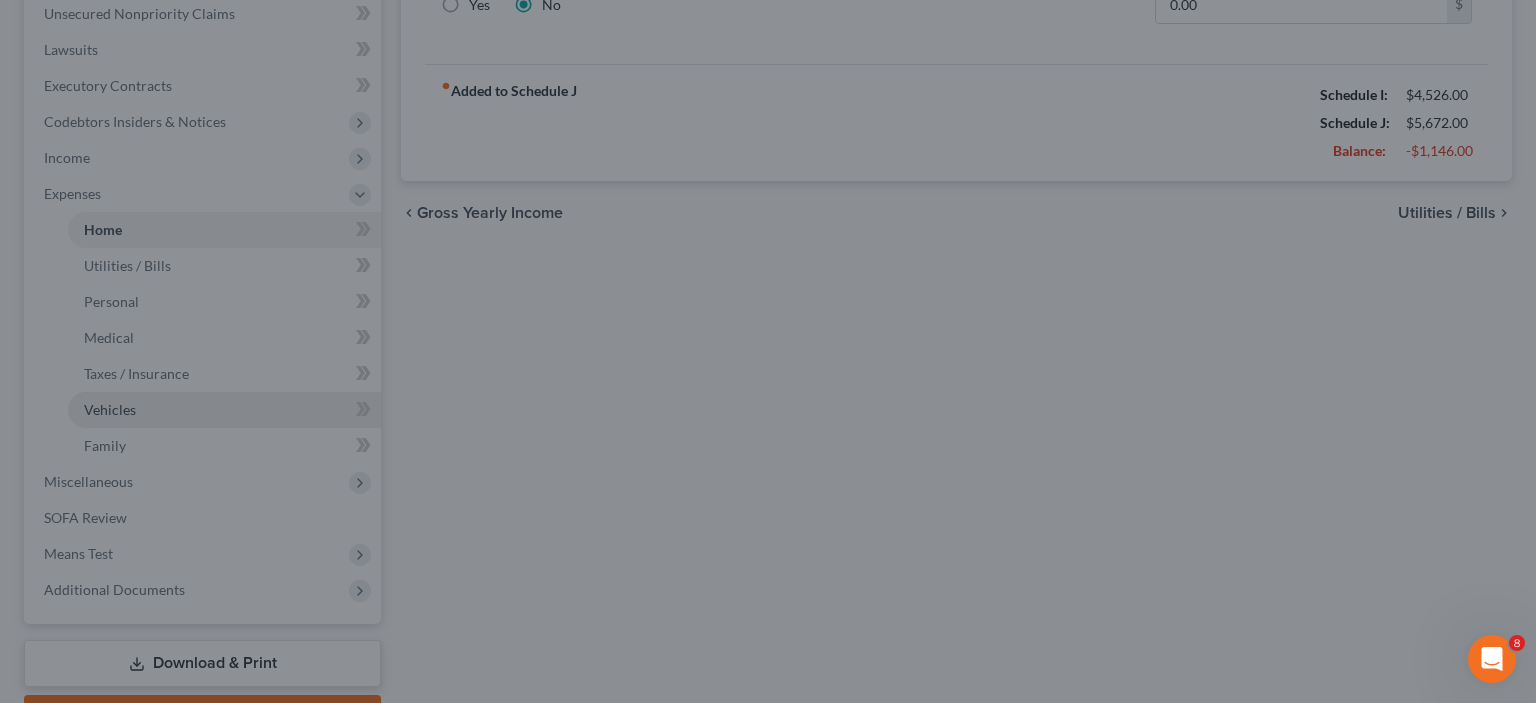 click at bounding box center (768, 351) 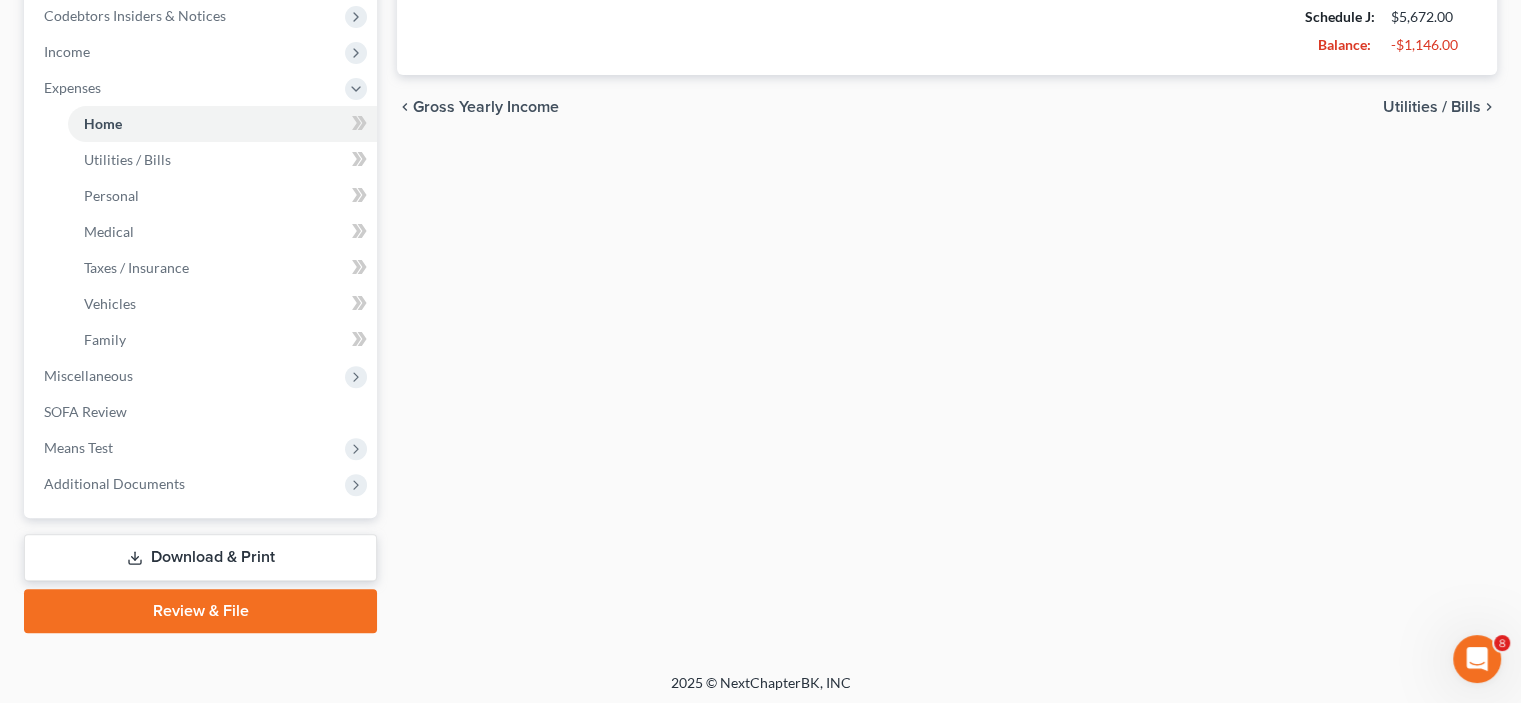 scroll, scrollTop: 610, scrollLeft: 0, axis: vertical 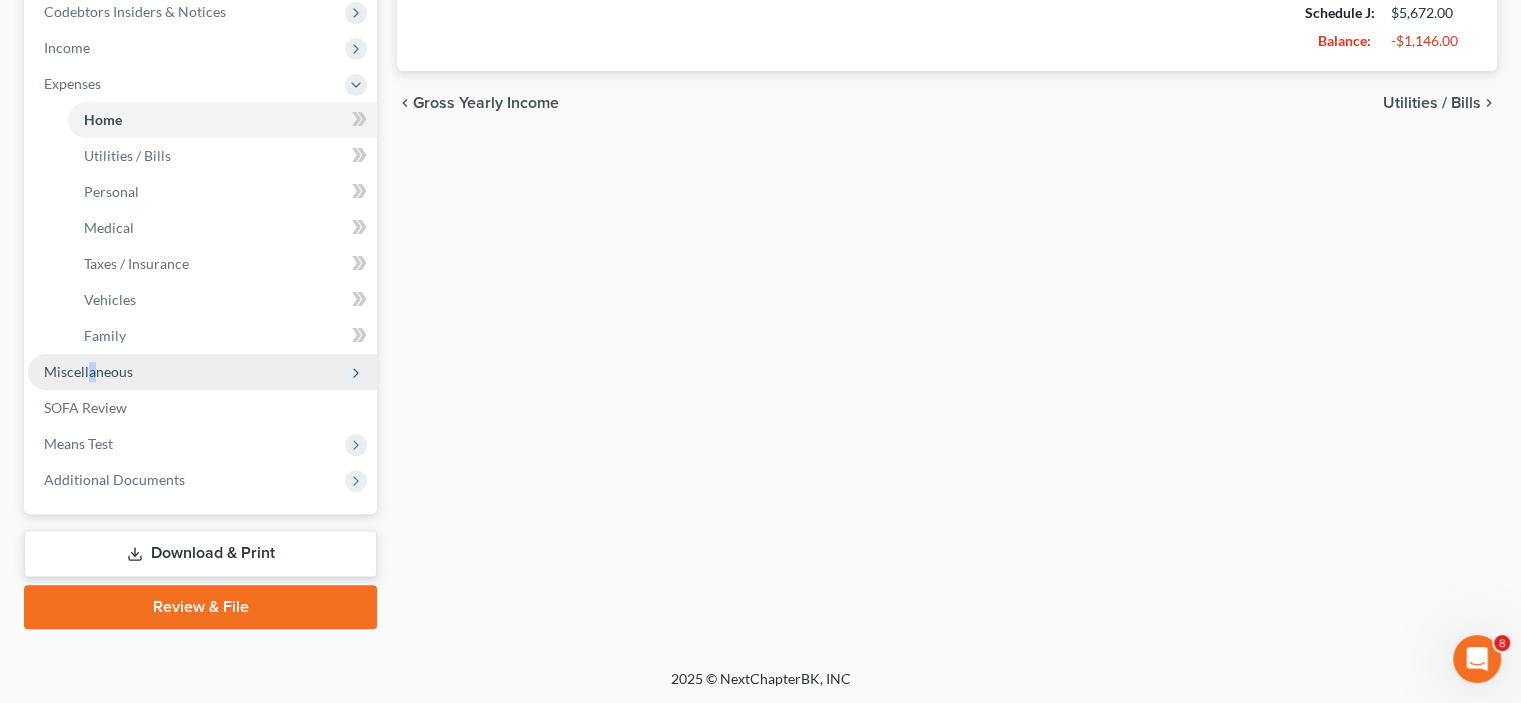 click on "Miscellaneous" at bounding box center (202, 372) 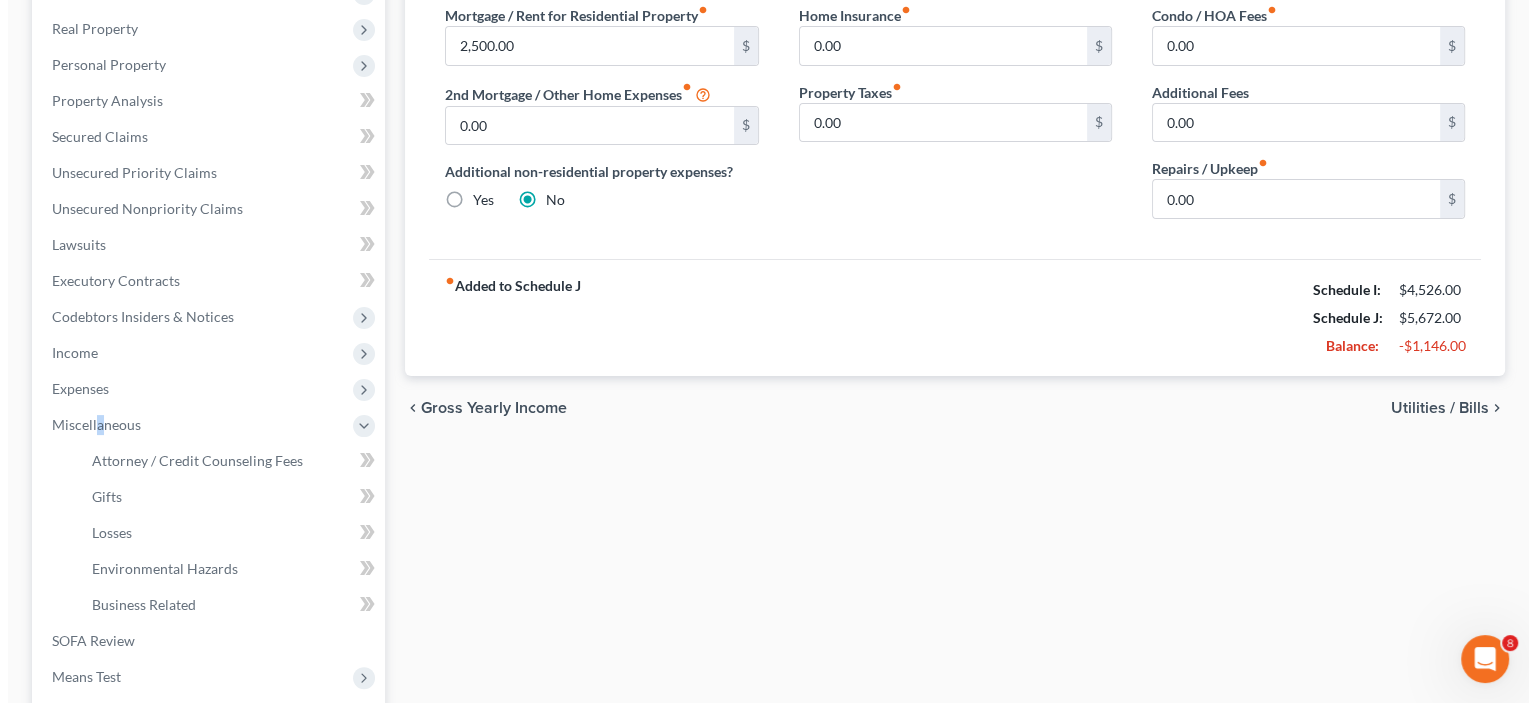 scroll, scrollTop: 538, scrollLeft: 0, axis: vertical 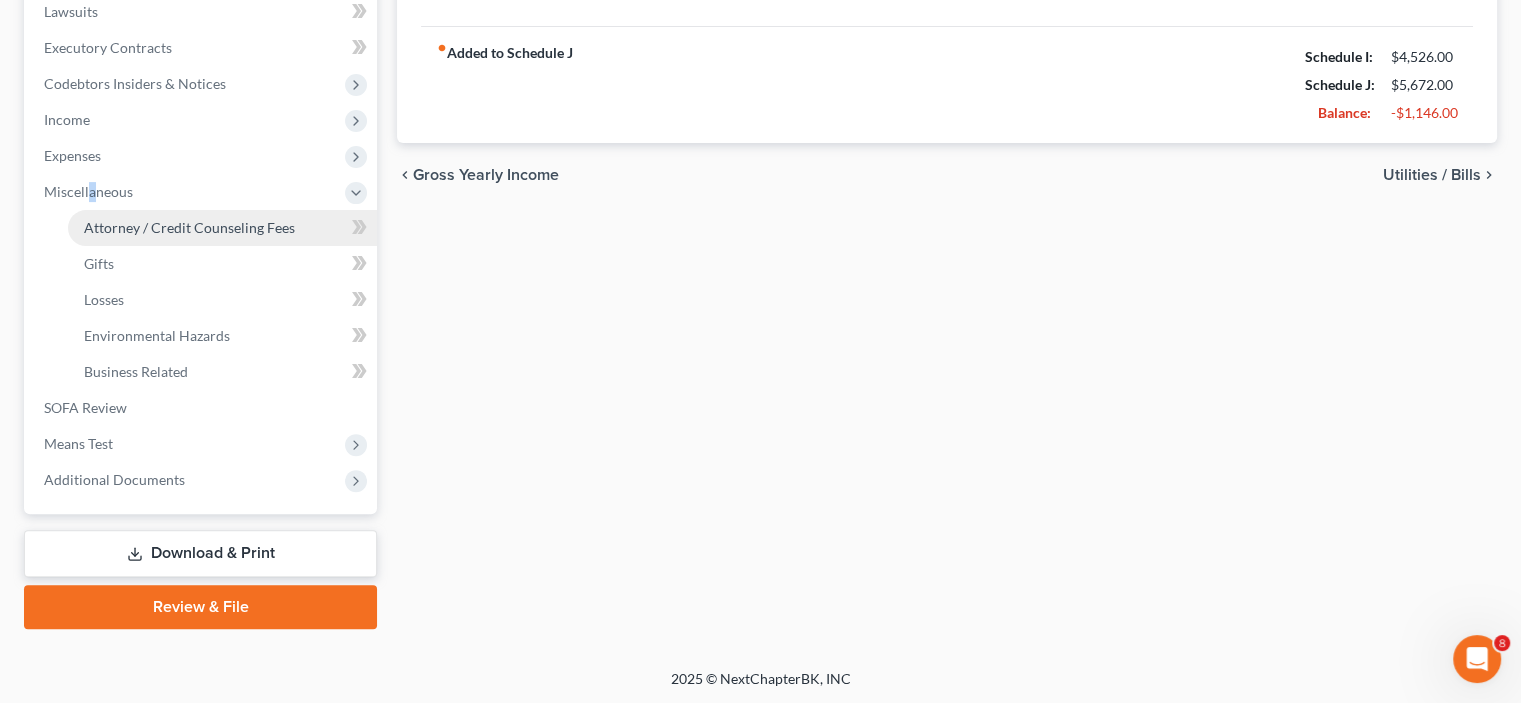click on "Attorney / Credit Counseling Fees" at bounding box center (189, 227) 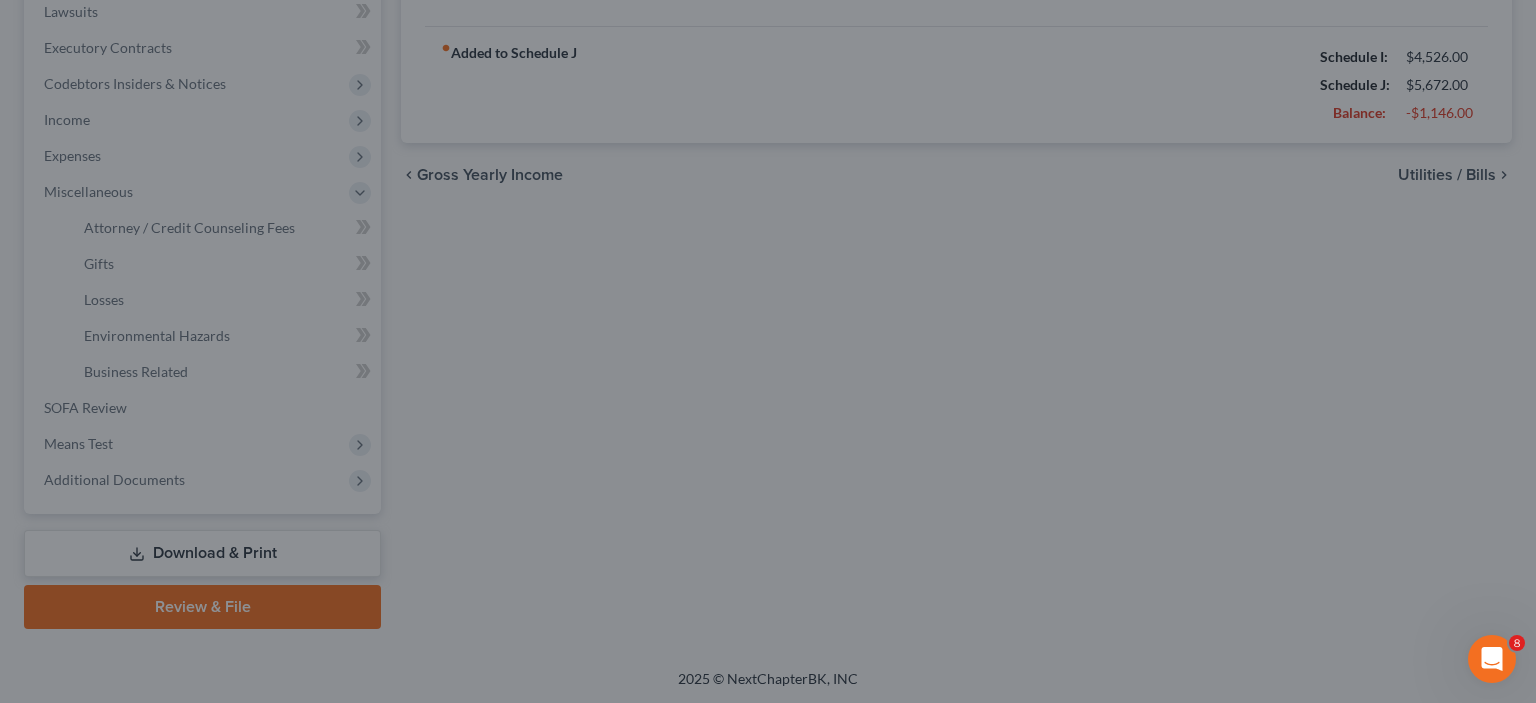 click at bounding box center (768, 351) 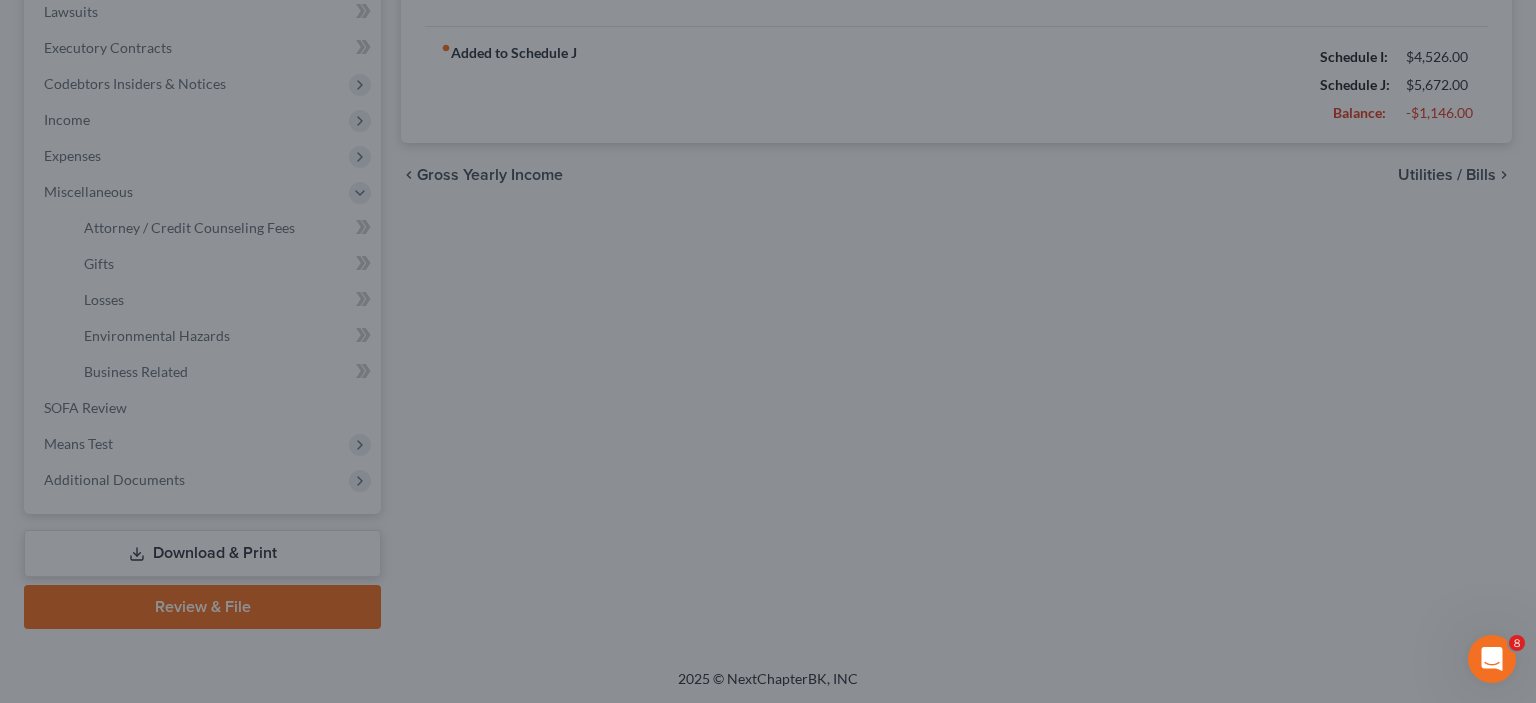 click at bounding box center (768, 351) 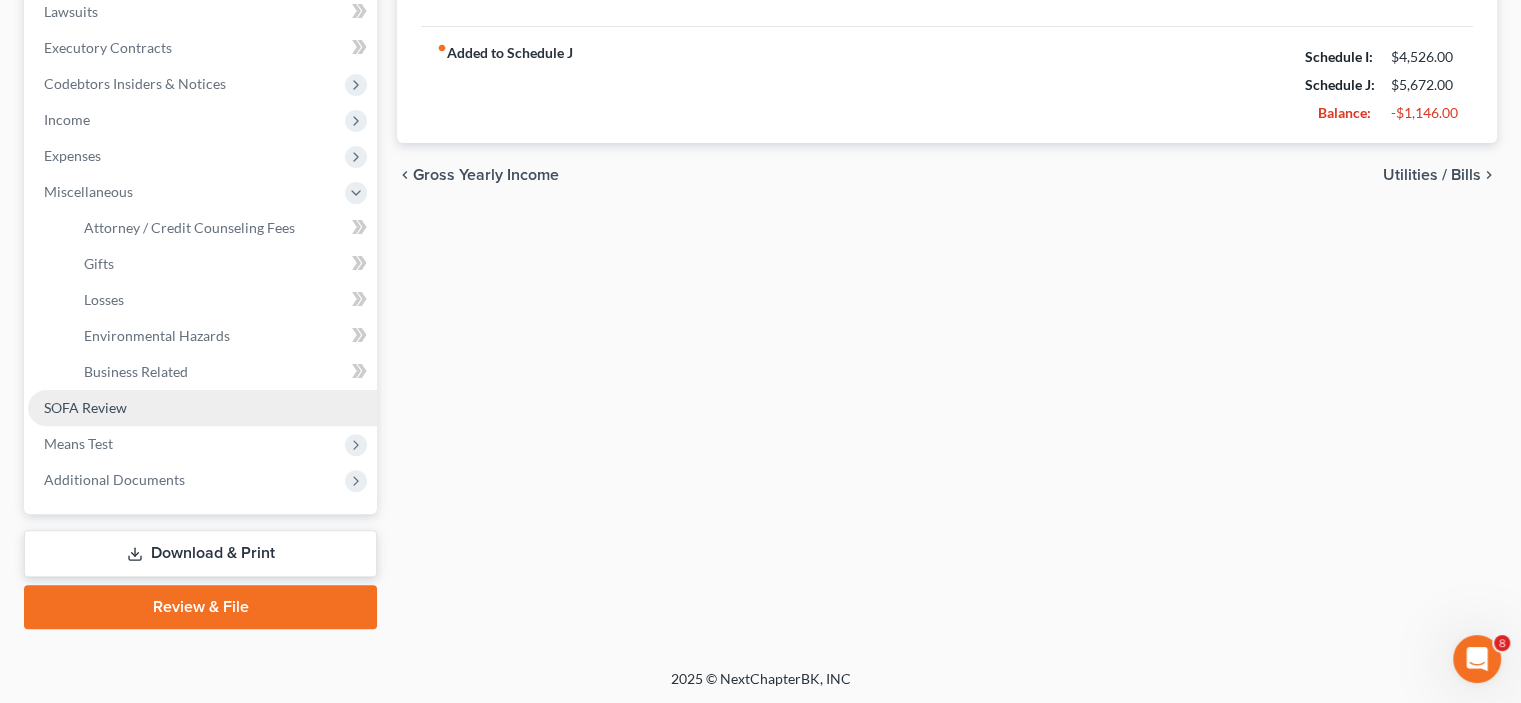 click on "SOFA Review" at bounding box center (202, 408) 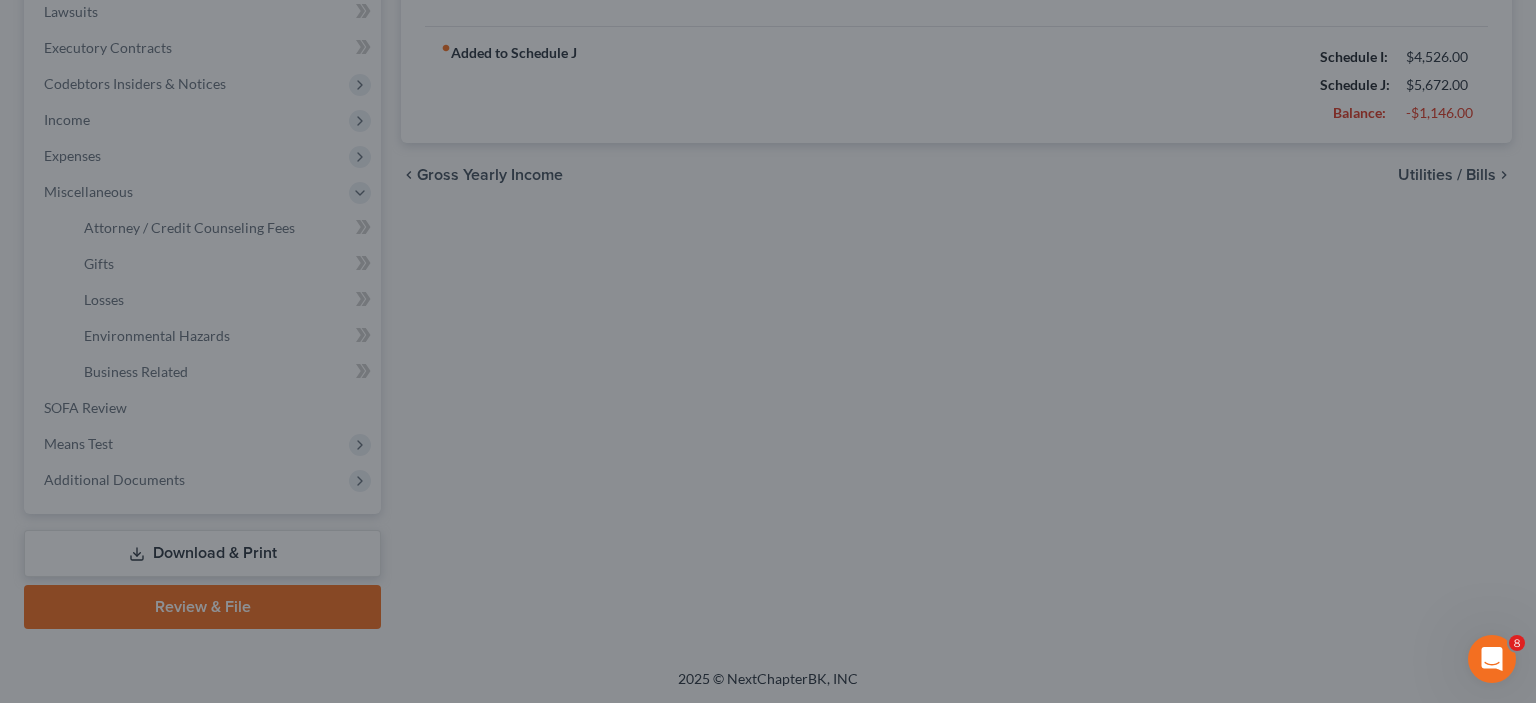 click at bounding box center (768, 351) 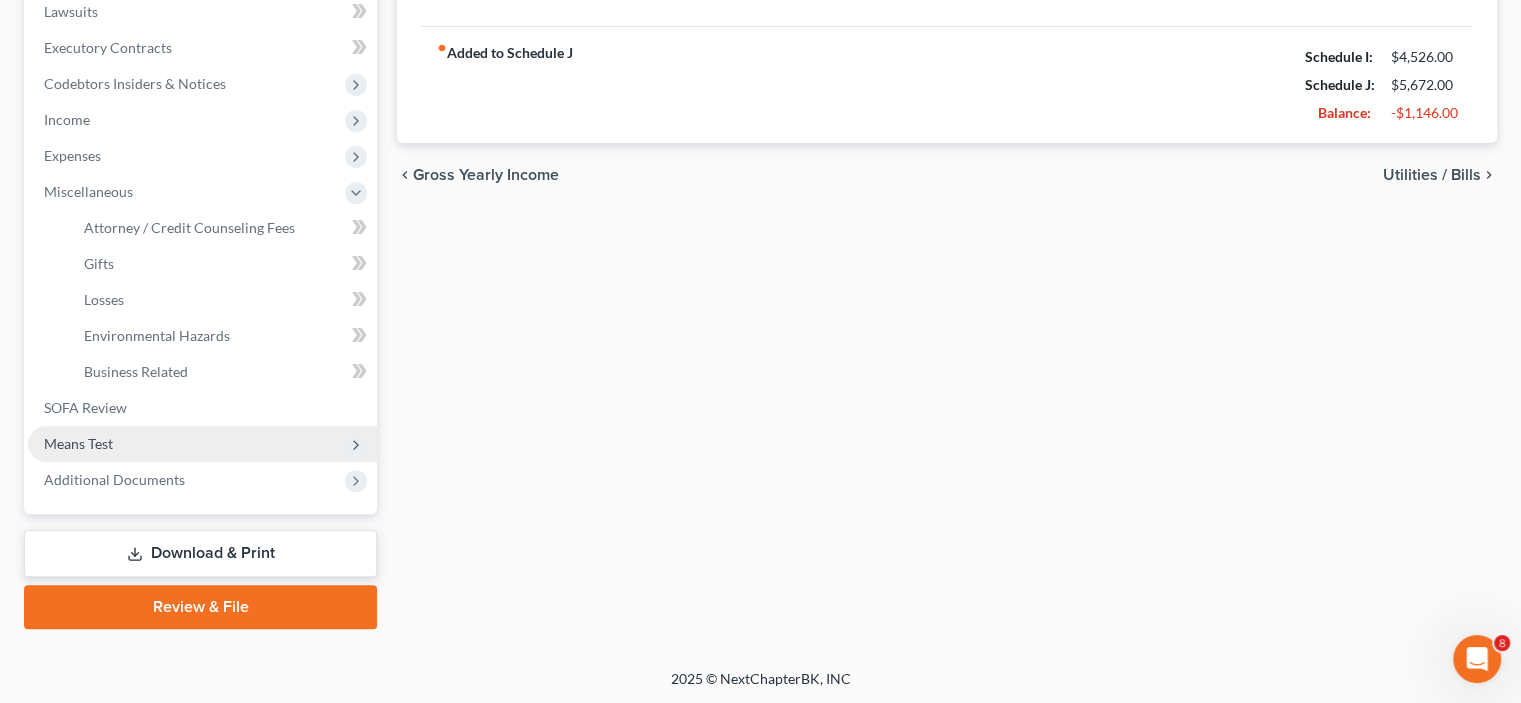 click on "Means Test" at bounding box center (78, 443) 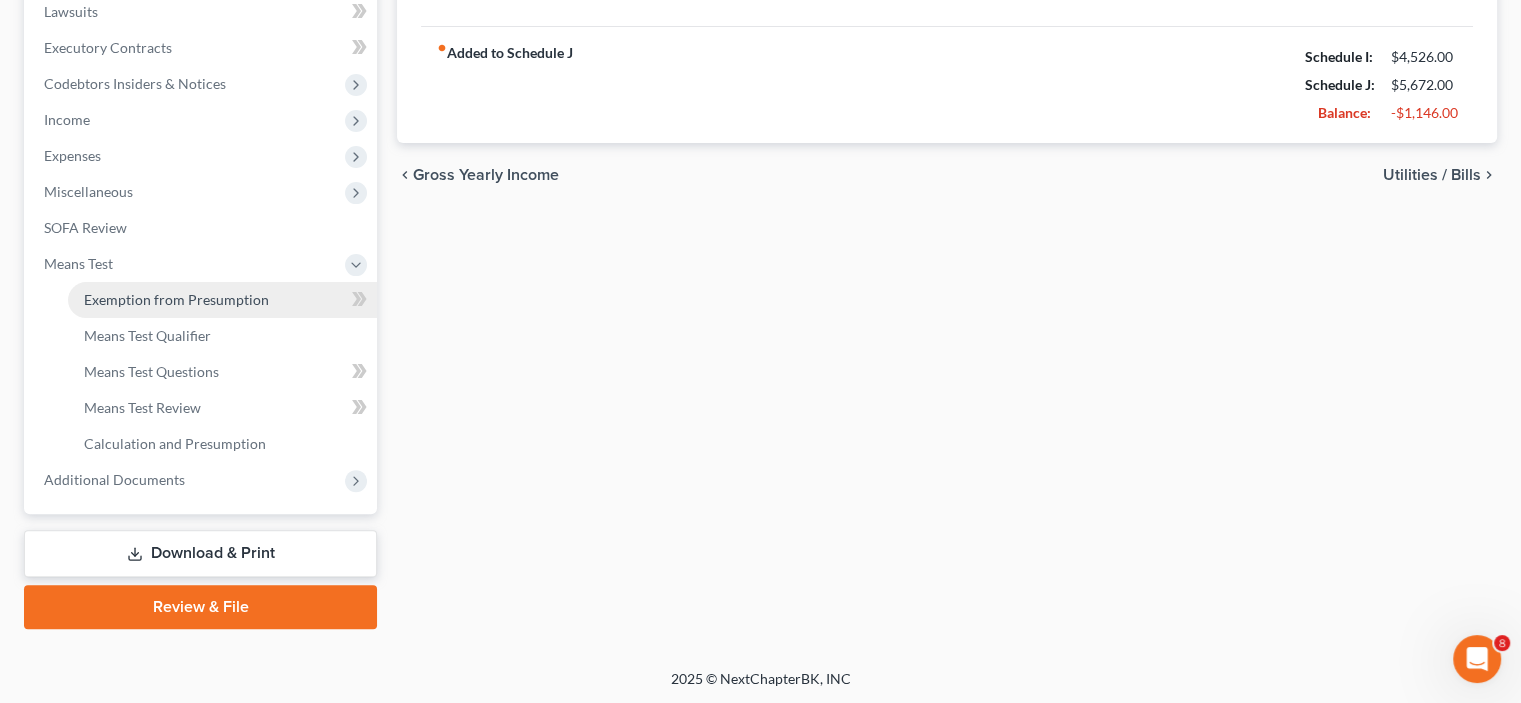 click on "Exemption from Presumption" at bounding box center (176, 299) 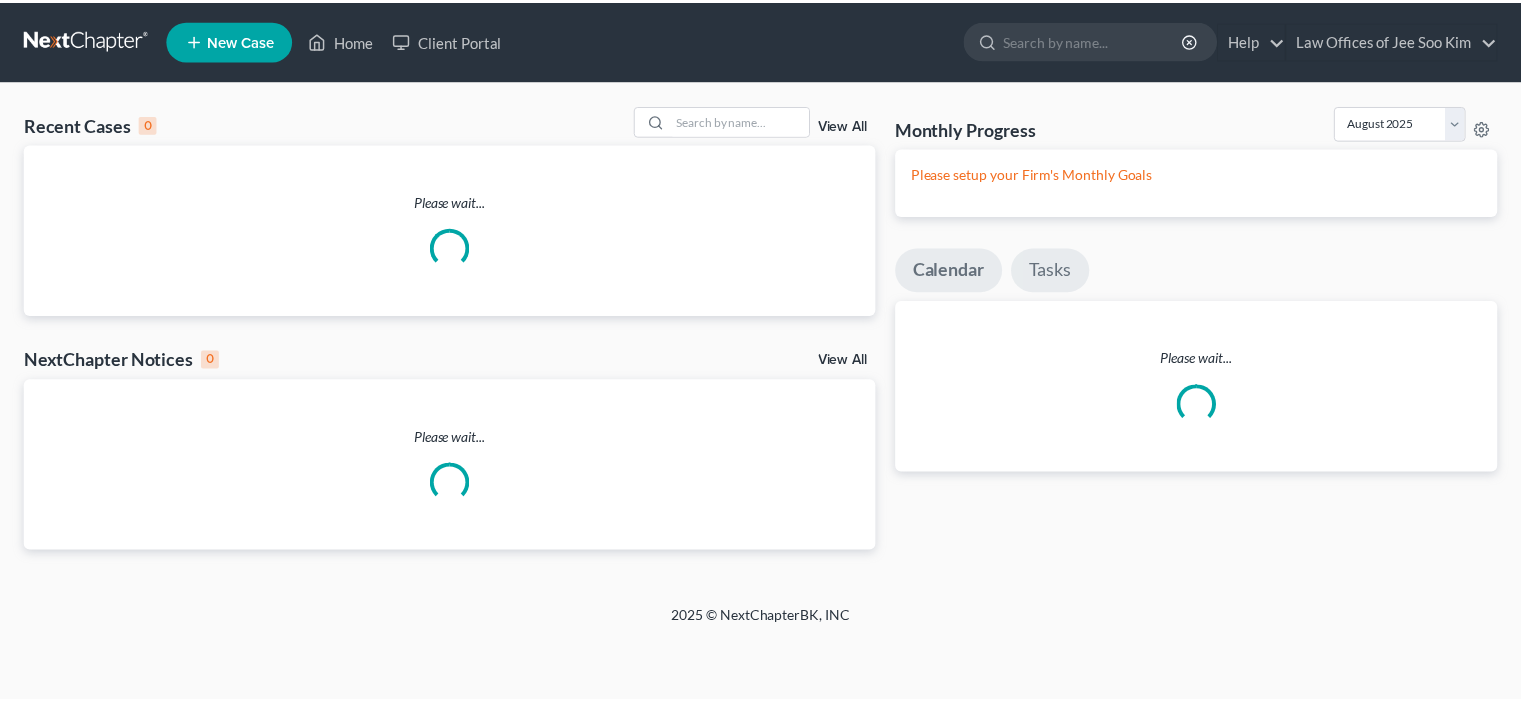 scroll, scrollTop: 0, scrollLeft: 0, axis: both 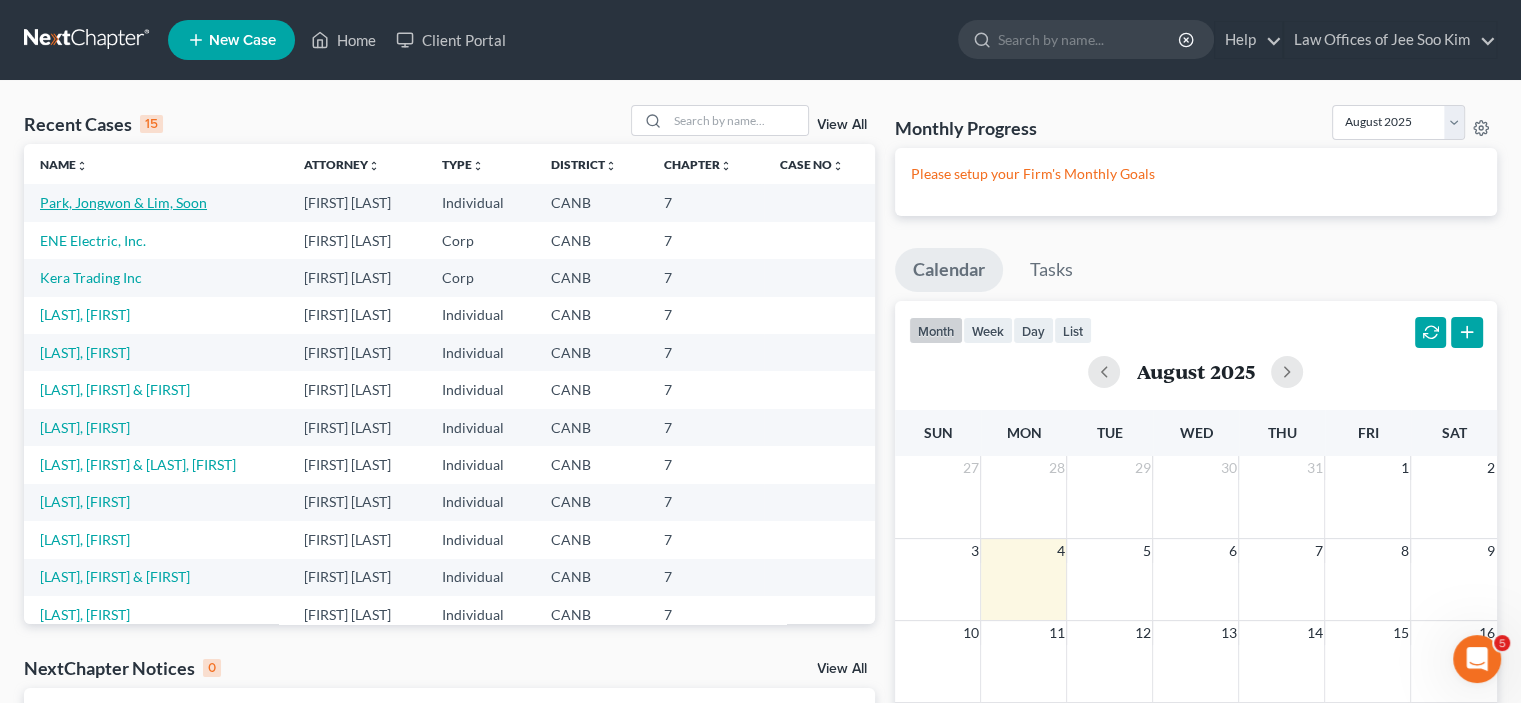 click on "Park, Jongwon & Lim, Soon" at bounding box center [123, 202] 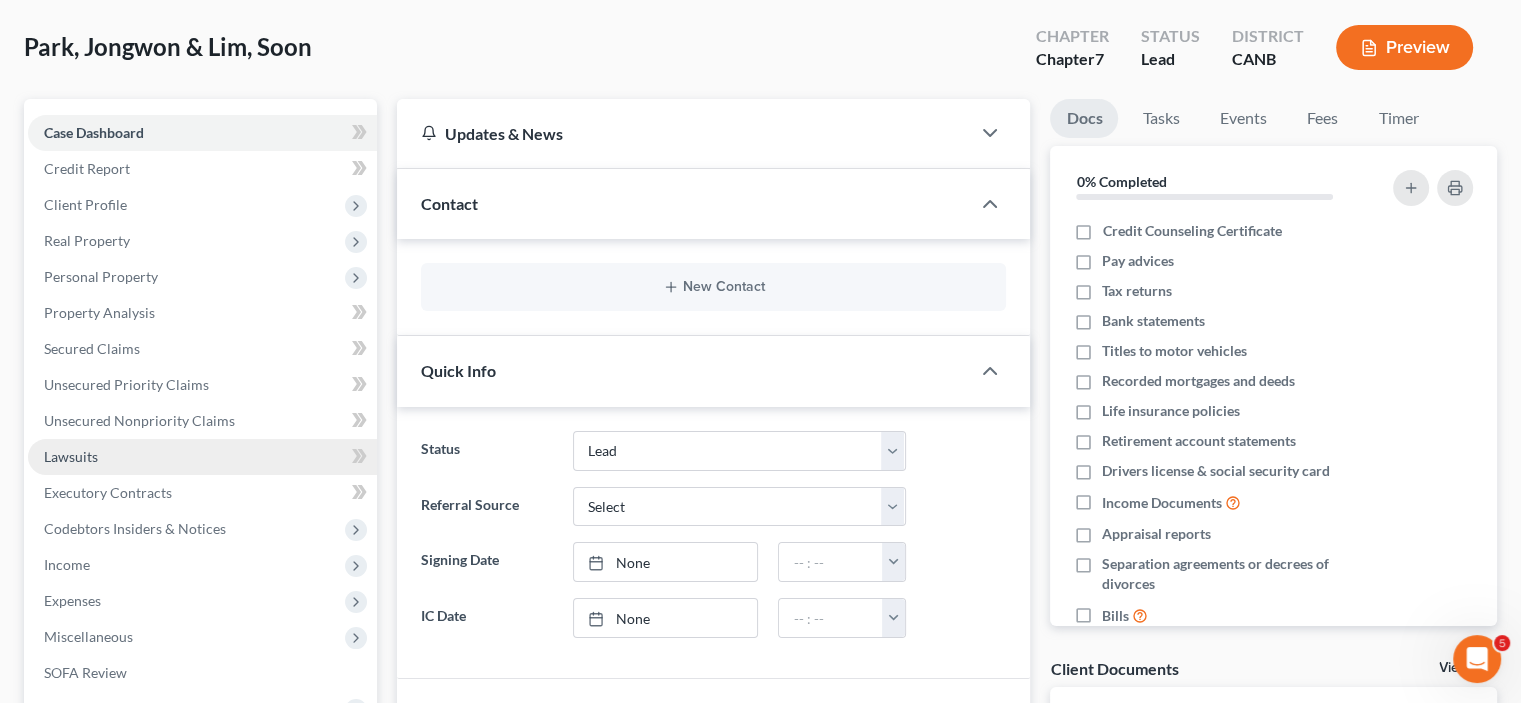 scroll, scrollTop: 400, scrollLeft: 0, axis: vertical 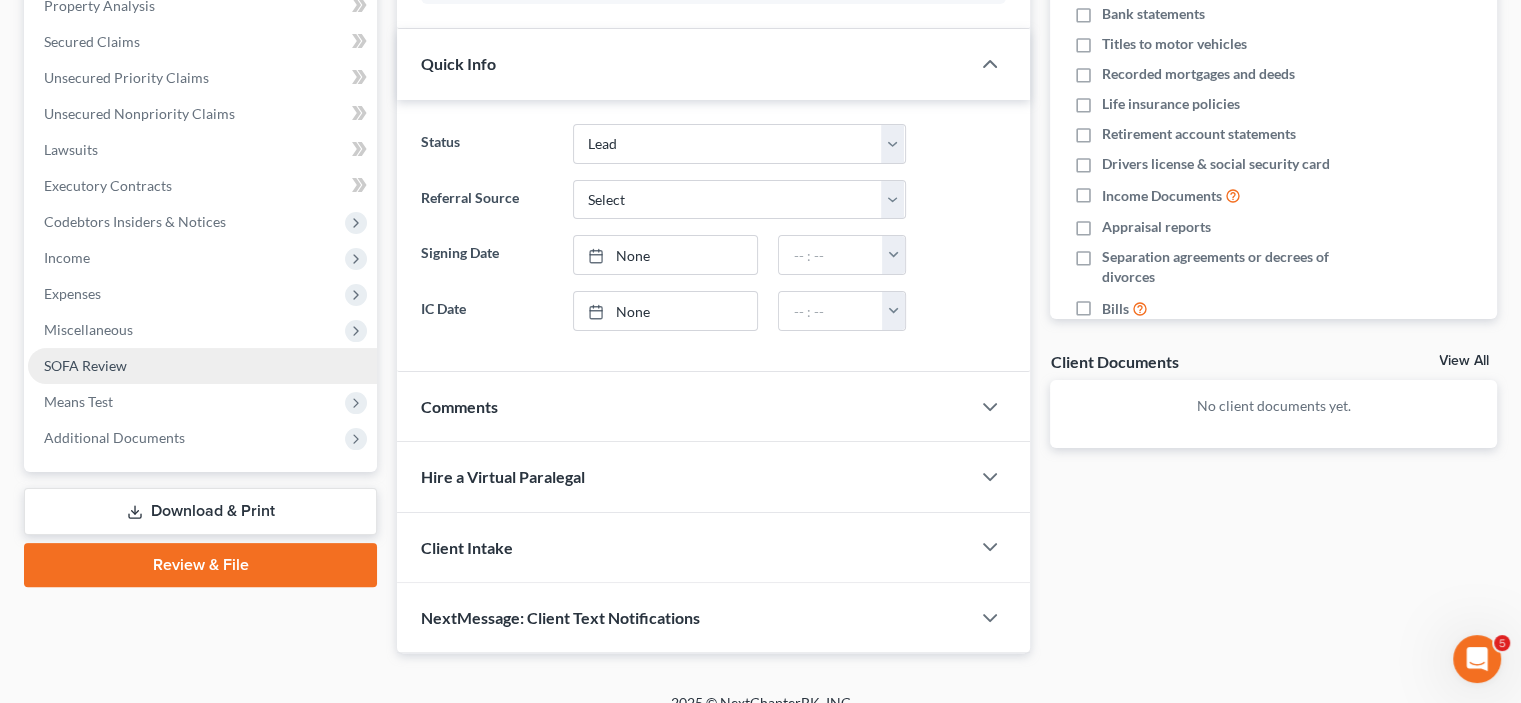 click on "SOFA Review" at bounding box center [85, 365] 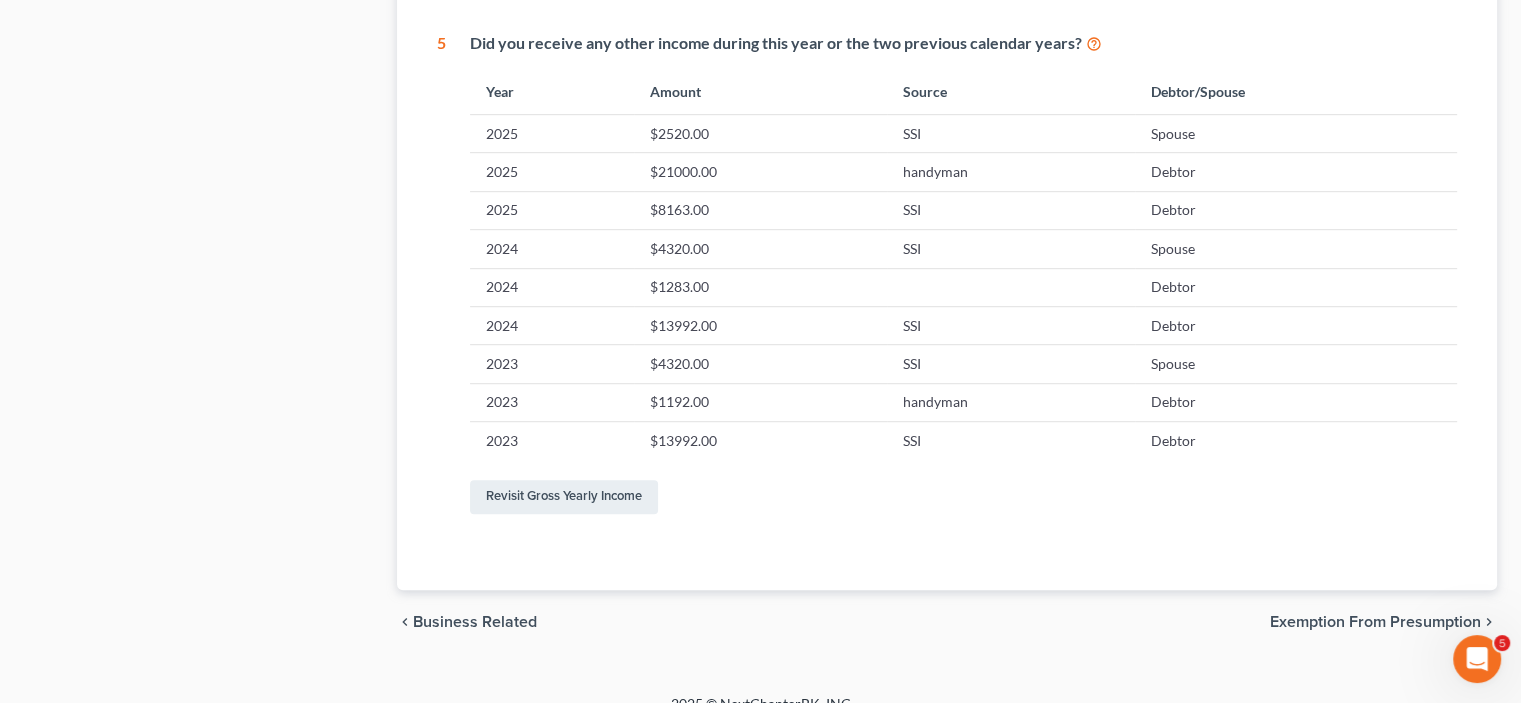 scroll, scrollTop: 1166, scrollLeft: 0, axis: vertical 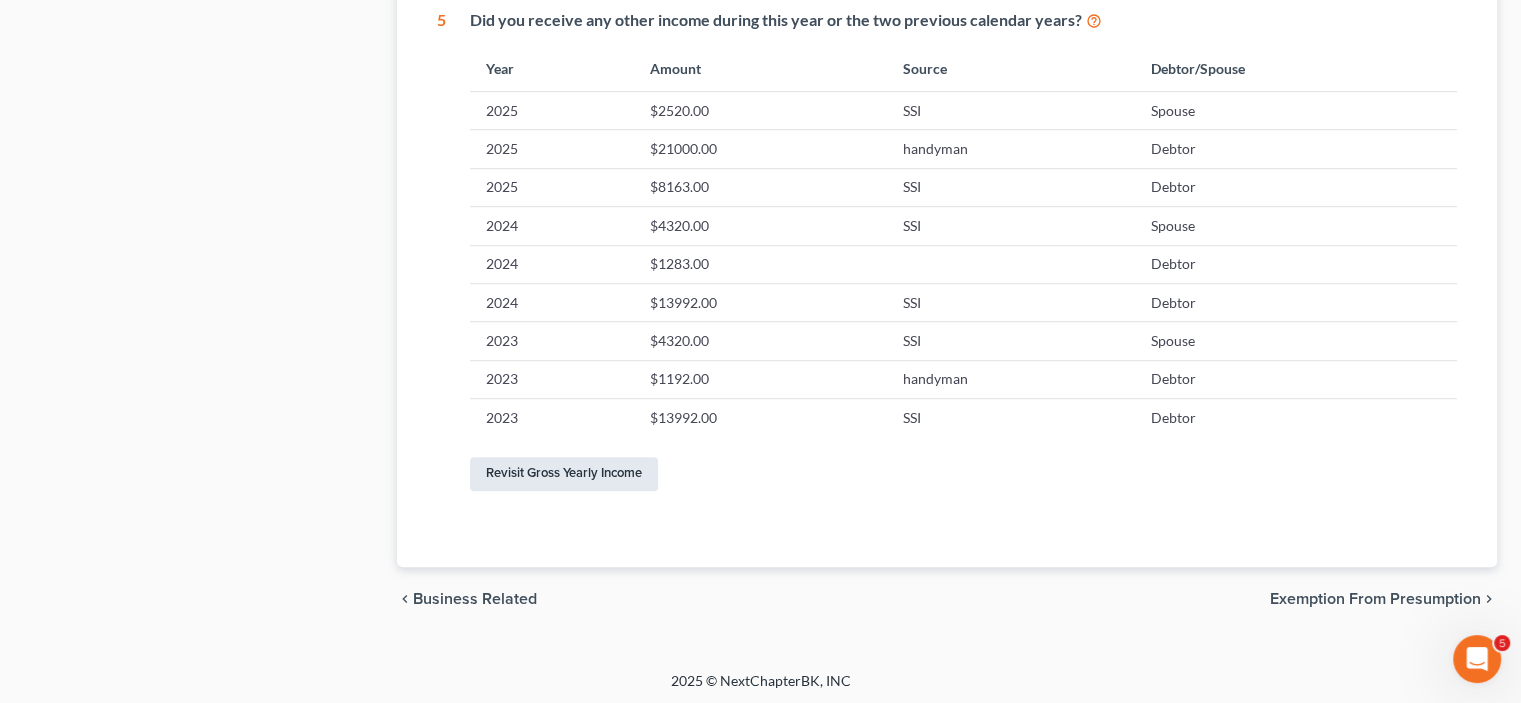 click on "Revisit Gross Yearly Income" at bounding box center [564, 474] 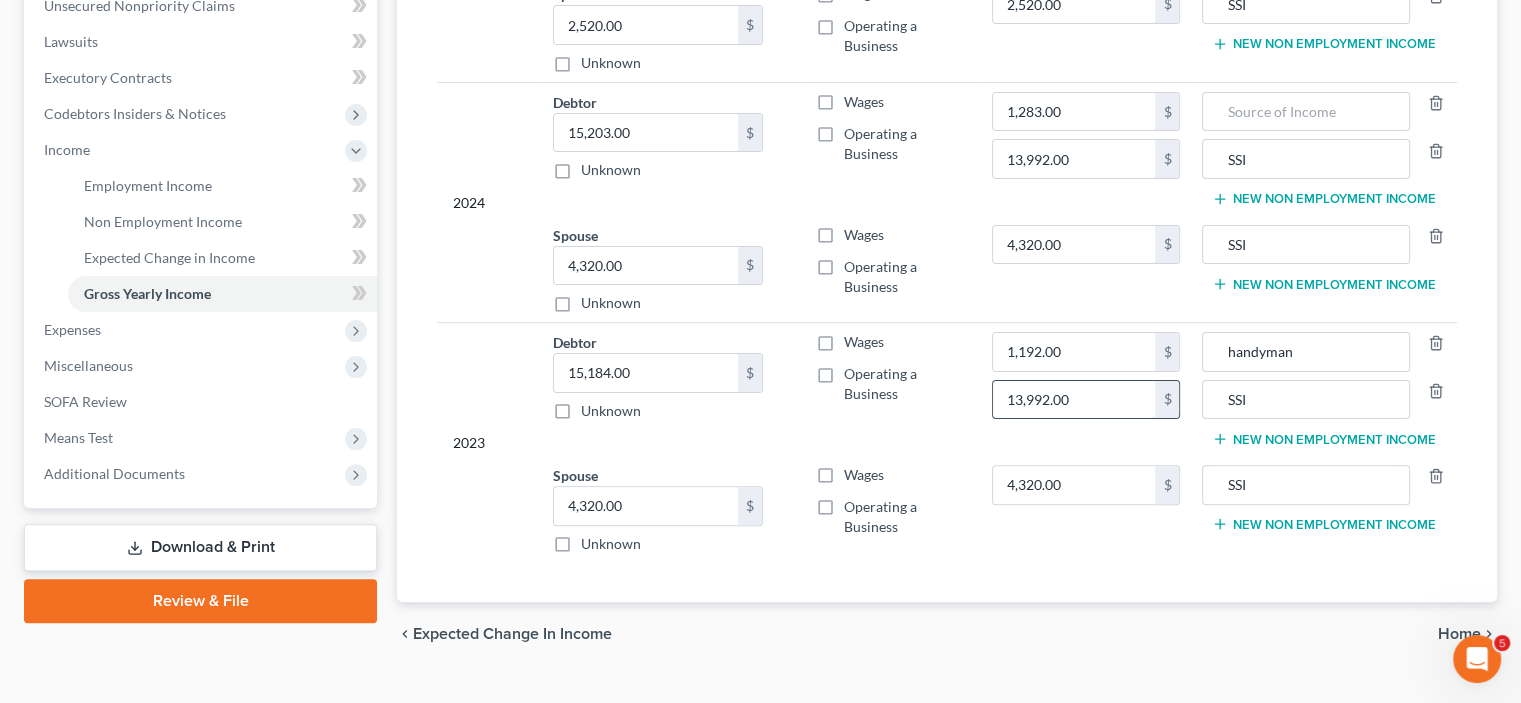 scroll, scrollTop: 542, scrollLeft: 0, axis: vertical 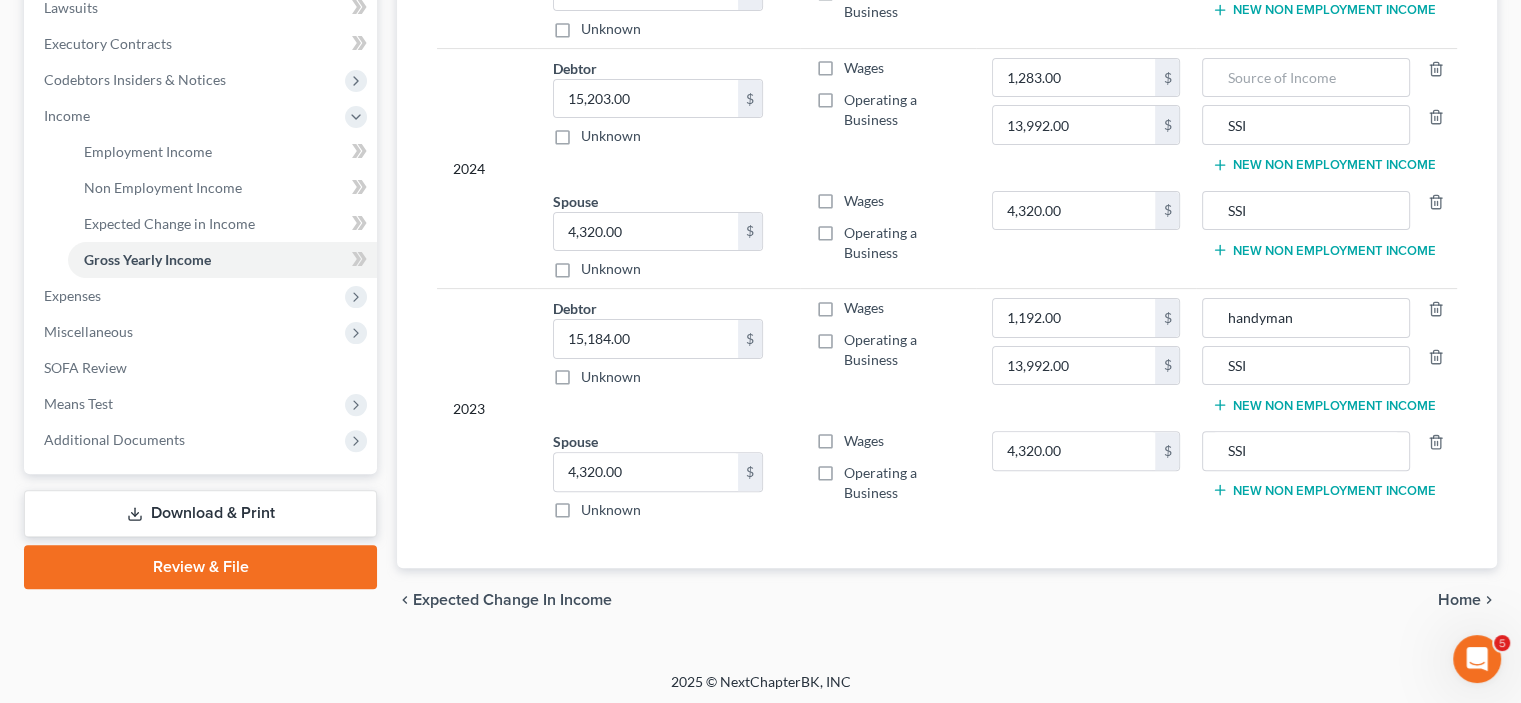 click on "Expected Change in Income" at bounding box center [512, 600] 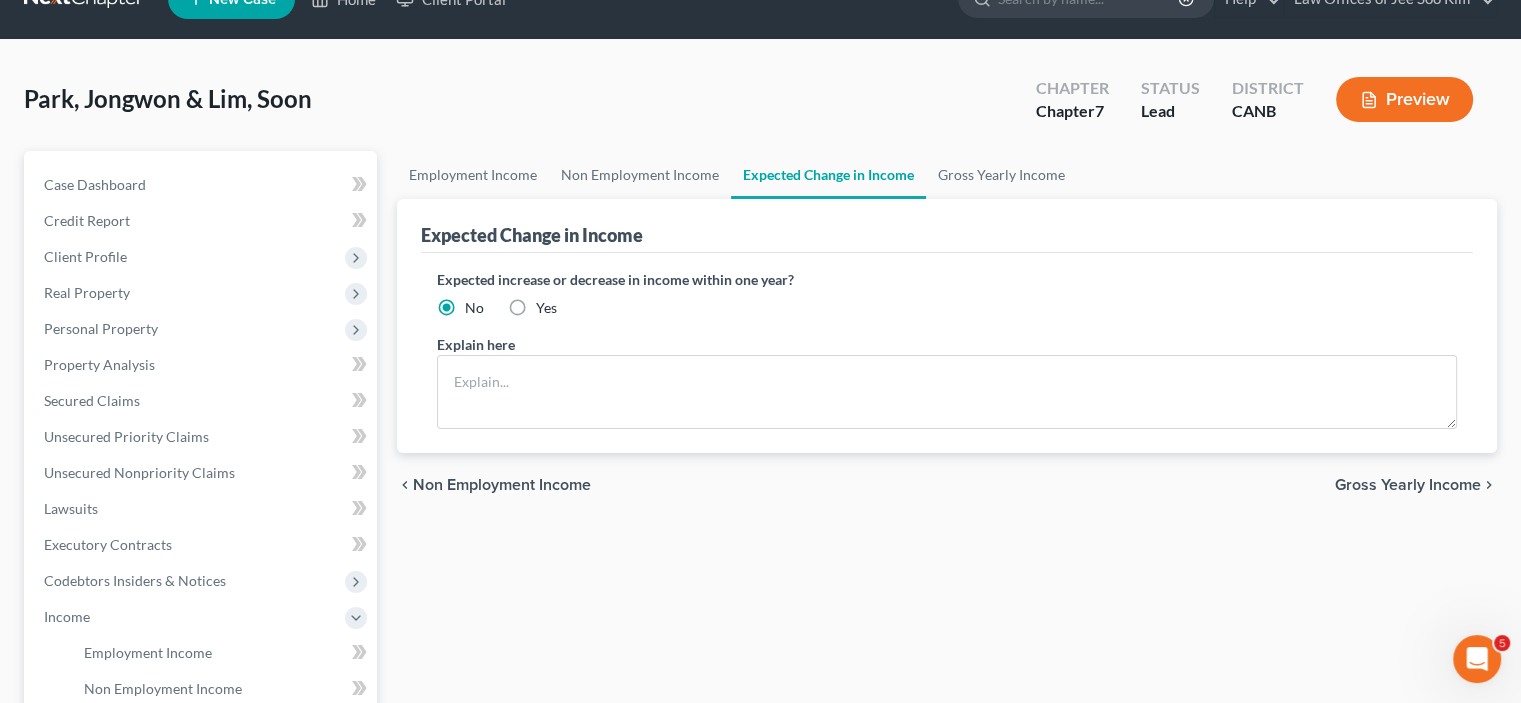 scroll, scrollTop: 0, scrollLeft: 0, axis: both 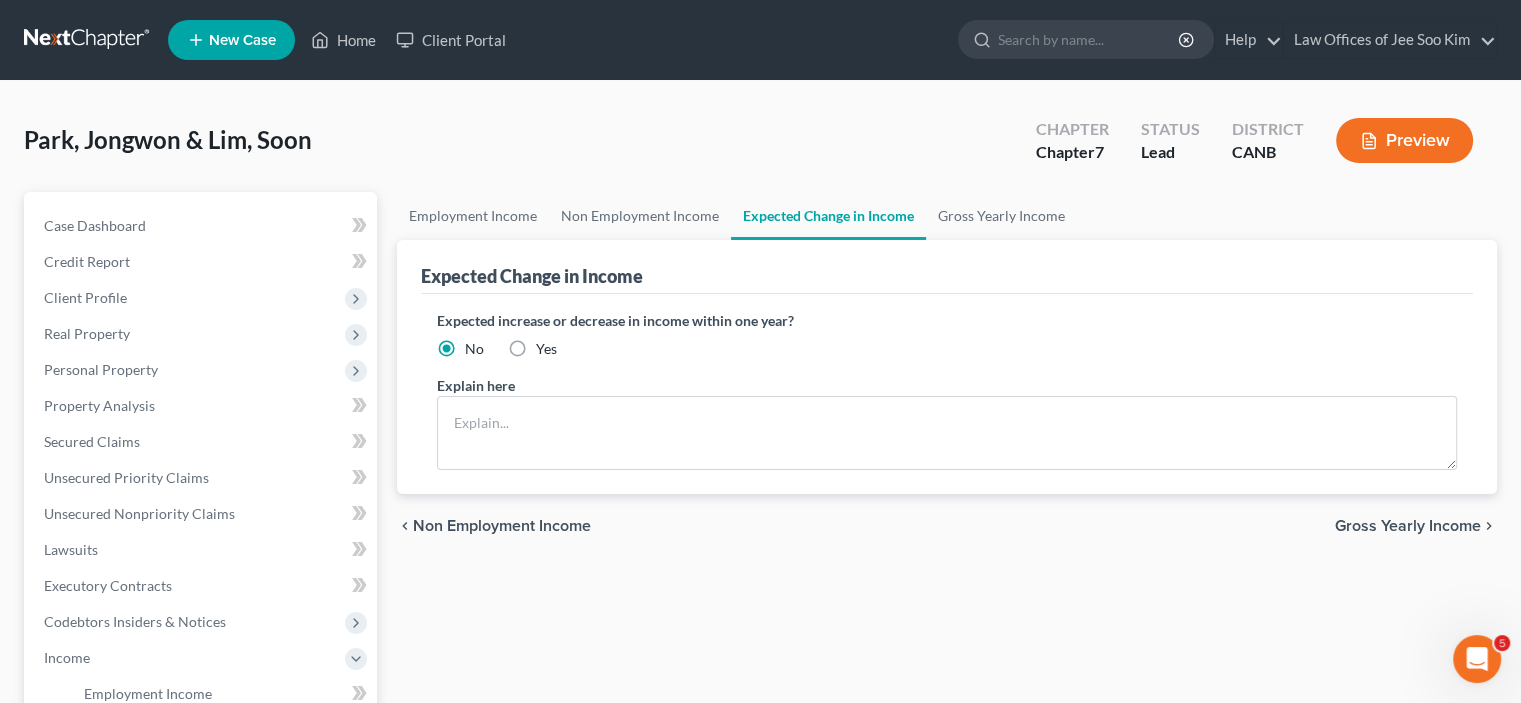 click on "Yes" at bounding box center (546, 349) 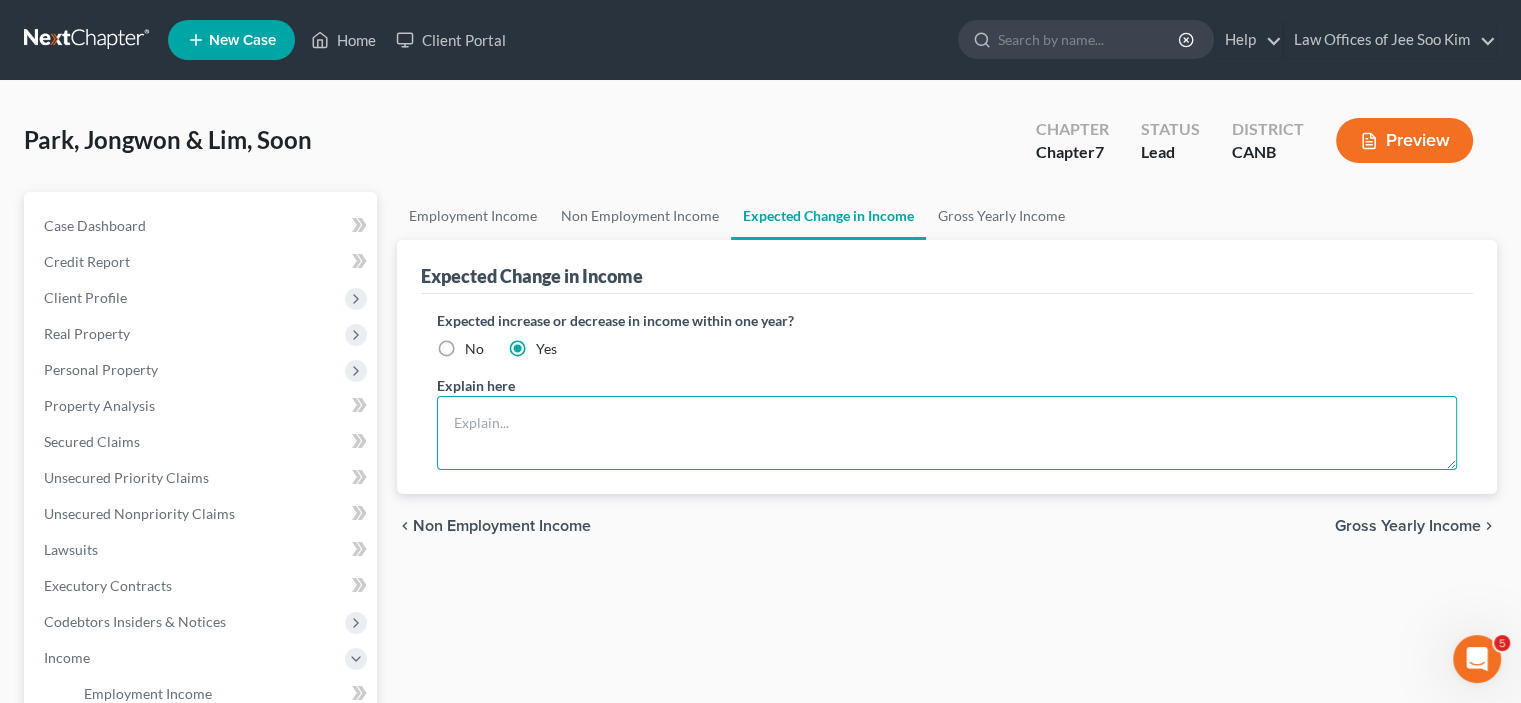 click at bounding box center (947, 433) 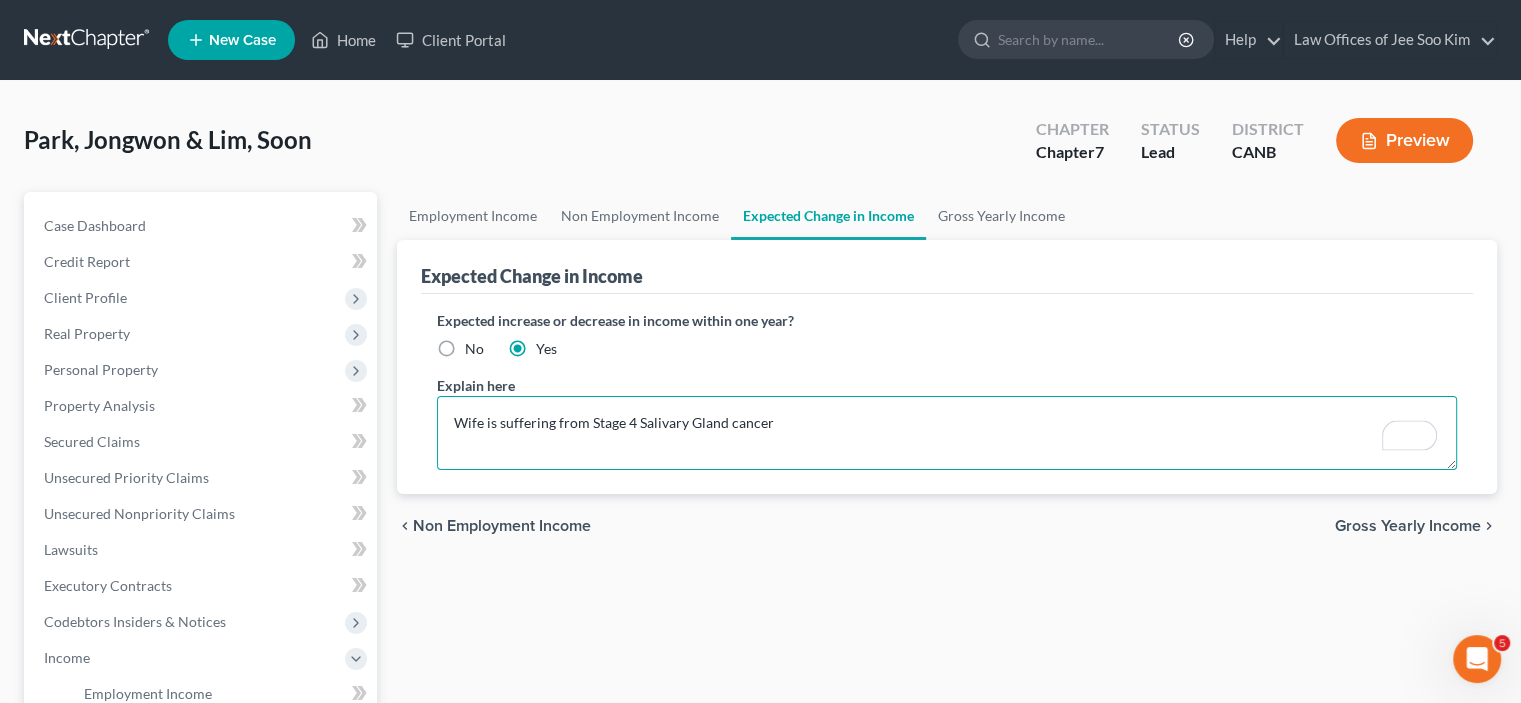 click on "Wife is suffering from Stage 4 Salivary Gland cancer" at bounding box center [947, 433] 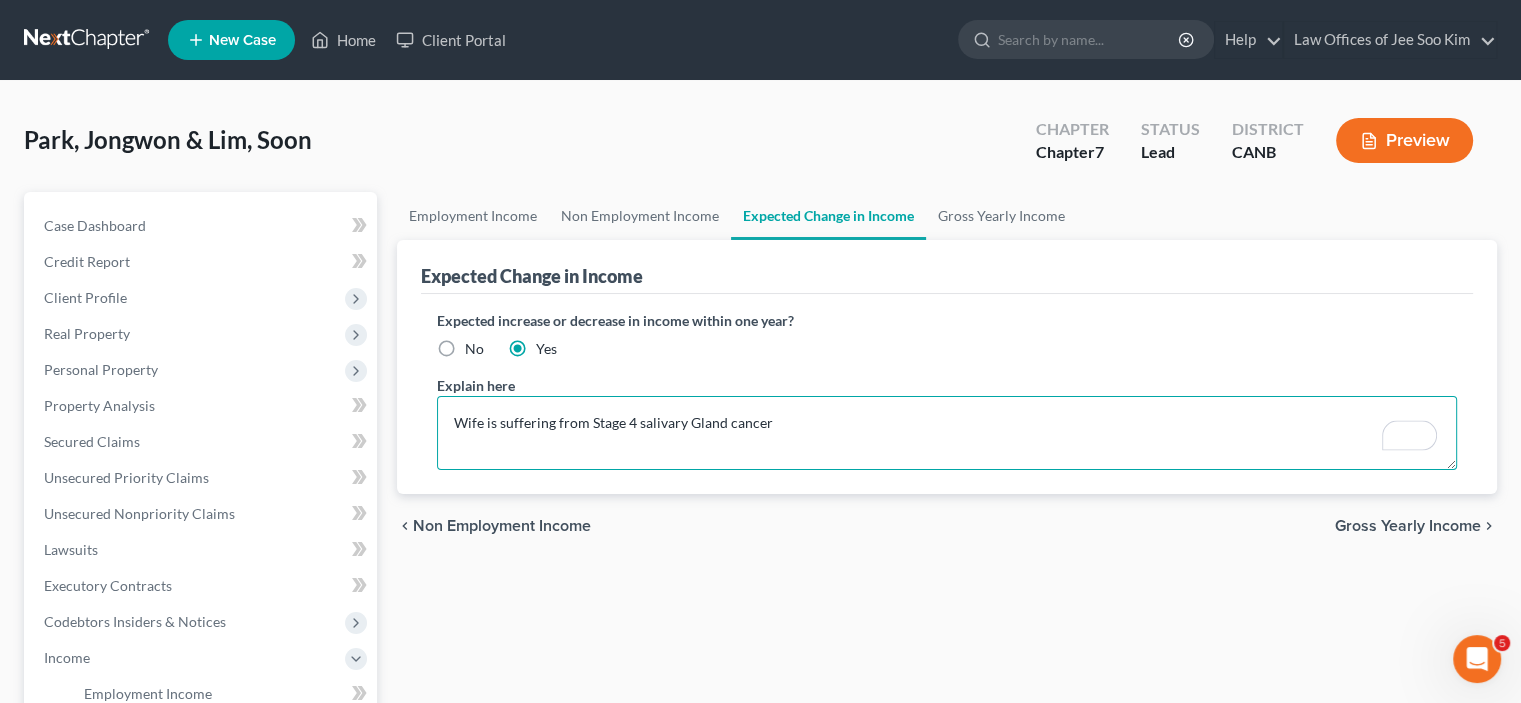 click on "Wife is suffering from Stage 4 salivary Gland cancer" at bounding box center (947, 433) 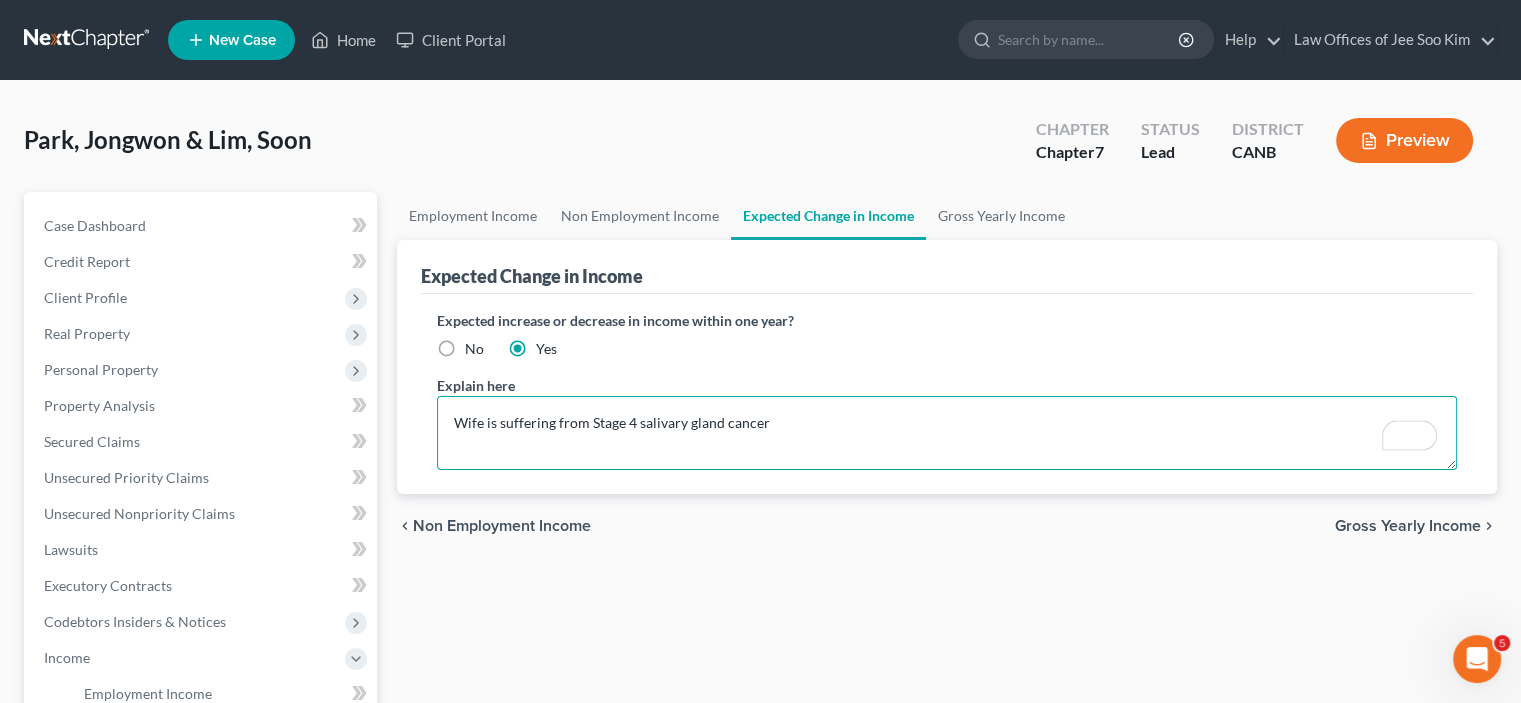 click on "Wife is suffering from Stage 4 salivary gland cancer" at bounding box center [947, 433] 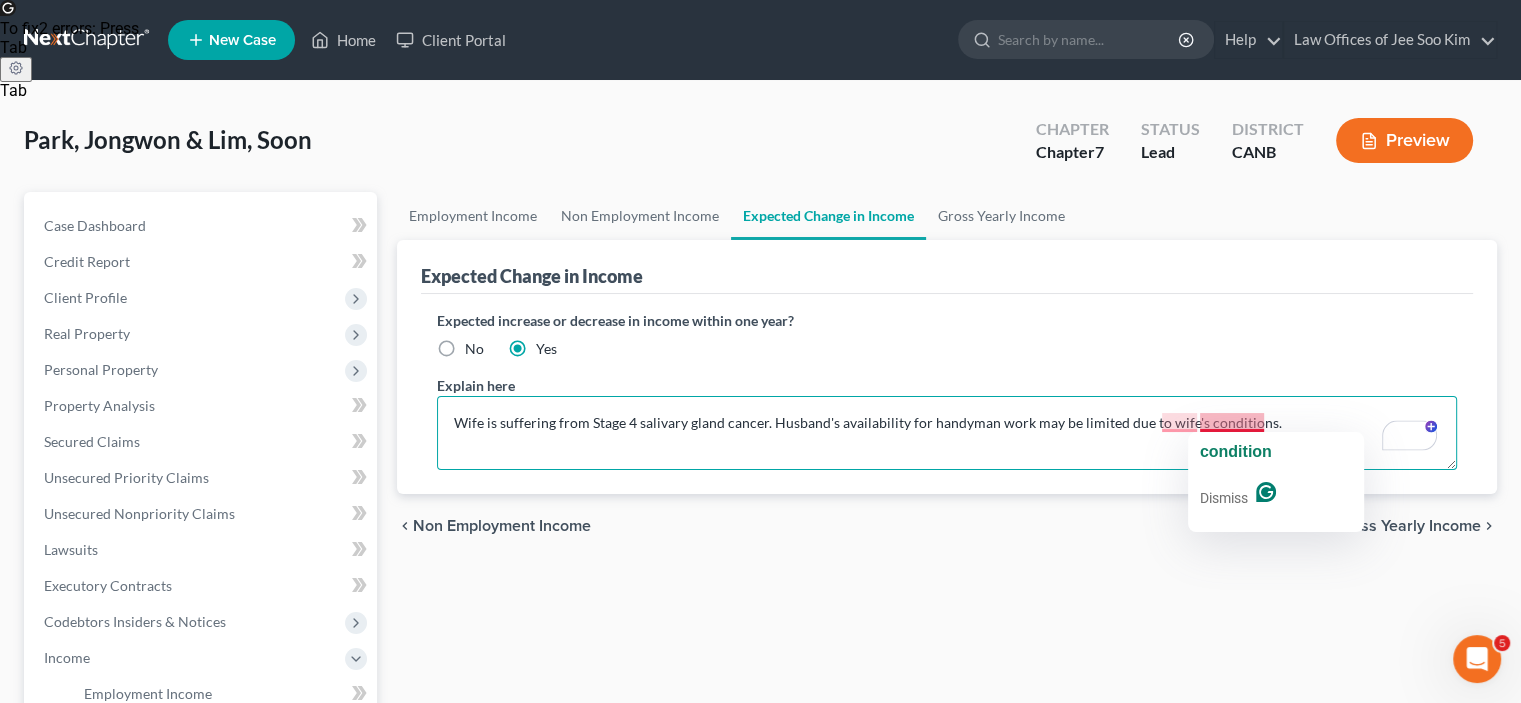 click on "Wife is suffering from Stage 4 salivary gland cancer.  Husband's availability for handyman work may be limited due to wife's conditions." at bounding box center (947, 433) 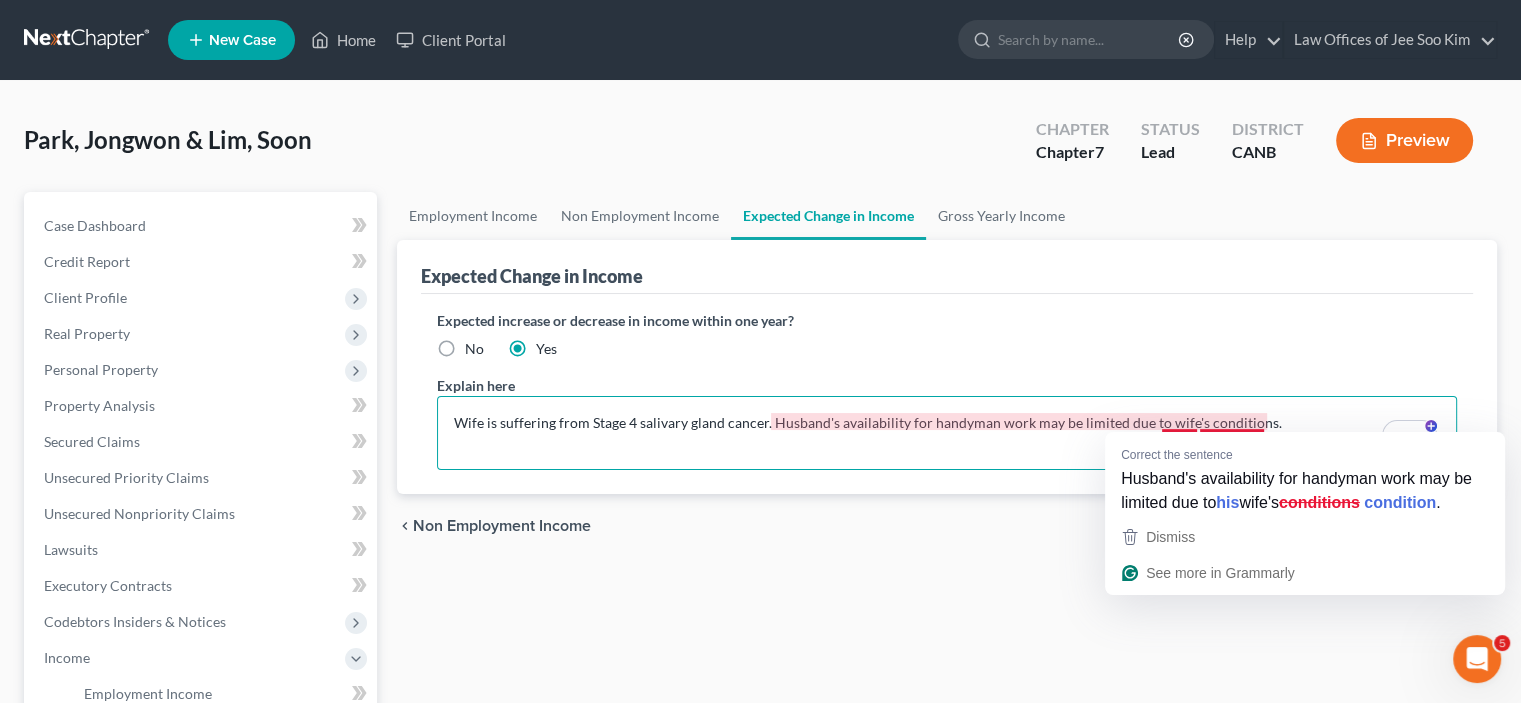 drag, startPoint x: 1197, startPoint y: 418, endPoint x: 1212, endPoint y: 422, distance: 15.524175 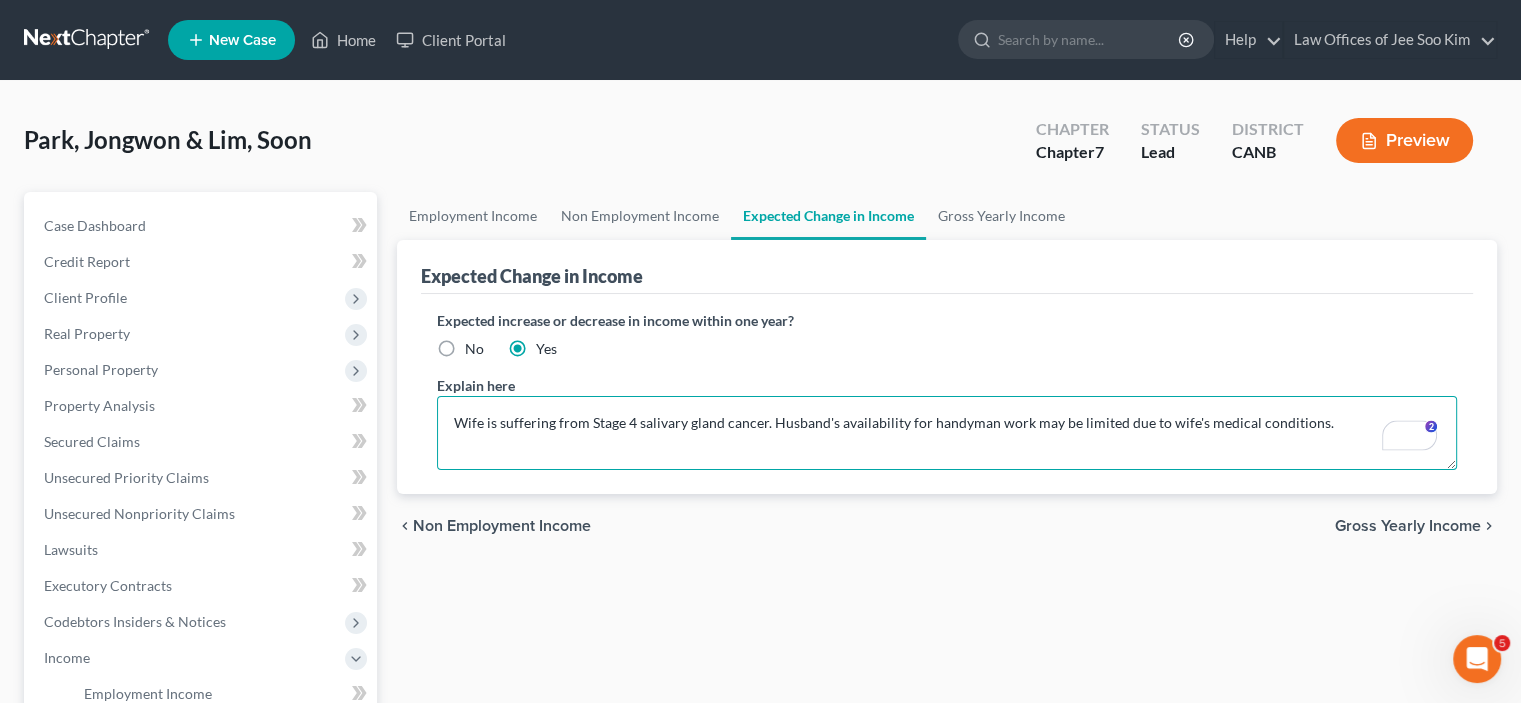 click on "Wife is suffering from Stage 4 salivary gland cancer.  Husband's availability for handyman work may be limited due to wife's medical conditions." at bounding box center (947, 433) 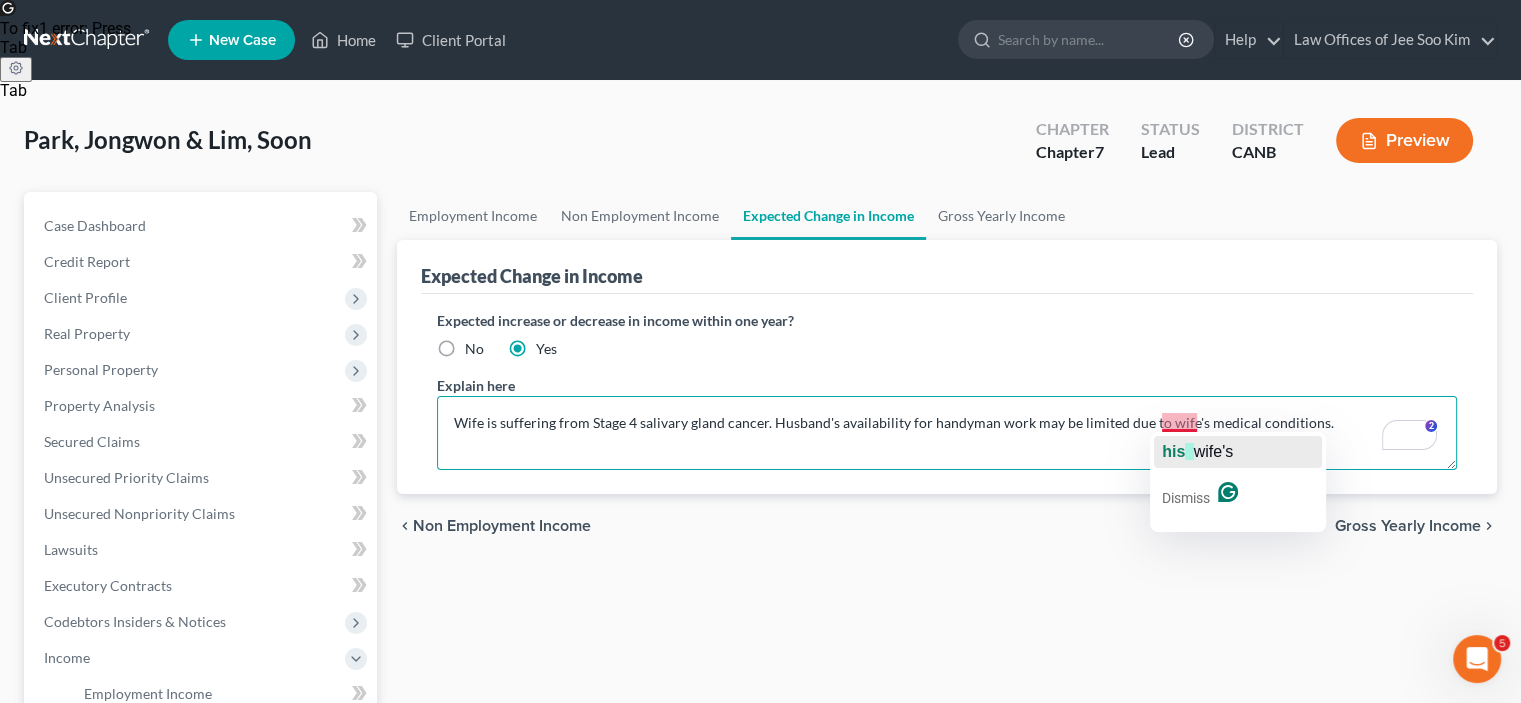 click 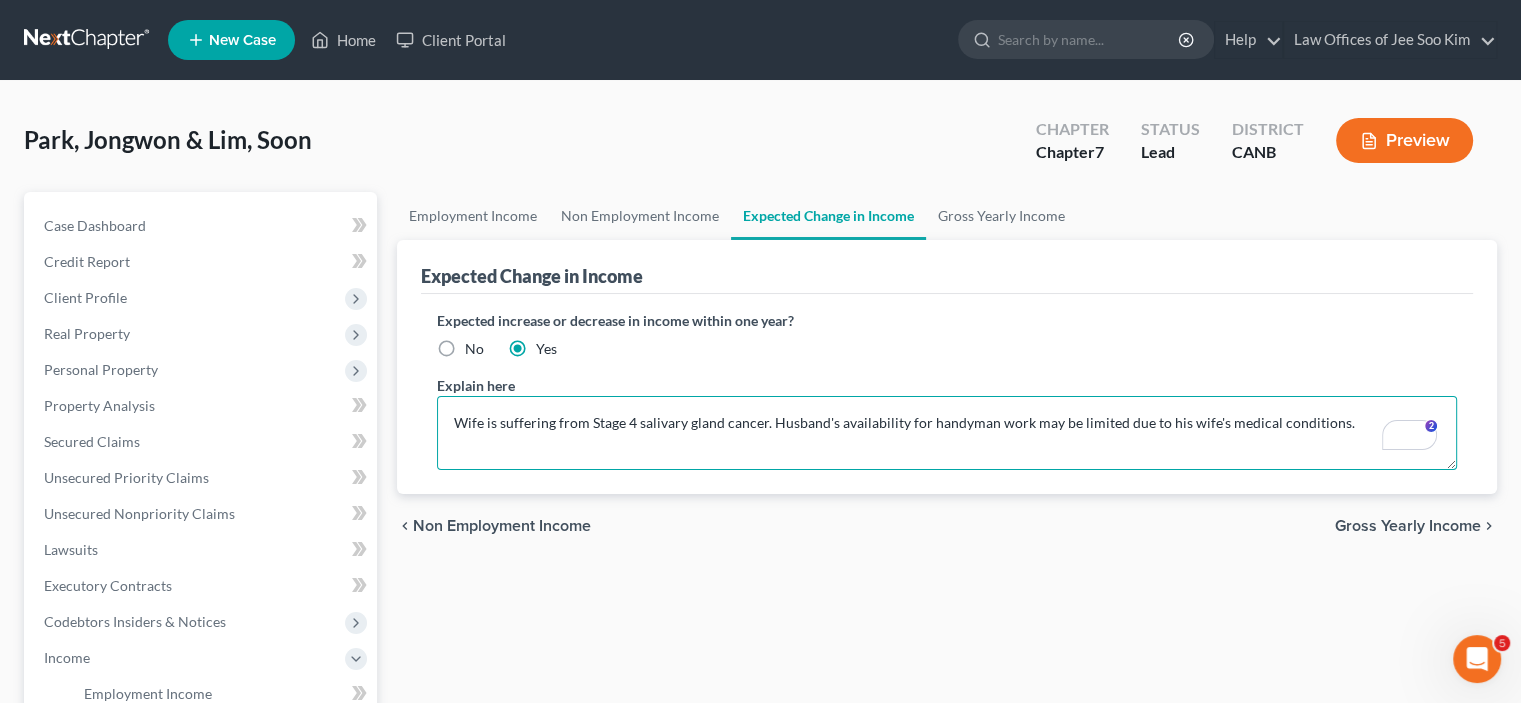 click on "Wife is suffering from Stage 4 salivary gland cancer.  Husband's availability for handyman work may be limited due to his wife's medical conditions." at bounding box center [947, 433] 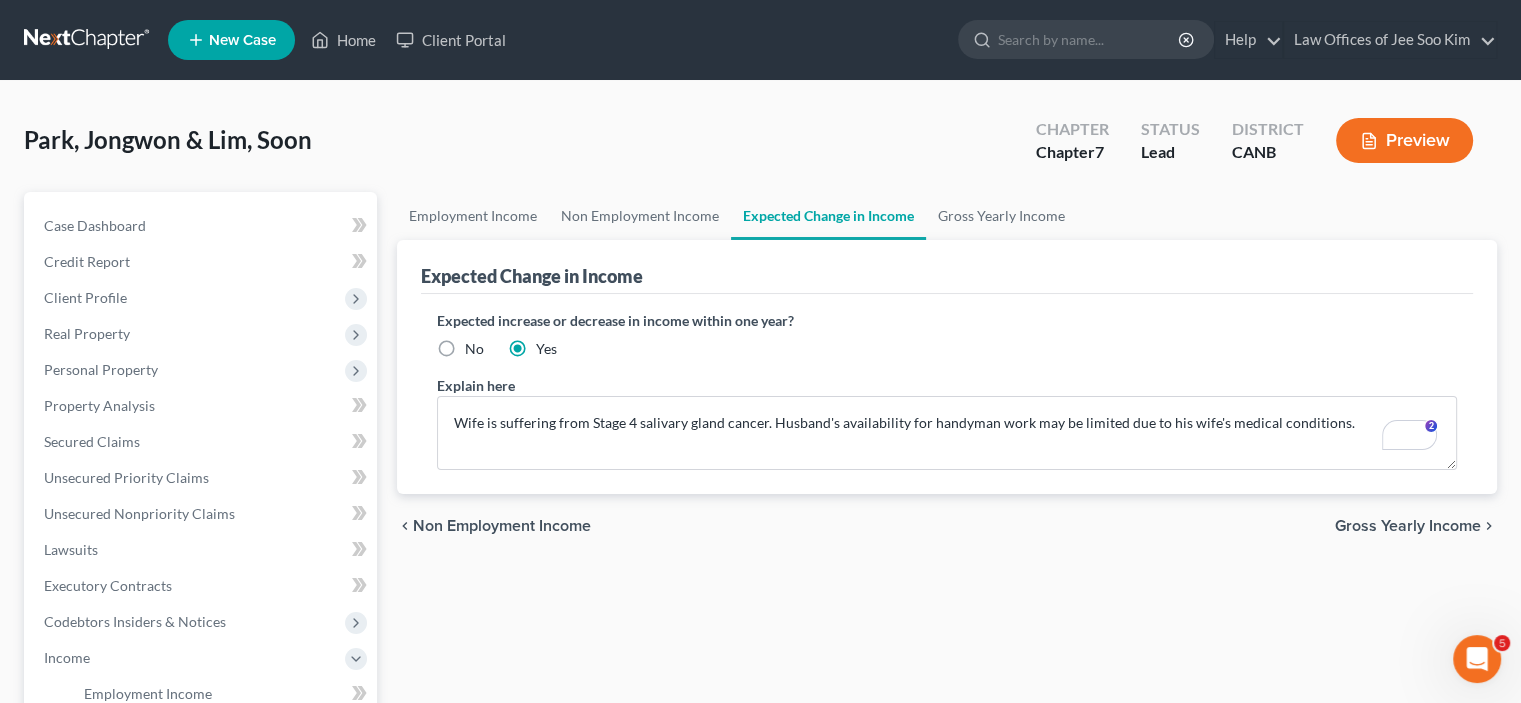 click on "Gross Yearly Income" at bounding box center (1408, 526) 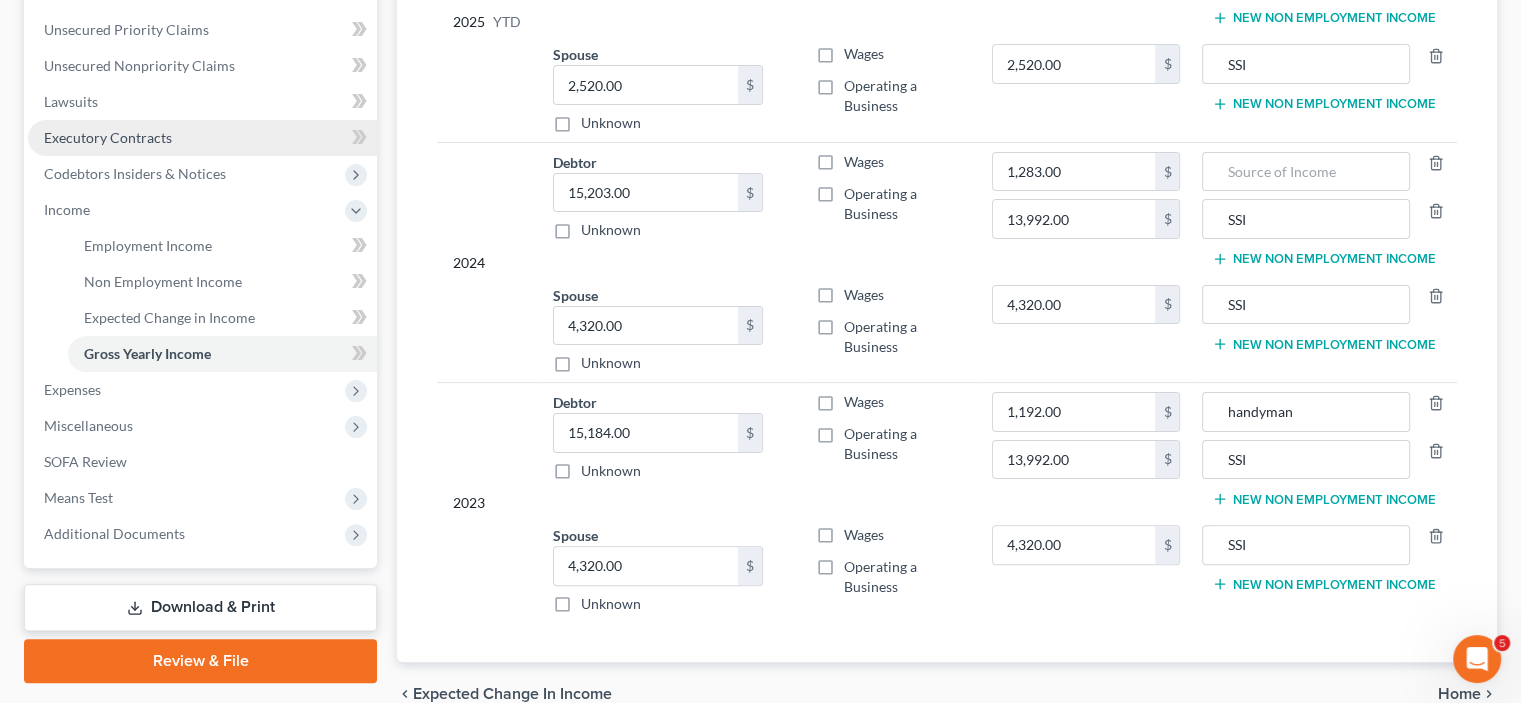 scroll, scrollTop: 500, scrollLeft: 0, axis: vertical 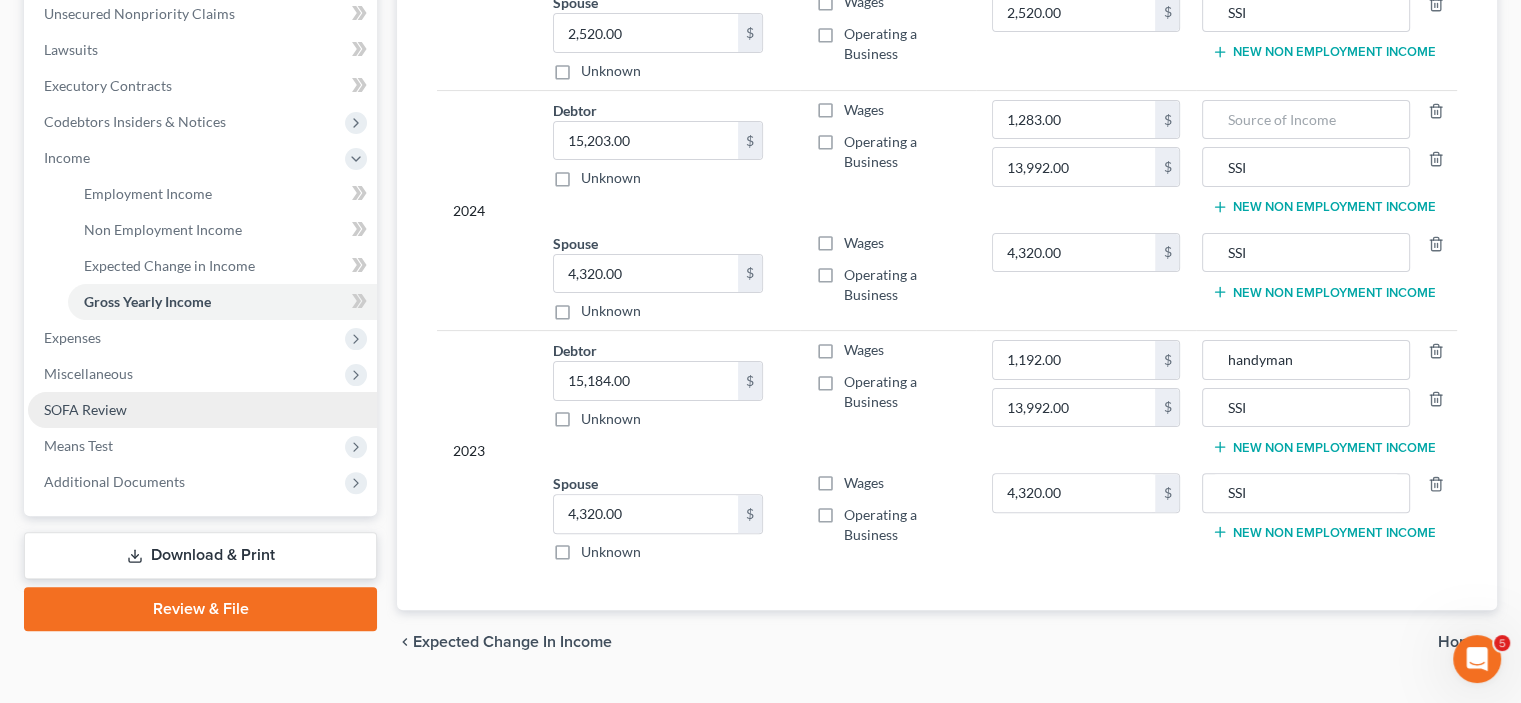 click on "SOFA Review" at bounding box center [85, 409] 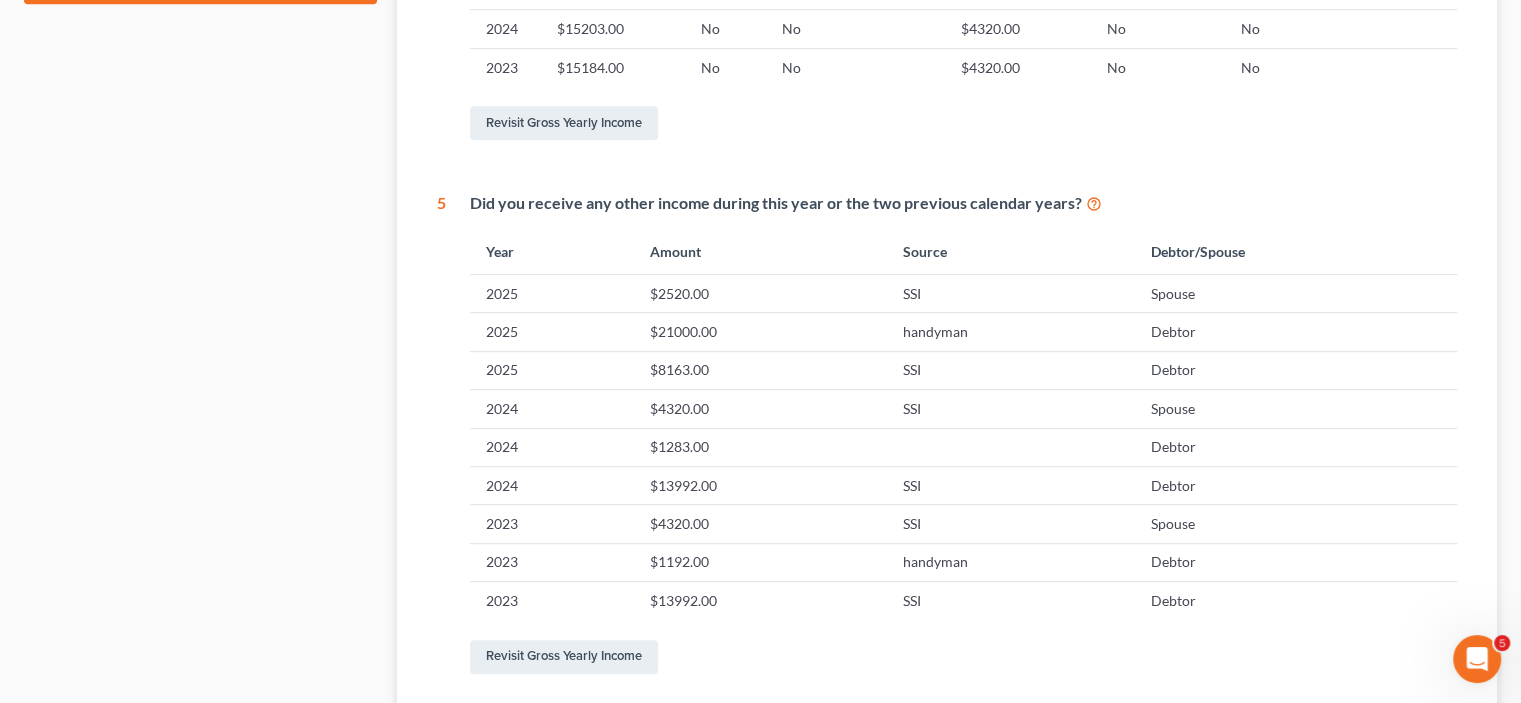 scroll, scrollTop: 1166, scrollLeft: 0, axis: vertical 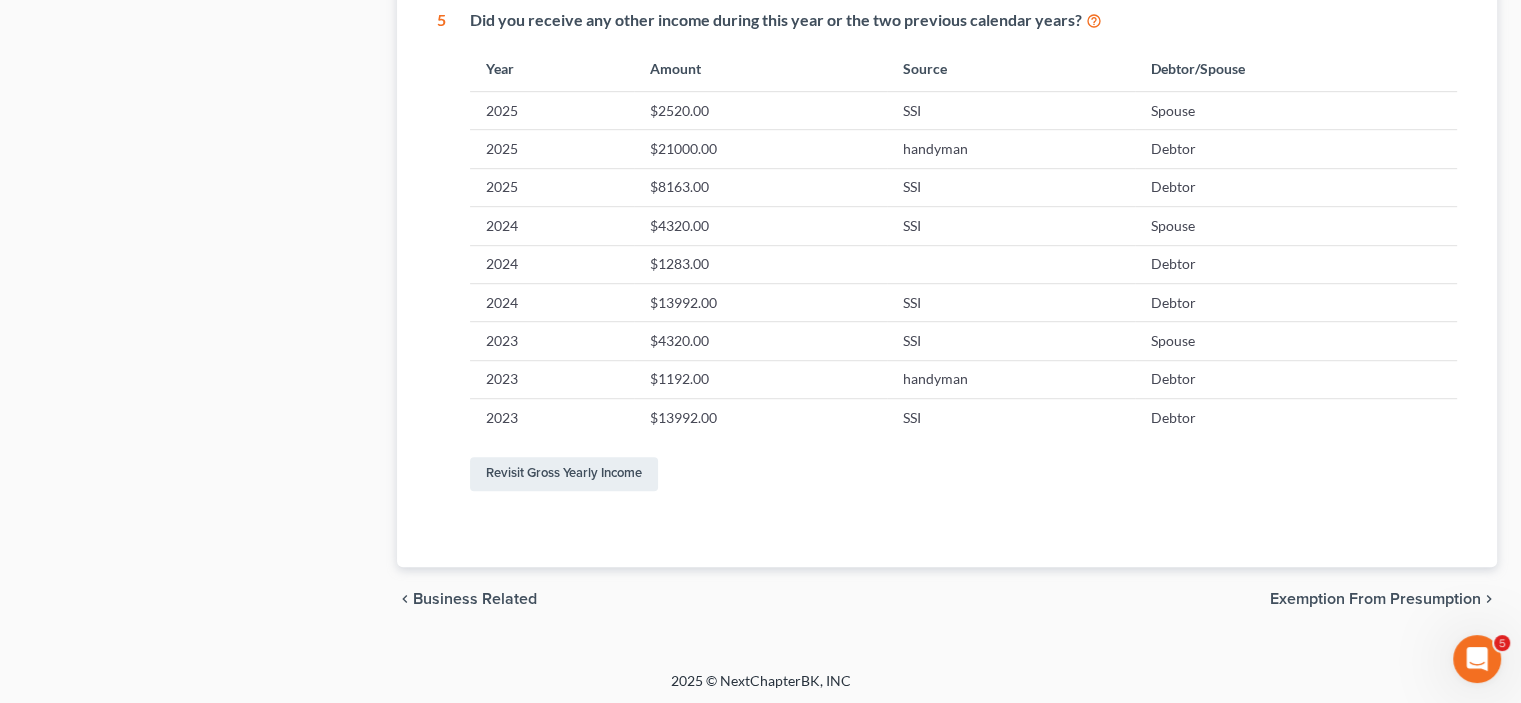 drag, startPoint x: 1341, startPoint y: 592, endPoint x: 1329, endPoint y: 593, distance: 12.0415945 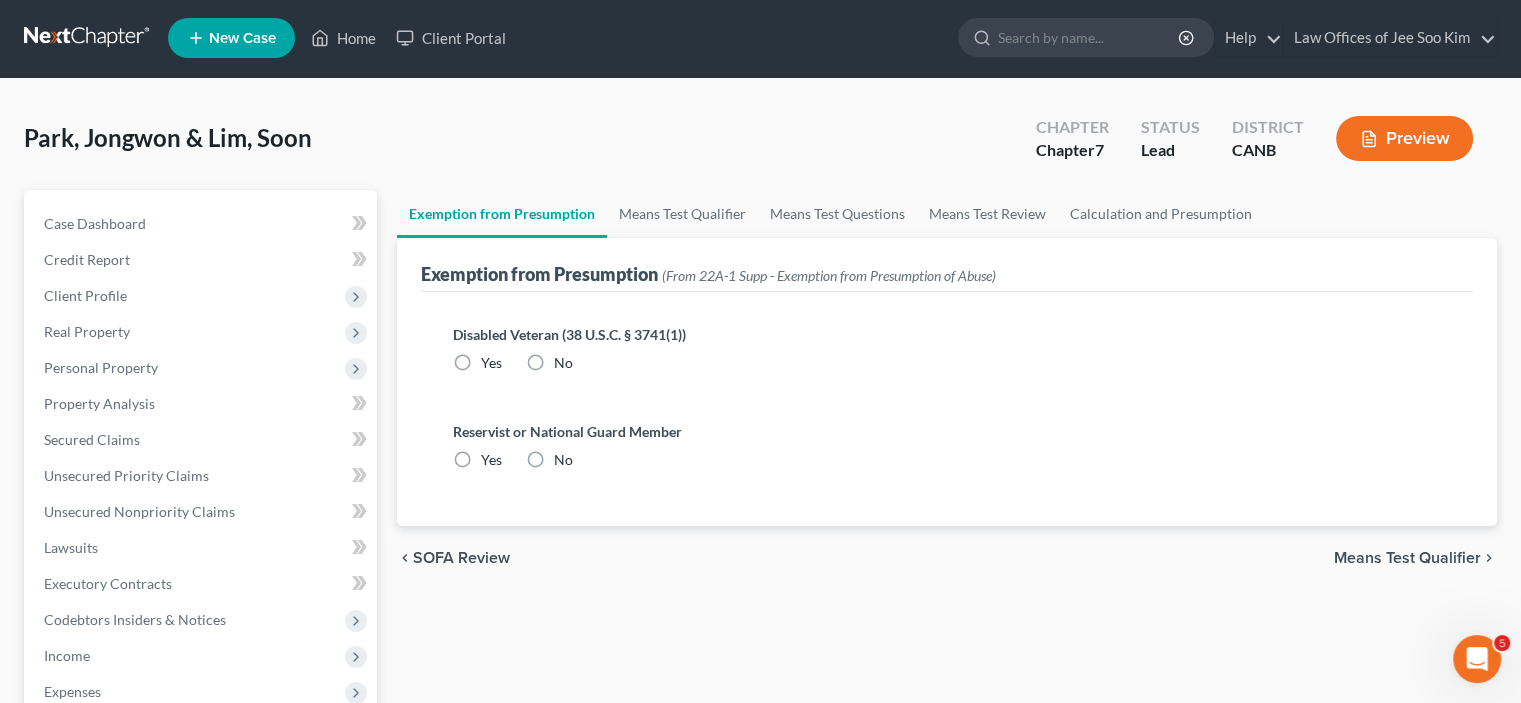 scroll, scrollTop: 0, scrollLeft: 0, axis: both 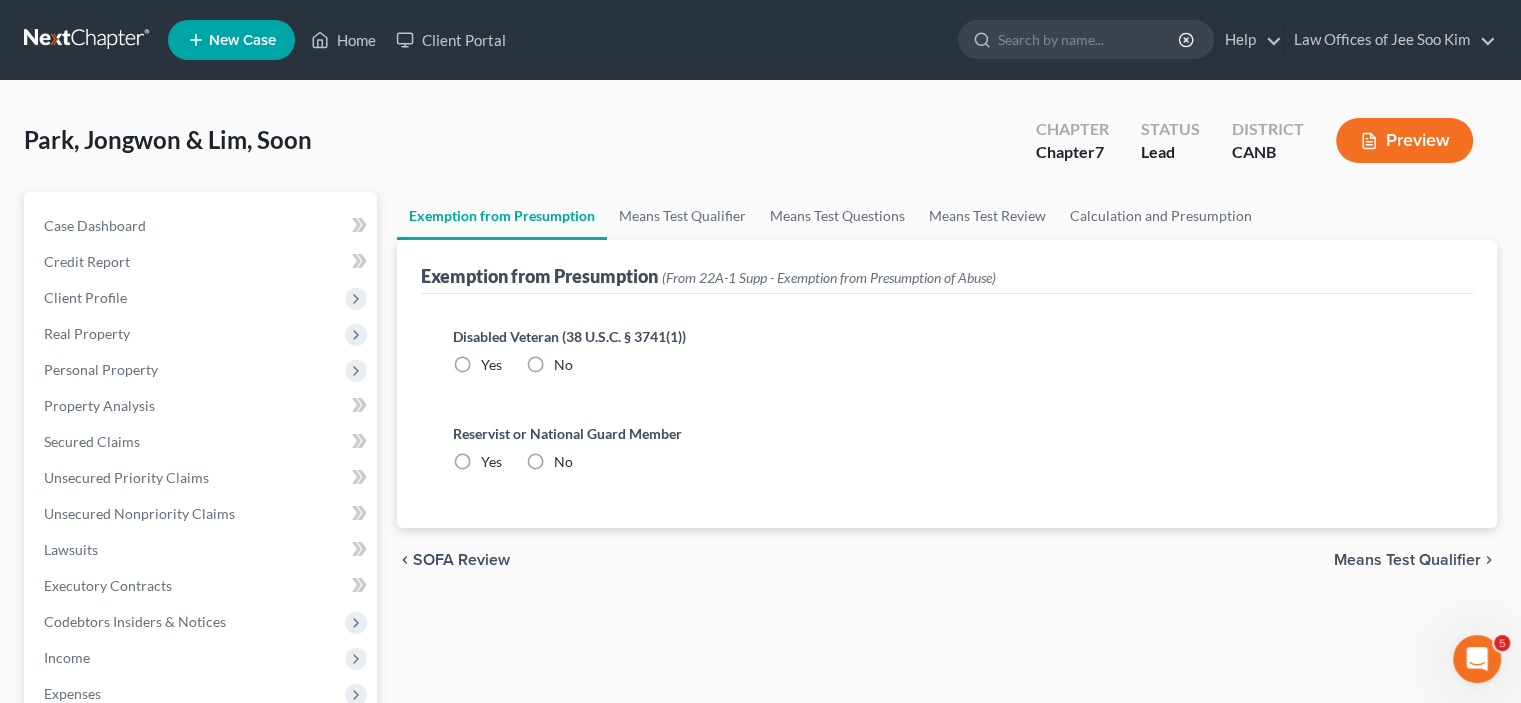 click on "No" at bounding box center [563, 365] 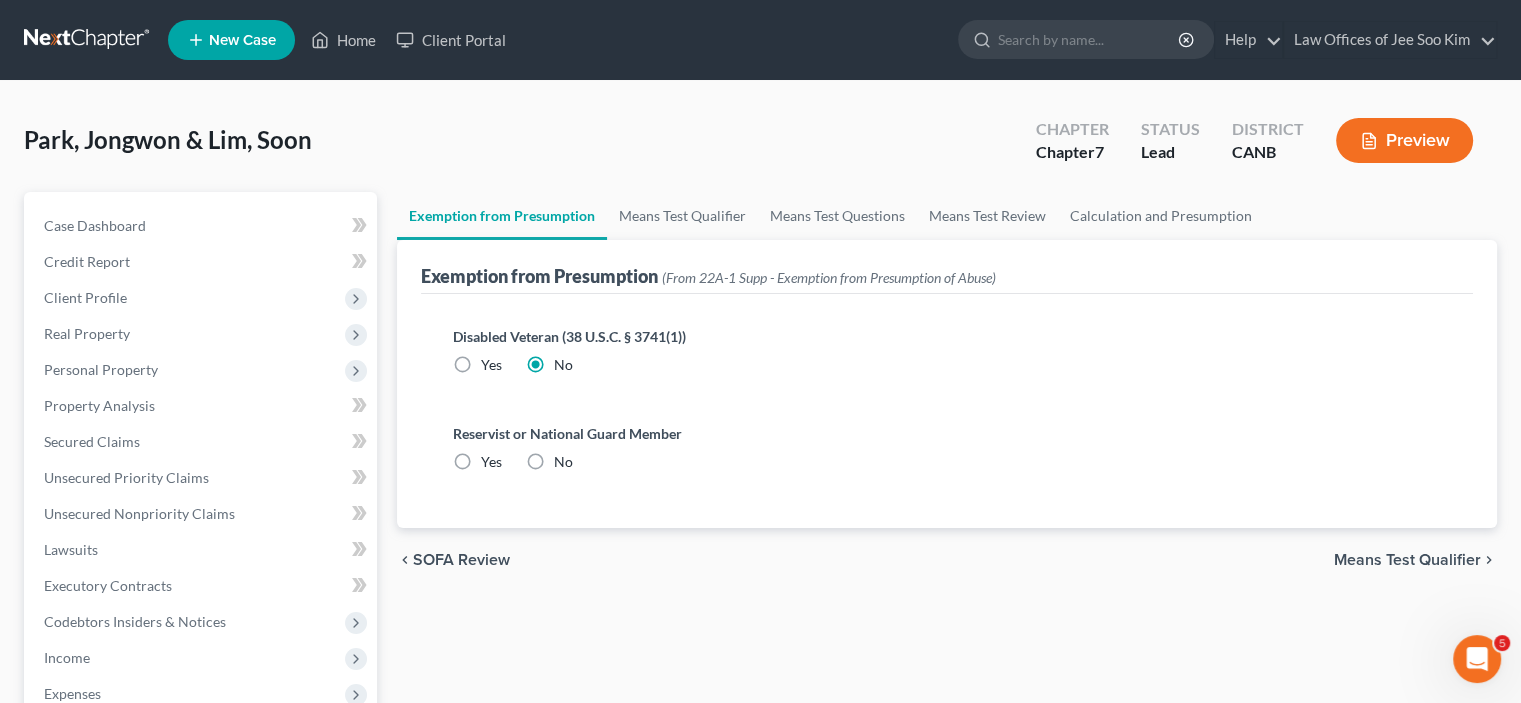 click on "No" at bounding box center [563, 462] 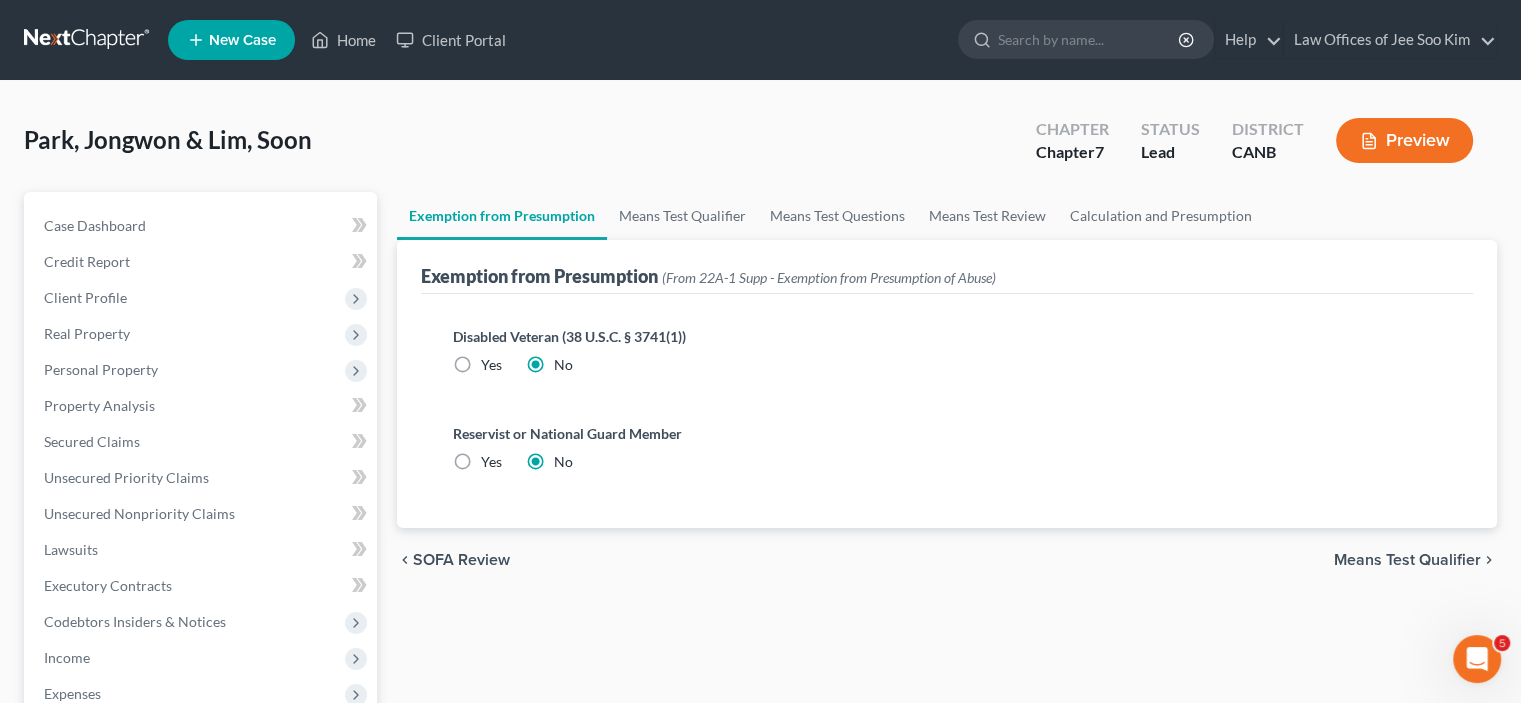 click on "Means Test Qualifier" at bounding box center (1407, 560) 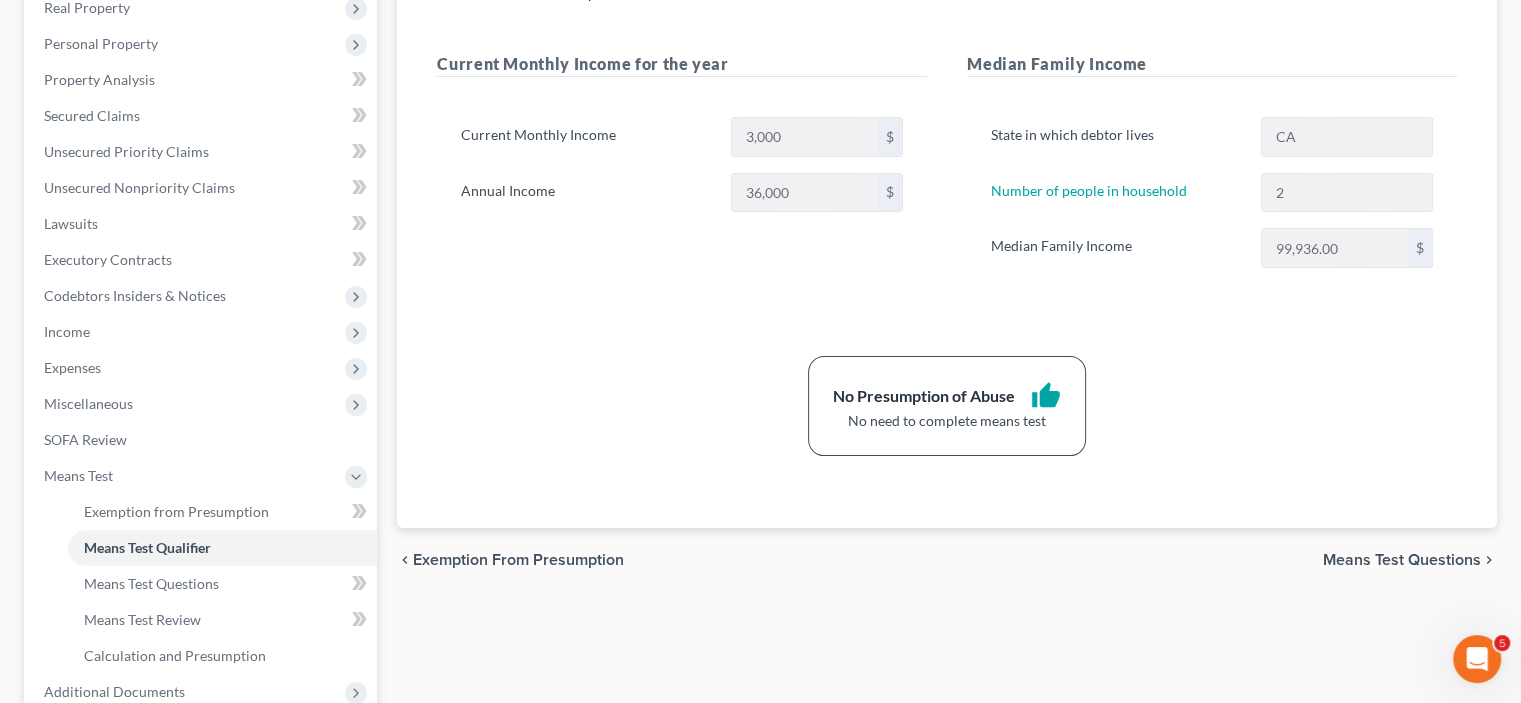 scroll, scrollTop: 400, scrollLeft: 0, axis: vertical 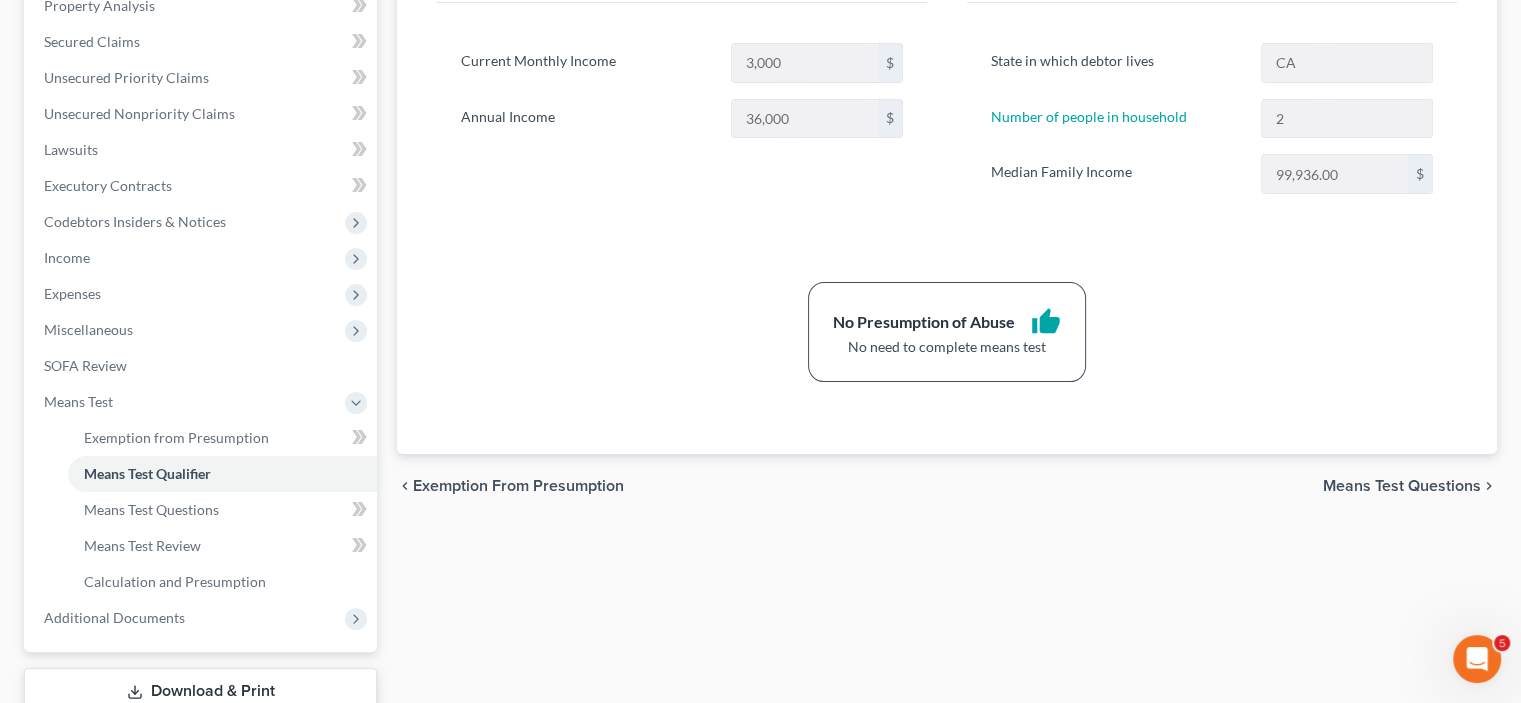 click on "Means Test Questions" at bounding box center [1402, 486] 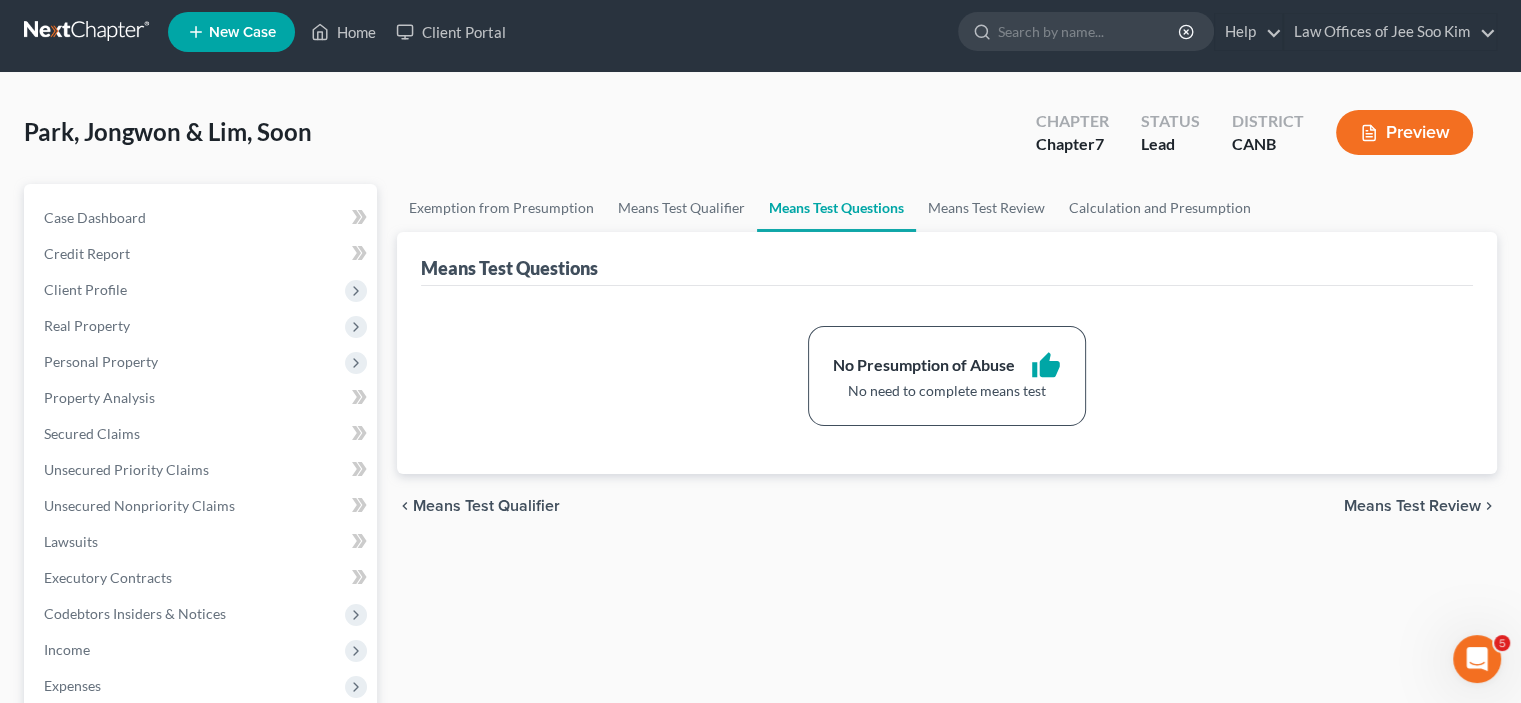 scroll, scrollTop: 0, scrollLeft: 0, axis: both 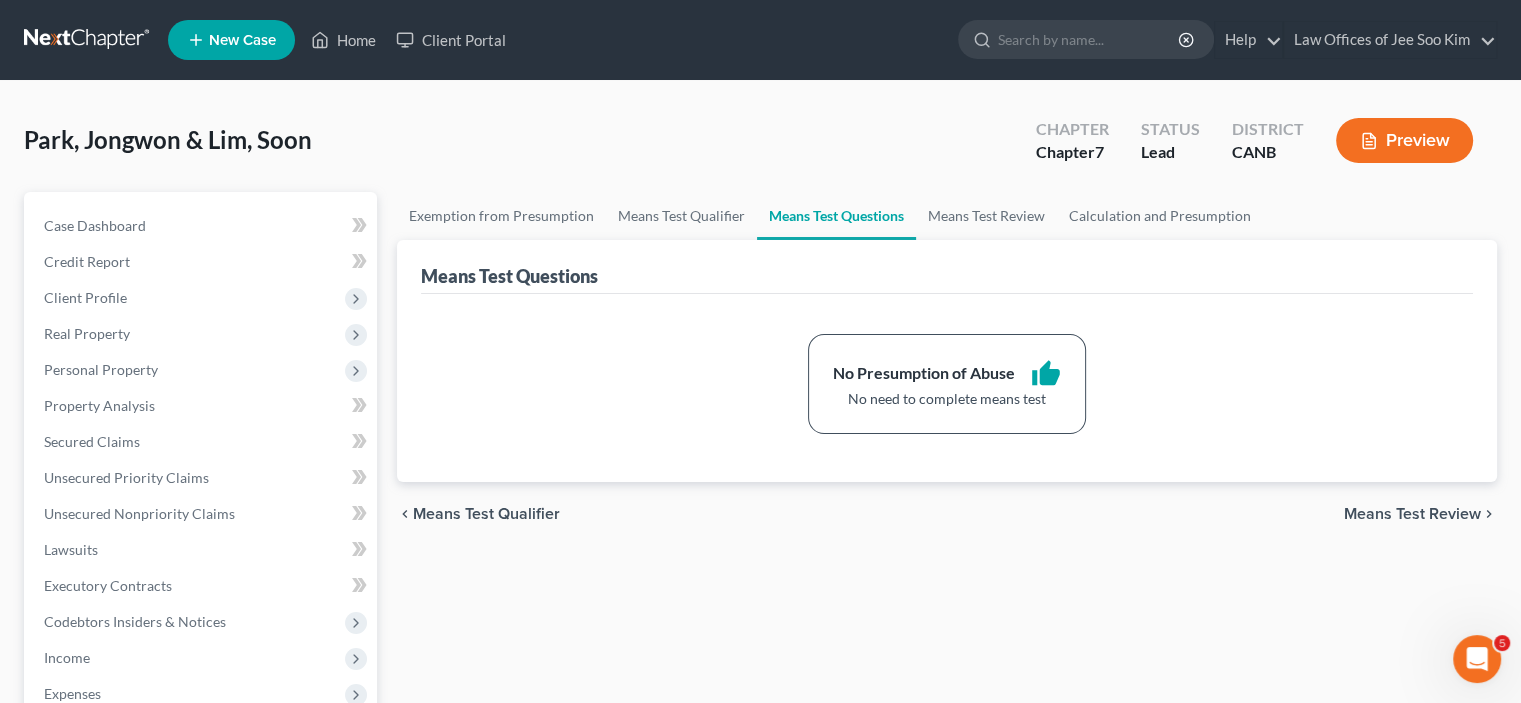 click on "Means Test Review" at bounding box center [1412, 514] 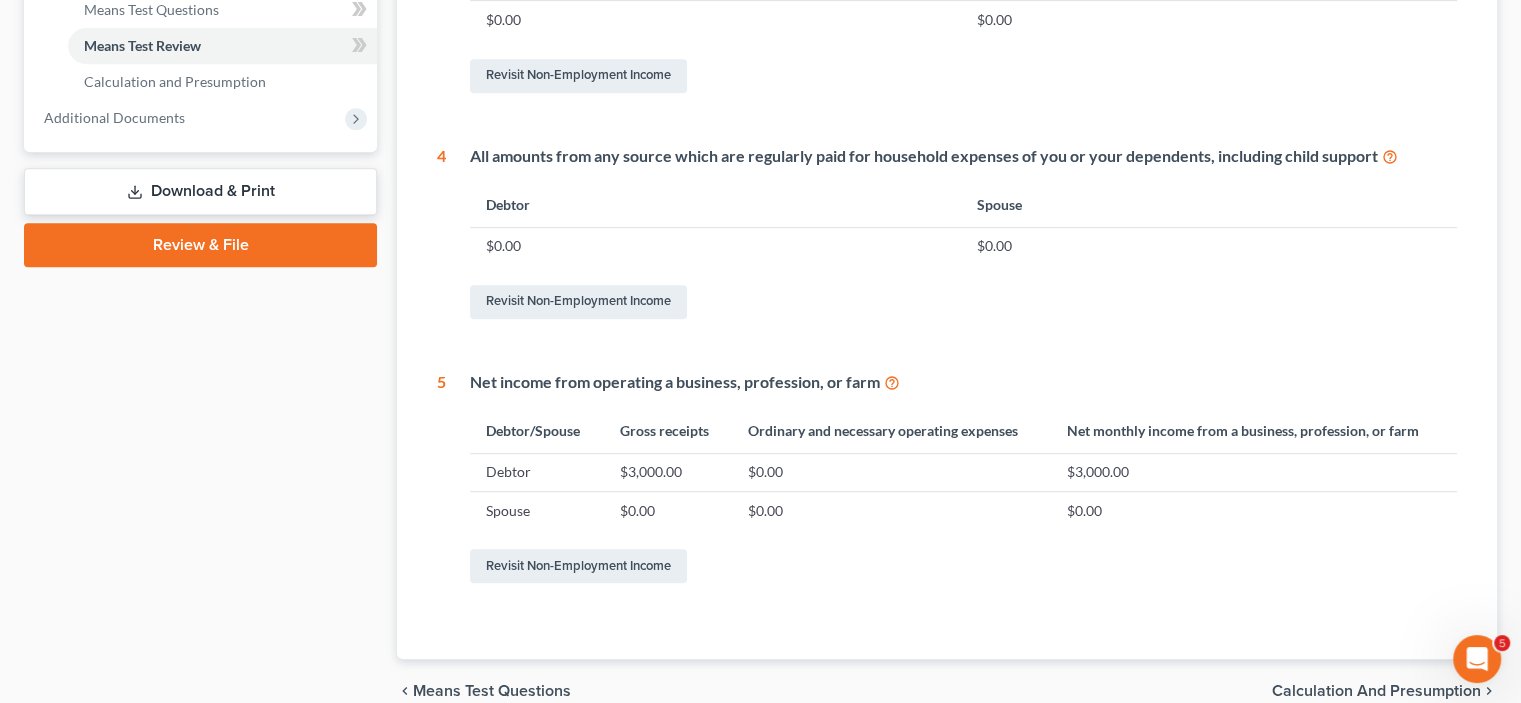 scroll, scrollTop: 994, scrollLeft: 0, axis: vertical 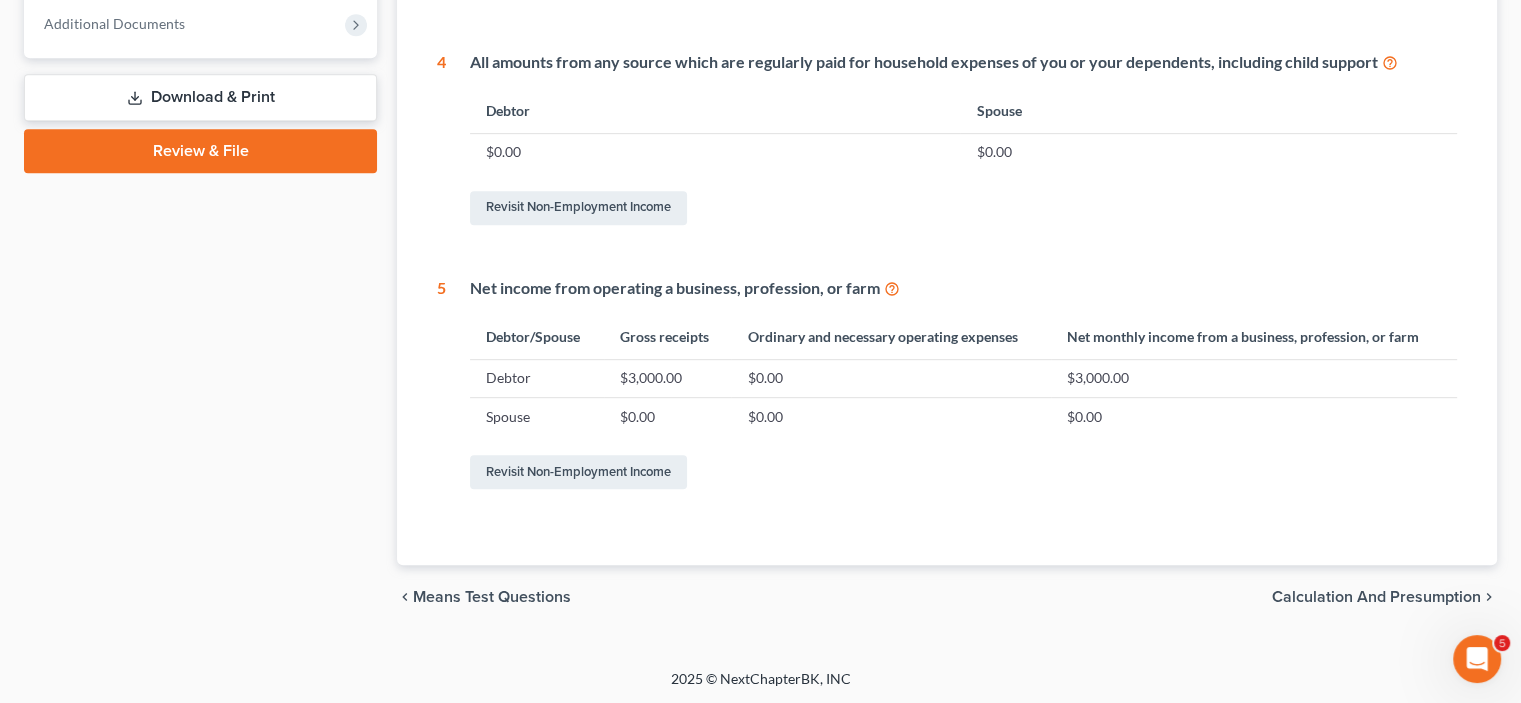 click on "Calculation and Presumption" at bounding box center [1376, 597] 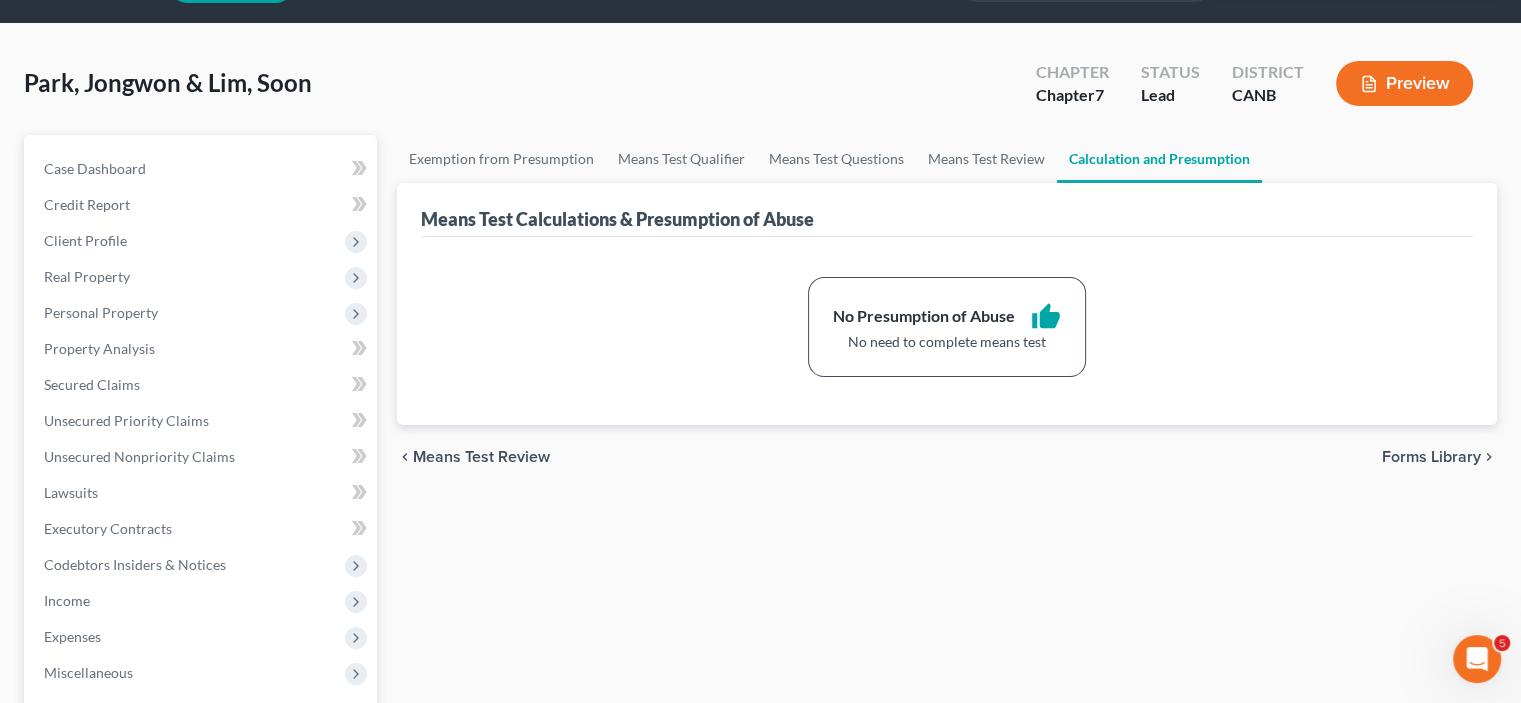 scroll, scrollTop: 0, scrollLeft: 0, axis: both 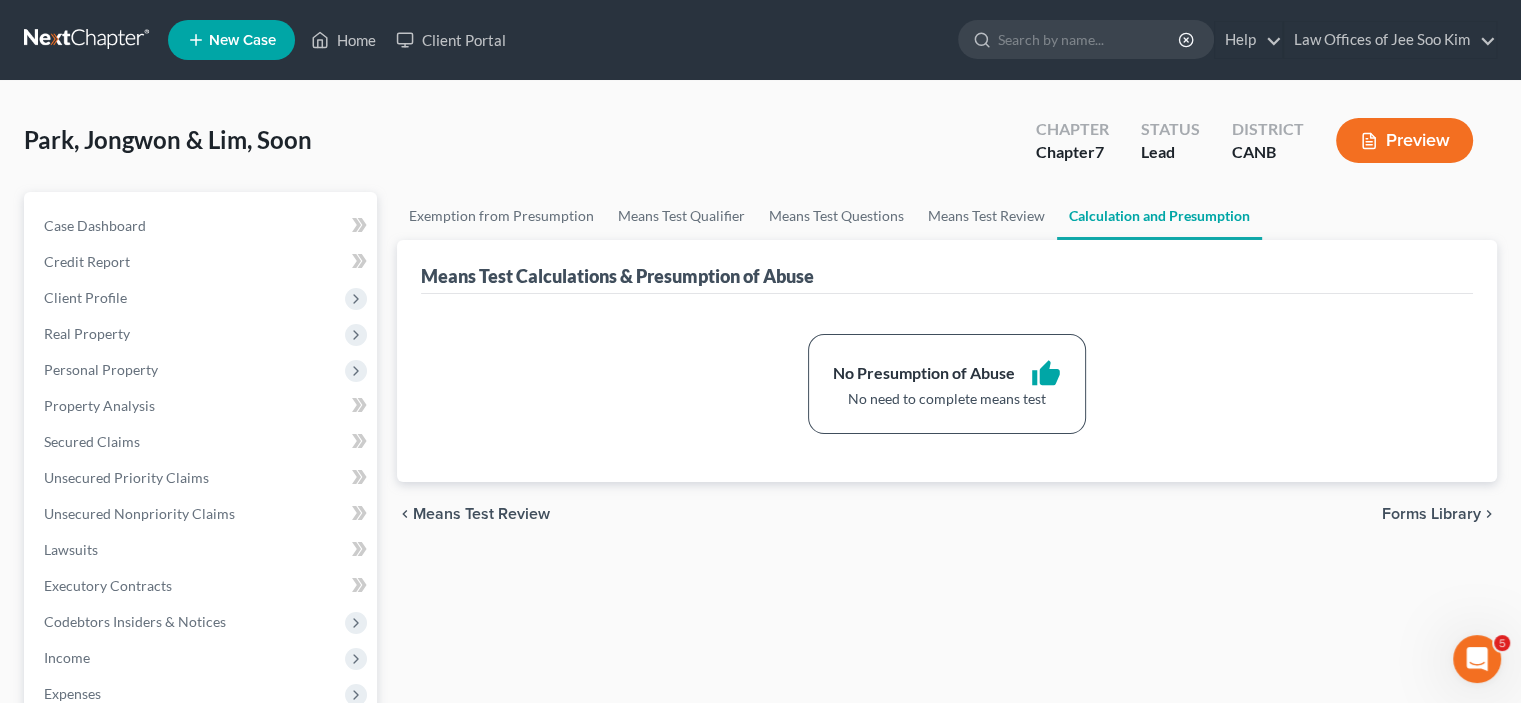 click on "chevron_left
Means Test Review
Forms Library
chevron_right" at bounding box center (947, 514) 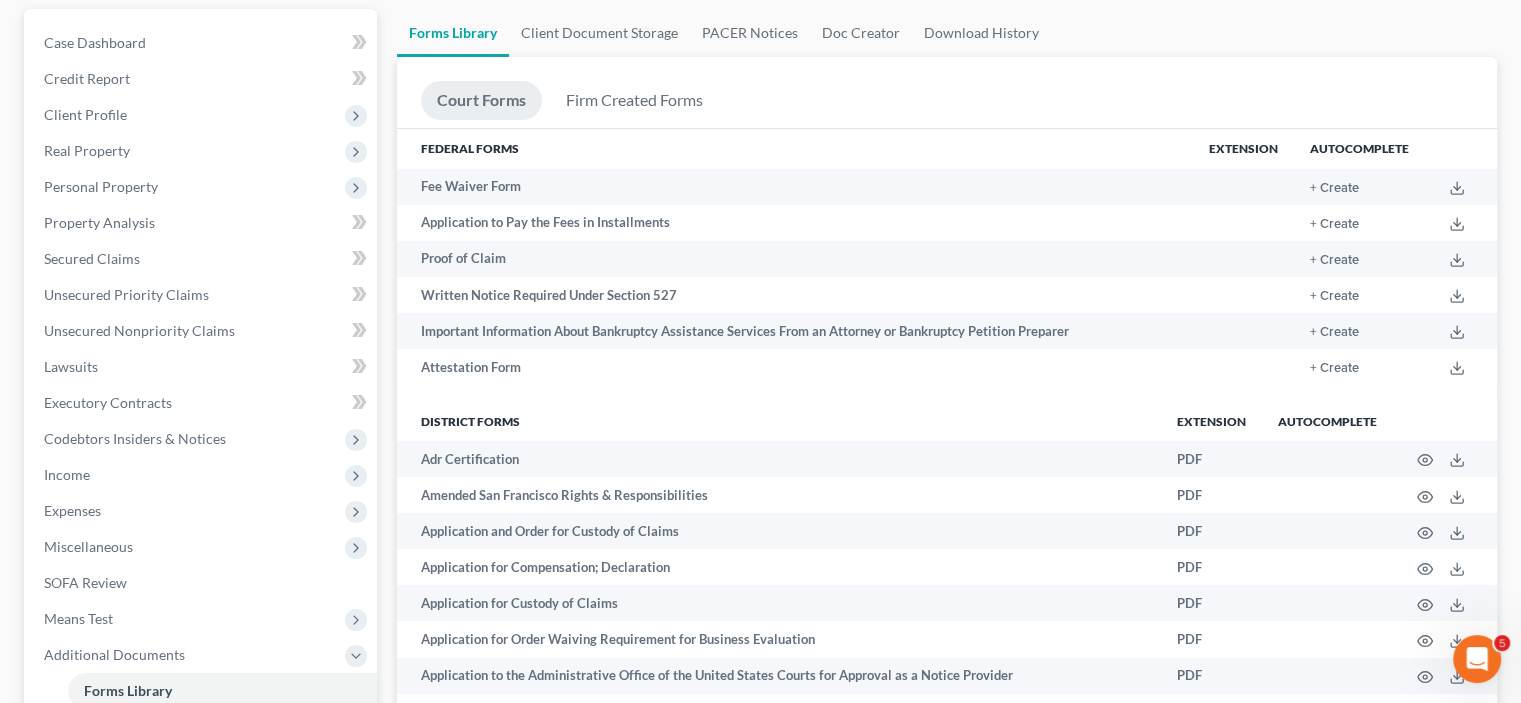 scroll, scrollTop: 200, scrollLeft: 0, axis: vertical 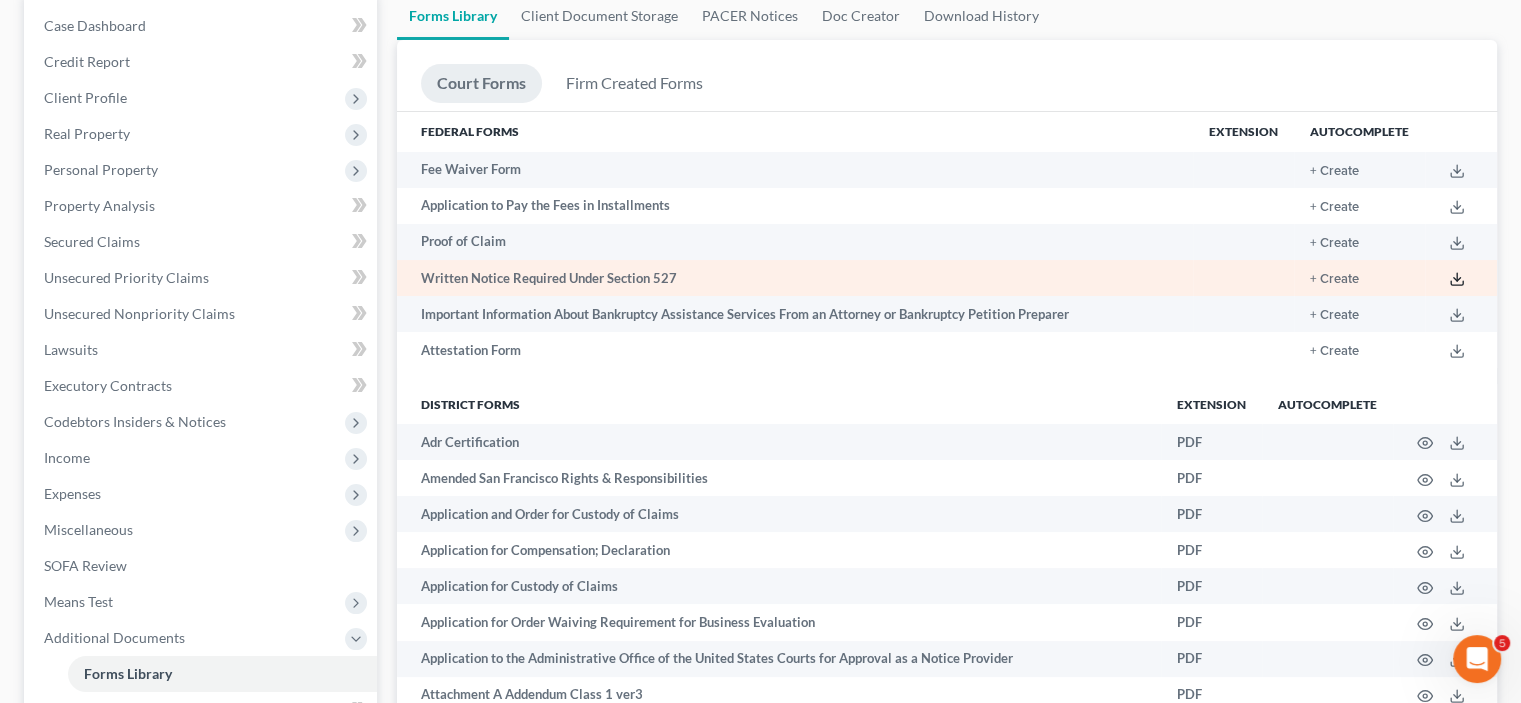click 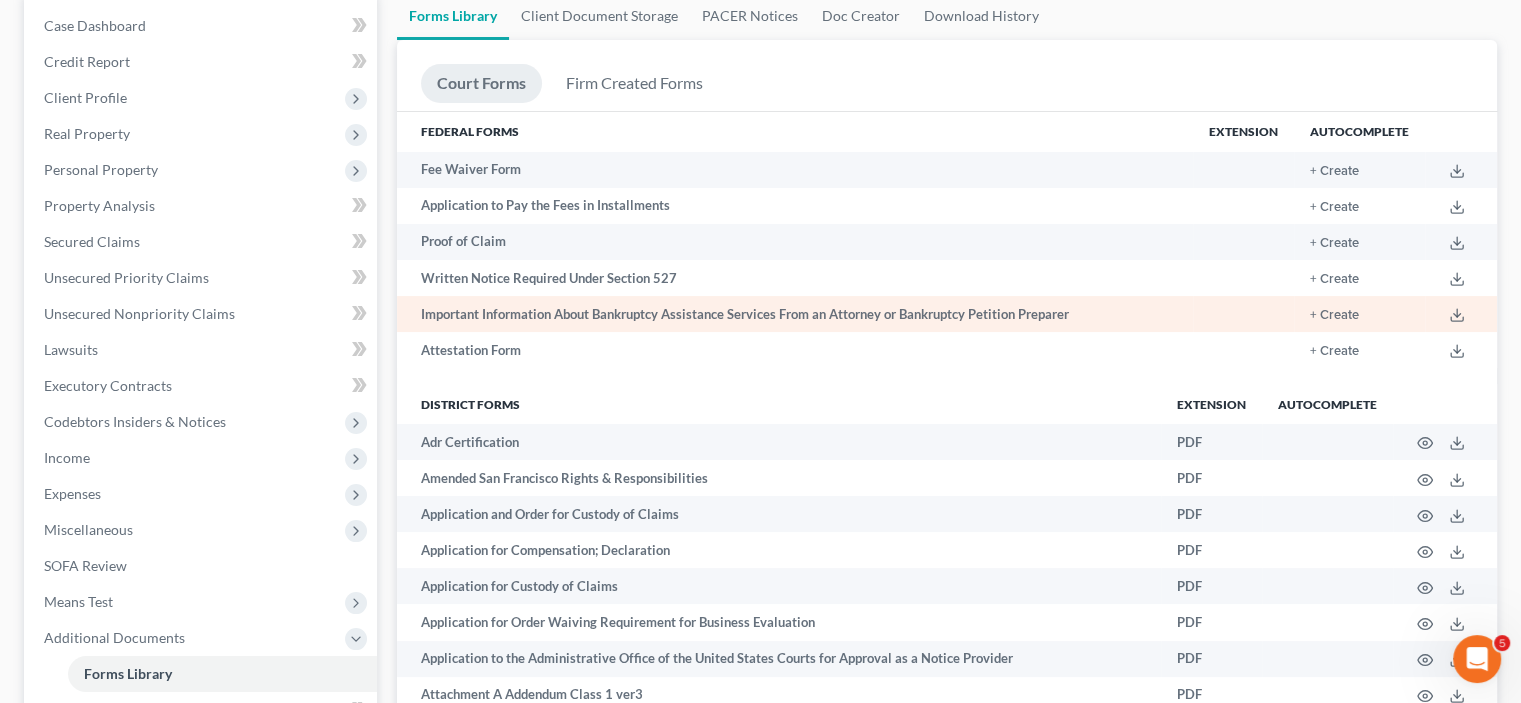 click on "Important Information About Bankruptcy Assistance Services From an Attorney or Bankruptcy Petition Preparer" at bounding box center [795, 314] 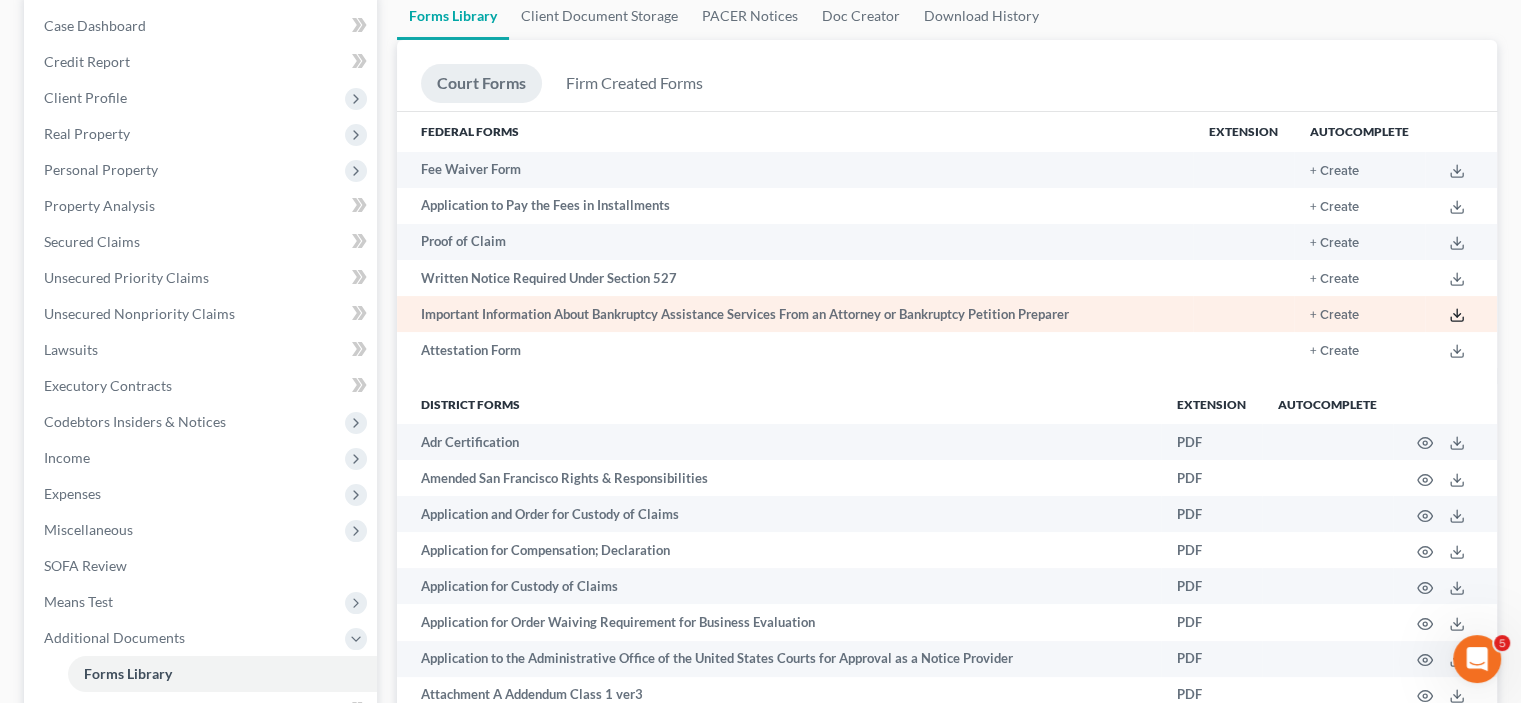 click 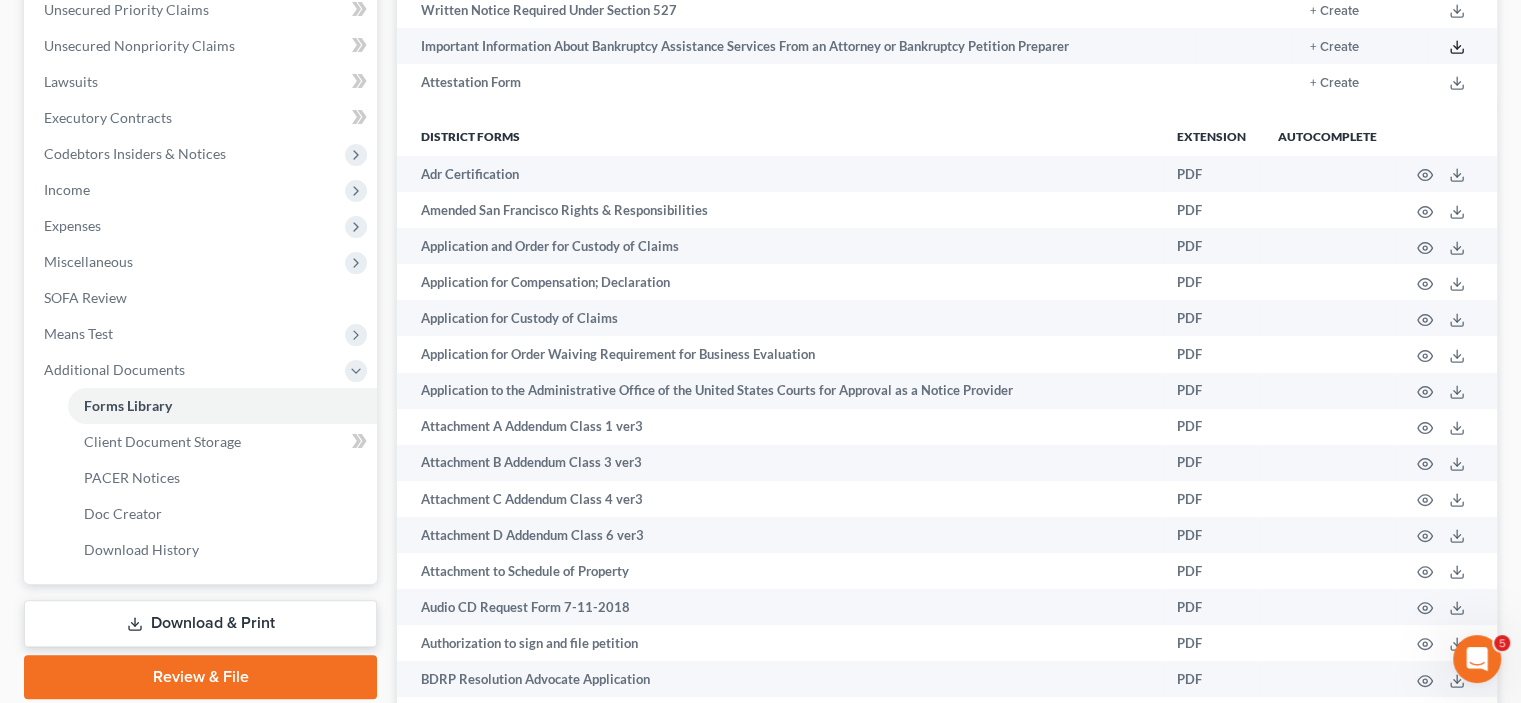 scroll, scrollTop: 500, scrollLeft: 0, axis: vertical 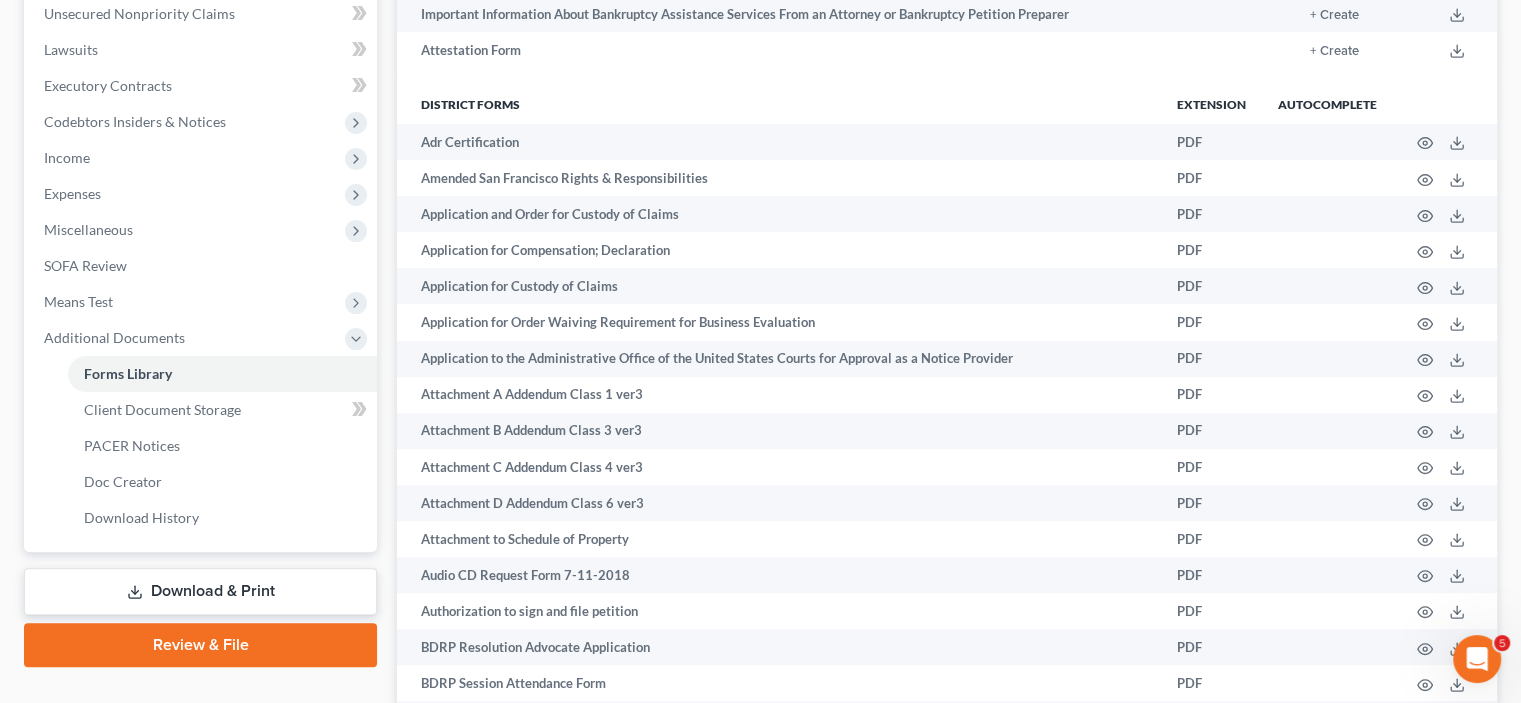 click on "Download & Print" at bounding box center (200, 591) 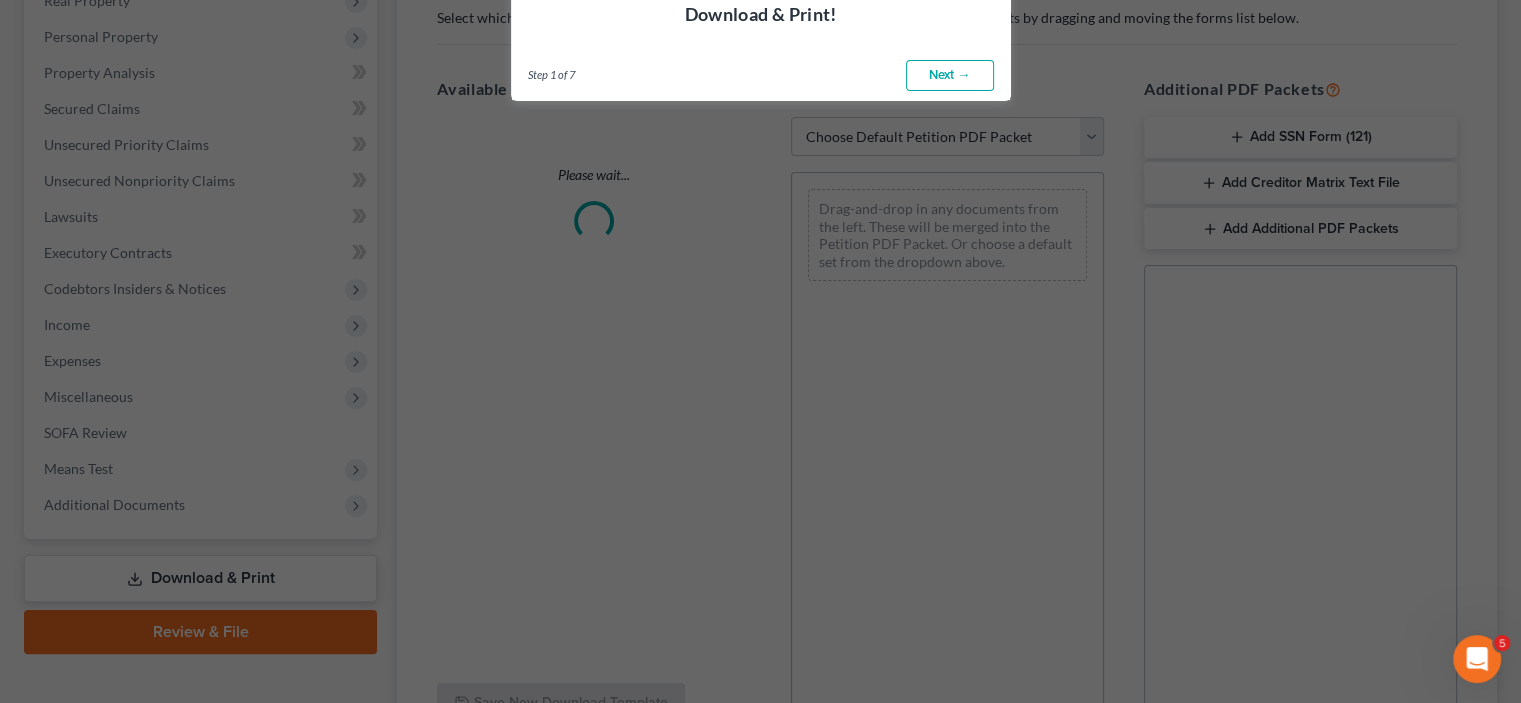 scroll, scrollTop: 0, scrollLeft: 0, axis: both 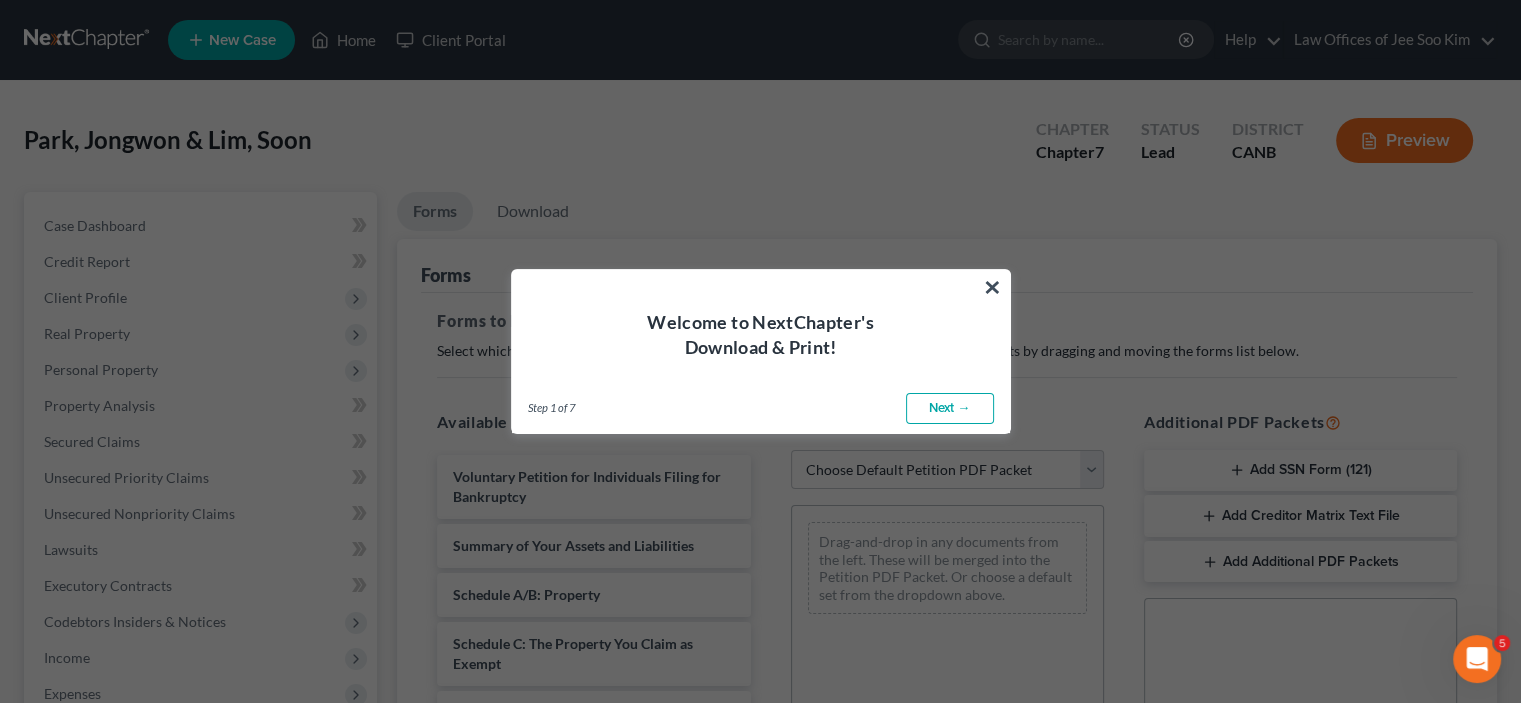 click on "Next →" at bounding box center (950, 409) 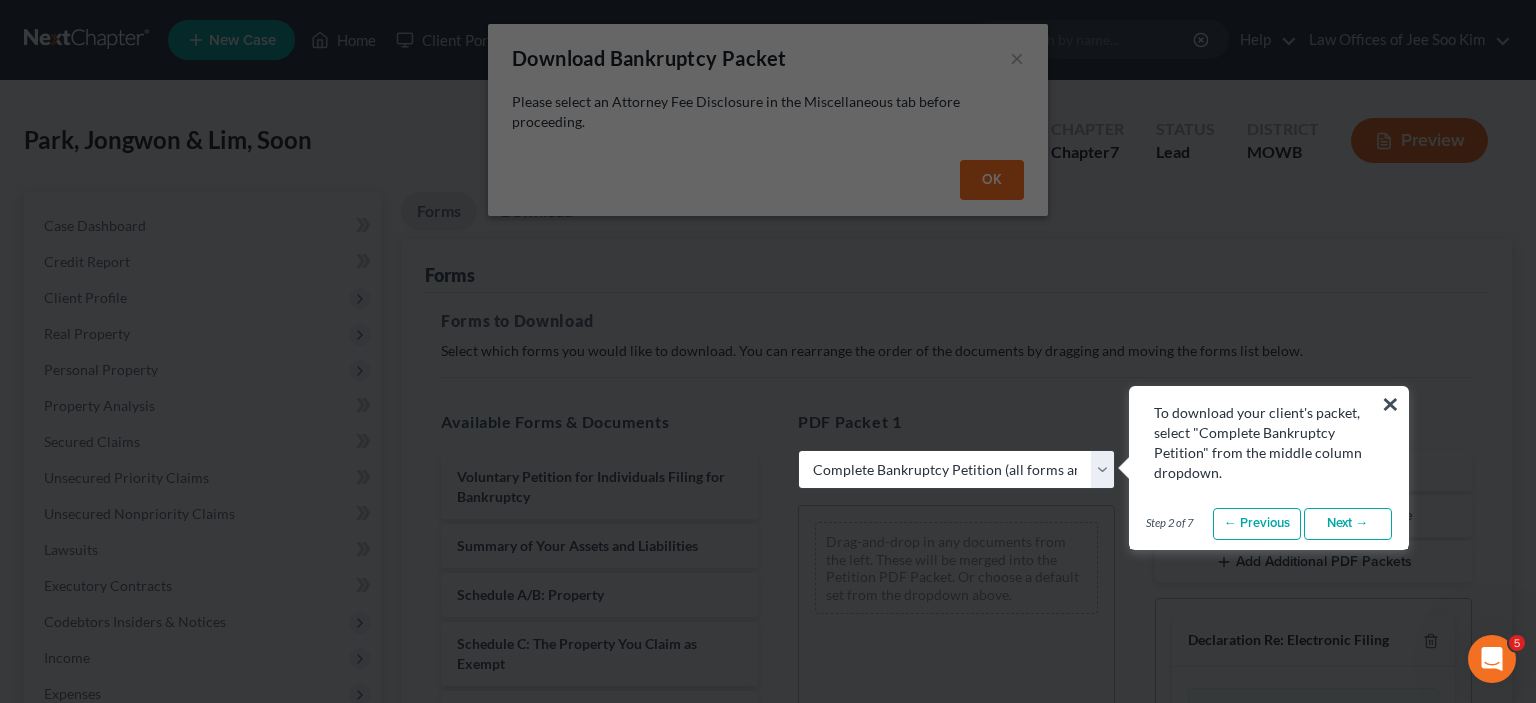 click at bounding box center (768, 3515) 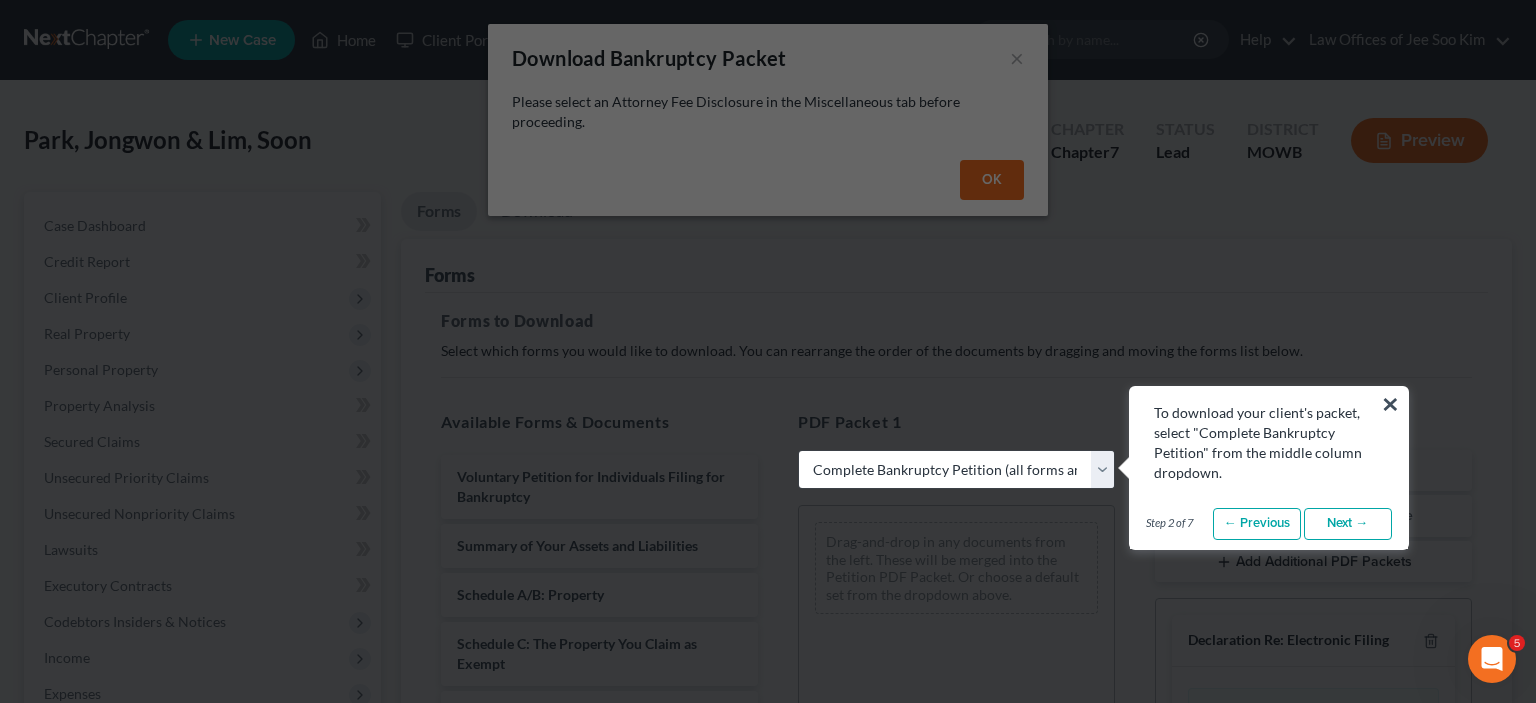 click at bounding box center (768, 3515) 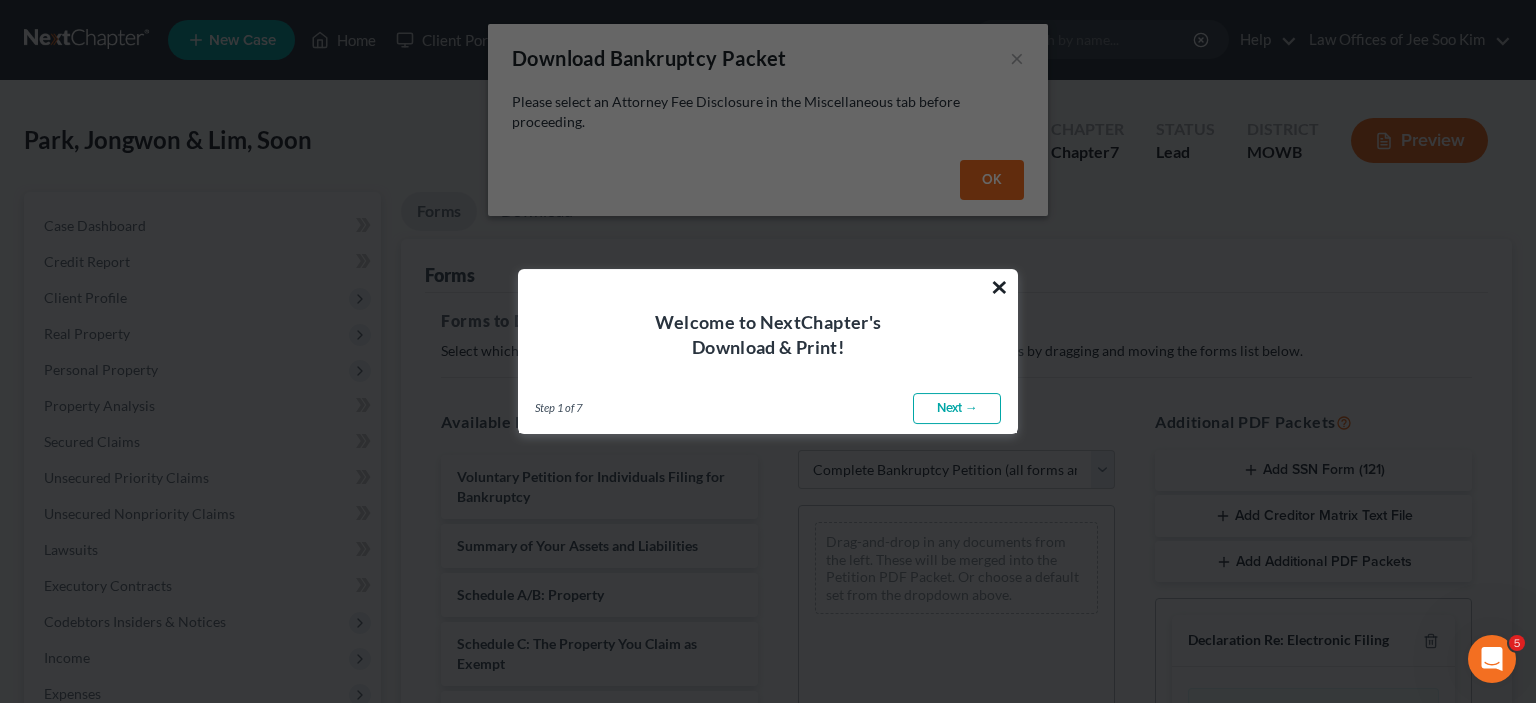 click on "×" at bounding box center (999, 287) 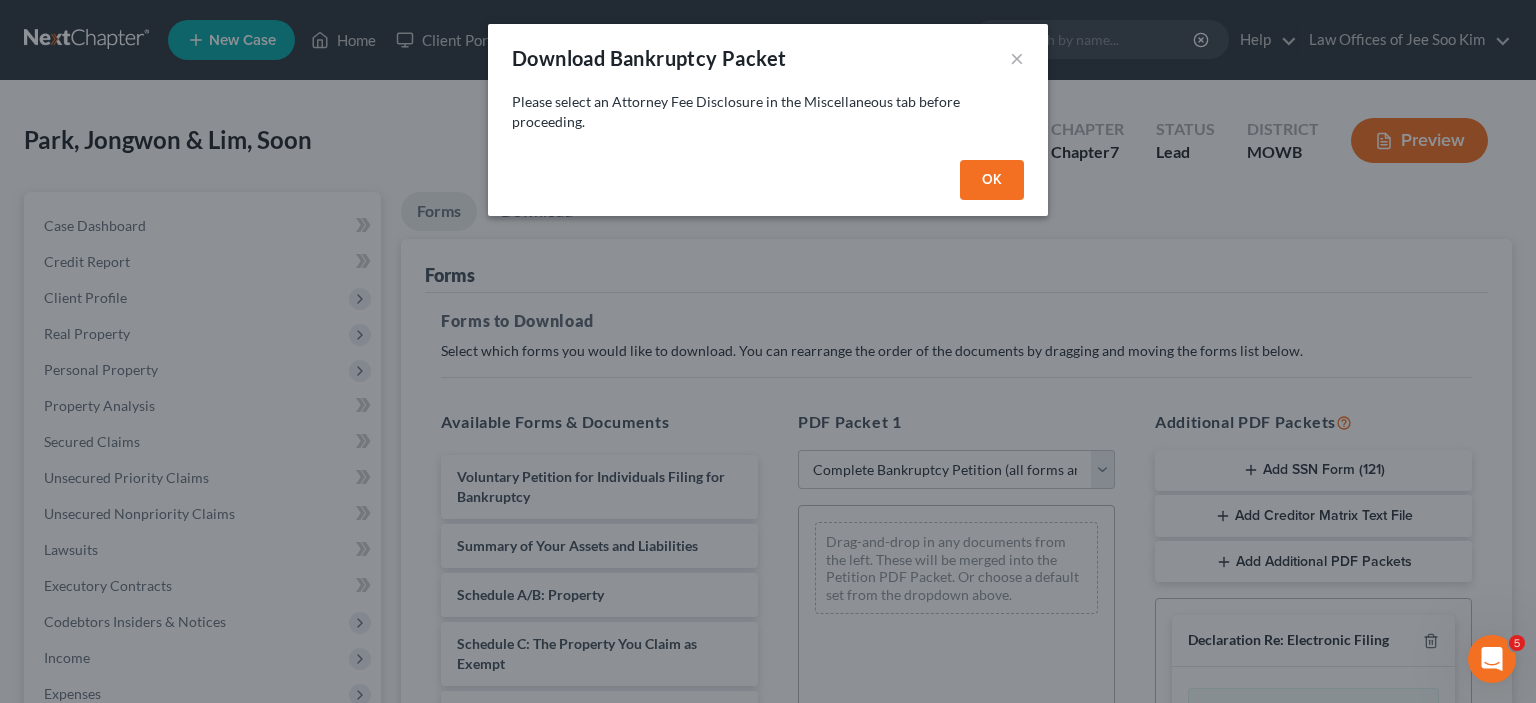 drag, startPoint x: 960, startPoint y: 319, endPoint x: 974, endPoint y: 269, distance: 51.92302 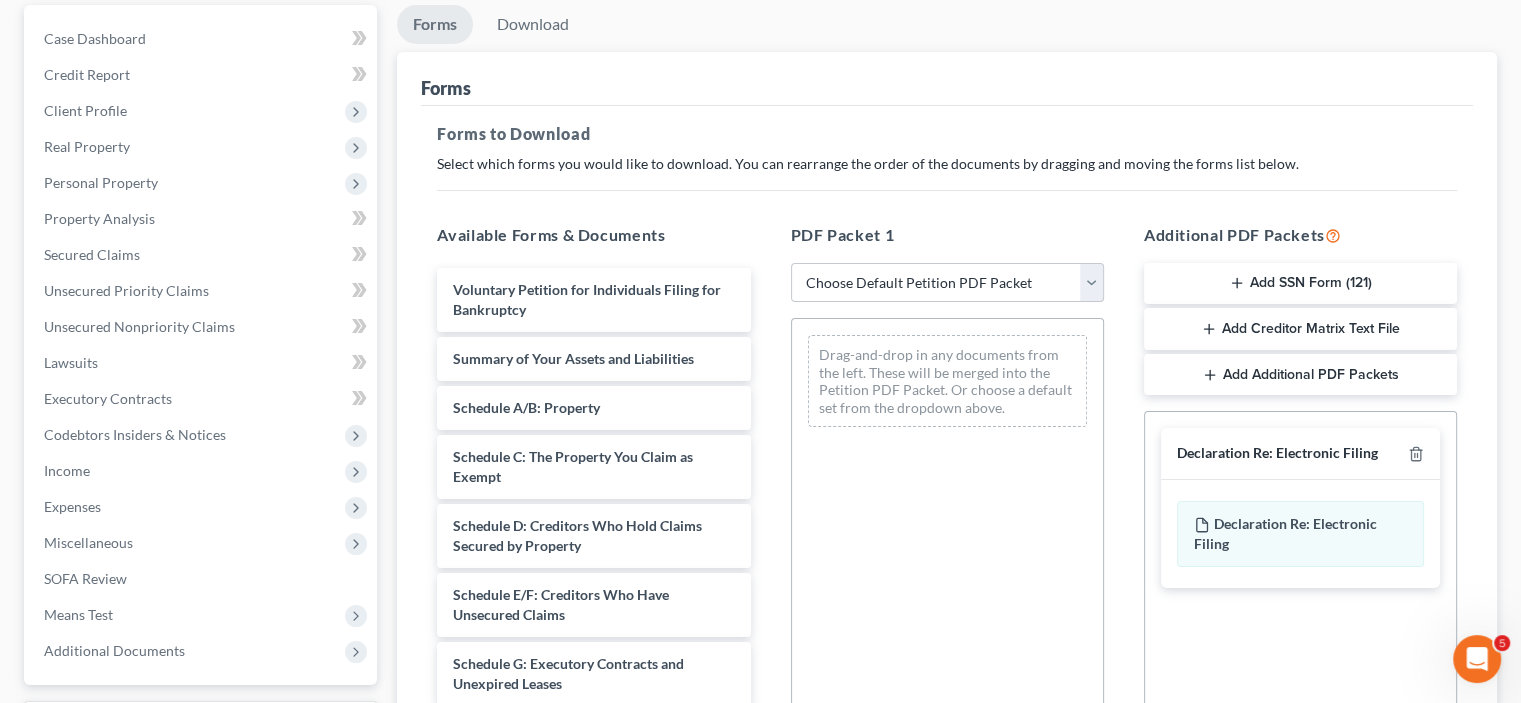 scroll, scrollTop: 200, scrollLeft: 0, axis: vertical 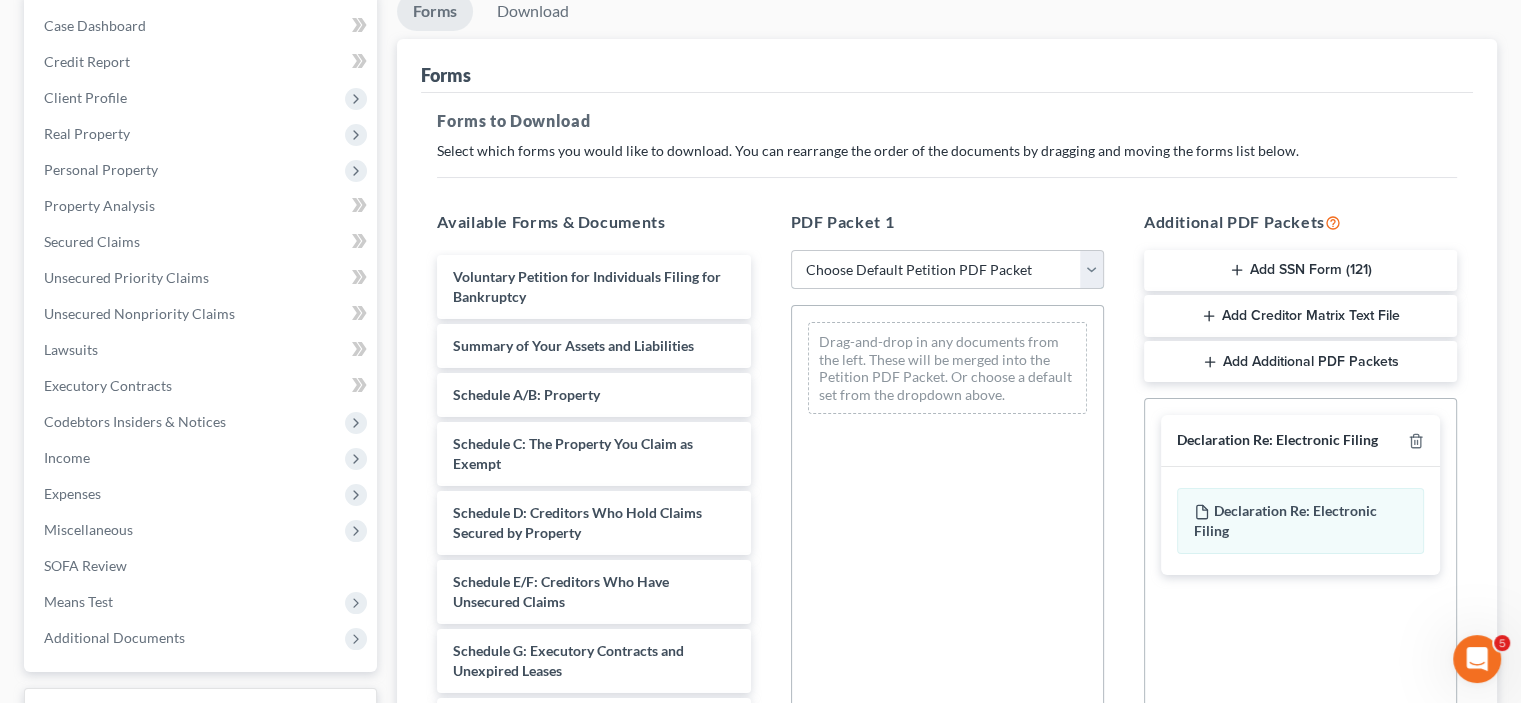 click on "Choose Default Petition PDF Packet Complete Bankruptcy Petition (all forms and schedules) Emergency Filing Forms (Petition and Creditor List Only) Amended Forms Signature Pages Only" at bounding box center [947, 270] 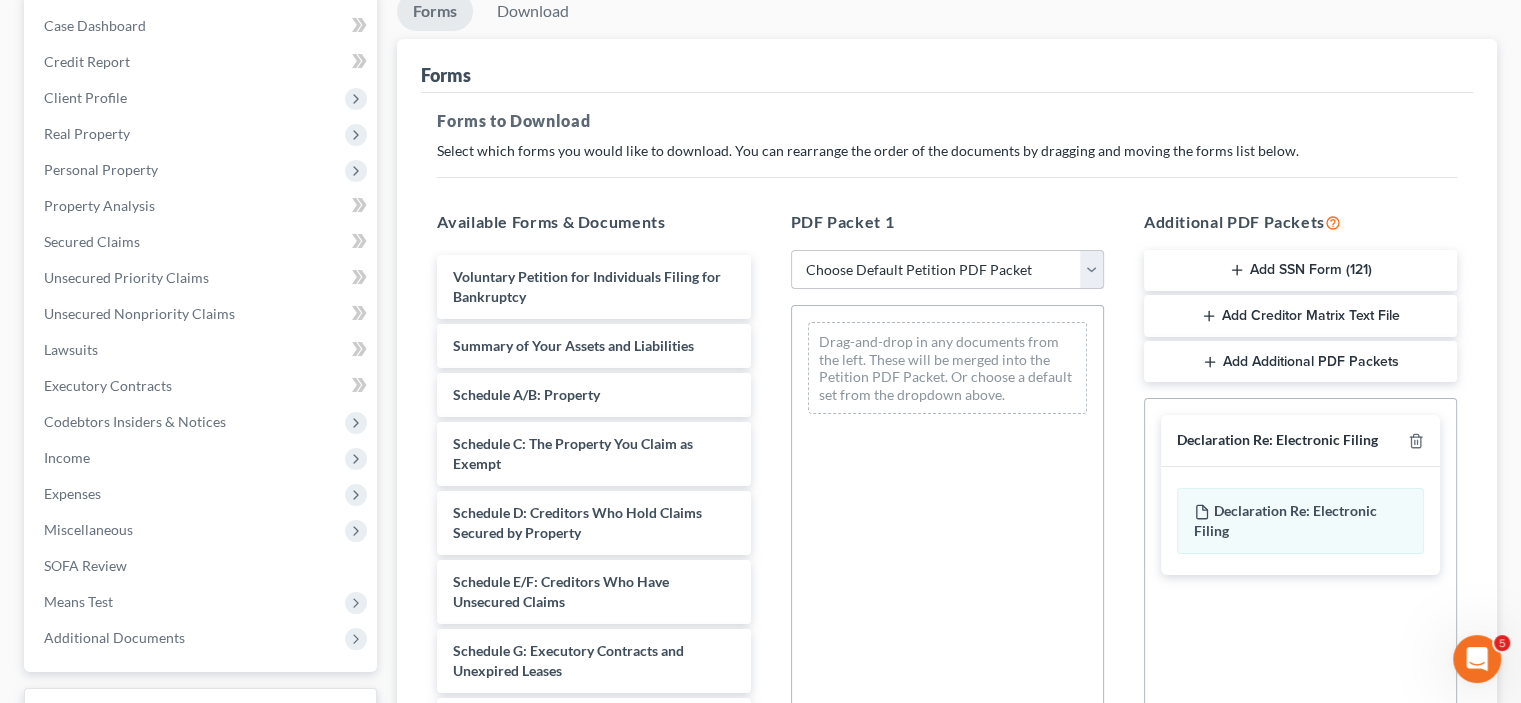 select on "0" 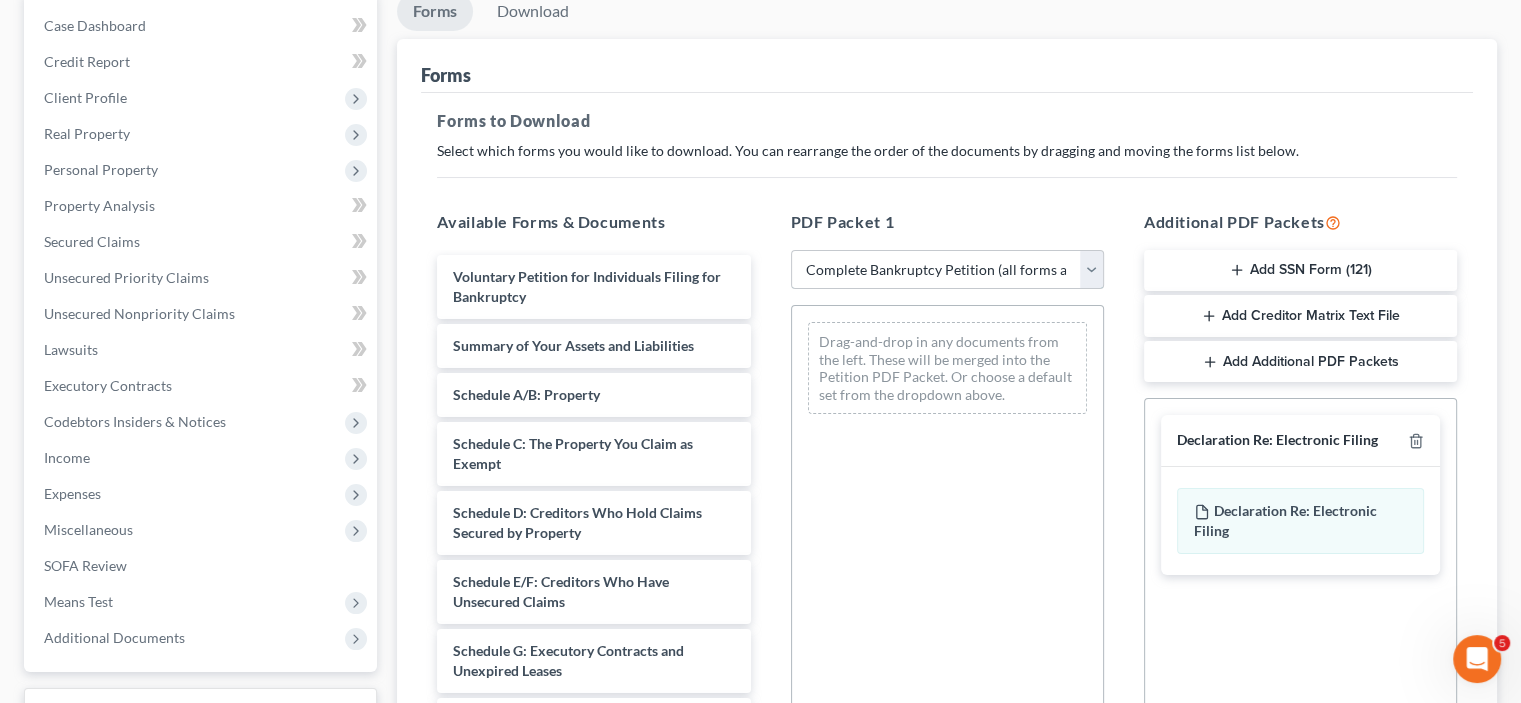 click on "Choose Default Petition PDF Packet Complete Bankruptcy Petition (all forms and schedules) Emergency Filing Forms (Petition and Creditor List Only) Amended Forms Signature Pages Only" at bounding box center (947, 270) 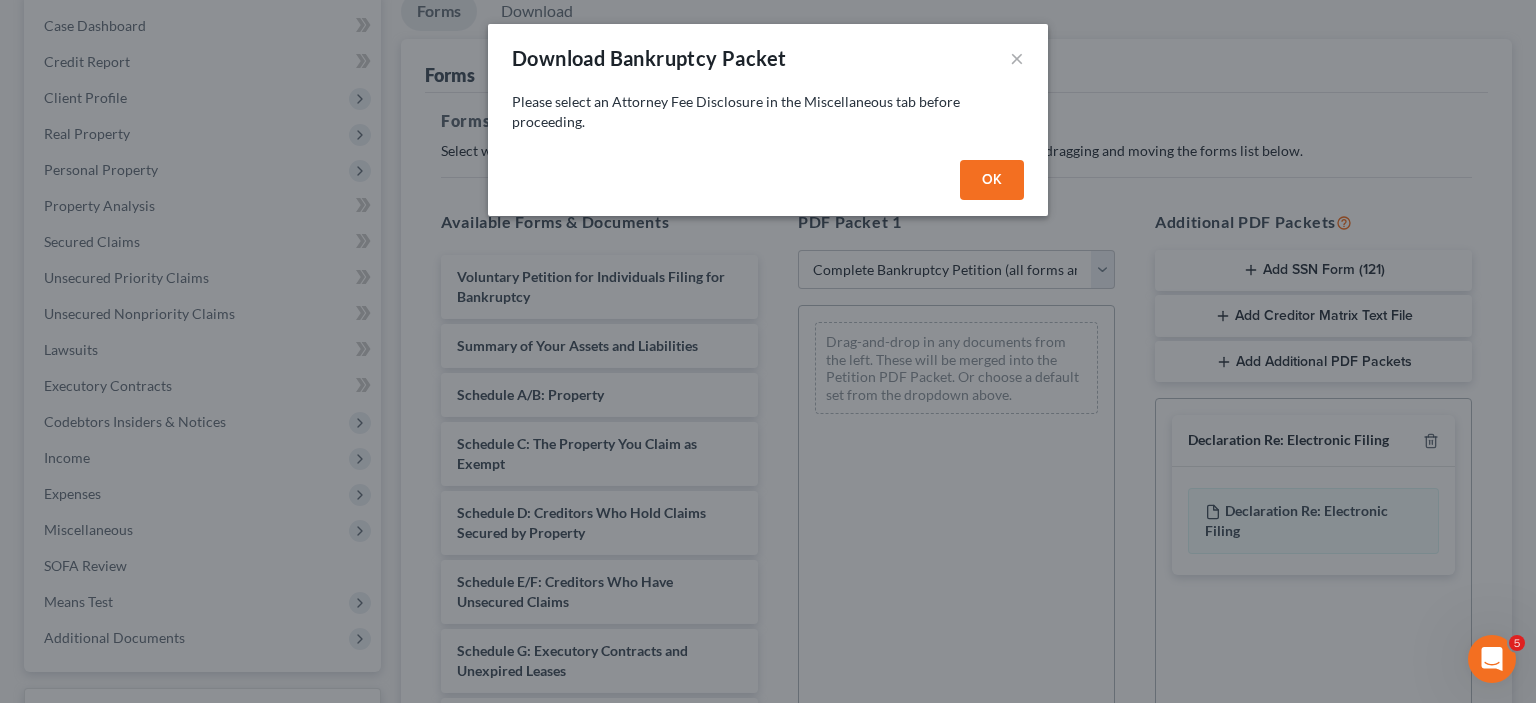 click on "OK" at bounding box center [992, 180] 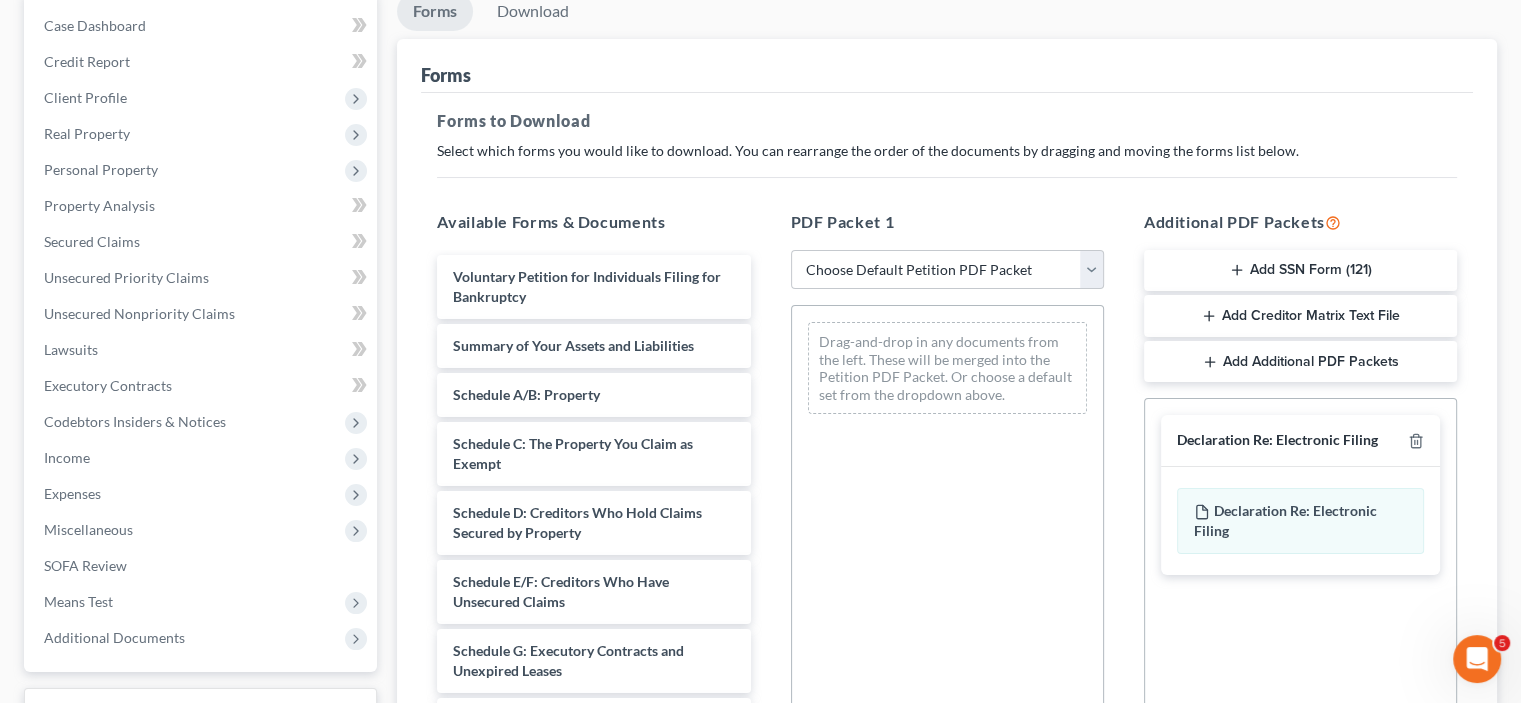 click on "Add SSN Form (121)" at bounding box center [1300, 271] 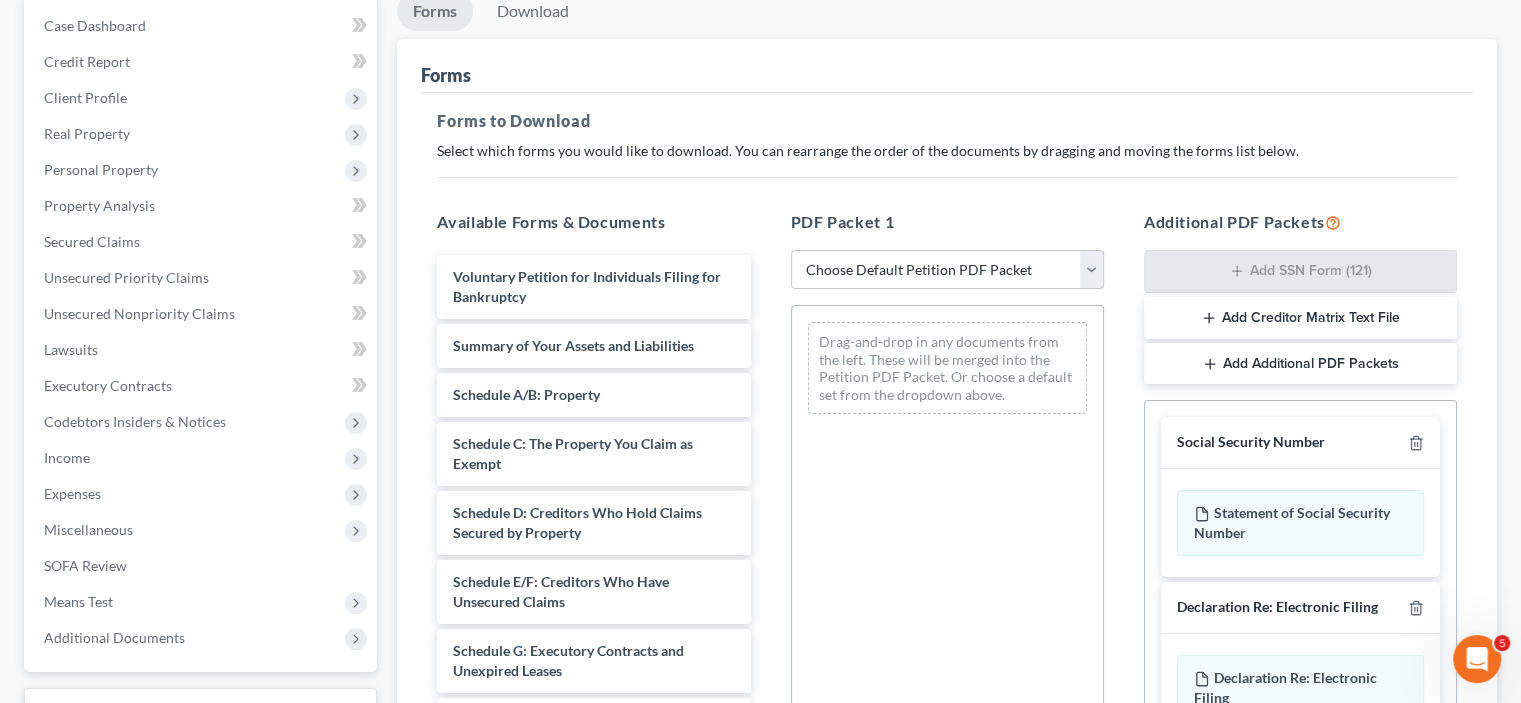 click on "Add Creditor Matrix Text File" at bounding box center [1300, 318] 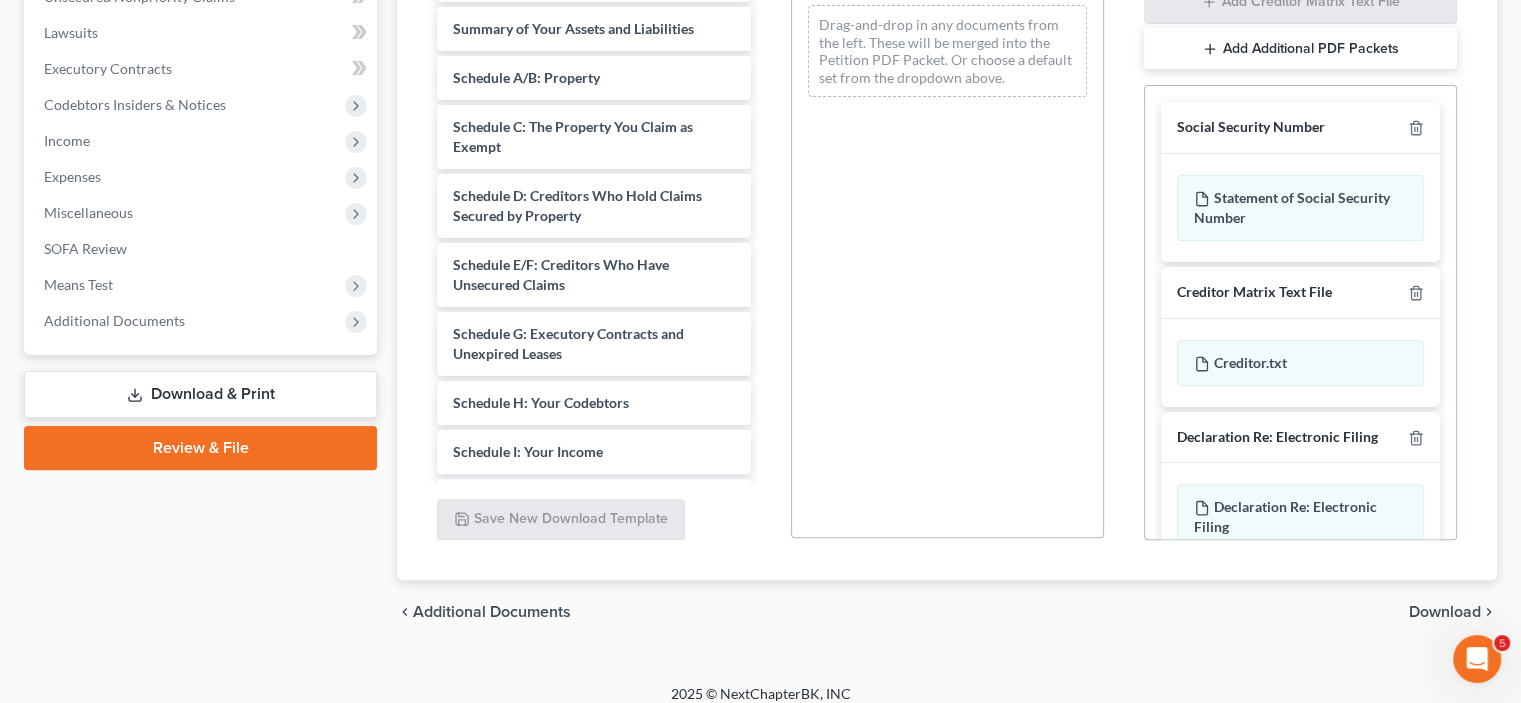 scroll, scrollTop: 532, scrollLeft: 0, axis: vertical 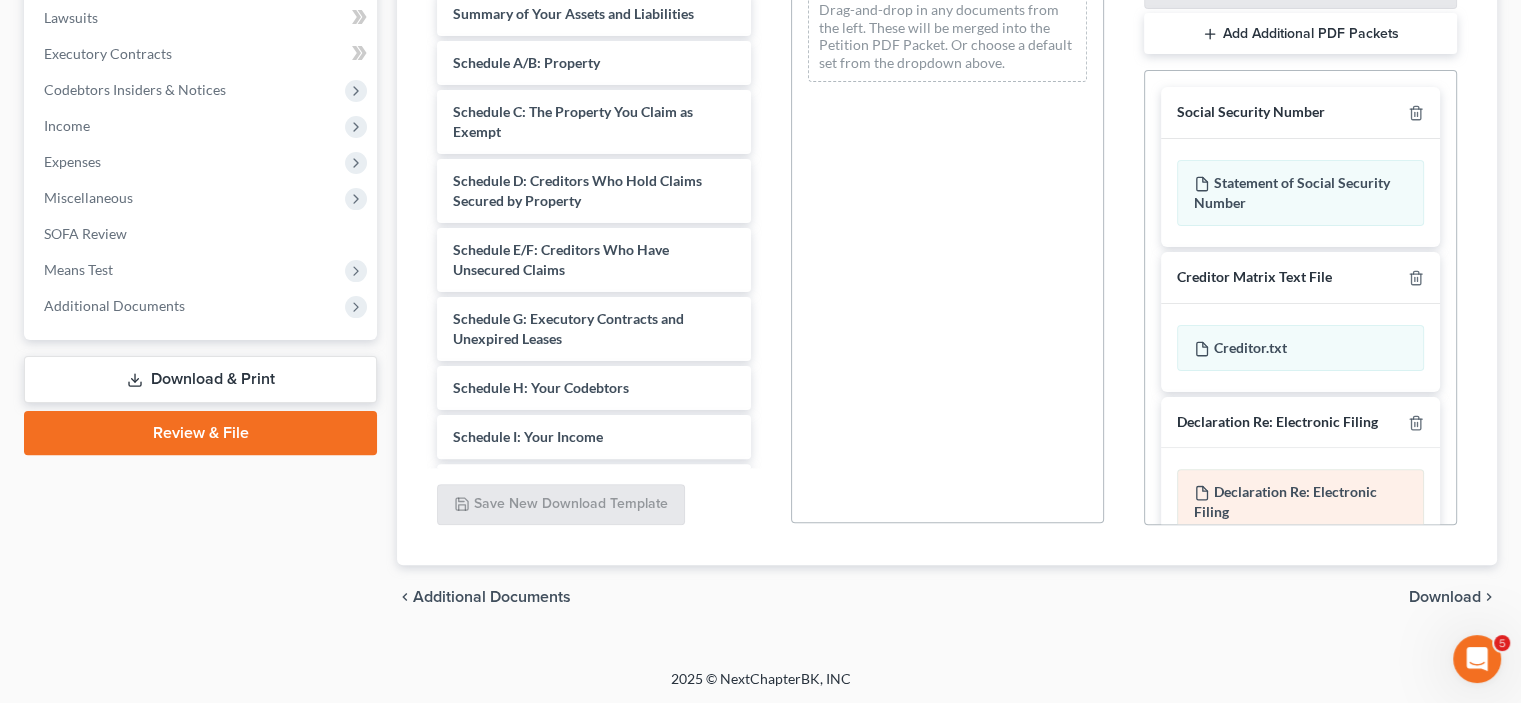 click on "Declaration Re: Electronic Filing" at bounding box center (1285, 501) 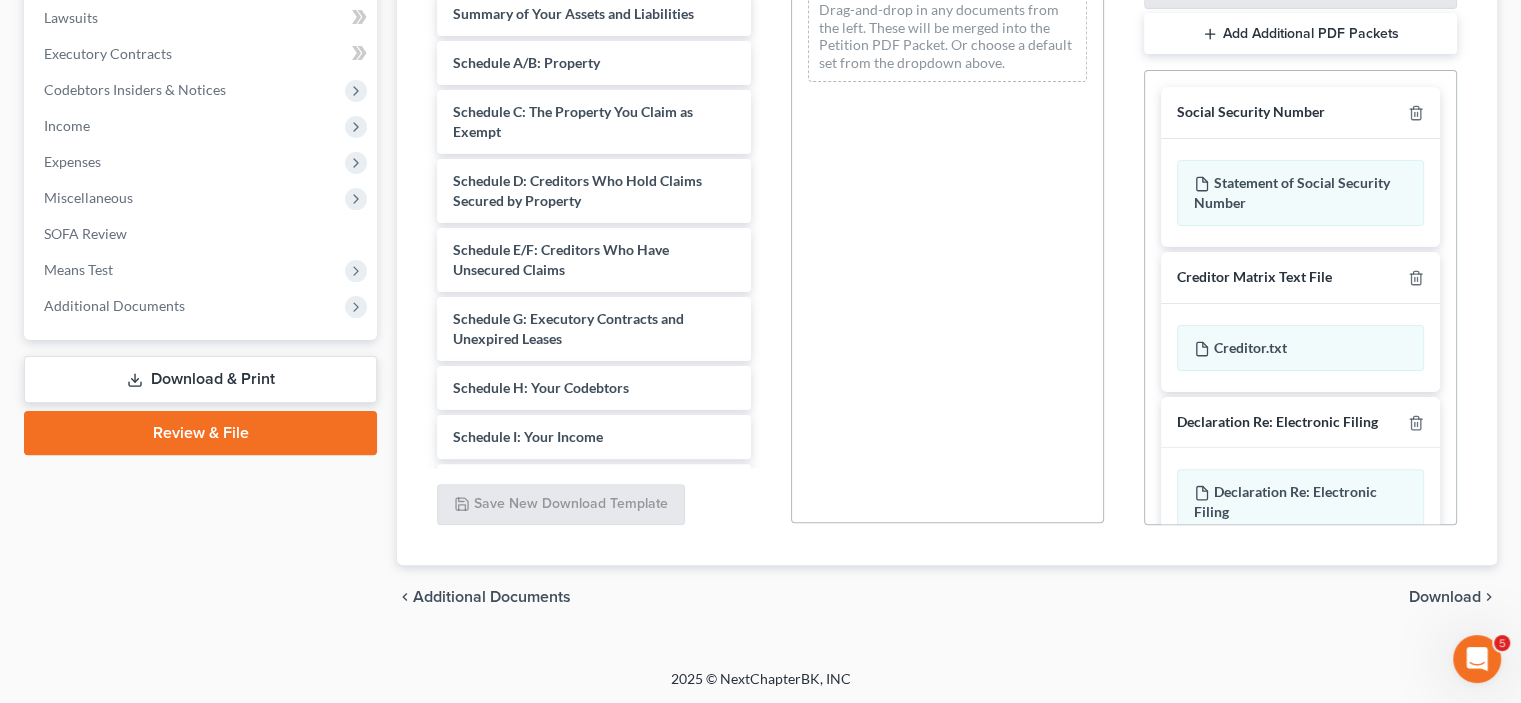 scroll, scrollTop: 45, scrollLeft: 0, axis: vertical 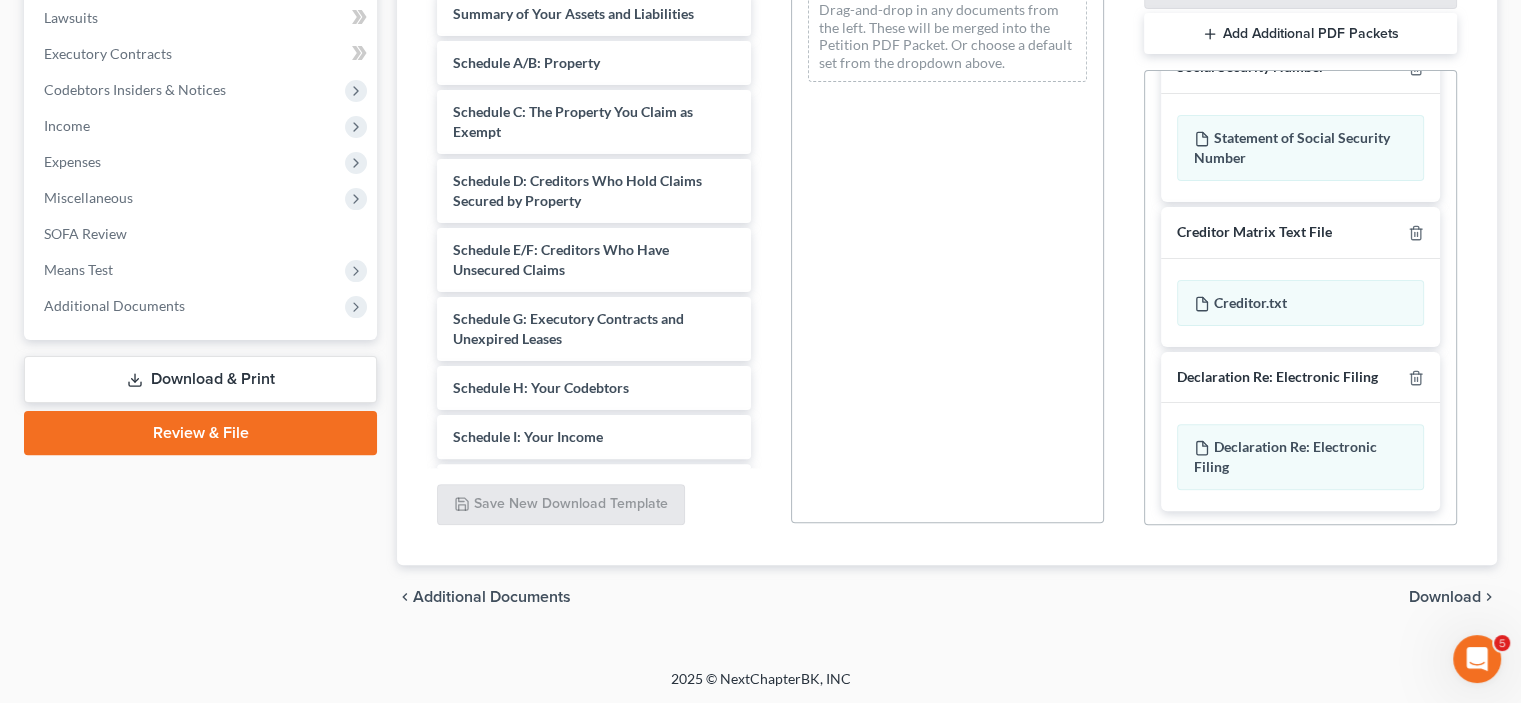 click on "Download" at bounding box center (1445, 597) 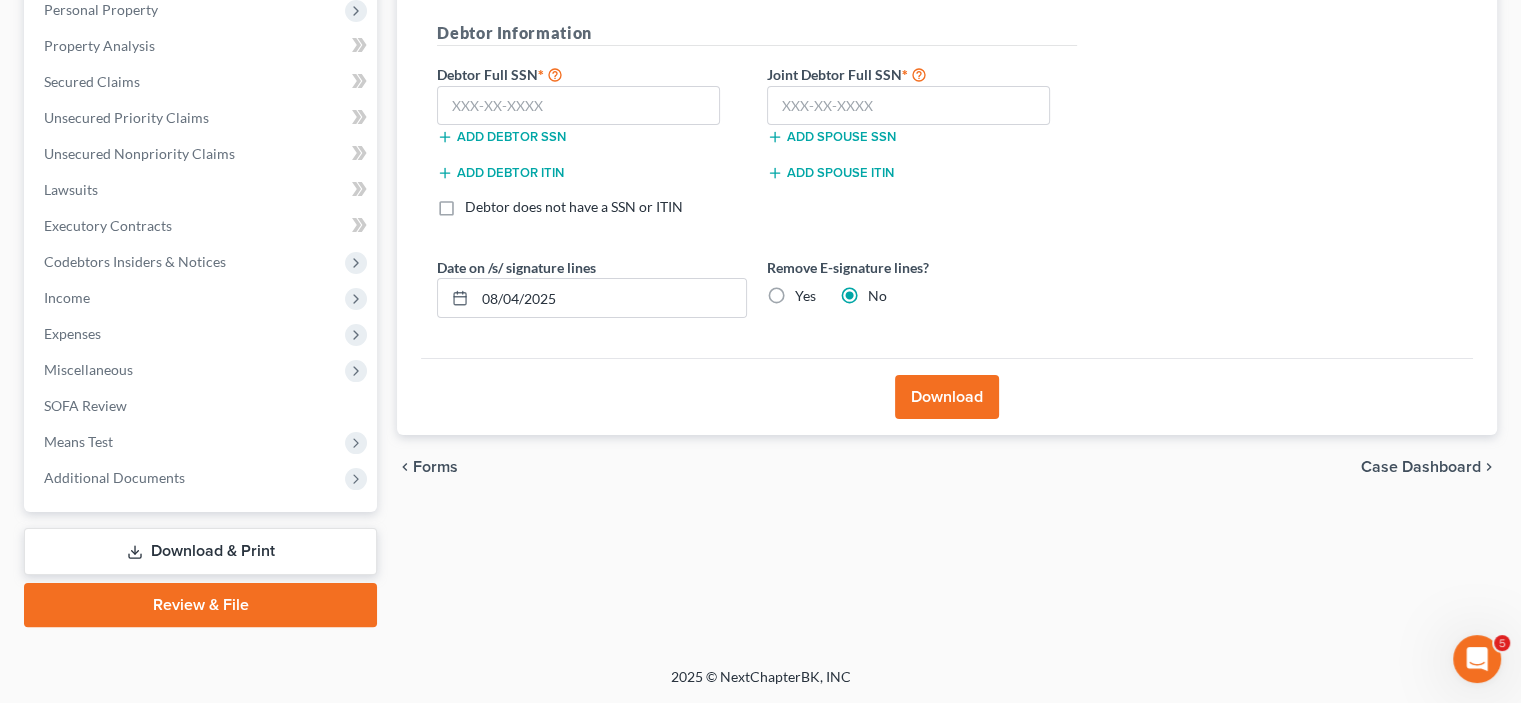 scroll, scrollTop: 358, scrollLeft: 0, axis: vertical 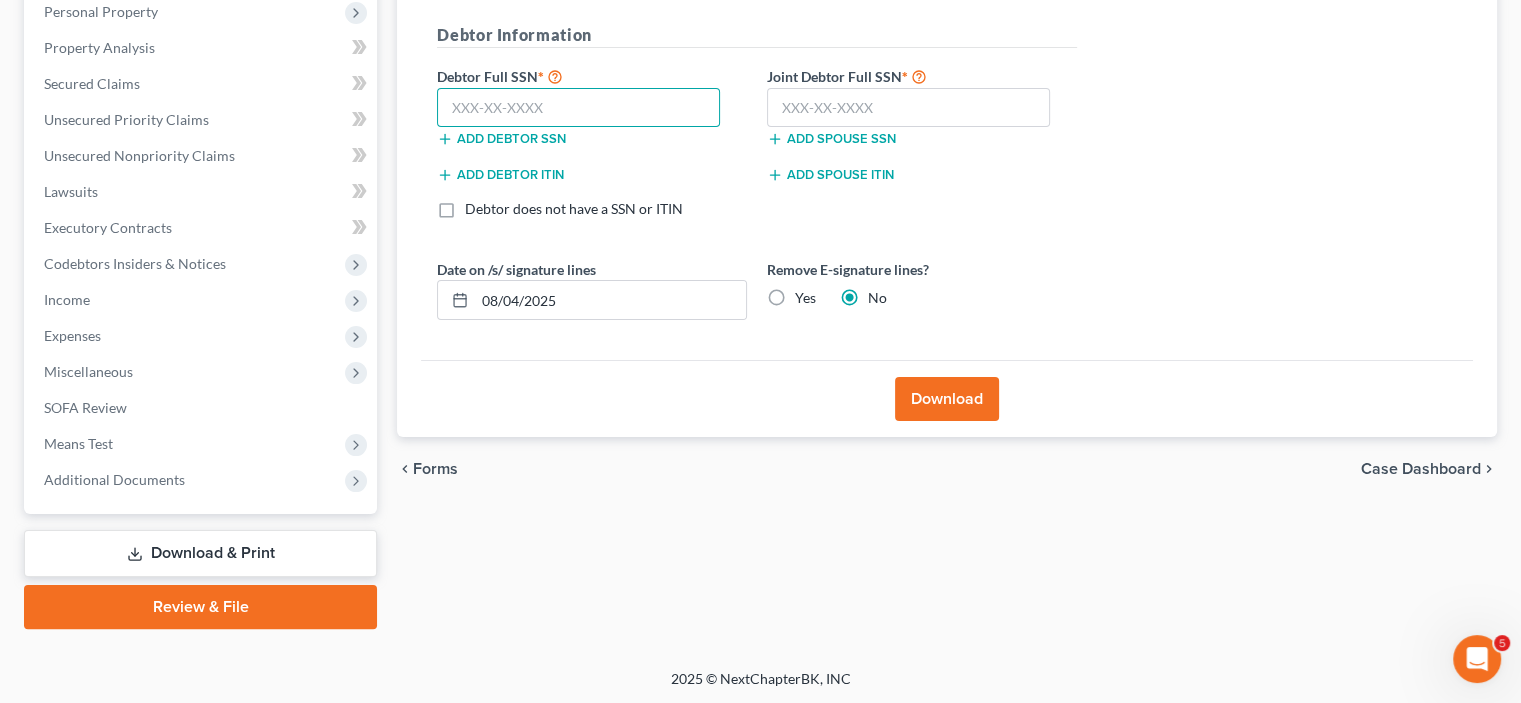 click at bounding box center [578, 108] 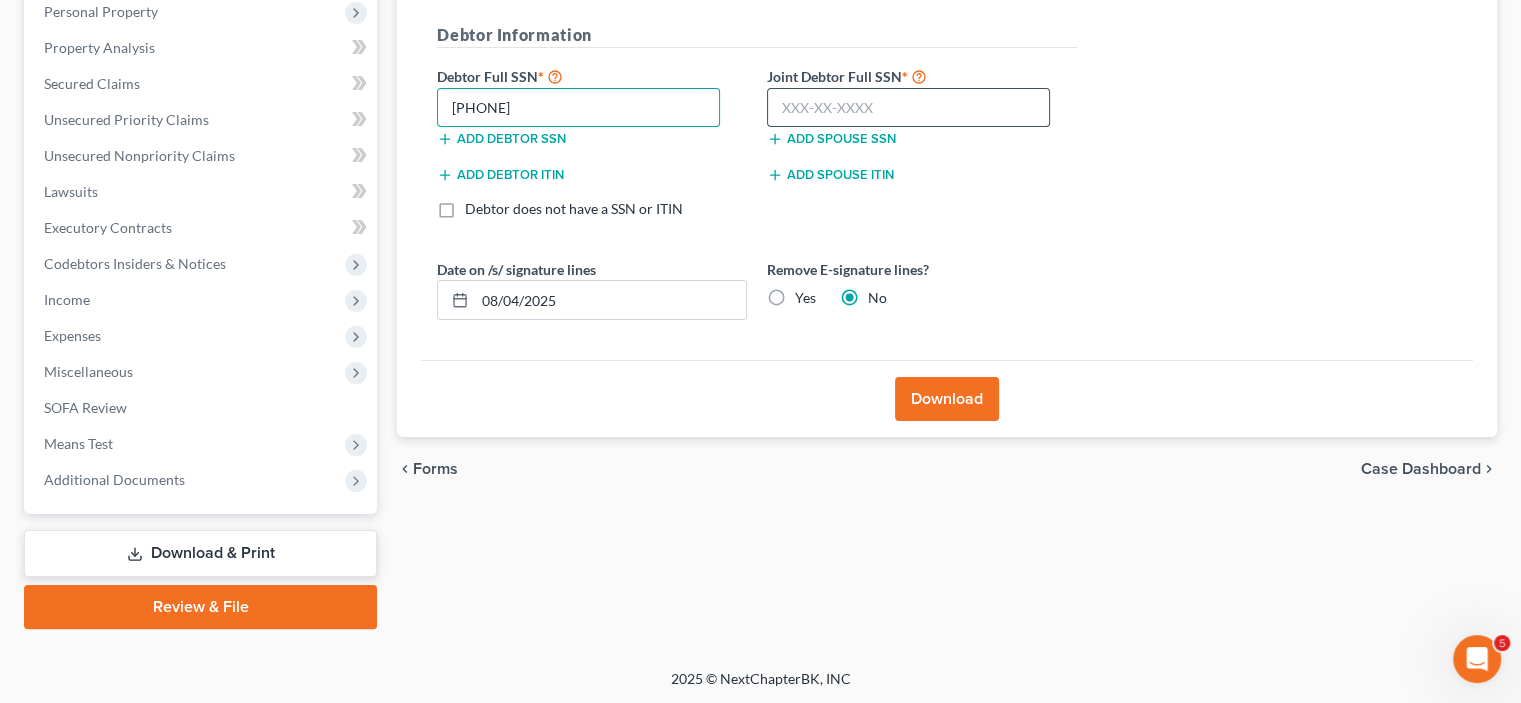 type on "603-77-5179" 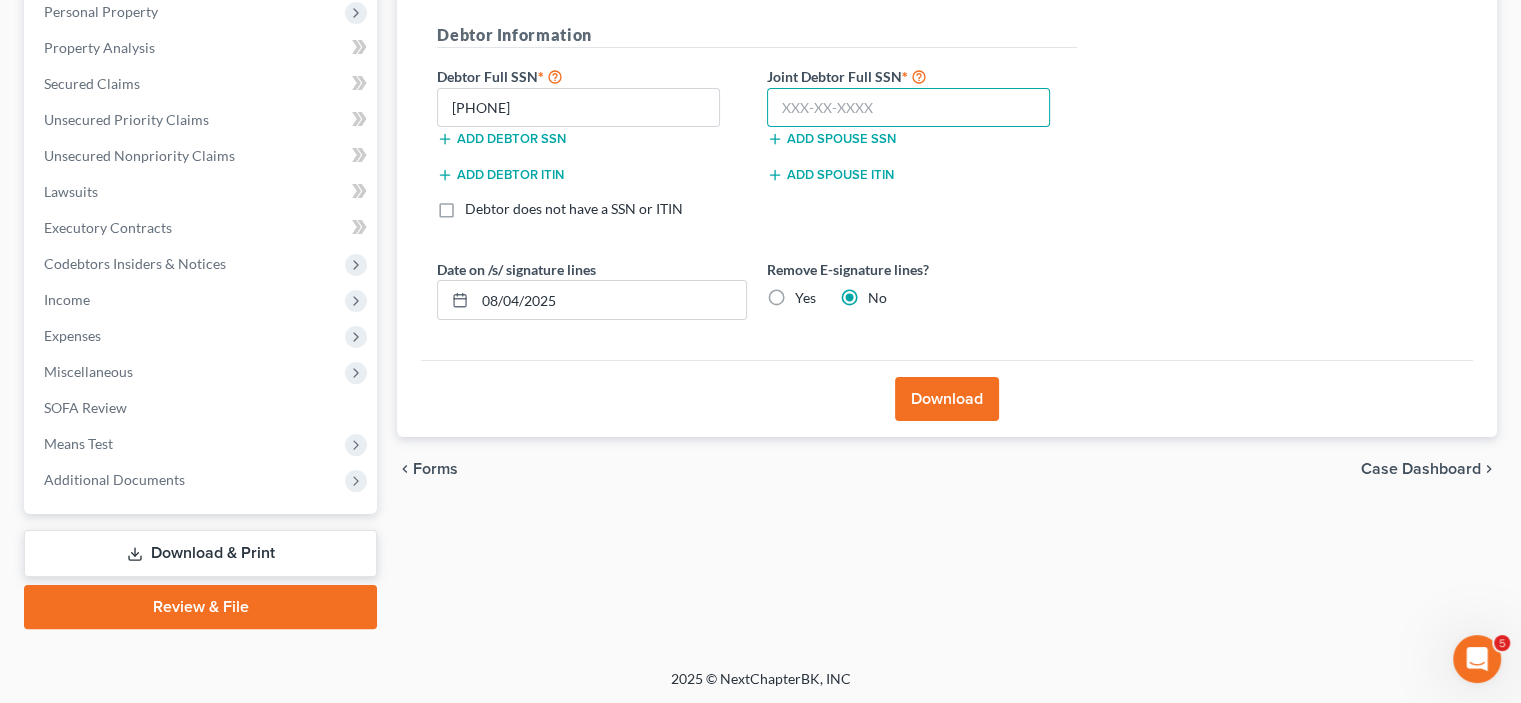 click at bounding box center [908, 108] 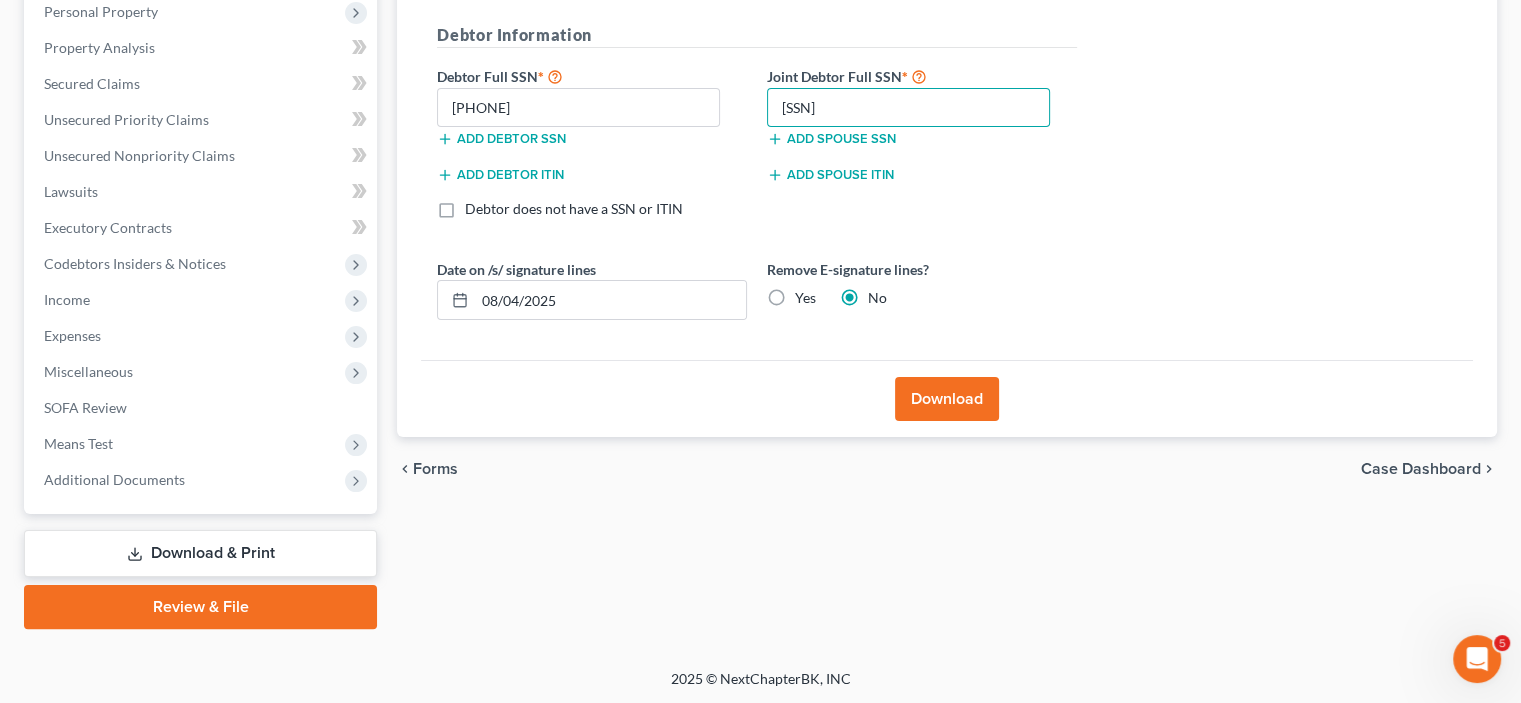 type on "624-75-2281" 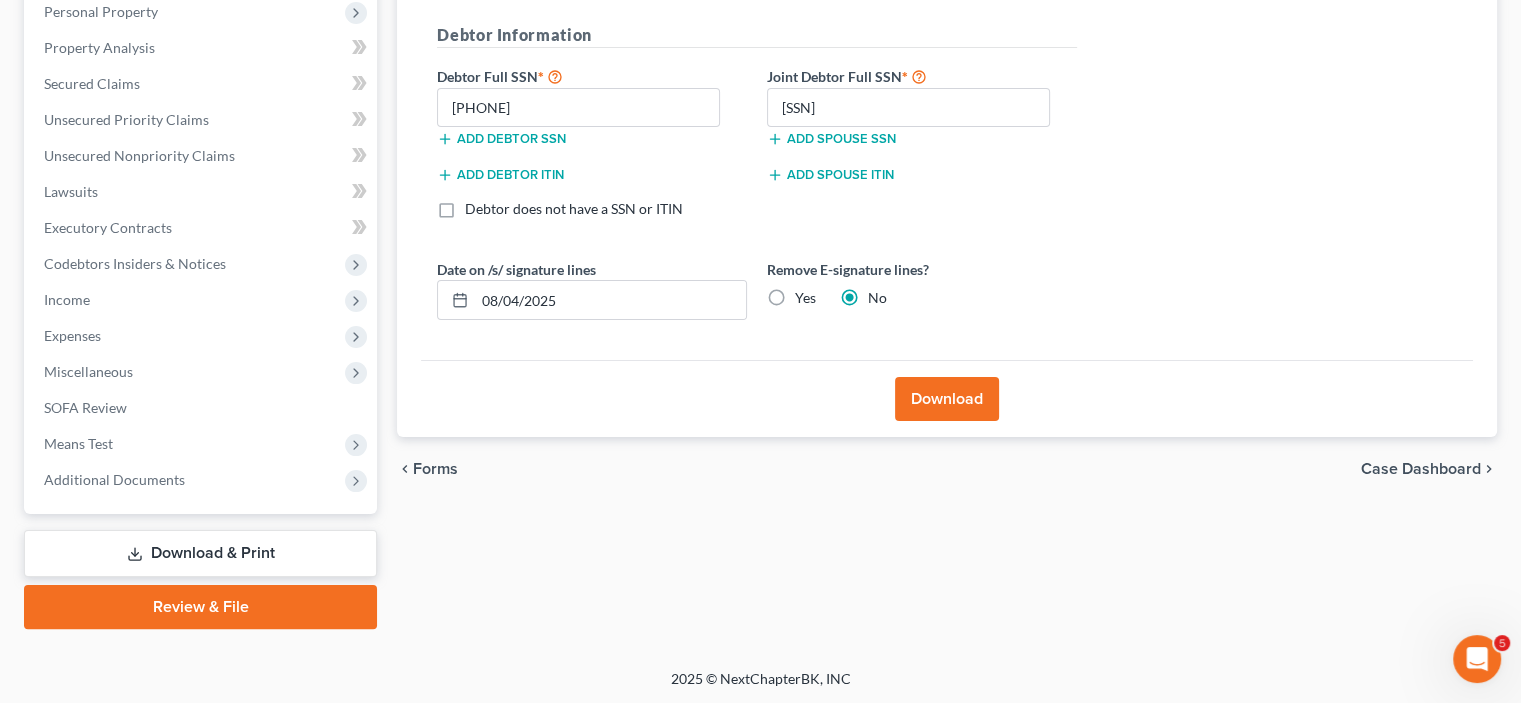 click on "Download" at bounding box center [947, 399] 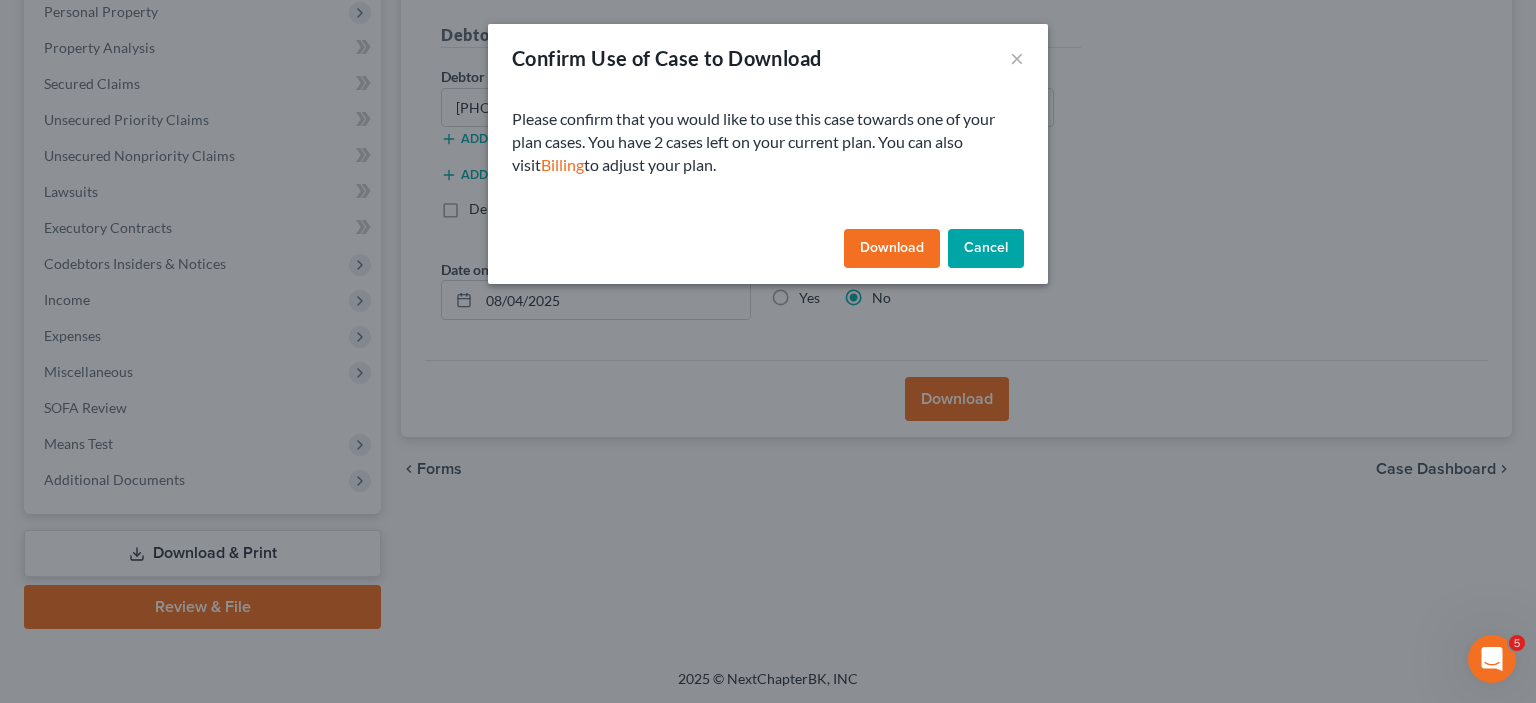 click on "Download" at bounding box center (892, 249) 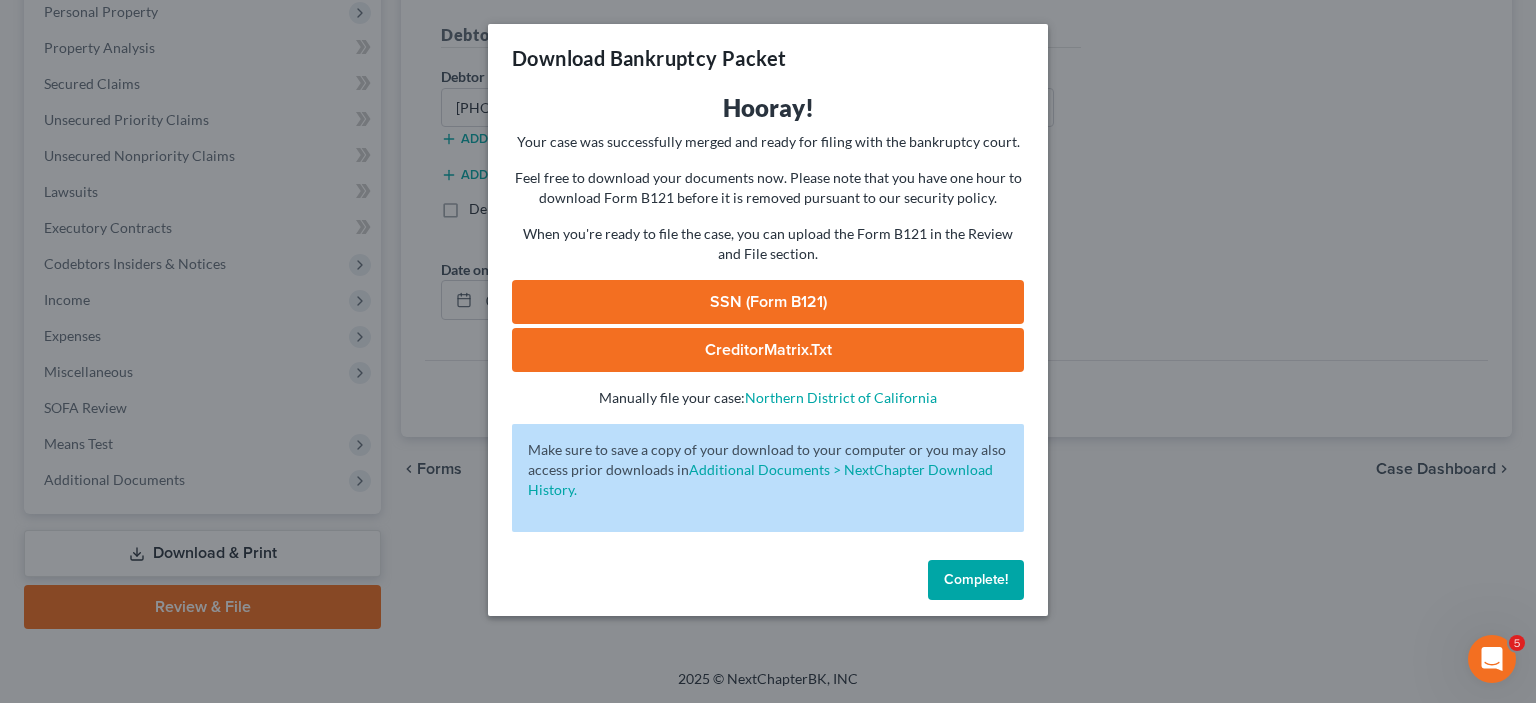click on "SSN (Form B121)" at bounding box center (768, 302) 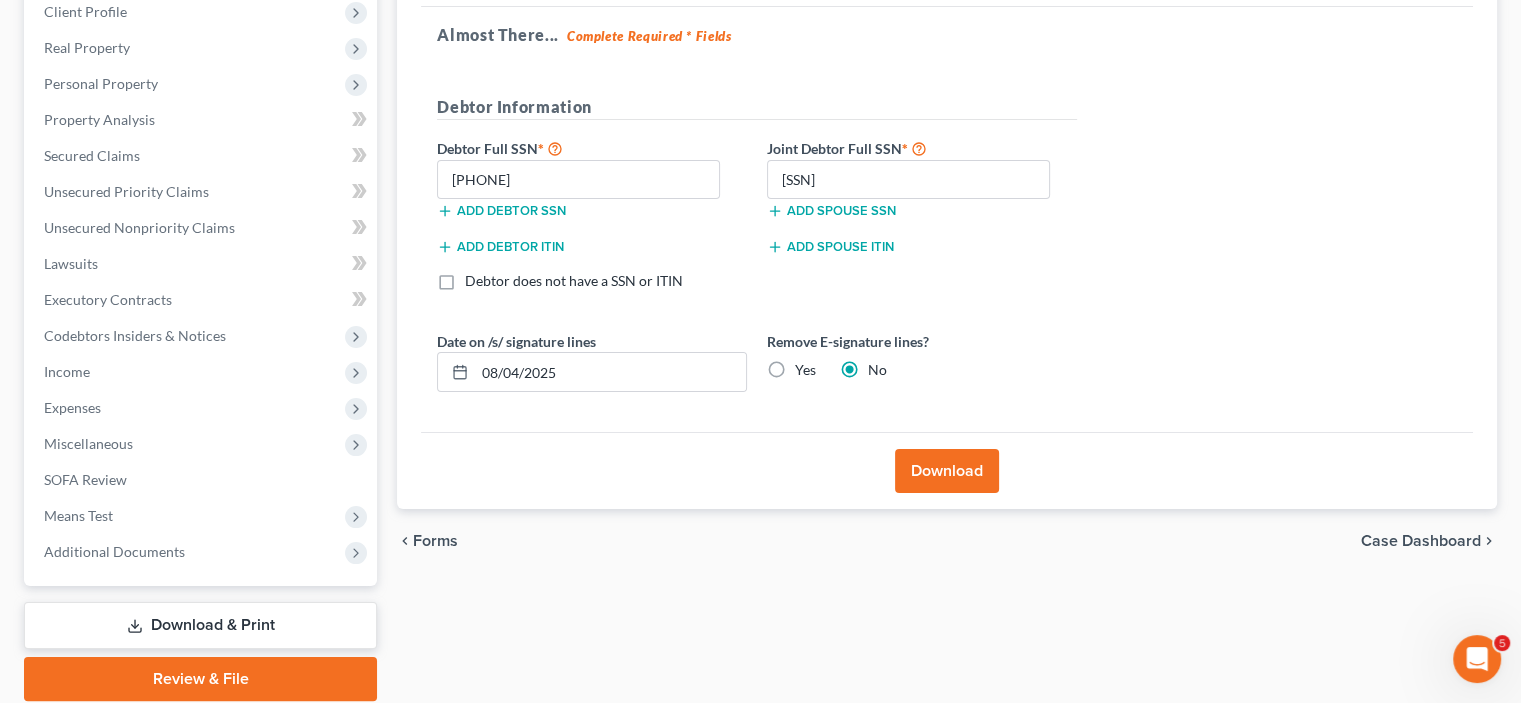scroll, scrollTop: 300, scrollLeft: 0, axis: vertical 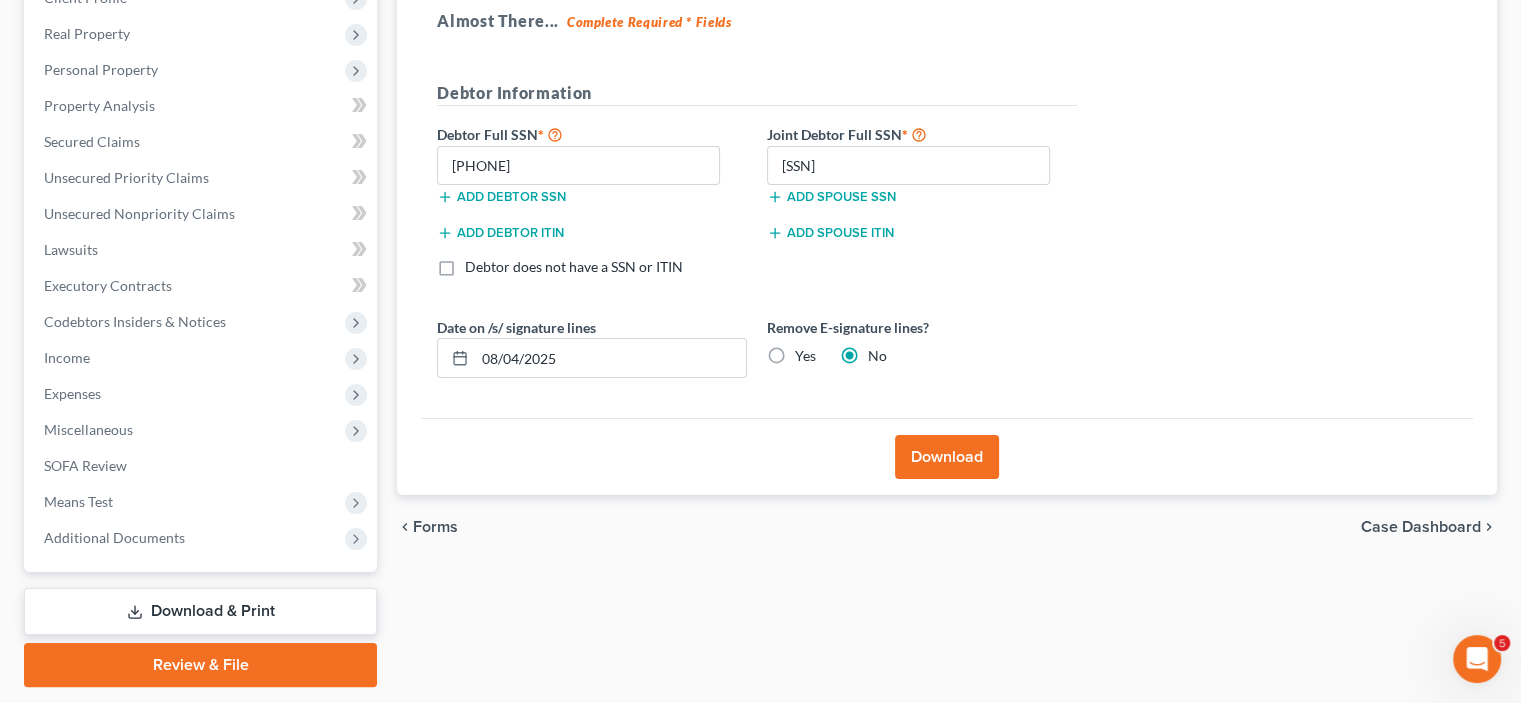 click on "Download" at bounding box center [947, 457] 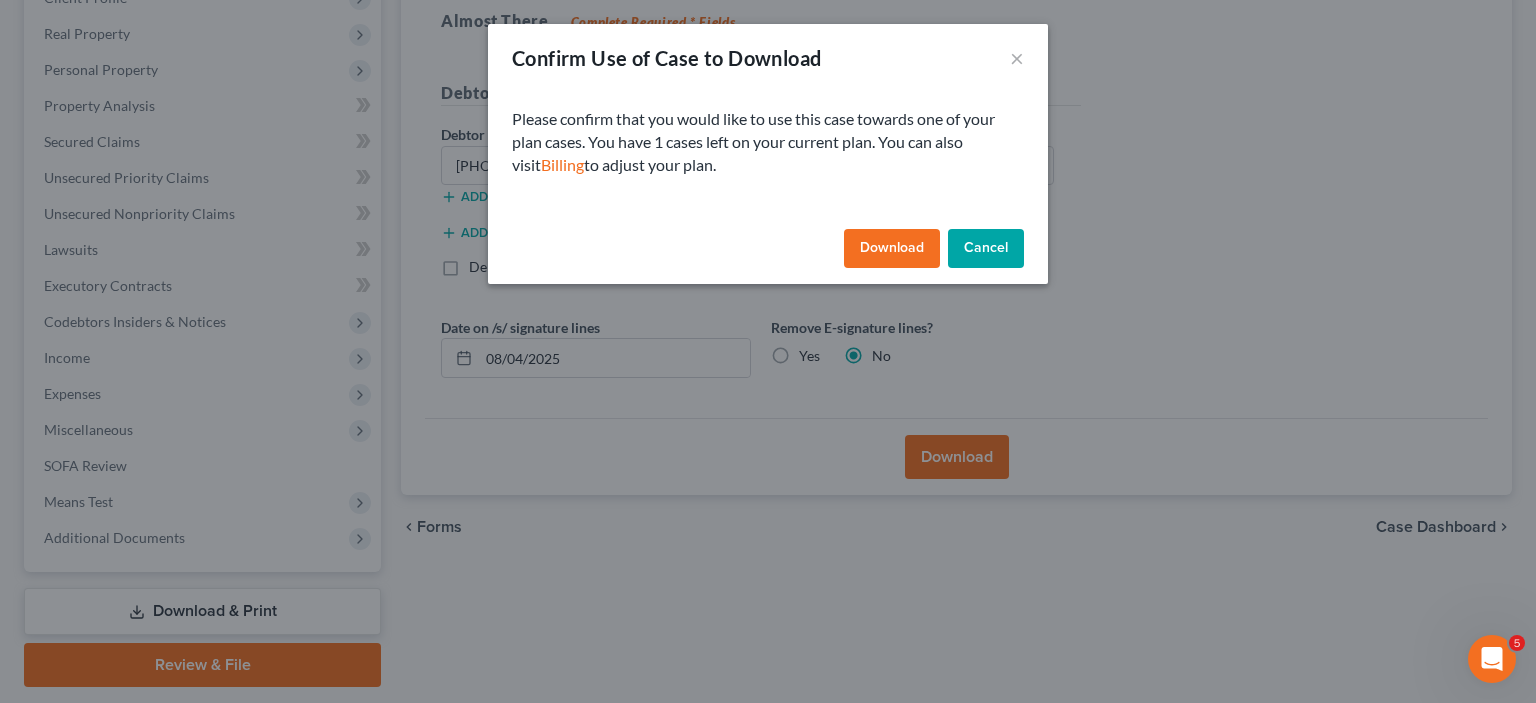 click on "Download" at bounding box center (892, 249) 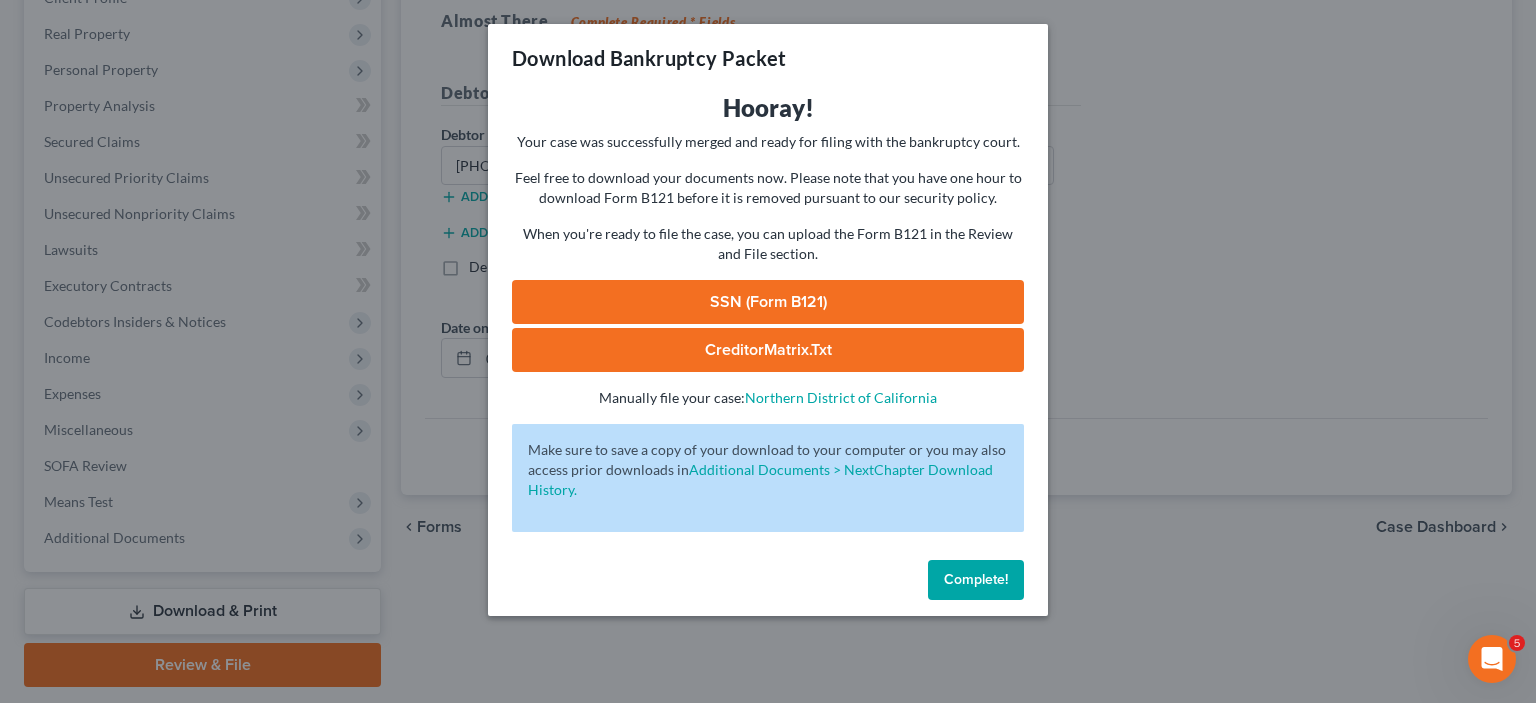 drag, startPoint x: 888, startPoint y: 233, endPoint x: 936, endPoint y: 108, distance: 133.89922 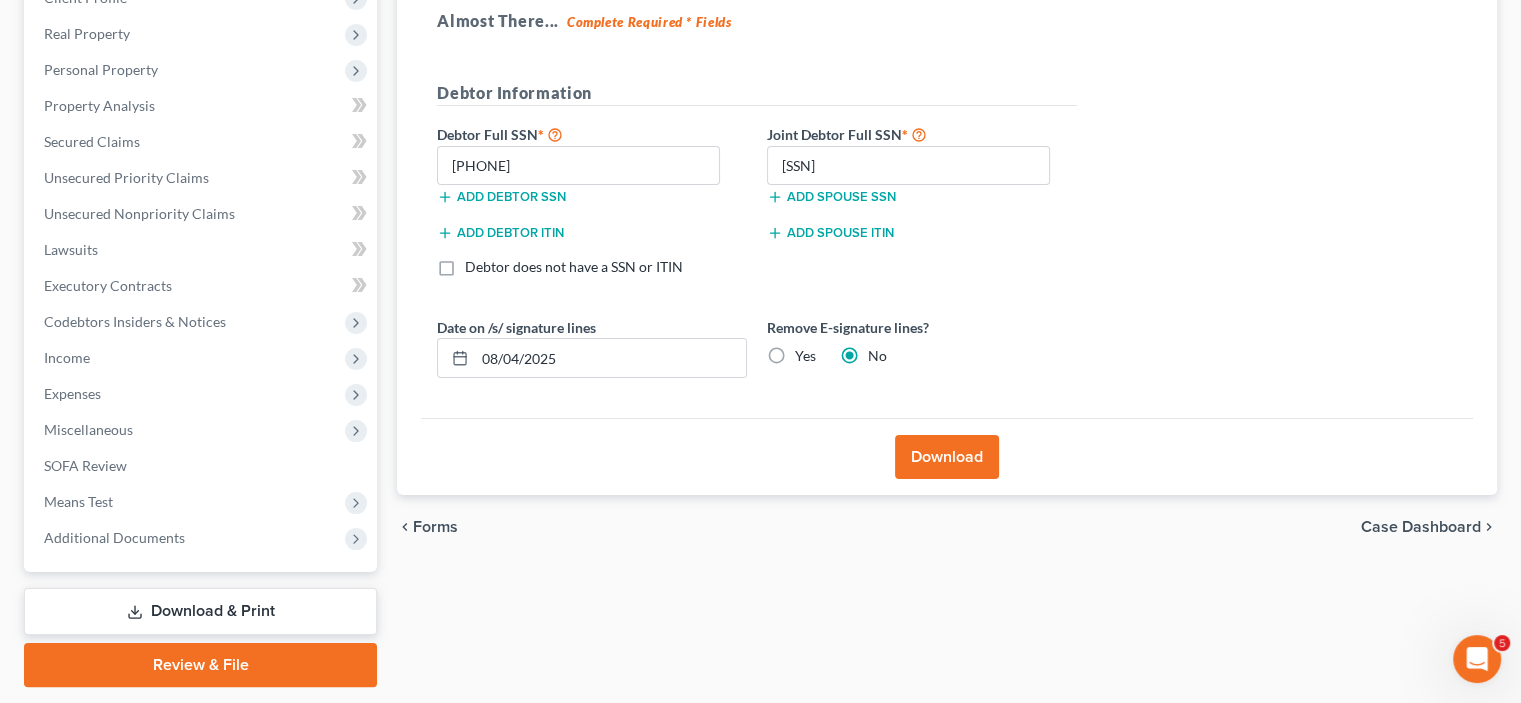 click on "Download" at bounding box center (947, 457) 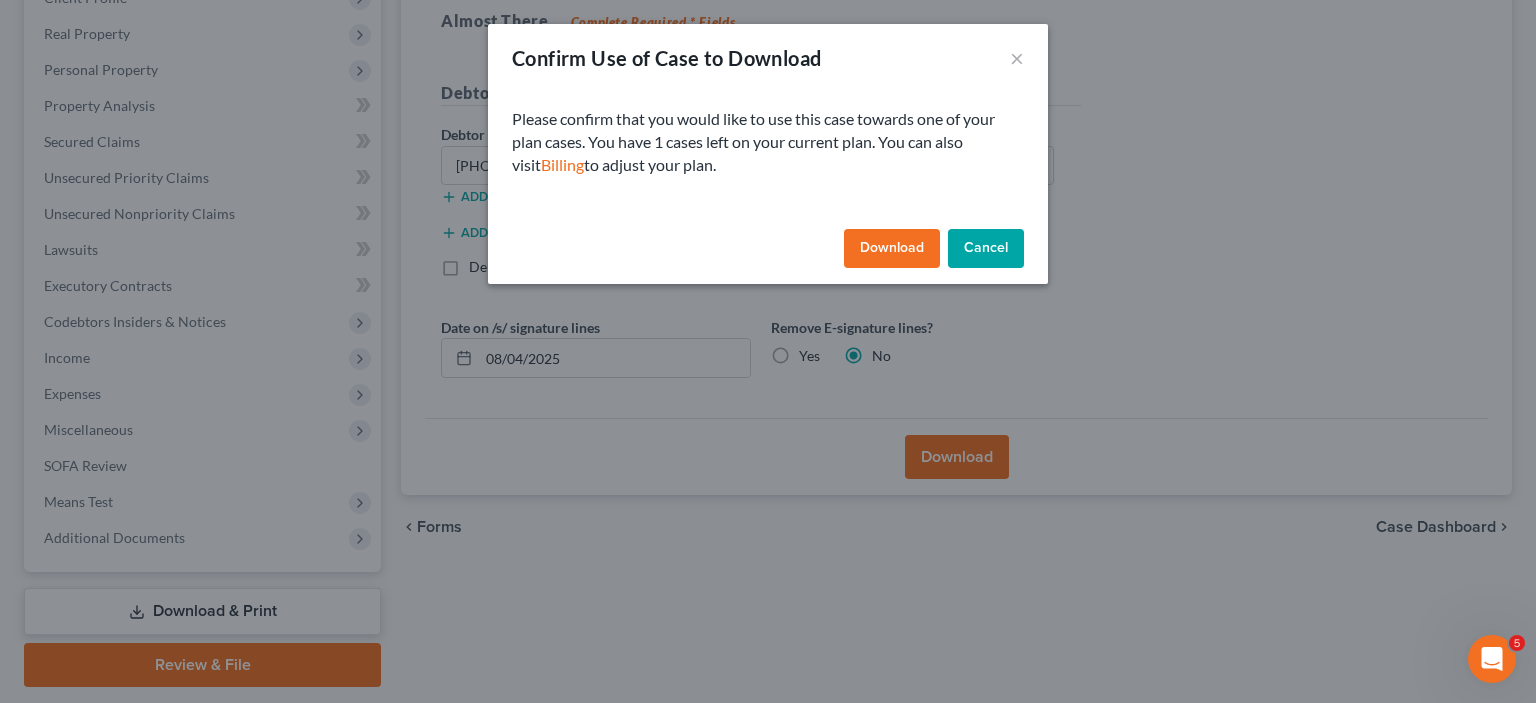 click on "Download" at bounding box center [892, 249] 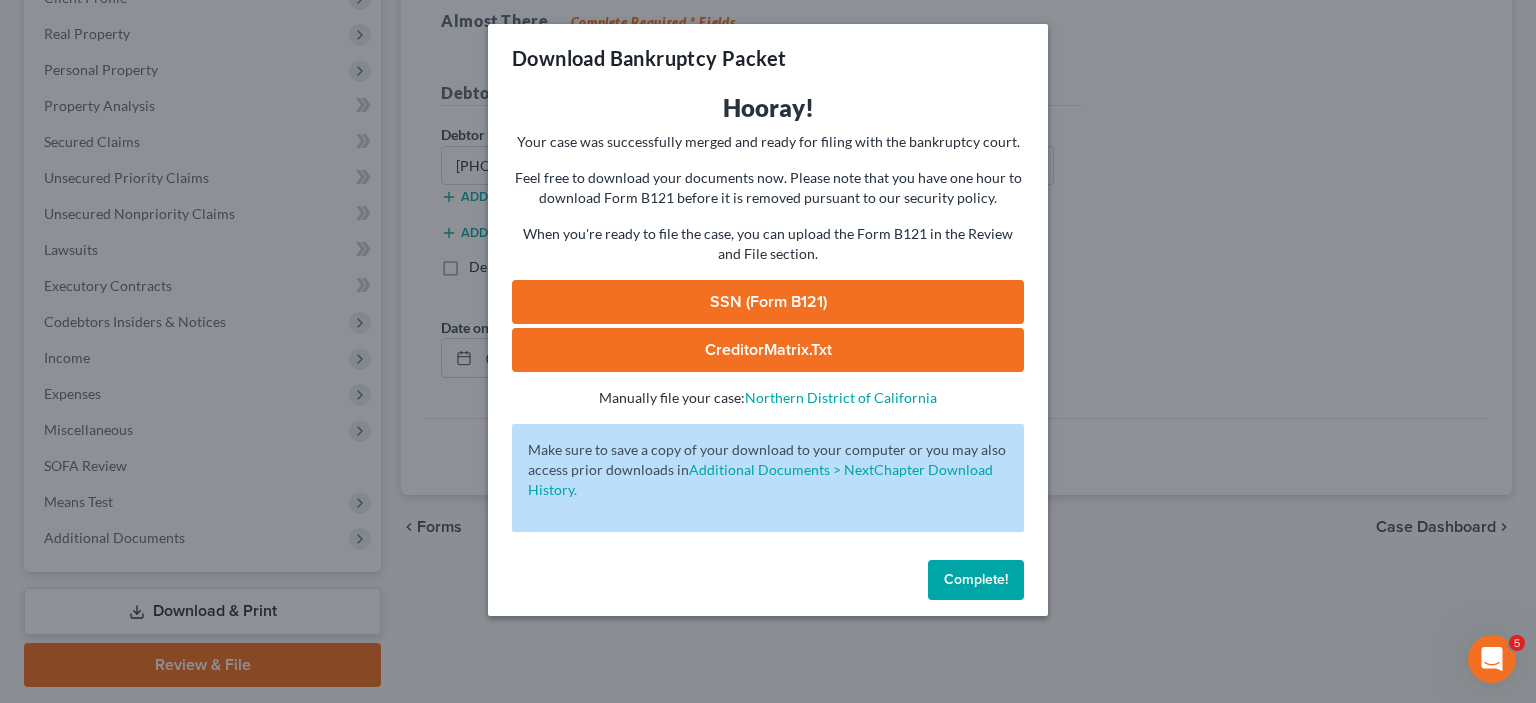 click on "Complete!" at bounding box center [976, 579] 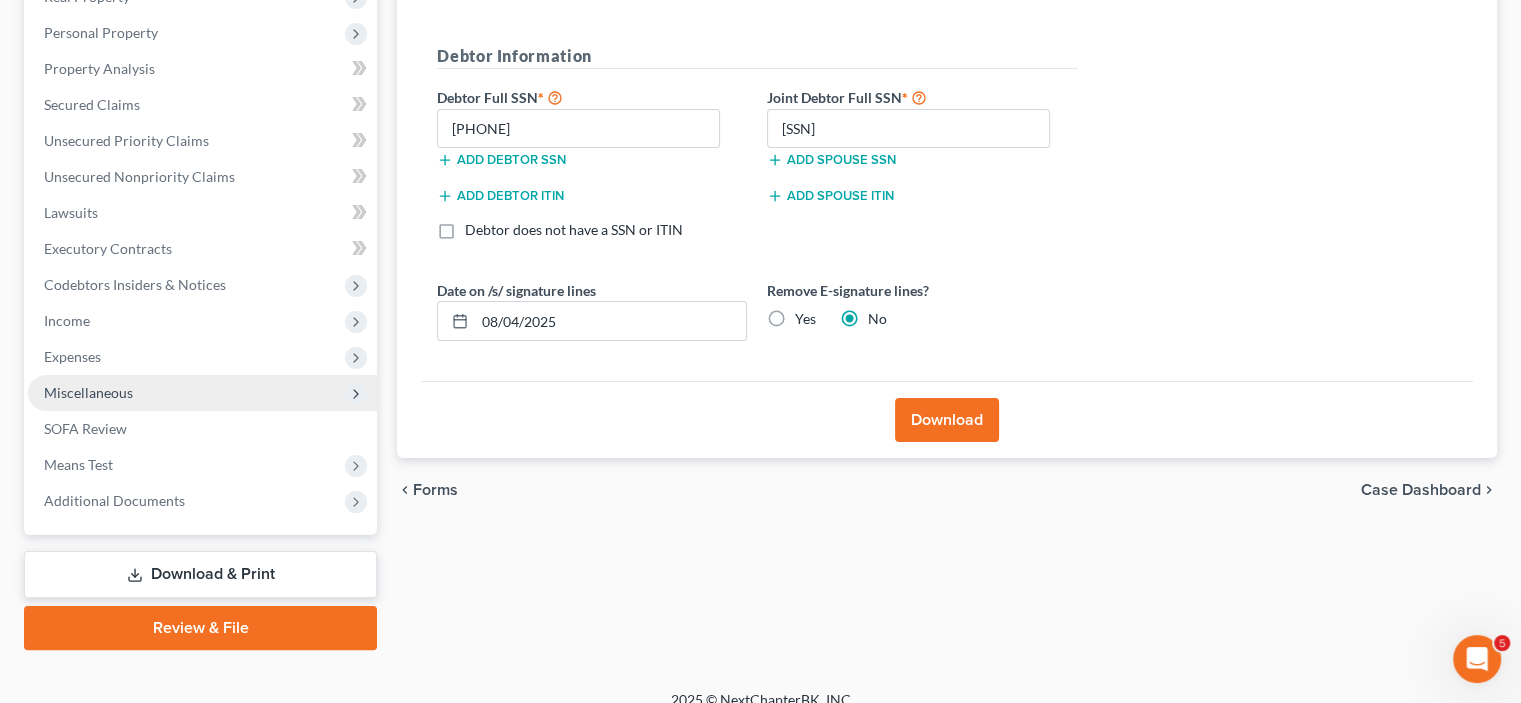 scroll, scrollTop: 358, scrollLeft: 0, axis: vertical 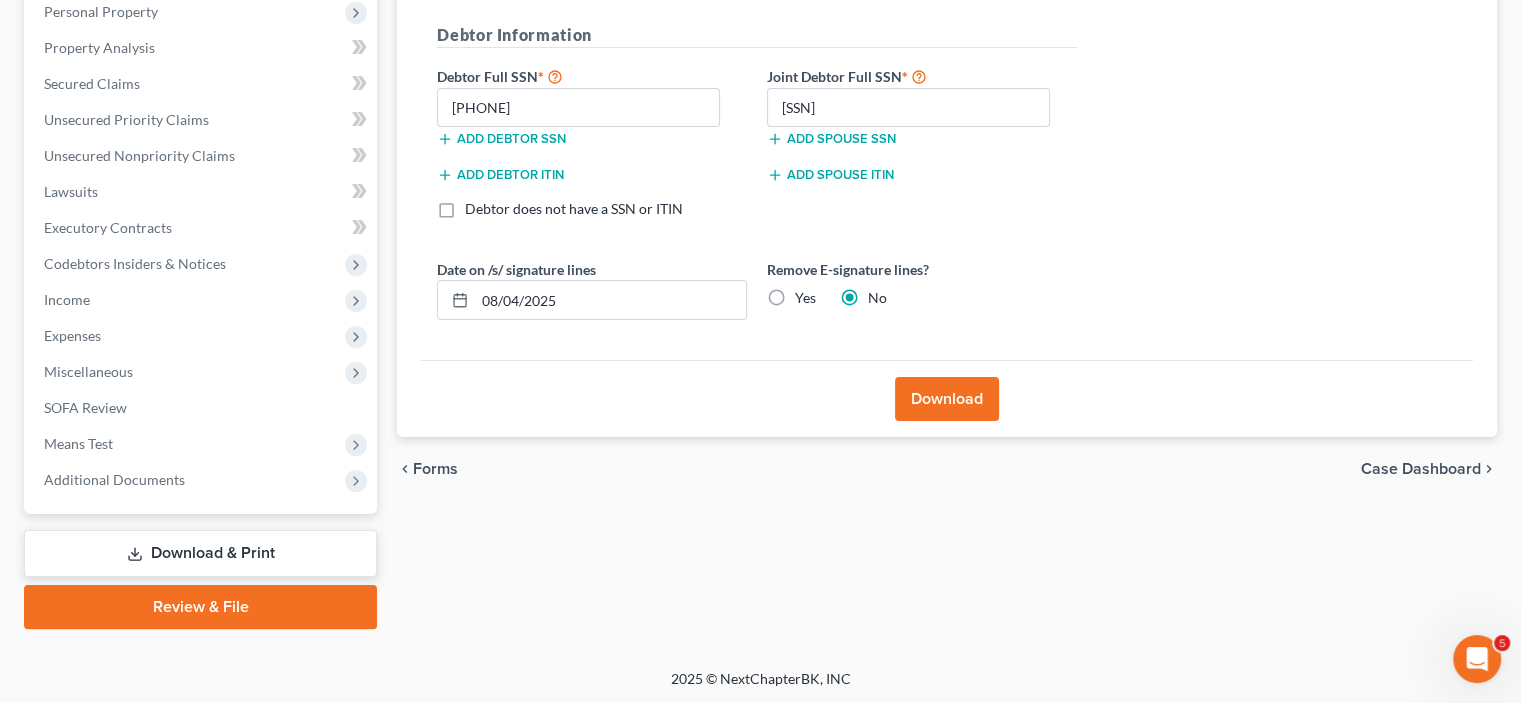 click on "Download & Print" at bounding box center [200, 553] 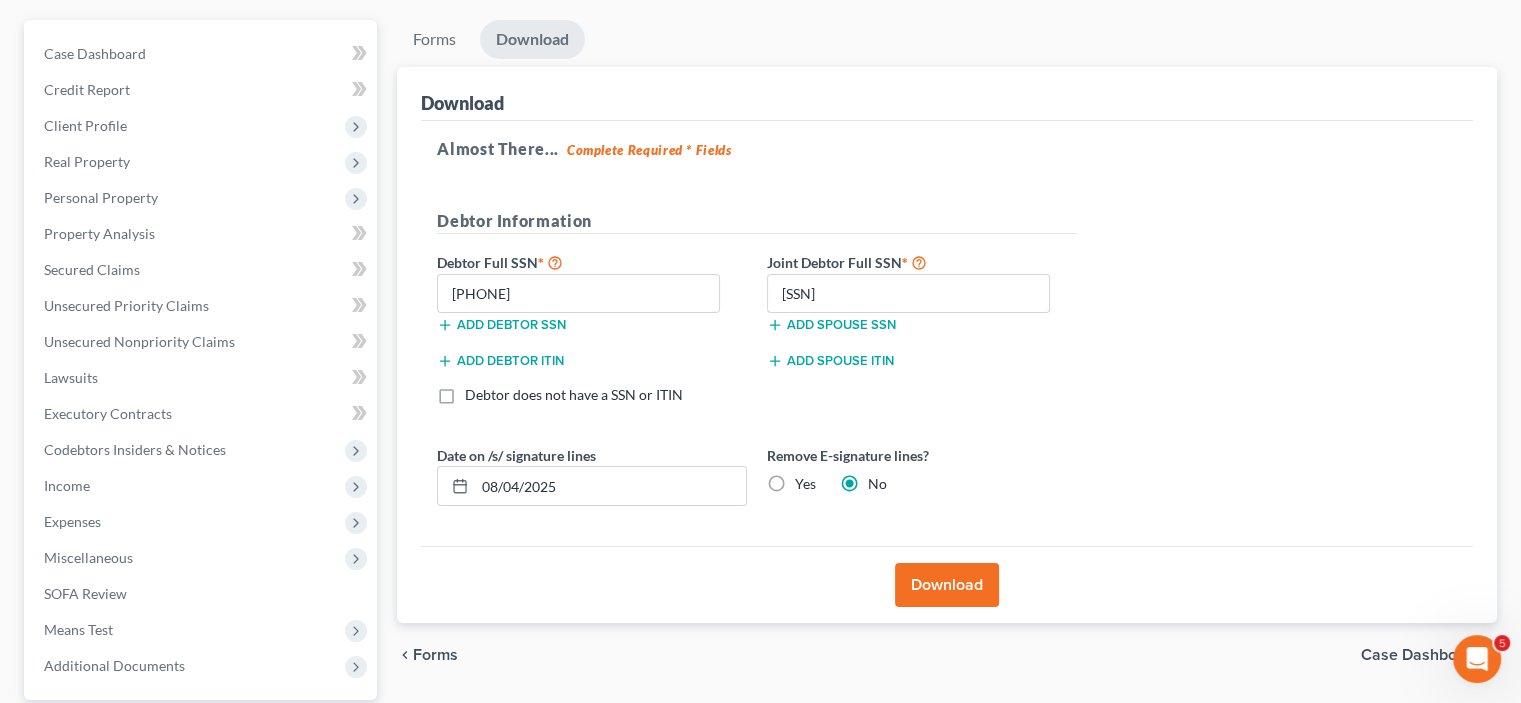 scroll, scrollTop: 0, scrollLeft: 0, axis: both 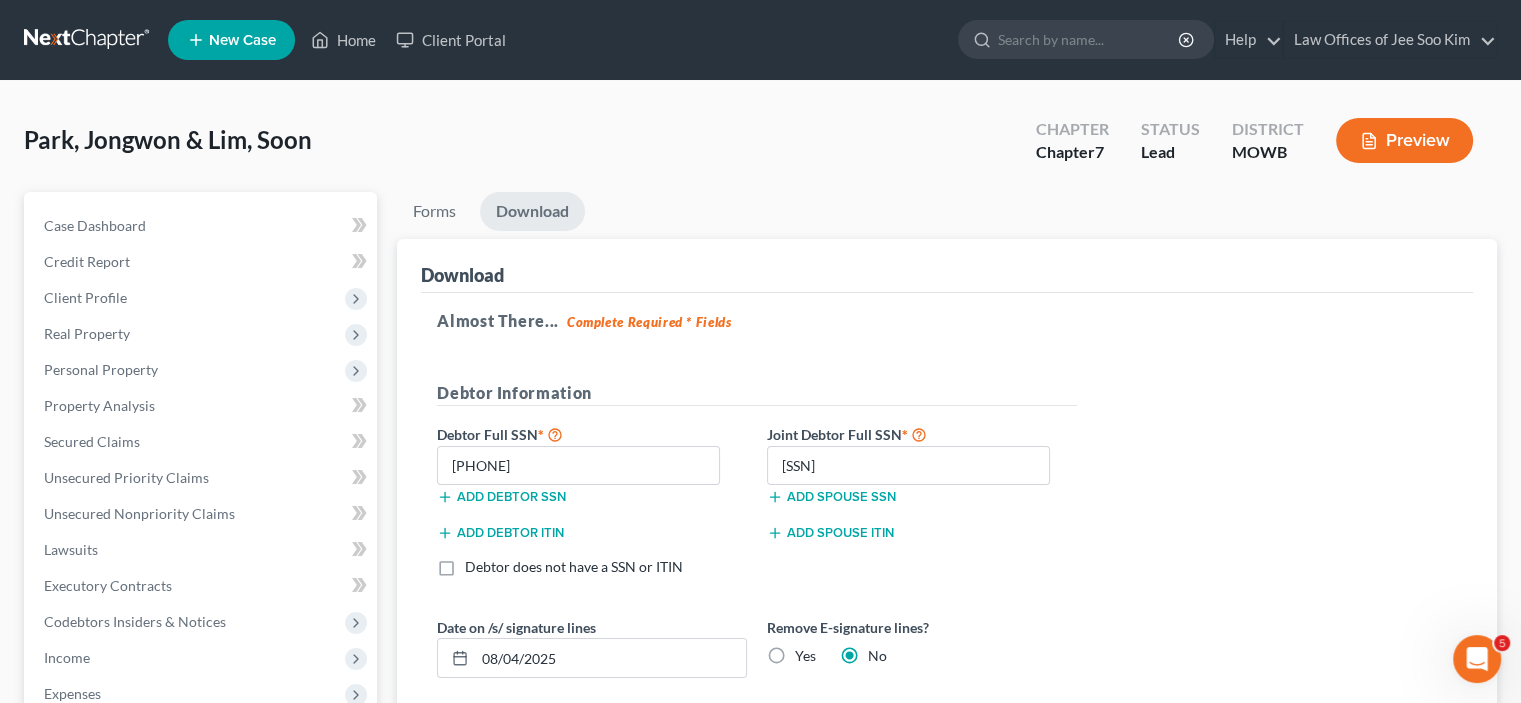 click on "Almost There... Complete Required * Fields" at bounding box center (947, 321) 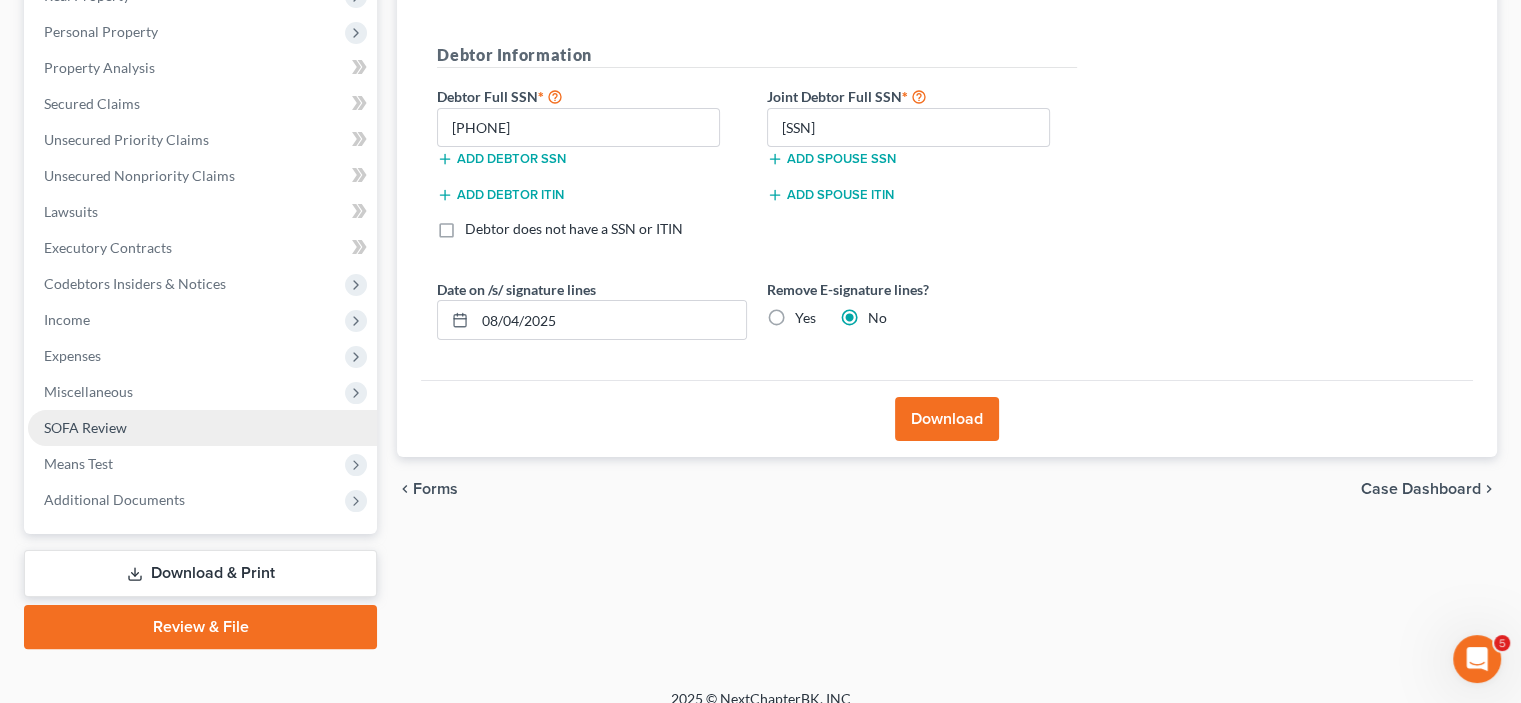 scroll, scrollTop: 358, scrollLeft: 0, axis: vertical 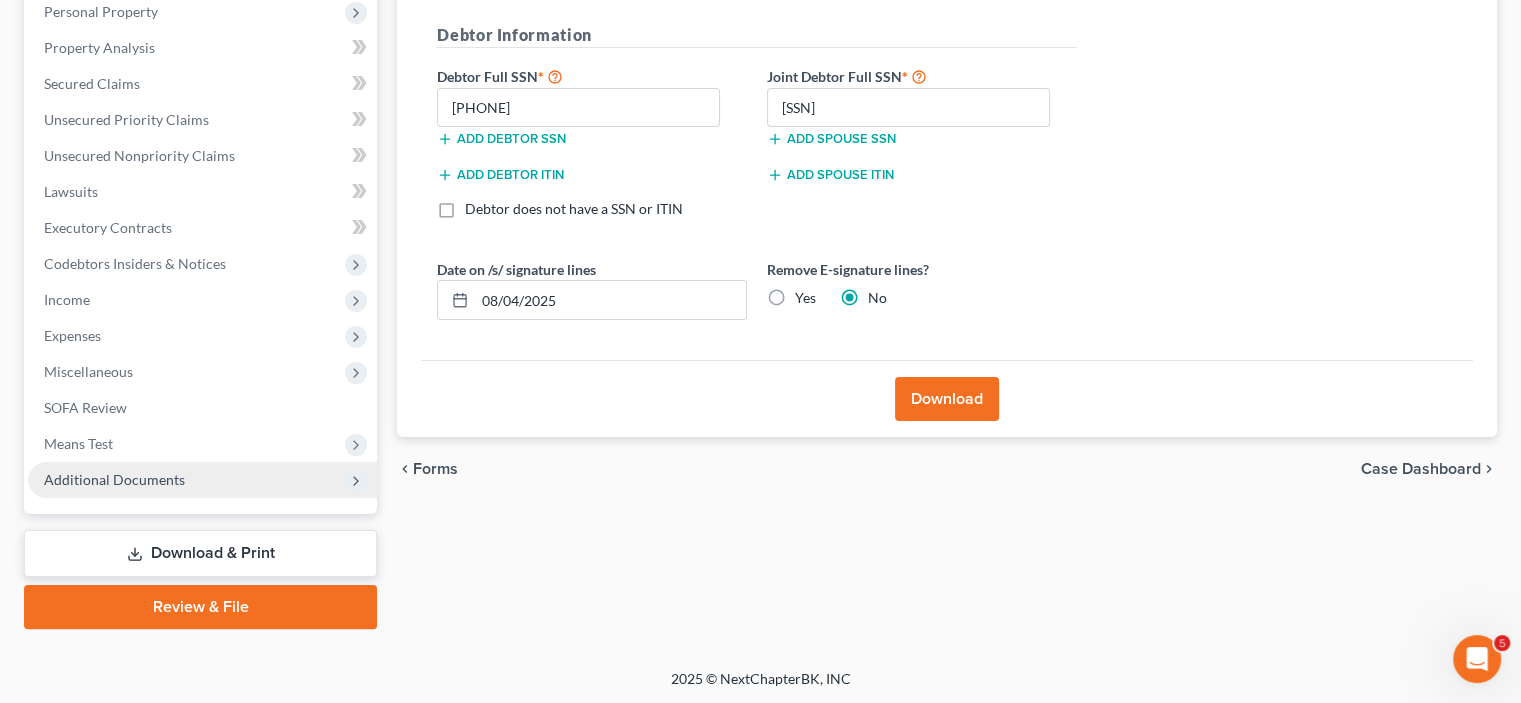 click on "Additional Documents" at bounding box center (114, 479) 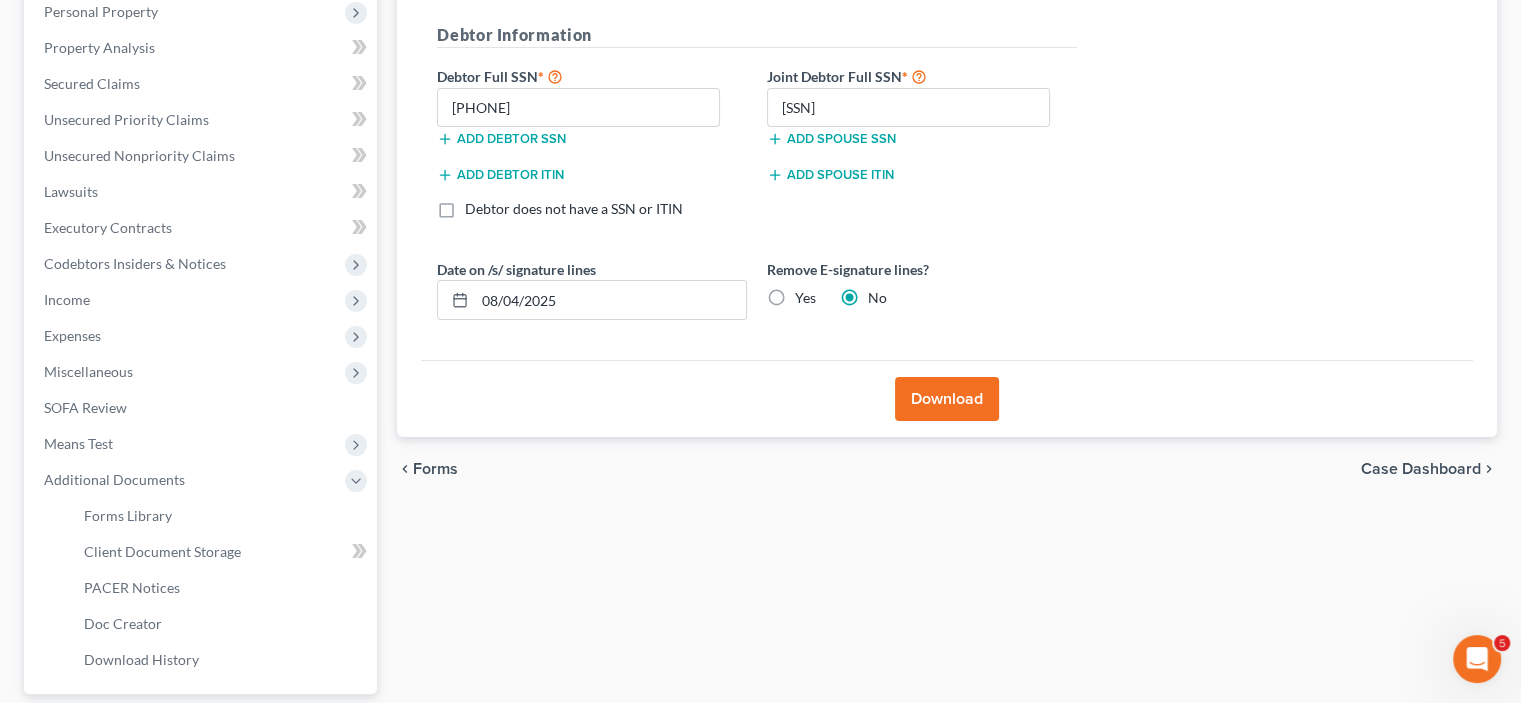click on "Forms
Download
Forms Forms to Download Select which forms you would like to download. You can rearrange the order of the documents by dragging and moving the forms list below.  Available Forms & Documents
Voluntary Petition for Individuals Filing for Bankruptcy Summary of Your Assets and Liabilities Schedule A/B: Property Schedule C: The Property You Claim as Exempt Schedule D: Creditors Who Hold Claims Secured by Property Schedule E/F: Creditors Who Have Unsecured Claims Schedule G: Executory Contracts and Unexpired Leases Schedule H: Your Codebtors Schedule I: Your Income Schedule J: Your Expenses Declaration About an Individual Debtor's Schedules Your Statement of Financial Affairs for Individuals Filing for Bankruptcy Statement of Intention for Individuals Filing Under Chapter 7 Chapter 7 Statement of Your Current Monthly Income and Means-Test Calculation Creditor Matrix Verification of Creditor Matrix Attorney's Disclosure of Compensation
PDF Packet 1
*   *" at bounding box center (947, 321) 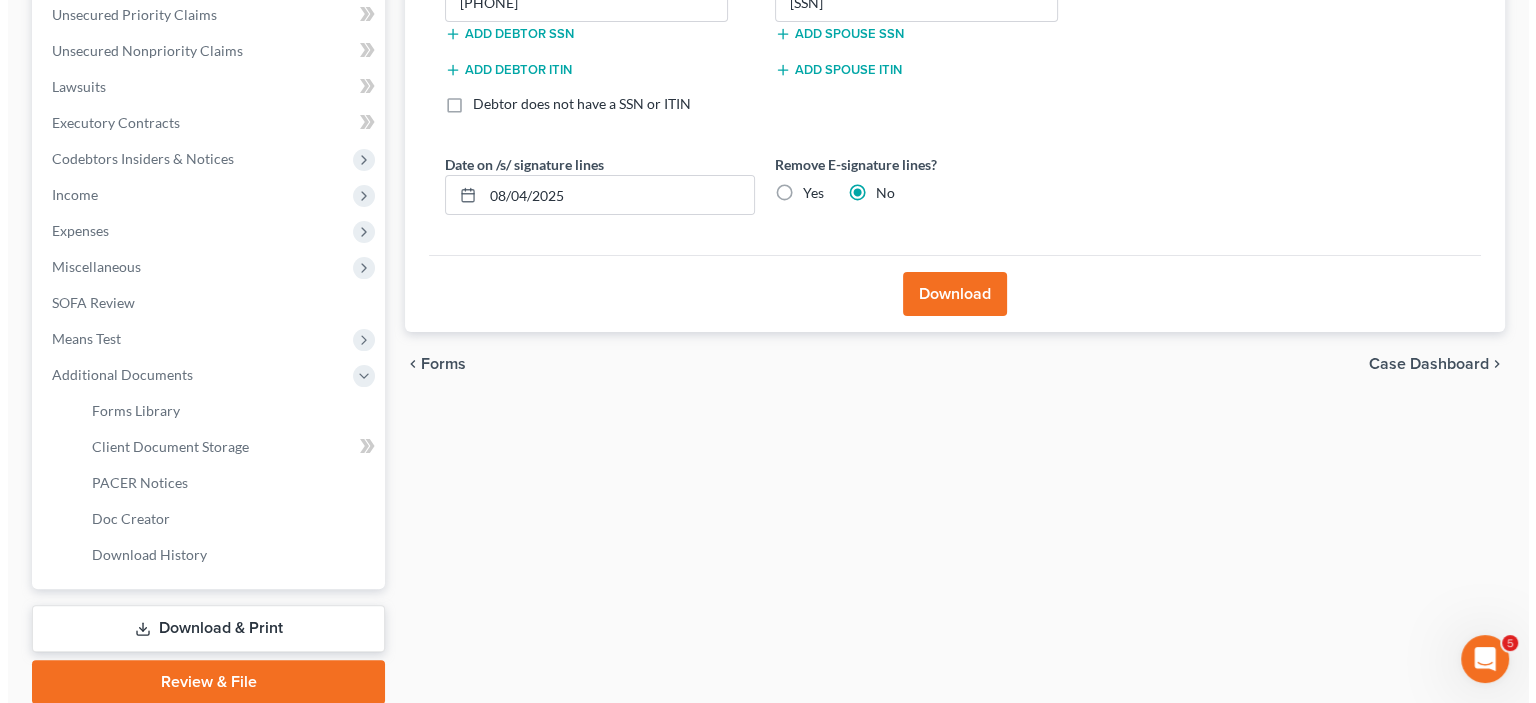 scroll, scrollTop: 500, scrollLeft: 0, axis: vertical 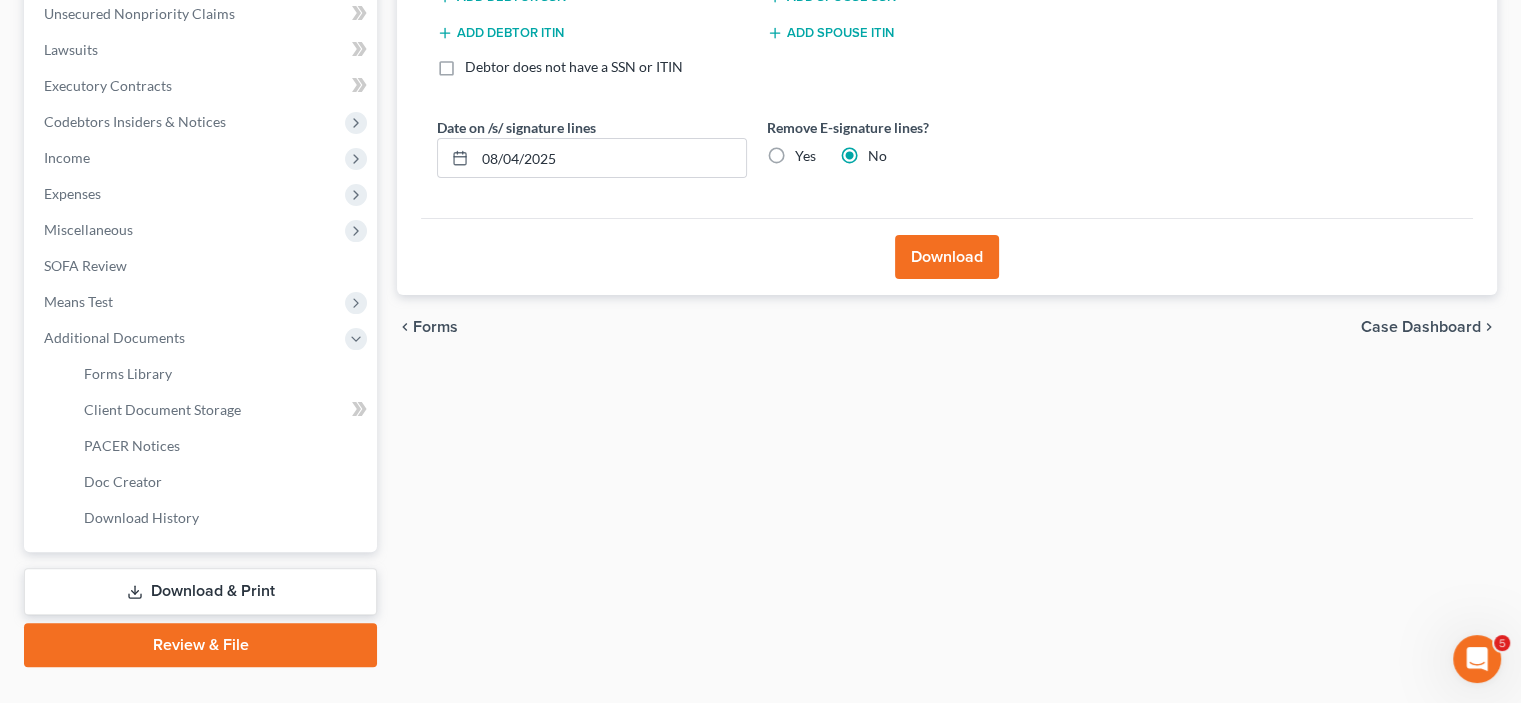 click on "Download" at bounding box center (947, 257) 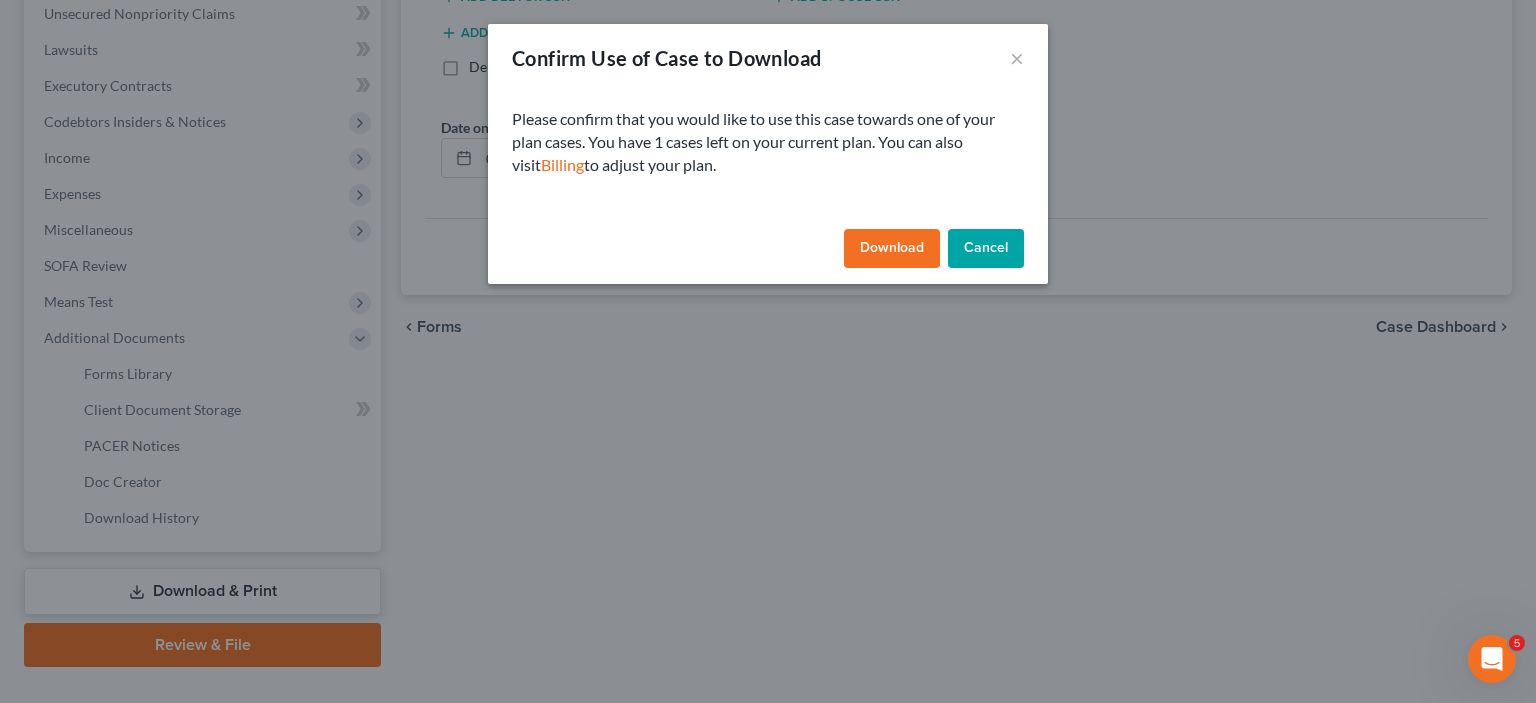 click on "Download" at bounding box center [892, 249] 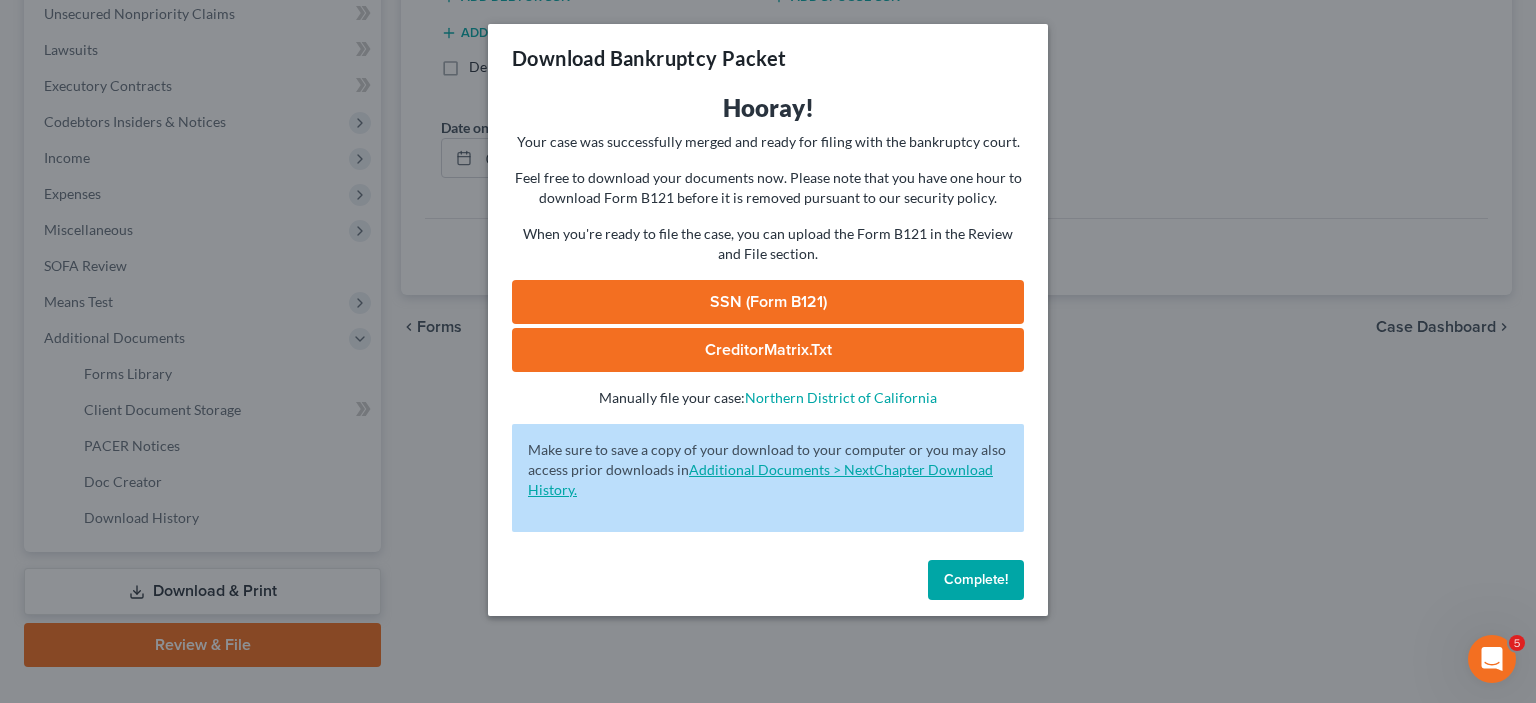click on "Additional Documents > NextChapter Download History." at bounding box center (760, 479) 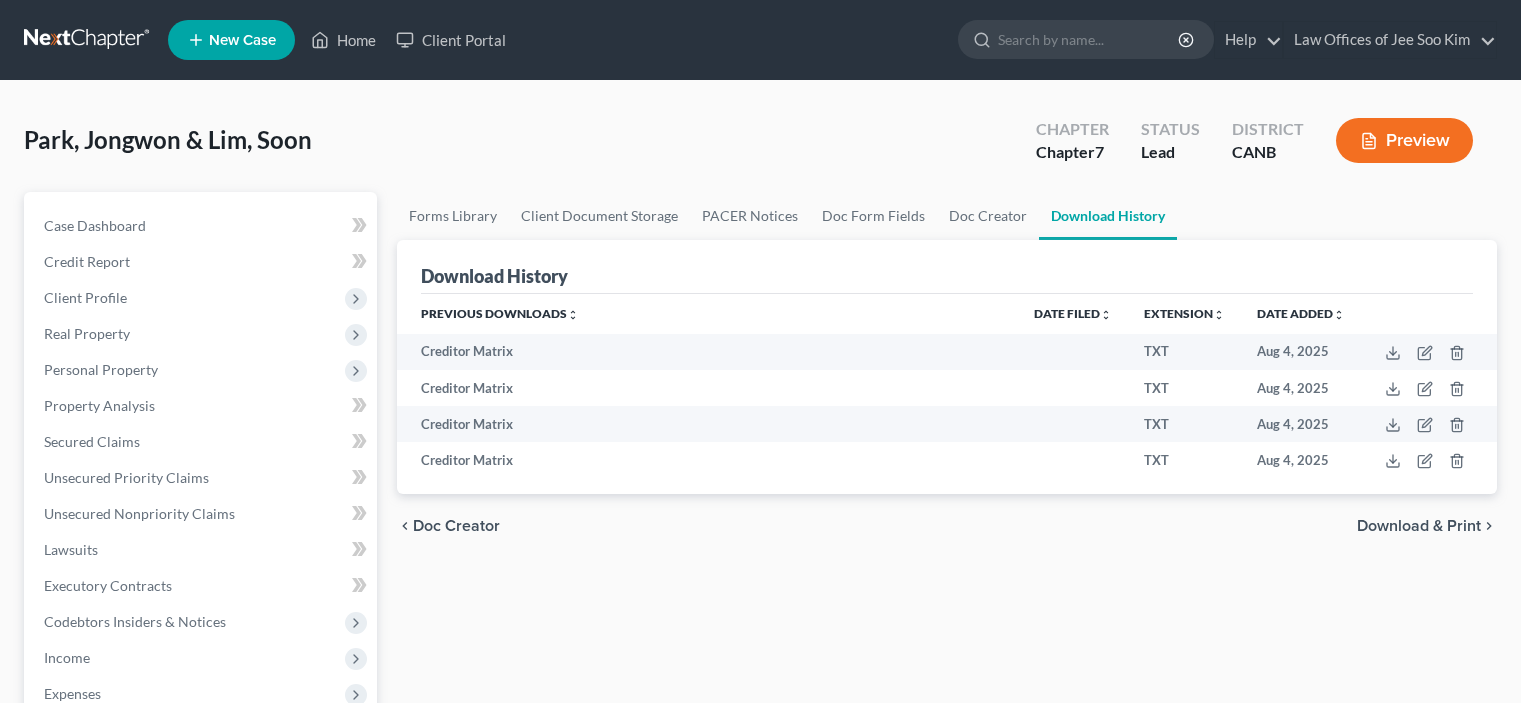 scroll, scrollTop: 0, scrollLeft: 0, axis: both 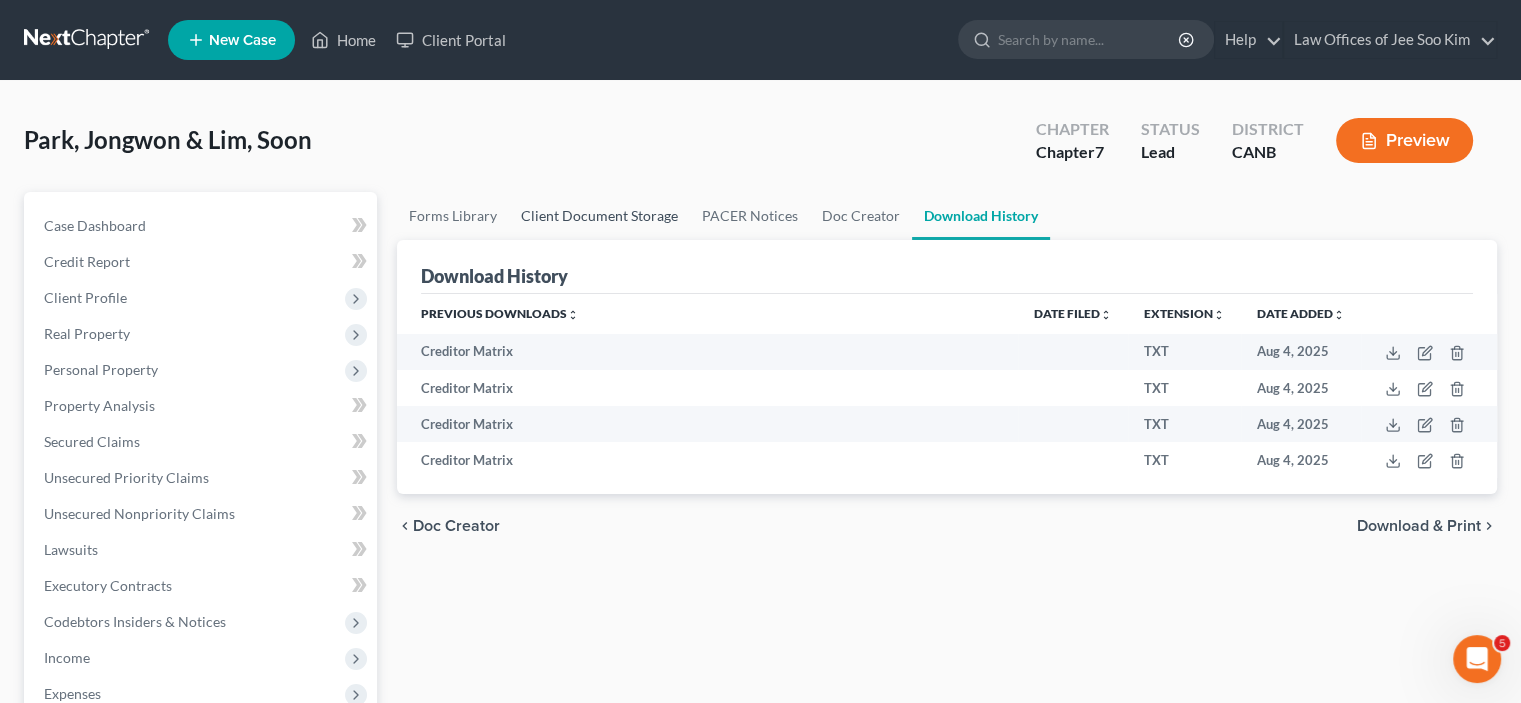 click on "Client Document Storage" at bounding box center (599, 216) 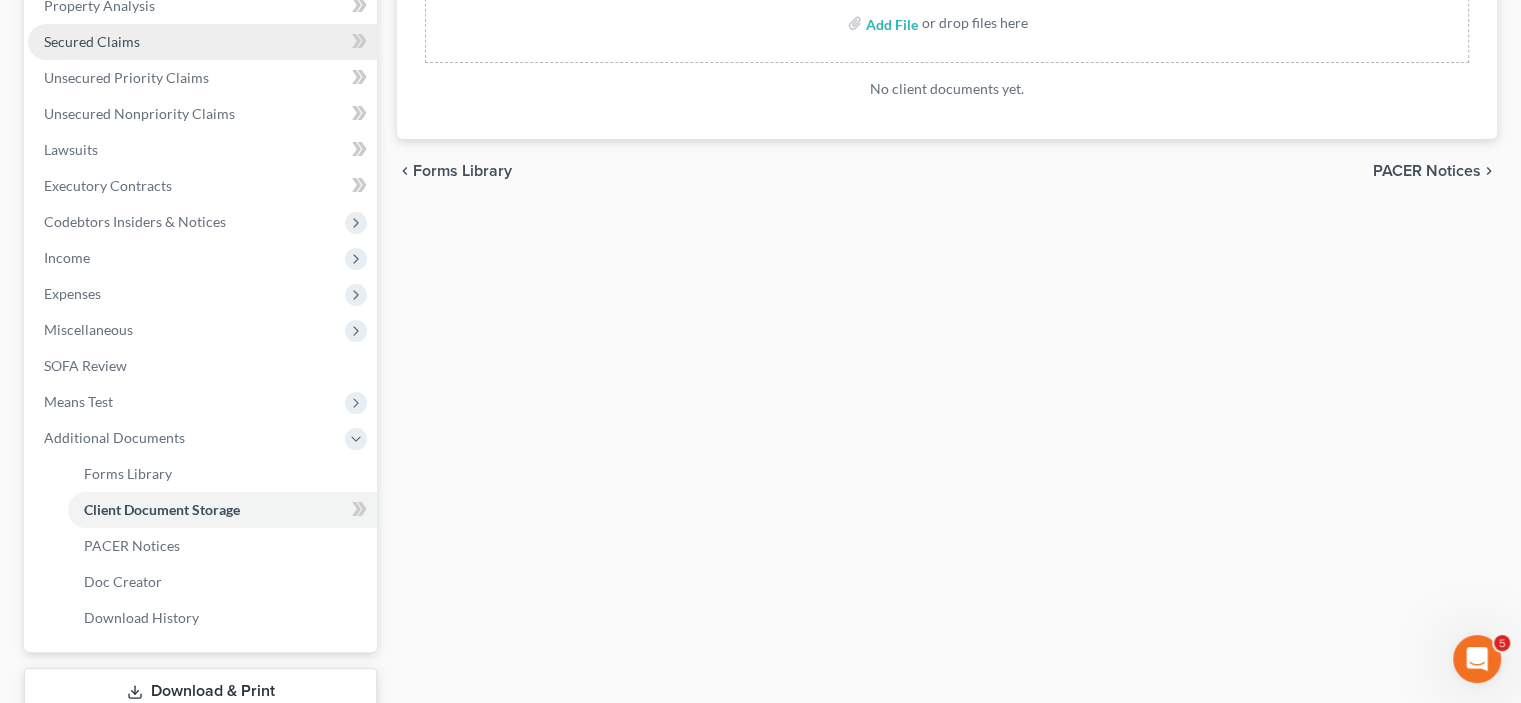 scroll, scrollTop: 500, scrollLeft: 0, axis: vertical 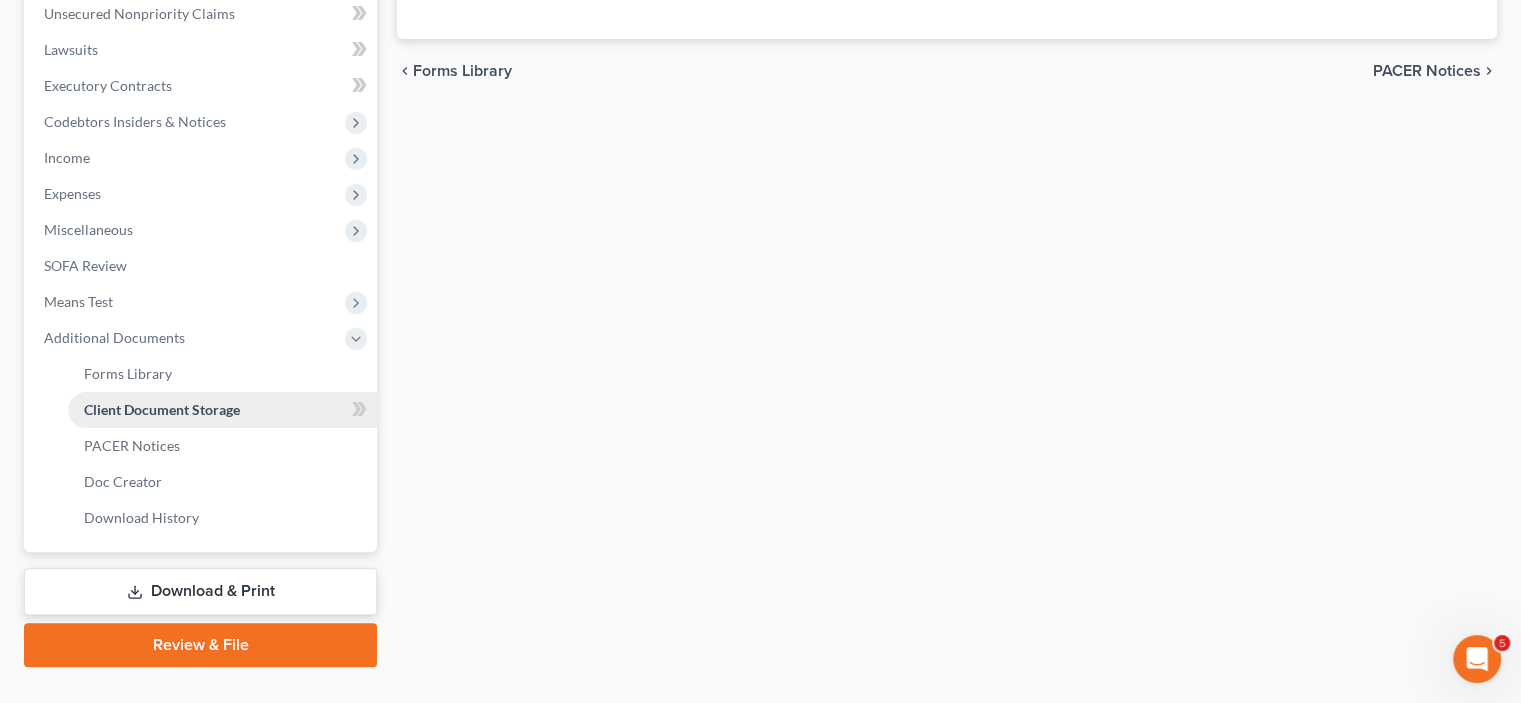click on "Client Document Storage" at bounding box center (162, 409) 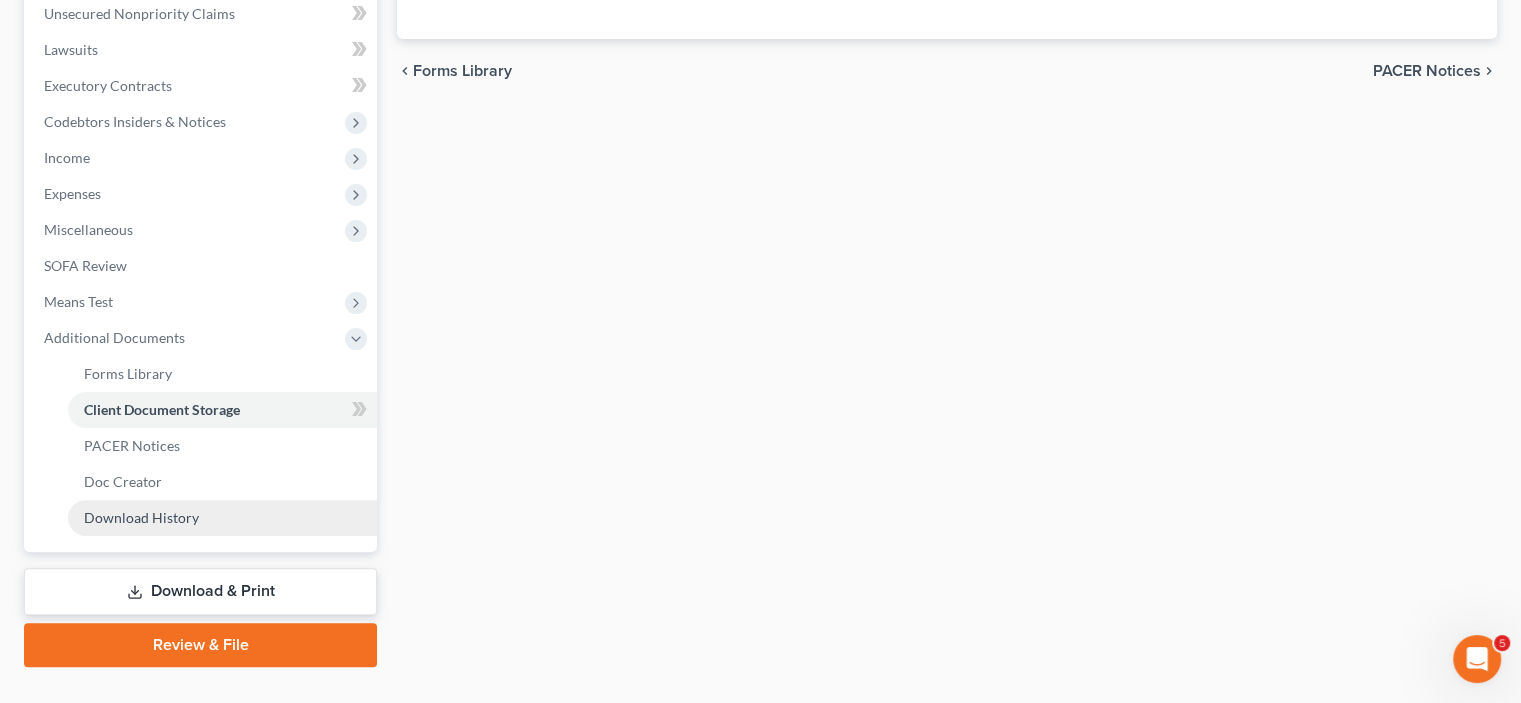 click on "Download History" at bounding box center (141, 517) 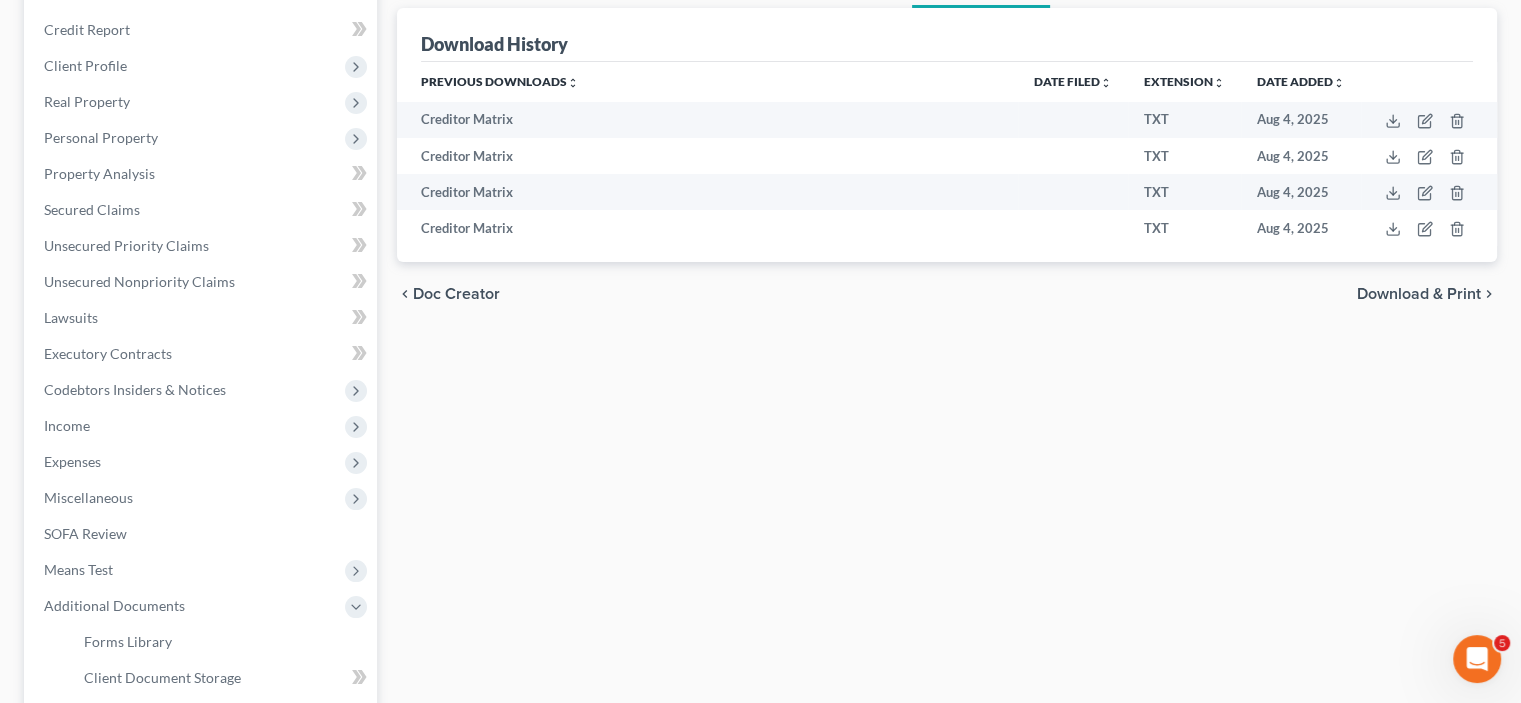 scroll, scrollTop: 0, scrollLeft: 0, axis: both 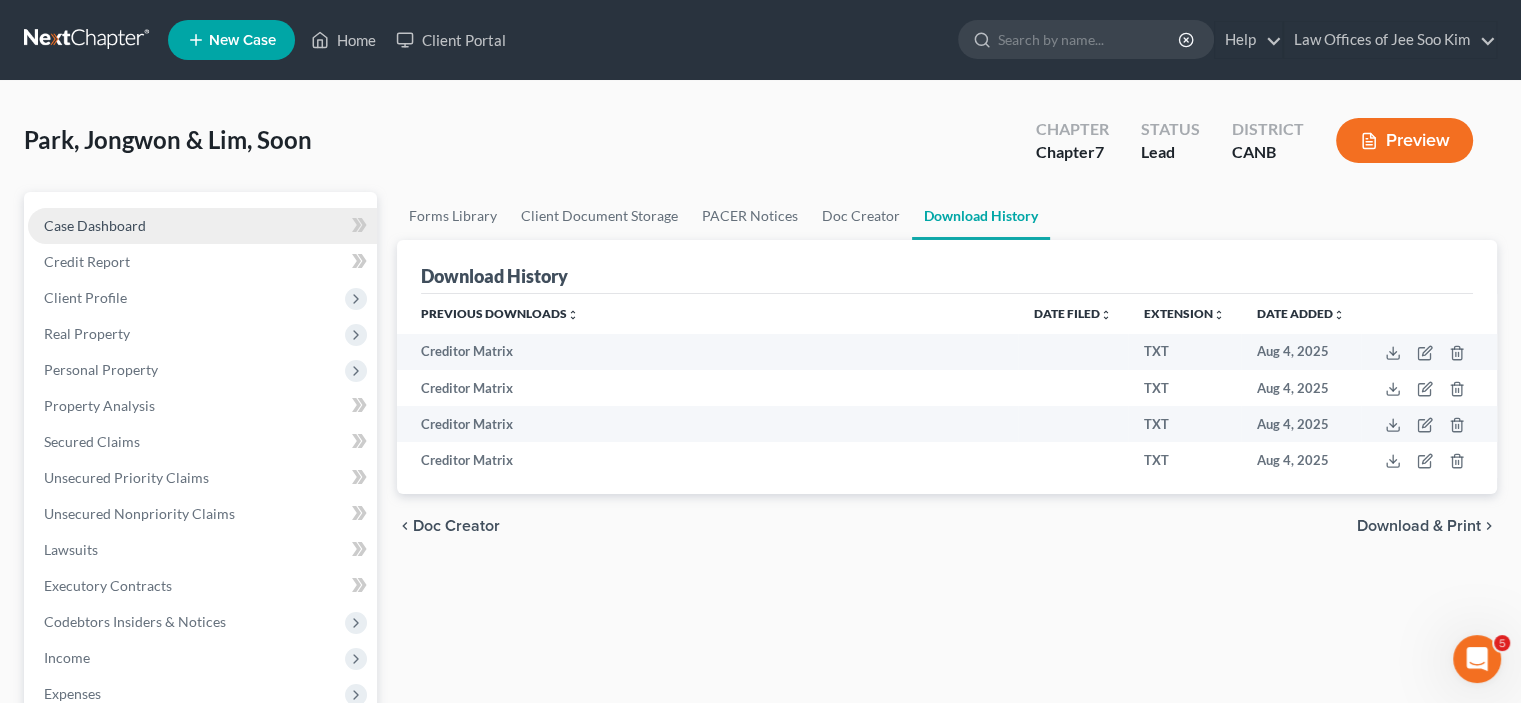click on "Case Dashboard" at bounding box center (202, 226) 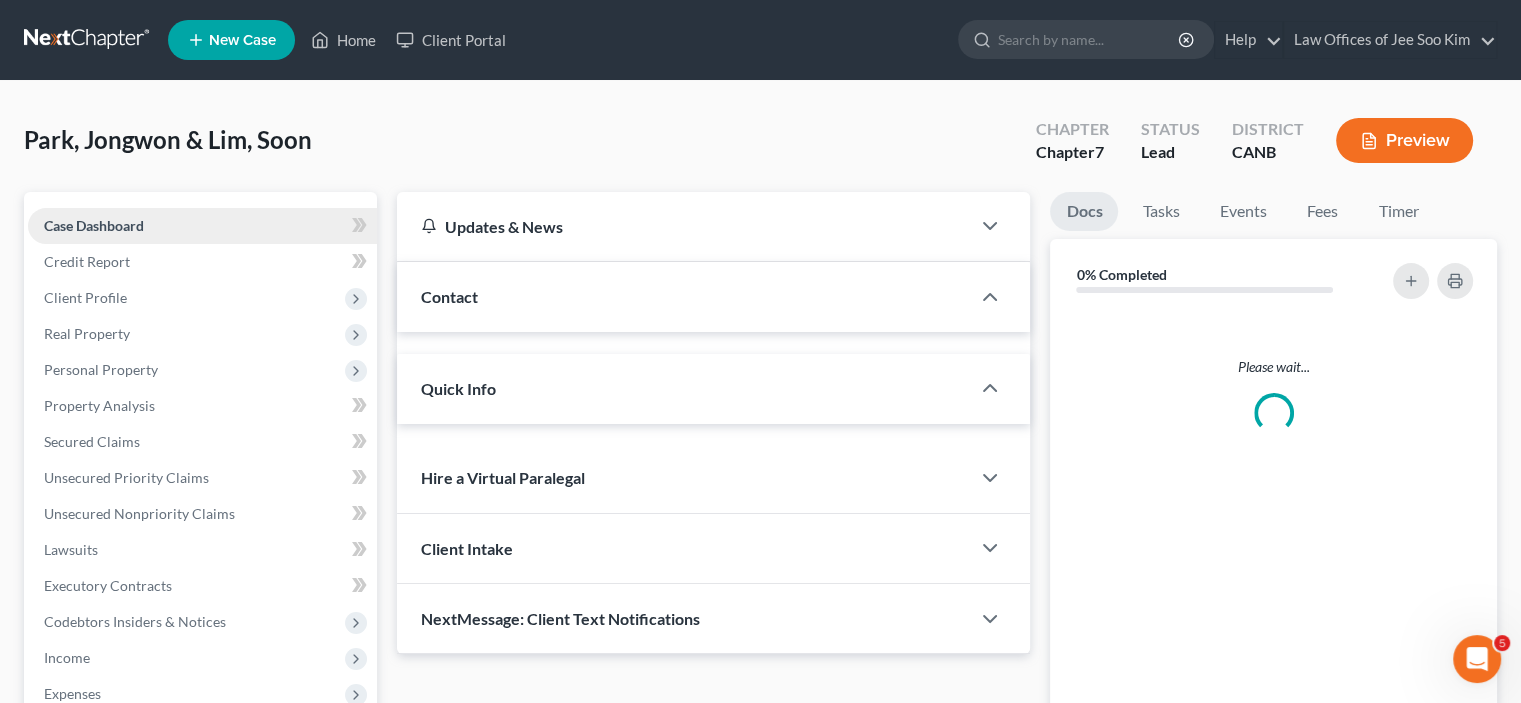 click on "Case Dashboard" at bounding box center [202, 226] 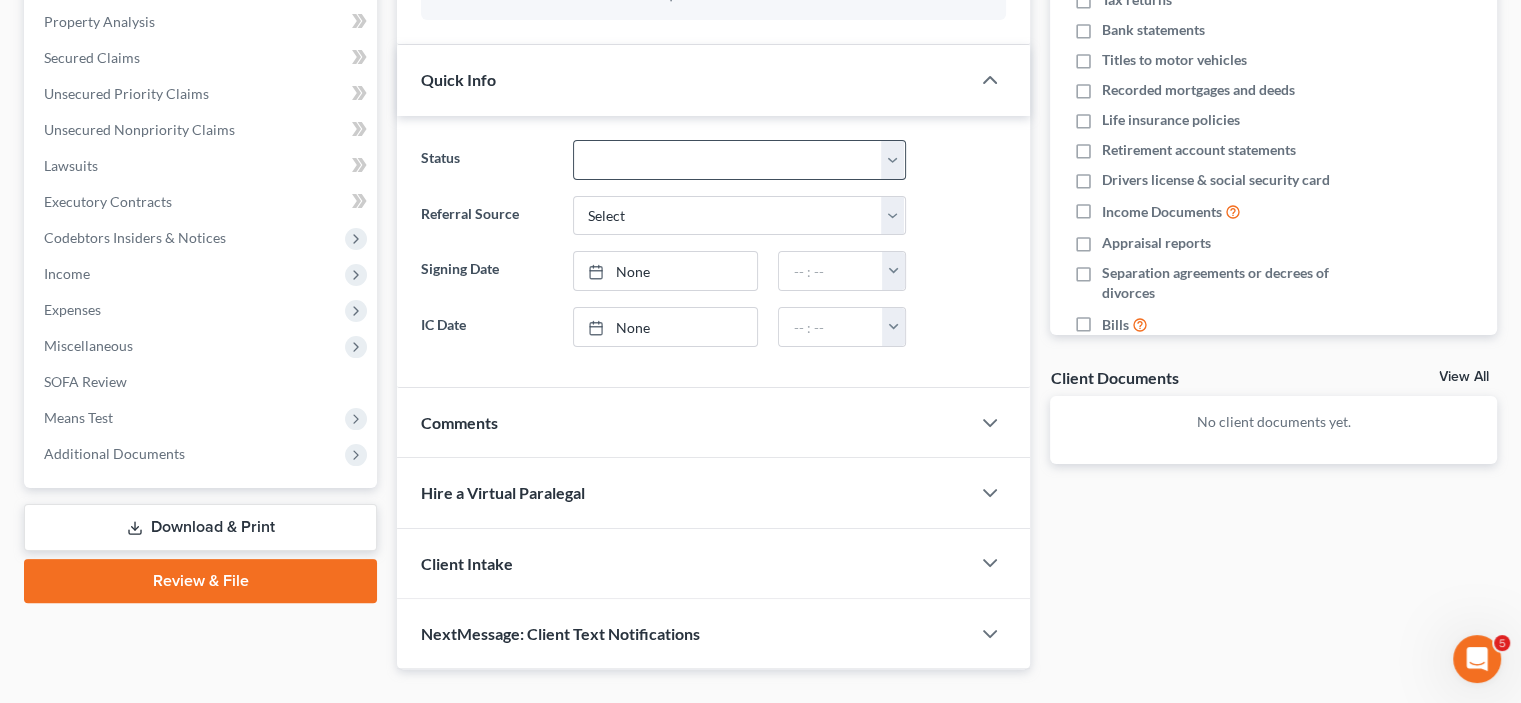 scroll, scrollTop: 421, scrollLeft: 0, axis: vertical 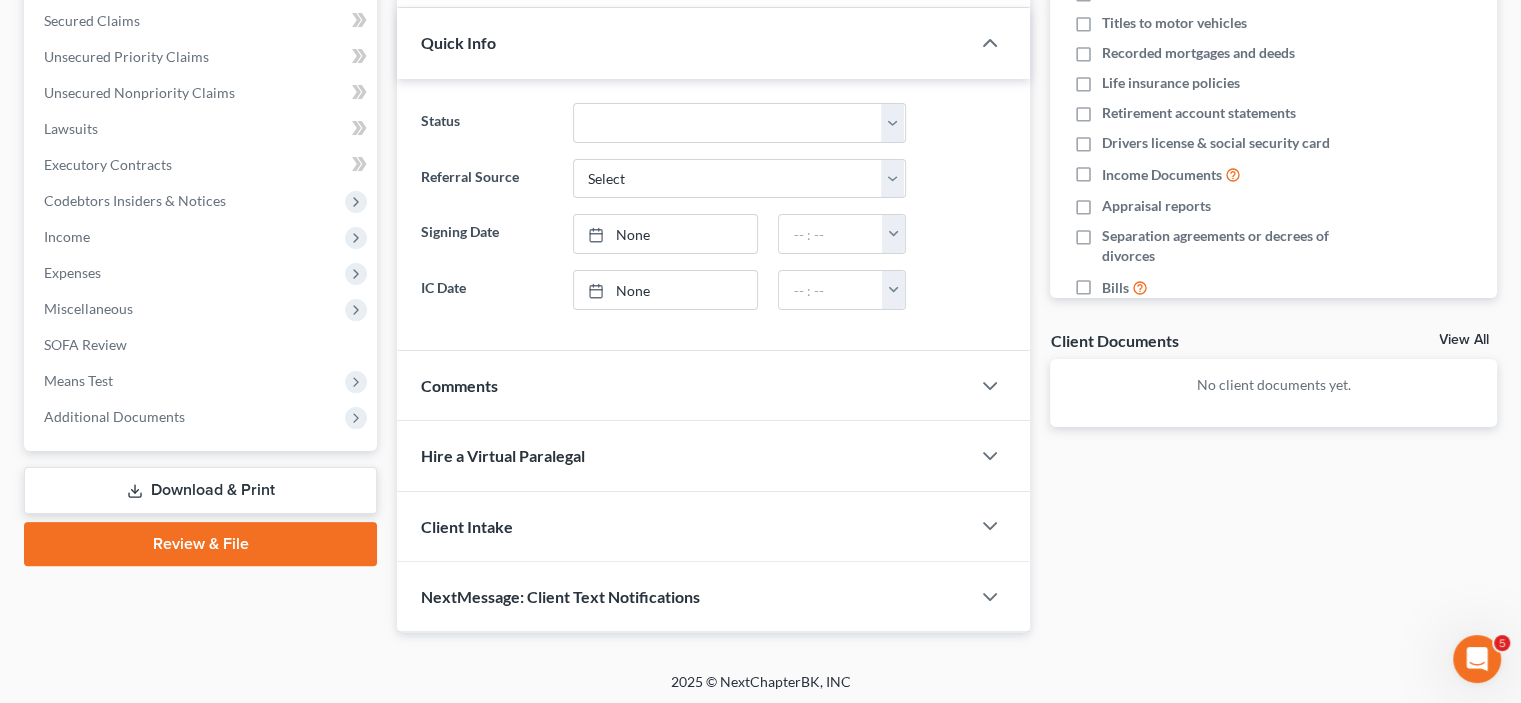 click 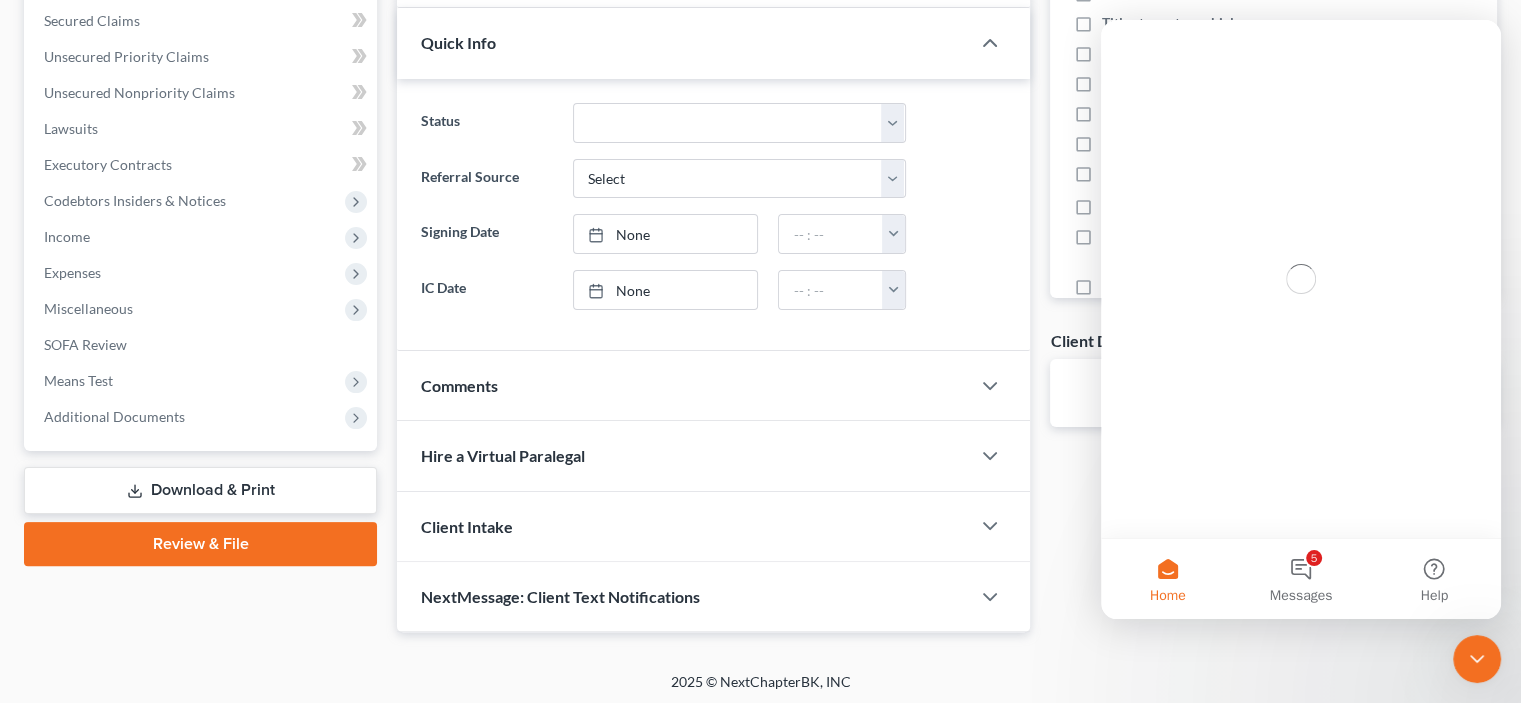 scroll, scrollTop: 0, scrollLeft: 0, axis: both 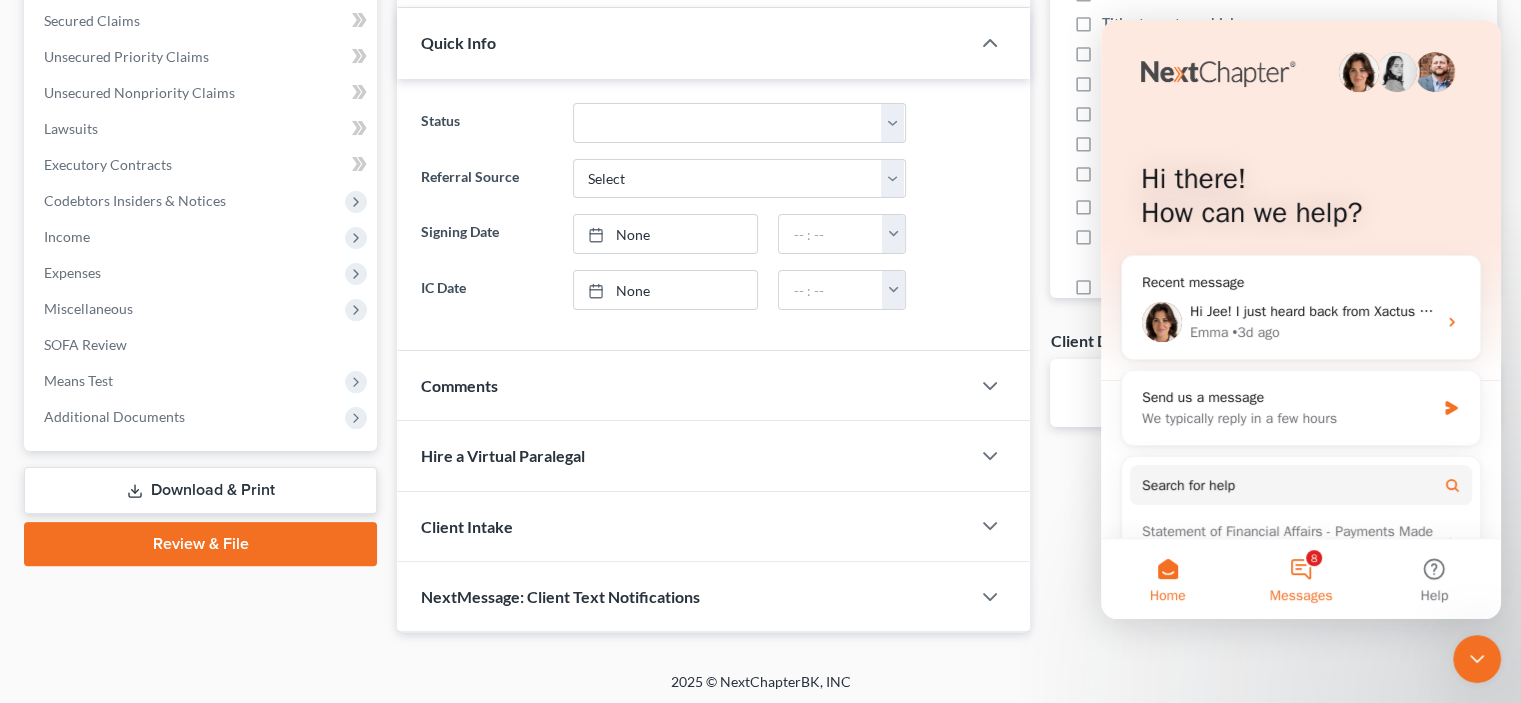 click on "8 Messages" at bounding box center (1300, 579) 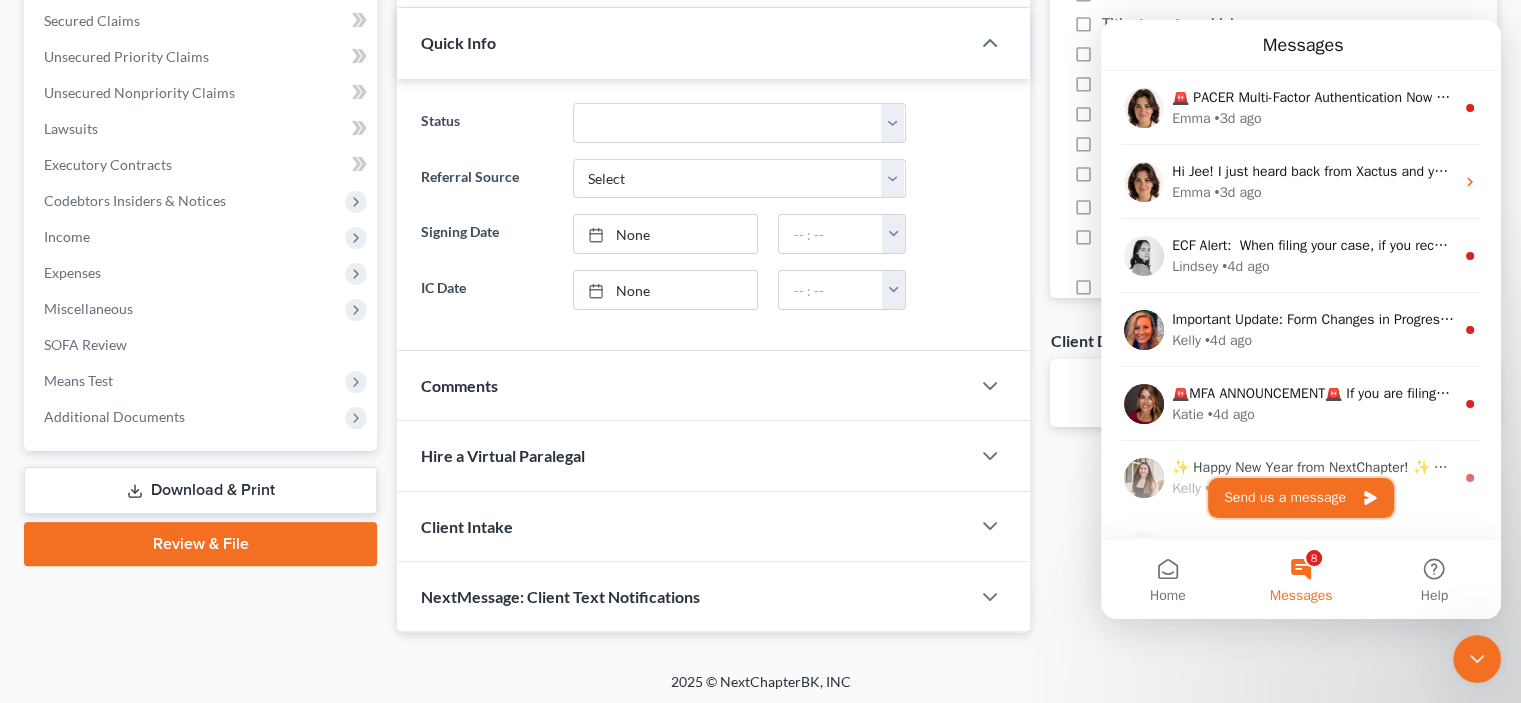 click on "Send us a message" at bounding box center (1301, 498) 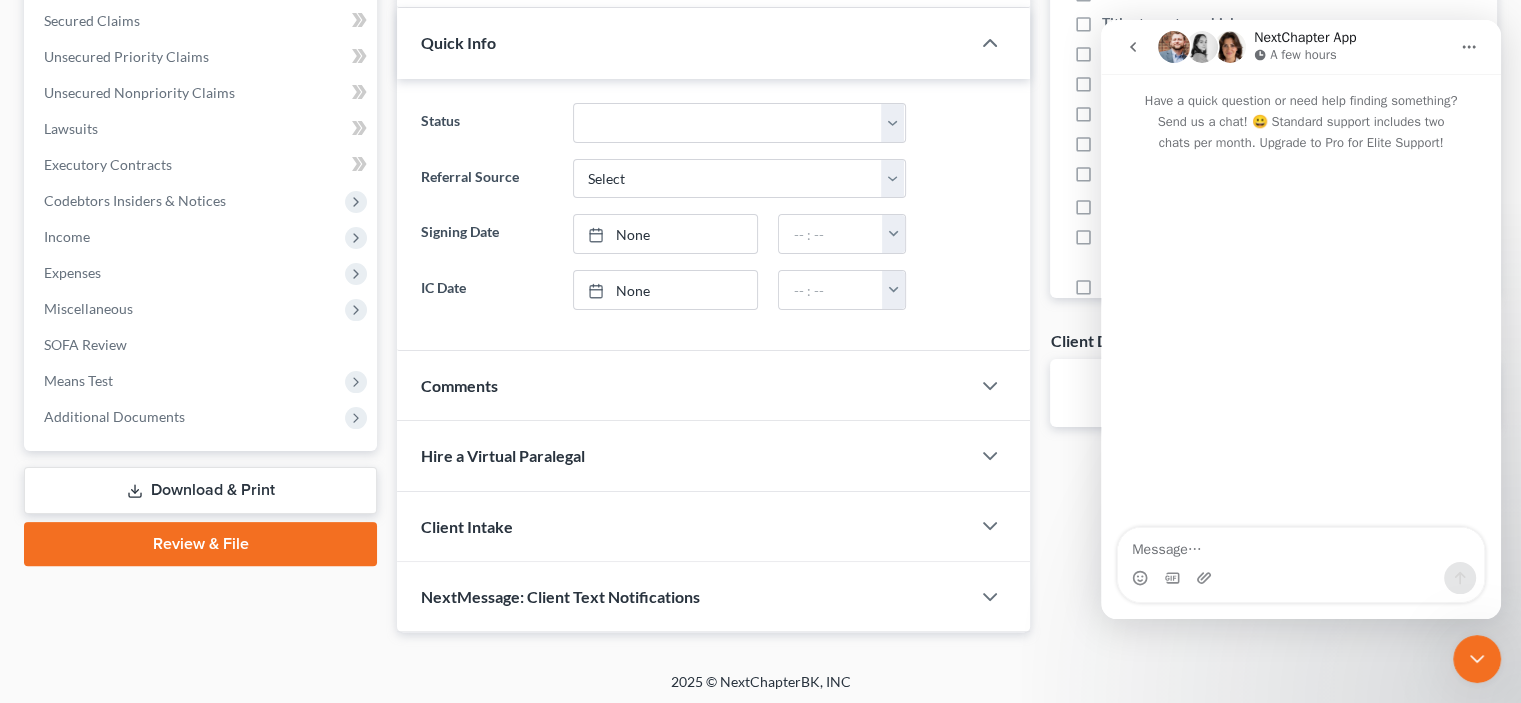 drag, startPoint x: 1233, startPoint y: 553, endPoint x: 1308, endPoint y: 471, distance: 111.12605 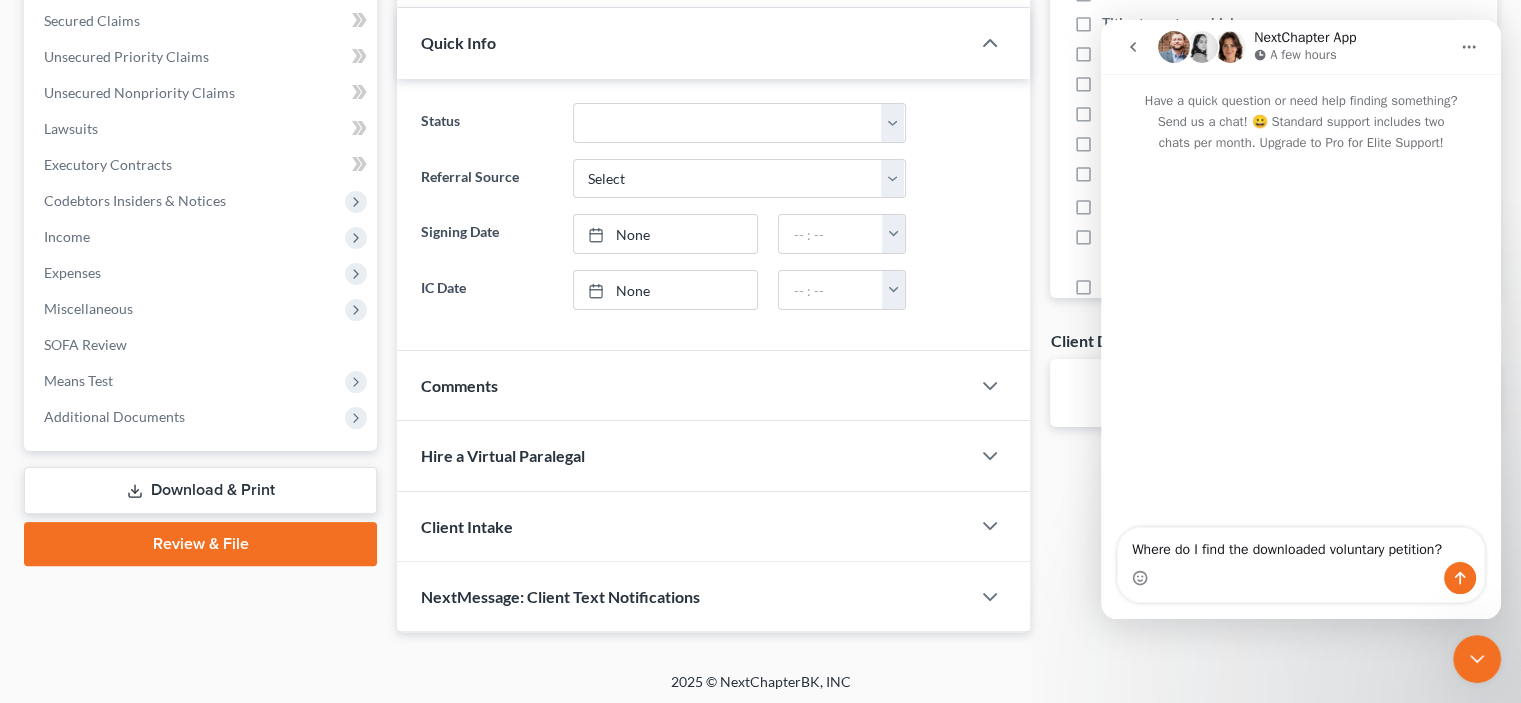 type on "Where do I find the downloaded voluntary petition?" 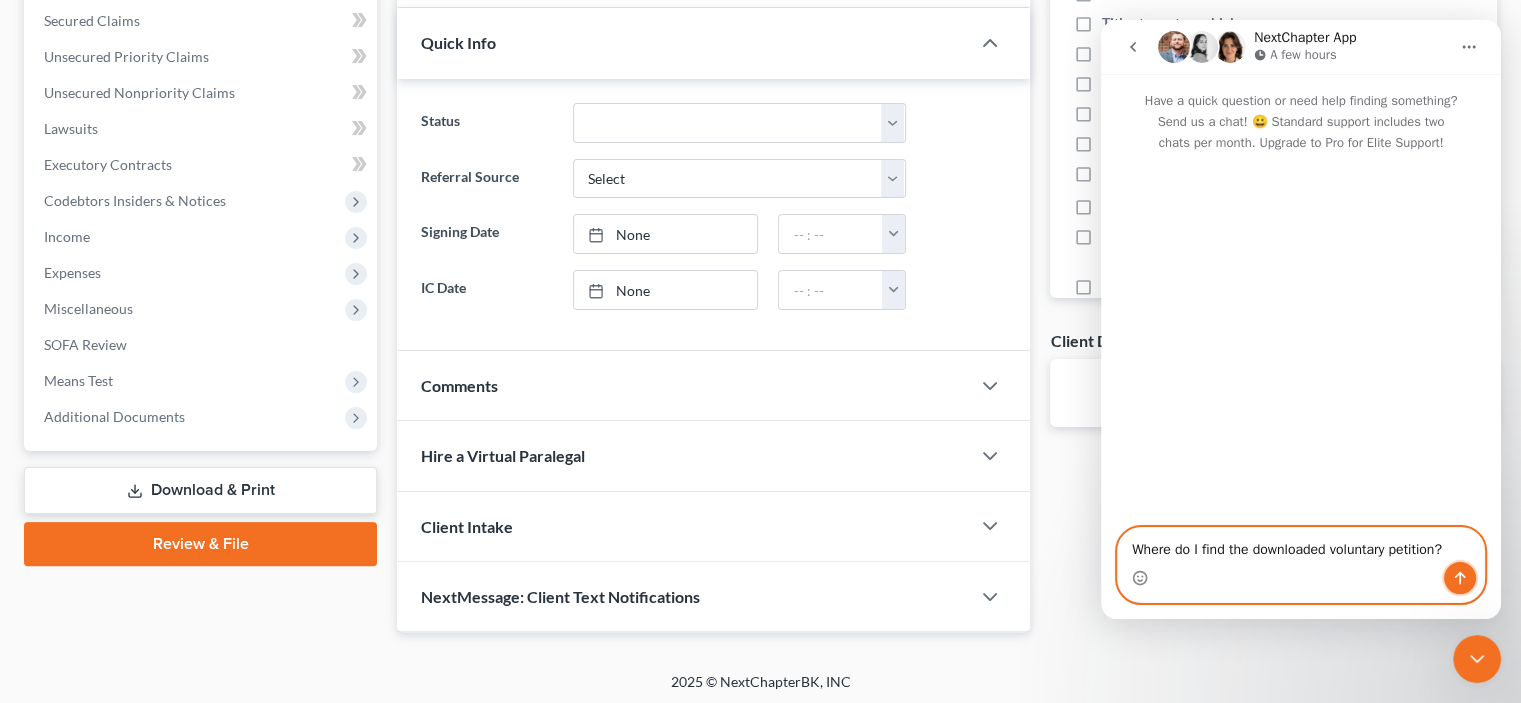 click 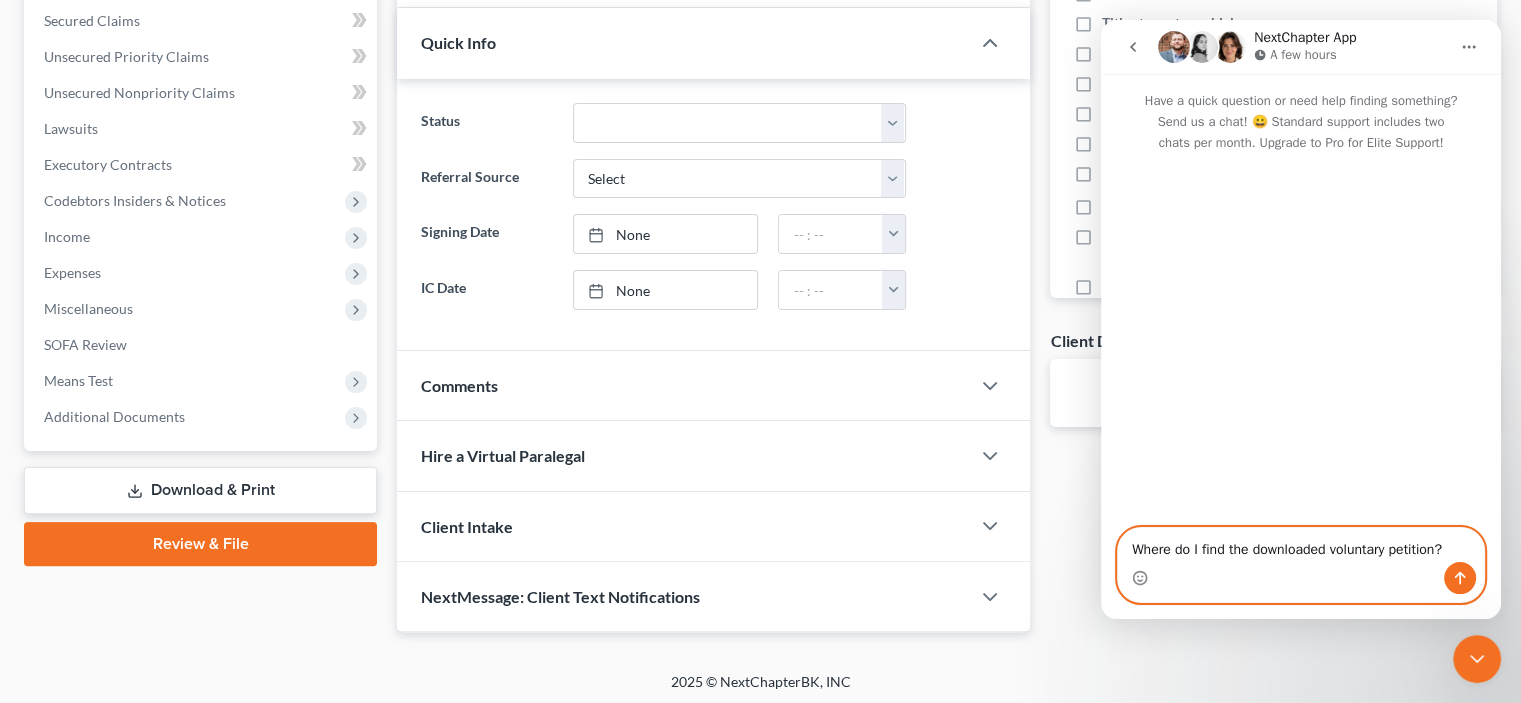 type 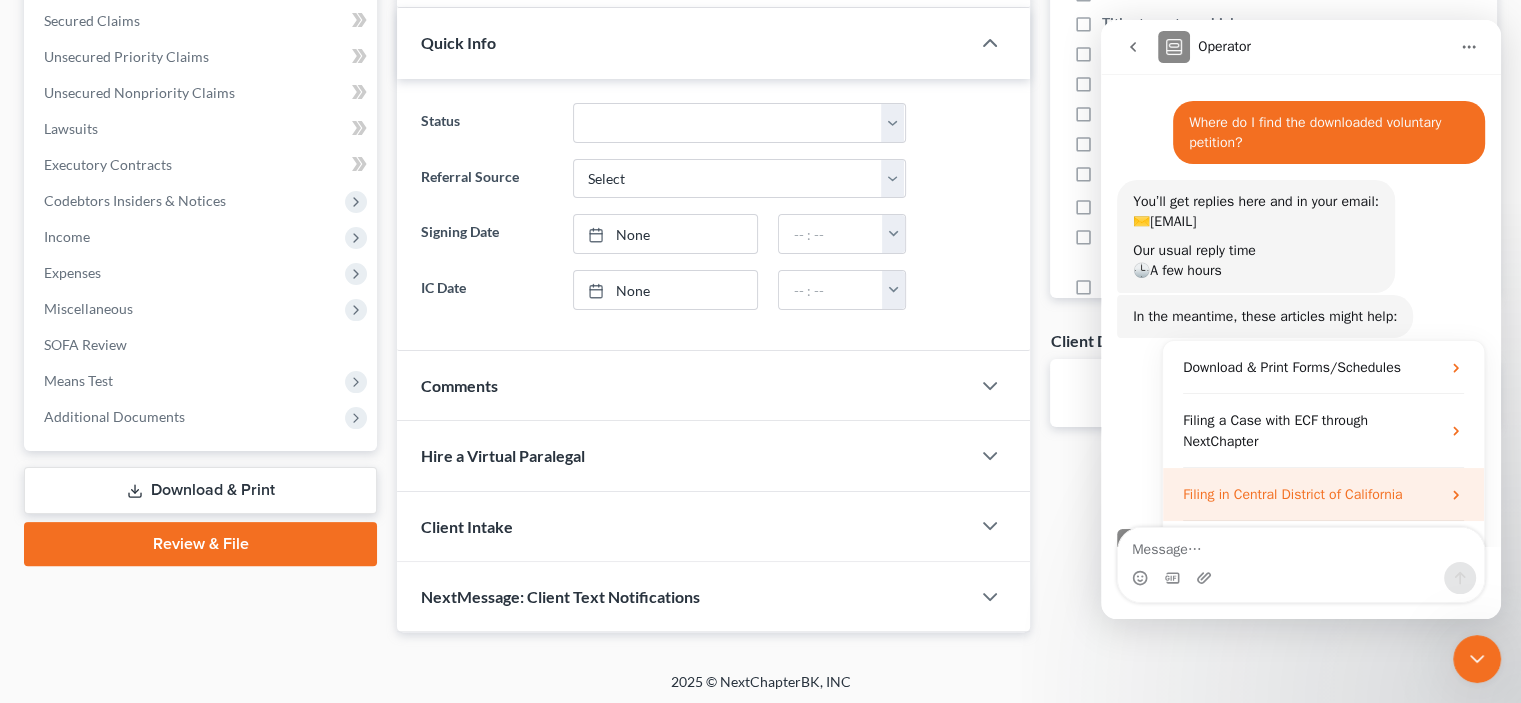 scroll, scrollTop: 140, scrollLeft: 0, axis: vertical 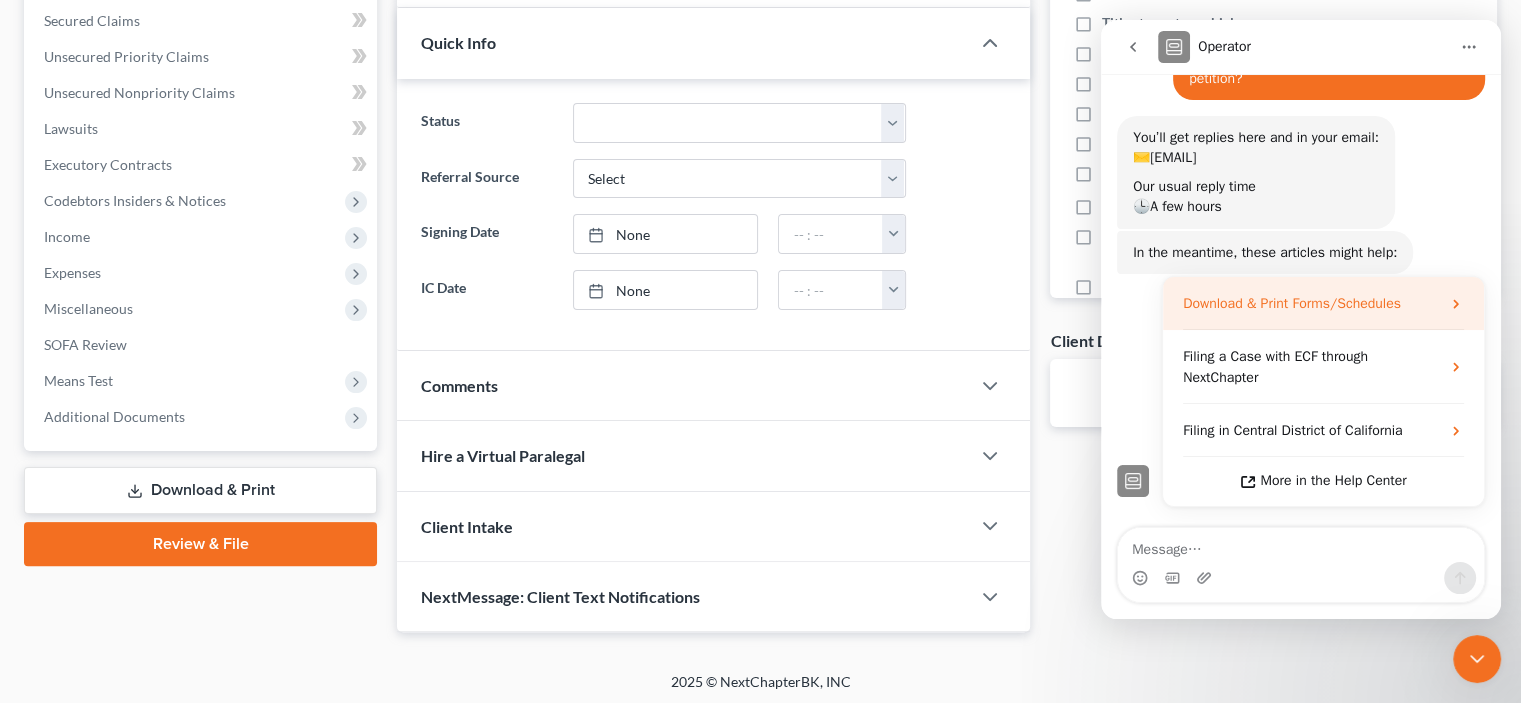 click on "Download & Print Forms/Schedules" at bounding box center (1292, 303) 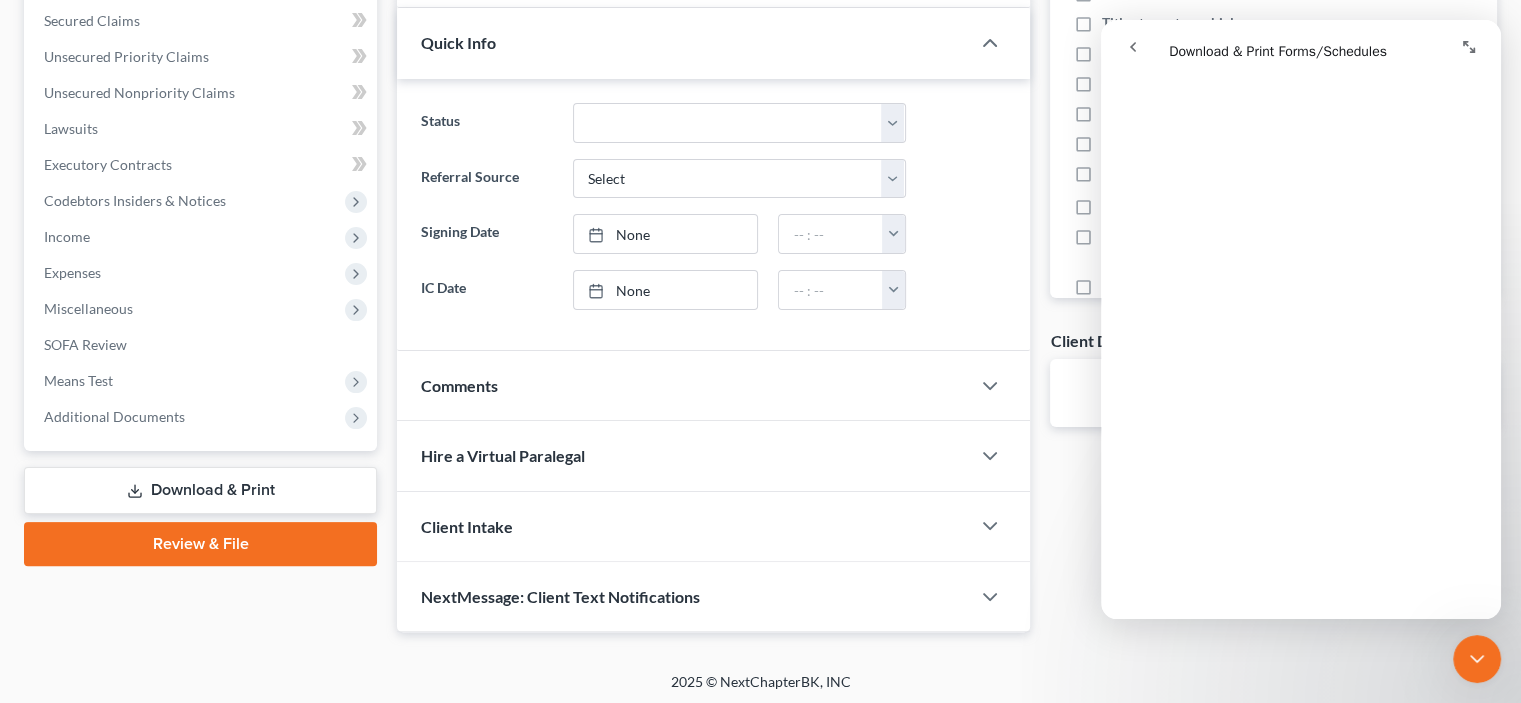 scroll, scrollTop: 500, scrollLeft: 0, axis: vertical 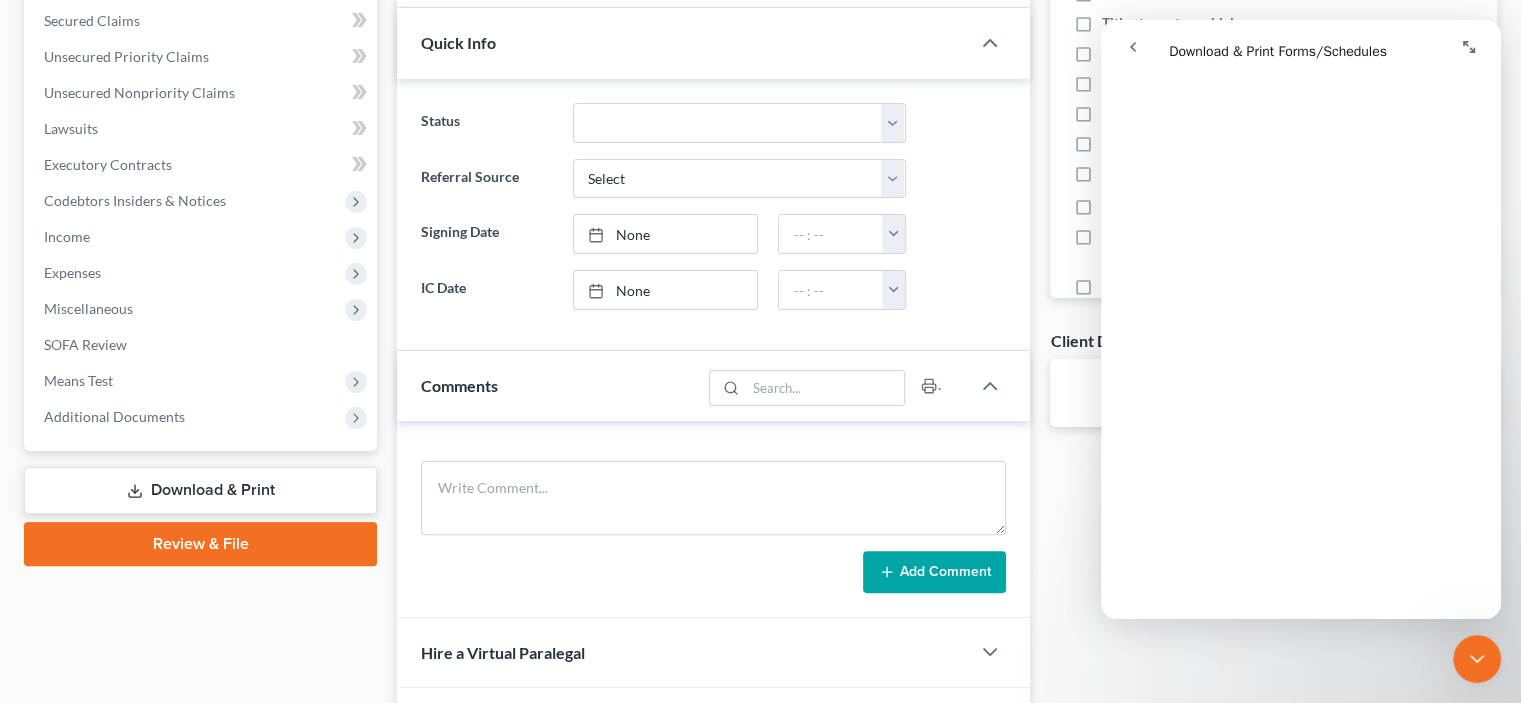 click on "Download & Print" at bounding box center [200, 490] 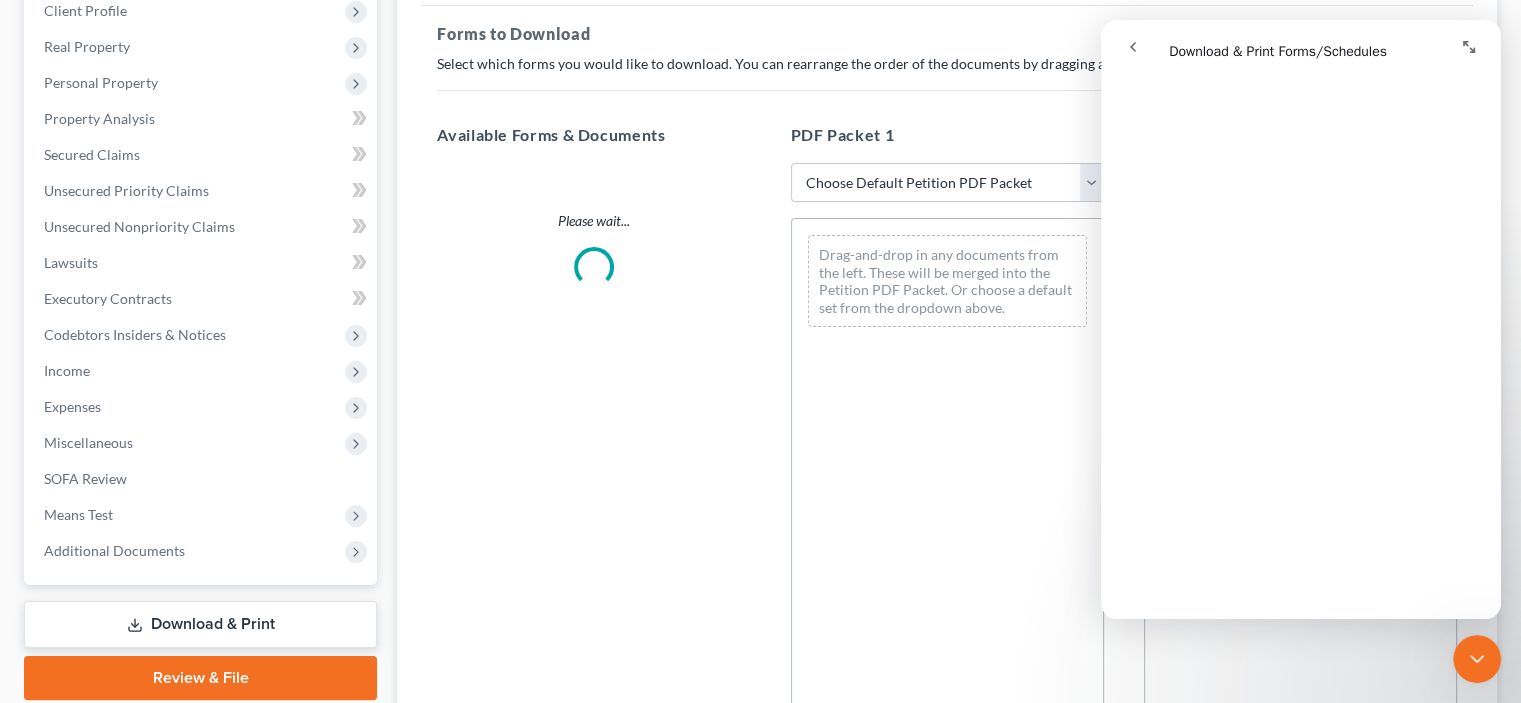 scroll, scrollTop: 0, scrollLeft: 0, axis: both 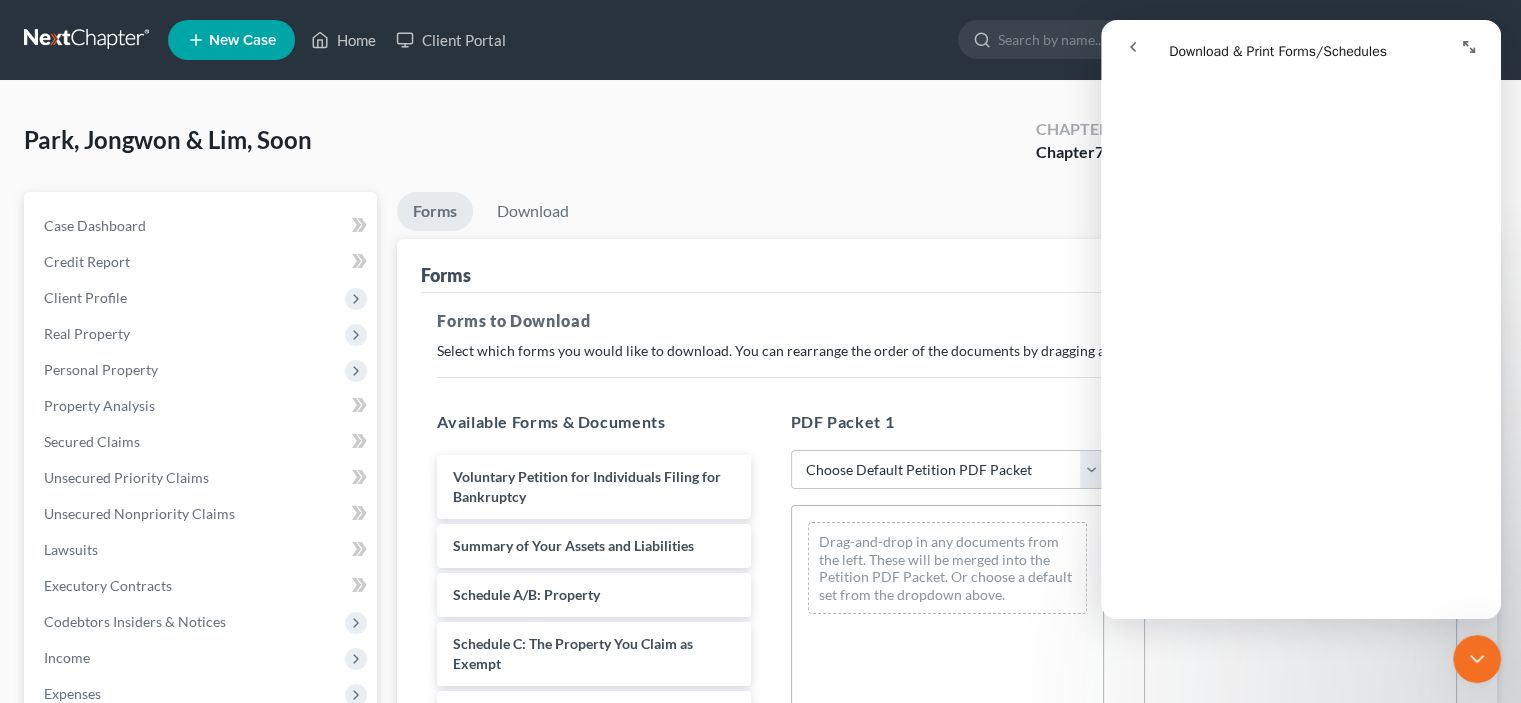 click on "Forms
Download" at bounding box center (947, 215) 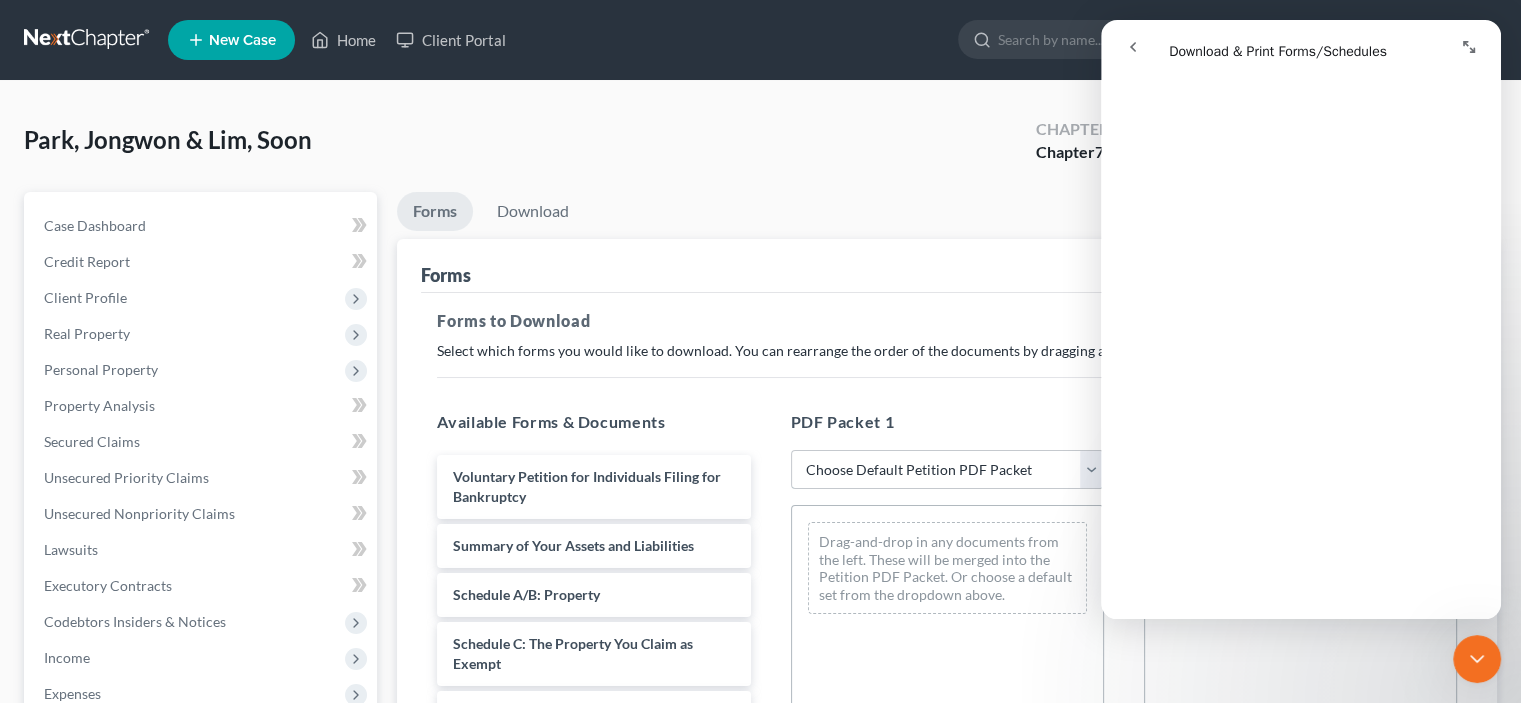 click on "Choose Default Petition PDF Packet Complete Bankruptcy Petition (all forms and schedules) Emergency Filing Forms (Petition and Creditor List Only) Amended Forms Signature Pages Only" at bounding box center (947, 470) 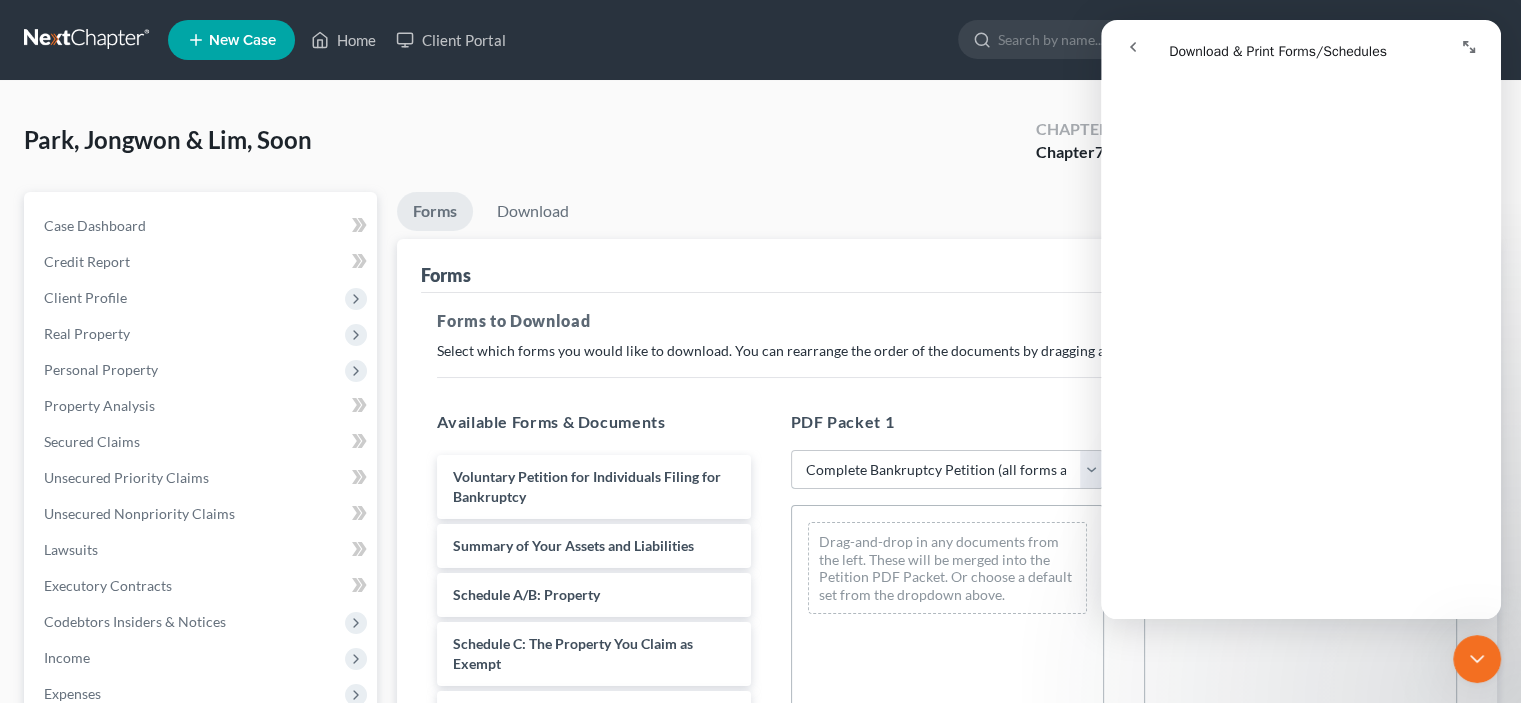 click on "Choose Default Petition PDF Packet Complete Bankruptcy Petition (all forms and schedules) Emergency Filing Forms (Petition and Creditor List Only) Amended Forms Signature Pages Only" at bounding box center [947, 470] 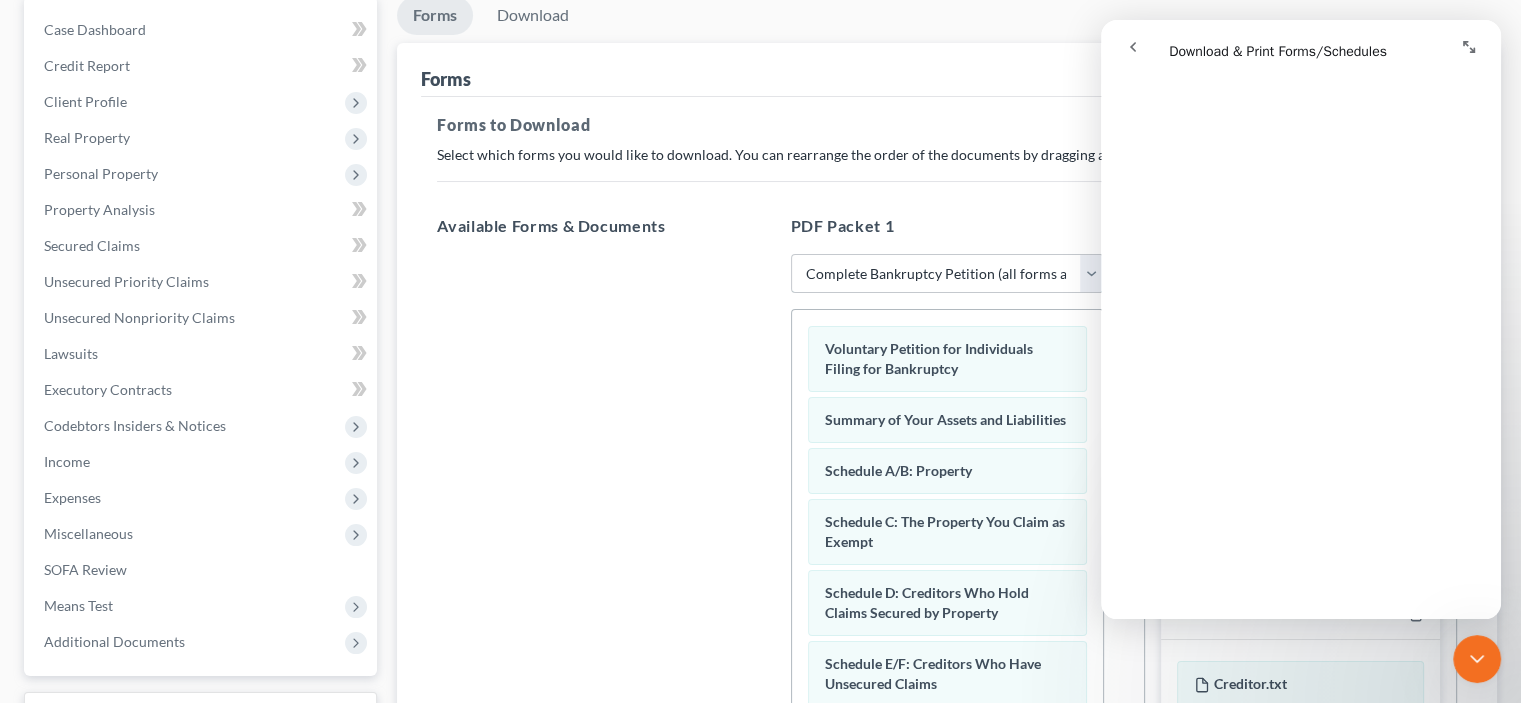 scroll, scrollTop: 200, scrollLeft: 0, axis: vertical 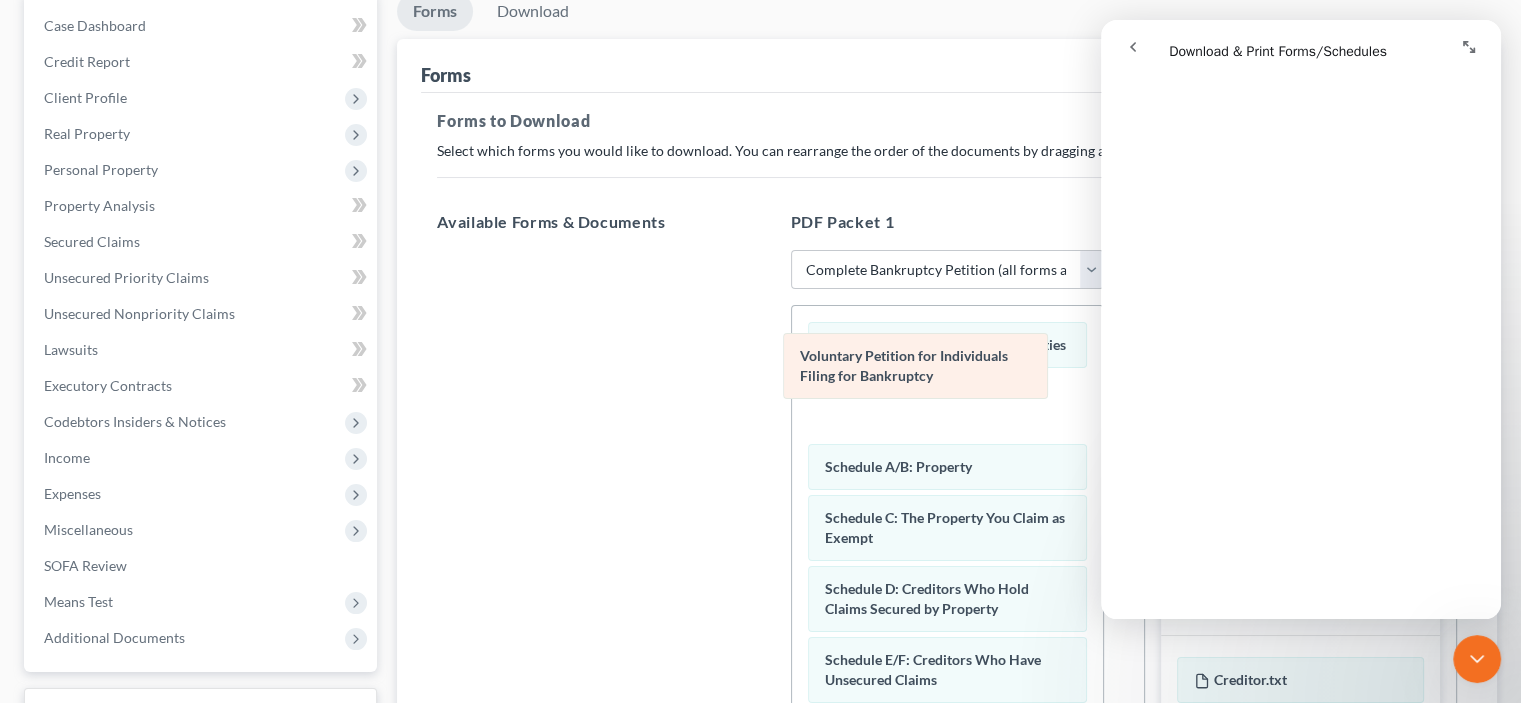 drag, startPoint x: 939, startPoint y: 352, endPoint x: 915, endPoint y: 364, distance: 26.832815 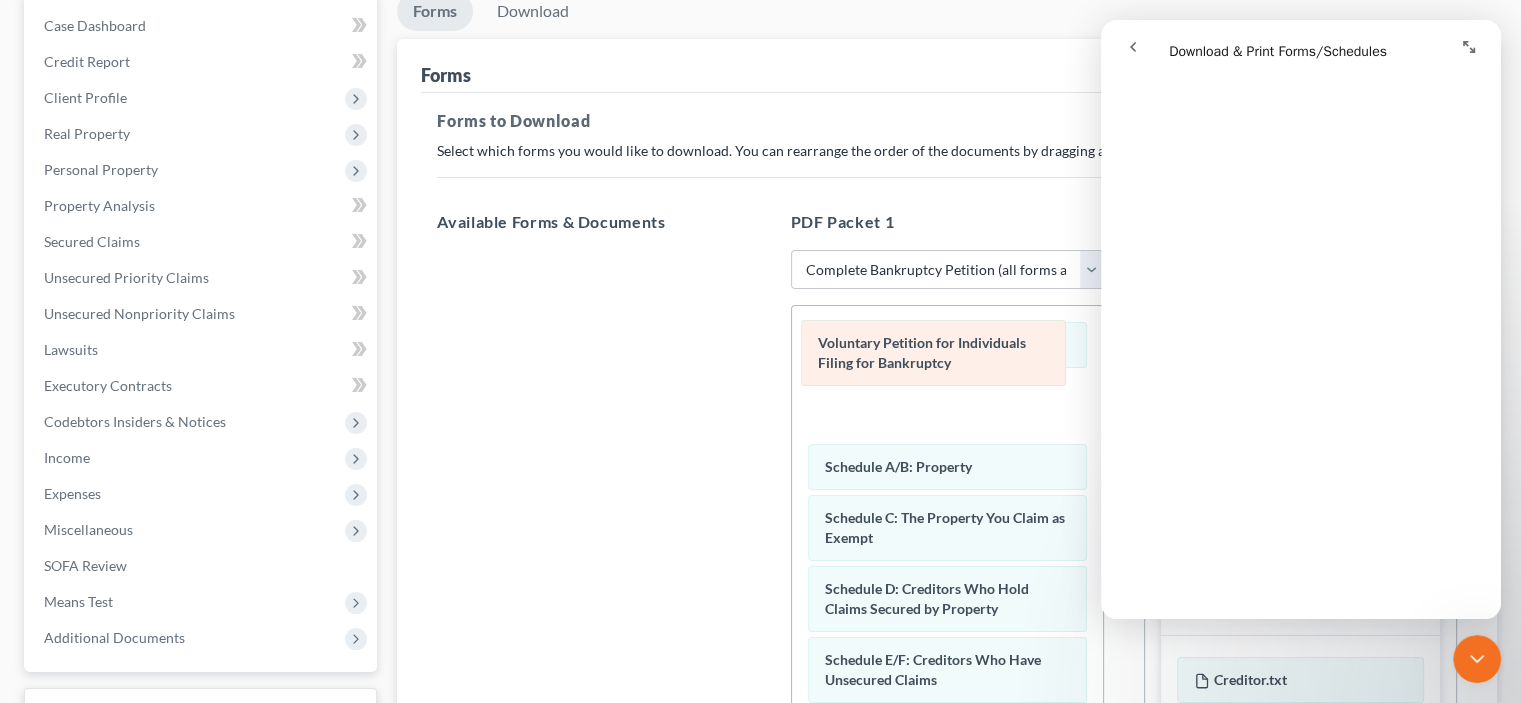 drag, startPoint x: 890, startPoint y: 438, endPoint x: 884, endPoint y: 367, distance: 71.25307 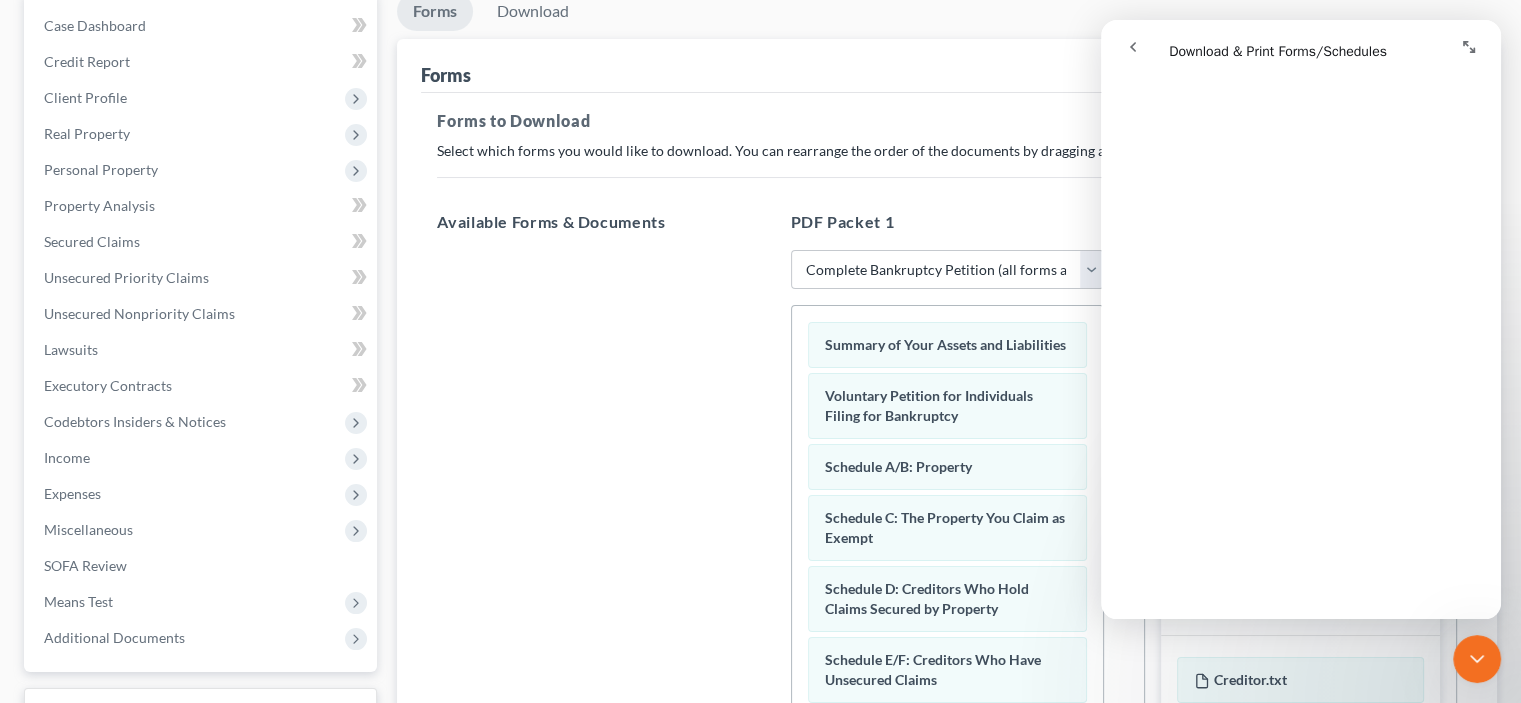 click on "Forms" at bounding box center [947, 66] 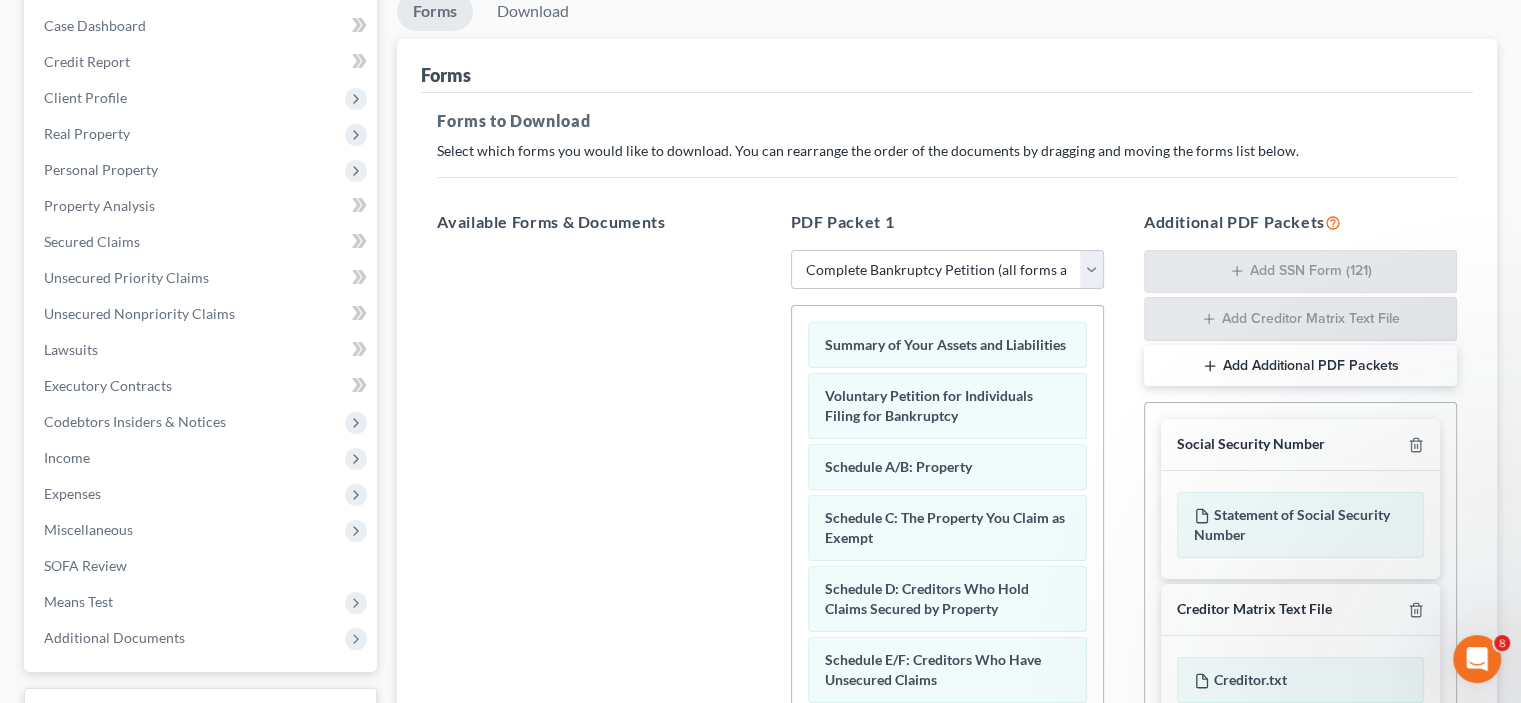 scroll, scrollTop: 0, scrollLeft: 0, axis: both 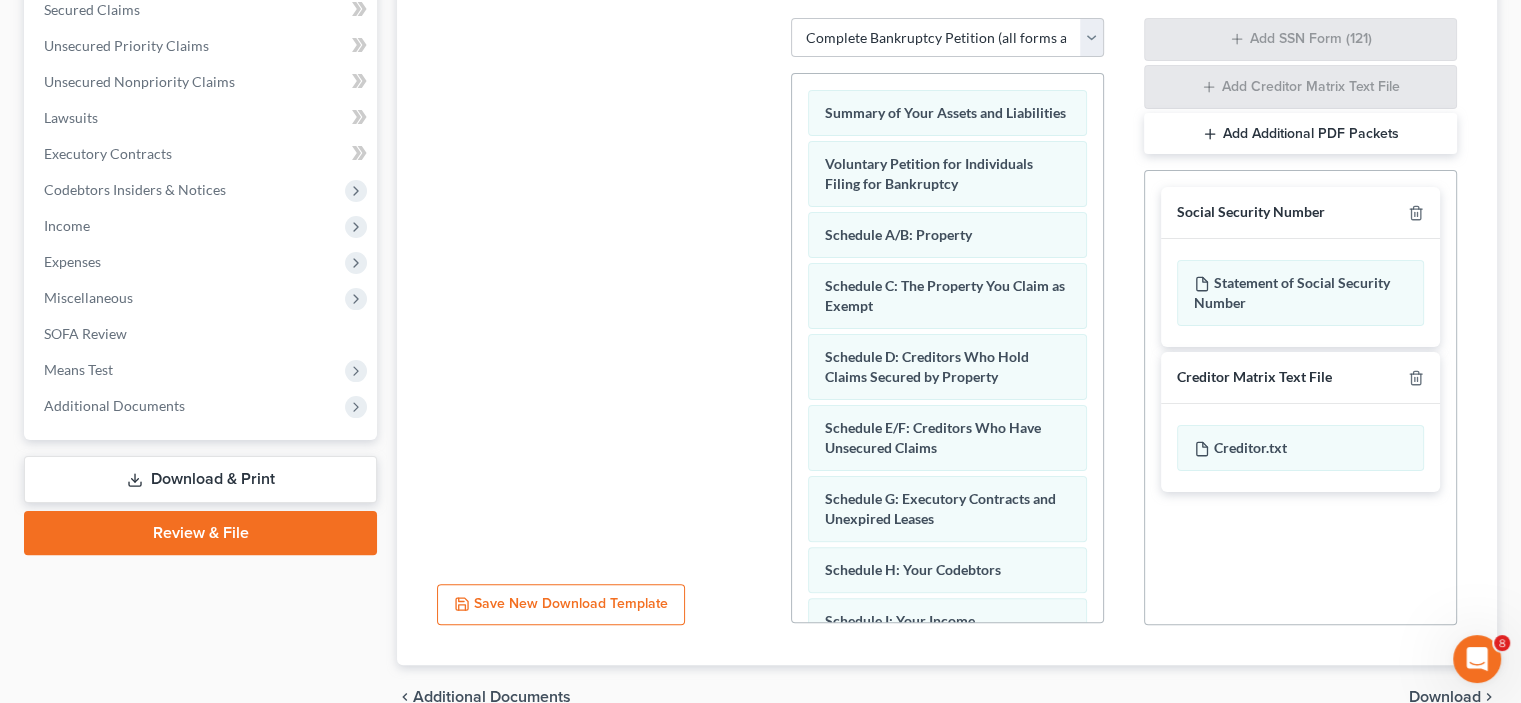 click on "Download" at bounding box center [1445, 697] 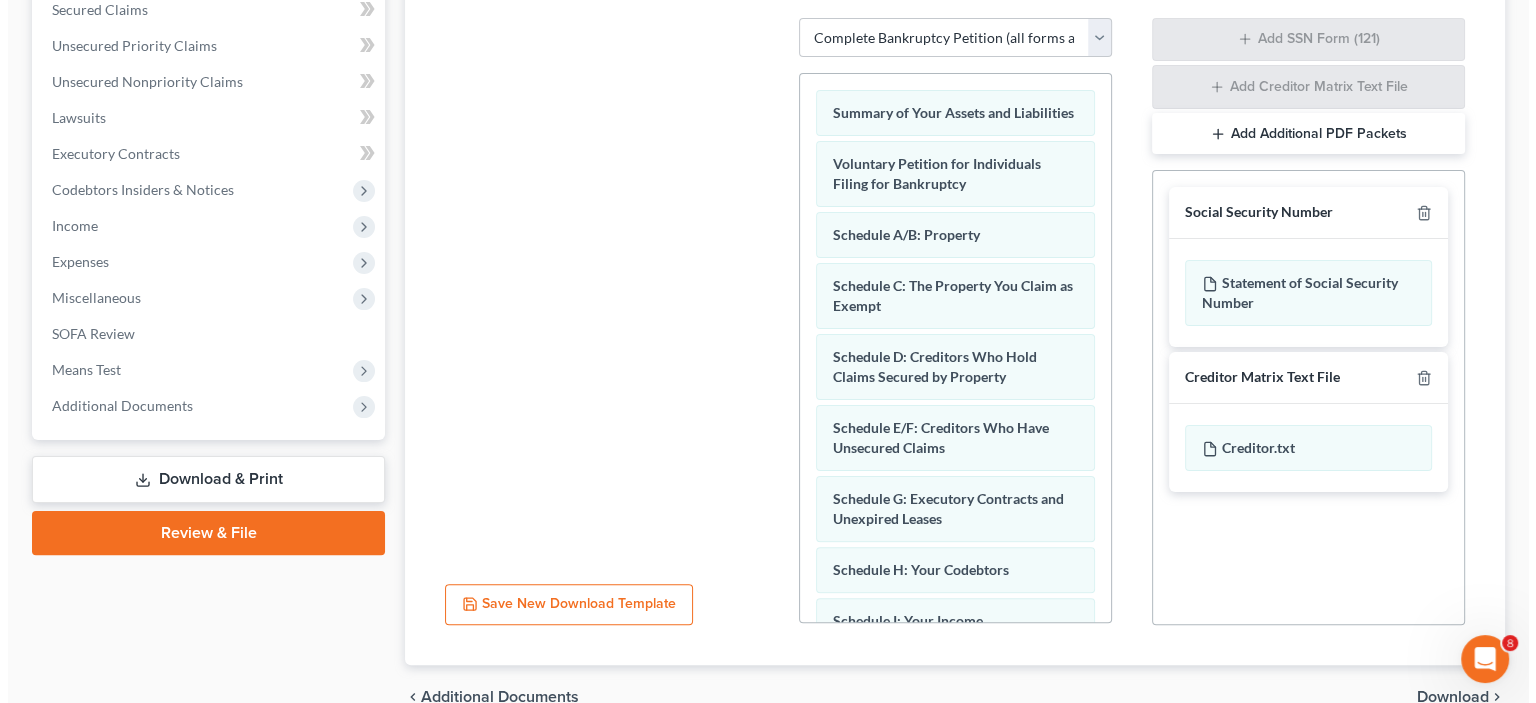 scroll, scrollTop: 358, scrollLeft: 0, axis: vertical 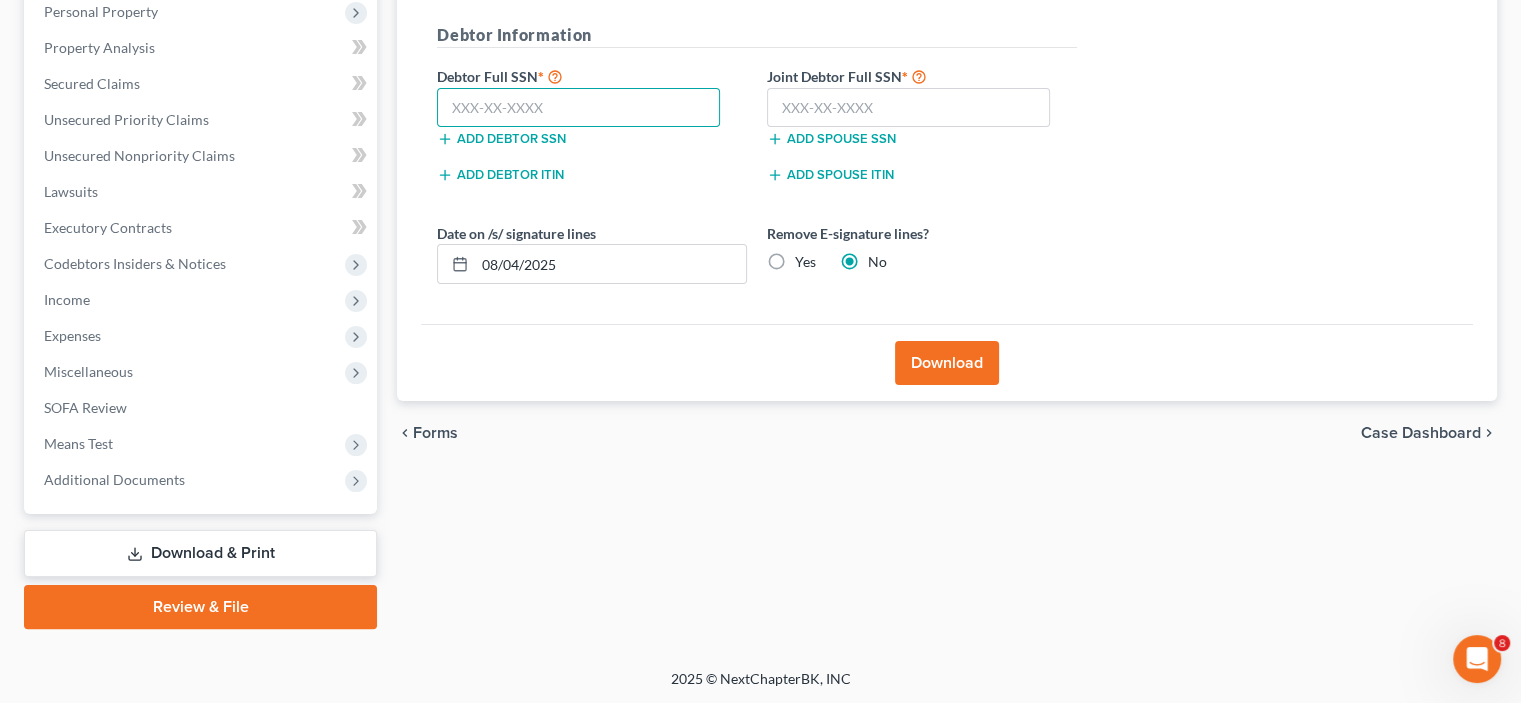 click at bounding box center (578, 108) 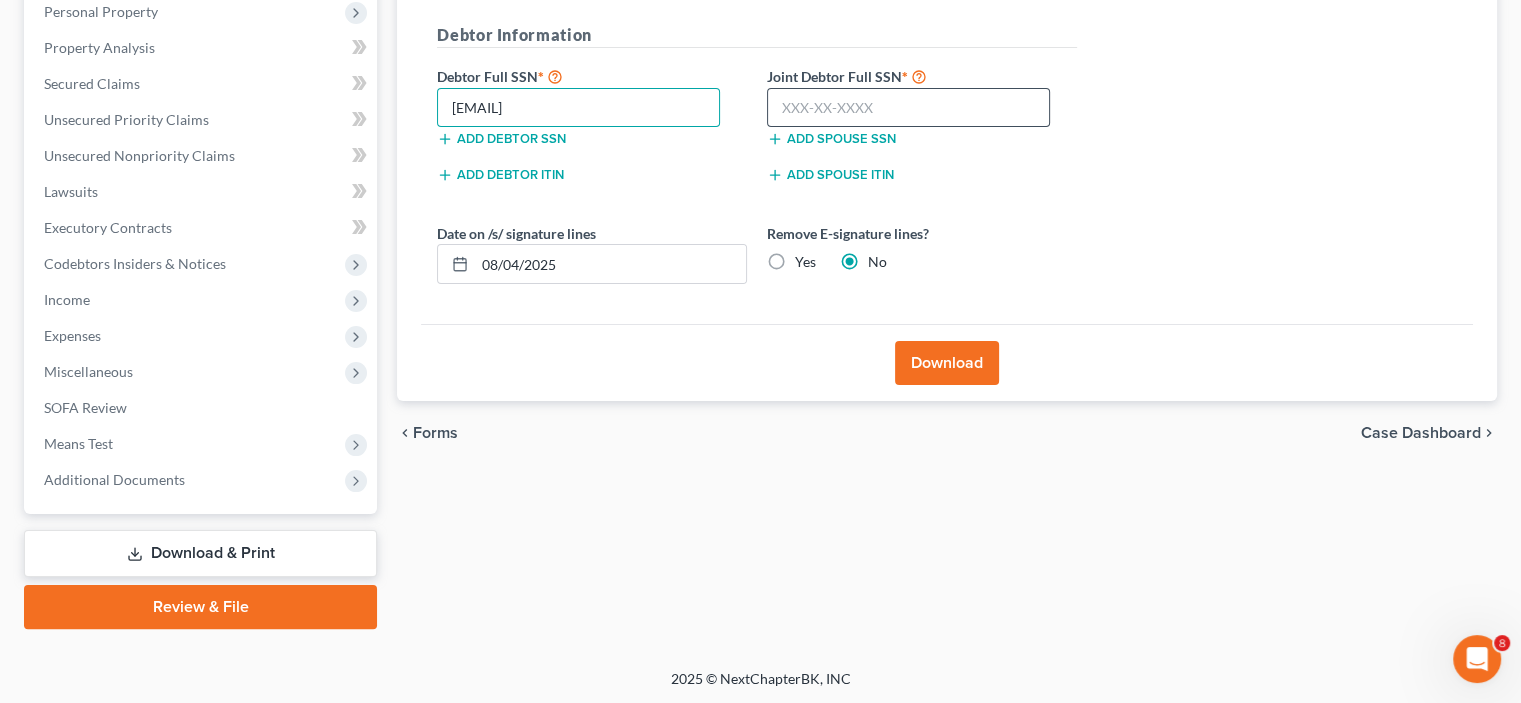 type on "603-77-5179" 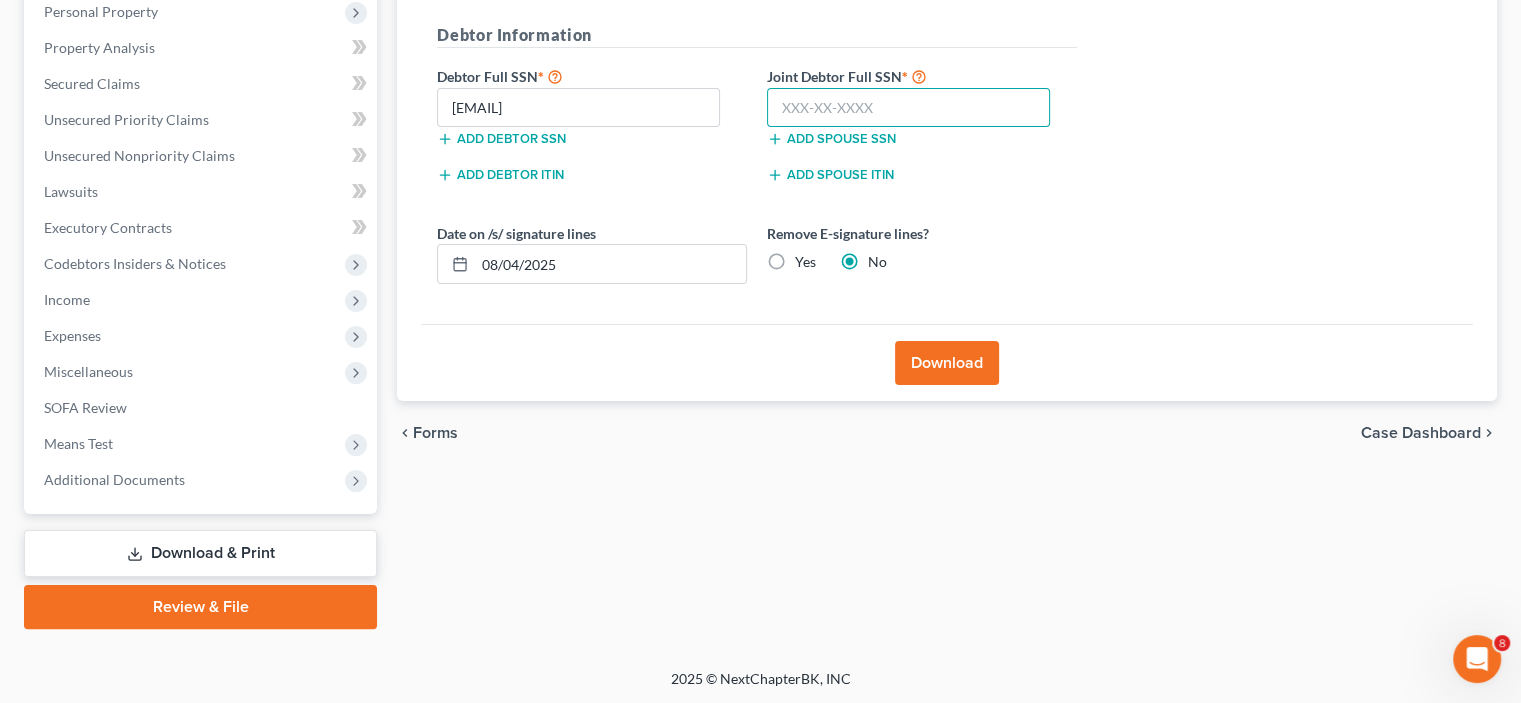 click at bounding box center (908, 108) 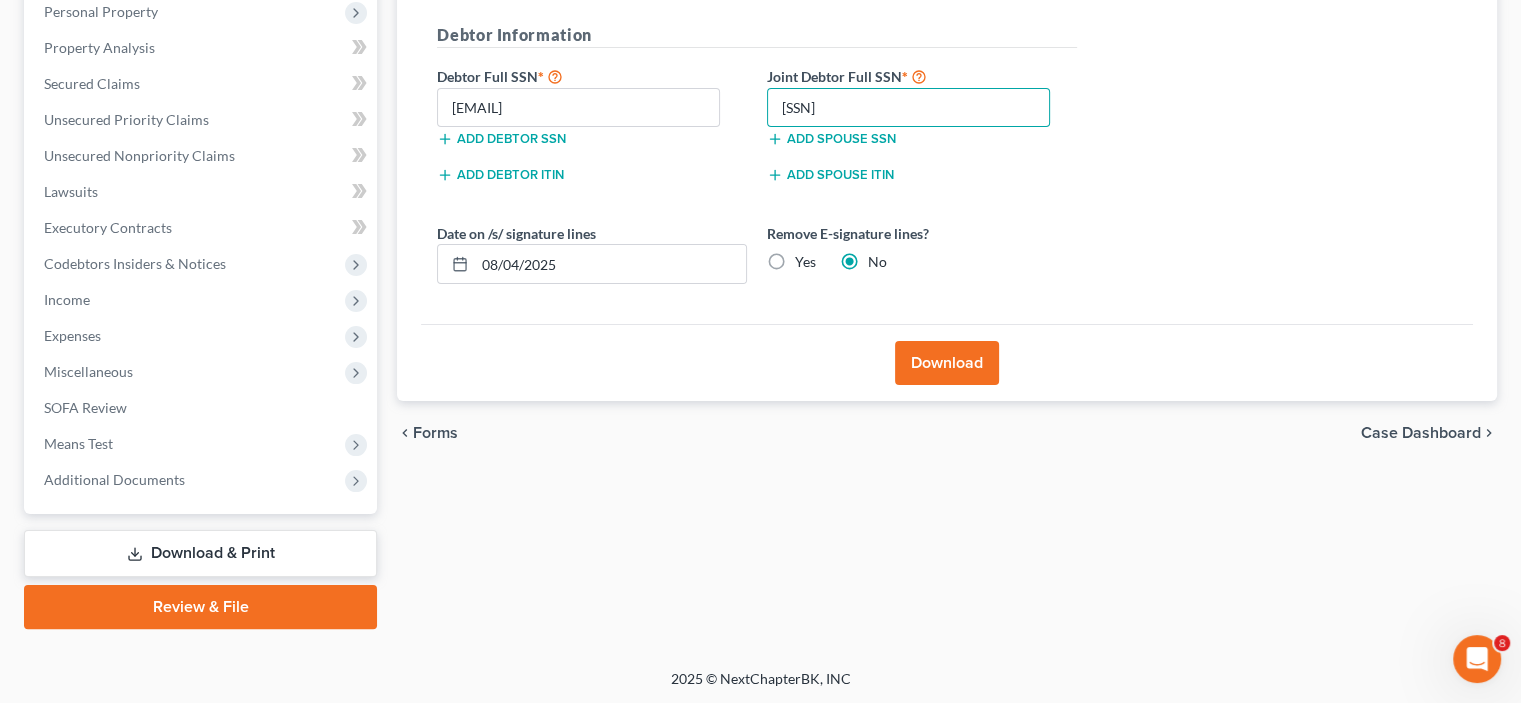 type on "624-75-2281" 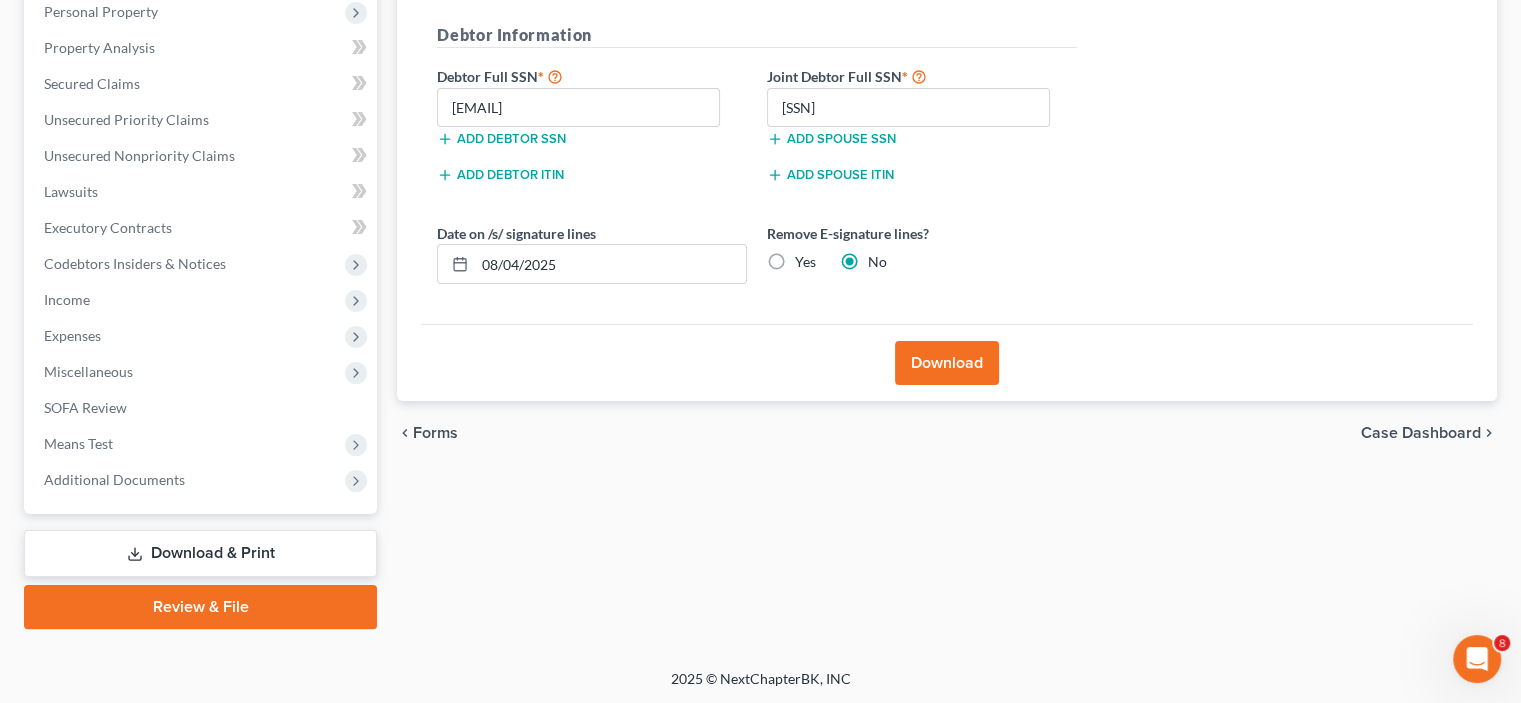 click on "Download" at bounding box center (947, 363) 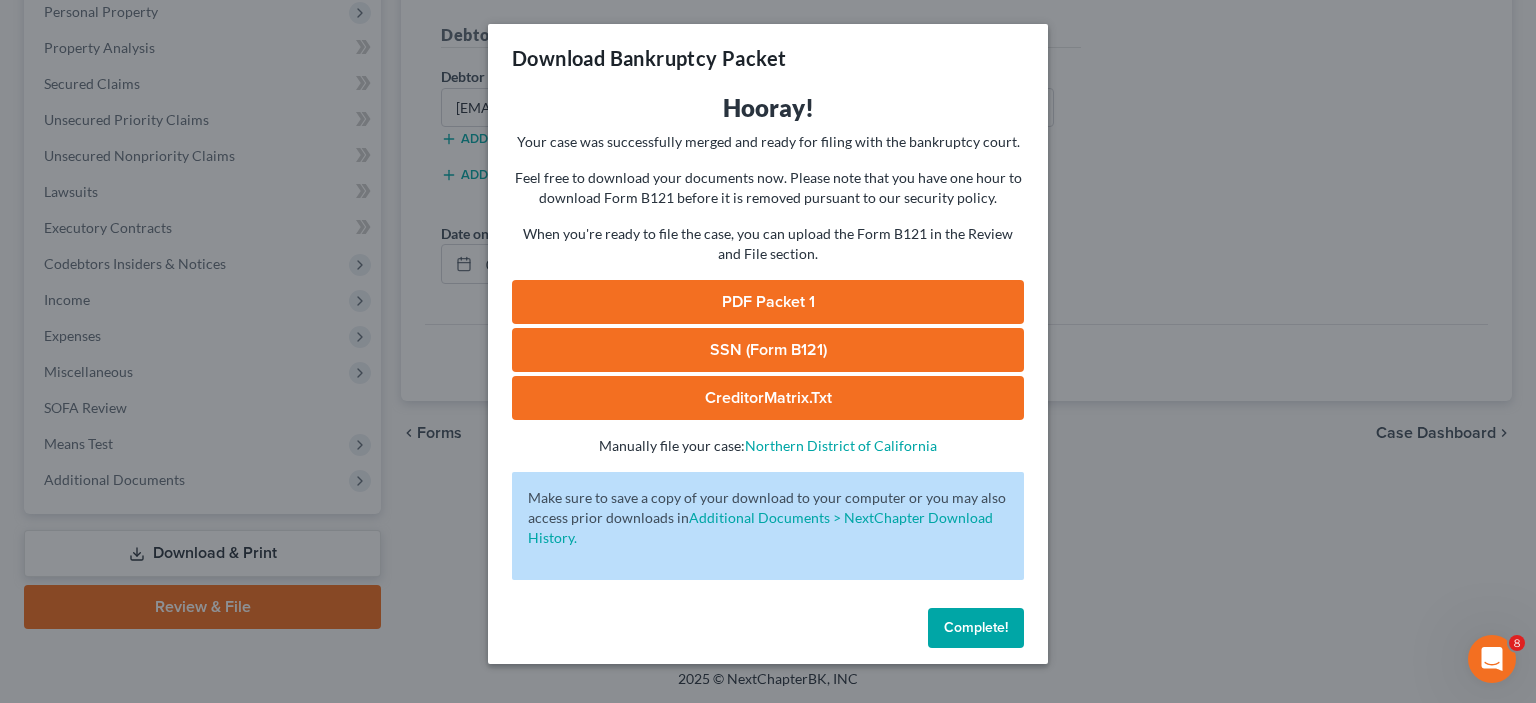 click on "PDF Packet 1" at bounding box center (768, 302) 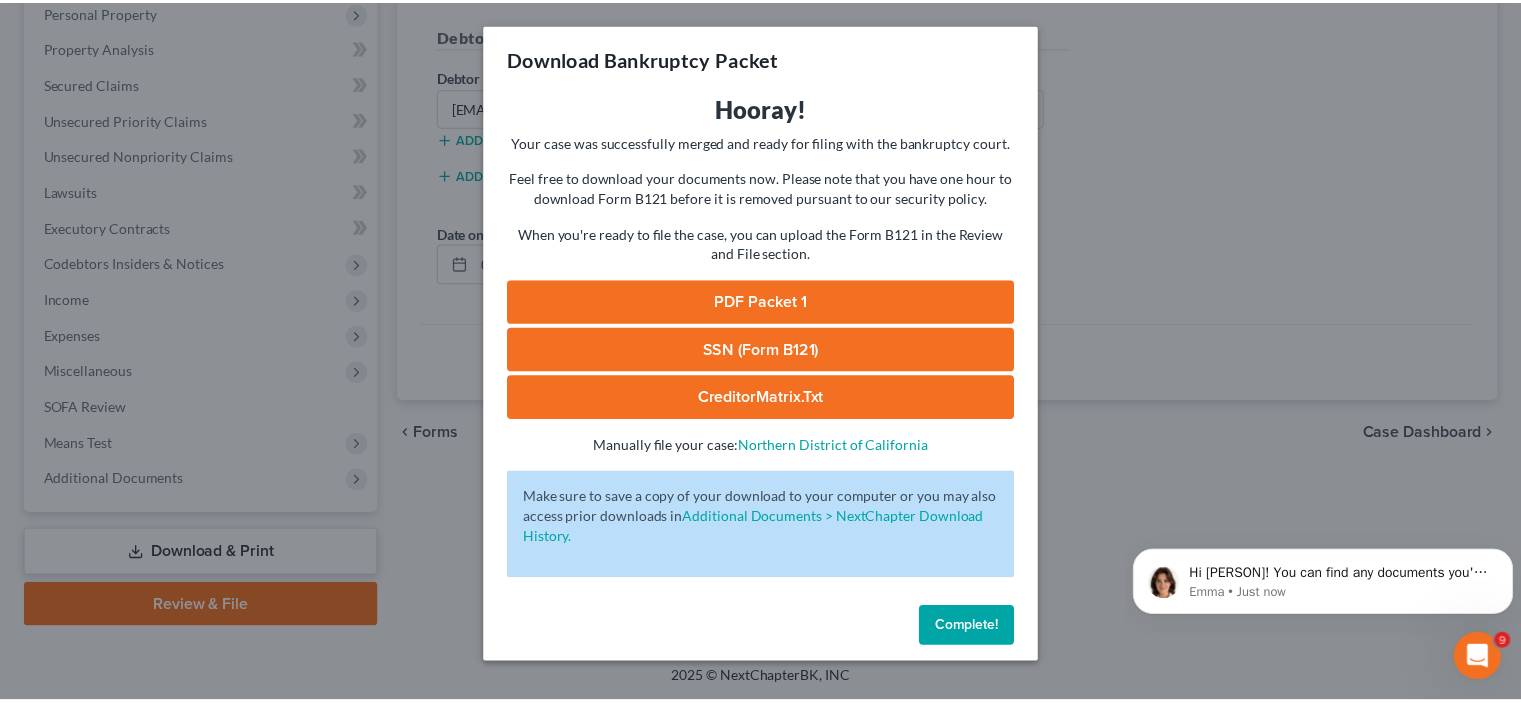 scroll, scrollTop: 0, scrollLeft: 0, axis: both 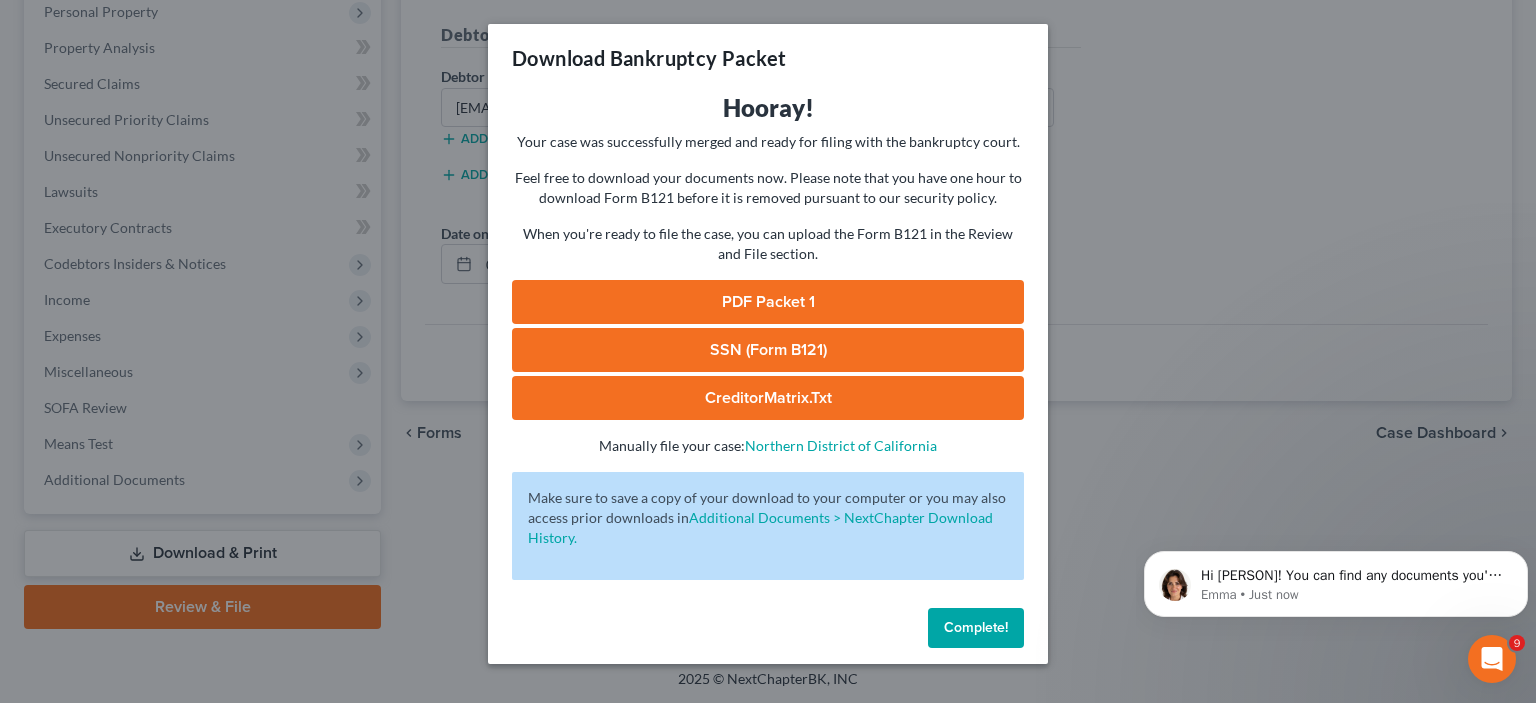 click on "SSN (Form B121)" at bounding box center [768, 350] 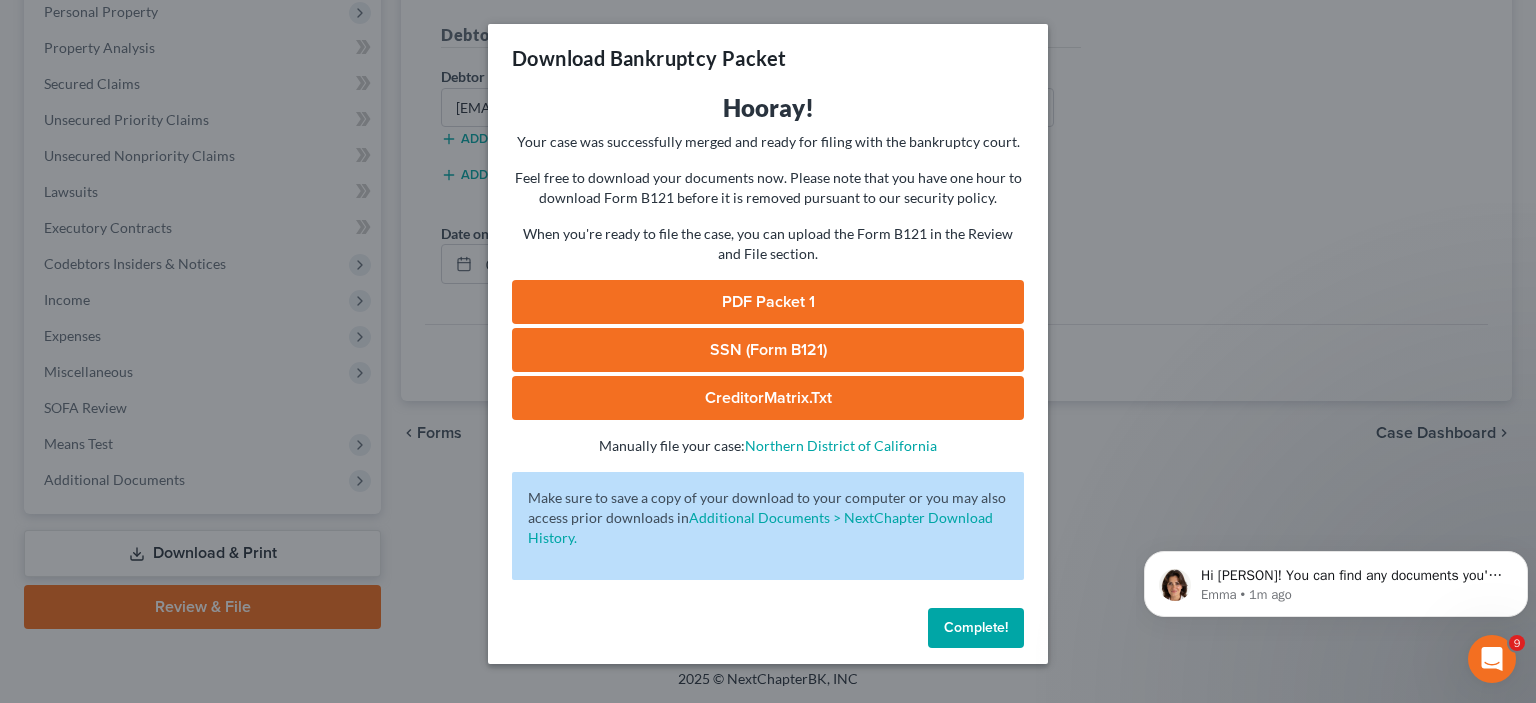 click on "Complete!" at bounding box center [976, 627] 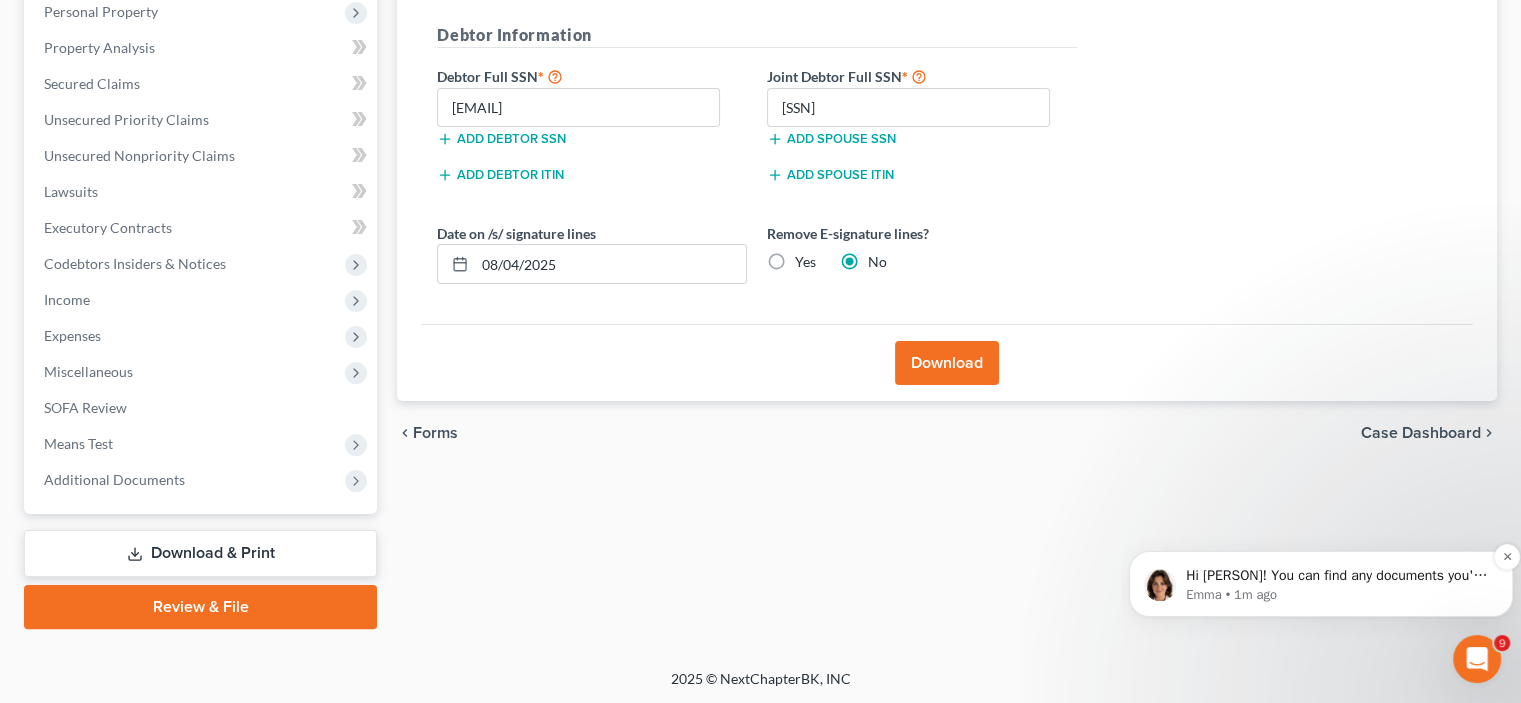 click on "Emma • 1m ago" at bounding box center (1337, 595) 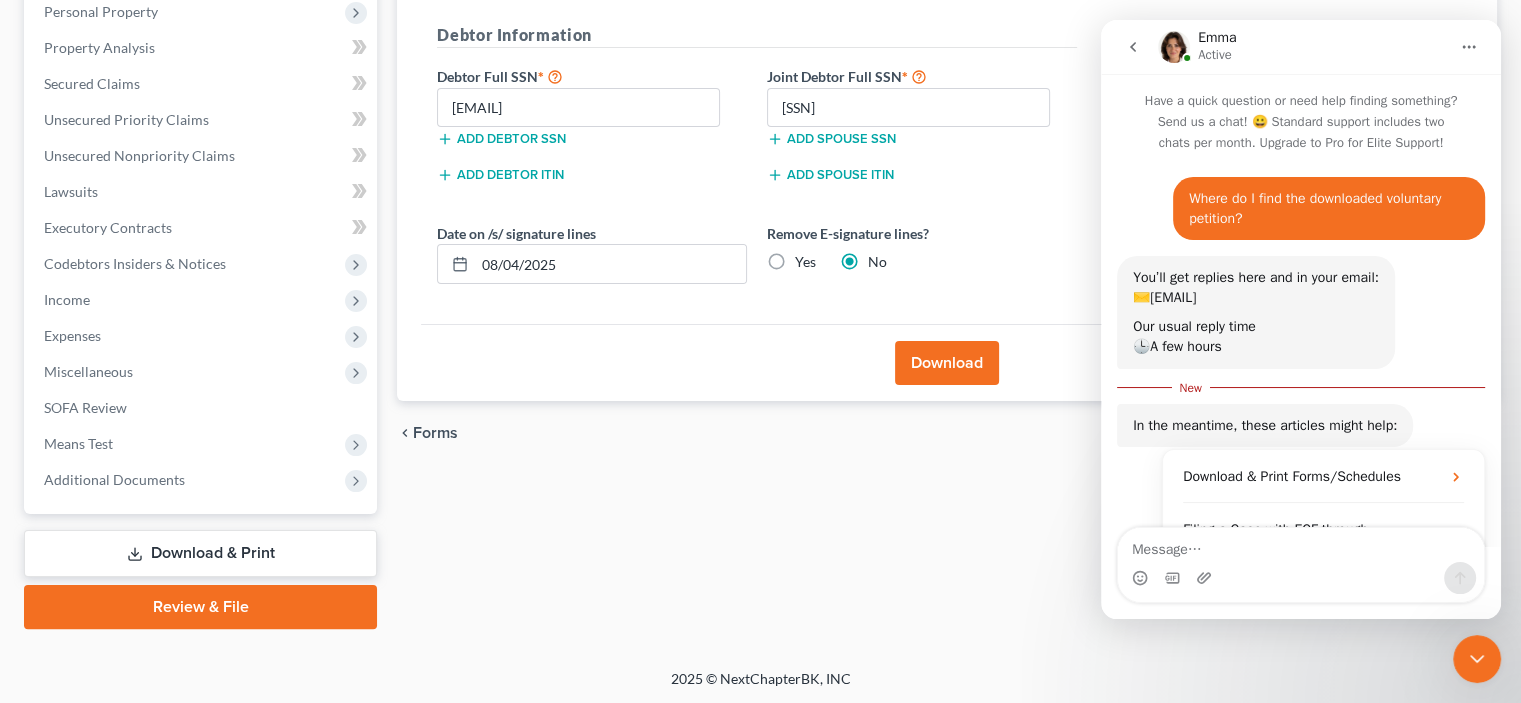 scroll, scrollTop: 3, scrollLeft: 0, axis: vertical 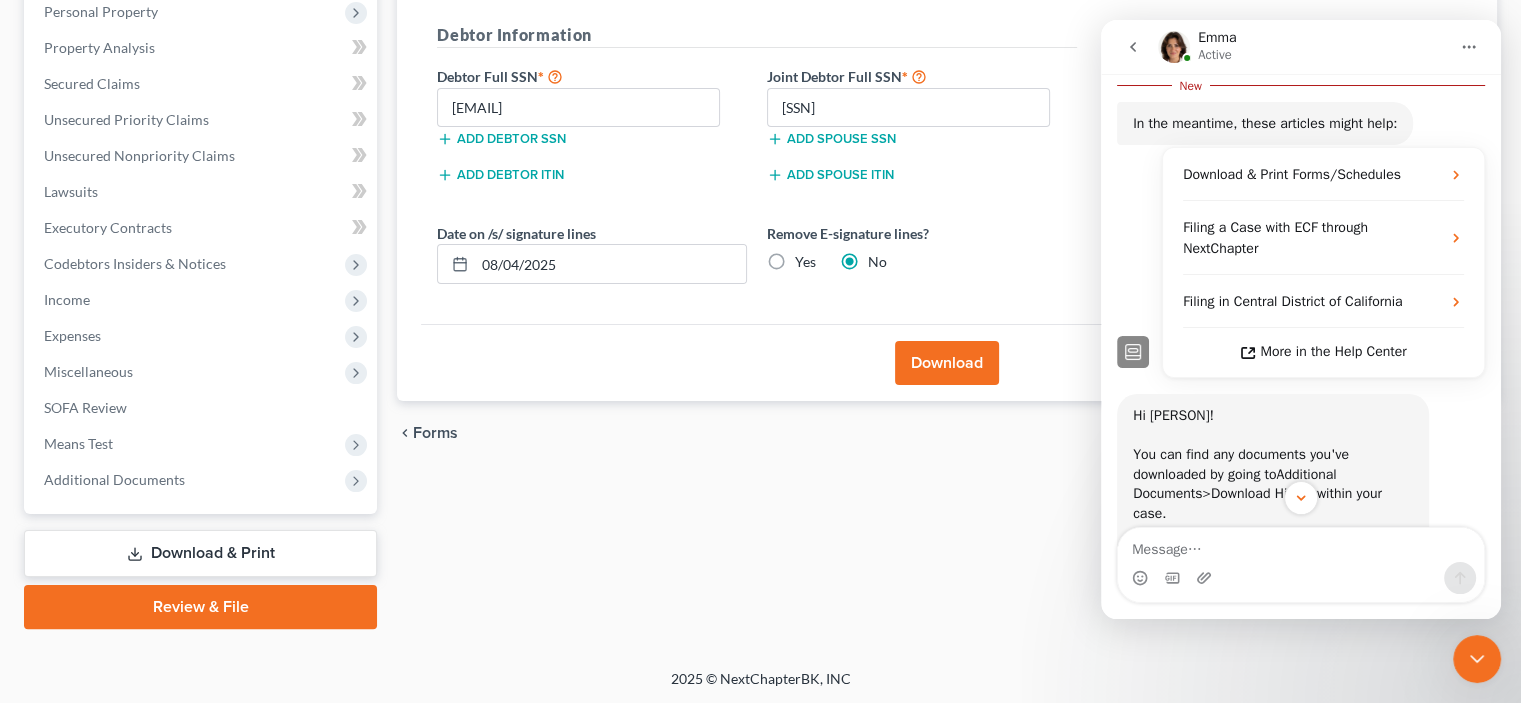 click at bounding box center (1301, 545) 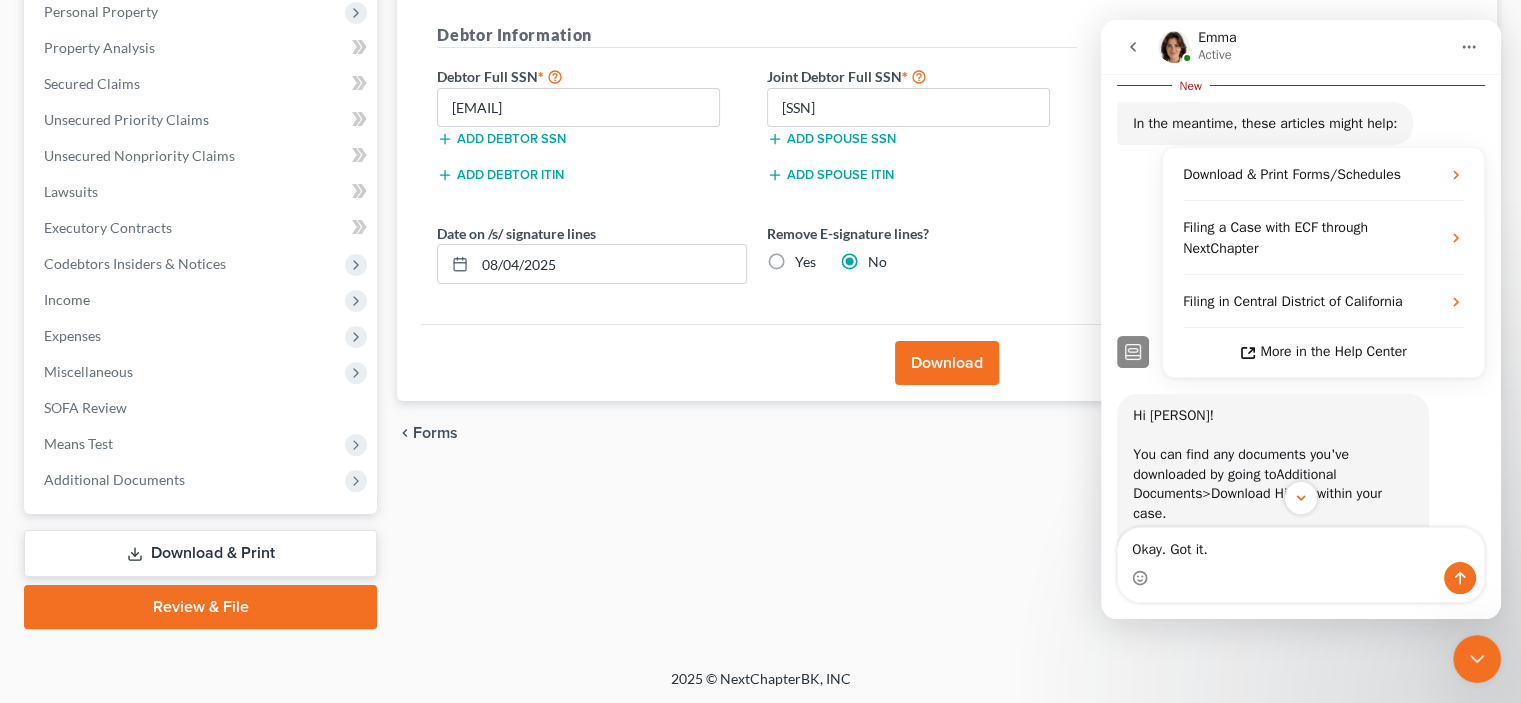 click on "Okay. Got it." at bounding box center (1301, 545) 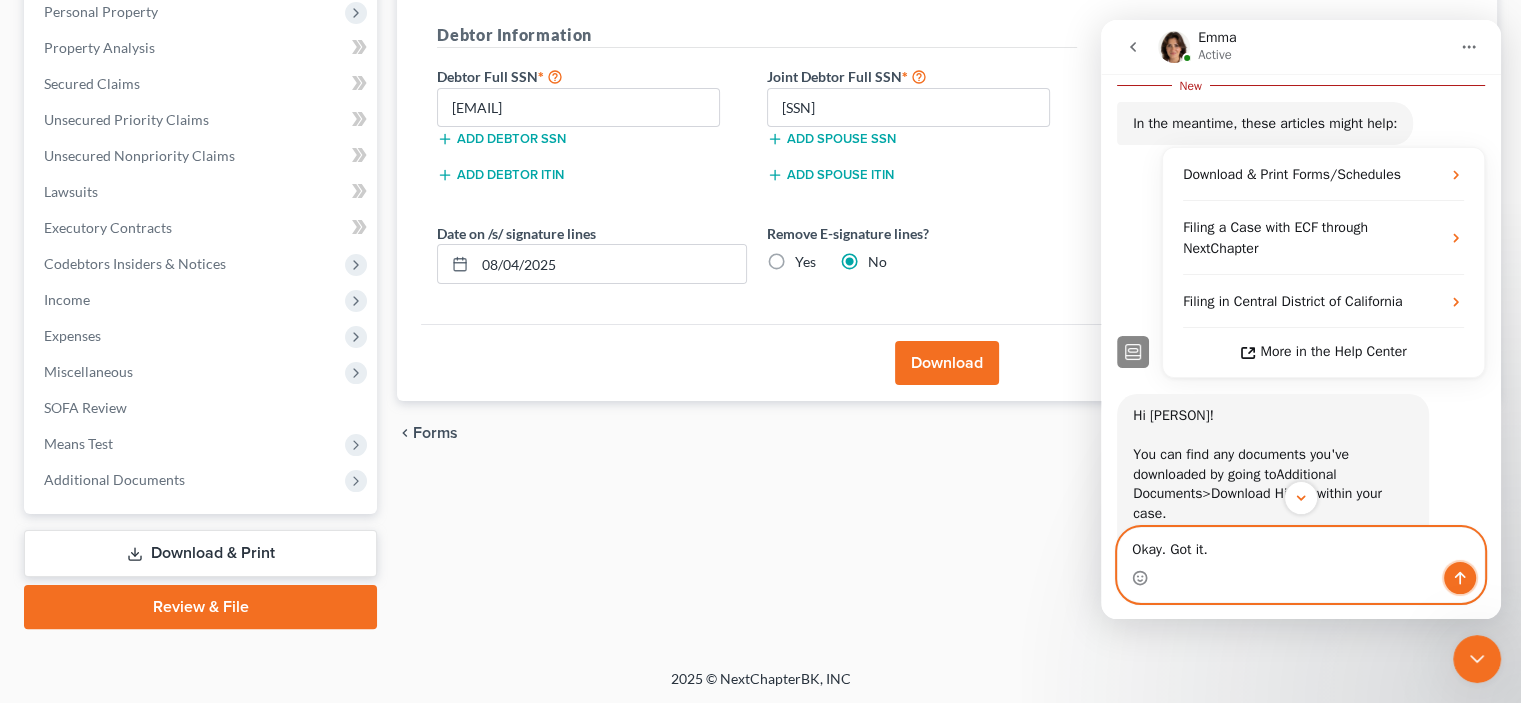 click at bounding box center (1460, 578) 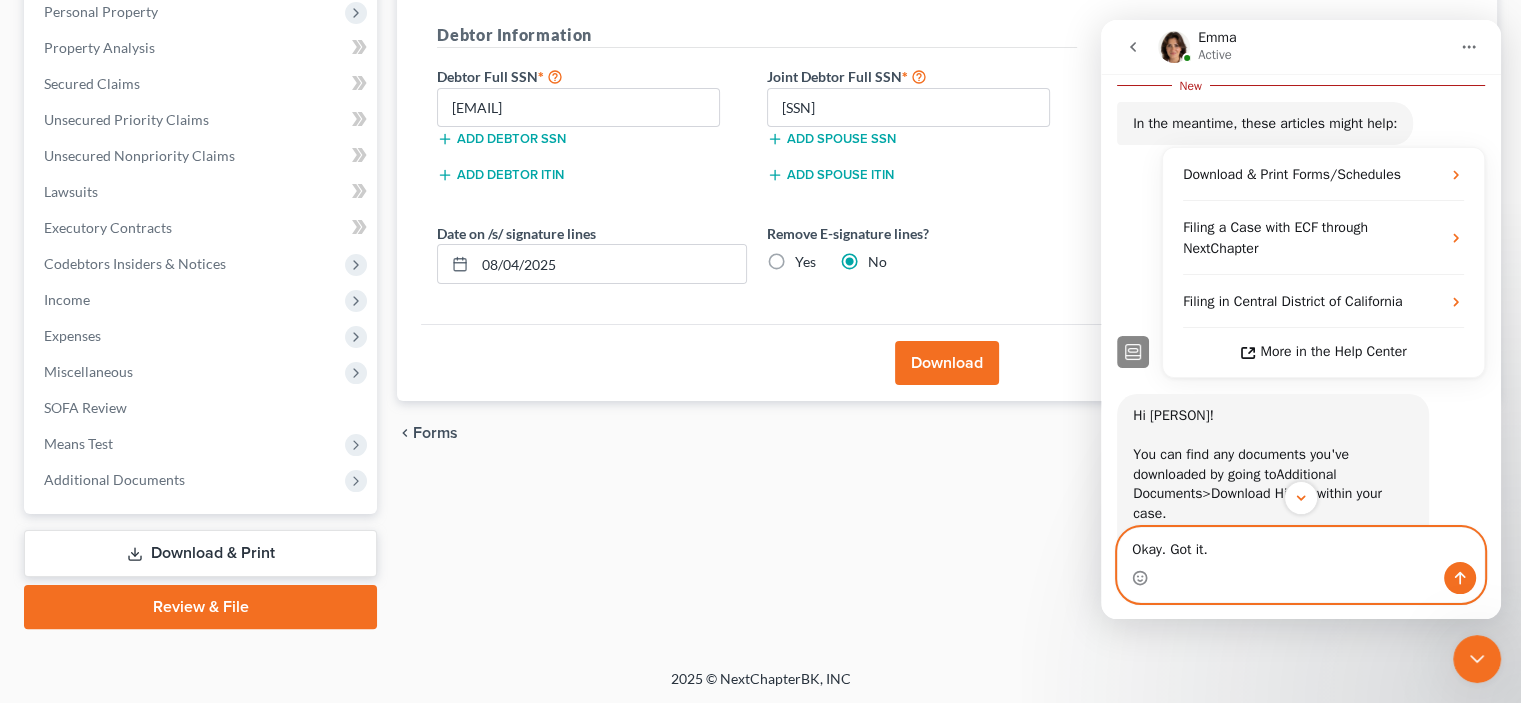 type 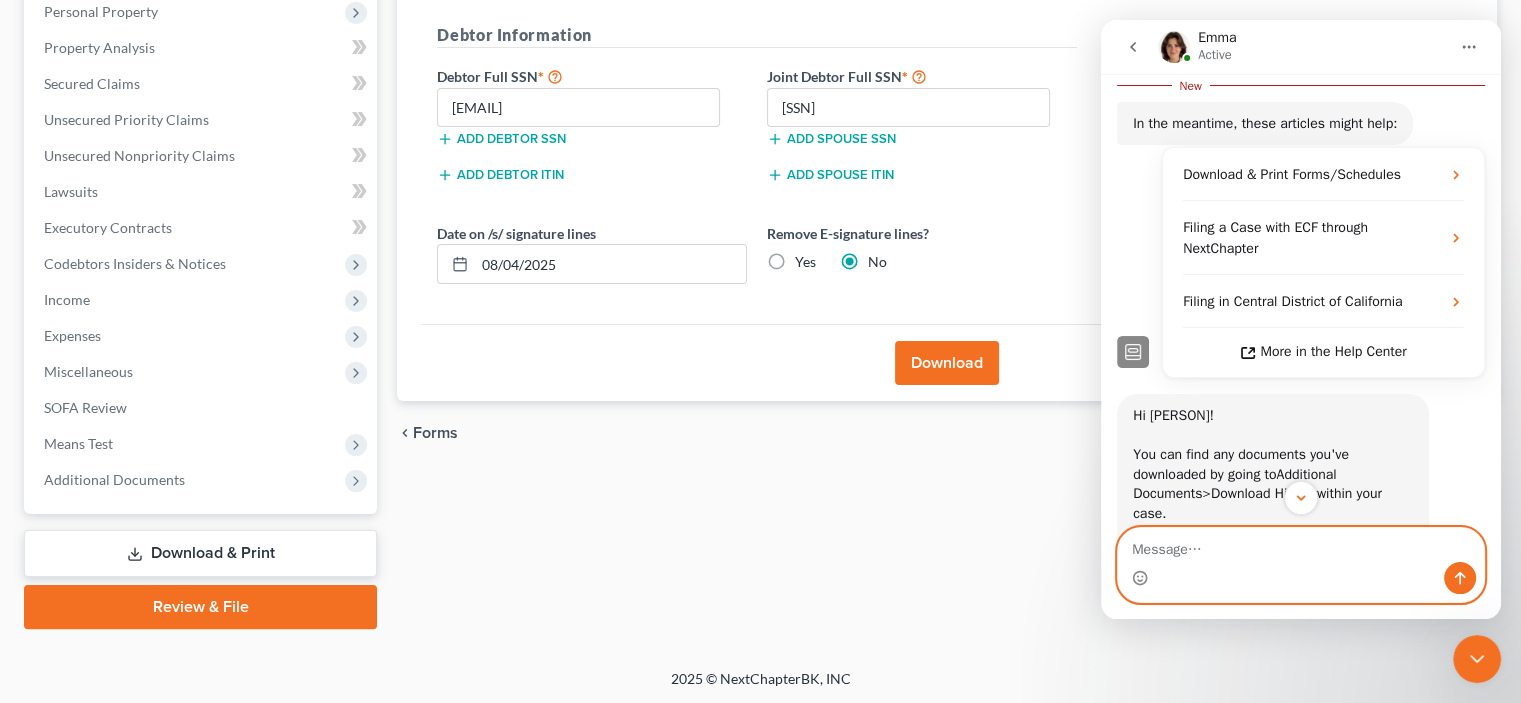 scroll, scrollTop: 2, scrollLeft: 0, axis: vertical 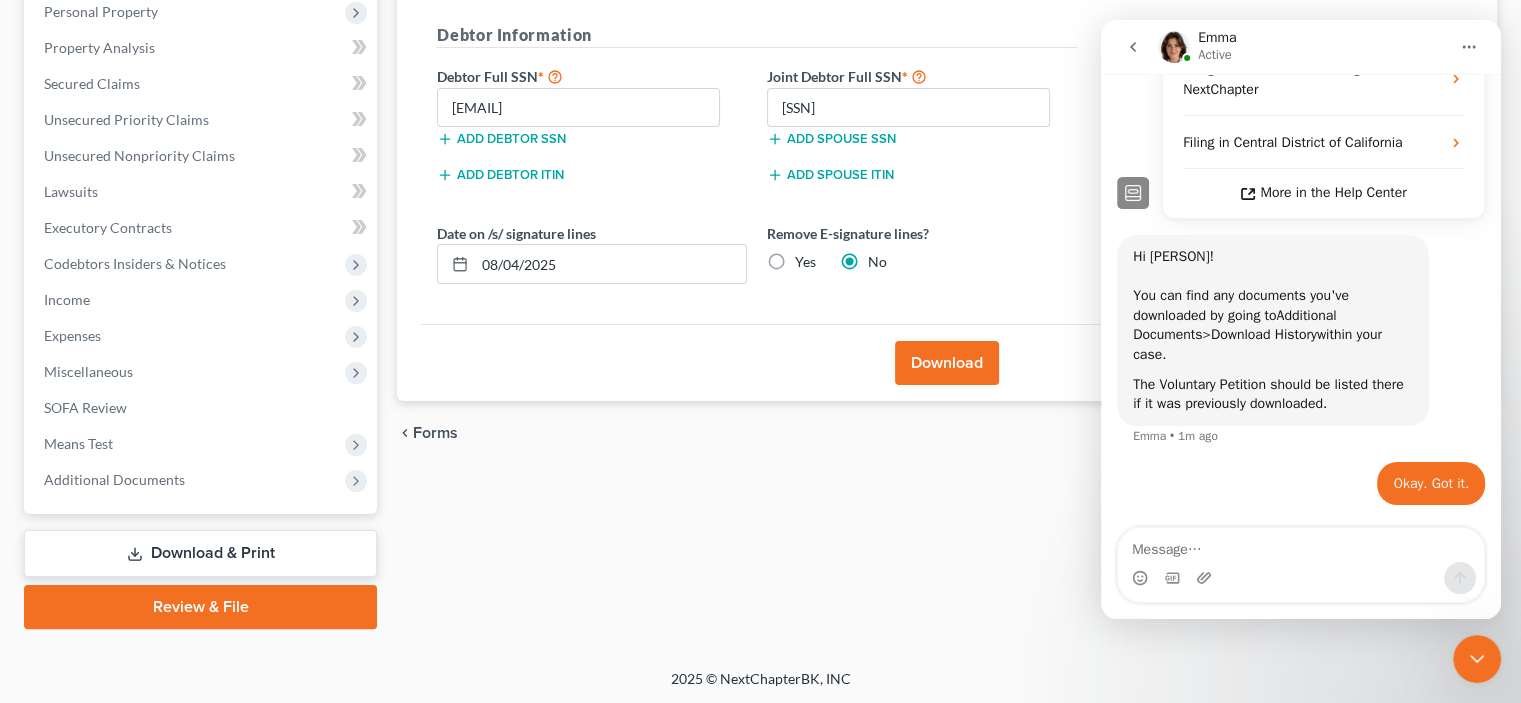 click 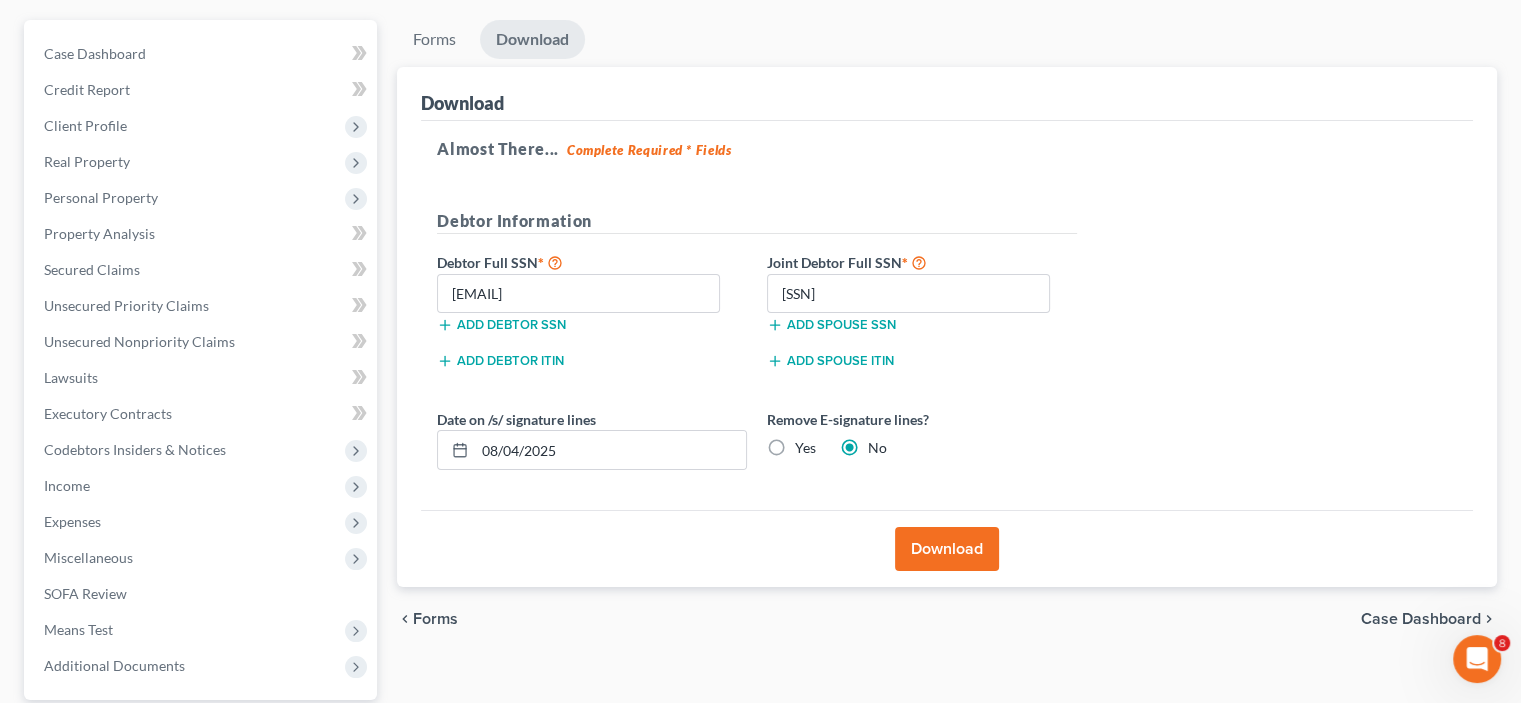 scroll, scrollTop: 0, scrollLeft: 0, axis: both 